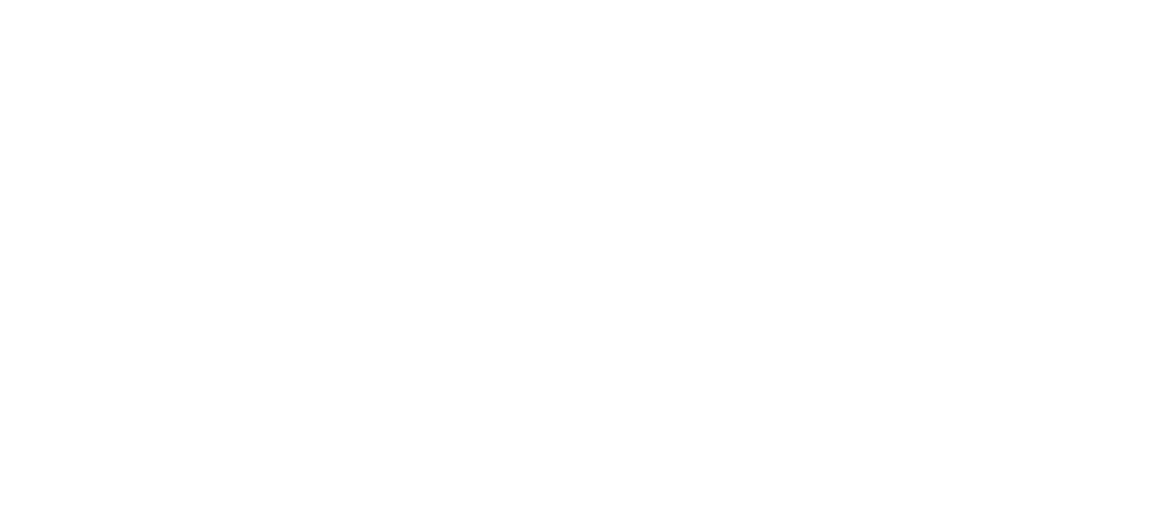 scroll, scrollTop: 0, scrollLeft: 0, axis: both 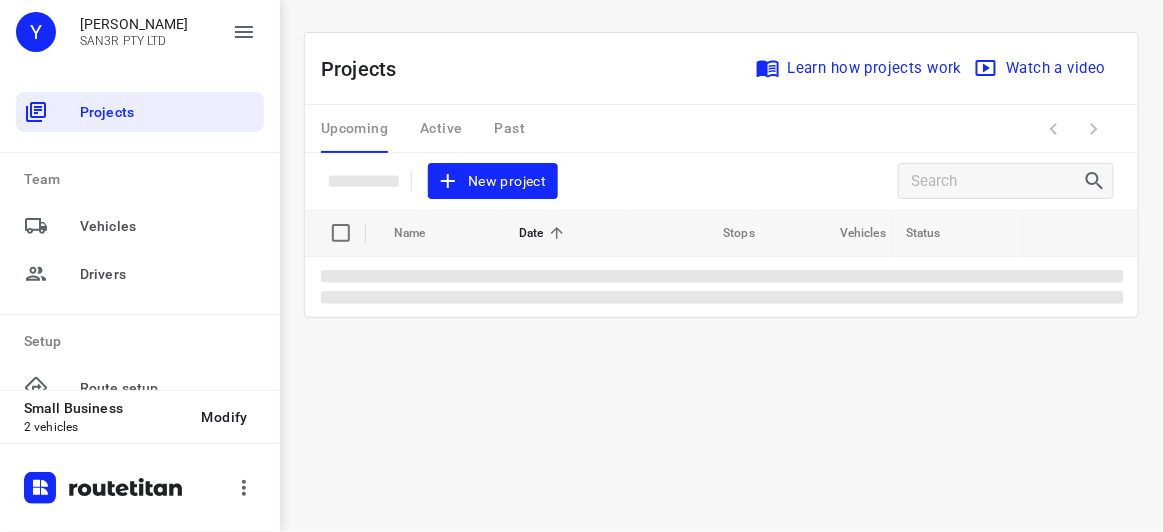 click on "New project" at bounding box center (493, 181) 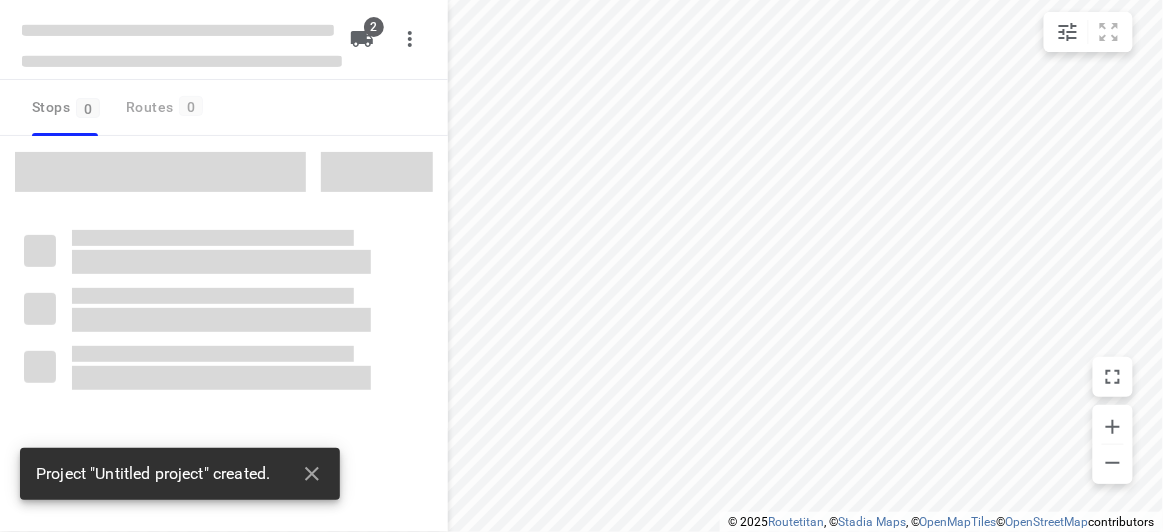 type on "distance" 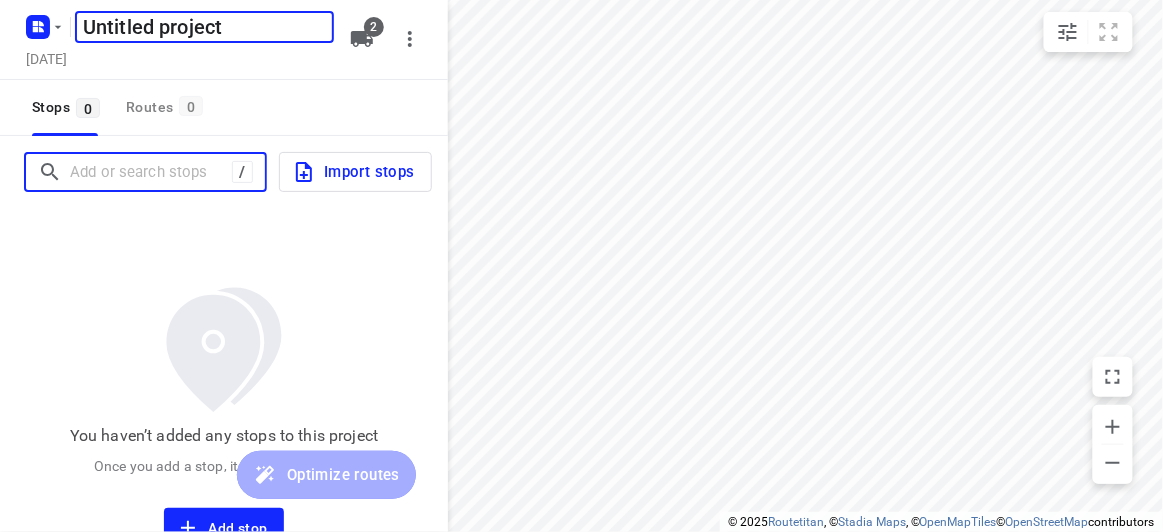 click at bounding box center (151, 172) 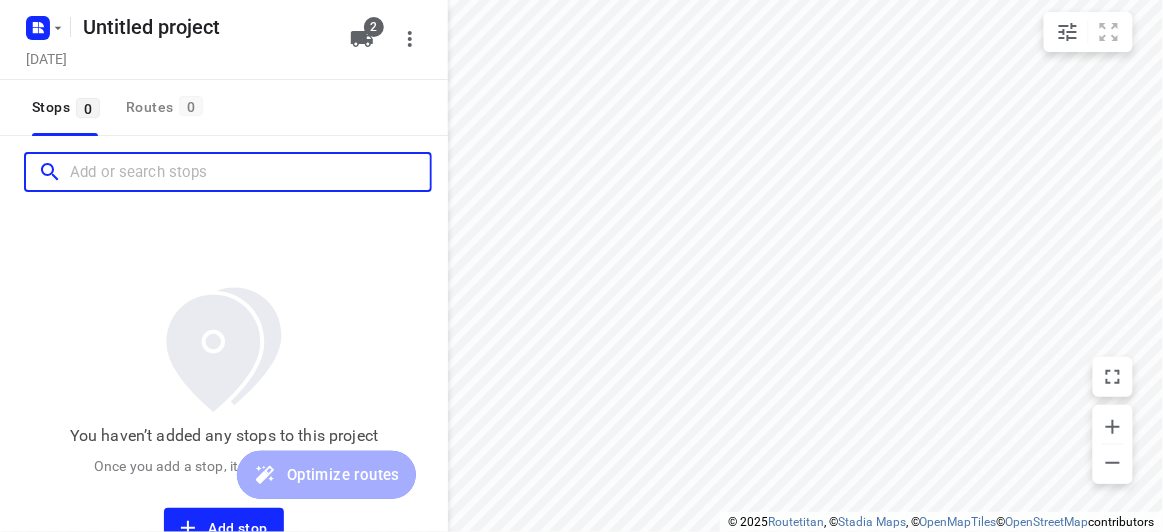 paste on "[STREET_ADDRESS]" 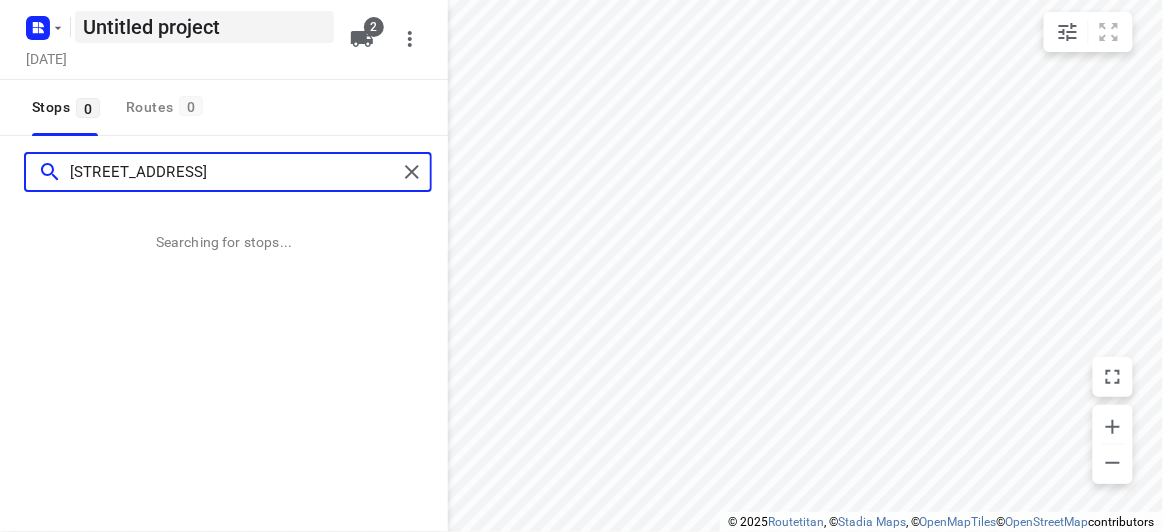 type on "[STREET_ADDRESS]" 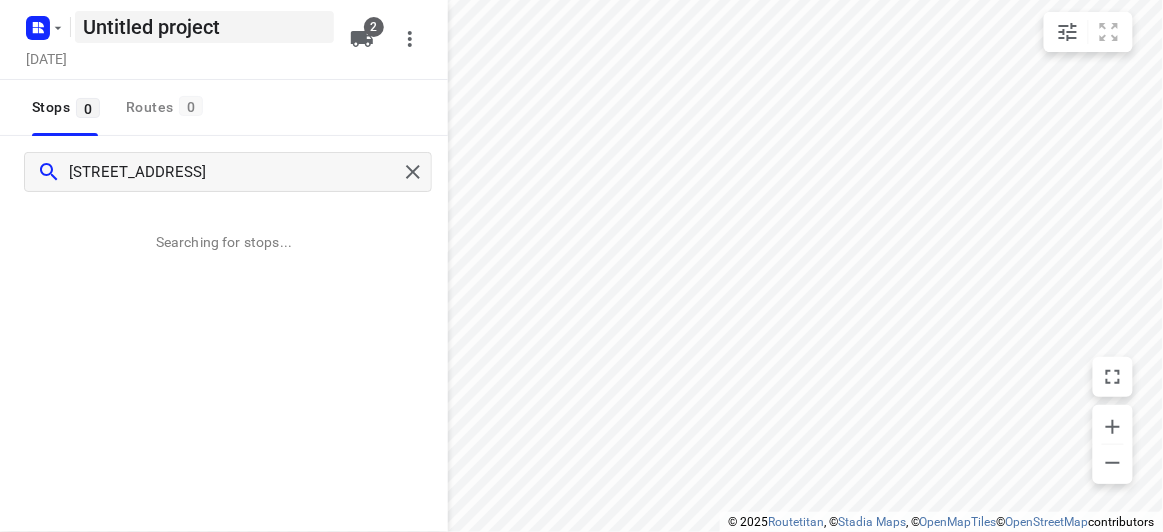 click on "Untitled project" at bounding box center (204, 27) 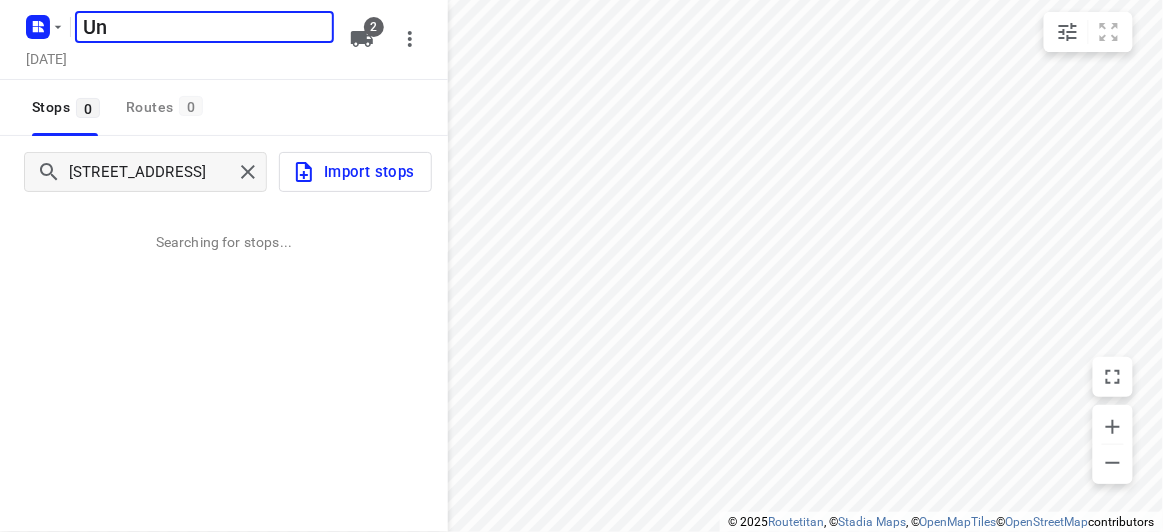 type on "U" 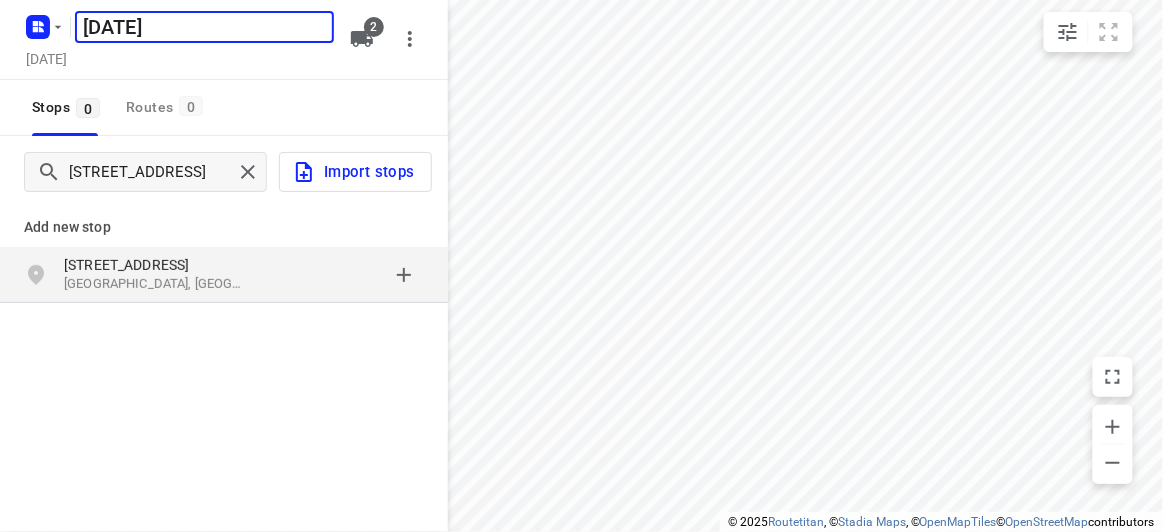 type on "[DATE]" 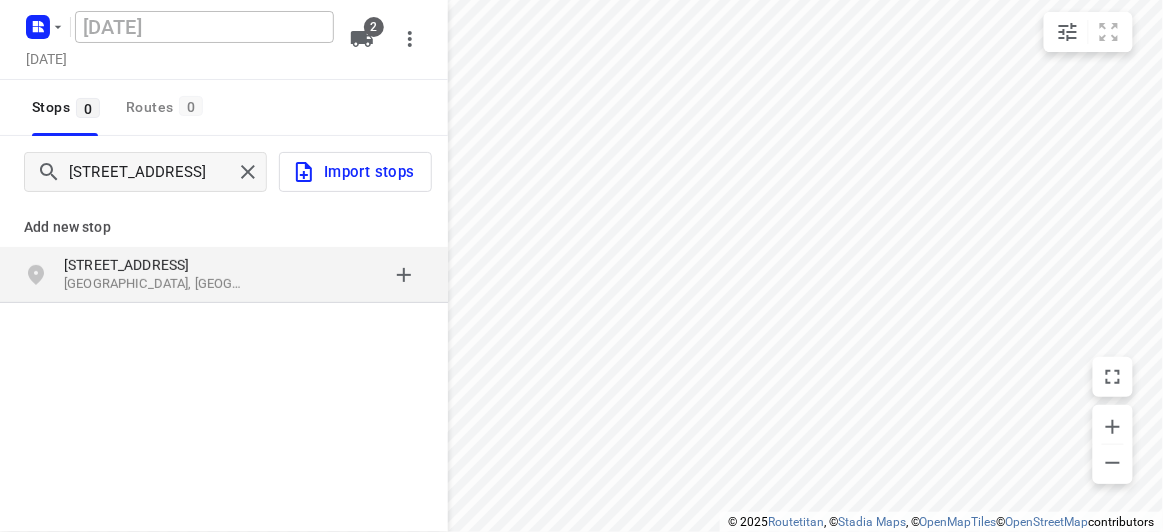 click on "10 Mountview Rd" at bounding box center (156, 265) 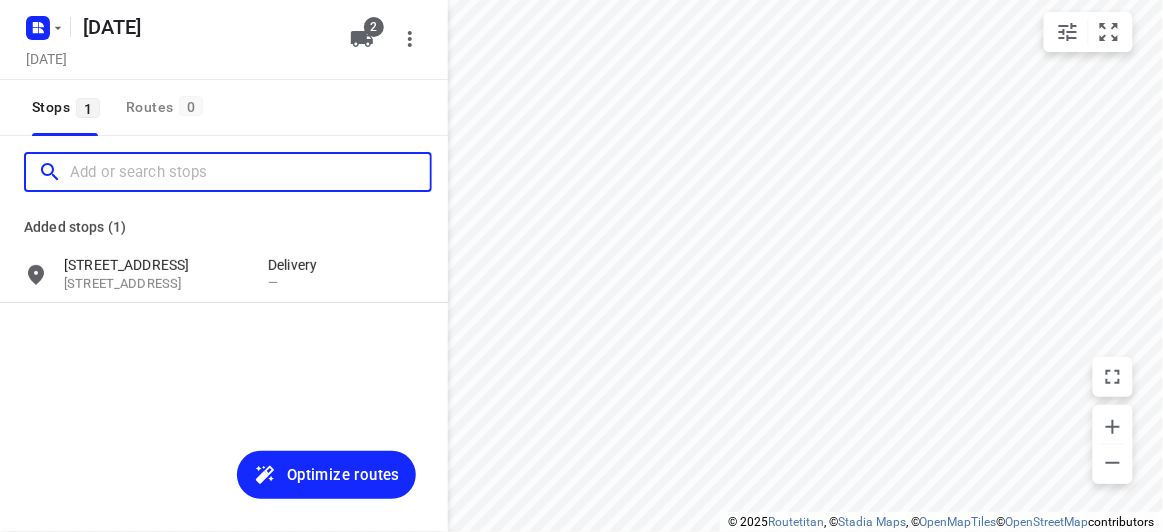 scroll, scrollTop: 0, scrollLeft: 0, axis: both 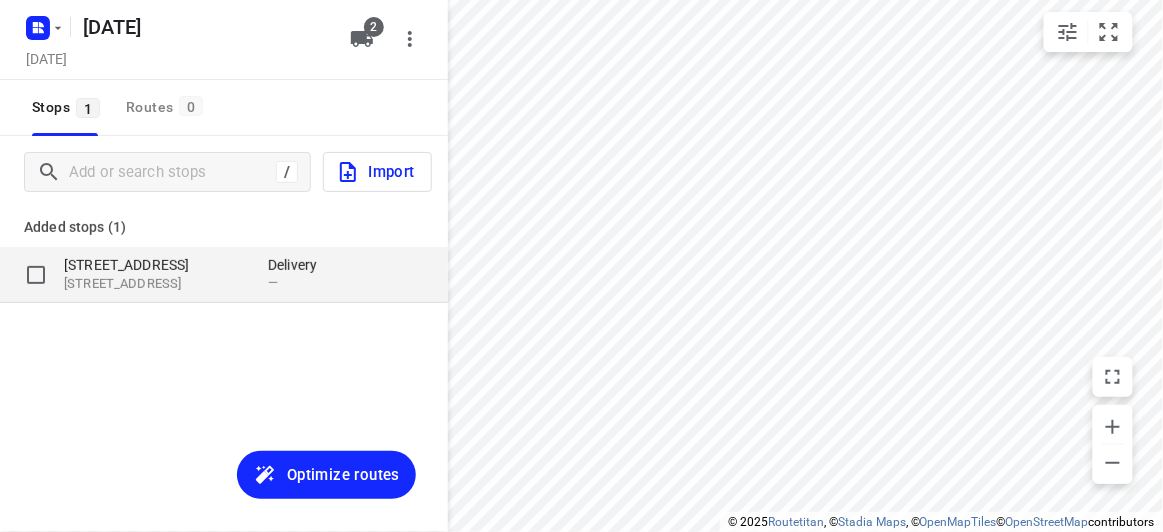 click on "[STREET_ADDRESS]" at bounding box center (156, 265) 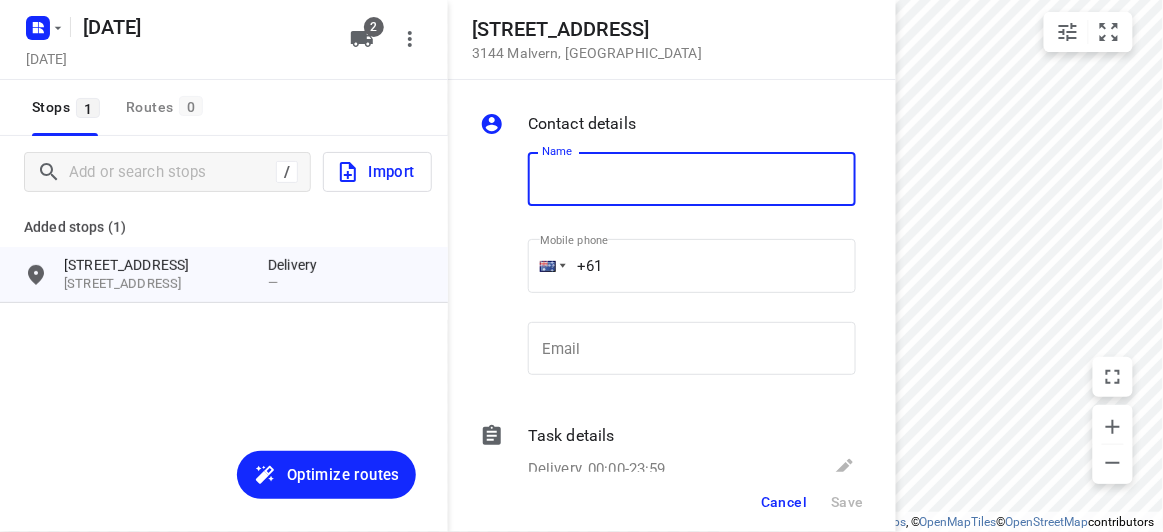 click on "/ Import" at bounding box center (224, 172) 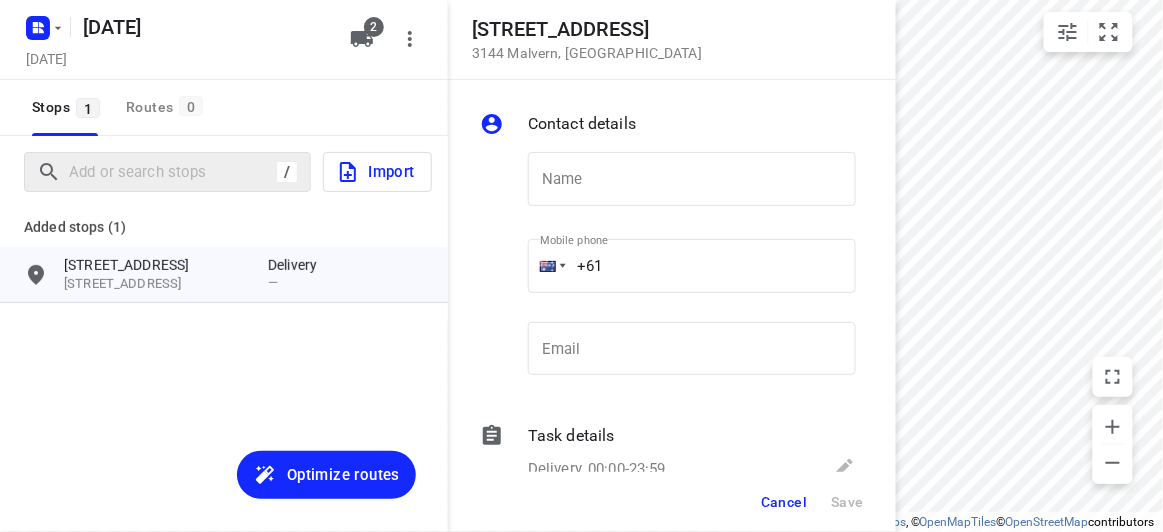 click on "/" at bounding box center (167, 172) 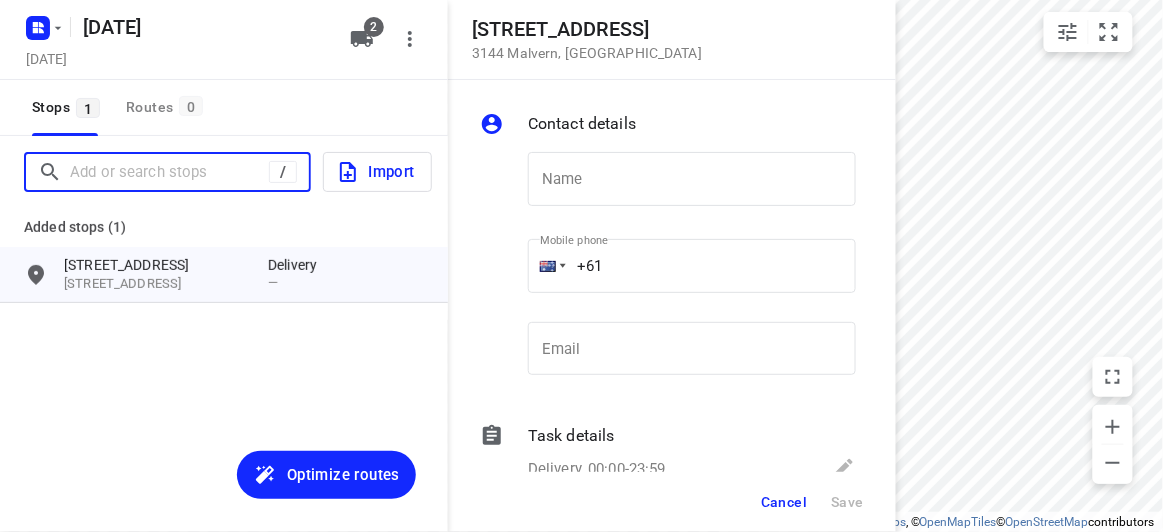 click at bounding box center [169, 172] 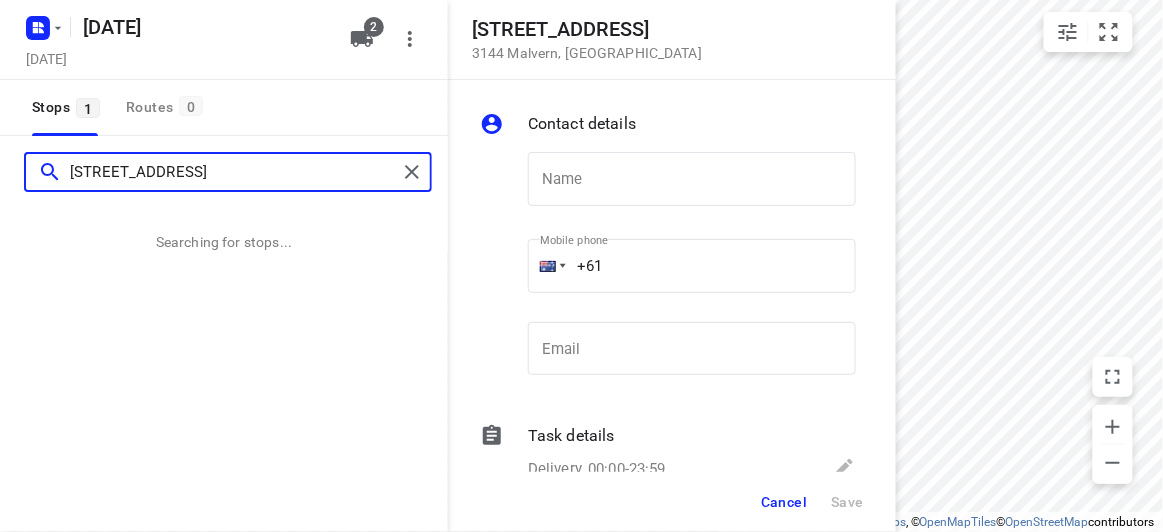 type on "7 Wedge Crescent, Rowville VIC 3178" 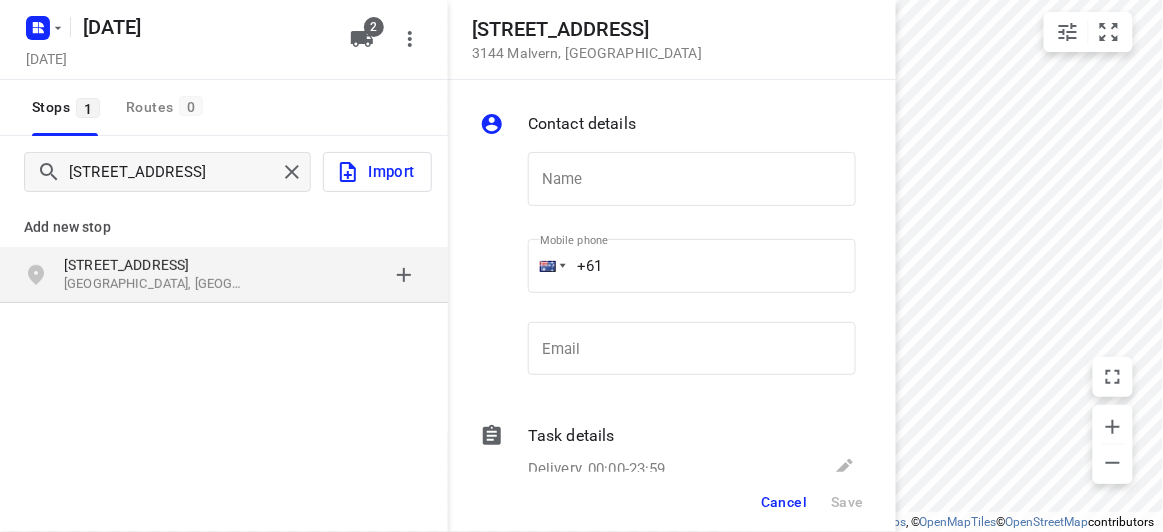 click on "Rowville VIC 3178, Australia" at bounding box center (156, 284) 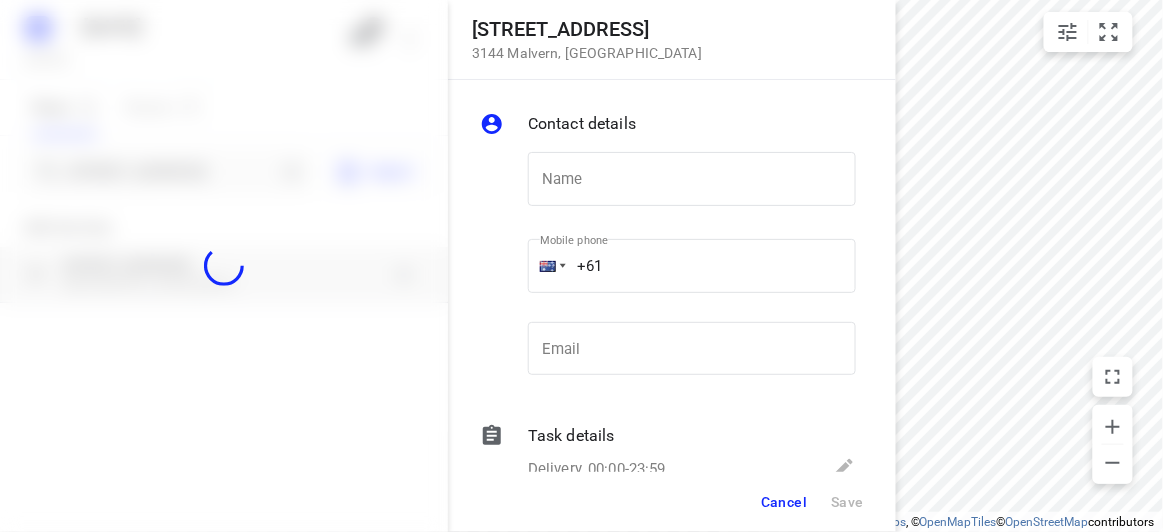 click at bounding box center (224, 266) 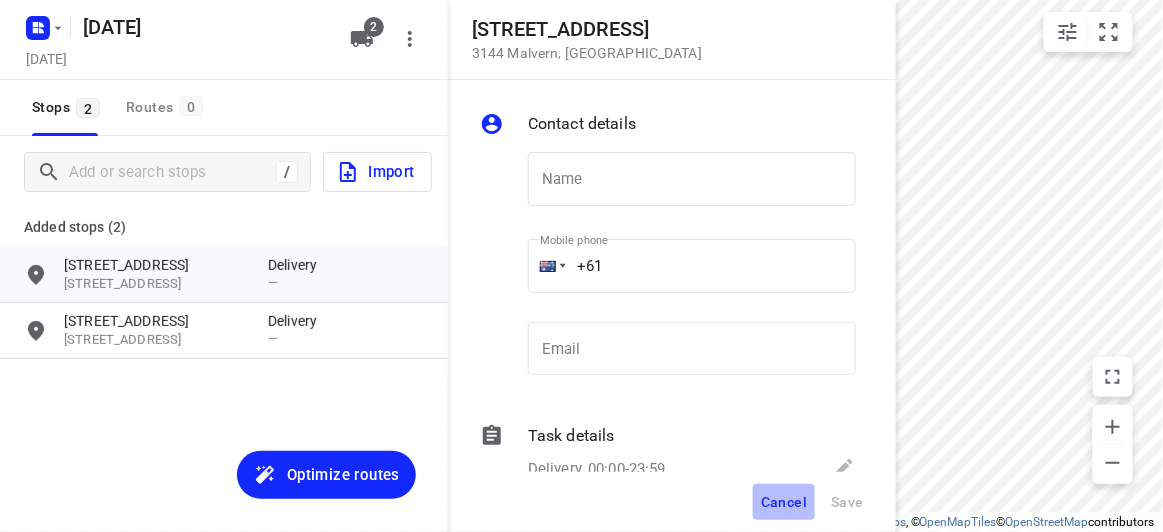 click on "Cancel" at bounding box center (784, 502) 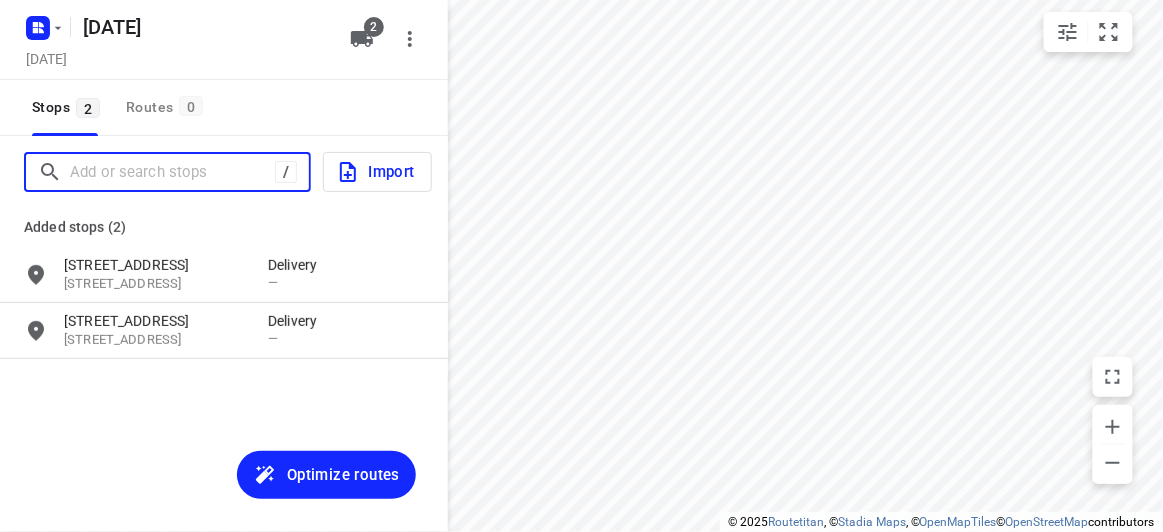 click at bounding box center [172, 172] 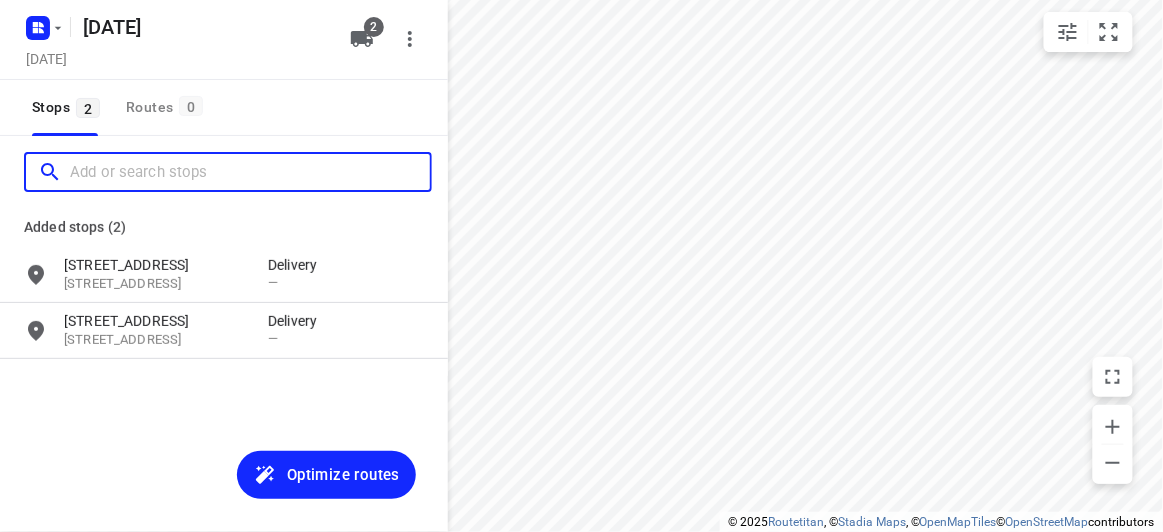 paste on "16 Tranmere Avenue Carnegie 3163" 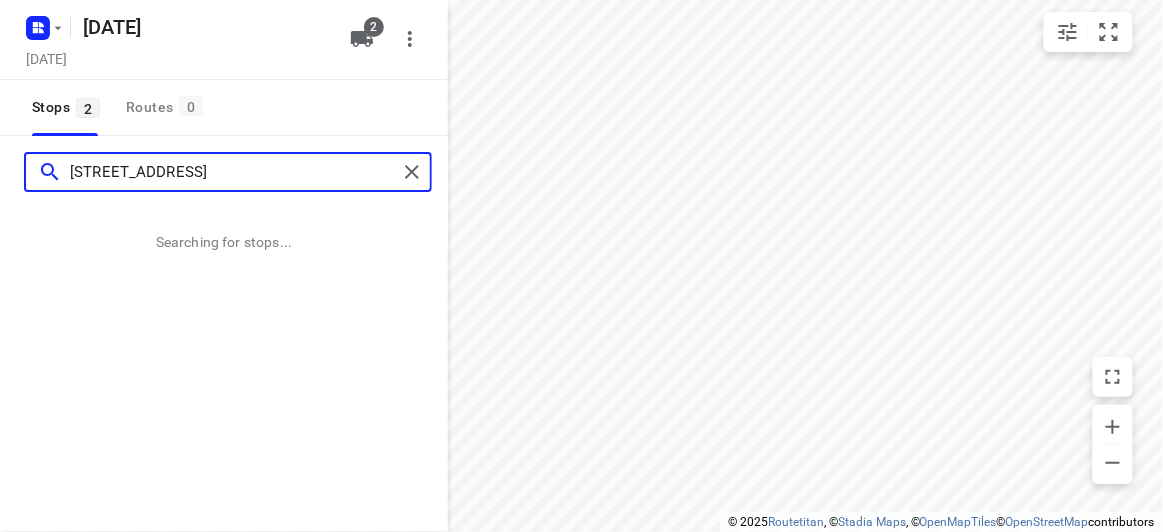 type on "16 Tranmere Avenue Carnegie 3163" 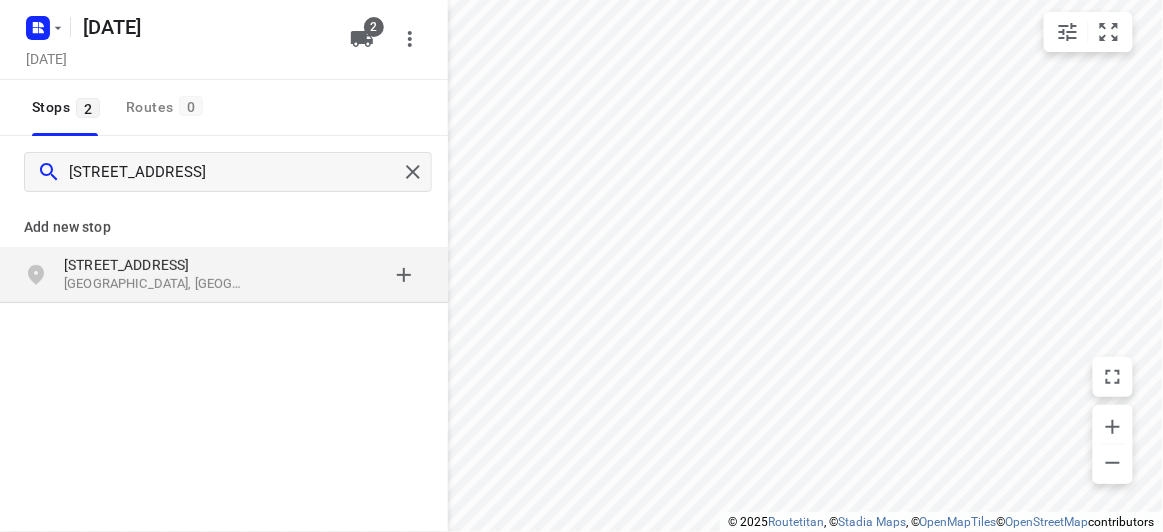 click on "[STREET_ADDRESS]" at bounding box center [156, 265] 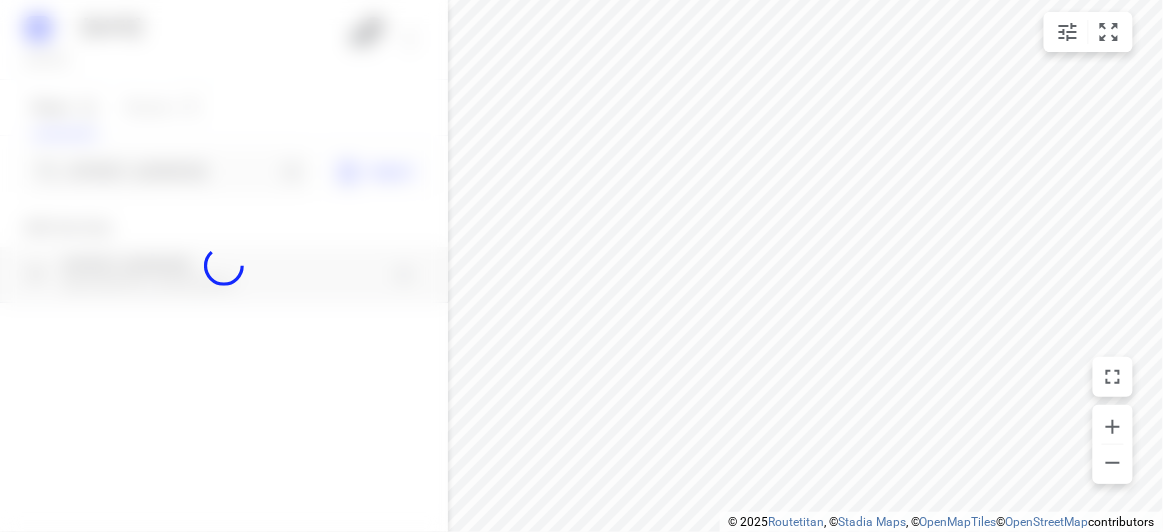 click at bounding box center (224, 266) 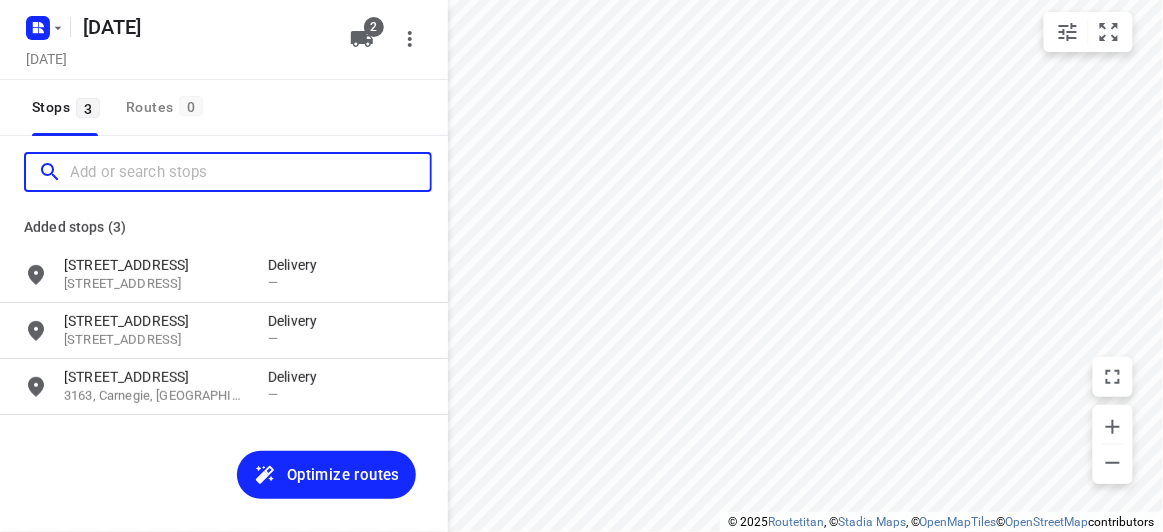 scroll, scrollTop: 0, scrollLeft: 0, axis: both 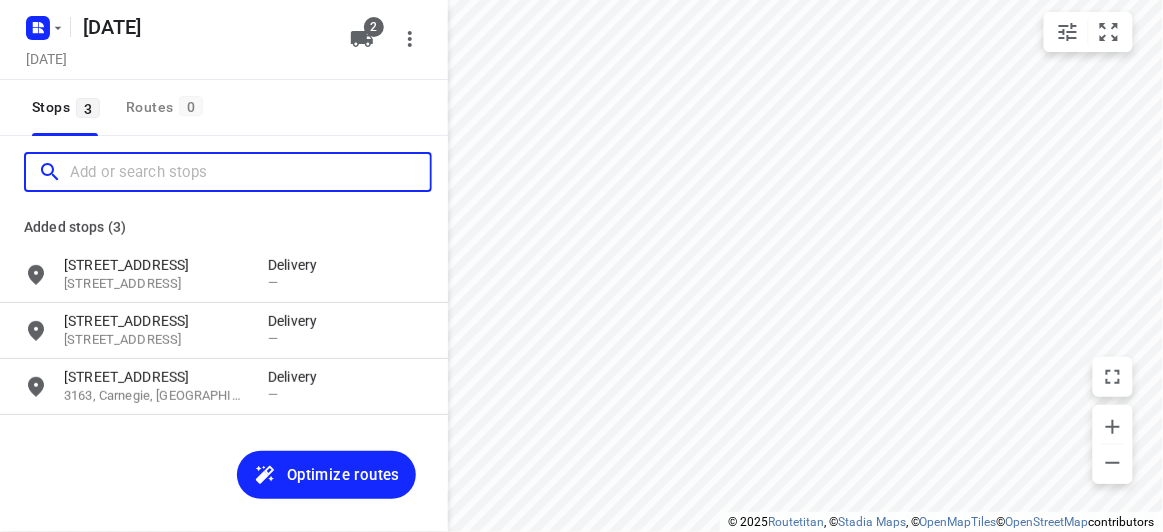 paste on "17 Karen Street Box Hill North 3129" 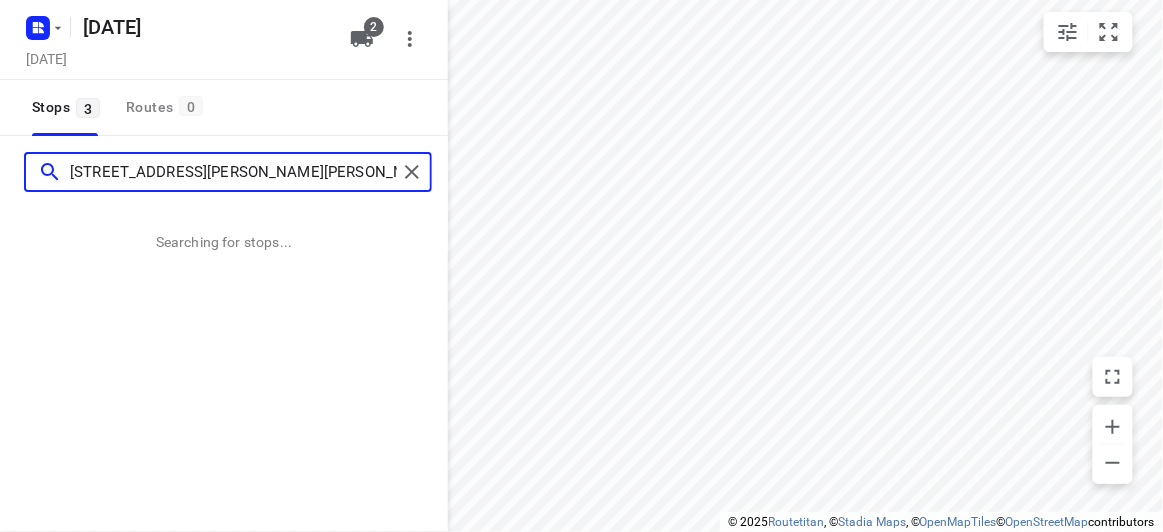 type on "17 Karen Street Box Hill North 3129" 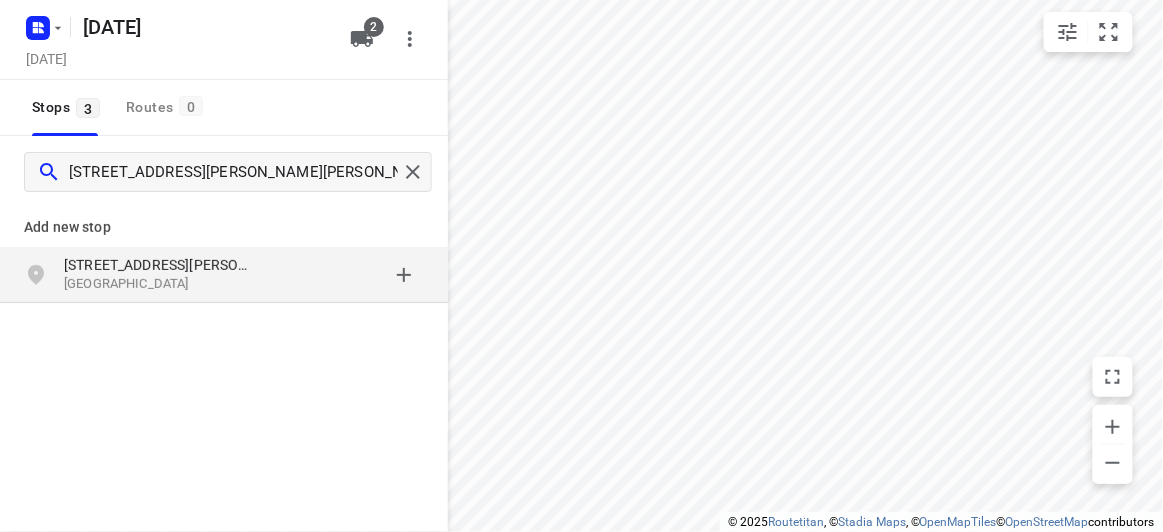 click at bounding box center [346, 275] 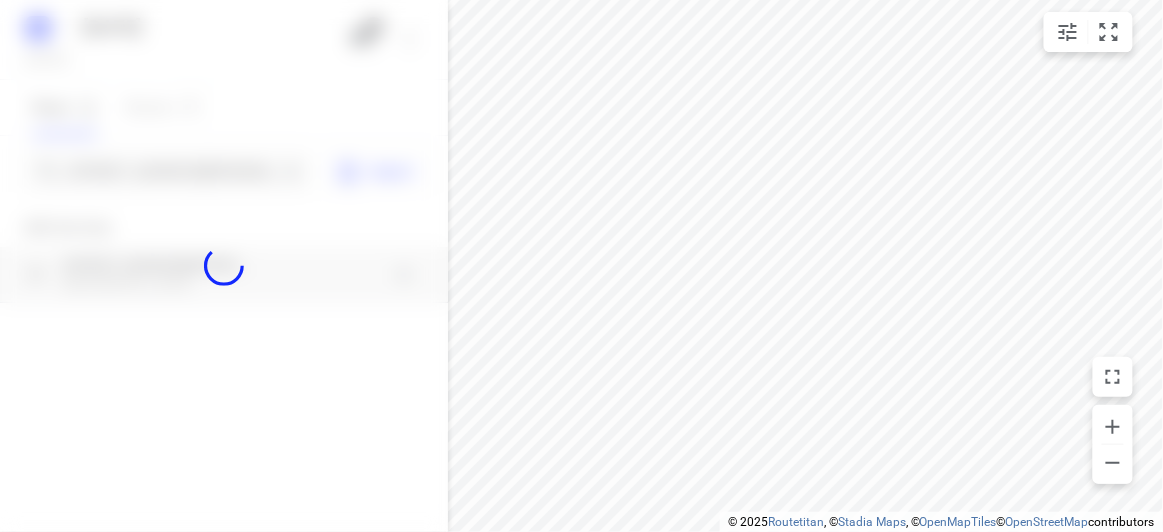 click at bounding box center (224, 266) 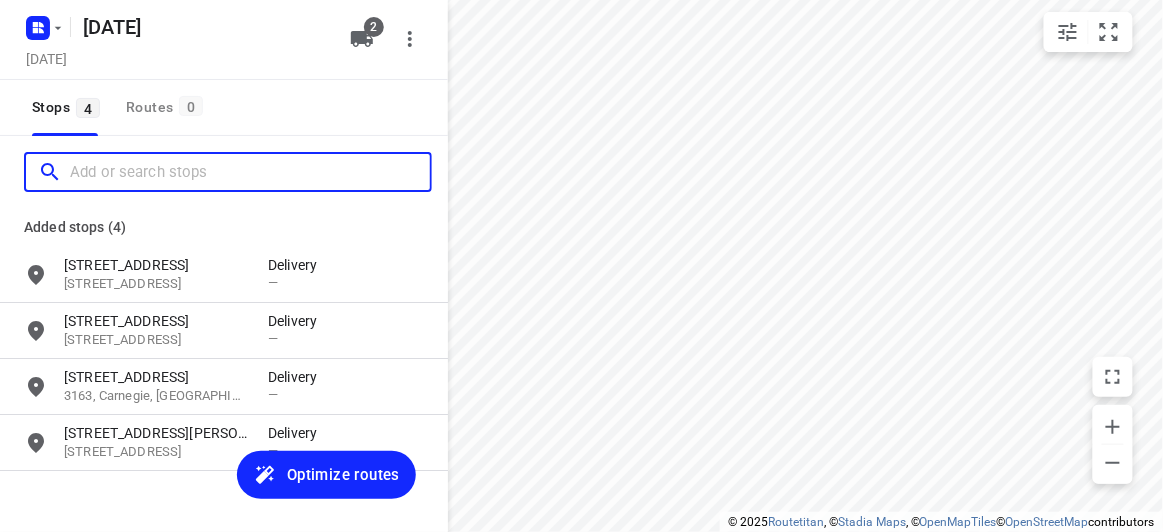 scroll, scrollTop: 0, scrollLeft: 0, axis: both 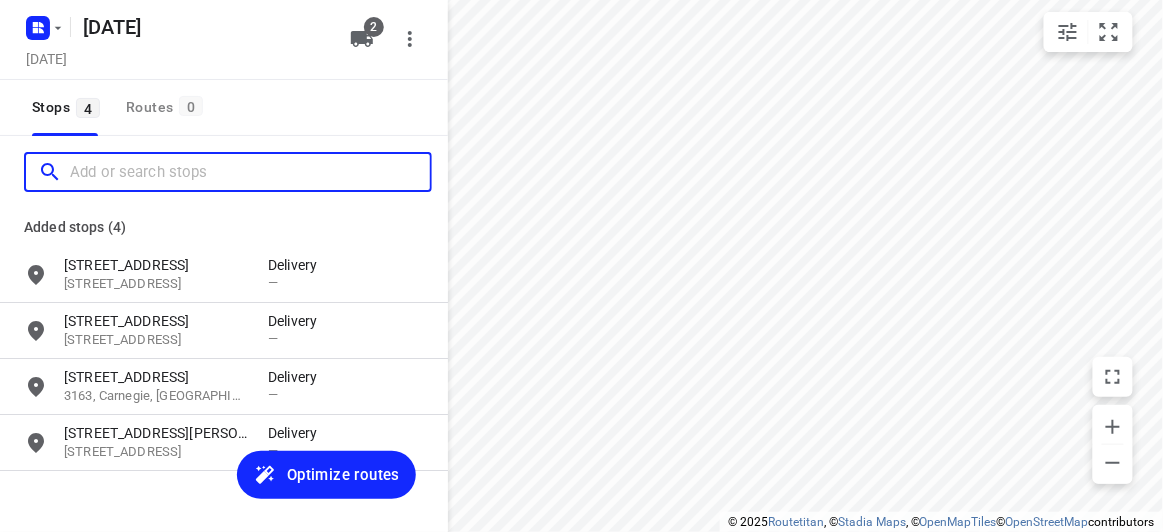 click at bounding box center [250, 172] 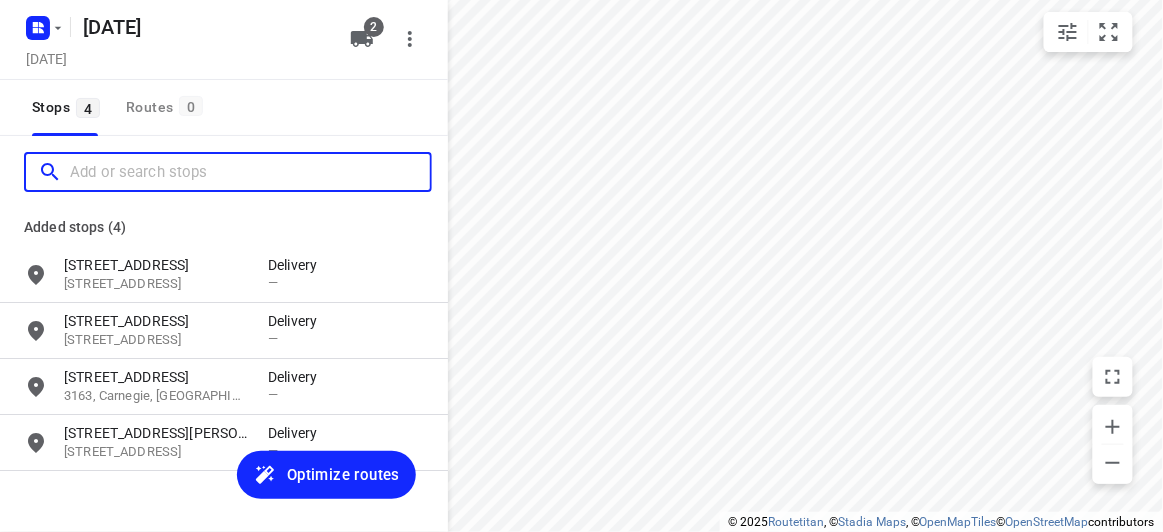 paste on "1 McKenzie Street Doncaster east 3109" 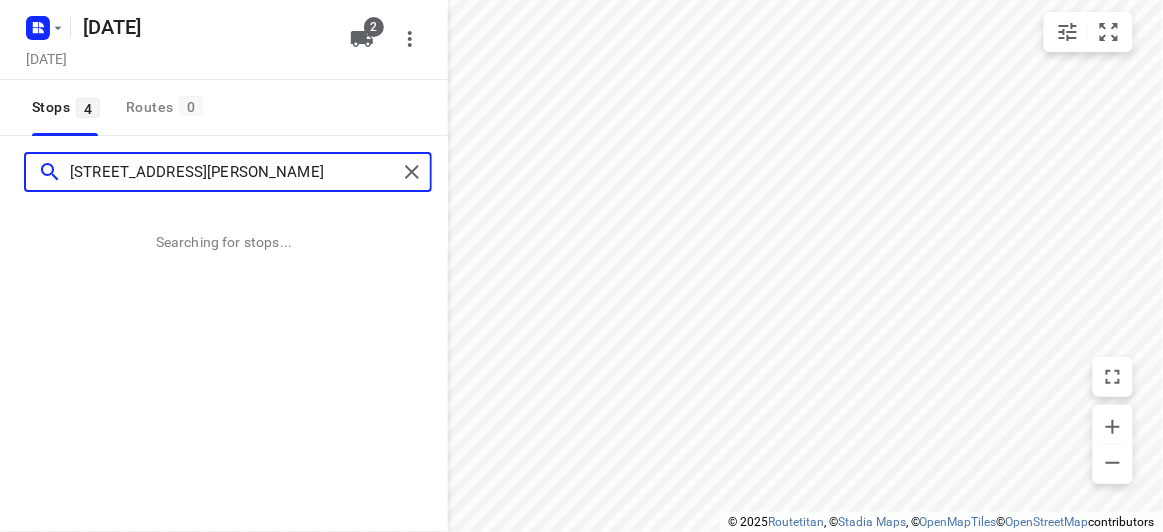 type on "1 McKenzie Street Doncaster east 3109" 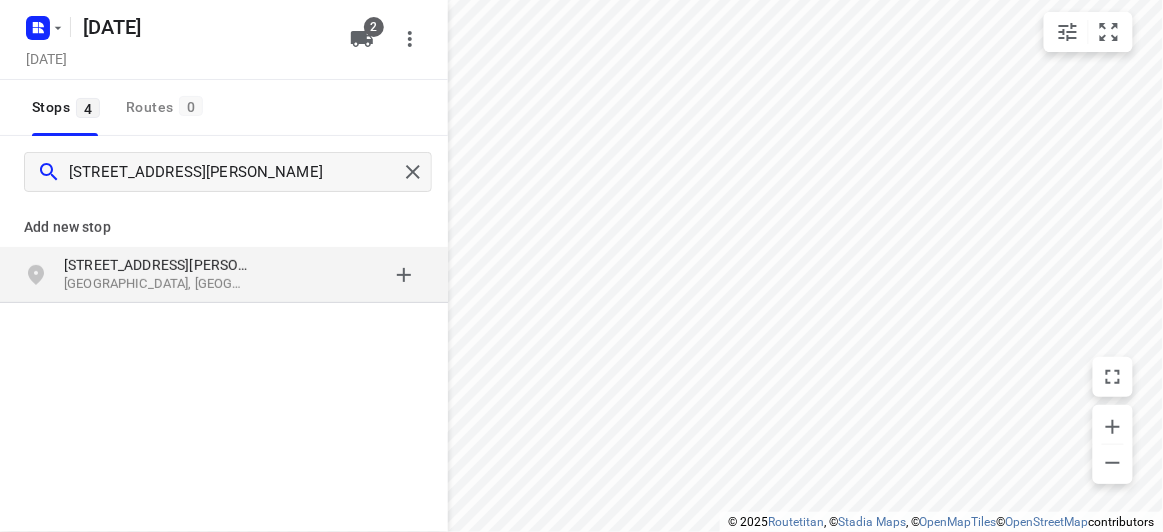 drag, startPoint x: 806, startPoint y: 519, endPoint x: 170, endPoint y: 260, distance: 686.71466 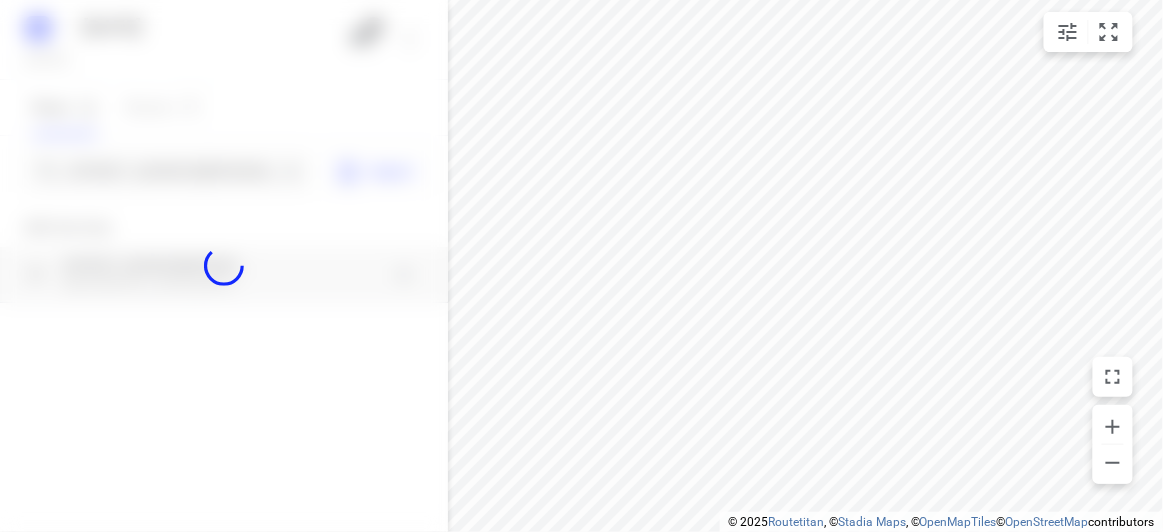 click at bounding box center [224, 266] 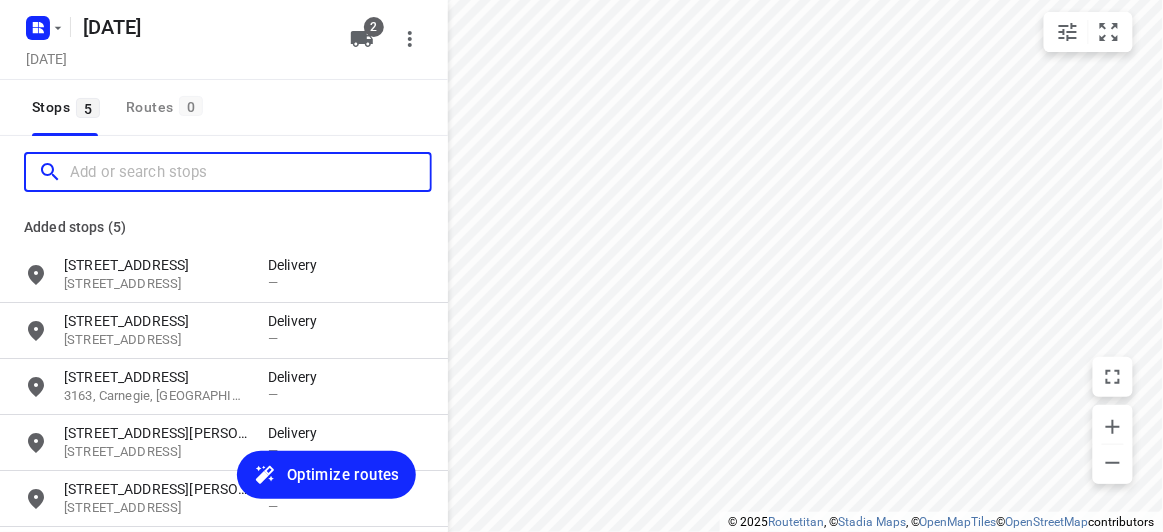 scroll, scrollTop: 0, scrollLeft: 0, axis: both 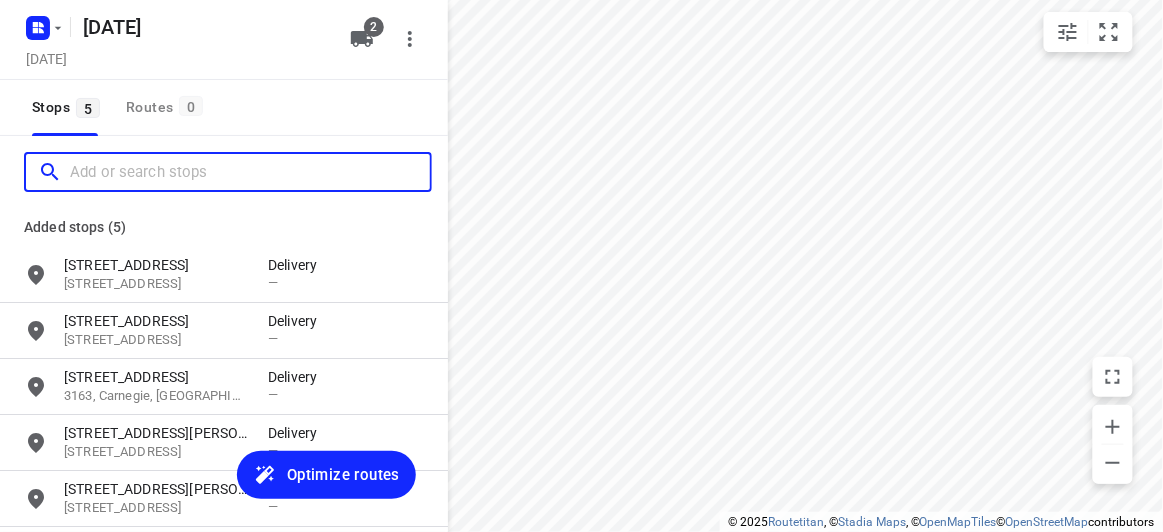 paste on "38 kulnine avenue, Mitcham VIC 3132" 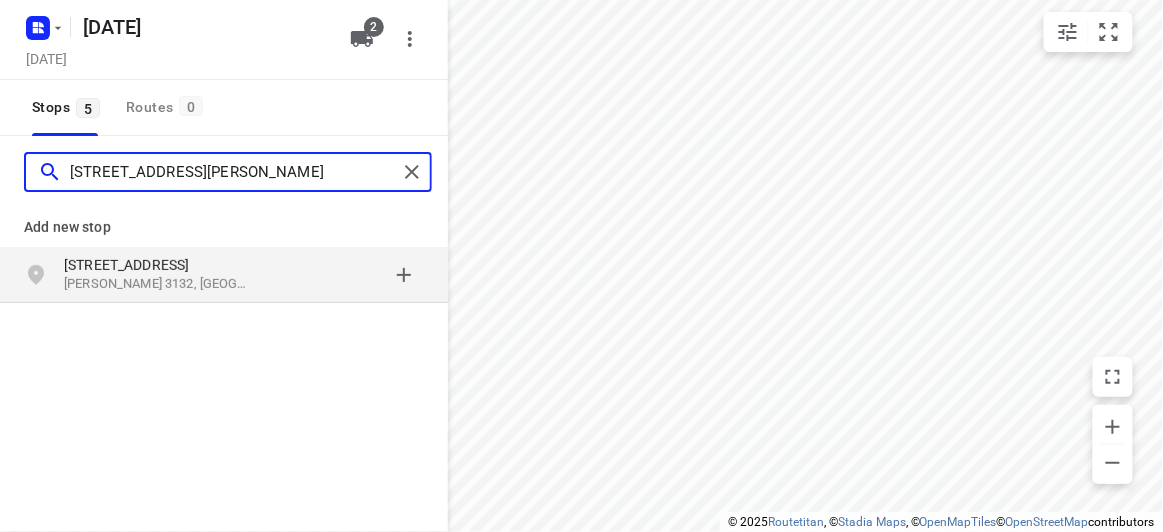type on "38 kulnine avenue, Mitcham VIC 3132" 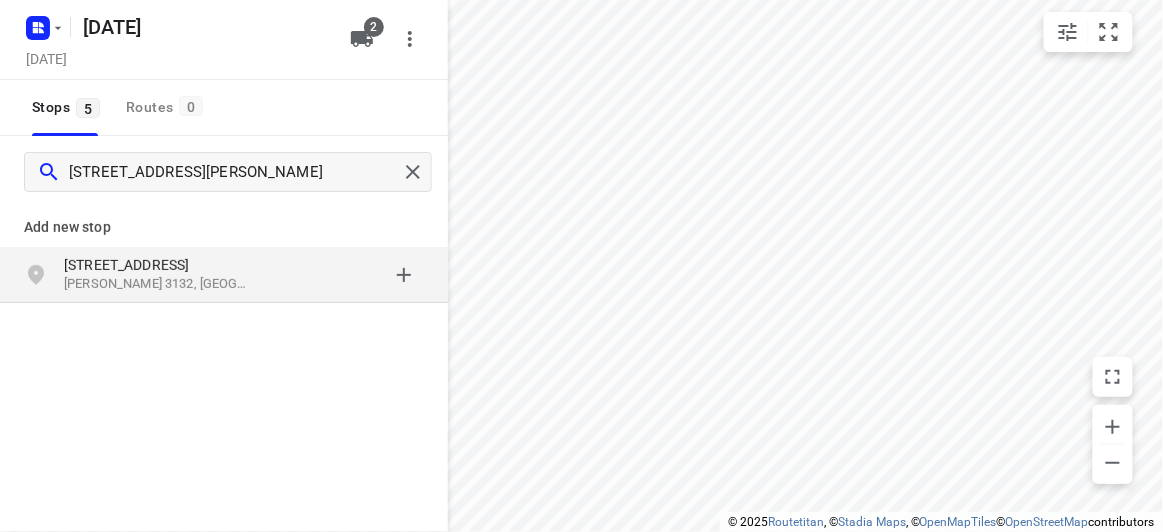 click on "Add new stop" at bounding box center (224, 227) 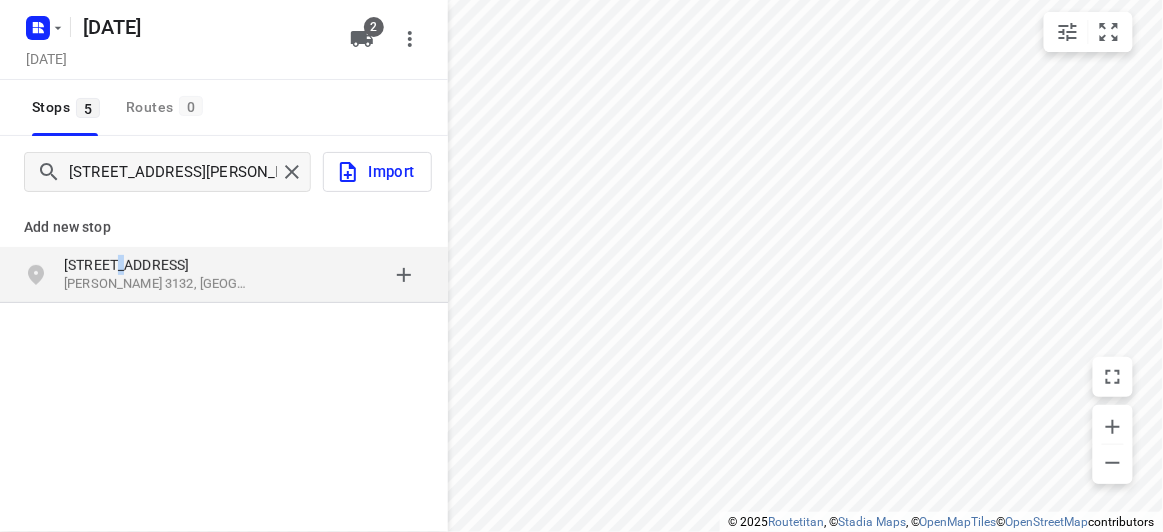 click on "[STREET_ADDRESS]" at bounding box center [156, 265] 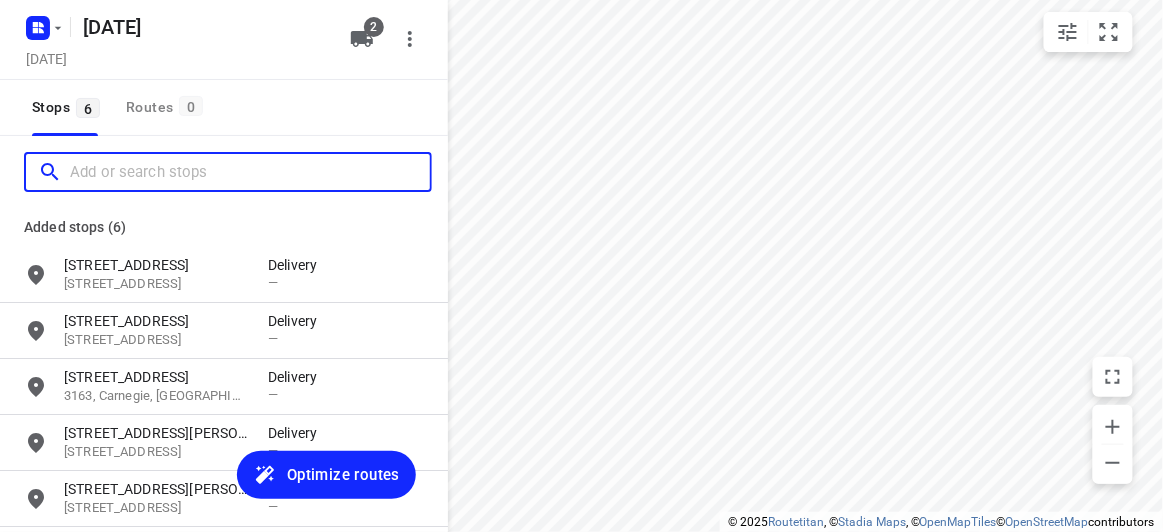 scroll, scrollTop: 0, scrollLeft: 0, axis: both 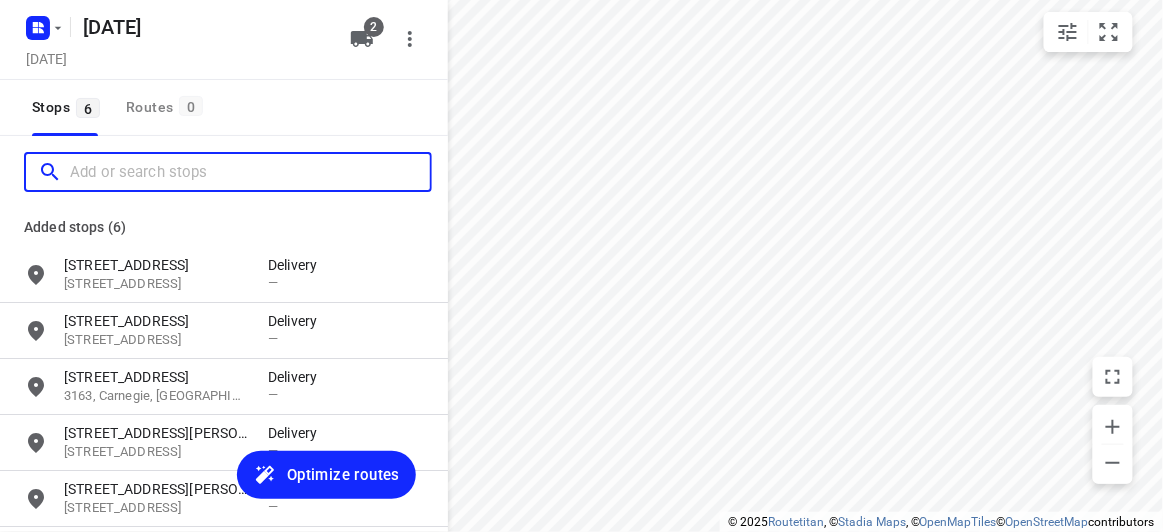 paste on "798 Canterbury Road Vermont 3133" 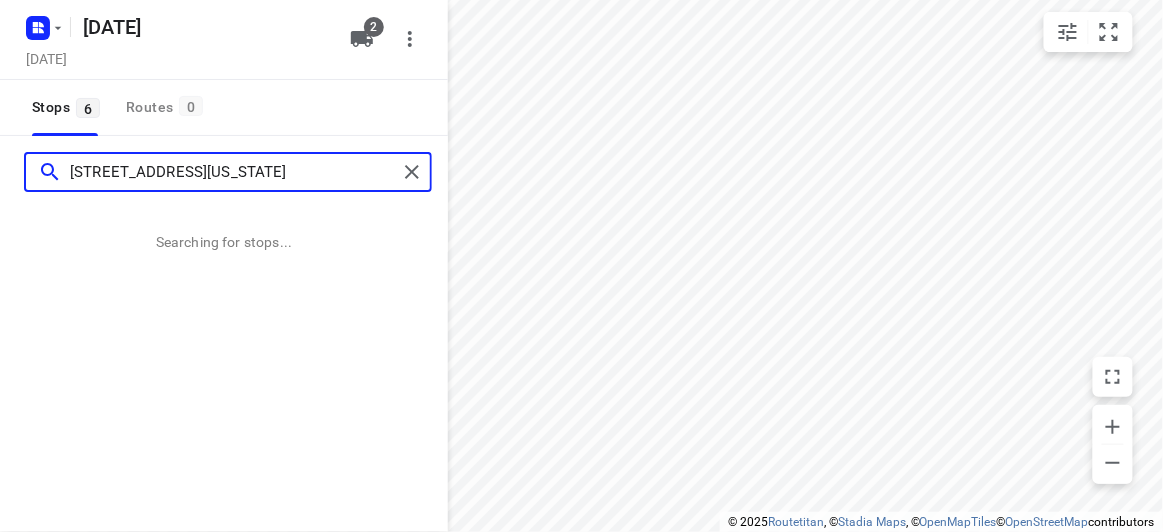type on "798 Canterbury Road Vermont 3133" 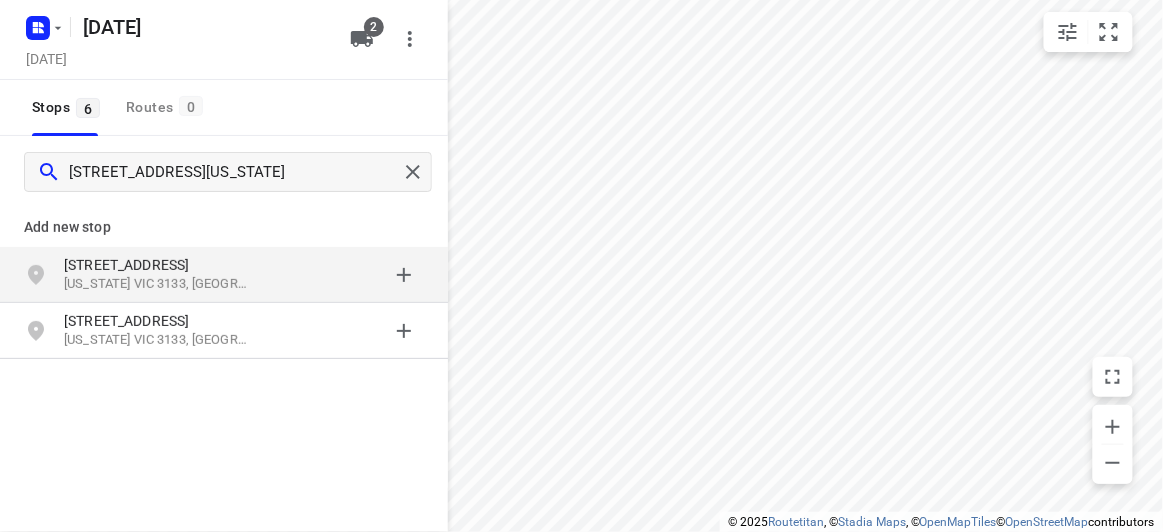 click on "798 Canterbury Road  Vermont VIC 3133, Australia" at bounding box center (224, 275) 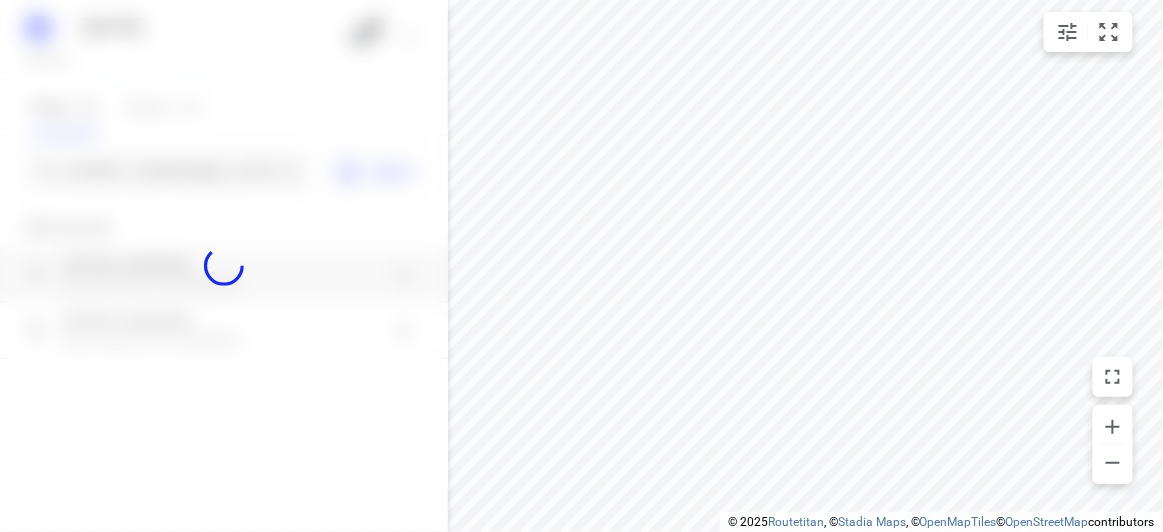 click at bounding box center [224, 266] 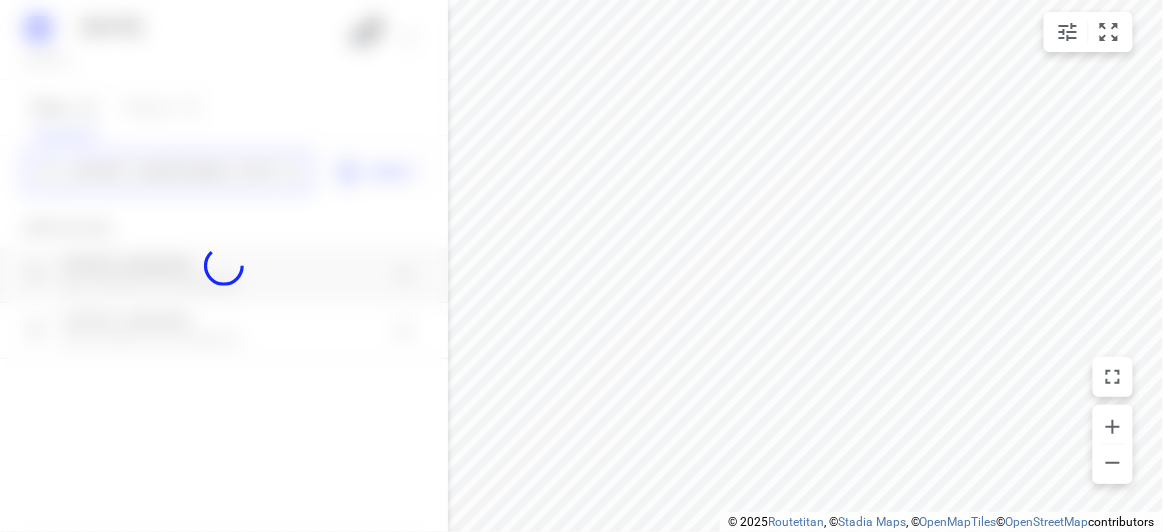 click on "10 JULY 2025 Wednesday, Jul 09 2 Stops 6 Routes 0 798 Canterbury Road Vermont 3133 Import Add new stop 798 Canterbury Road  Vermont VIC 3133, Australia 798 Canterbury Road Service Road  Vermont VIC 3133, Australia Routing Settings Optimization preference Shortest distance distance Optimization preference Distance Format KM km Distance Format Default stop duration 5 minutes Default stop duration Default stop load 1 units Default stop load Allow late stops   Maximum amount of time drivers may be late at a stop Allow reloads BETA   Vehicles may return to the depot to load more stops. Fixed departure time   Vehicles must depart at the start of their working hours Cancel Save" at bounding box center [224, 266] 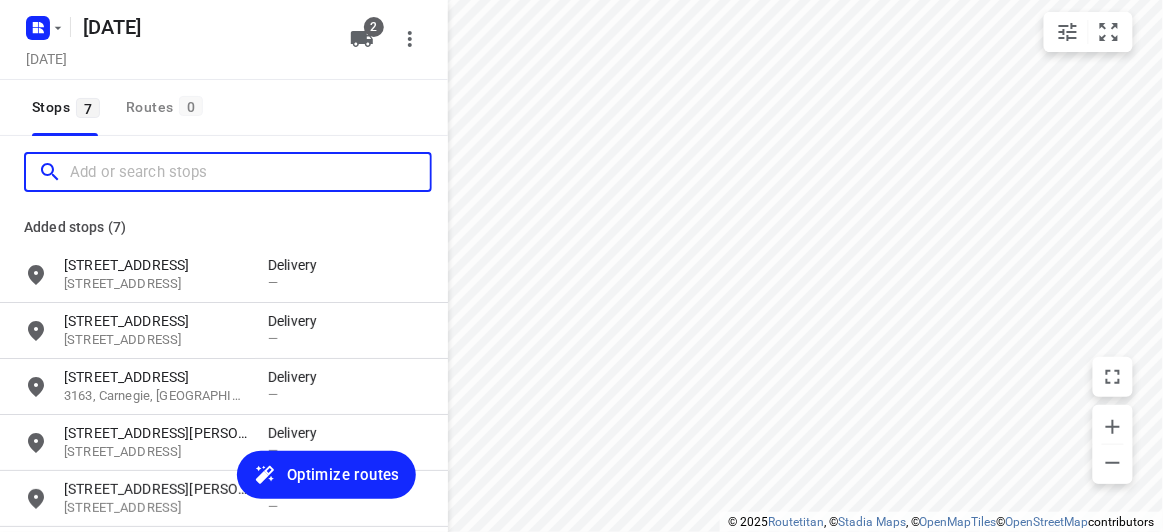 scroll, scrollTop: 0, scrollLeft: 0, axis: both 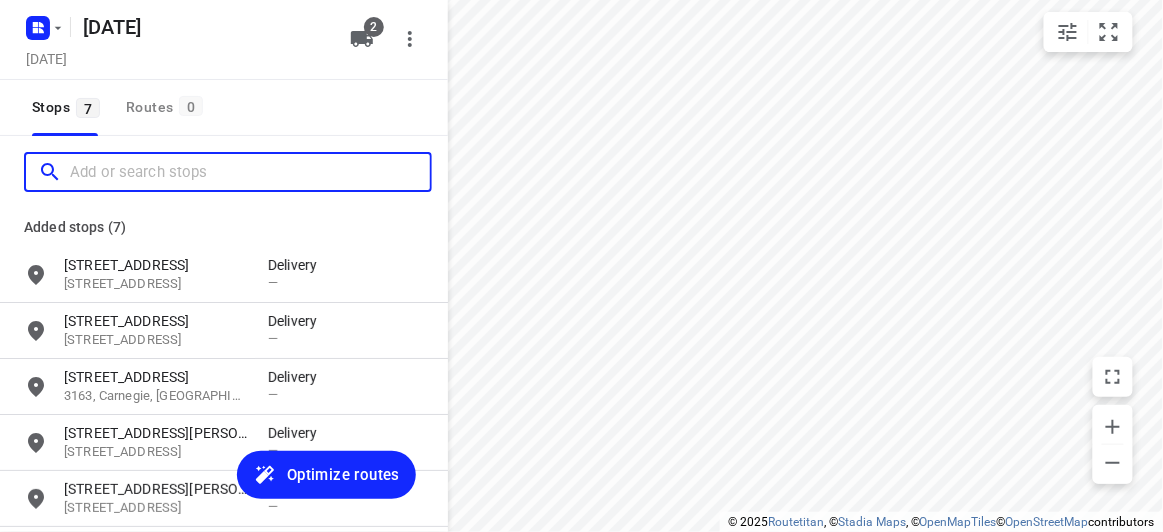 paste on "56 Albert Street Mount Waverley 3149" 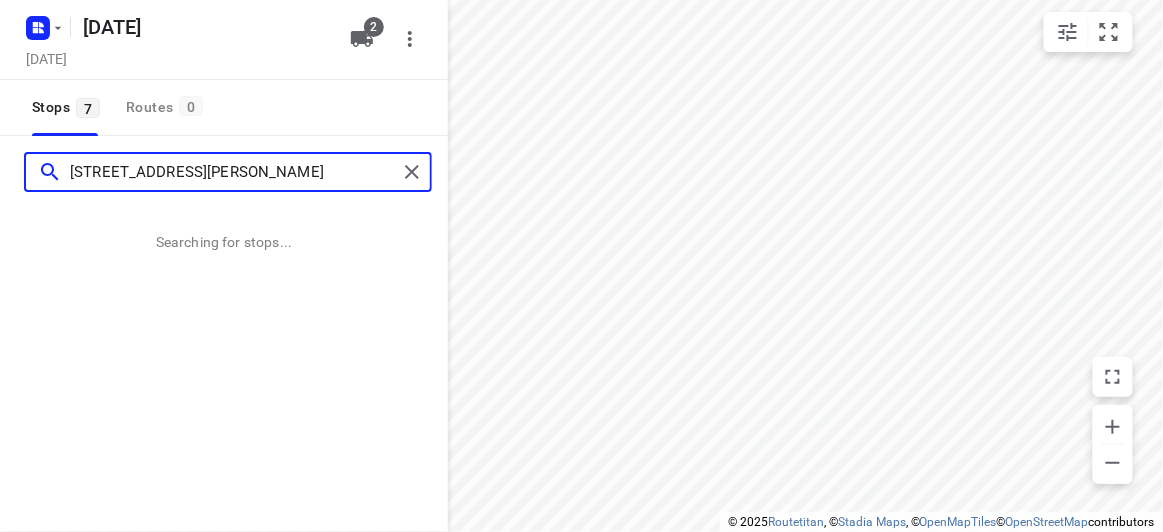 type on "56 Albert Street Mount Waverley 3149" 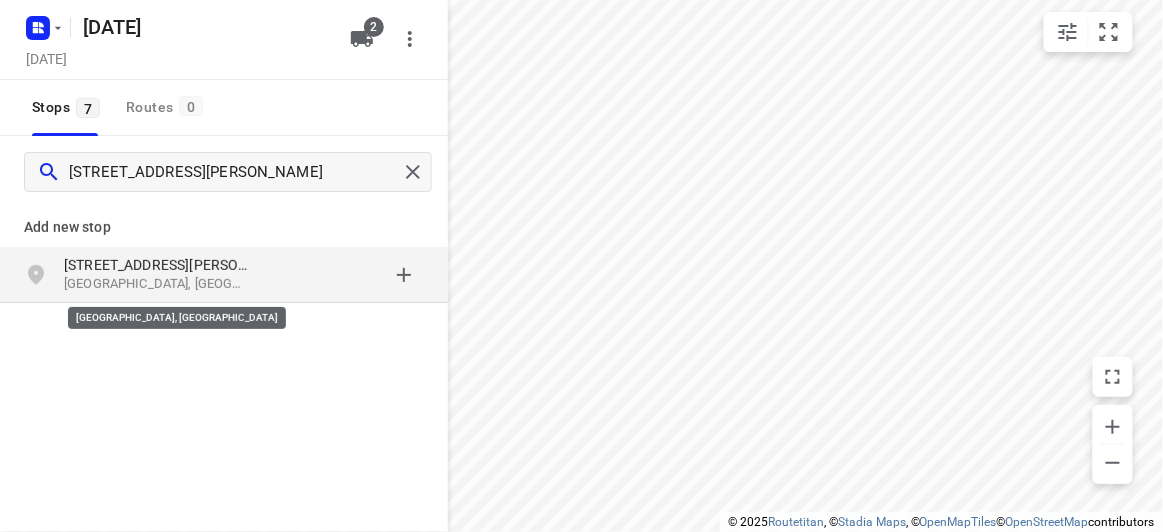 click on "Mount Waverley VIC 3149, Australia" at bounding box center (156, 284) 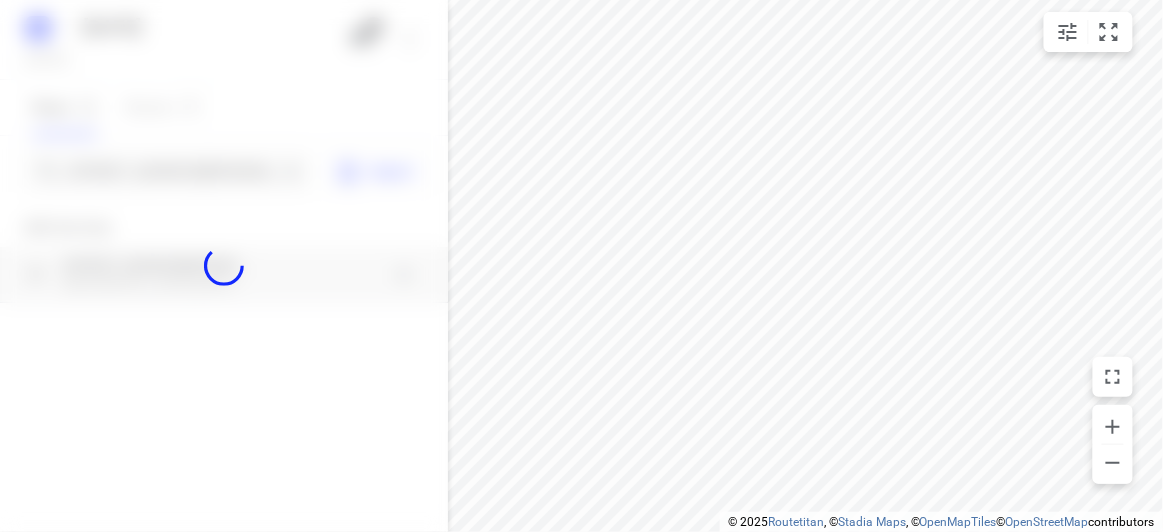 click at bounding box center [224, 266] 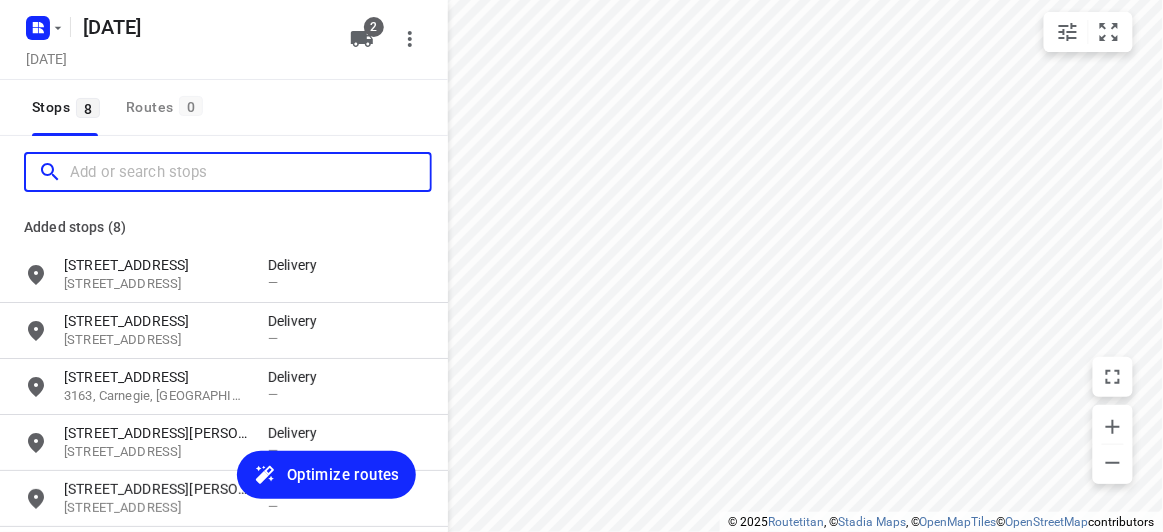 scroll, scrollTop: 0, scrollLeft: 0, axis: both 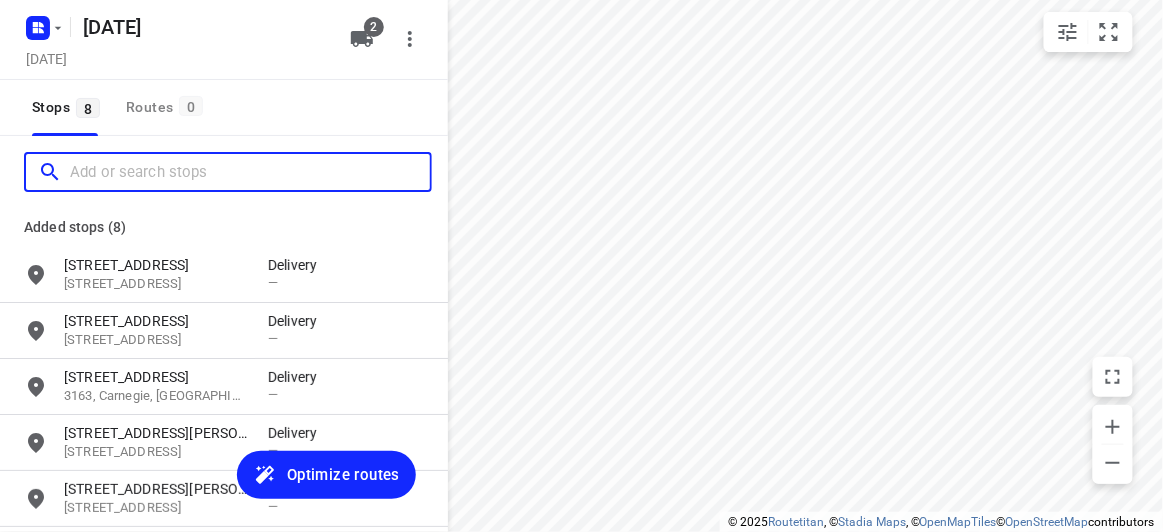 paste on "8 Newman Rd, Nunawading 3131" 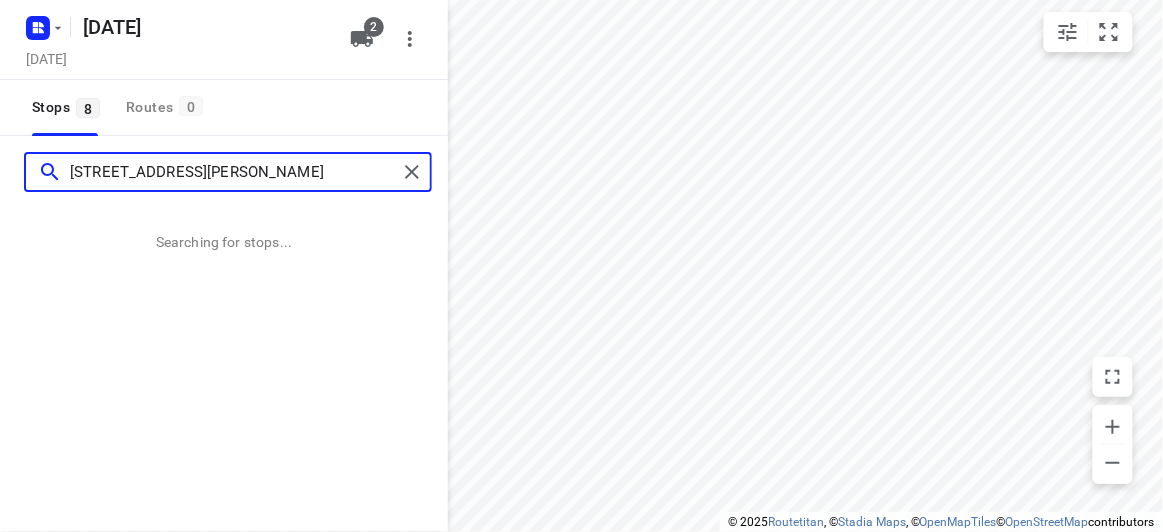 type on "8 Newman Rd, Nunawading 3131" 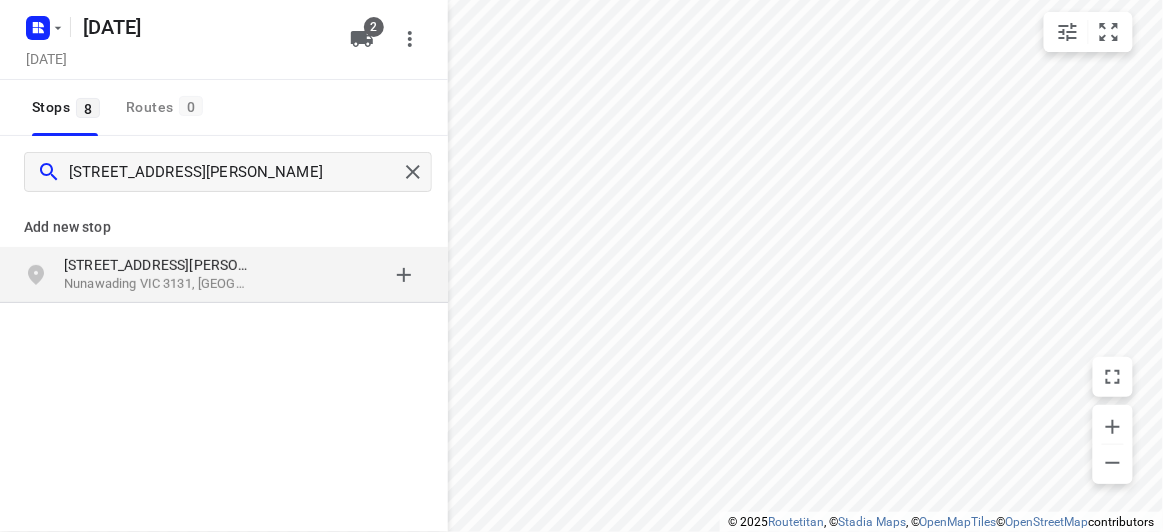 click on "8 Newman Rd" at bounding box center [156, 265] 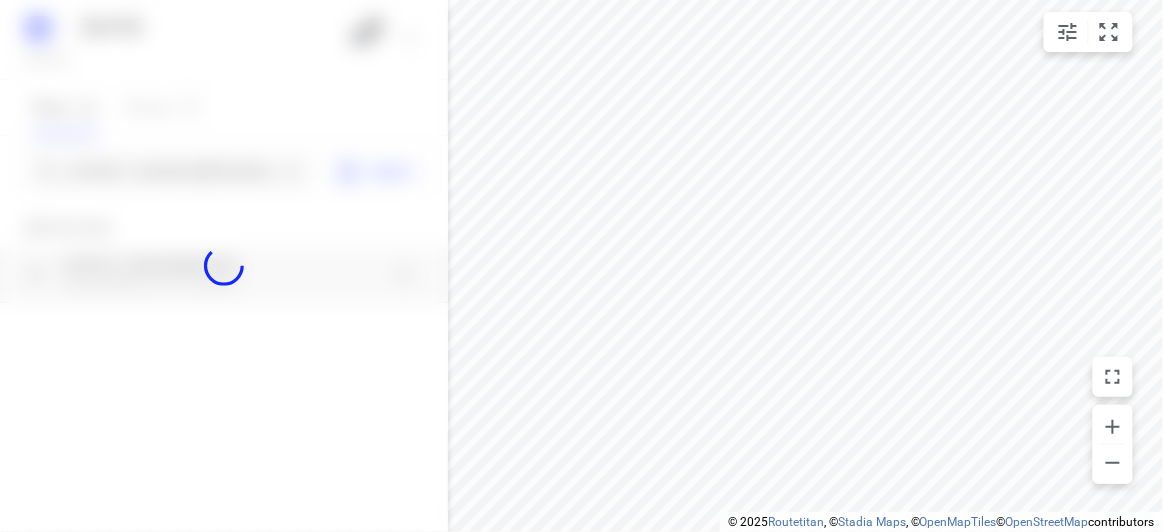 click at bounding box center [224, 266] 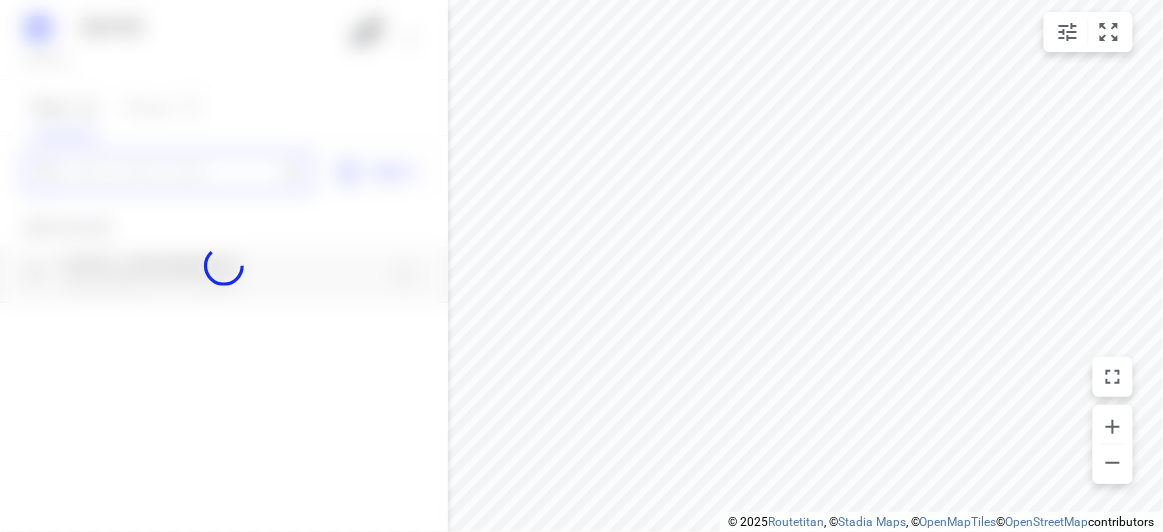 scroll, scrollTop: 0, scrollLeft: 0, axis: both 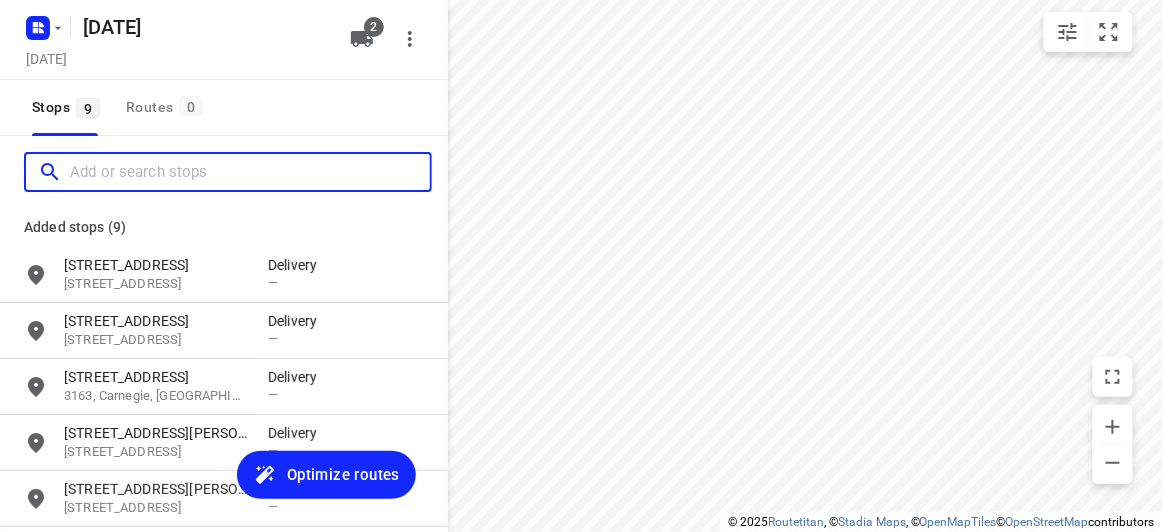 paste on "30 Springwood Close, Donvale VIC 3111" 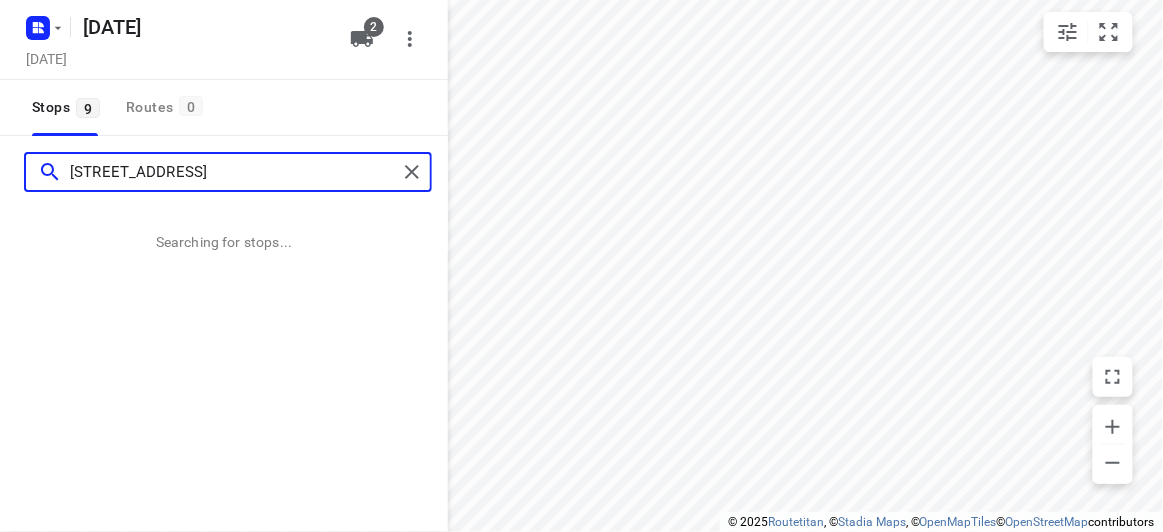 type on "30 Springwood Close, Donvale VIC 3111" 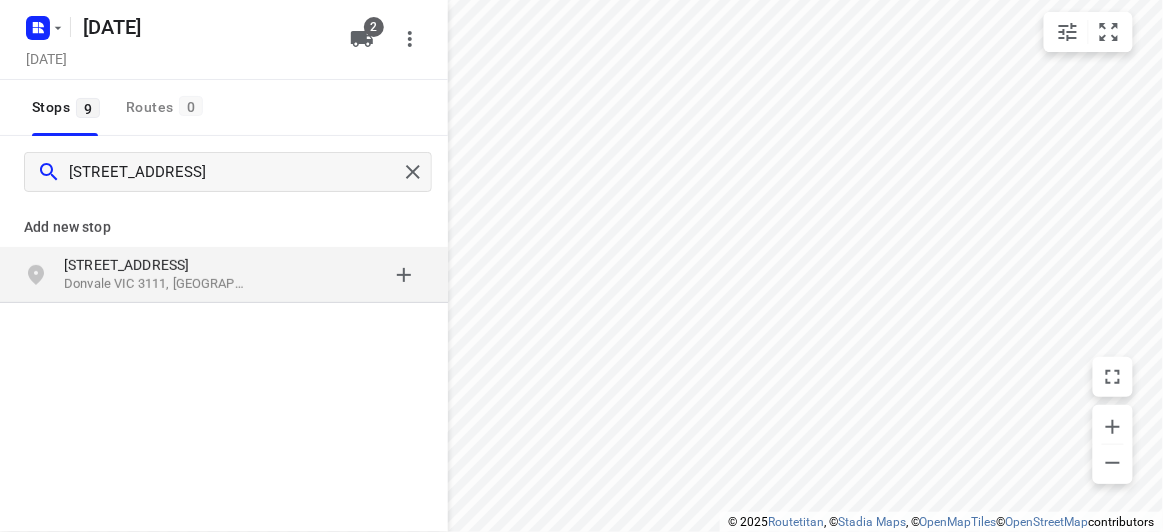 click on "Add new stop 30 Springwood Close  Donvale VIC 3111, Australia" at bounding box center (224, 320) 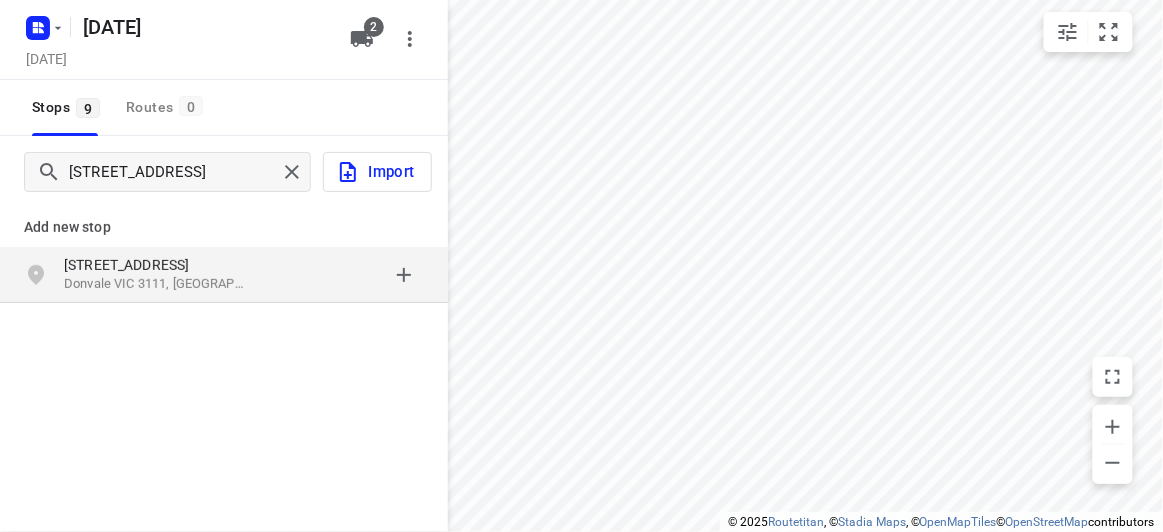 click on "Donvale VIC 3111, Australia" at bounding box center [156, 284] 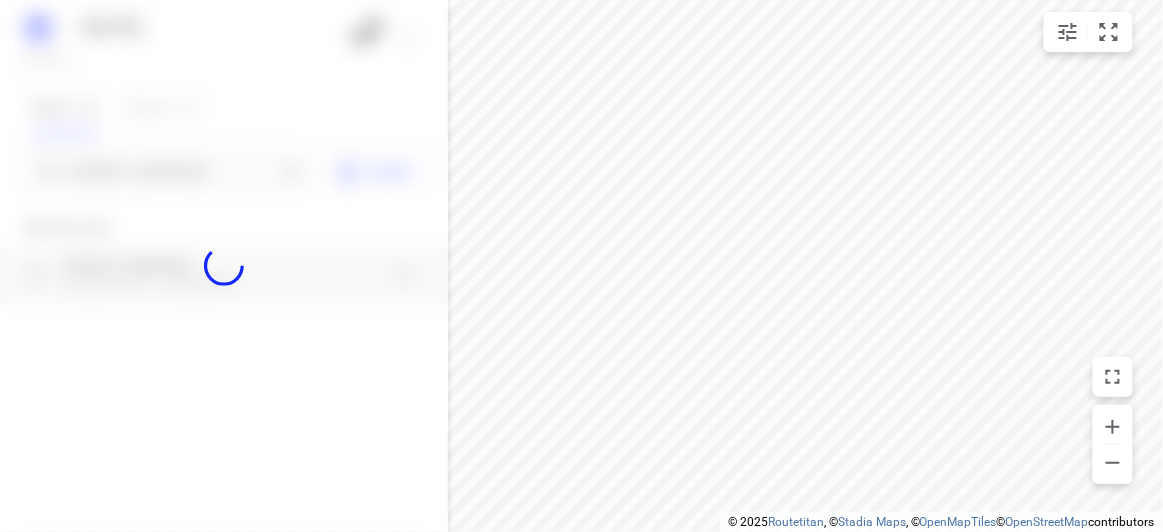 click at bounding box center (224, 266) 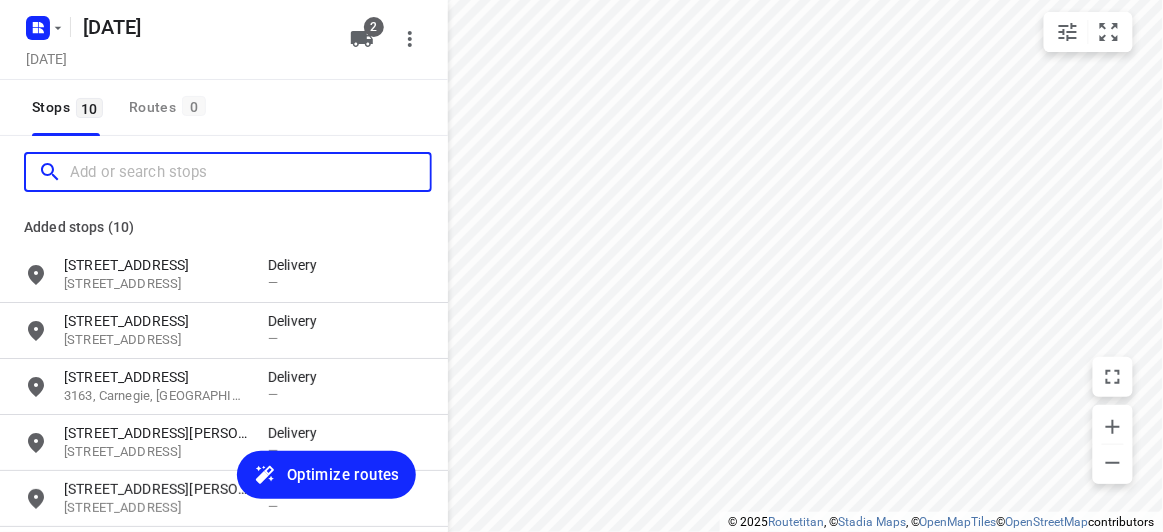 paste on "28 Norbert St Balwyn 3103" 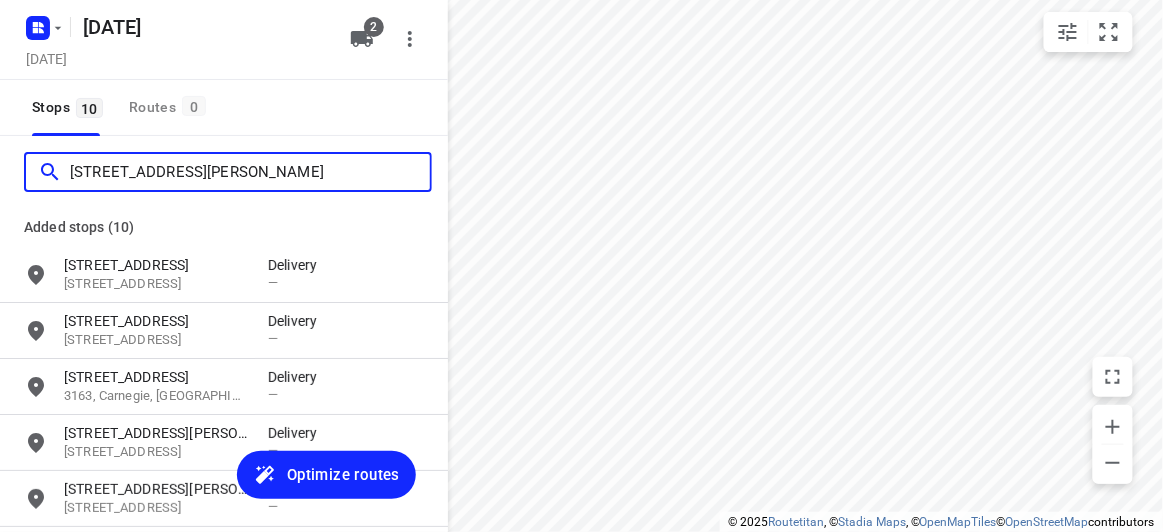 scroll, scrollTop: 0, scrollLeft: 0, axis: both 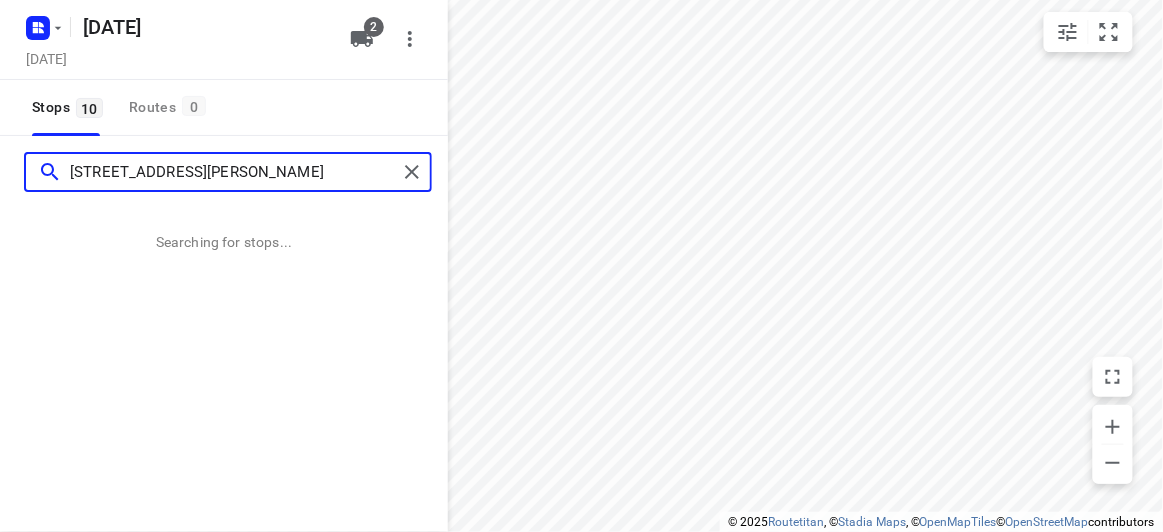 type on "28 Norbert St Balwyn 3103" 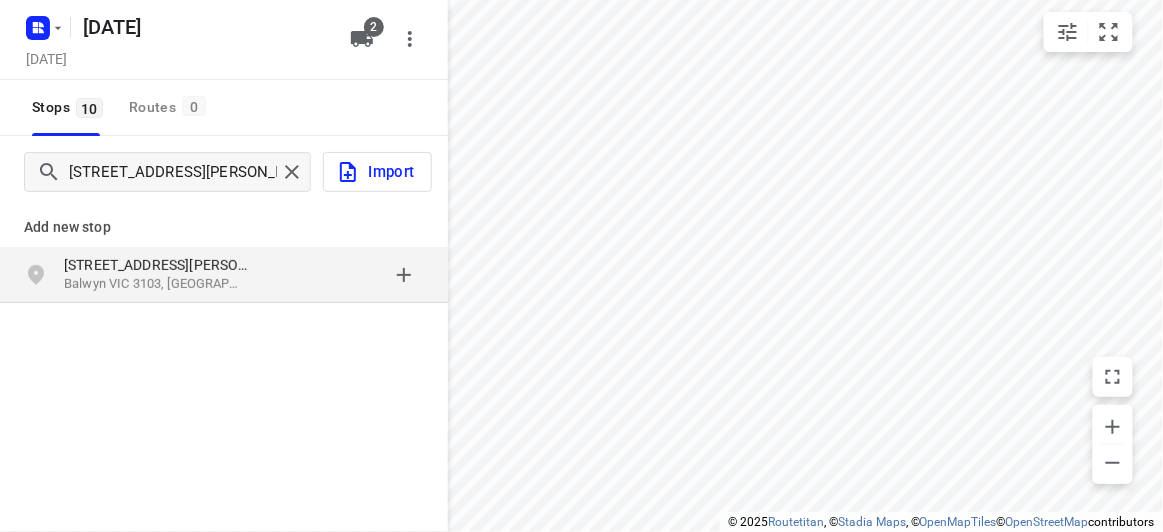 click on "Balwyn VIC 3103, Australia" at bounding box center (156, 284) 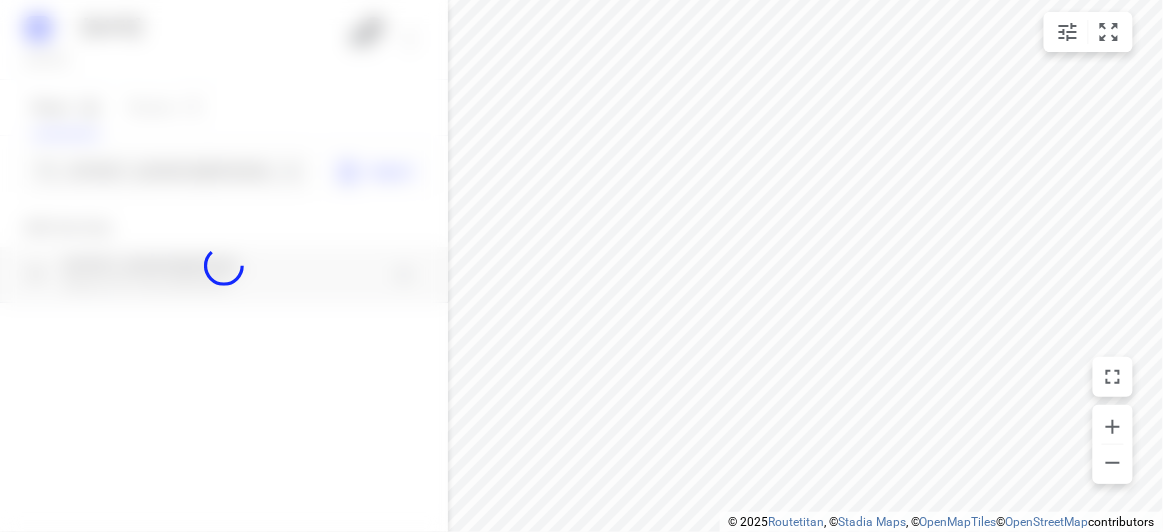 click at bounding box center [224, 266] 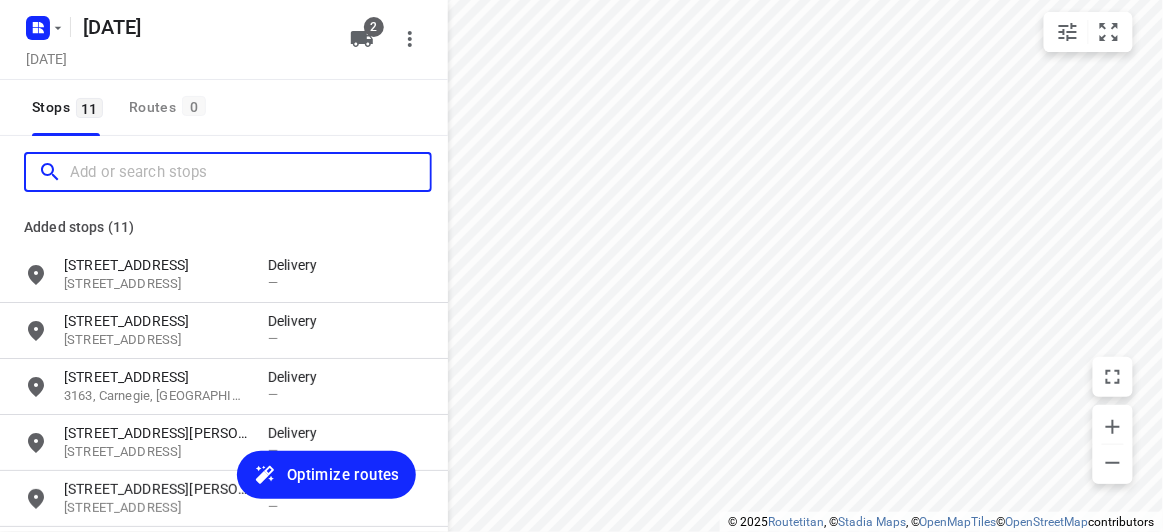 paste on "4 Locksley Ave Kew 3101" 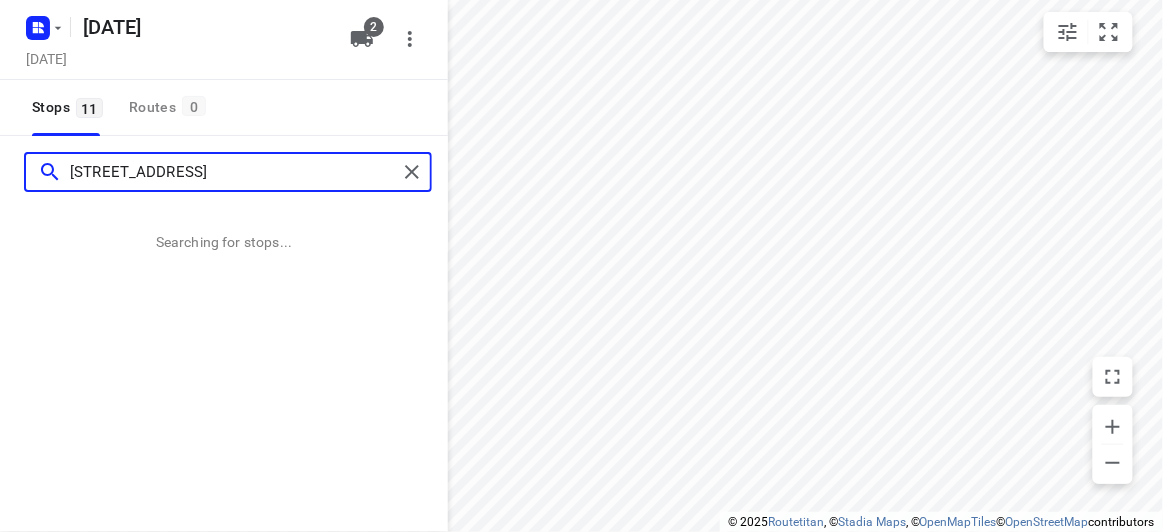 type on "4 Locksley Ave Kew 3101" 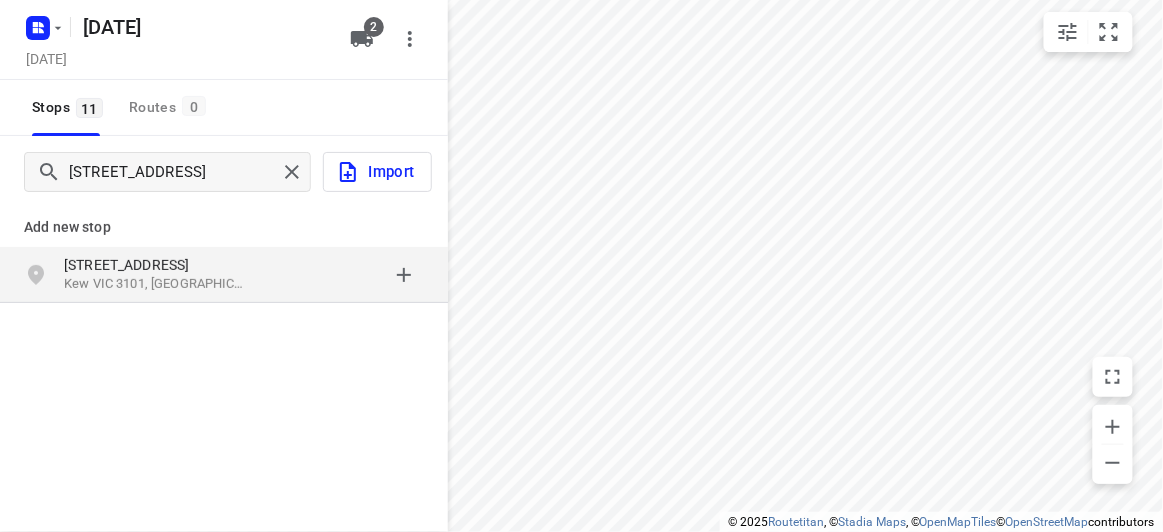 click on "Add new stop 4 Locksley Ave  Kew VIC 3101, Australia" at bounding box center (224, 320) 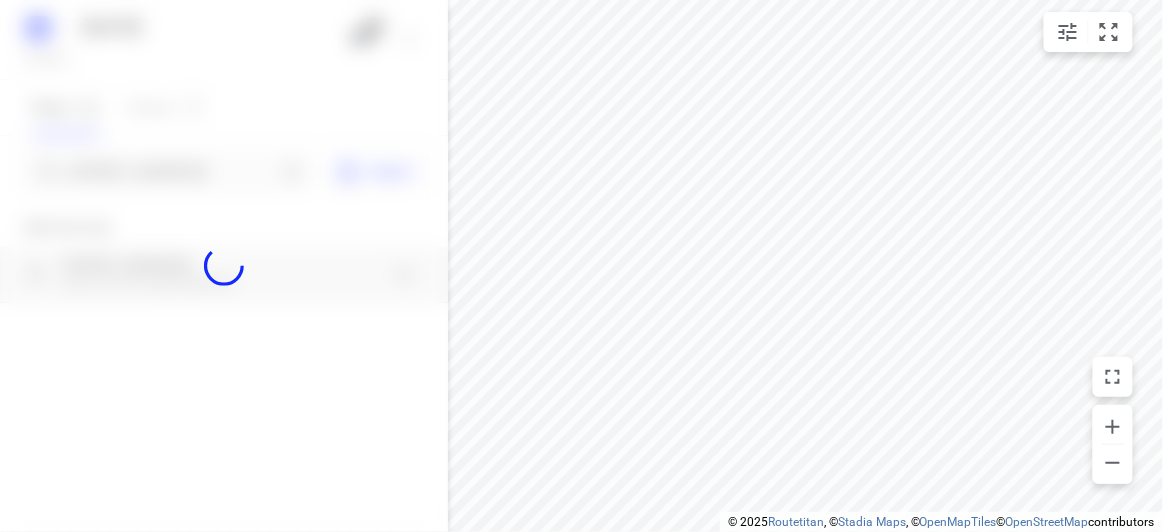 click at bounding box center [224, 266] 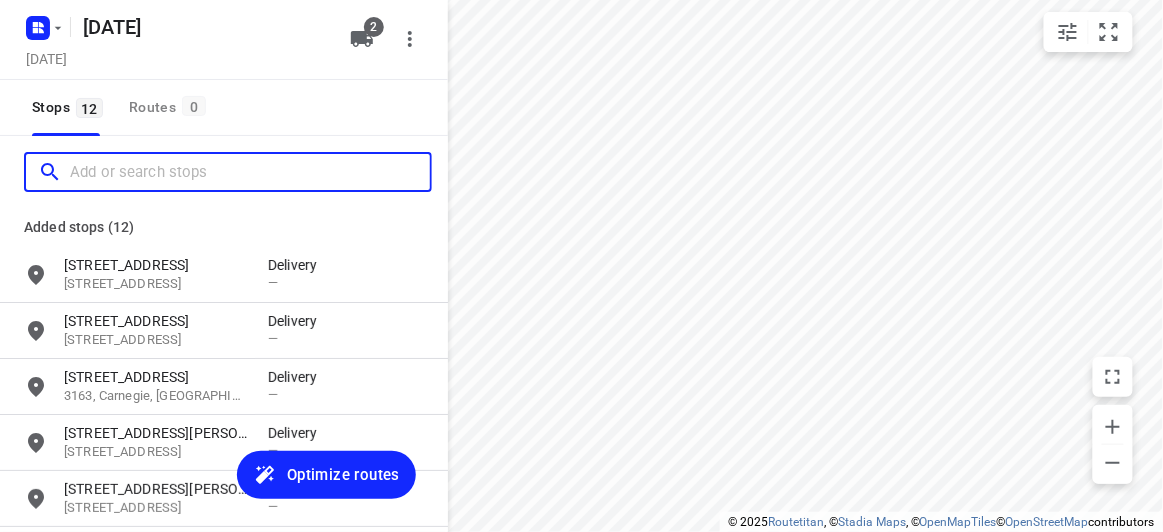 paste on "436 High St Rd Mt Waverley 3149" 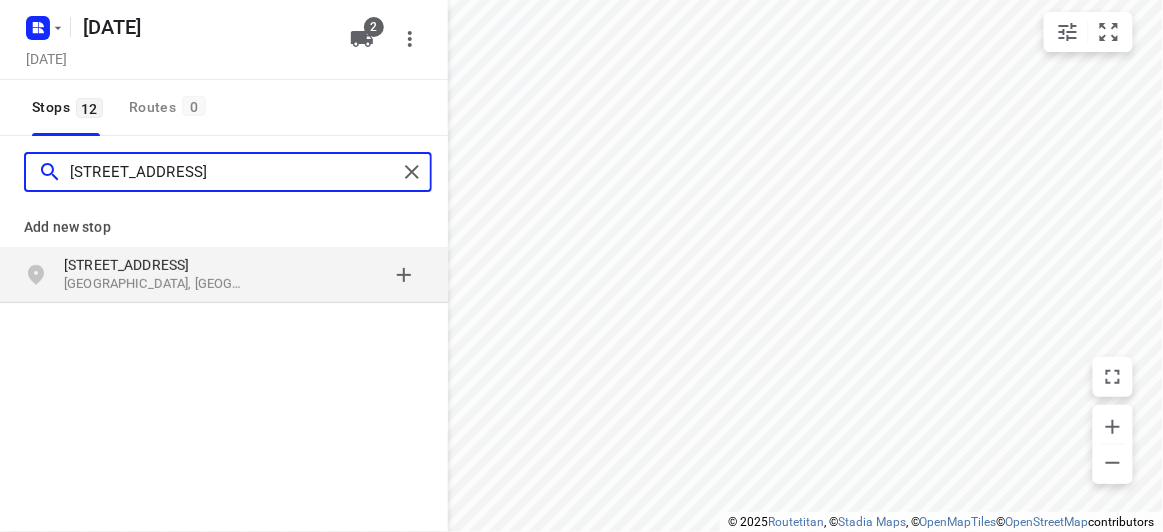 type on "436 High St Rd Mt Waverley 3149" 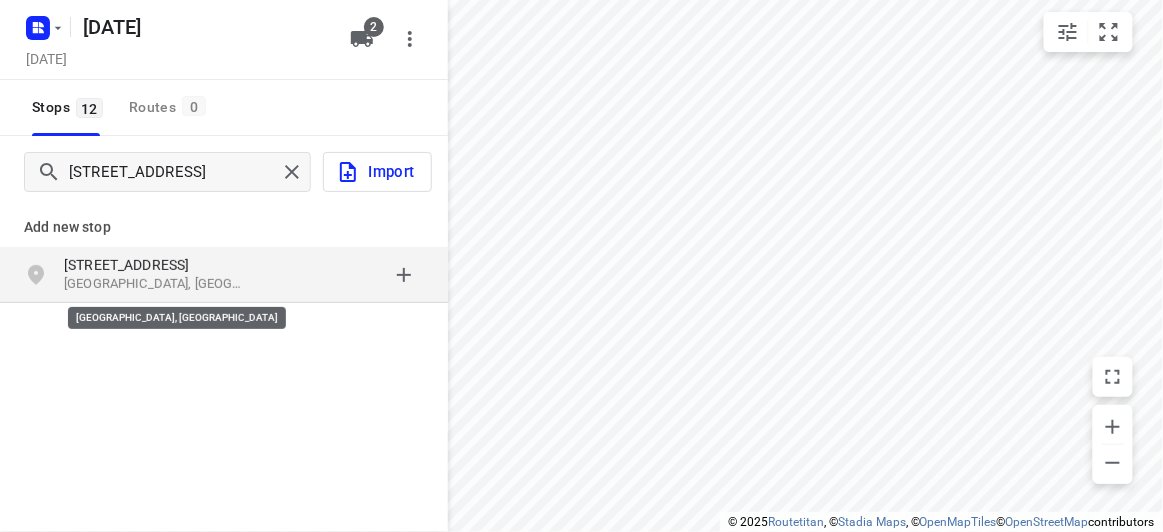 click on "Mount Waverley VIC 3149, Australia" at bounding box center (156, 284) 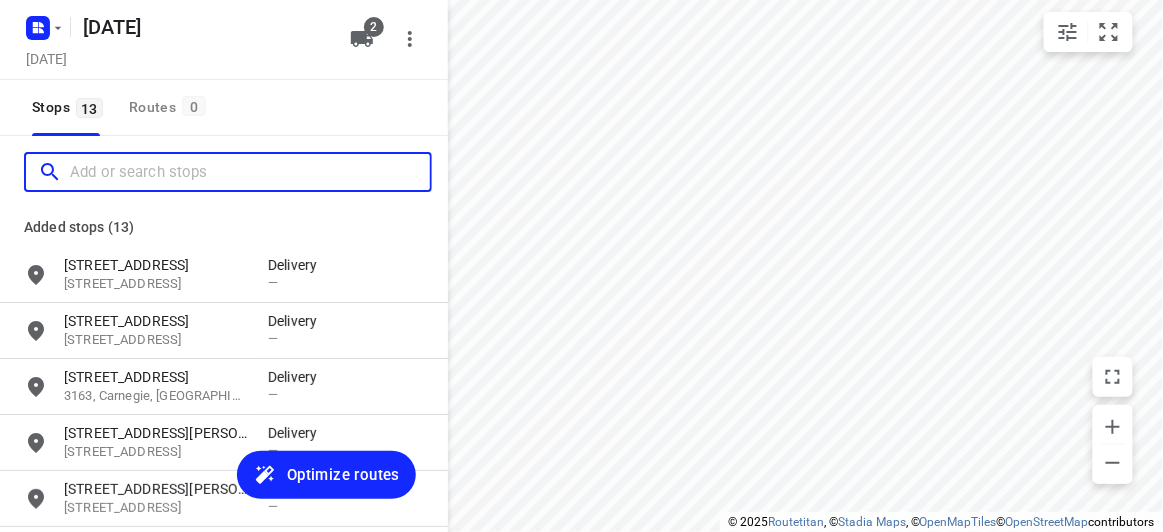 scroll, scrollTop: 0, scrollLeft: 0, axis: both 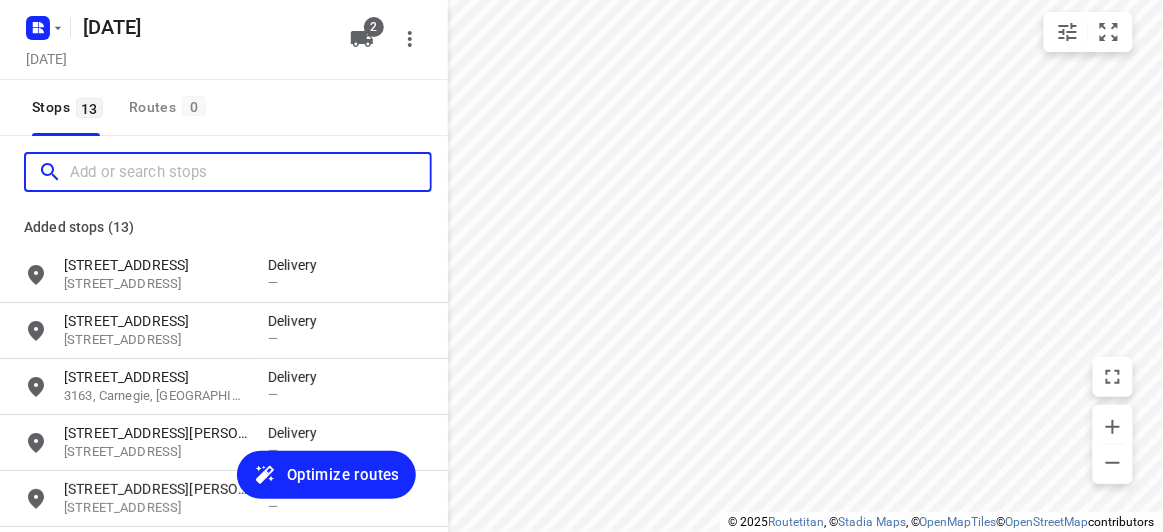 click at bounding box center (250, 172) 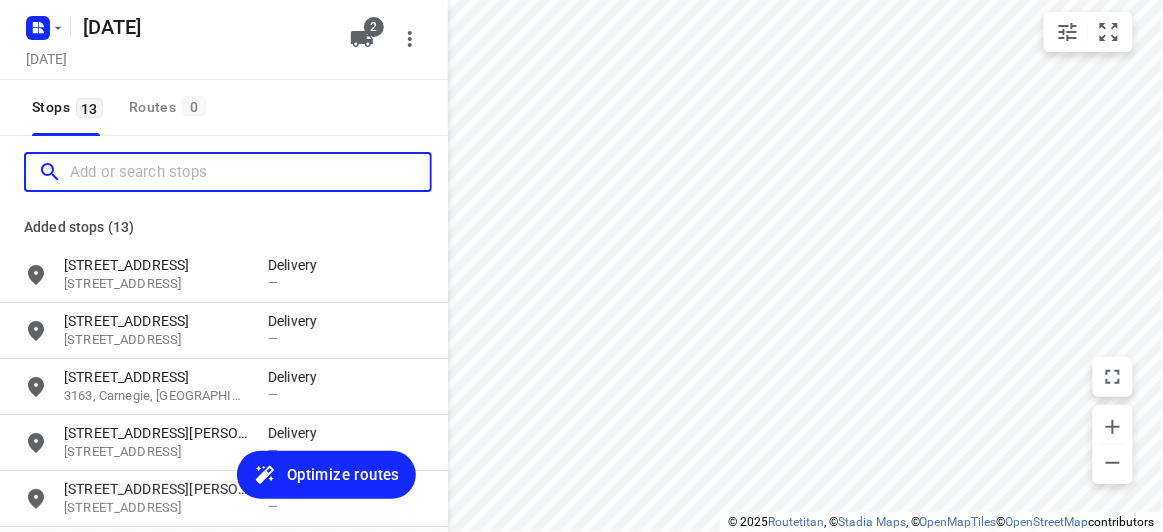 paste on "5 Arlington Walk Vermont 3133" 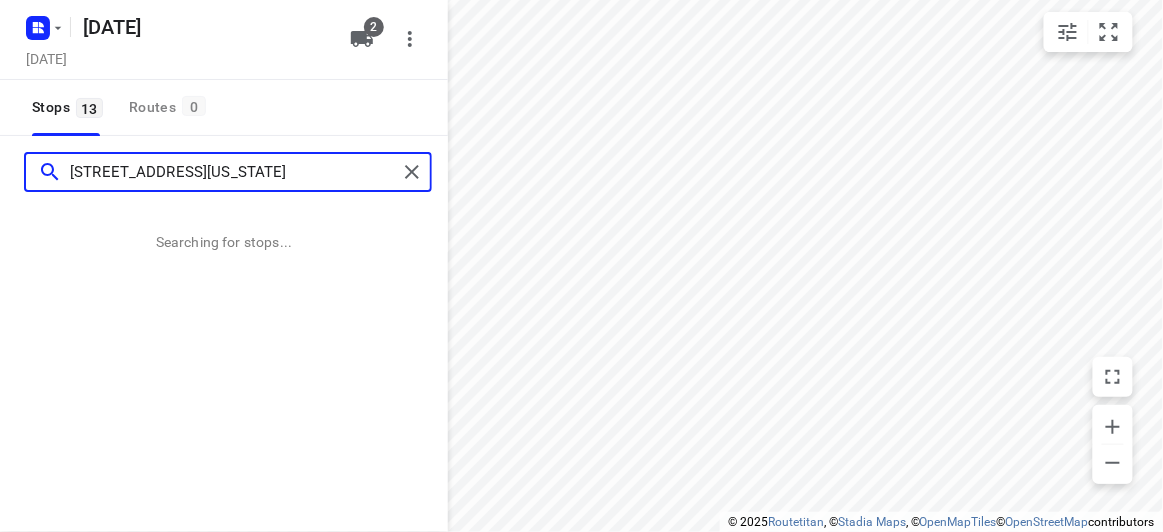 type on "5 Arlington Walk Vermont 3133" 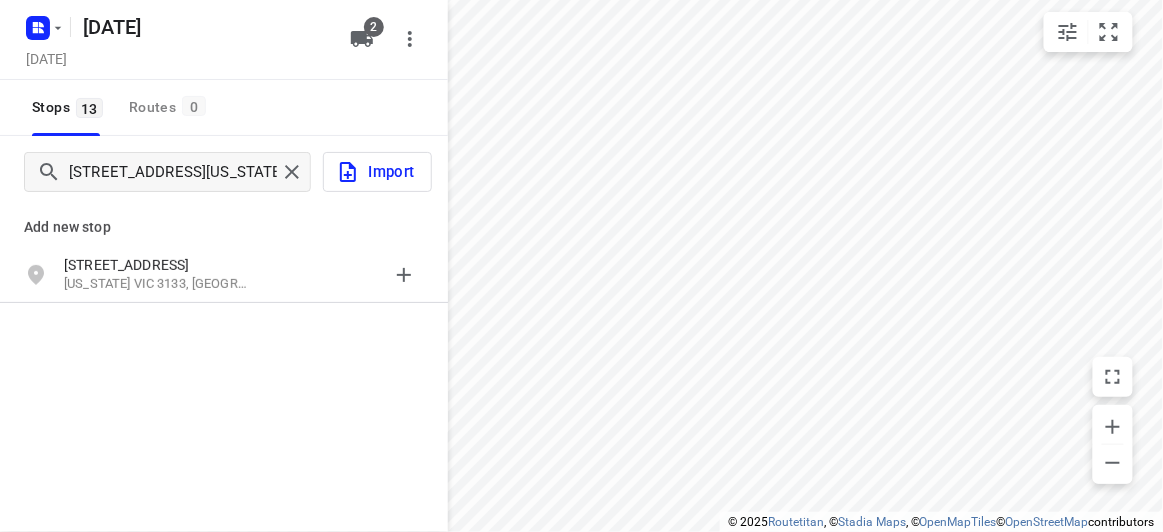 click on "Vermont VIC 3133, Australia" at bounding box center (156, 284) 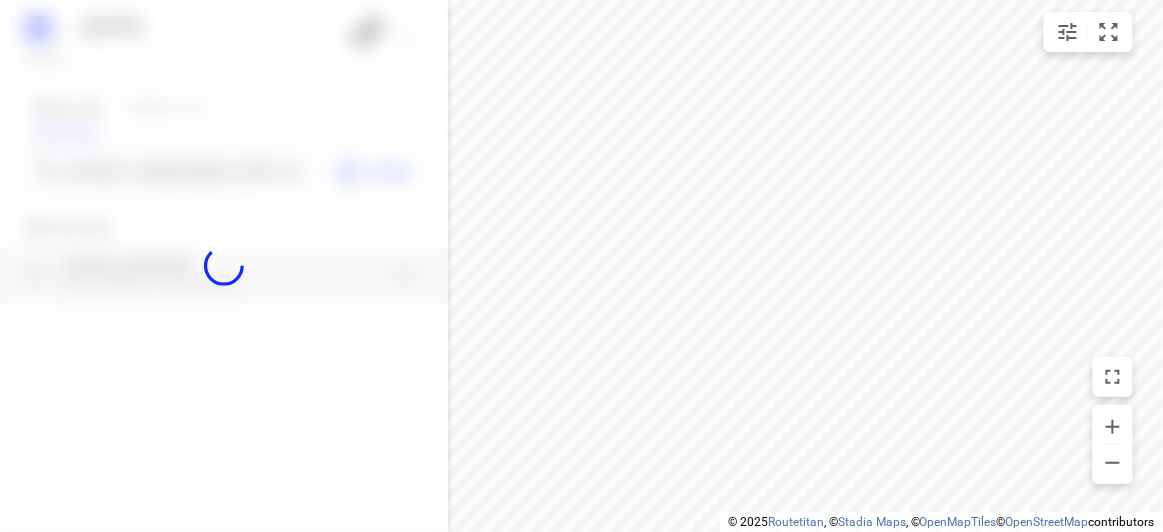 click at bounding box center (224, 266) 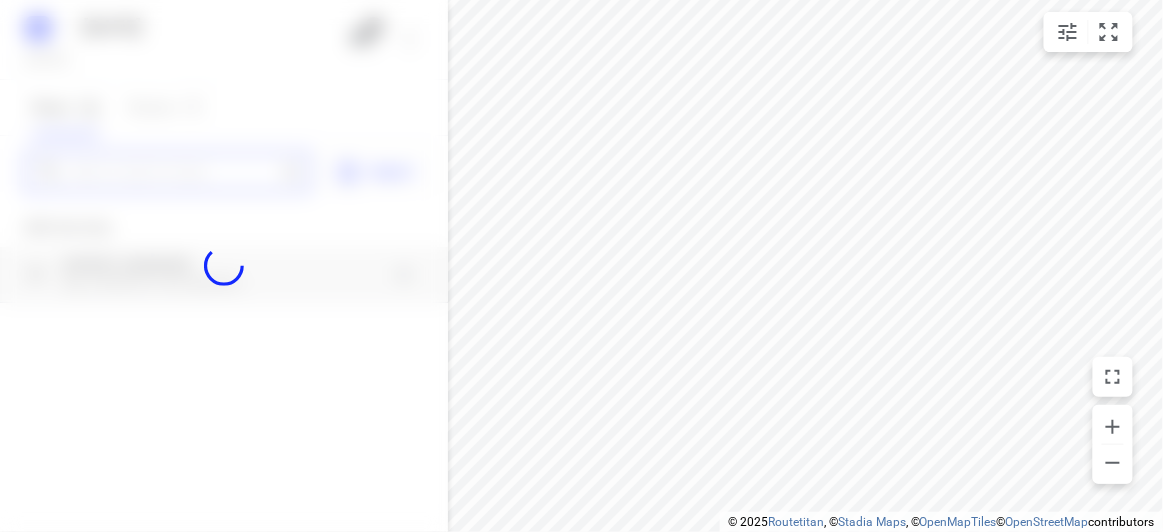 scroll, scrollTop: 0, scrollLeft: 0, axis: both 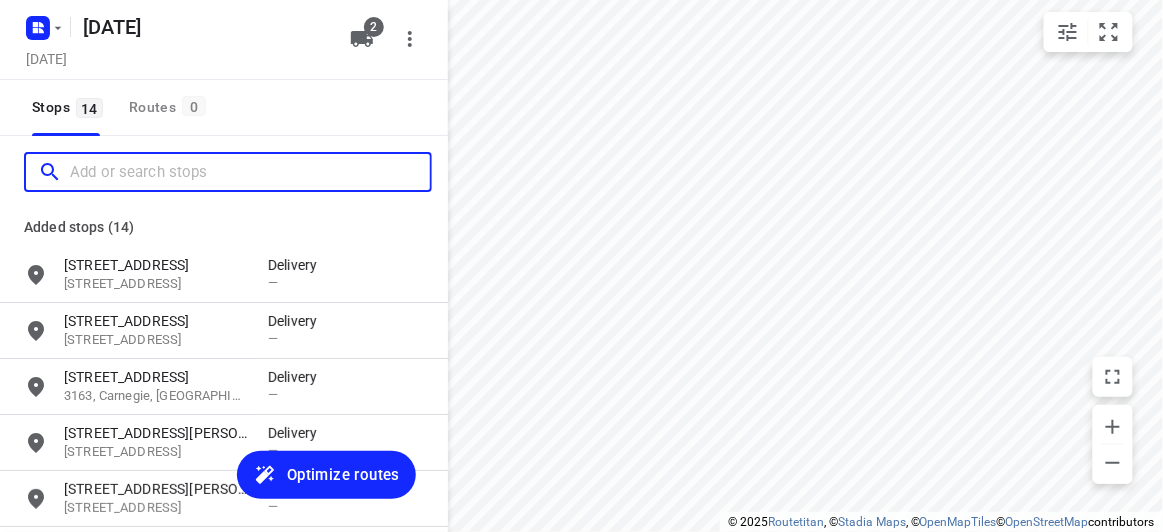 click at bounding box center (250, 172) 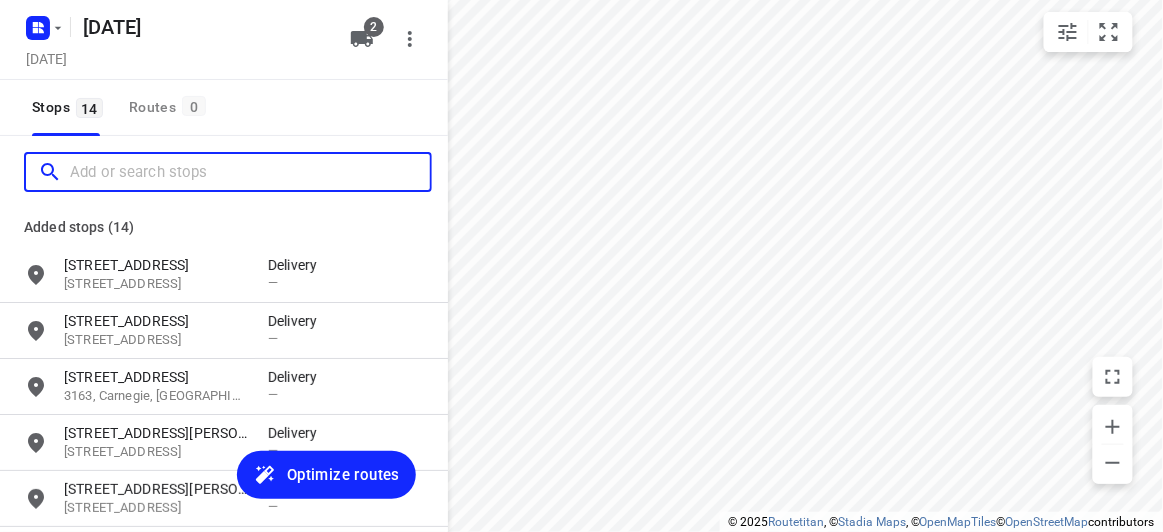 paste on "35 Hallows Street Glen Waverley 3150" 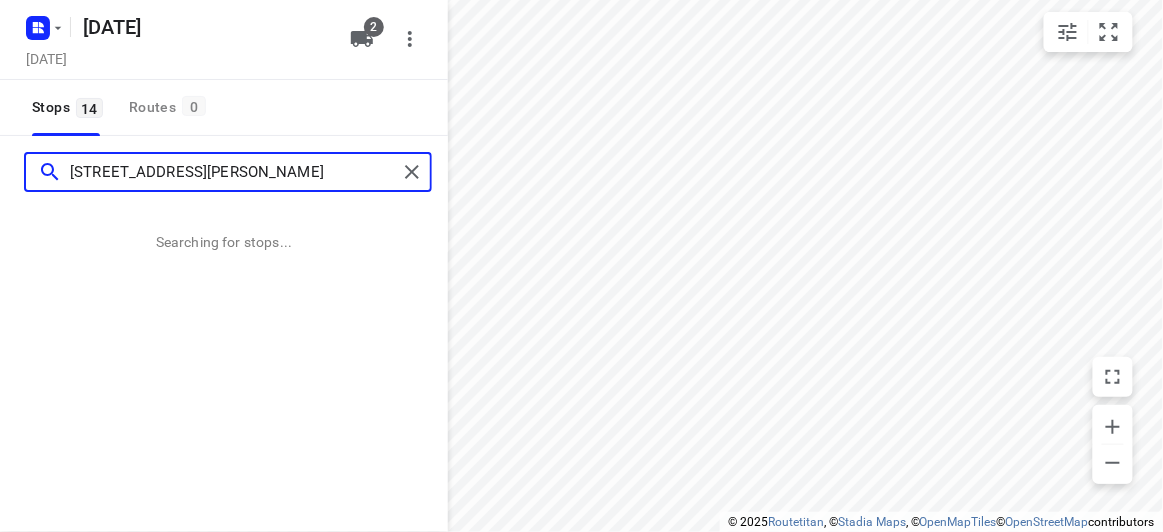 type on "35 Hallows Street Glen Waverley 3150" 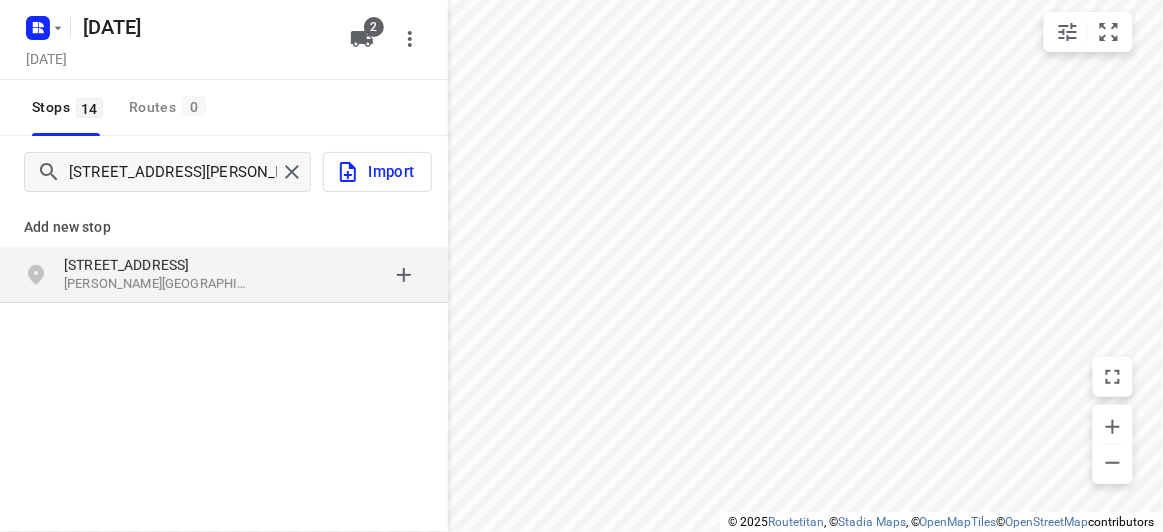 click on "Add new stop 35 Hallows Street  Glen Waverley VIC 3150, Australia" at bounding box center (224, 320) 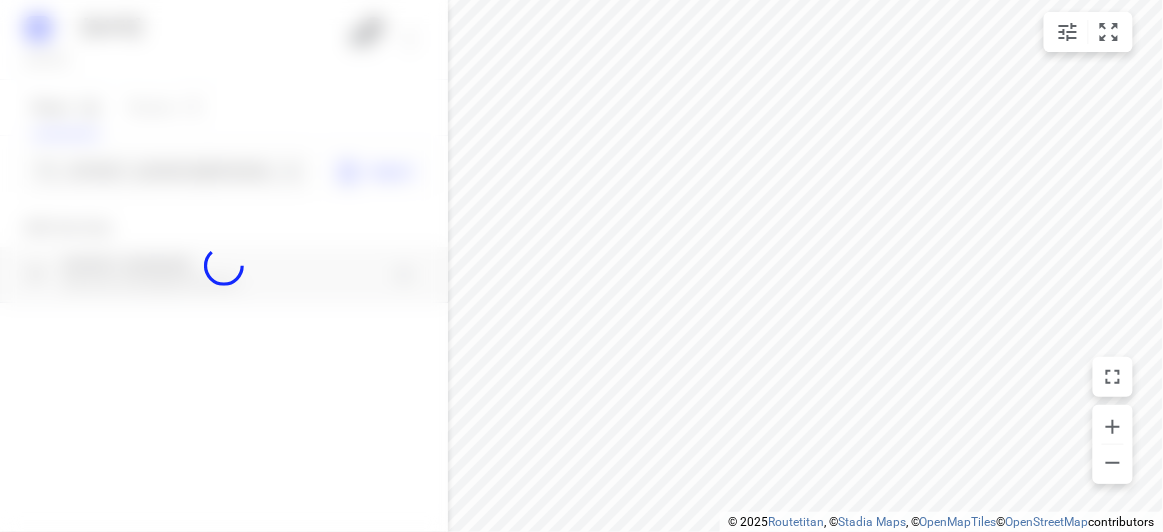 click at bounding box center (224, 266) 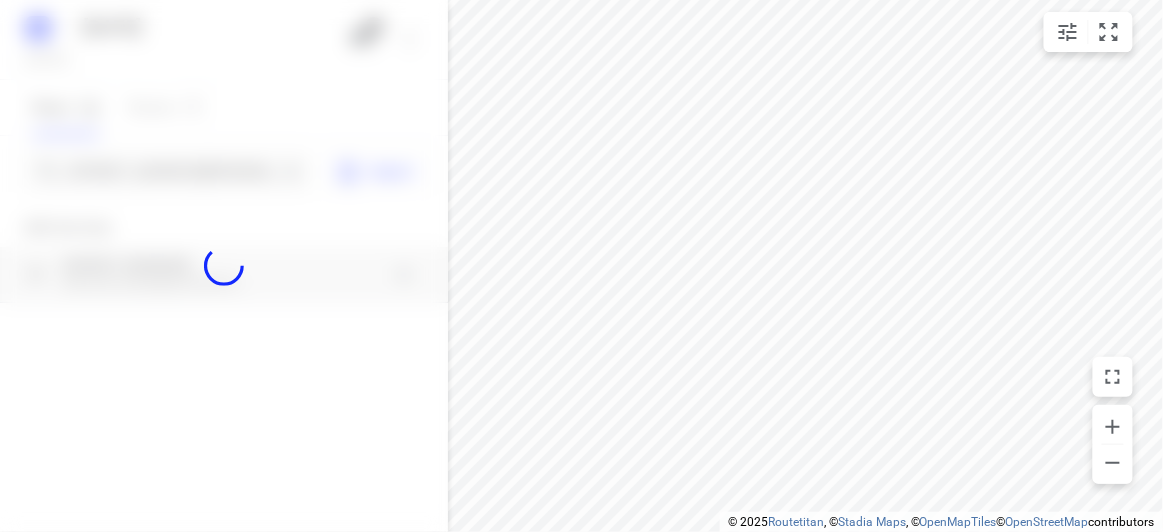 click at bounding box center [224, 266] 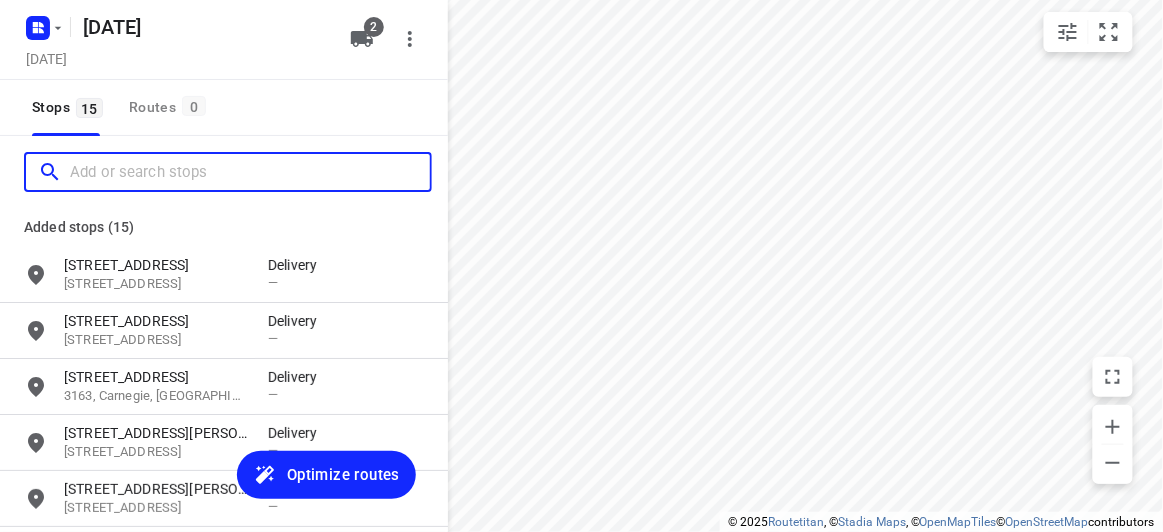 scroll, scrollTop: 0, scrollLeft: 0, axis: both 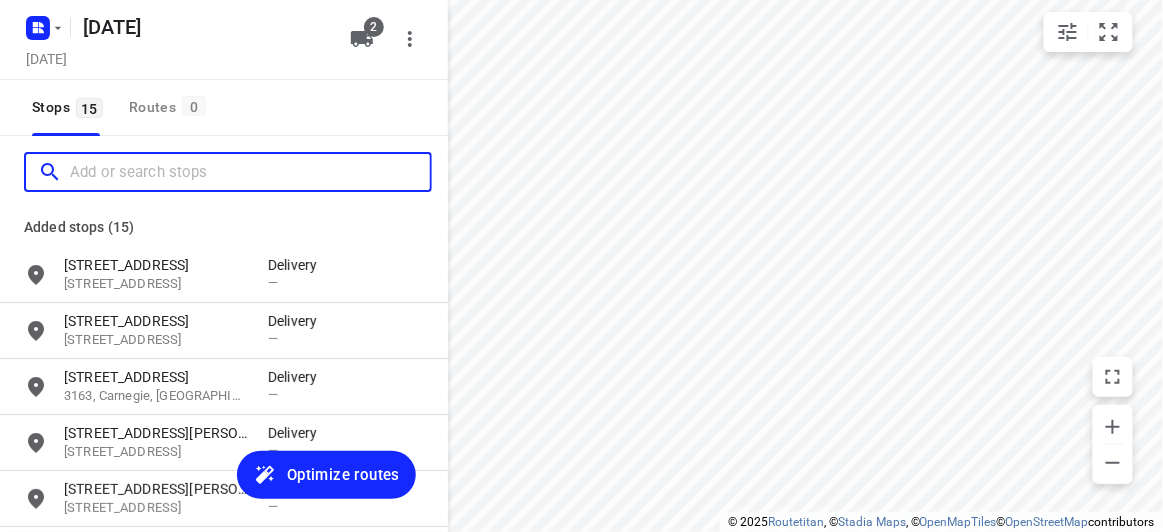 click at bounding box center [250, 172] 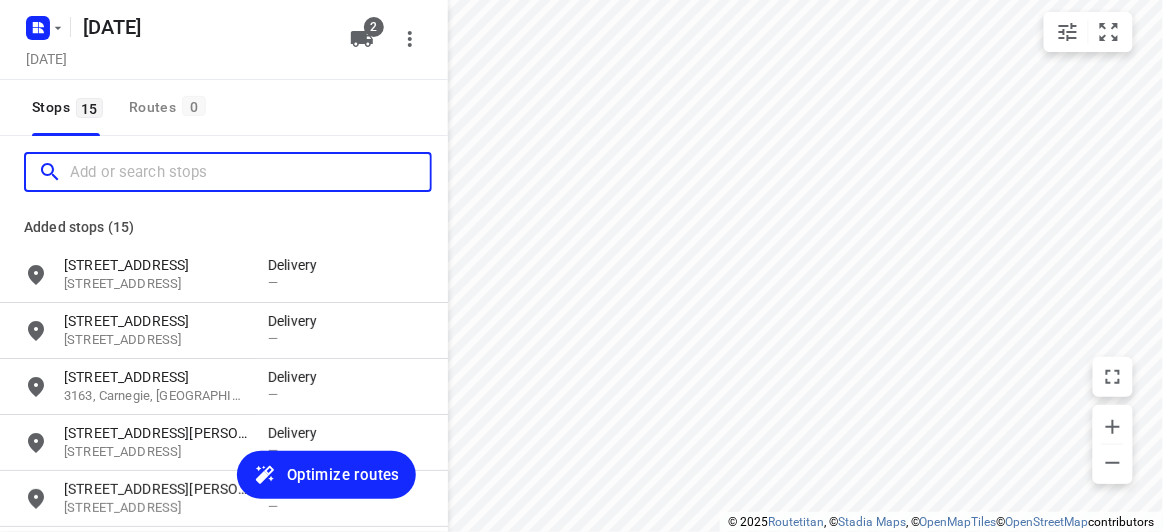 paste on "60 cooloongatta road, Camberwell 3124" 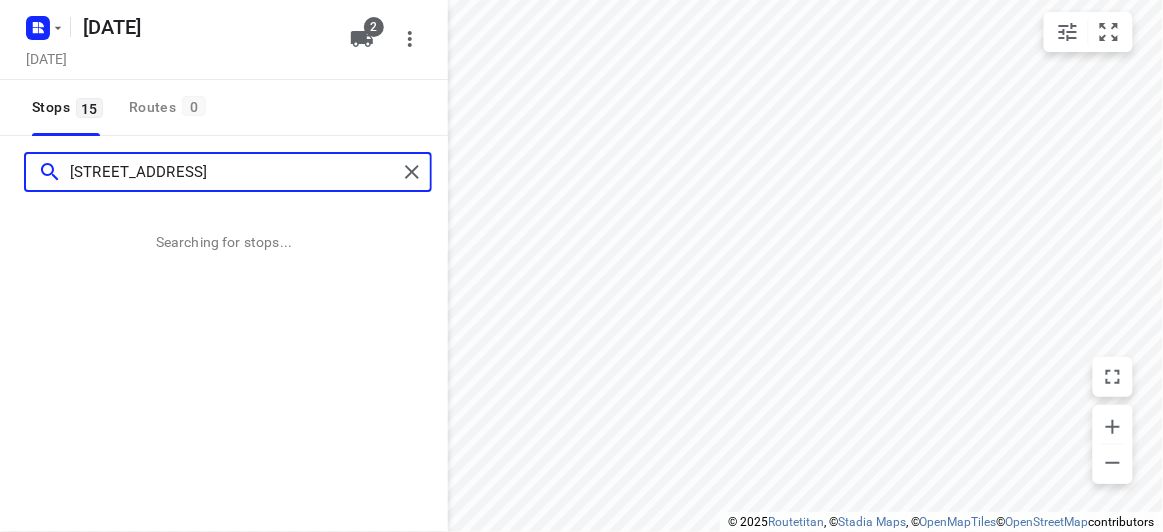 type on "60 cooloongatta road, Camberwell 3124" 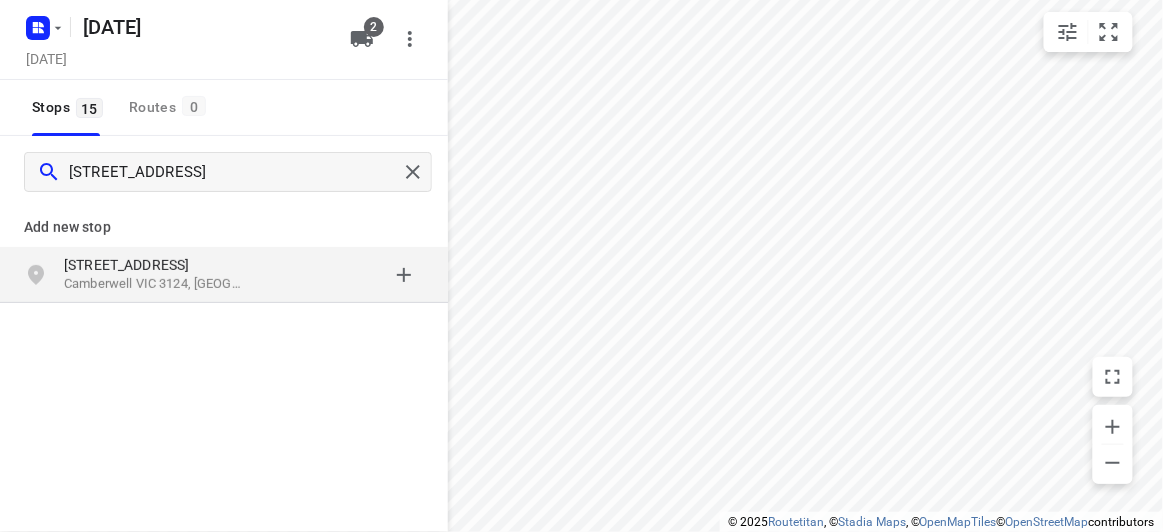 click on "60 Cooloongatta Road" at bounding box center [156, 265] 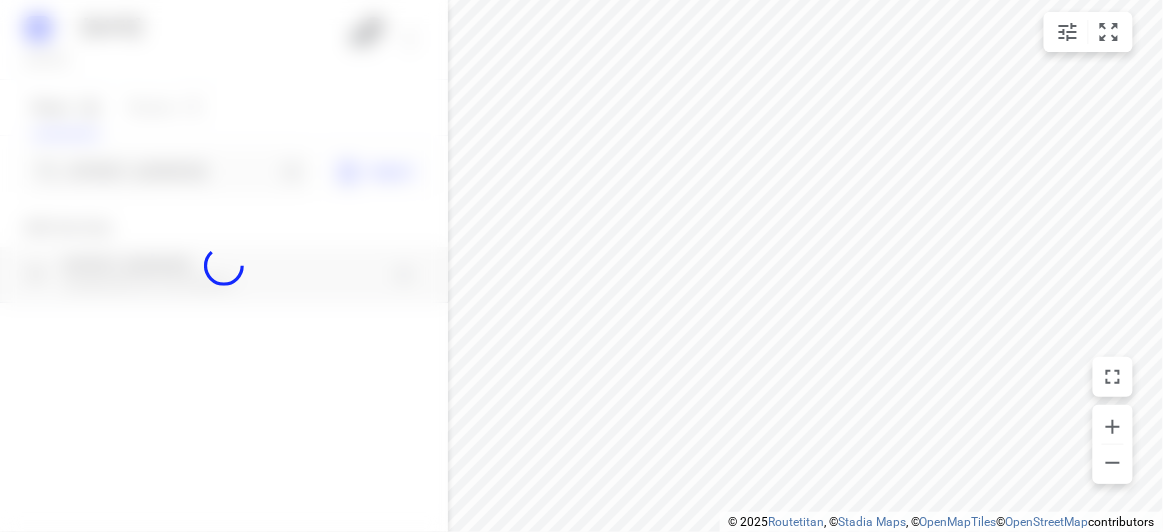 click at bounding box center [224, 266] 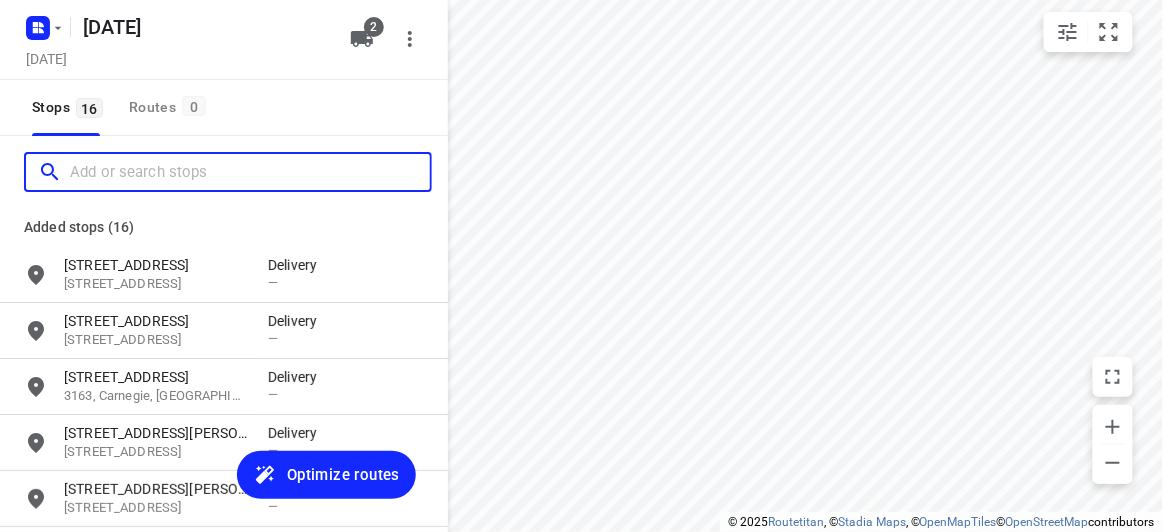 scroll, scrollTop: 0, scrollLeft: 0, axis: both 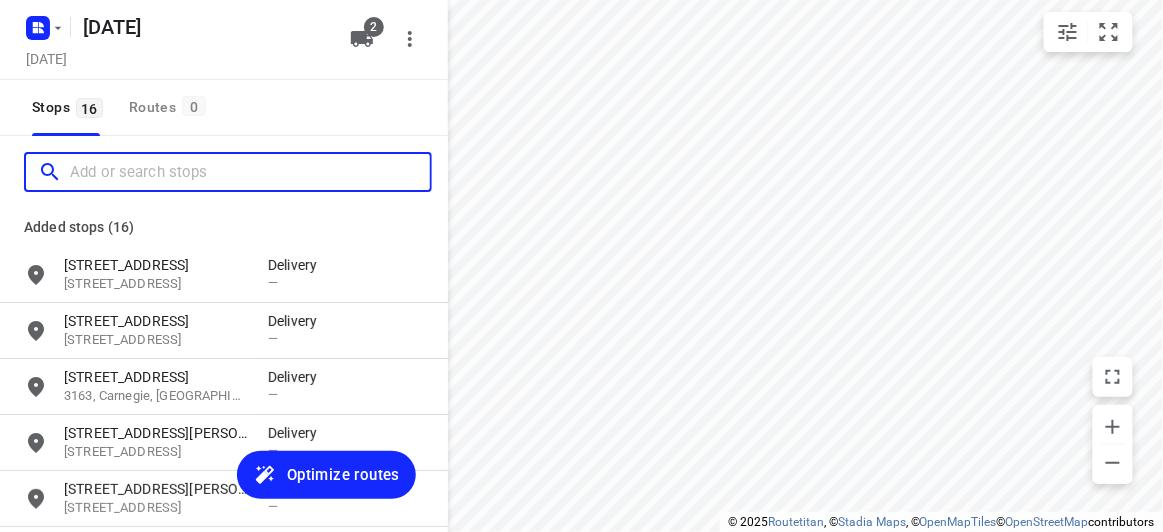 paste on "15 Hender Street Doncaster 3108" 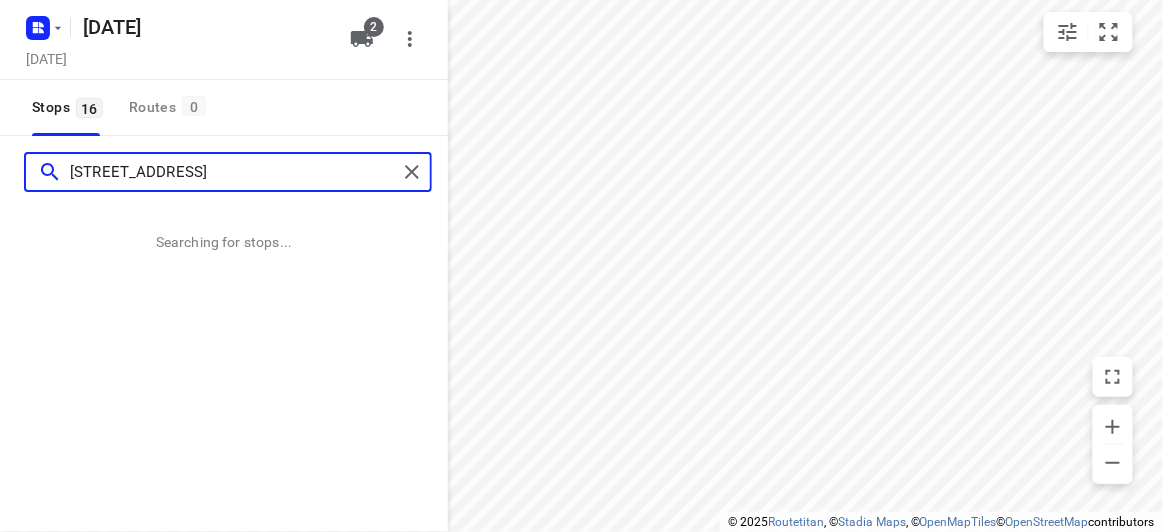 type on "15 Hender Street Doncaster 3108" 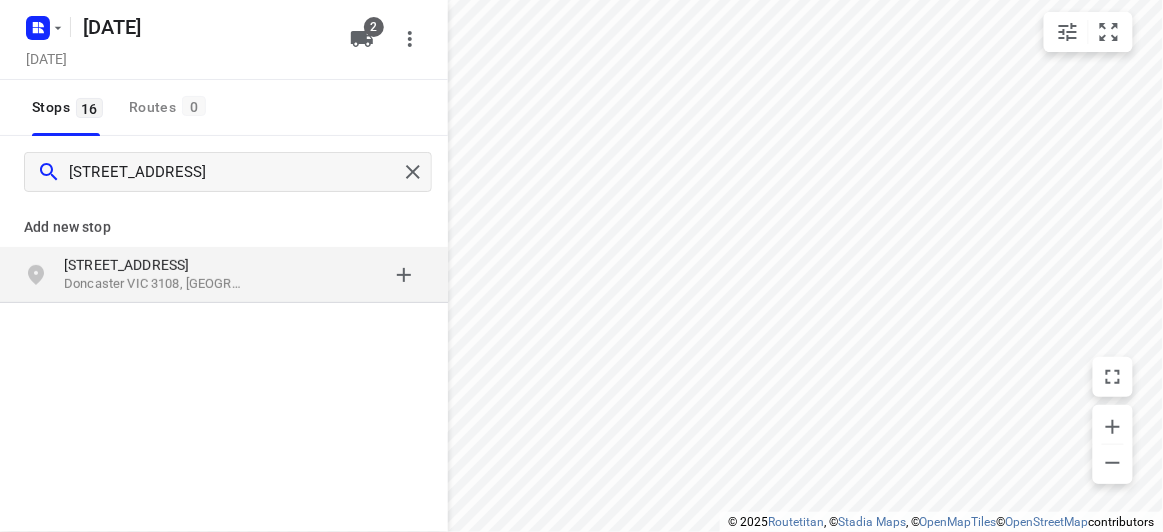 click on "Add new stop" at bounding box center [224, 219] 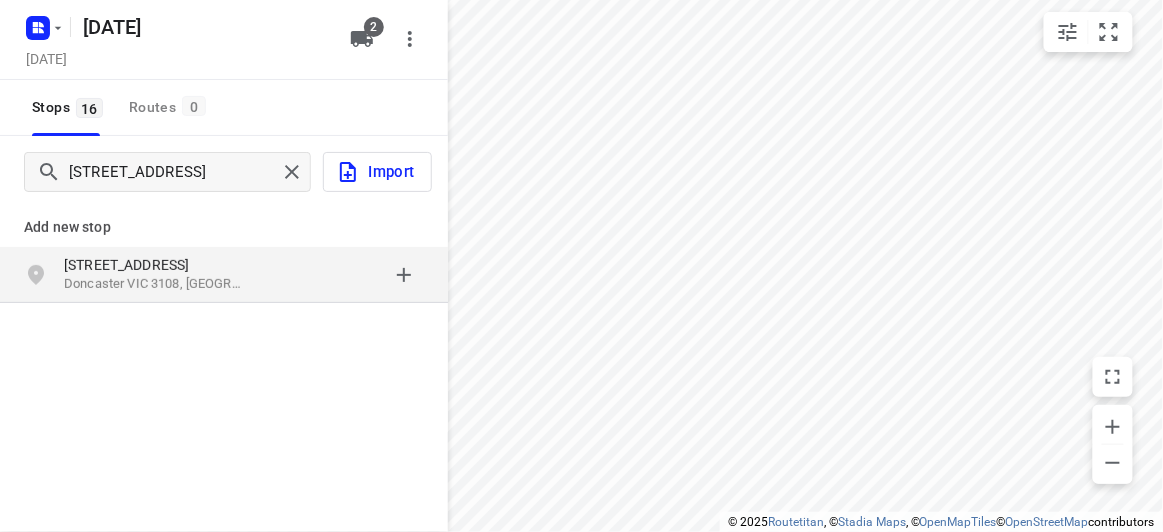 click at bounding box center (44, 275) 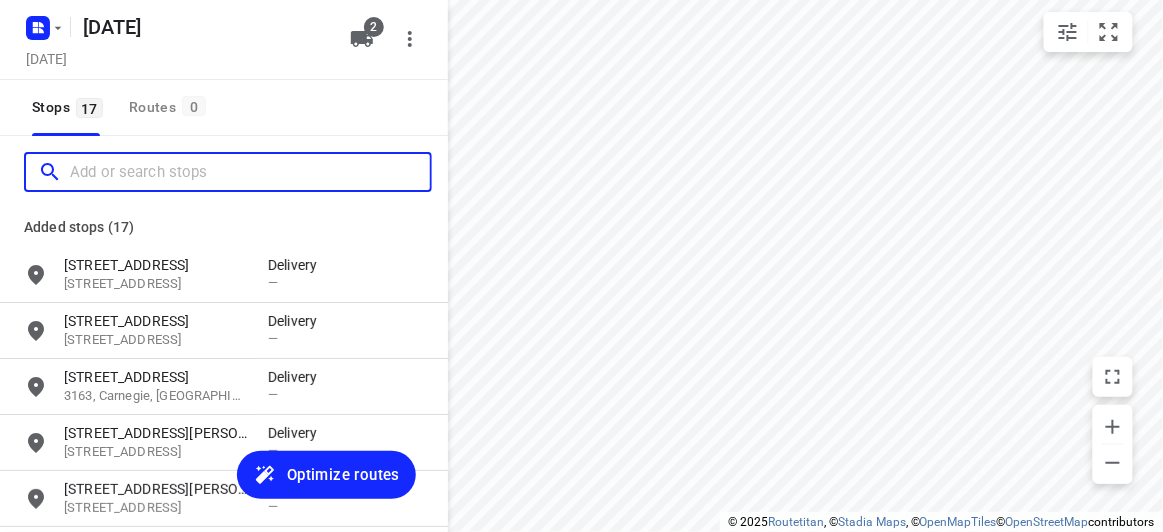 scroll, scrollTop: 0, scrollLeft: 0, axis: both 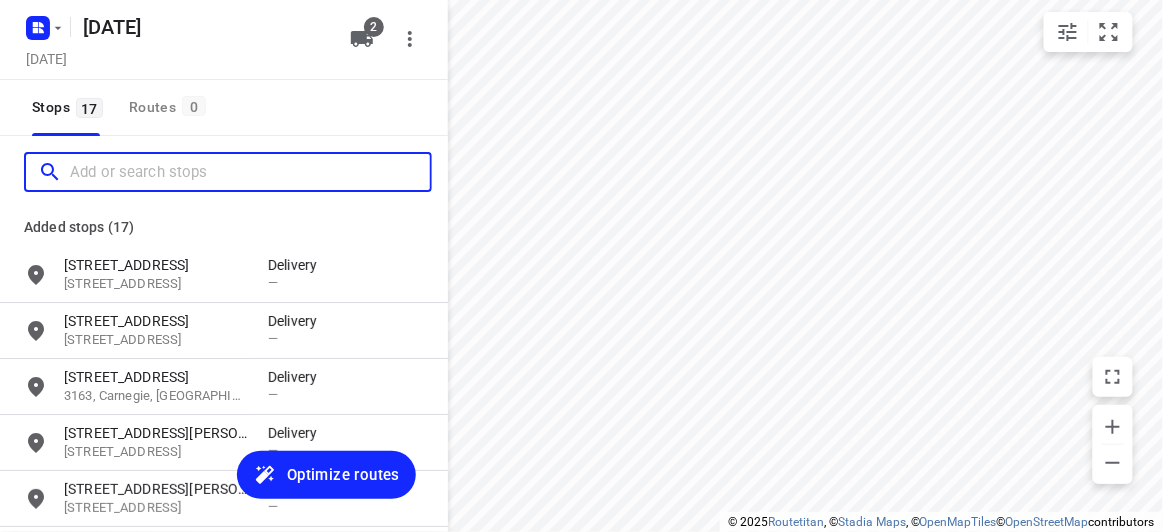 paste on "15 Cochranes road Moorabbin 3189" 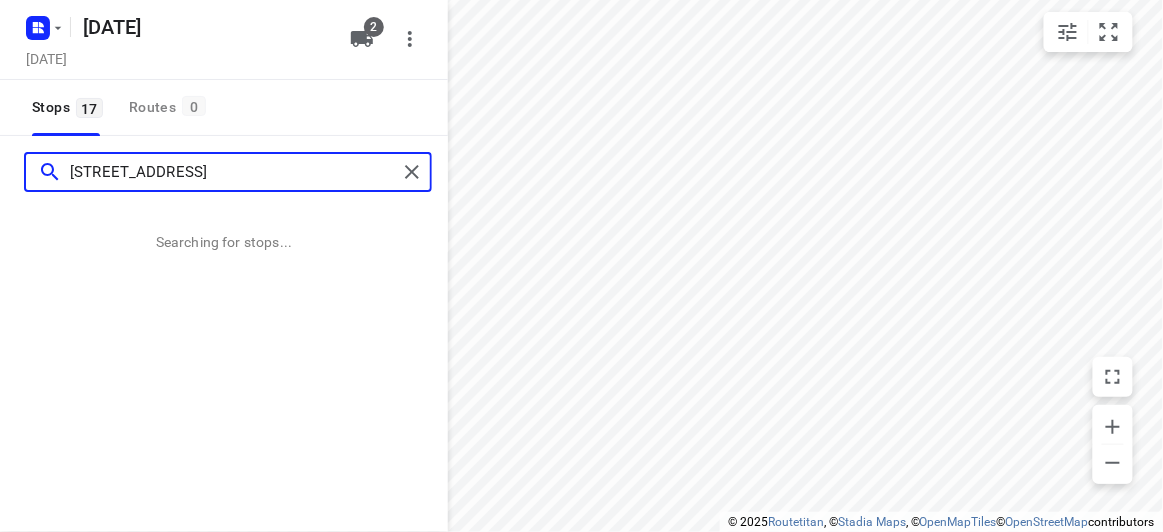 type on "15 Cochranes road Moorabbin 3189" 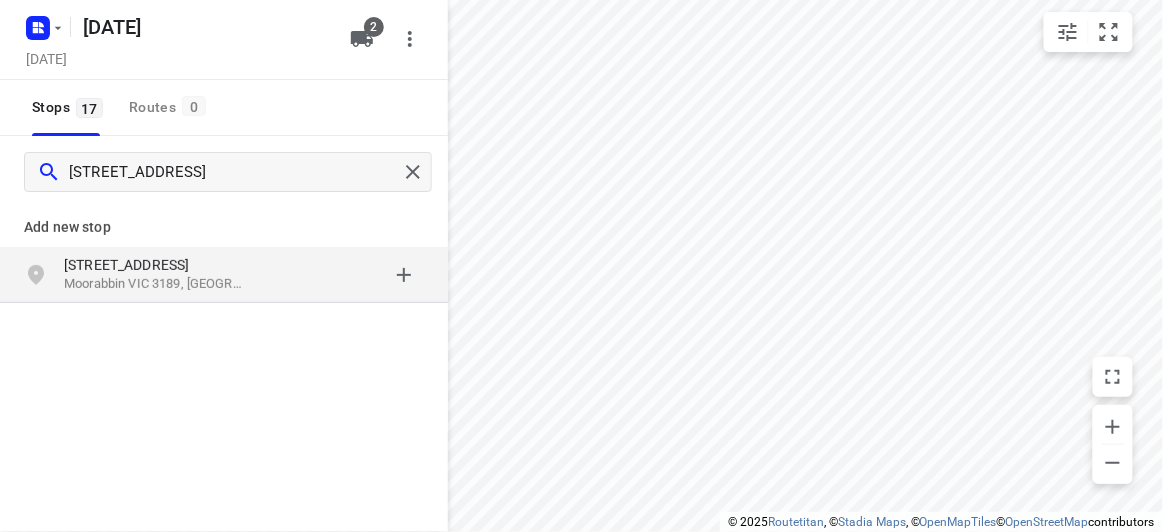 click on "15 Cochranes Road  Moorabbin VIC 3189, Australia" at bounding box center [224, 275] 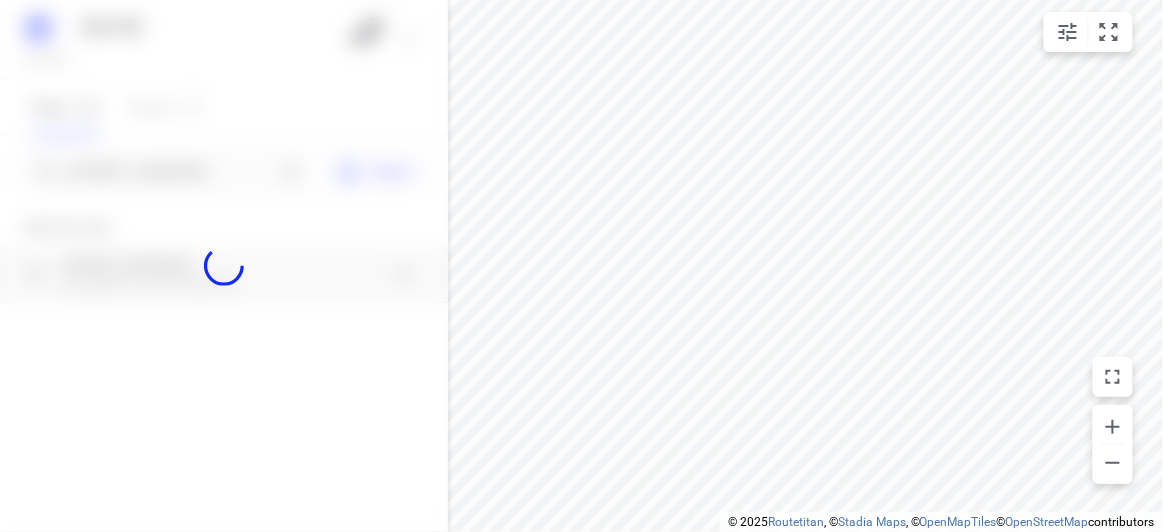 click at bounding box center (224, 266) 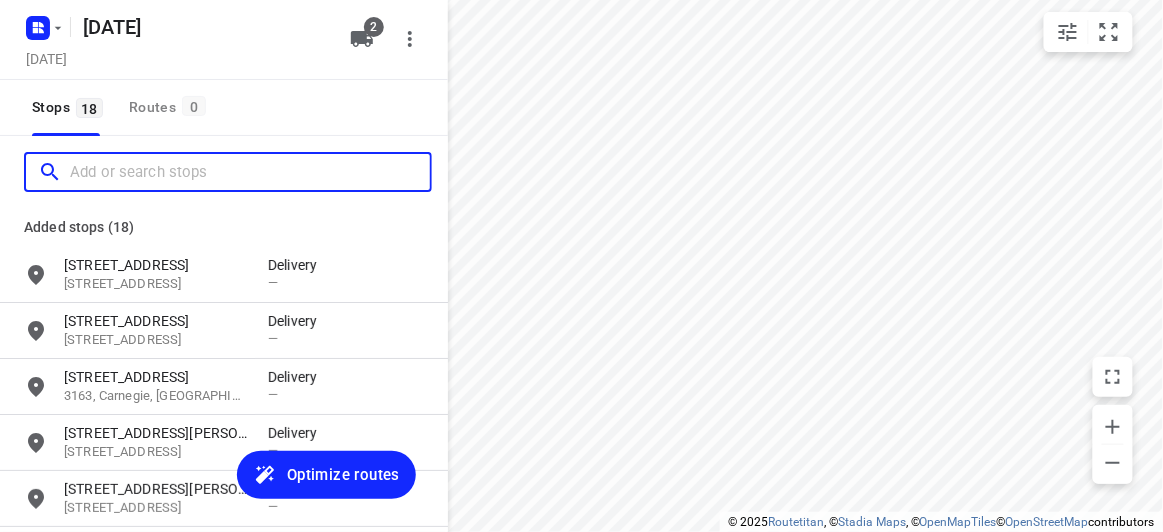 click at bounding box center (250, 172) 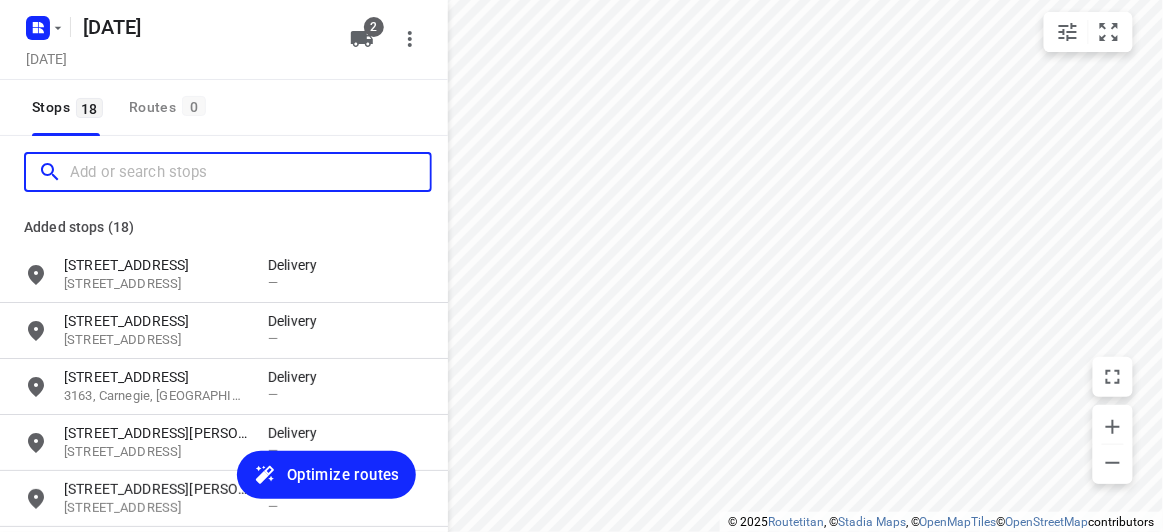 scroll, scrollTop: 0, scrollLeft: 0, axis: both 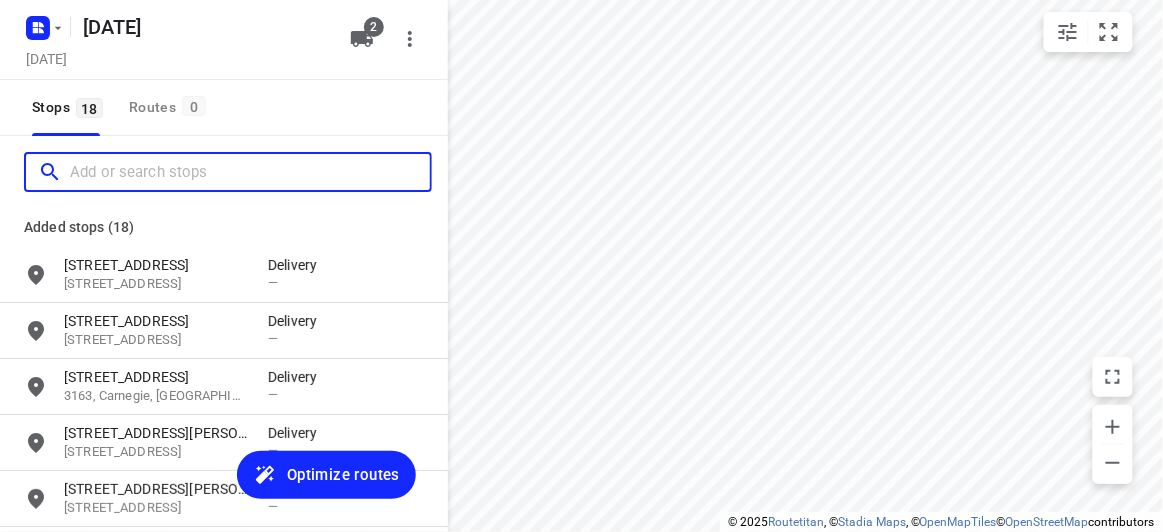 paste on "/4 Frank Street Doncaster 3108" 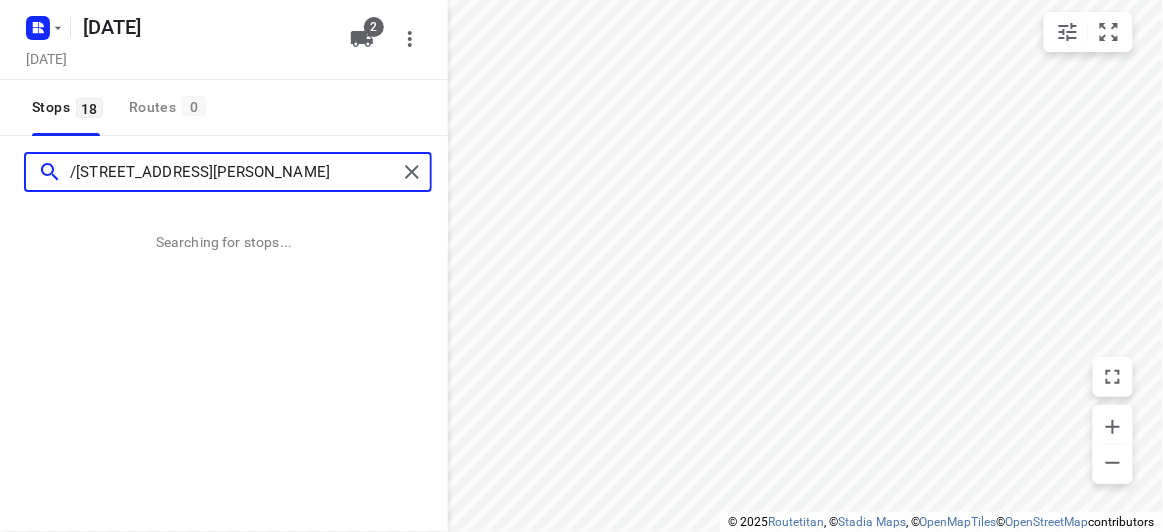 type on "/4 Frank Street Doncaster 3108" 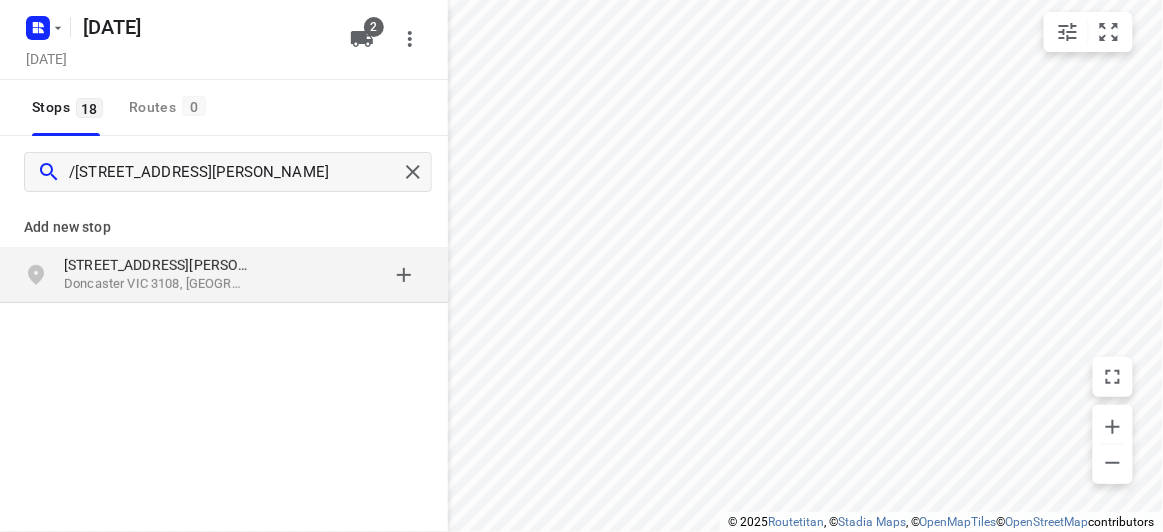 click on "4 Frank Street" at bounding box center (156, 265) 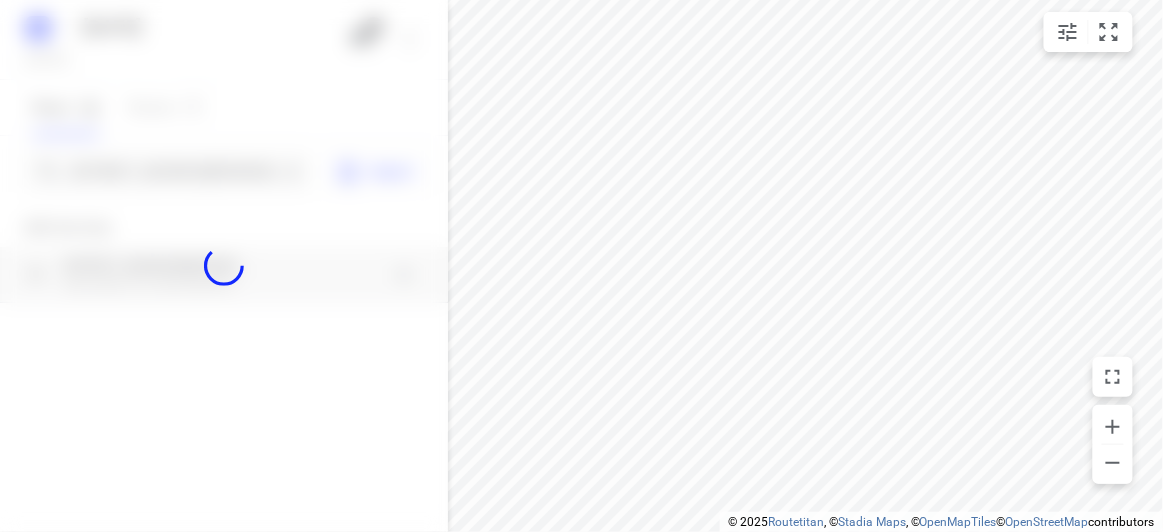 click at bounding box center (224, 266) 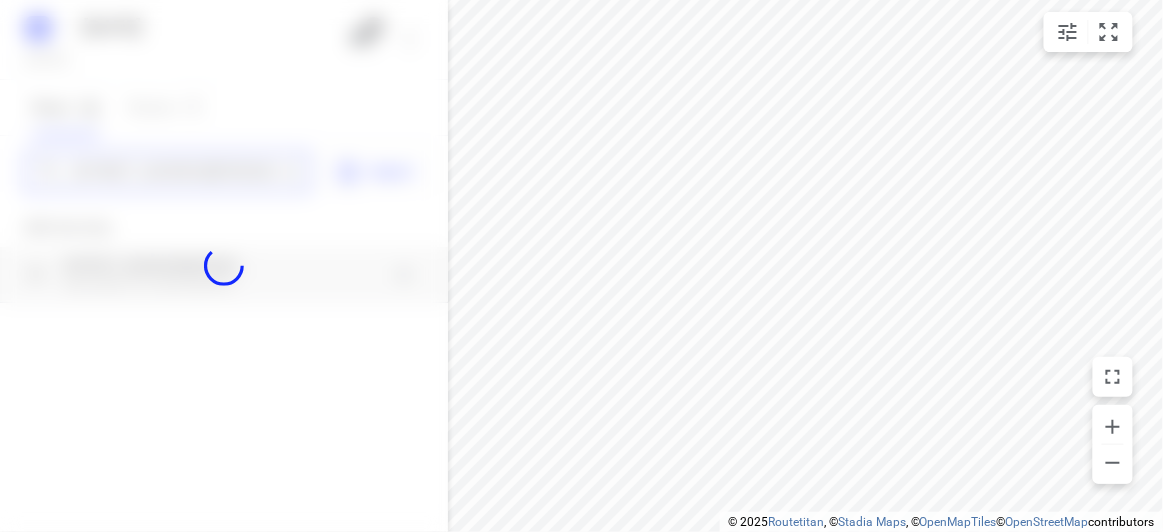 click on "10 JULY 2025 Wednesday, Jul 09 2 Stops 18 Routes 0 /4 Frank Street Doncaster 3108 Import Add new stop 4 Frank Street  Doncaster VIC 3108, Australia Routing Settings Optimization preference Shortest distance distance Optimization preference Distance Format KM km Distance Format Default stop duration 5 minutes Default stop duration Default stop load 1 units Default stop load Allow late stops   Maximum amount of time drivers may be late at a stop Allow reloads BETA   Vehicles may return to the depot to load more stops. Fixed departure time   Vehicles must depart at the start of their working hours Cancel Save" at bounding box center (224, 266) 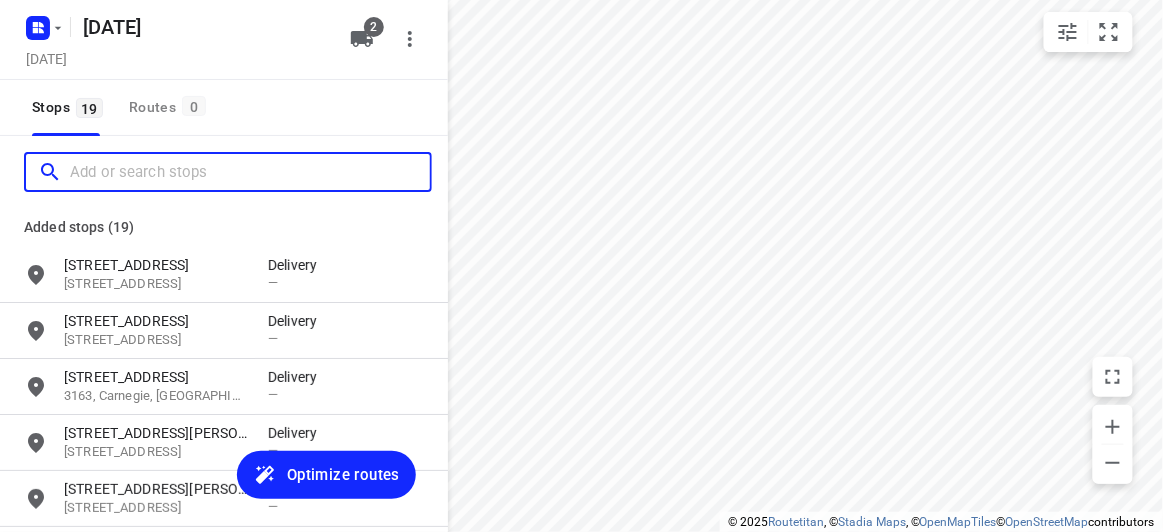 scroll, scrollTop: 0, scrollLeft: 0, axis: both 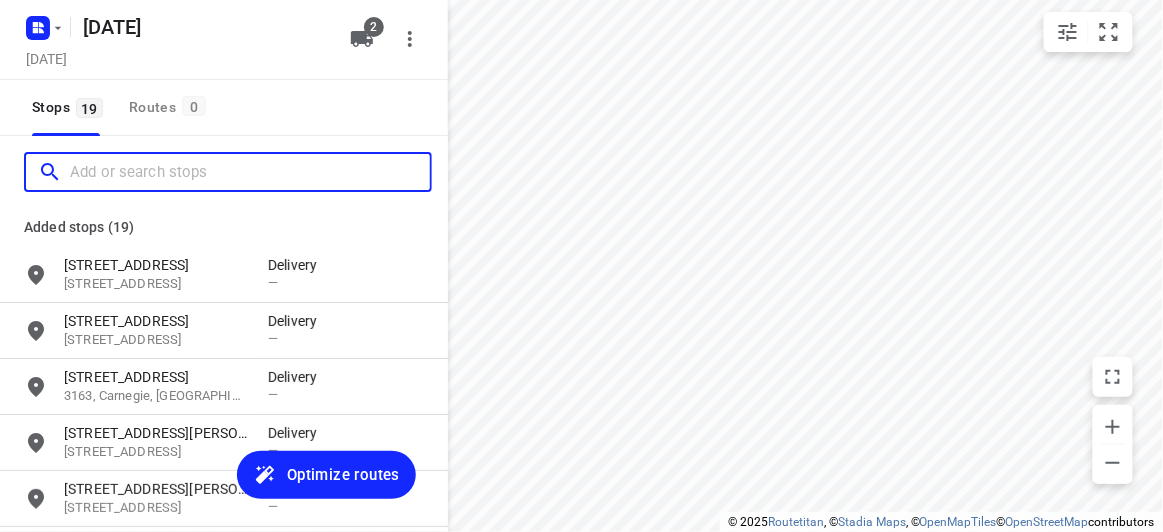 paste on "9A Waiora Road Caulfield North 3161" 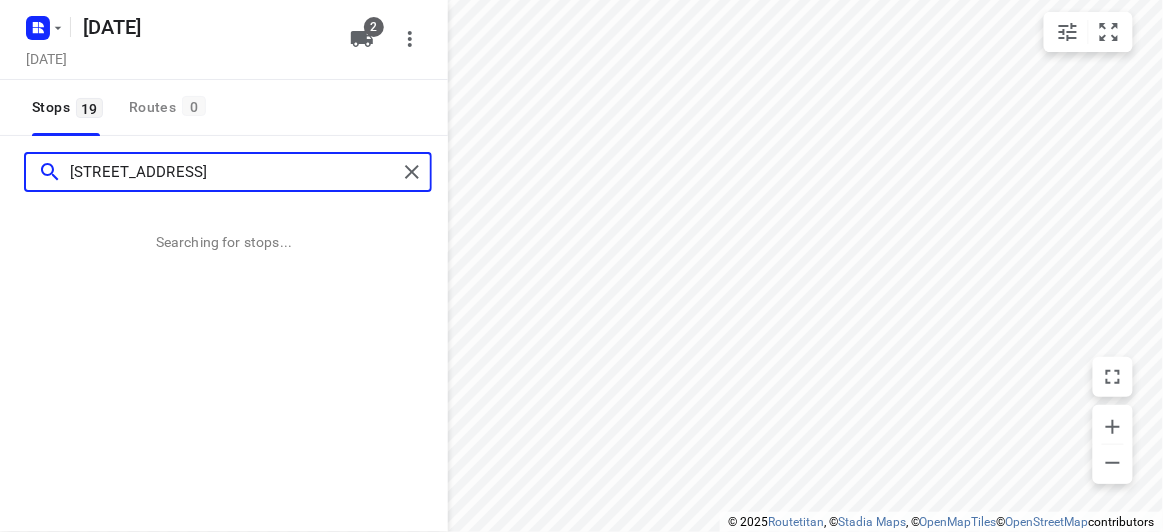 type on "9A Waiora Road Caulfield North 3161" 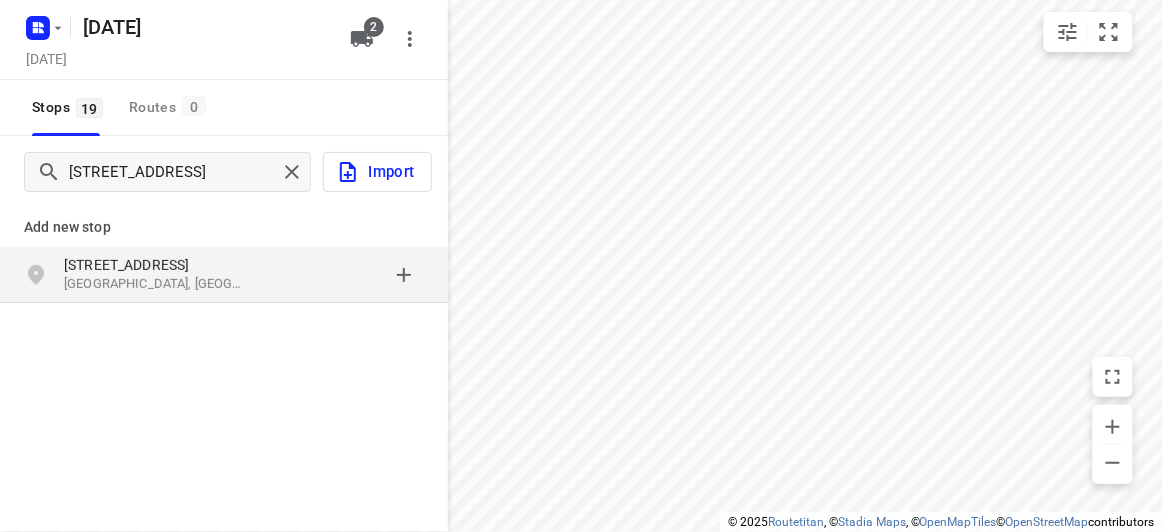 click on "9A Waiora Road  Caulfield North VIC 3161, Australia" at bounding box center [224, 275] 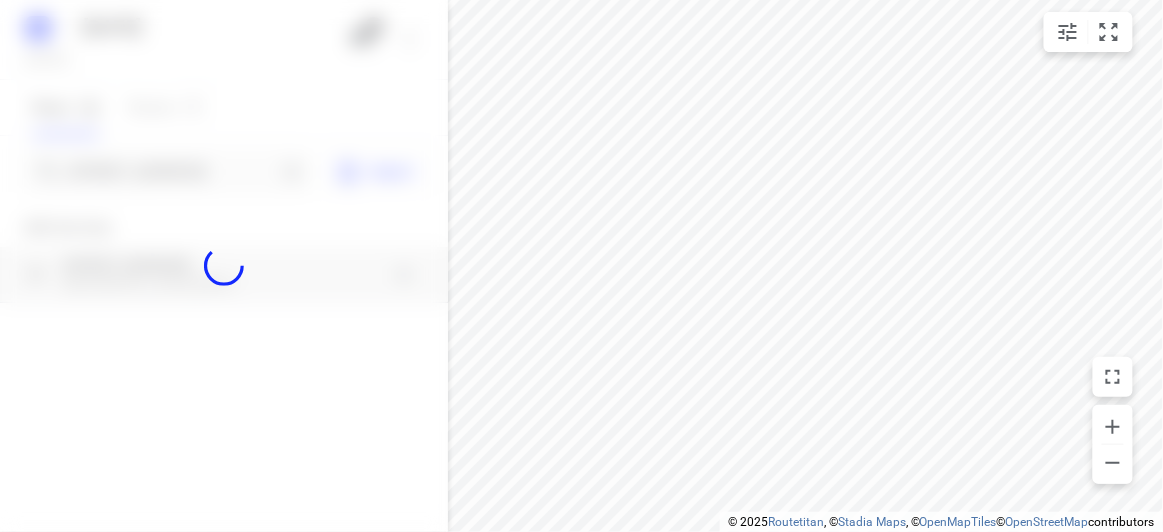 click at bounding box center (224, 266) 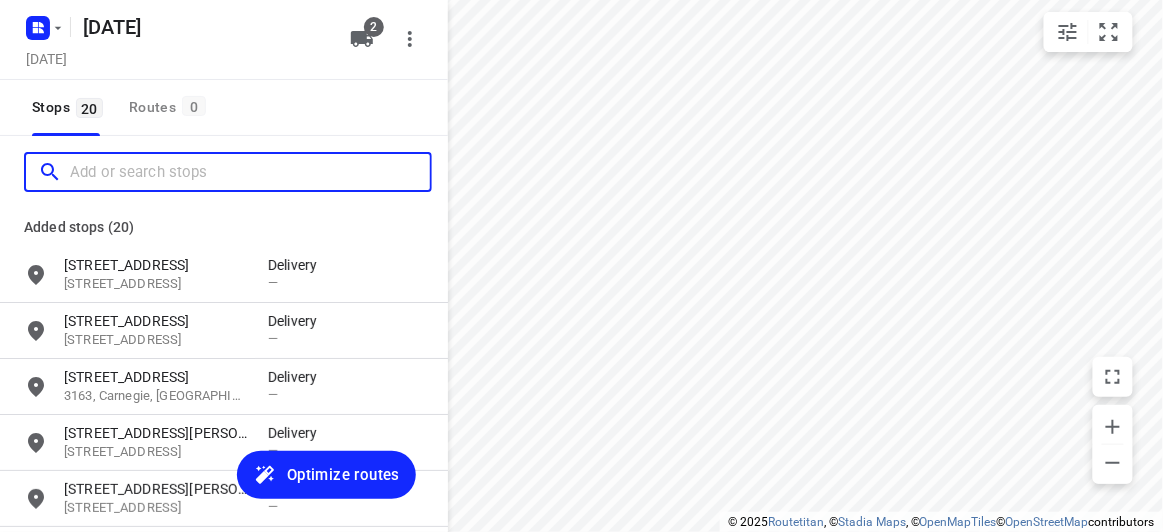 scroll, scrollTop: 0, scrollLeft: 0, axis: both 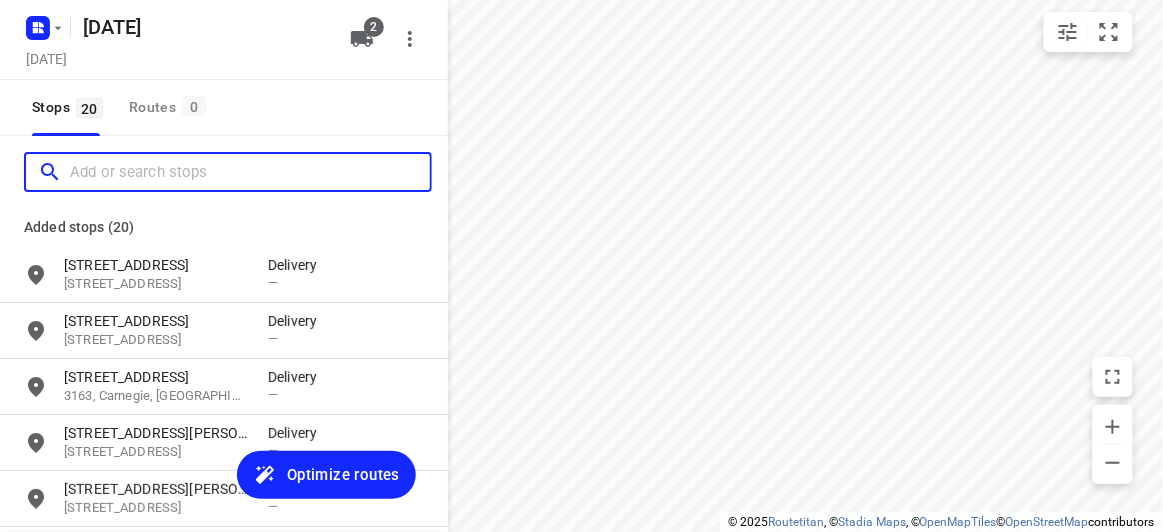 paste on "13 Ellingworth Parade Box Hill 3128" 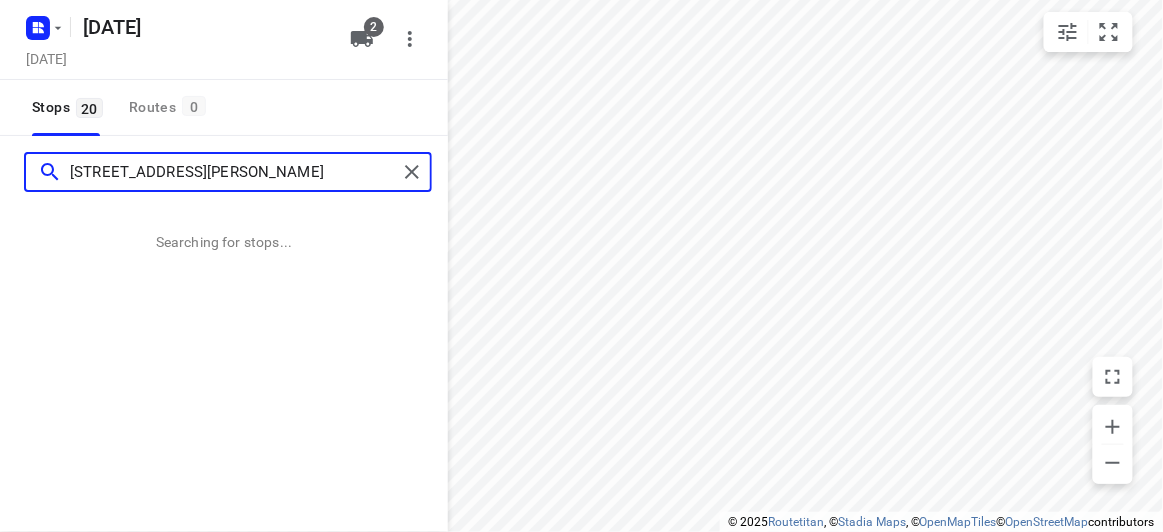type on "13 Ellingworth Parade Box Hill 3128" 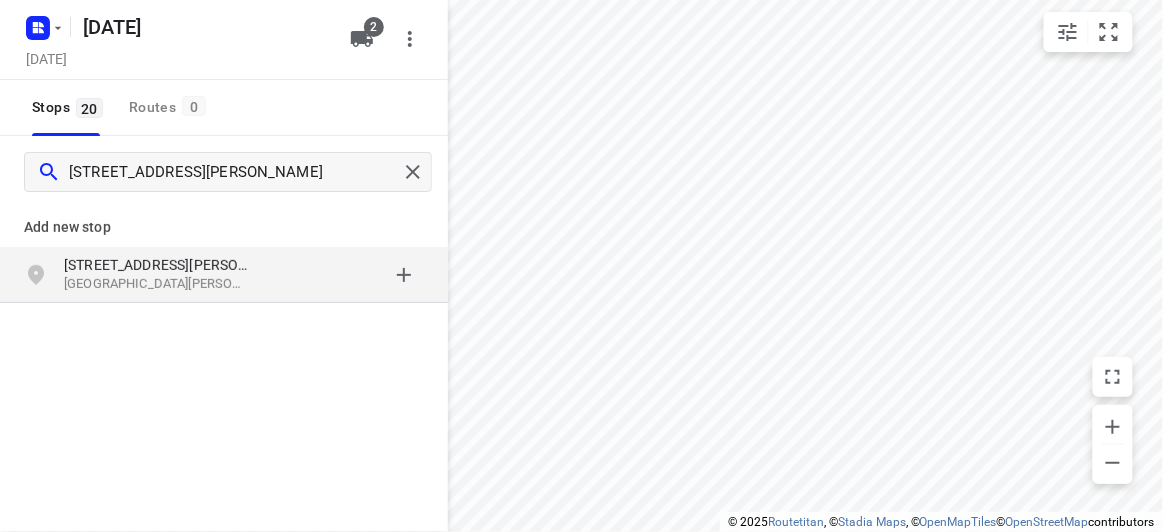 click on "[STREET_ADDRESS][PERSON_NAME]" at bounding box center (156, 265) 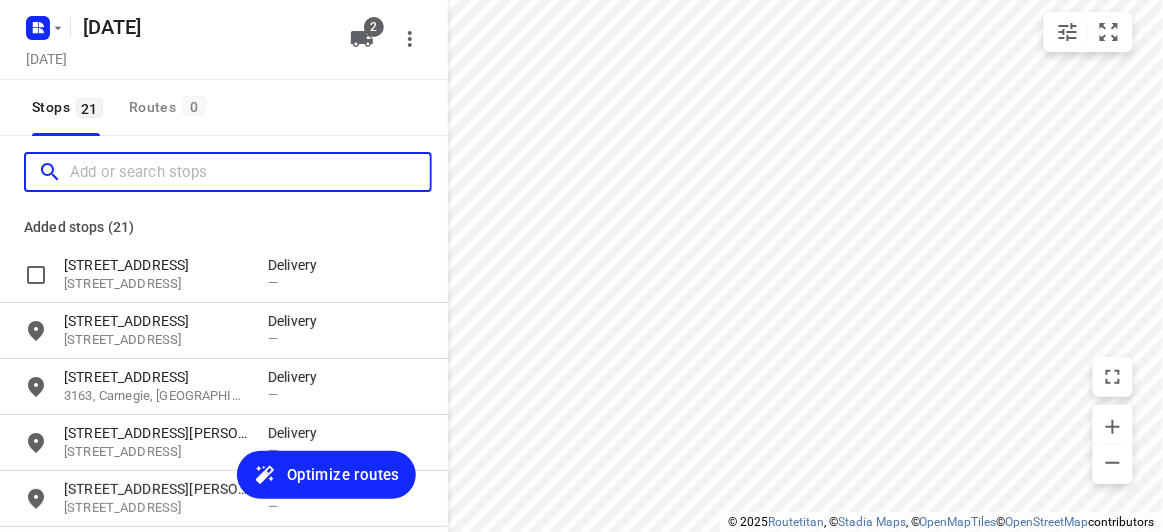 scroll, scrollTop: 0, scrollLeft: 0, axis: both 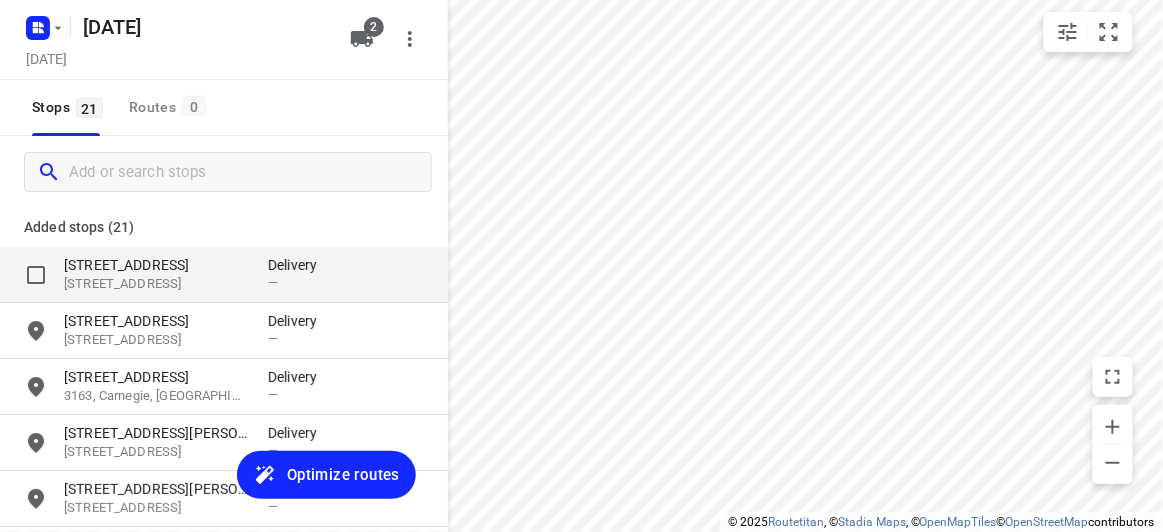 click on "[STREET_ADDRESS]" at bounding box center (156, 265) 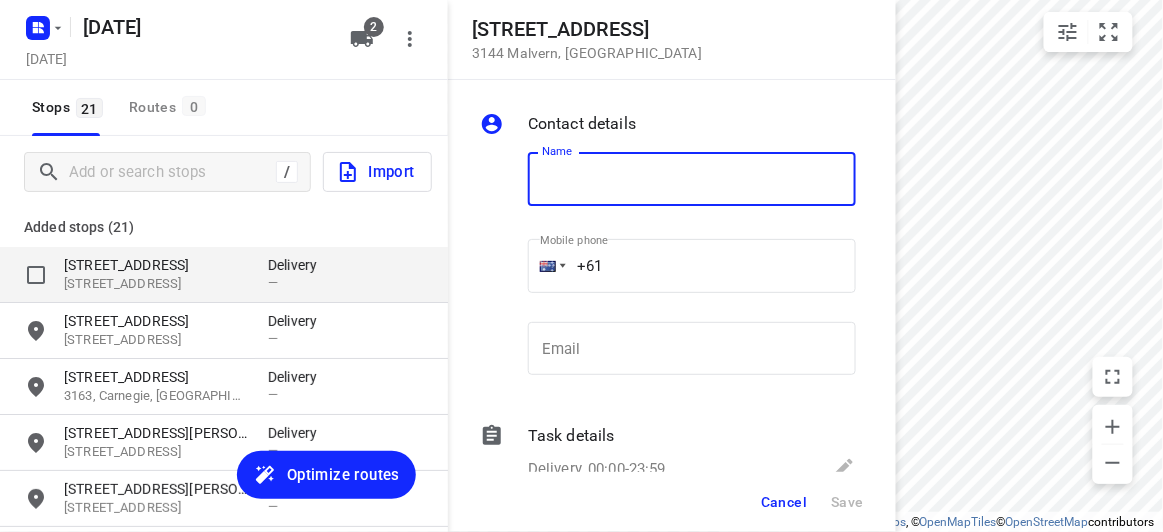 click on "[STREET_ADDRESS]" at bounding box center [156, 265] 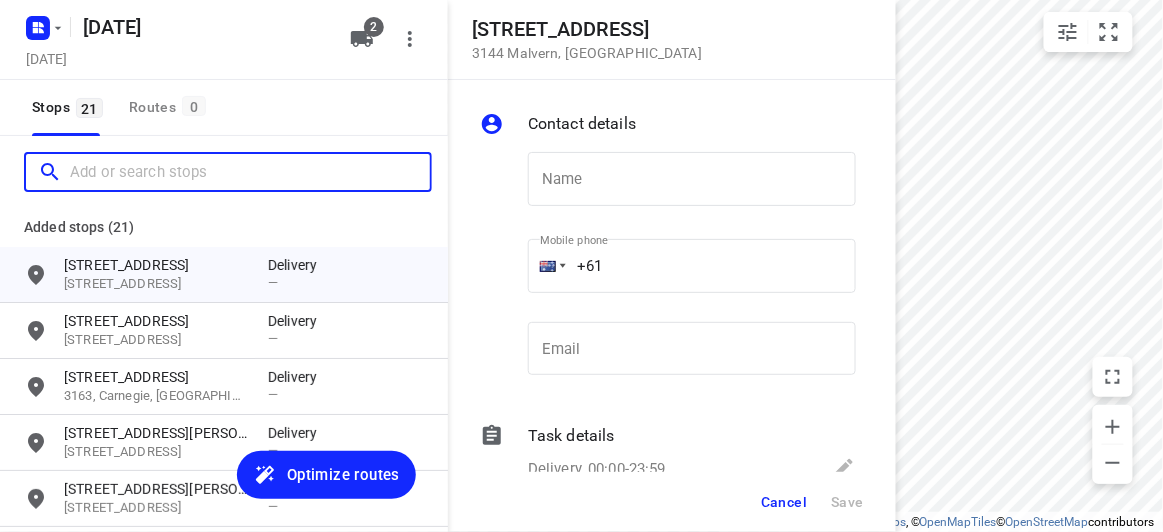 click at bounding box center (250, 172) 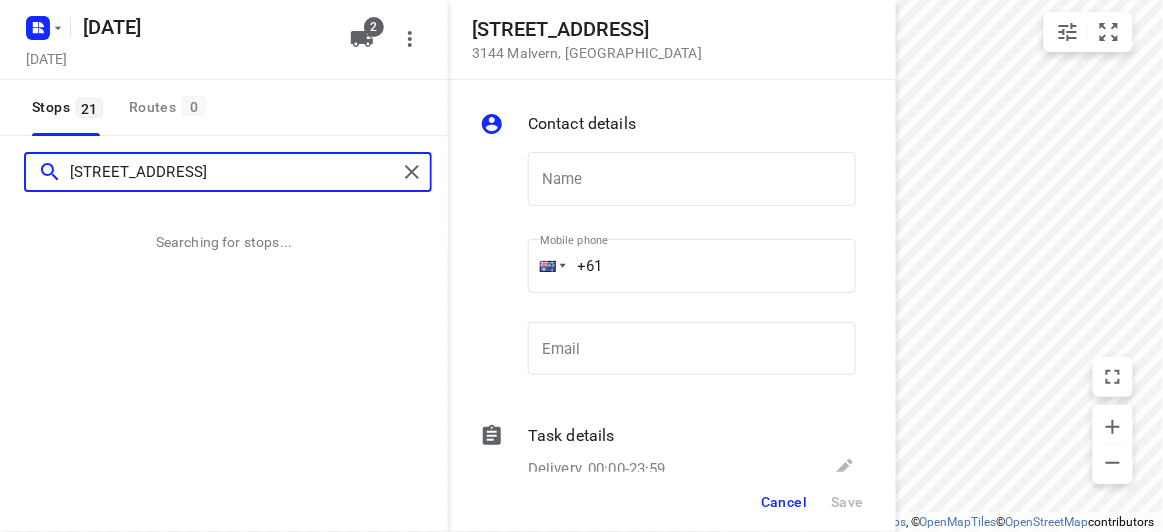 type on "53 Heathfield Rise Box Hill North 3129" 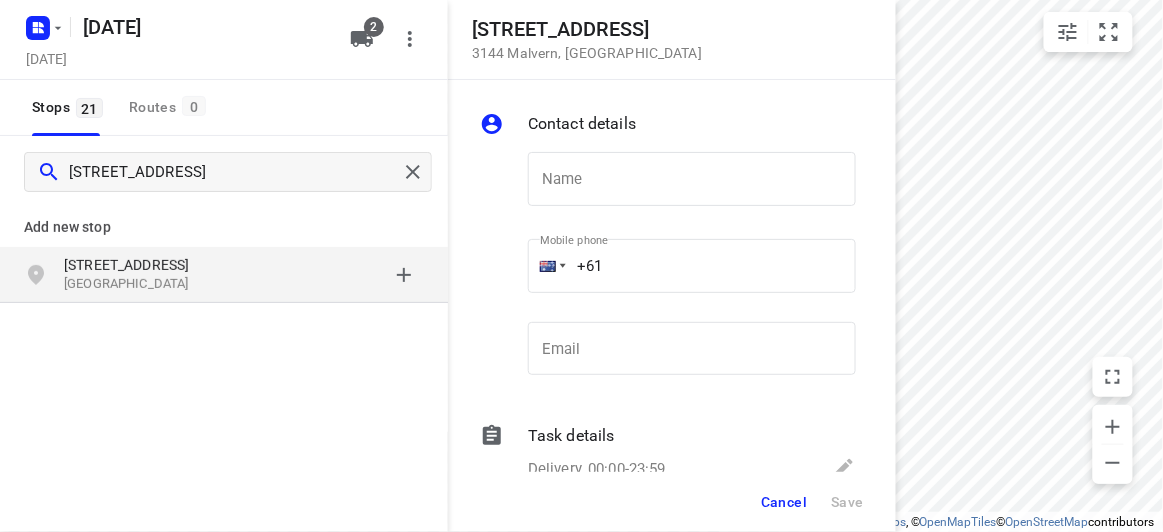 click on "53 Heathfield Rise" at bounding box center (156, 265) 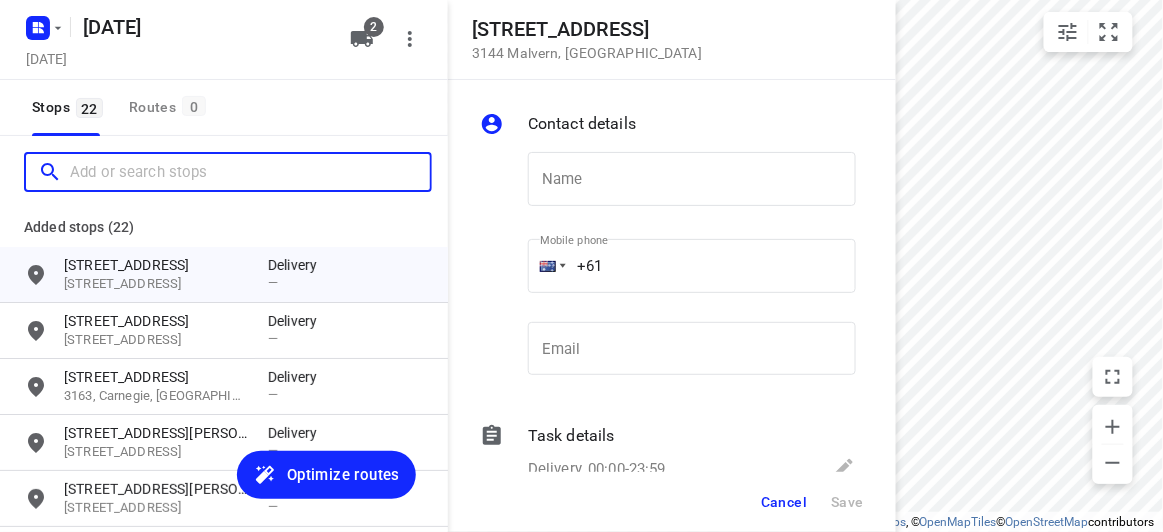 scroll, scrollTop: 0, scrollLeft: 0, axis: both 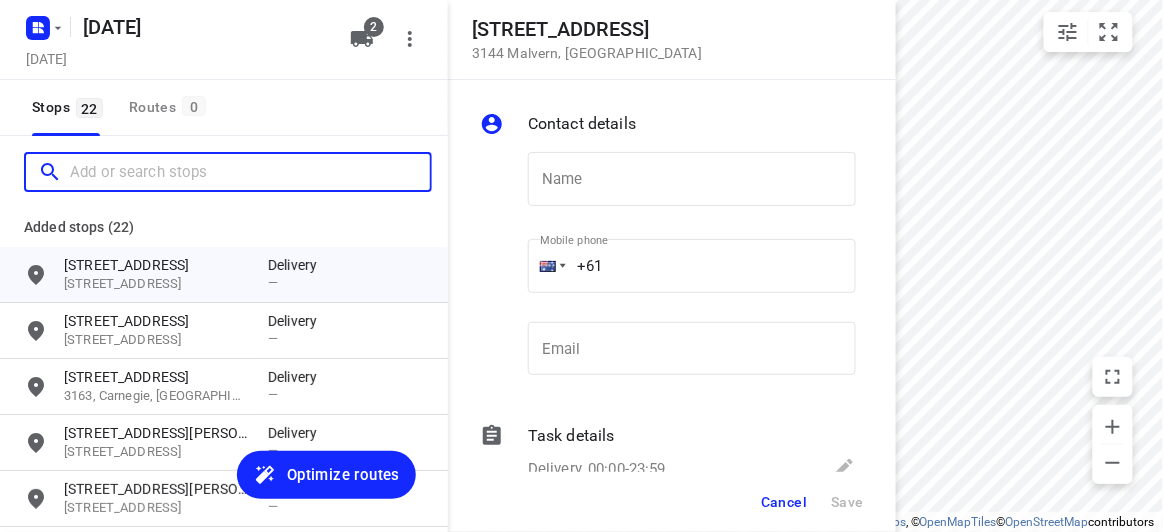 click at bounding box center [250, 172] 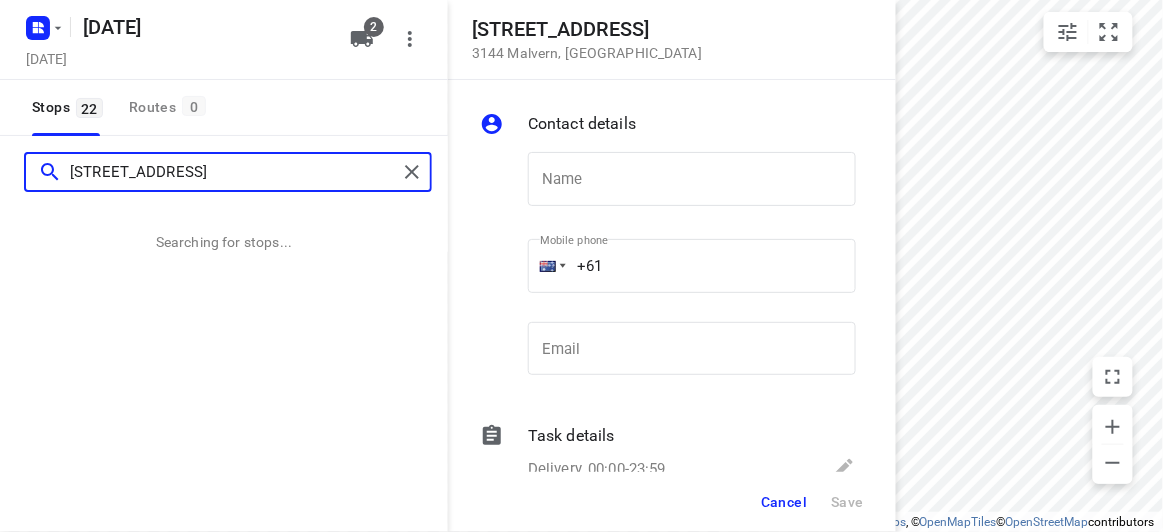 type on "17A Powers Street Donvale 3111" 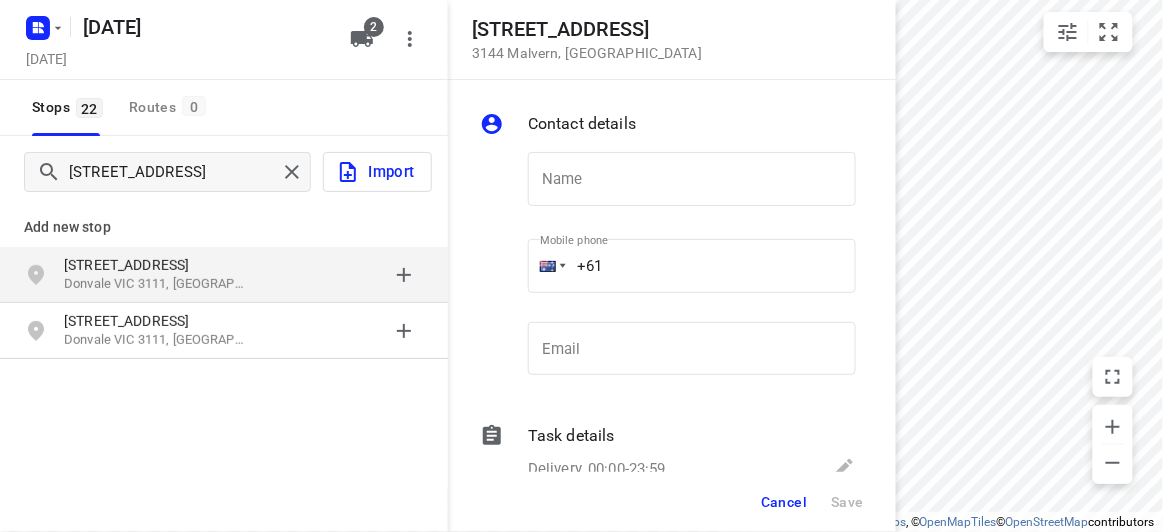 click on "17A Powers Street  Donvale VIC 3111, Australia" at bounding box center (224, 275) 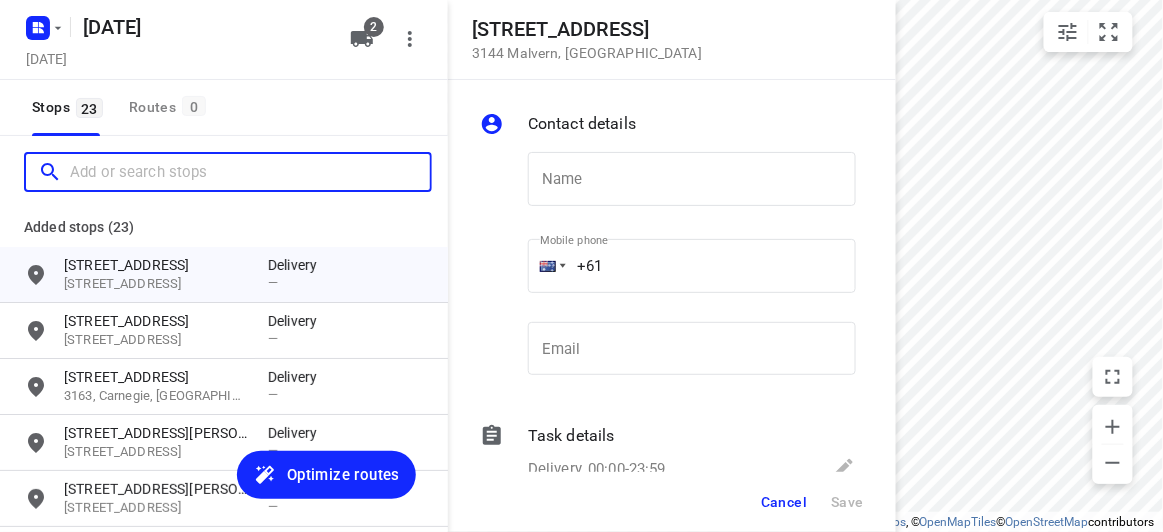 scroll, scrollTop: 0, scrollLeft: 0, axis: both 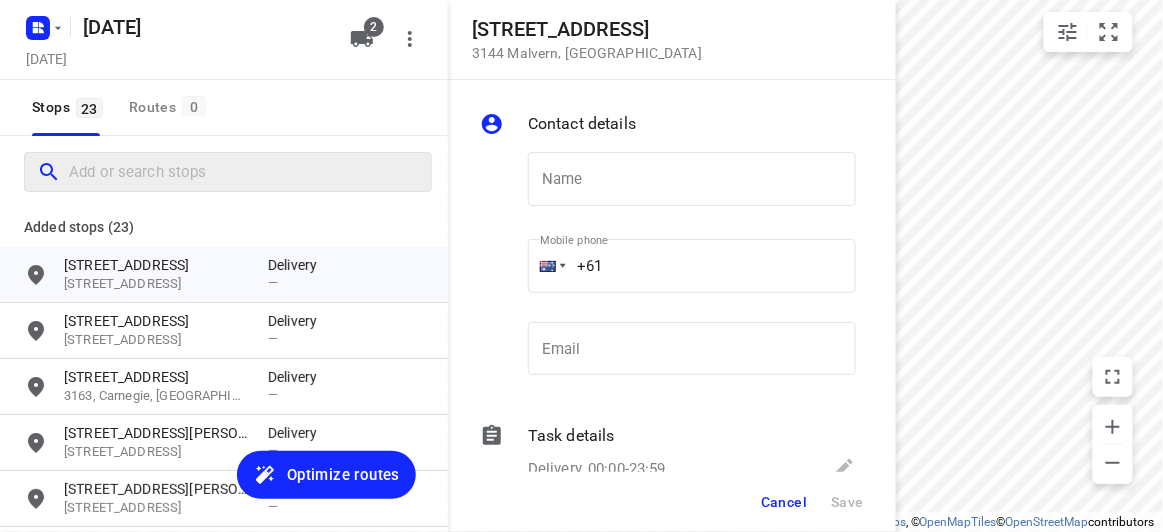 click at bounding box center [228, 172] 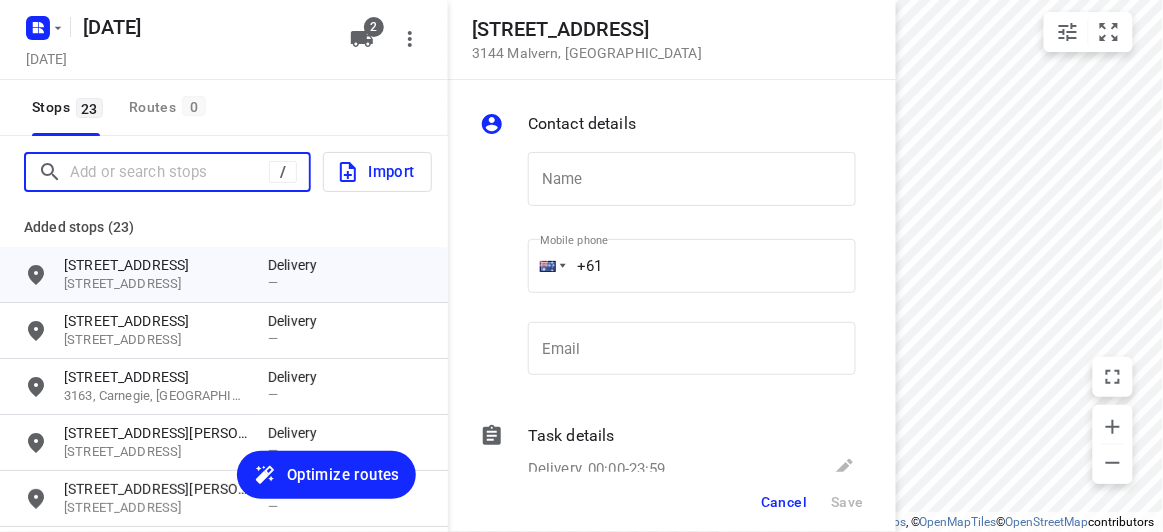 click at bounding box center [169, 172] 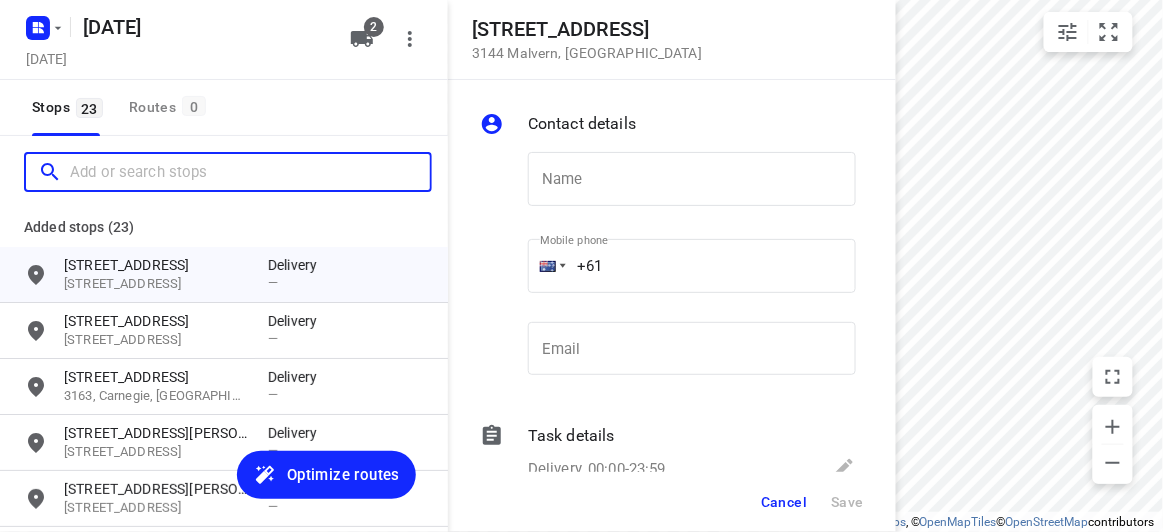 paste on "15 allison road Mont albert north 3129" 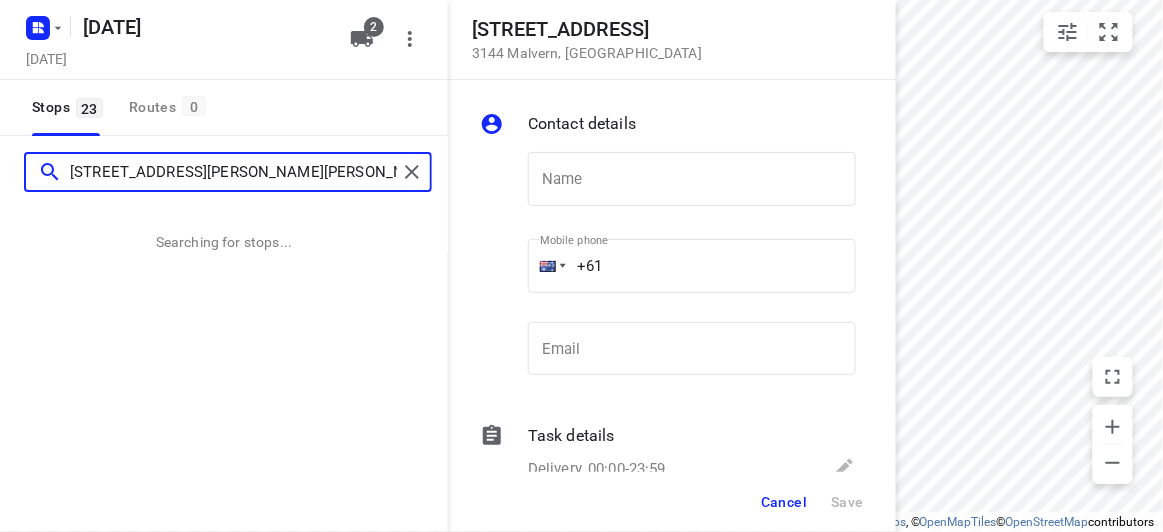 type on "15 allison road Mont albert north 3129" 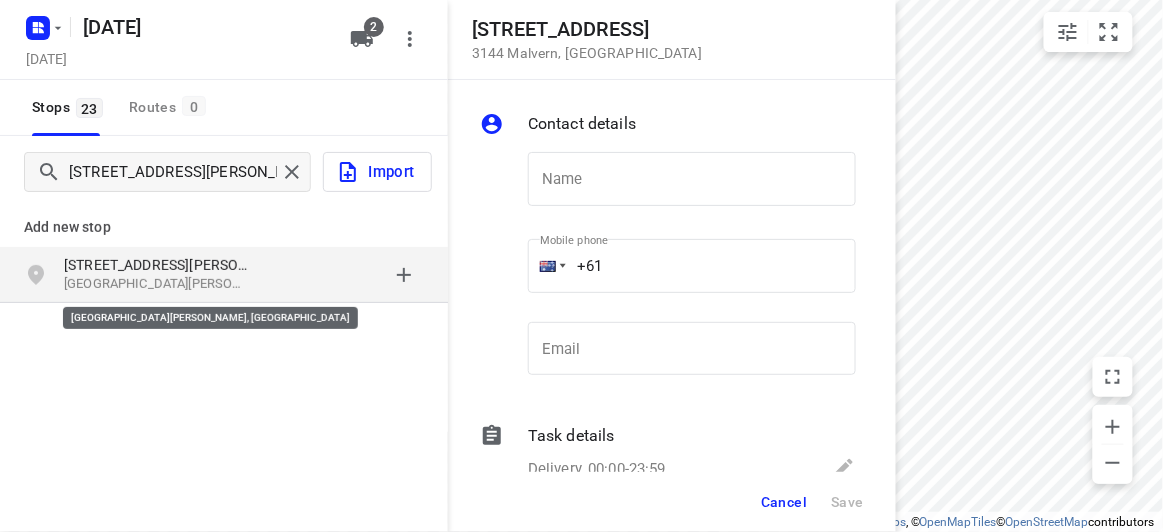 click on "Mont Albert North VIC 3129, Australia" at bounding box center [156, 284] 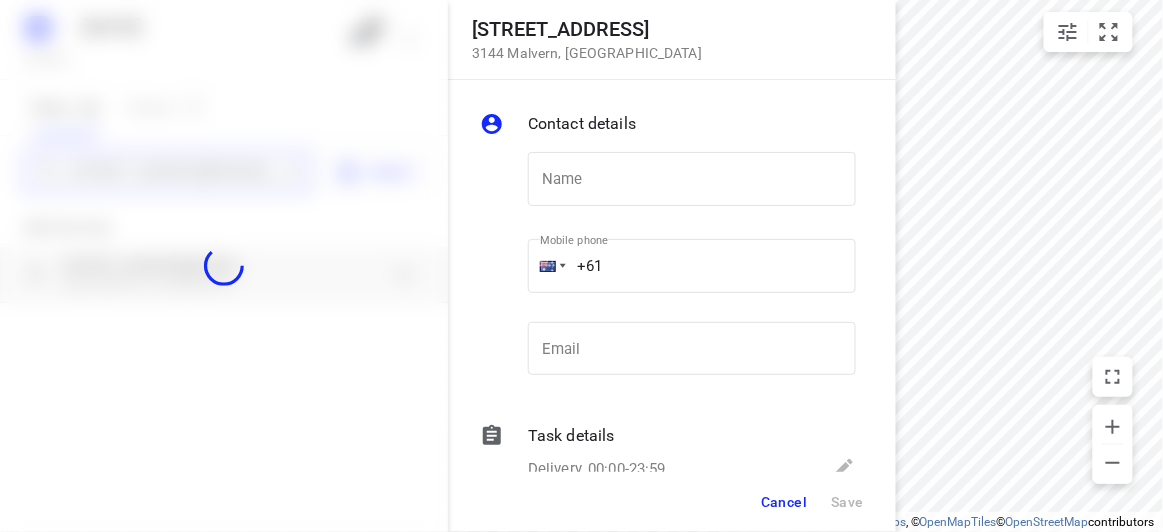 type 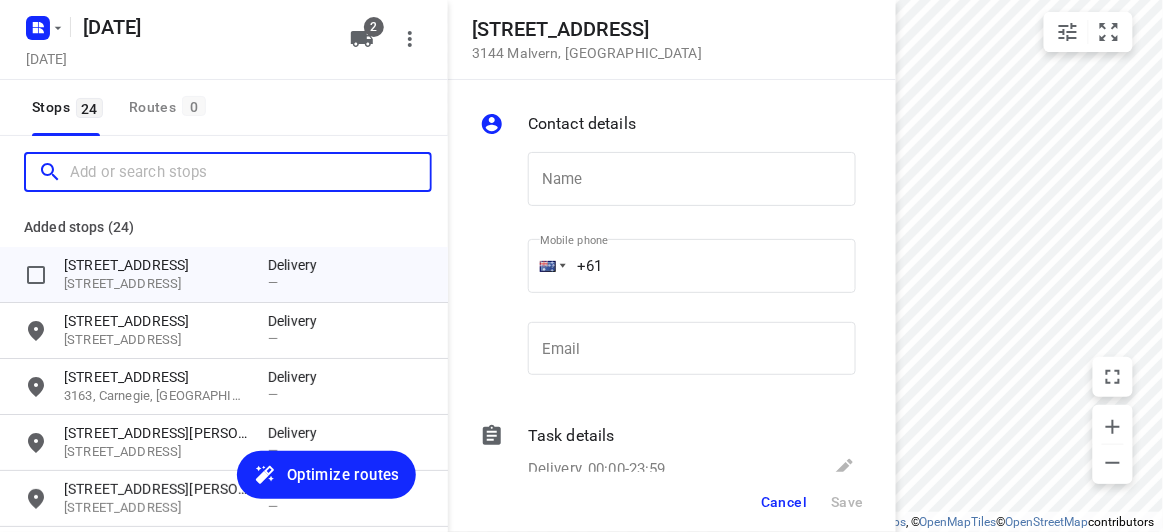 scroll, scrollTop: 0, scrollLeft: 0, axis: both 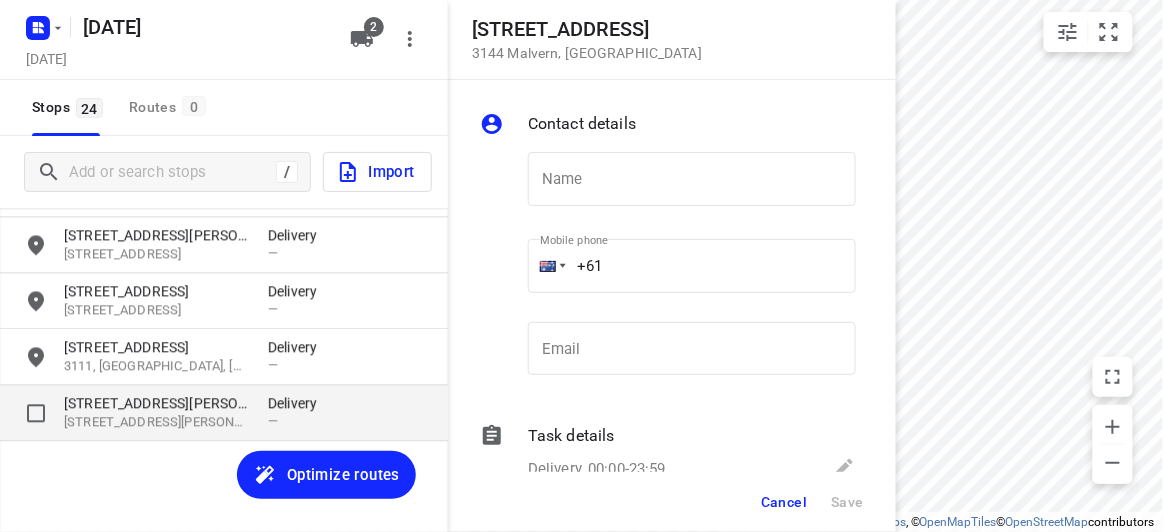 click on "[STREET_ADDRESS][PERSON_NAME]" at bounding box center [156, 422] 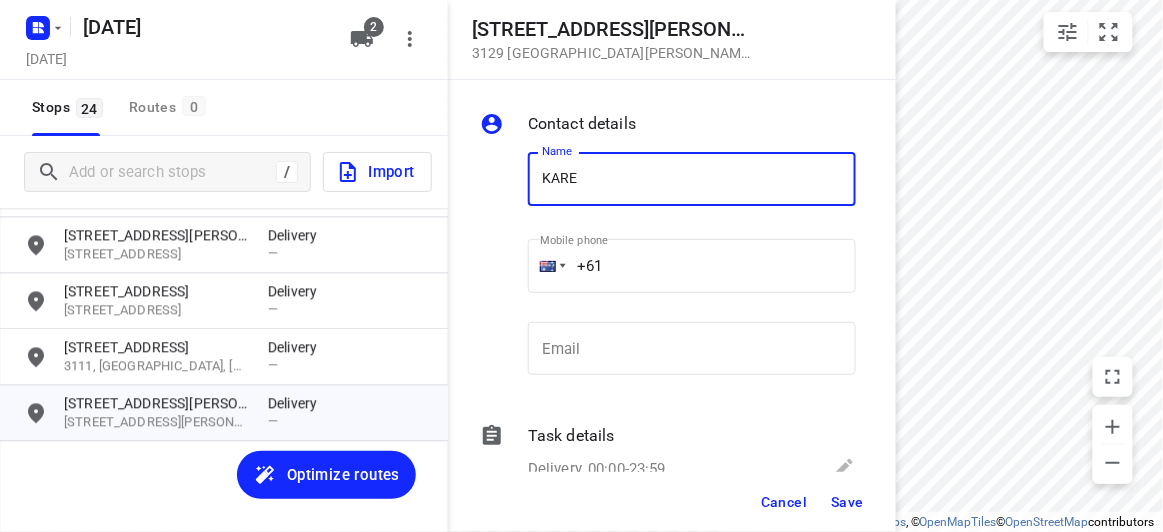 type on "[PERSON_NAME]" 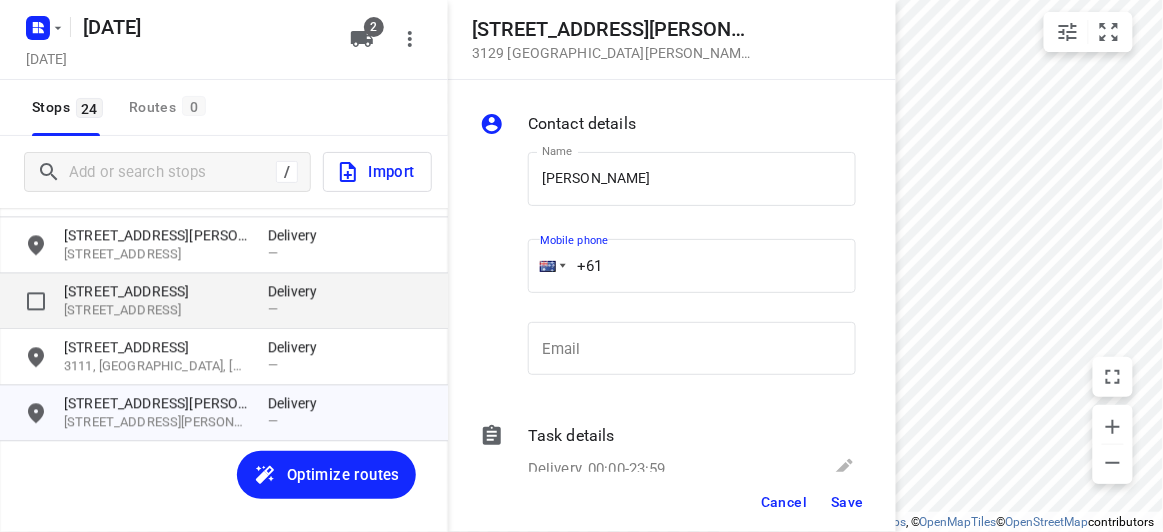 drag, startPoint x: 629, startPoint y: 271, endPoint x: 381, endPoint y: 271, distance: 248 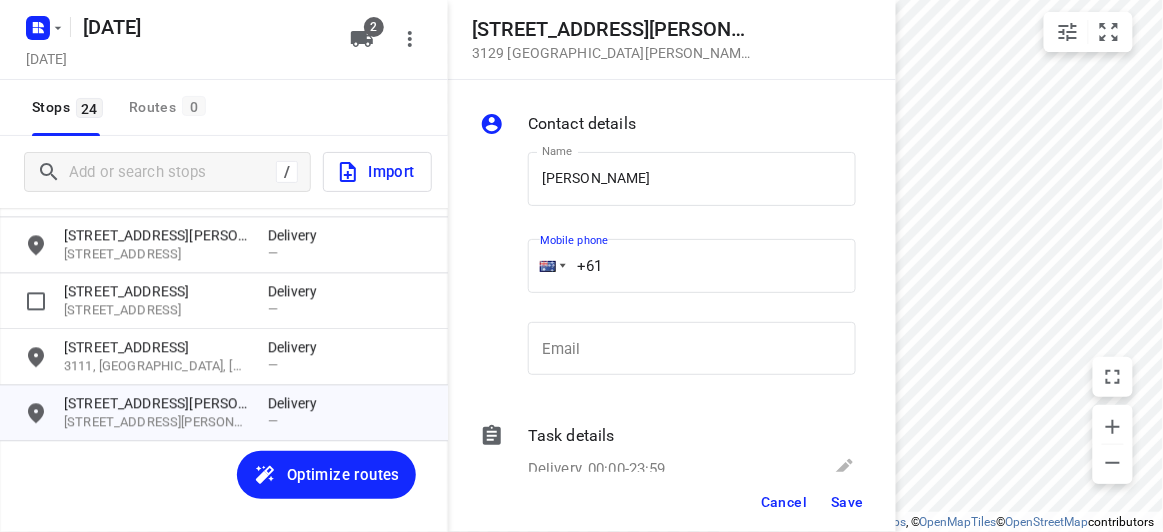 paste on "448525958" 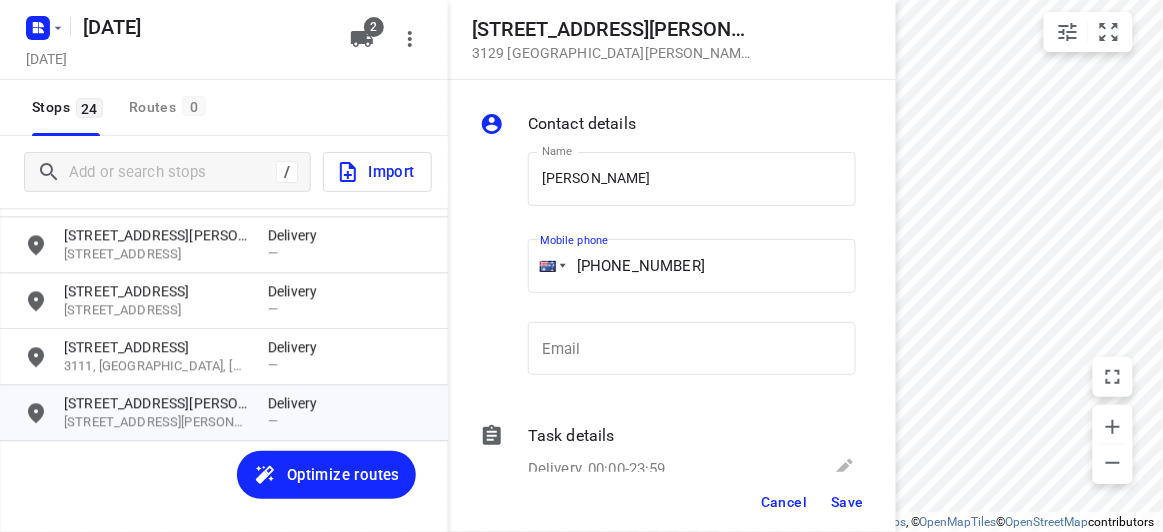 type on "+61 448525958" 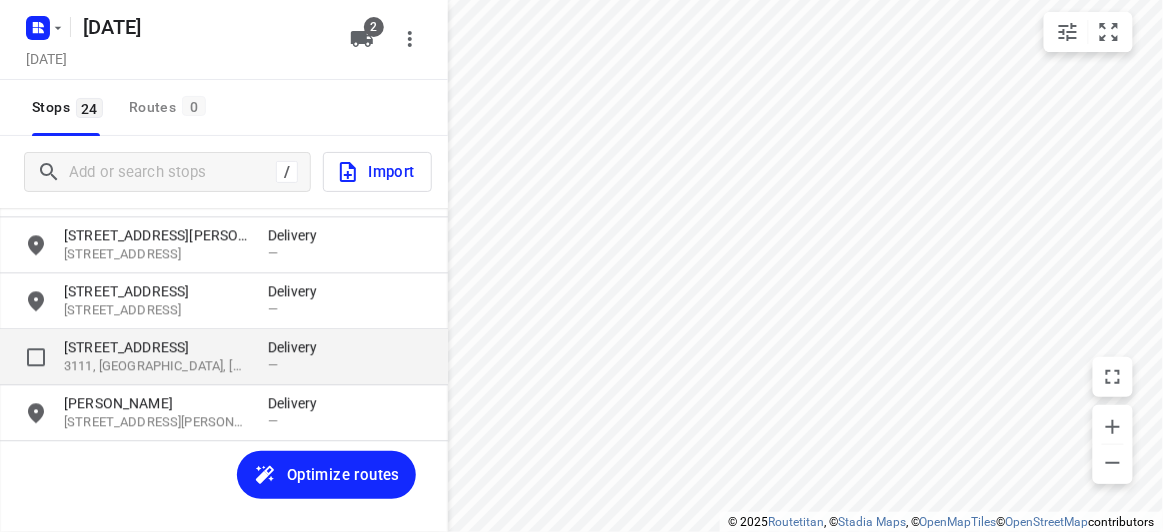 click on "3111, [GEOGRAPHIC_DATA], [GEOGRAPHIC_DATA]" at bounding box center (156, 366) 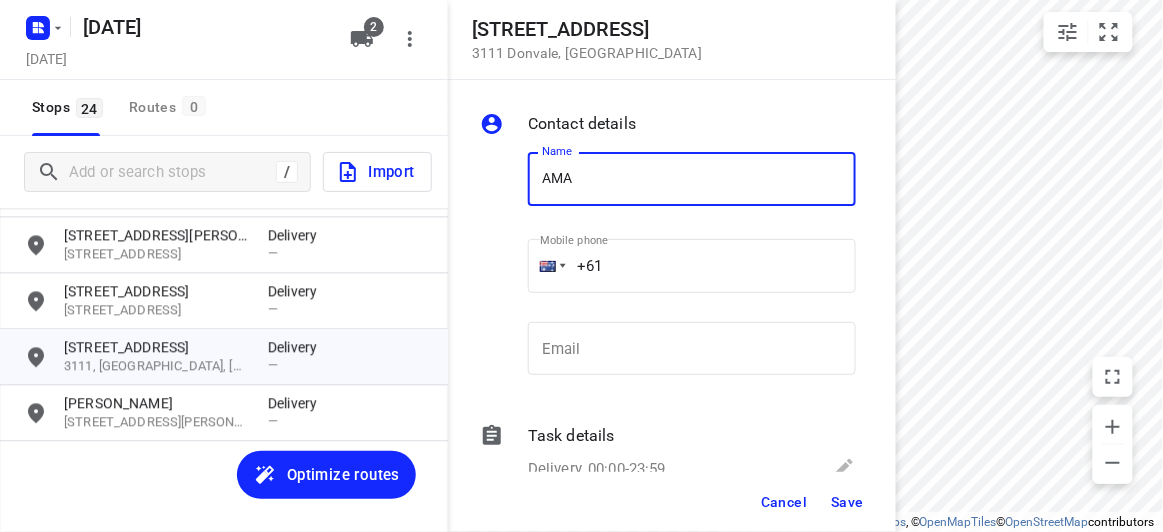 type on "[PERSON_NAME]" 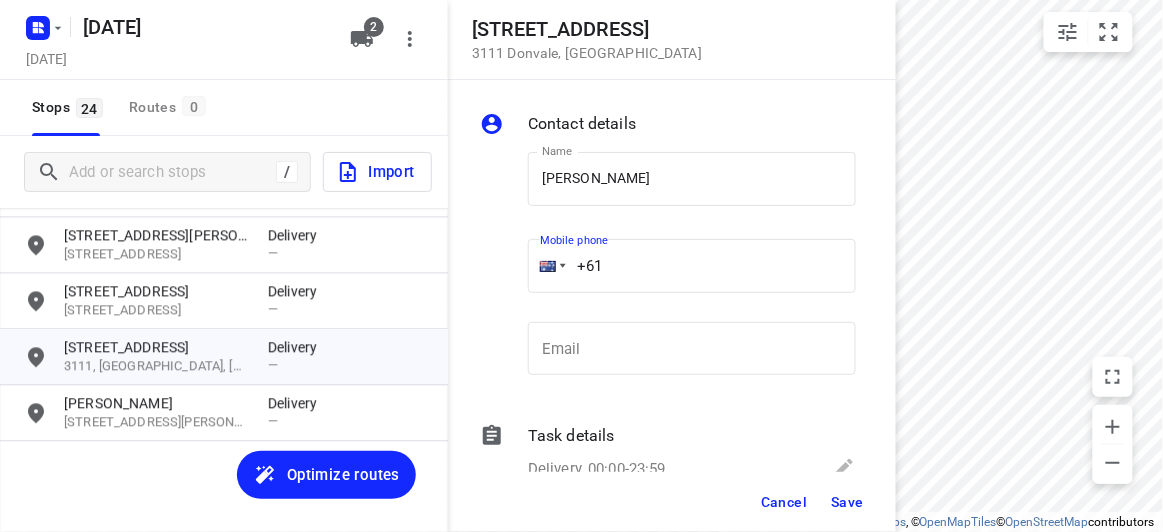 drag, startPoint x: 639, startPoint y: 260, endPoint x: 533, endPoint y: 262, distance: 106.01887 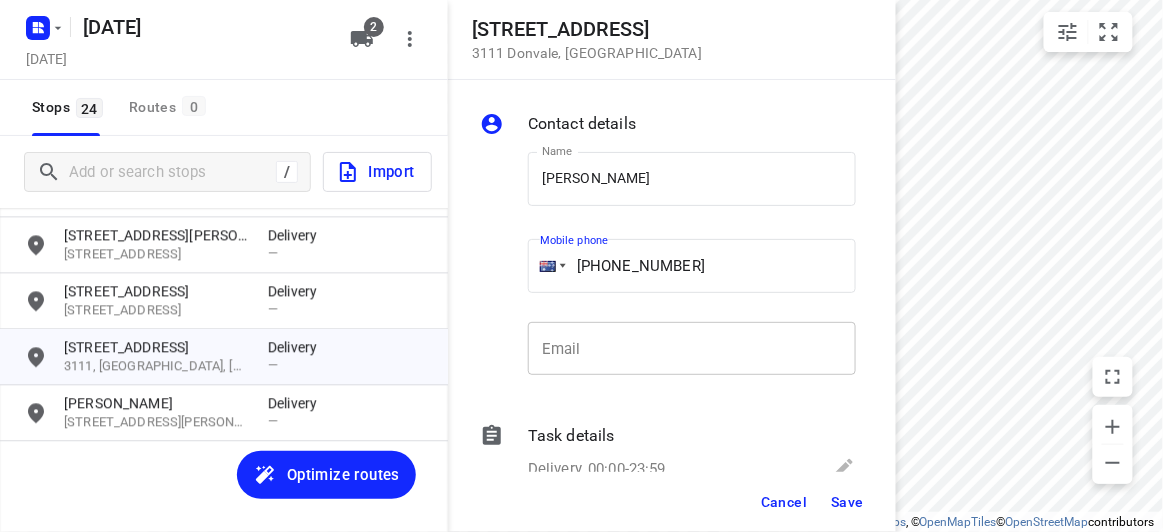 type on "+61 421906306" 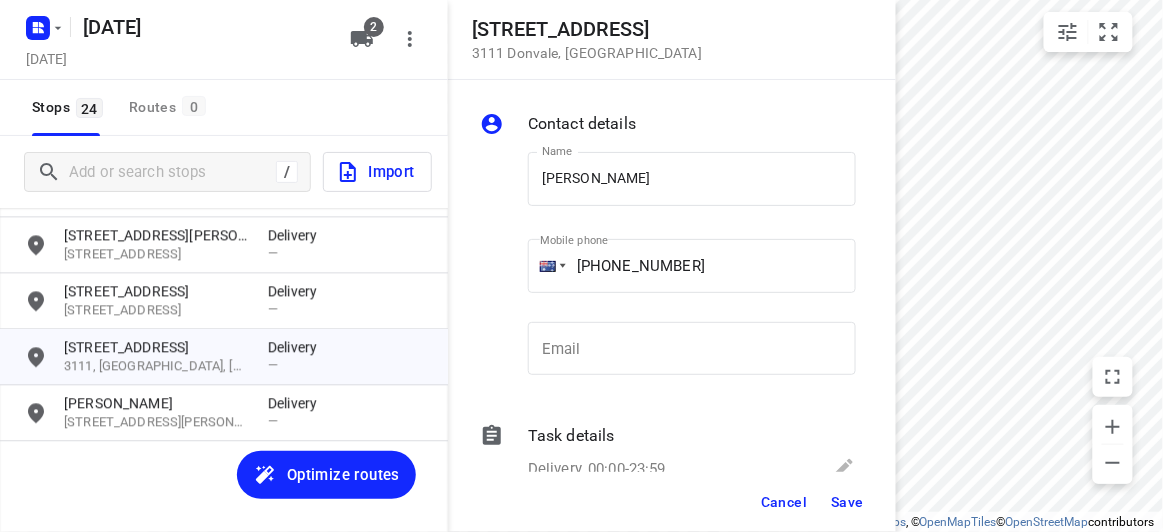 click on "Contact details Name AMANDA YUEN Name Mobile phone +61 421906306 ​ Email Email Task details Delivery, 00:00-23:59 Type Delivery delivery Type Deliver between 00:00 Deliver between — And 23:59 And Duration Min. Duration Load Units Load More details Delivery note x Delivery note 0/2500 Tags ​ ​ Requirements If nothing is ticked, the driver will not be obligated collect any proof of delivery Signature Age verification Photo Priority" at bounding box center [672, 276] 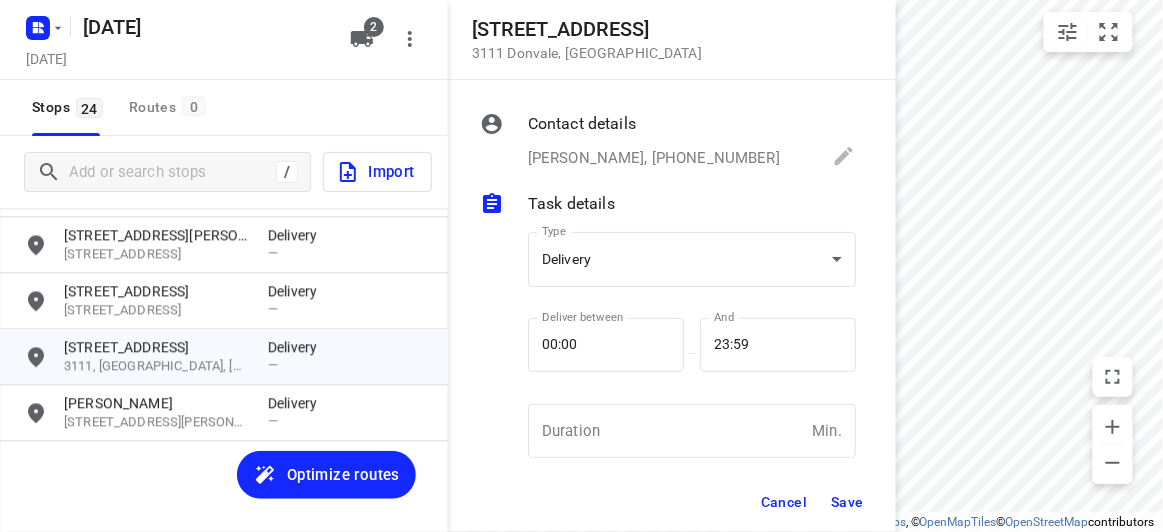 click on "Cancel Save" at bounding box center (672, 502) 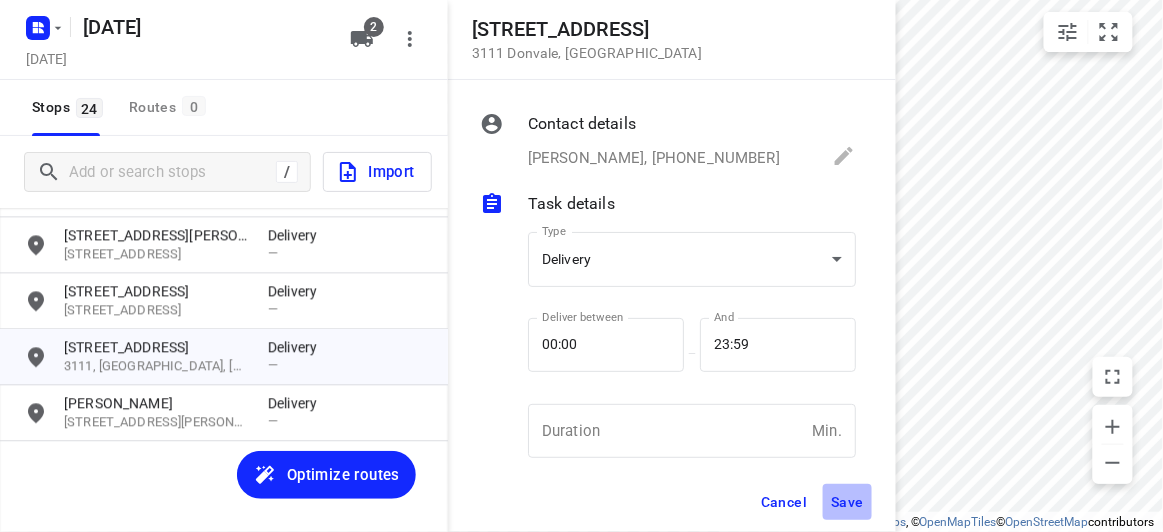 click on "Save" at bounding box center [847, 502] 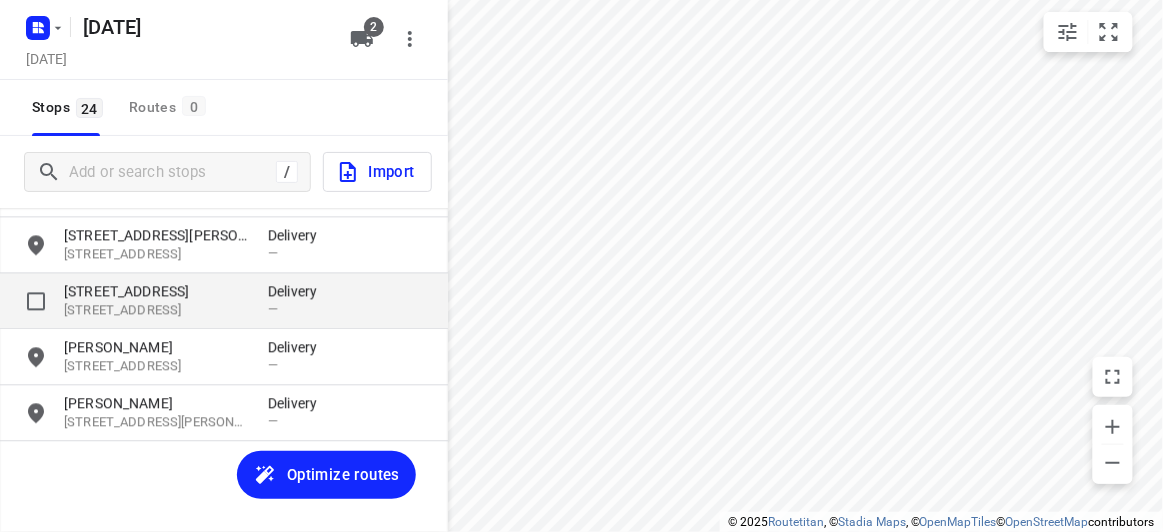 click on "53 Heathfield Rise" at bounding box center (156, 291) 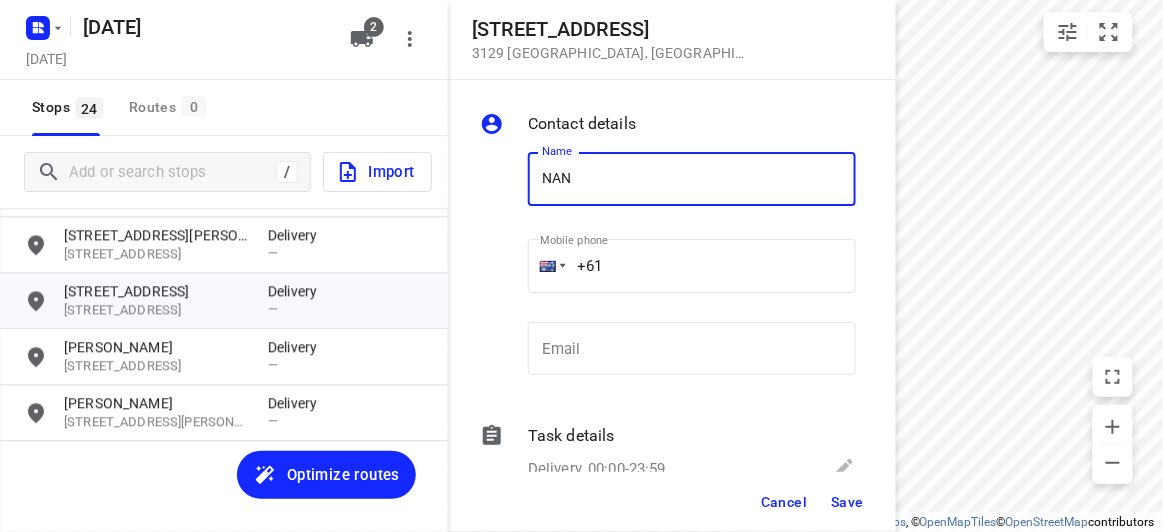 type on "[PERSON_NAME]" 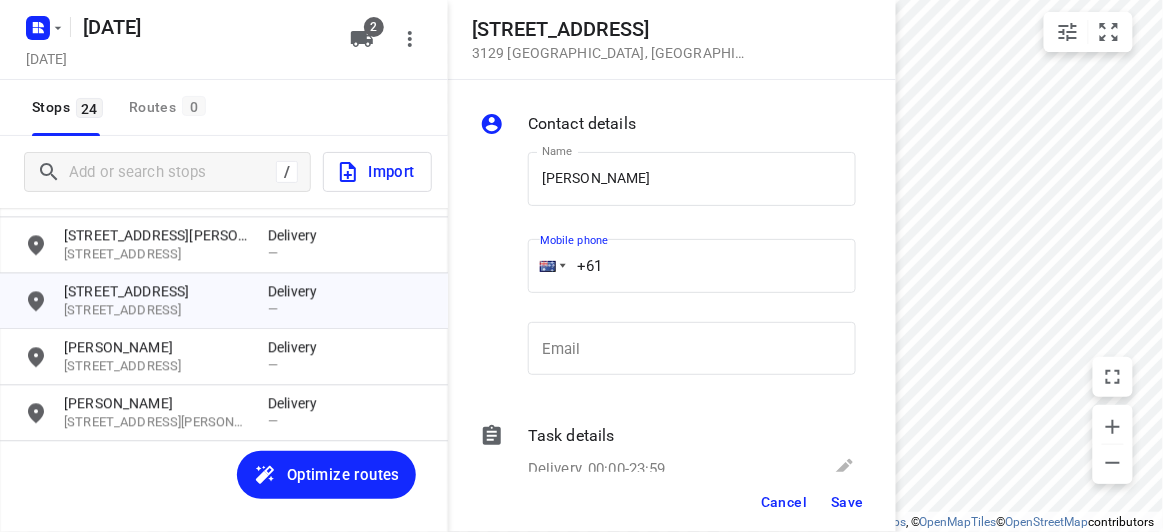 drag, startPoint x: 567, startPoint y: 263, endPoint x: 524, endPoint y: 260, distance: 43.104523 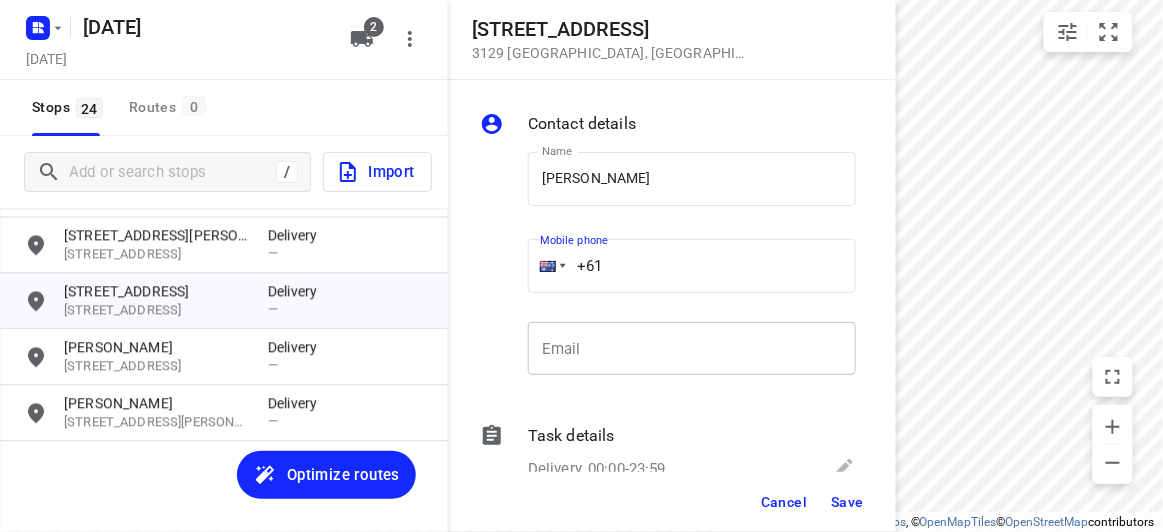 paste on "422427284" 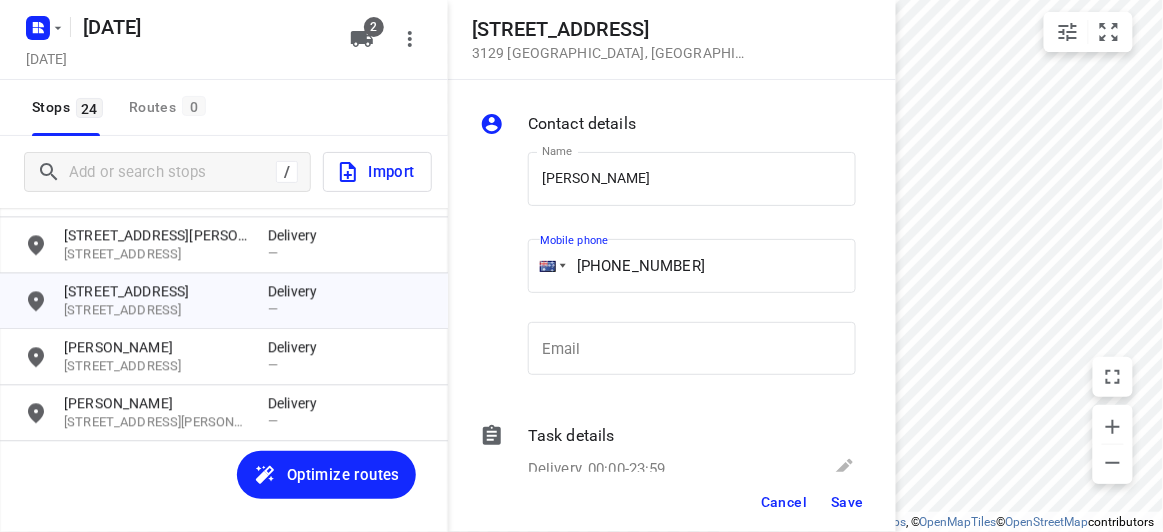type on "+61 422427284" 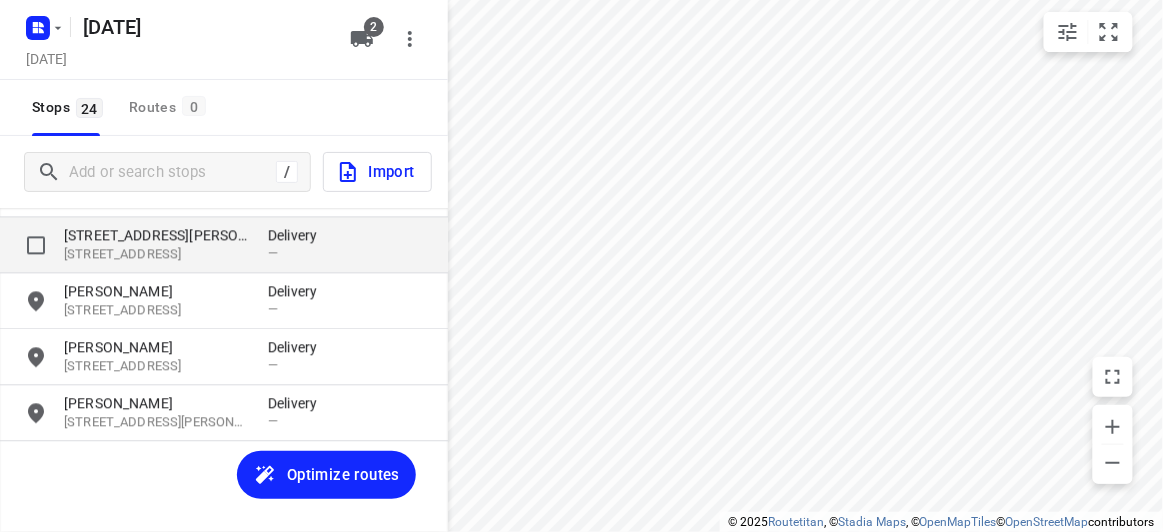 click on "13 Ellingworth Parade 3128, Box Hill, AU Delivery —" at bounding box center (224, 245) 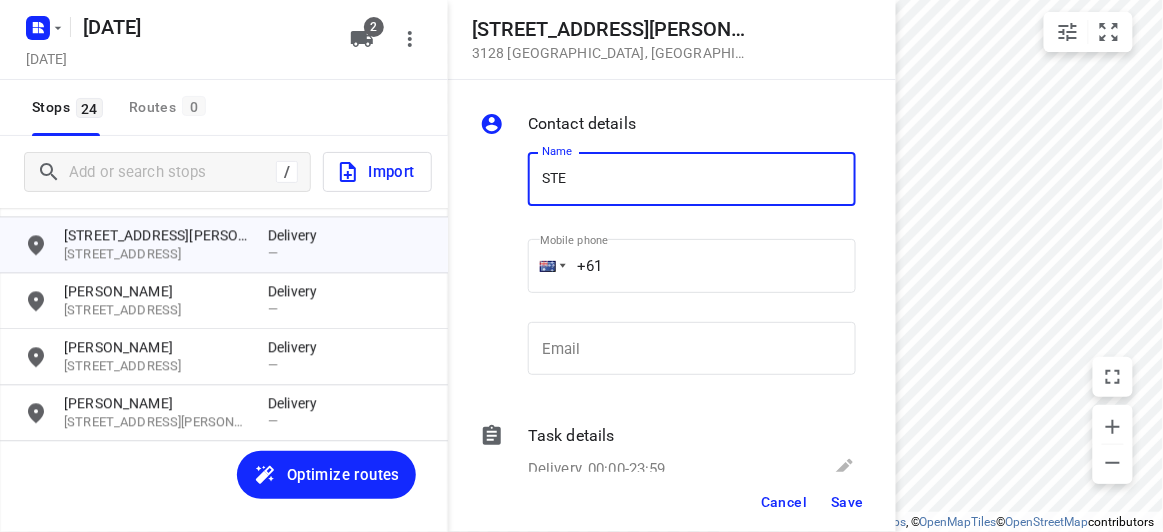 type on "[PERSON_NAME]" 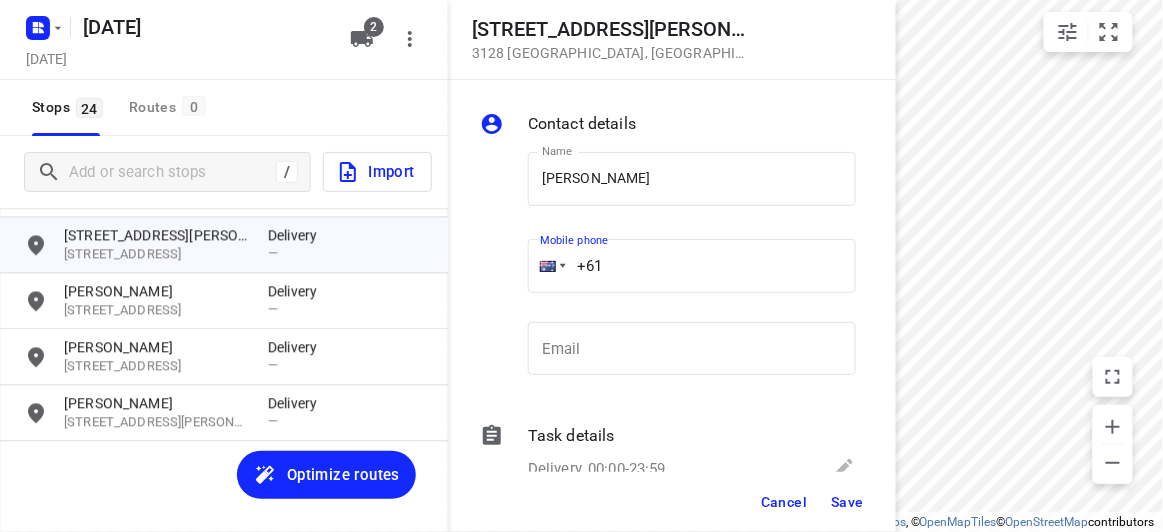drag, startPoint x: 547, startPoint y: 273, endPoint x: 520, endPoint y: 273, distance: 27 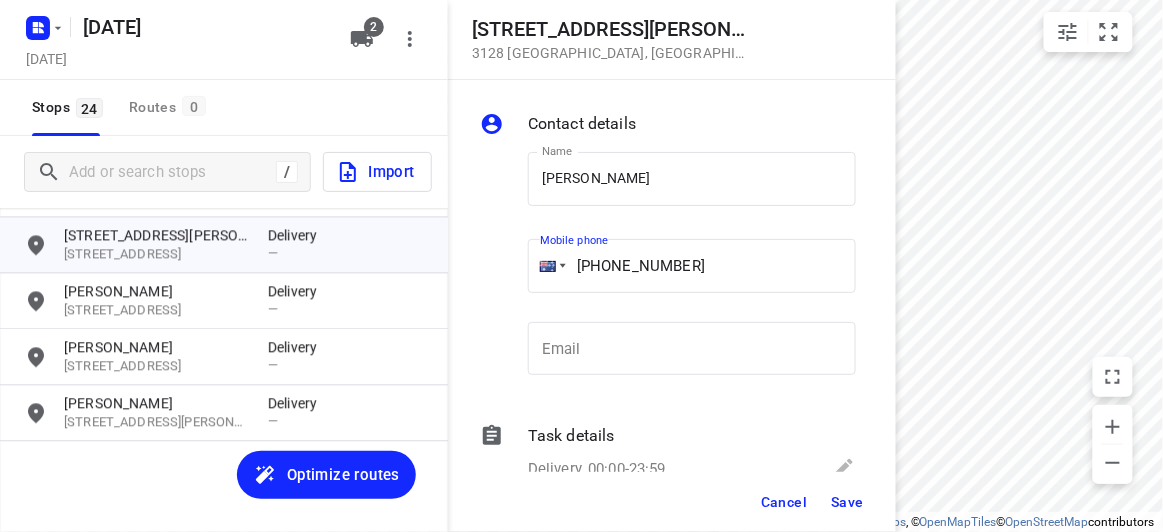 type on "[PHONE_NUMBER]" 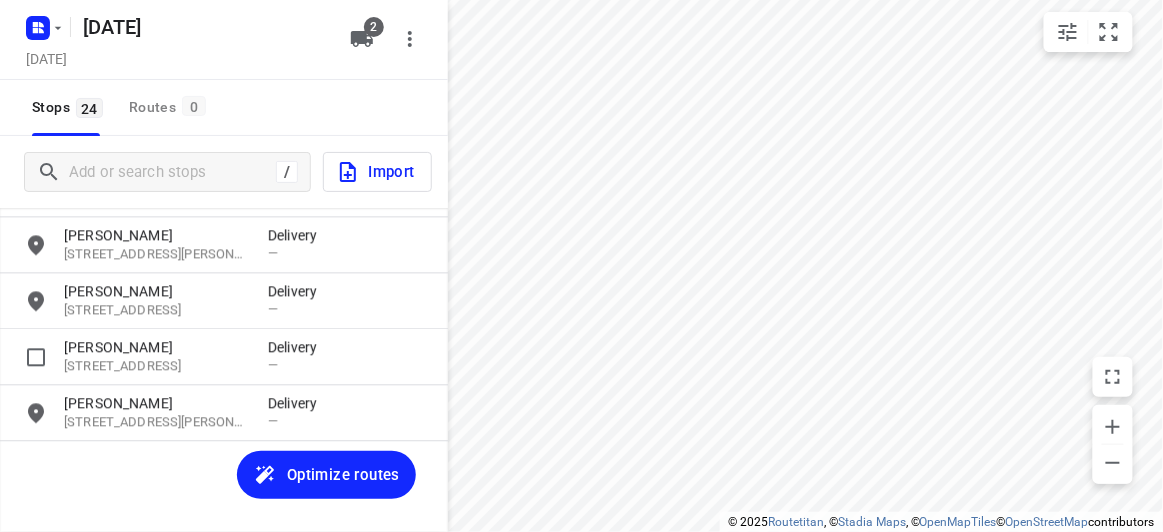 scroll, scrollTop: 969, scrollLeft: 0, axis: vertical 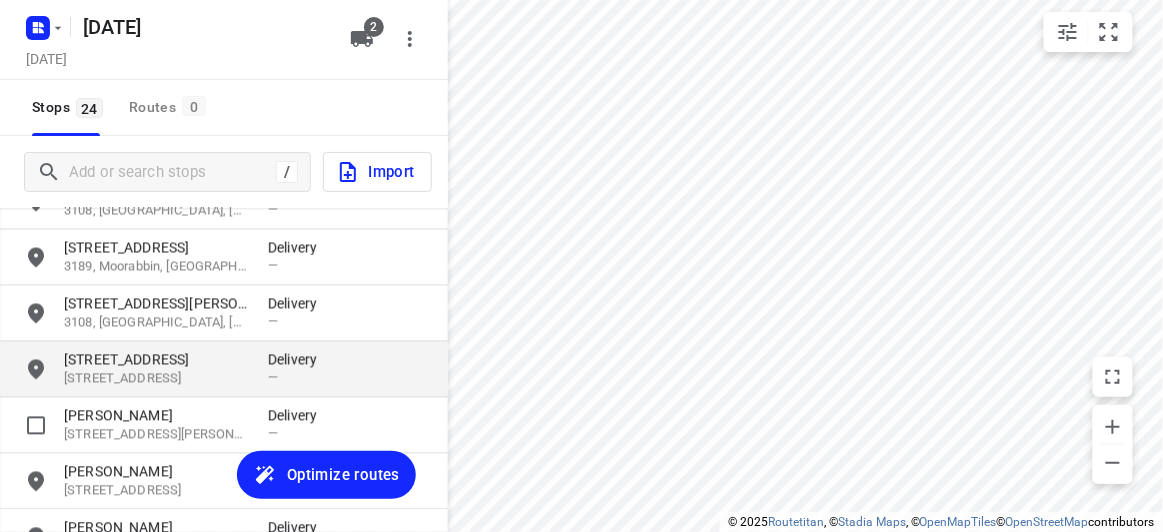 click on "9A Waiora Road" at bounding box center (156, 360) 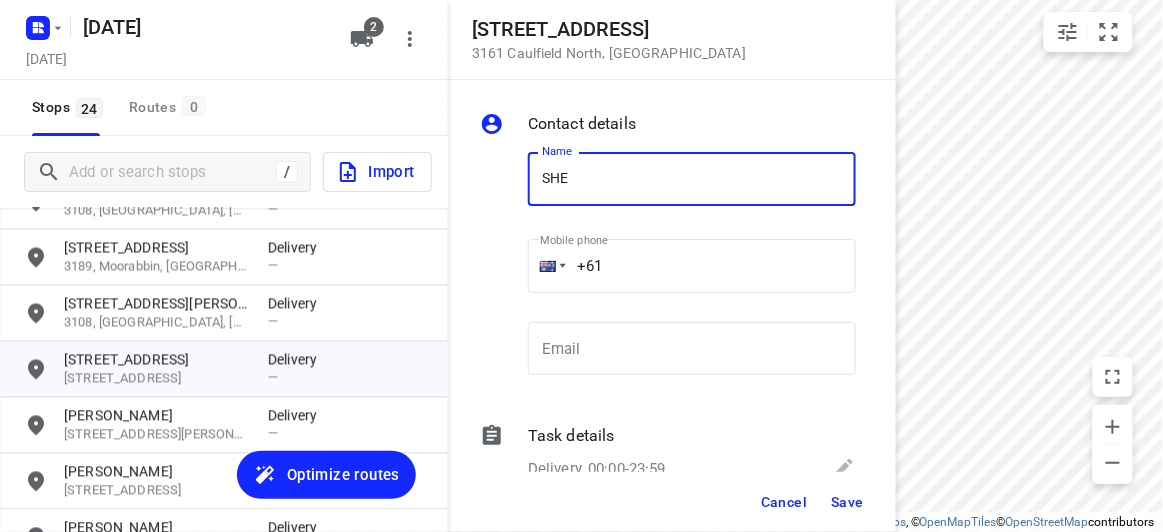 type on "[PERSON_NAME]" 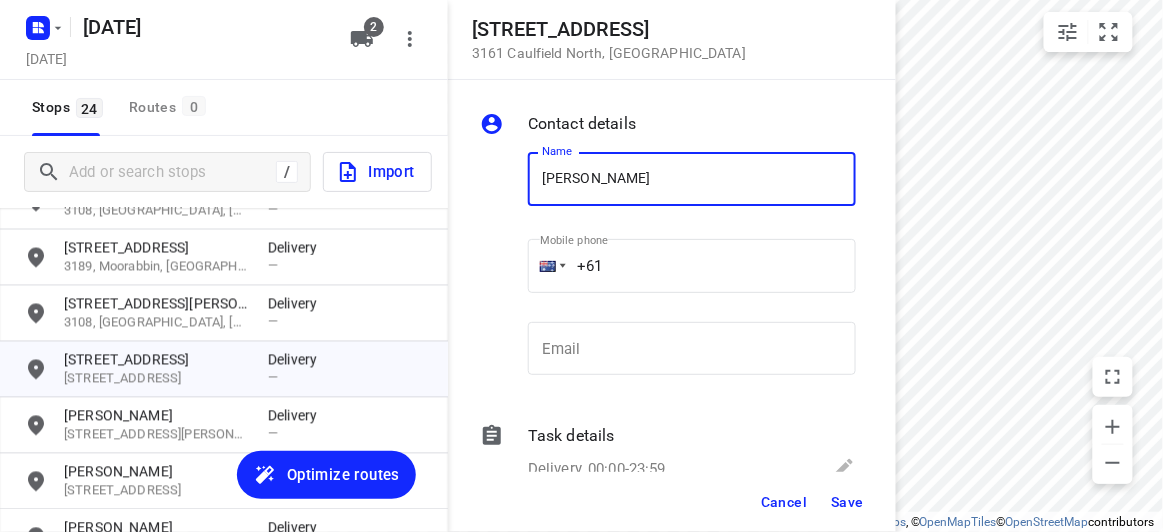 drag, startPoint x: 572, startPoint y: 271, endPoint x: 501, endPoint y: 271, distance: 71 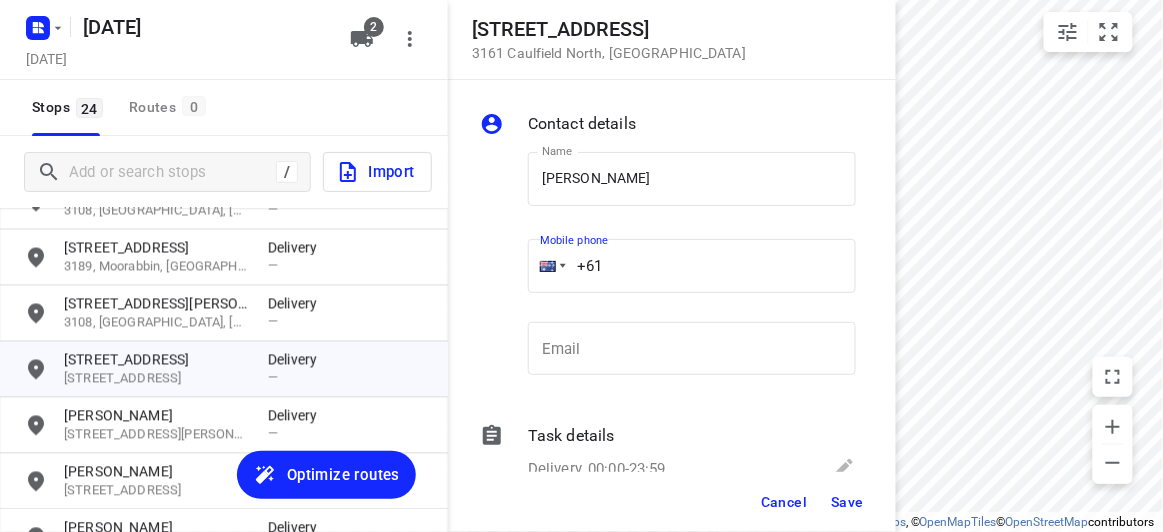 paste on "421077923" 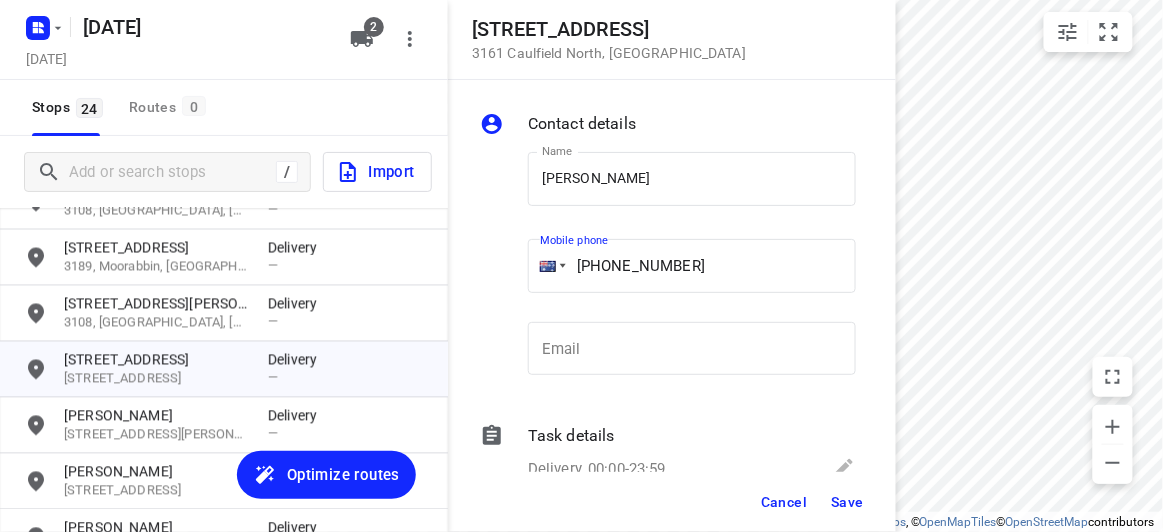 type on "+61 421077923" 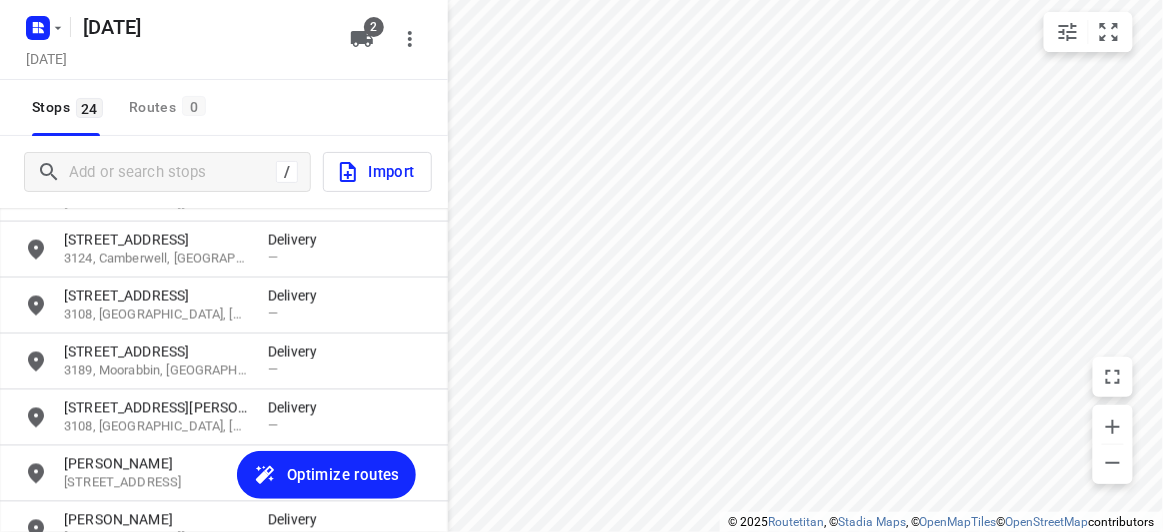 scroll, scrollTop: 787, scrollLeft: 0, axis: vertical 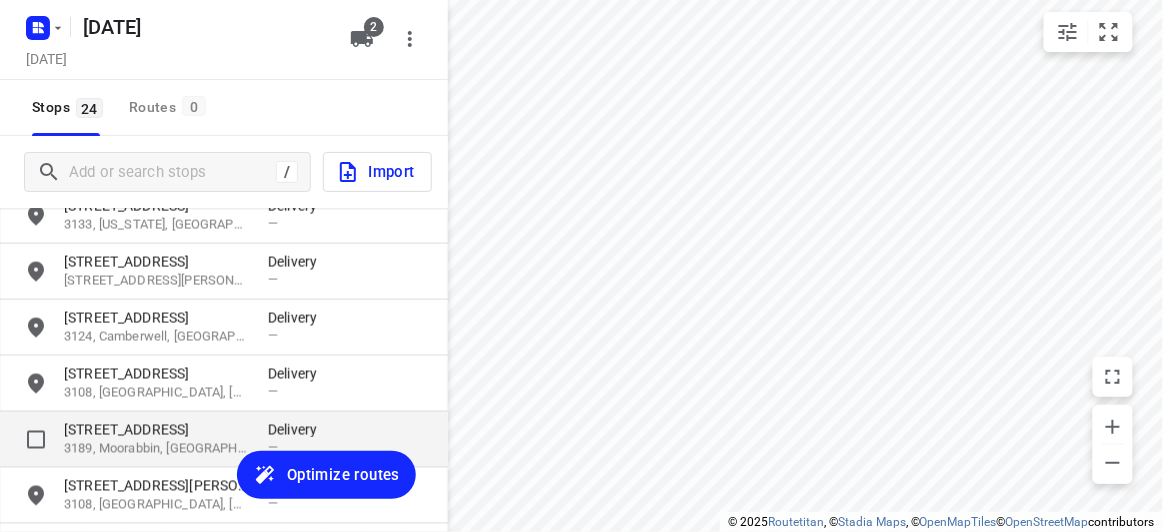 click on "15 Cochranes Road 3189, Moorabbin, AU Delivery —" at bounding box center [224, 440] 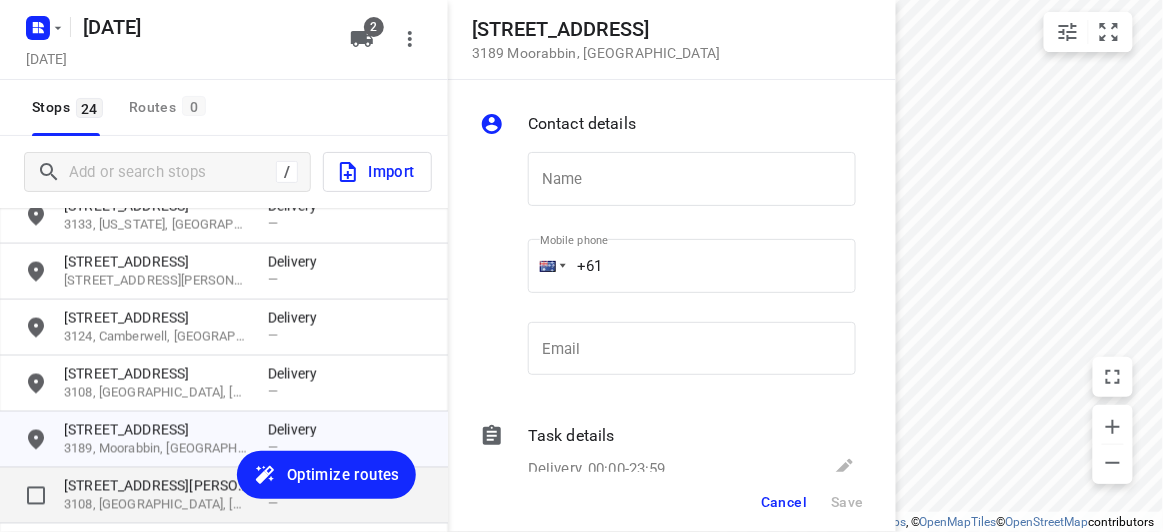 click on "4 Frank Street" at bounding box center (156, 486) 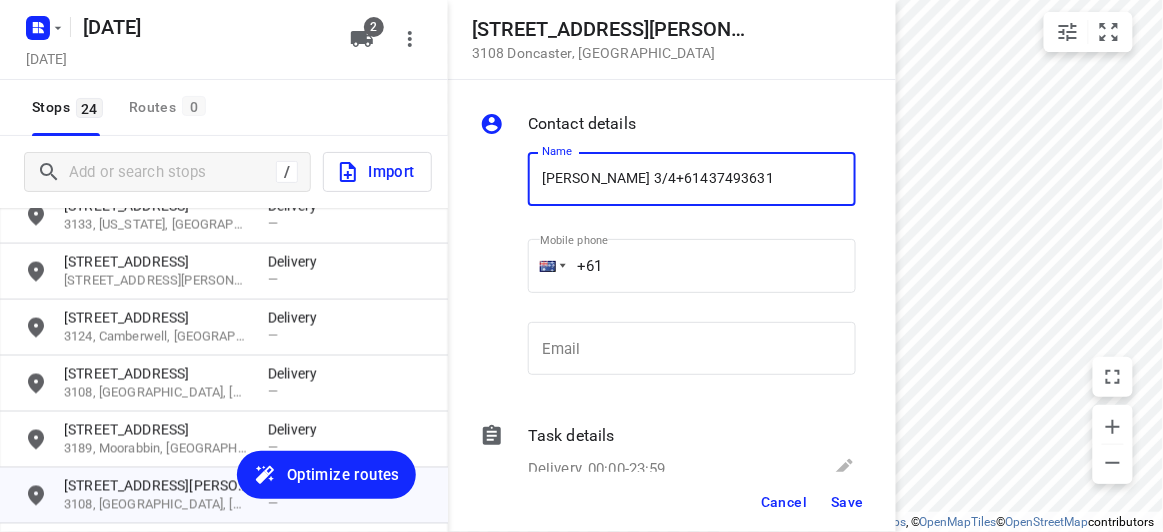 type on "IVY XIE 3/4+61437493631" 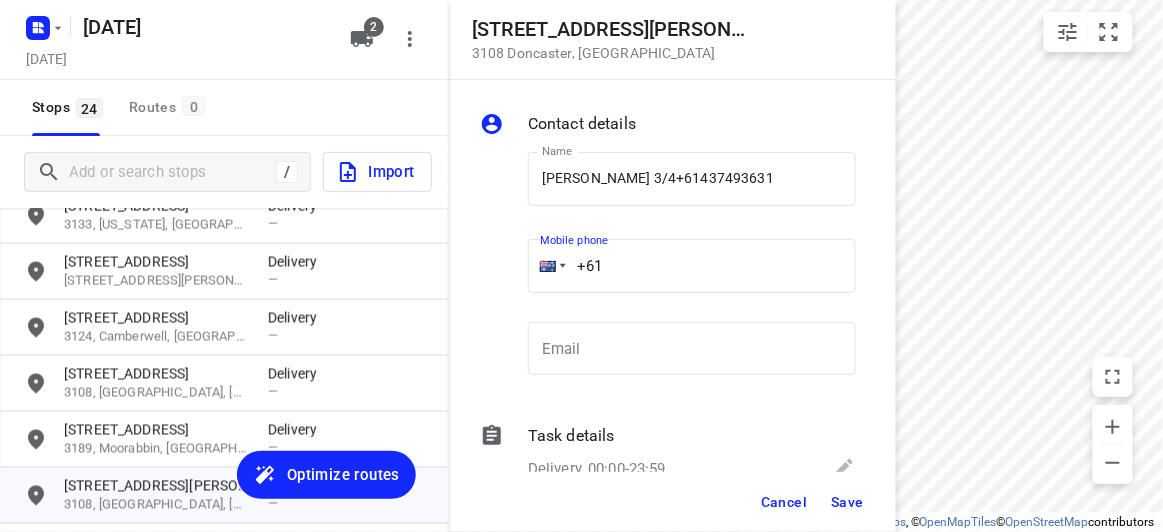 drag, startPoint x: 581, startPoint y: 280, endPoint x: 553, endPoint y: 280, distance: 28 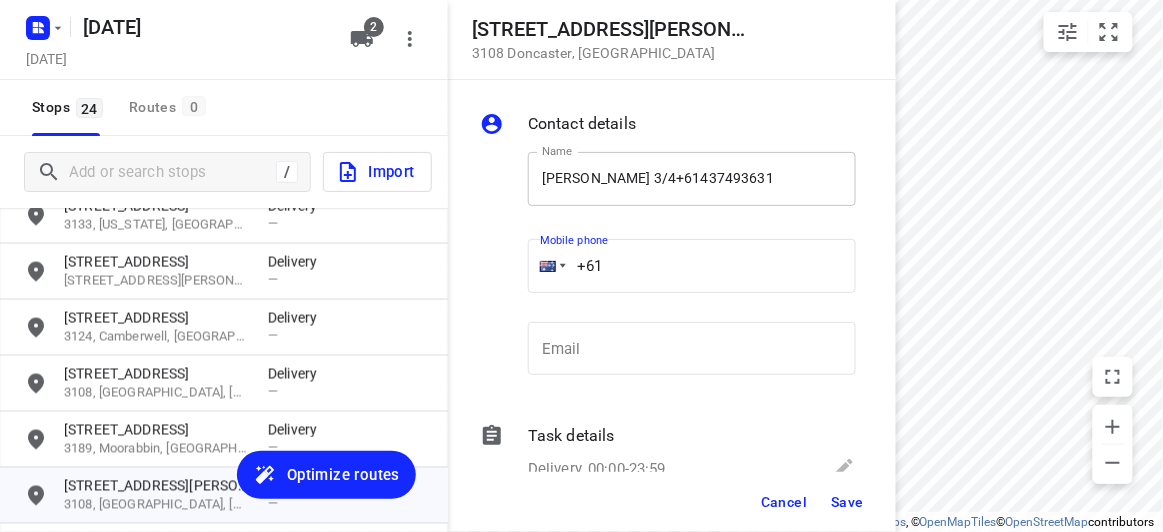 paste on "437493631" 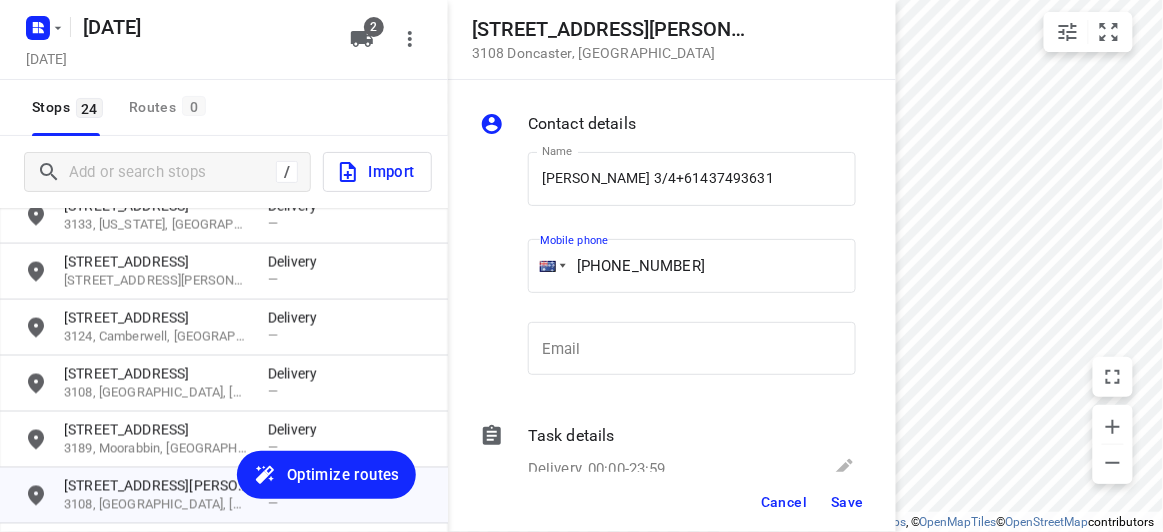 type on "+61 437493631" 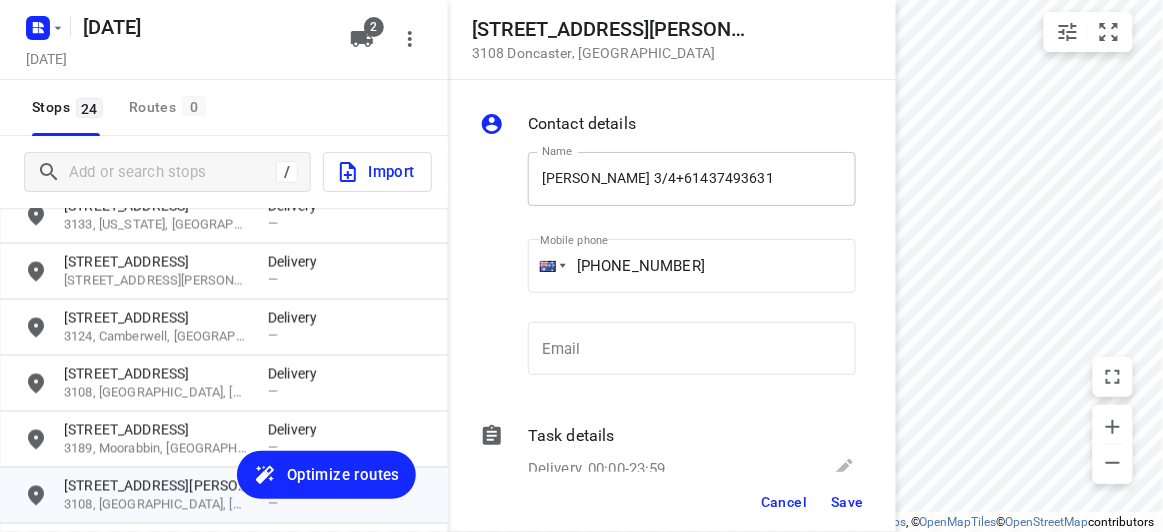 click on "Name IVY XIE 3/4+61437493631 Name" at bounding box center [692, 183] 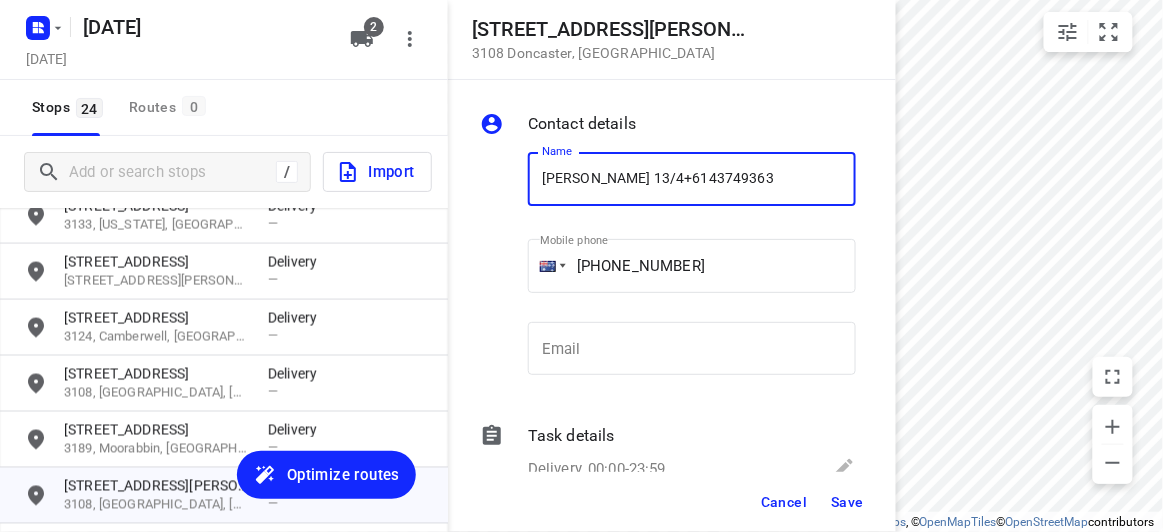 drag, startPoint x: 654, startPoint y: 167, endPoint x: 685, endPoint y: 169, distance: 31.06445 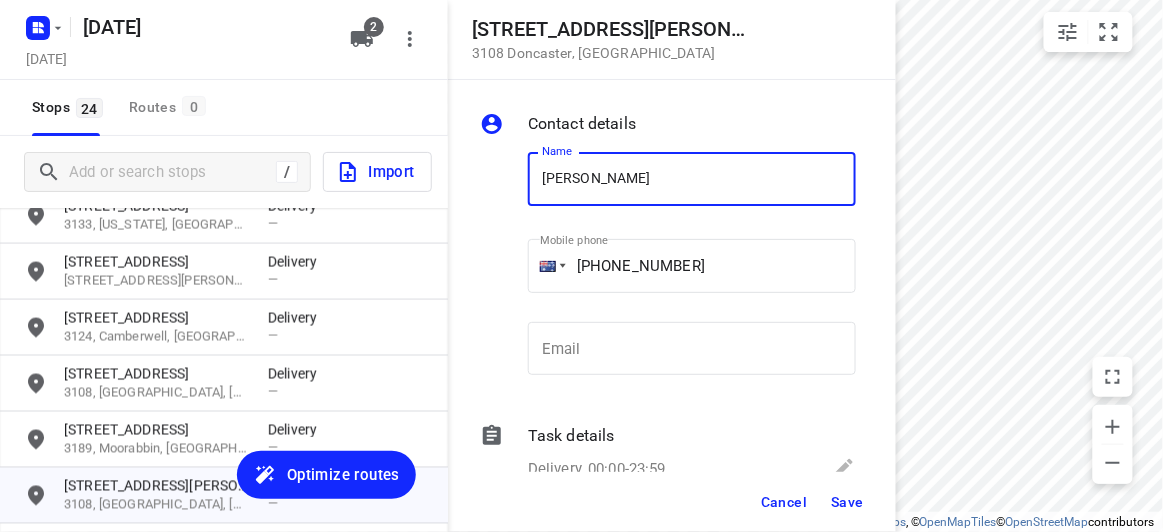 type on "[PERSON_NAME] 3/4" 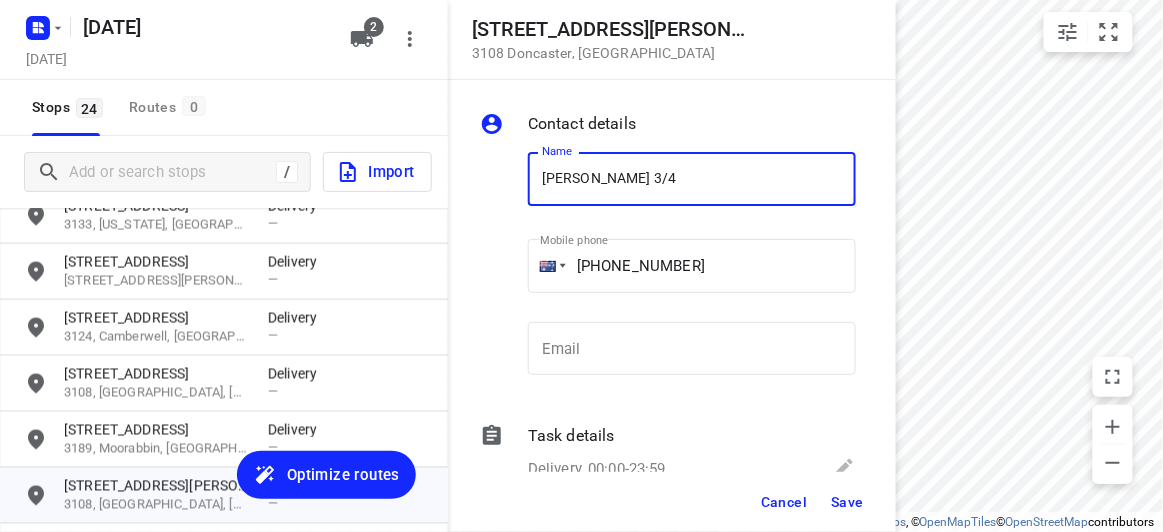 click on "Save" at bounding box center (847, 502) 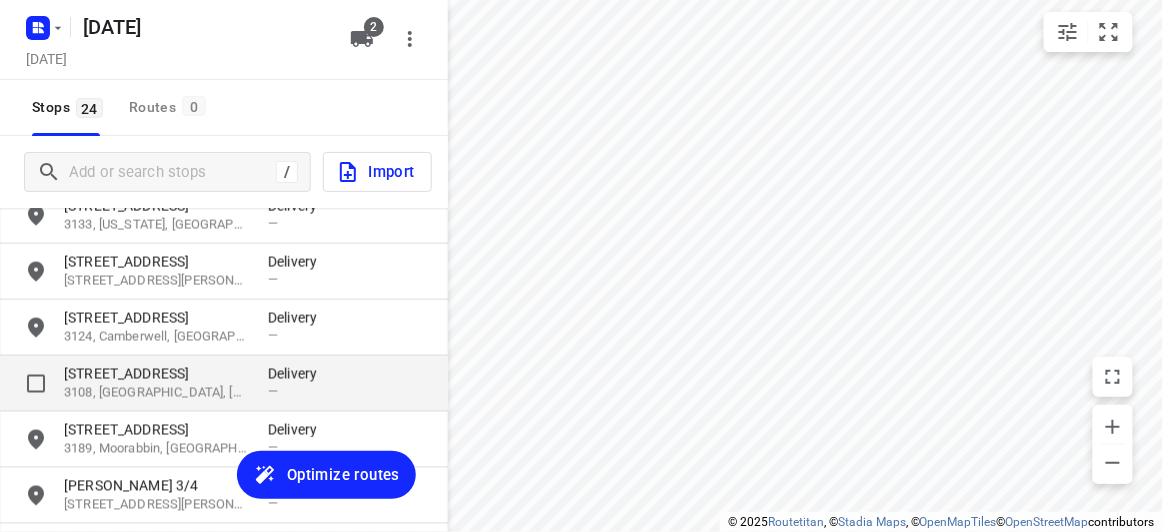 click on "3108, Doncaster, AU" at bounding box center (156, 393) 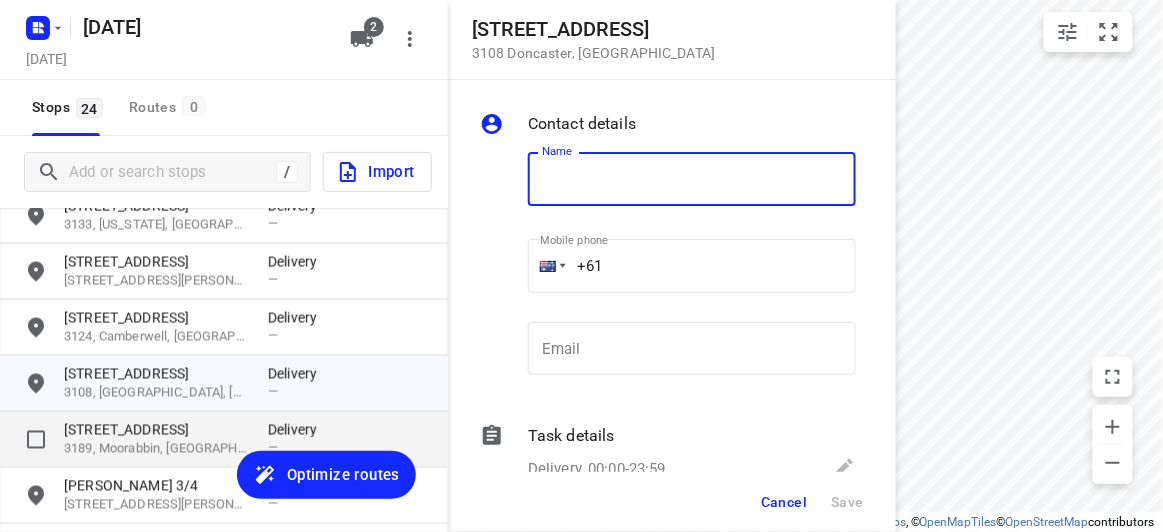 click on "15 Cochranes Road" at bounding box center [156, 430] 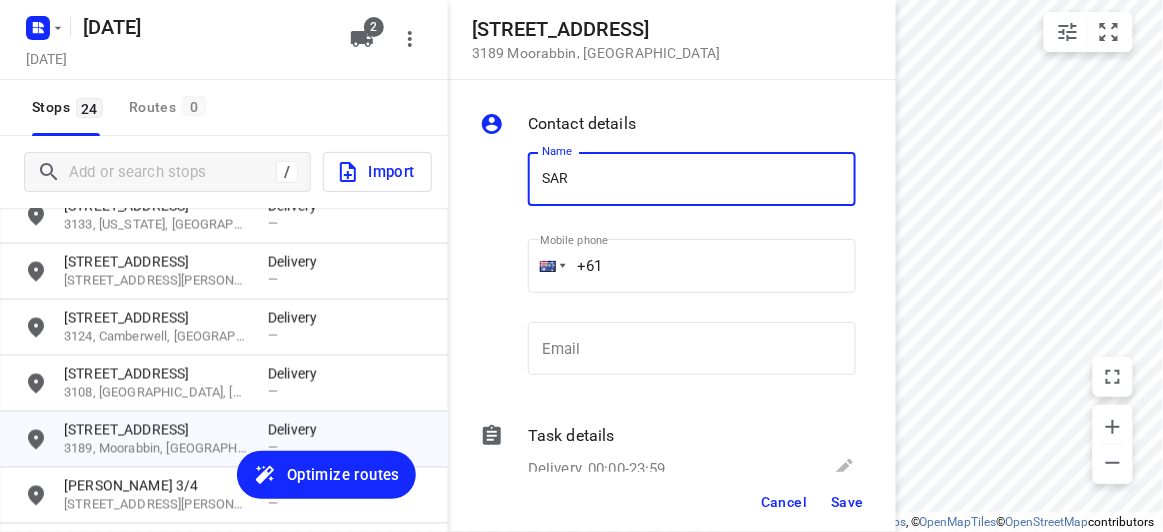 type on "[PERSON_NAME]" 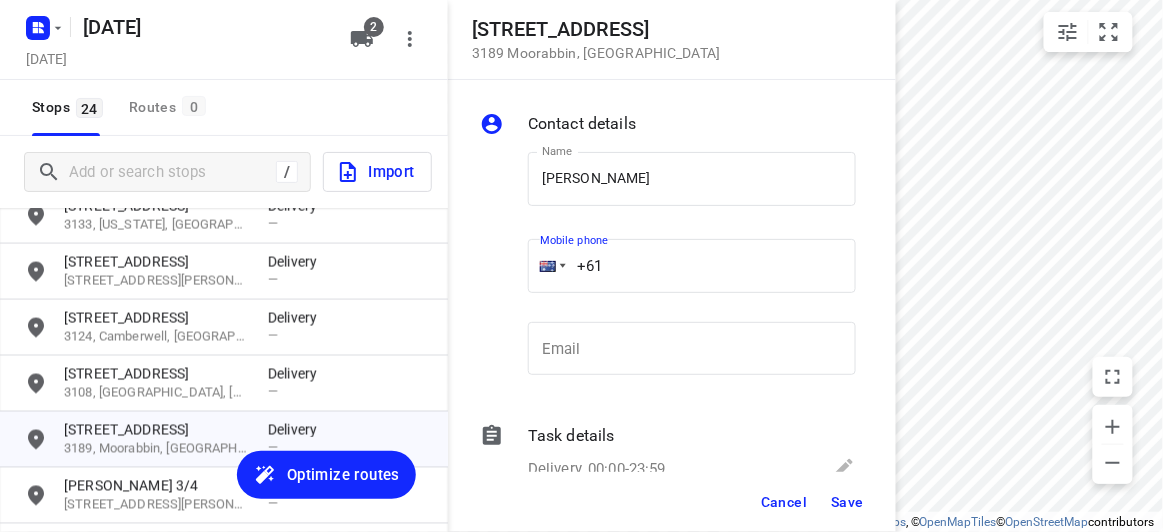 drag, startPoint x: 577, startPoint y: 263, endPoint x: 498, endPoint y: 263, distance: 79 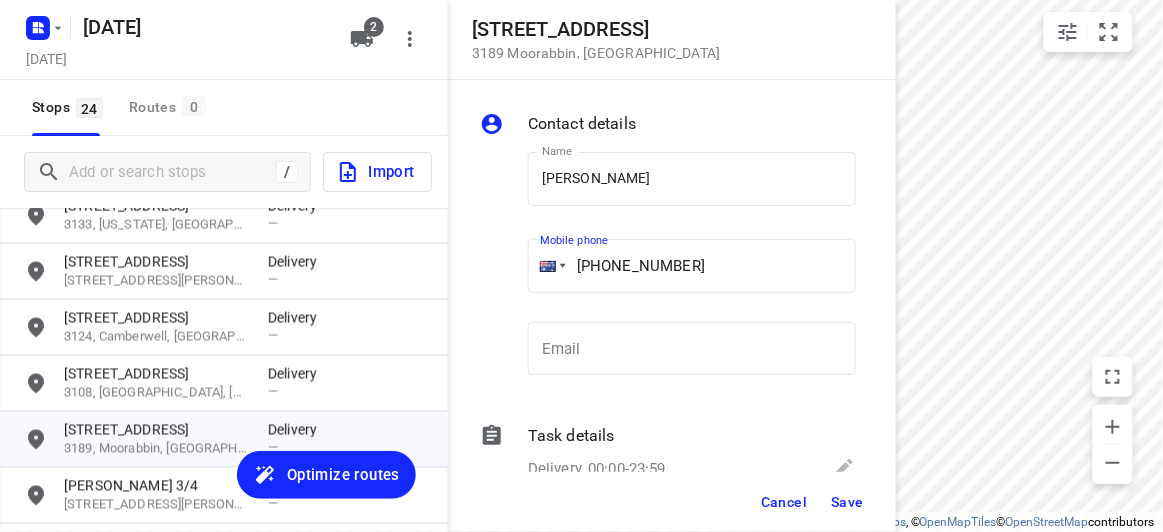 type on "+61 430042700" 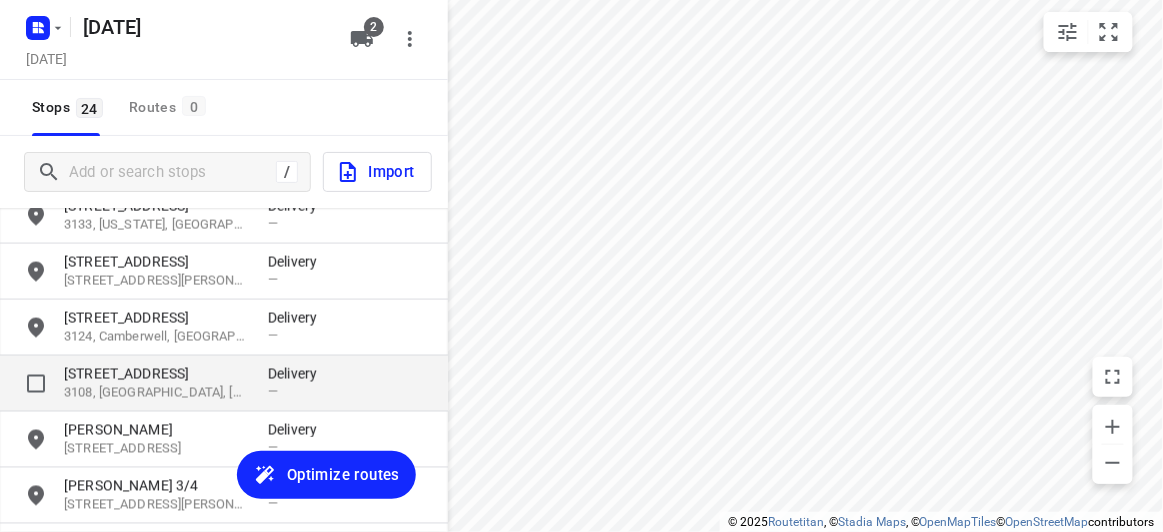 click on "15 Hender Street" at bounding box center [156, 374] 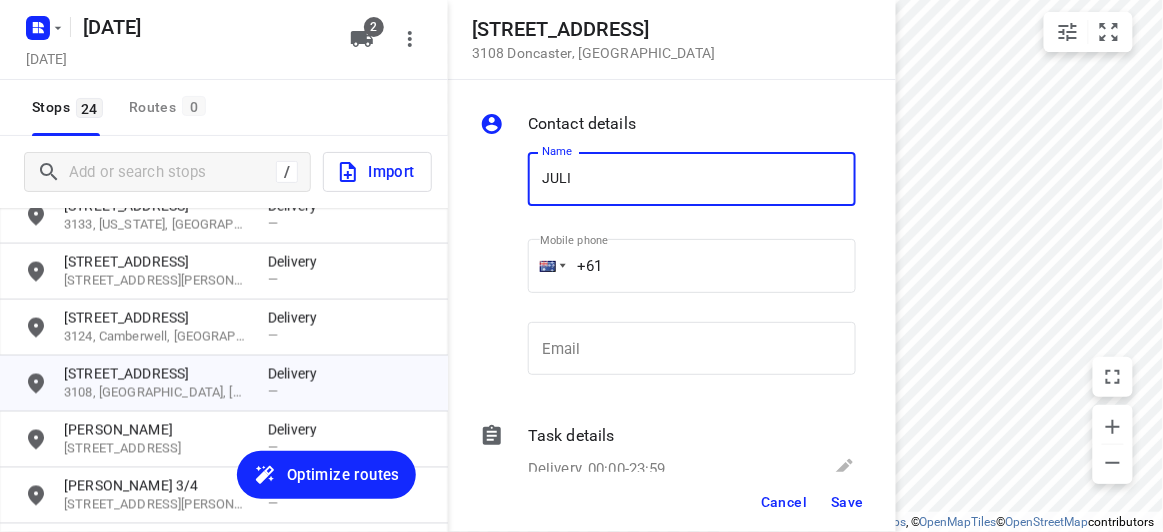 type on "[PERSON_NAME]" 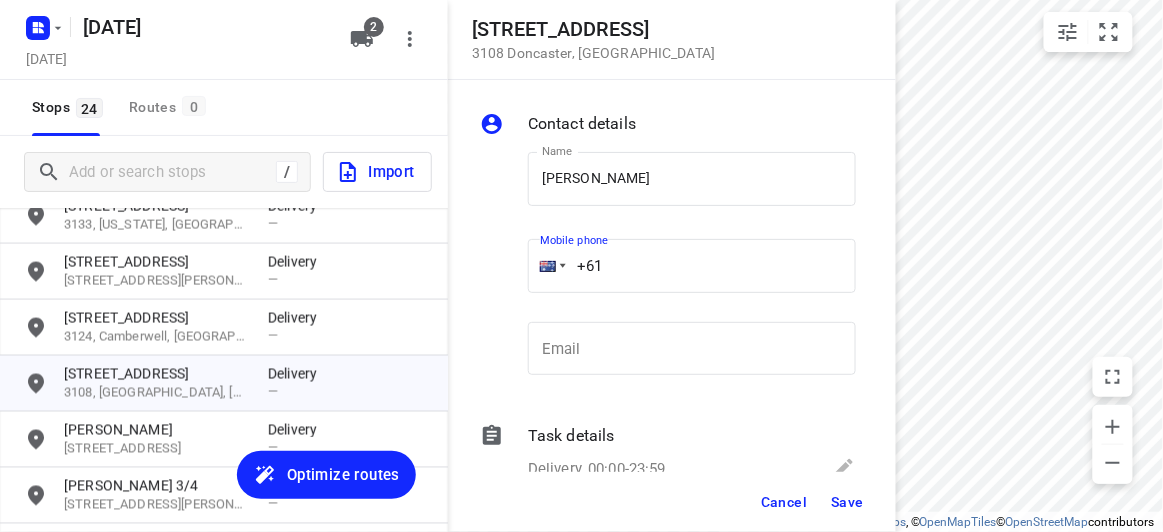 click on "+61" at bounding box center [692, 266] 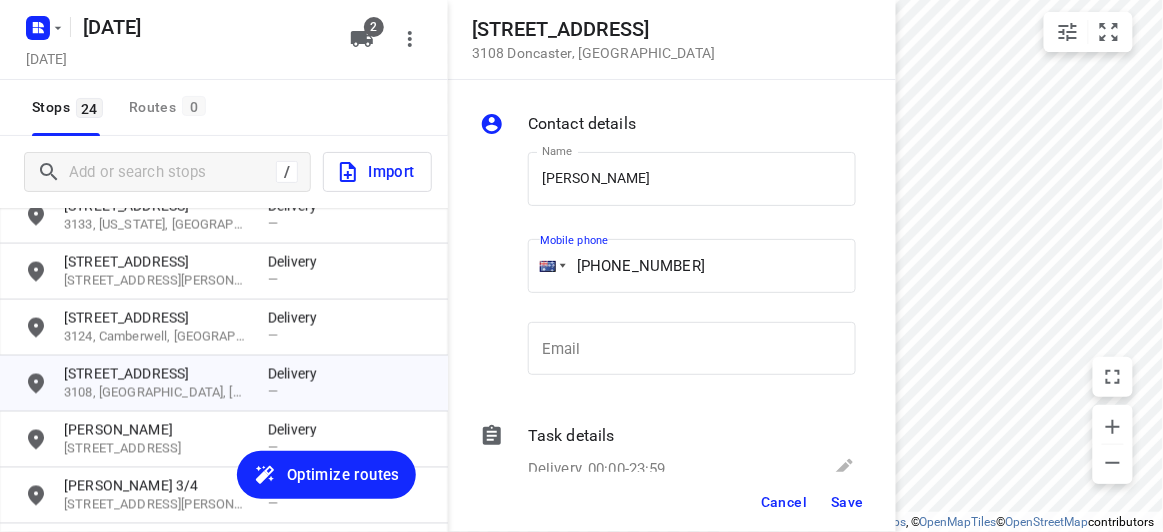 type on "+61 451074668" 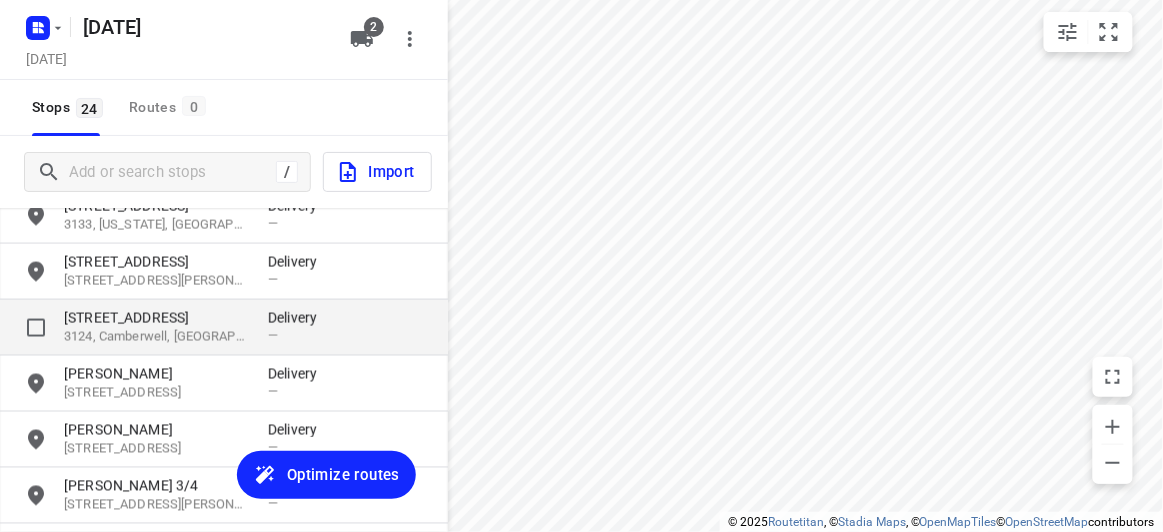 click on "3124, Camberwell, [GEOGRAPHIC_DATA]" at bounding box center [156, 337] 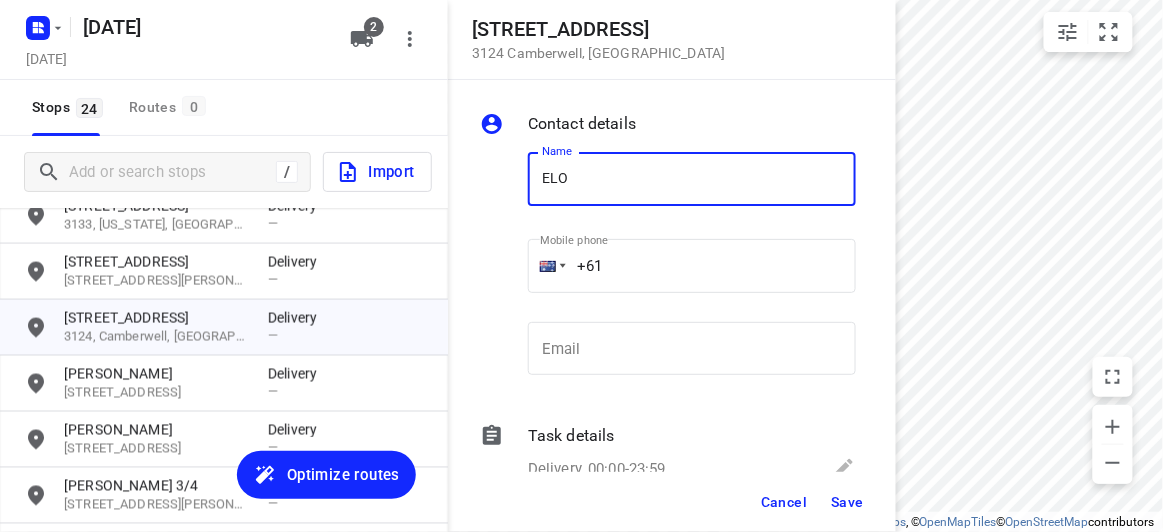 type on "[PERSON_NAME]" 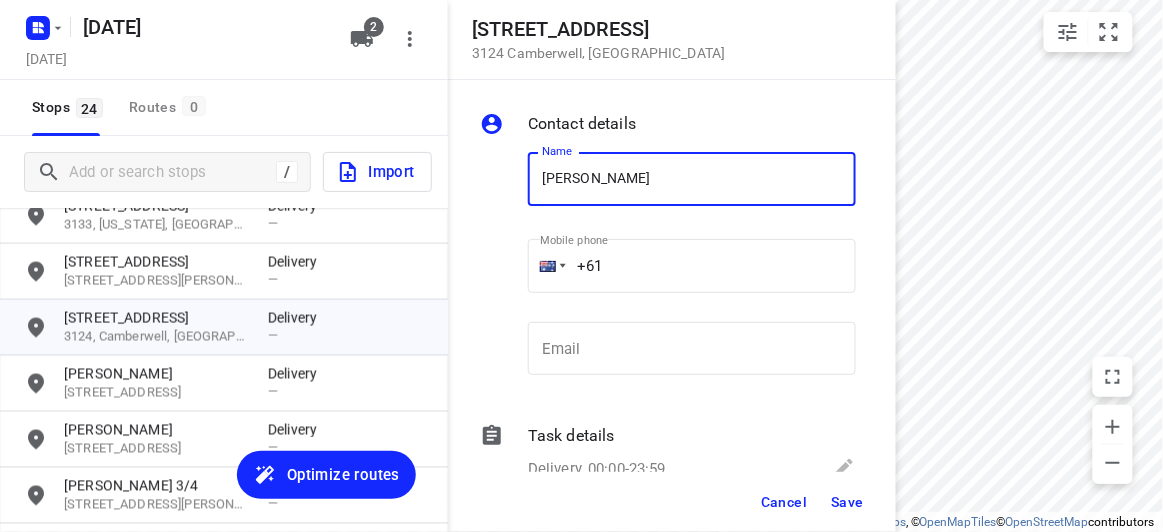 drag, startPoint x: 618, startPoint y: 267, endPoint x: 521, endPoint y: 271, distance: 97.082436 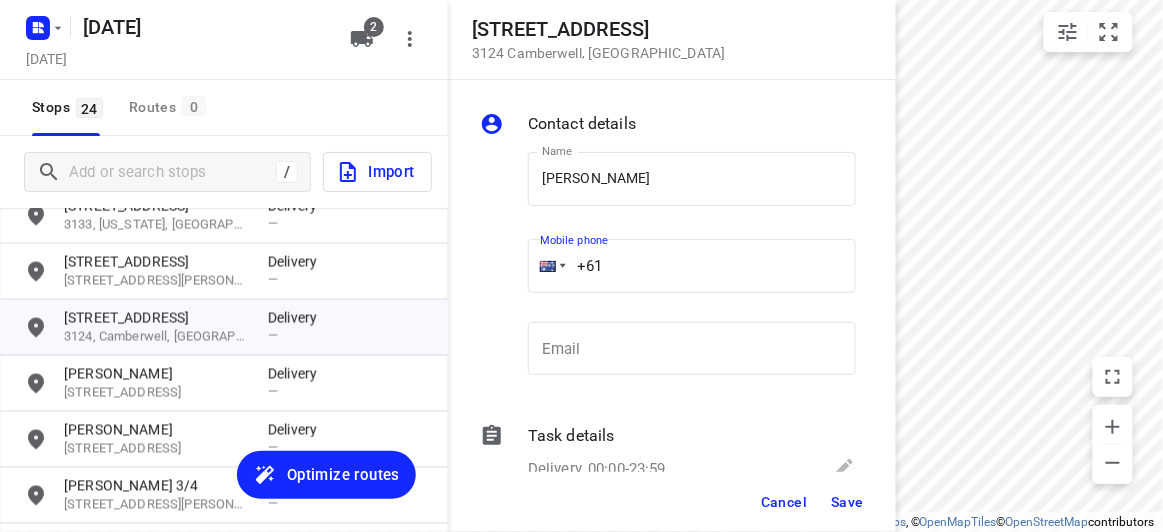 paste on "422293561" 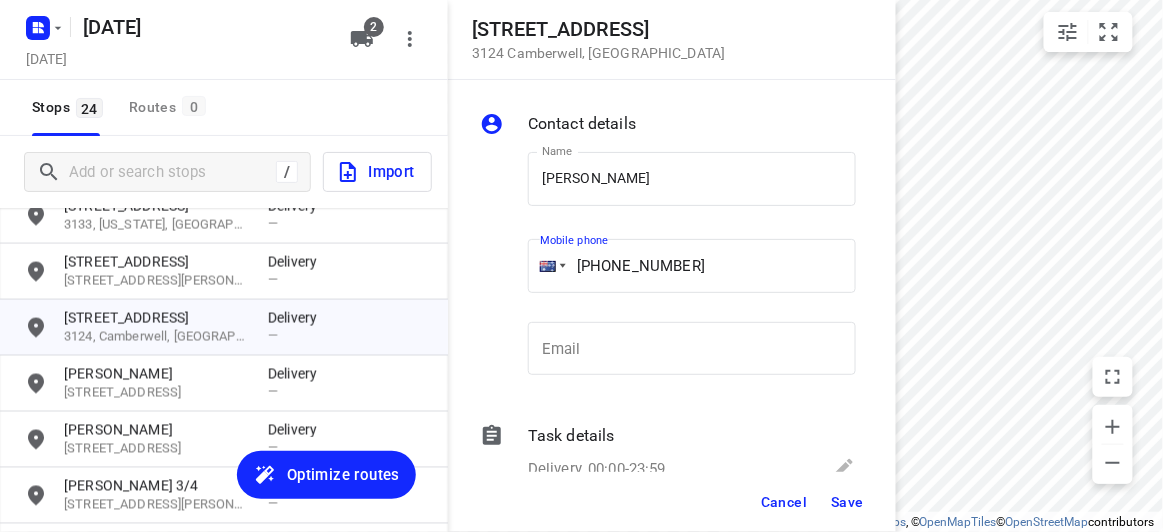 type on "+61 422293561" 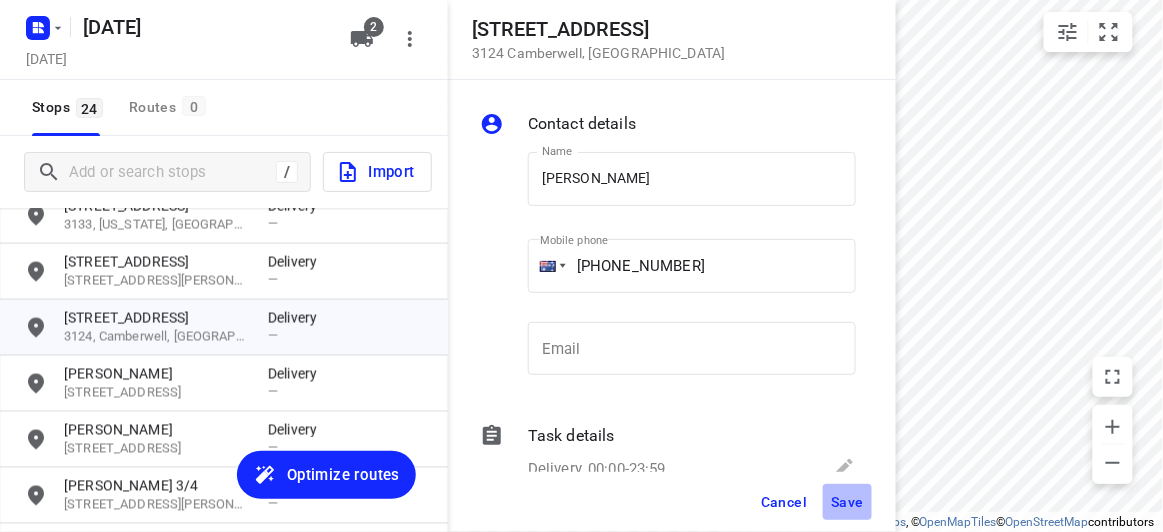 click on "Save" at bounding box center (847, 502) 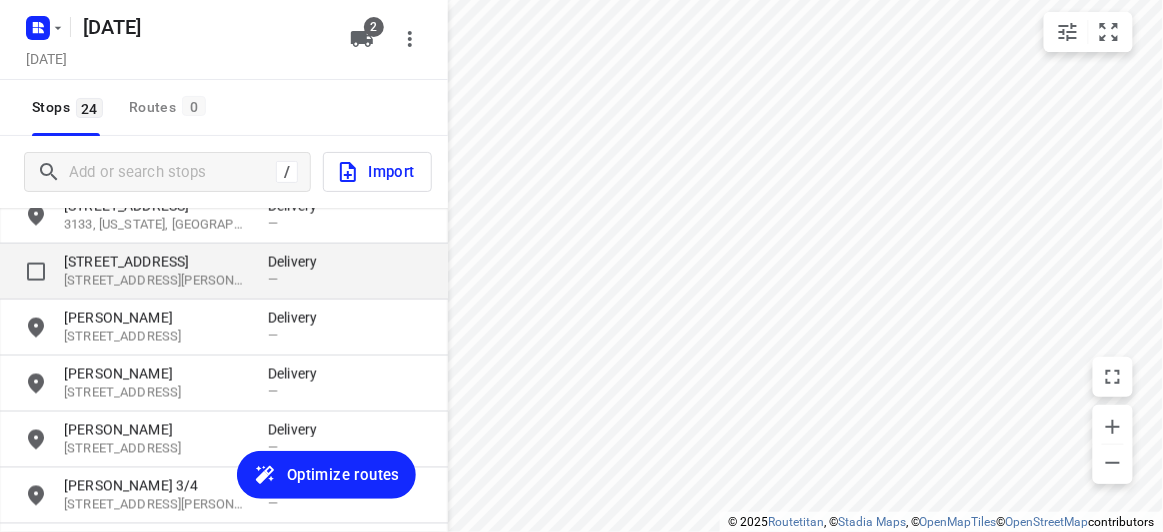 click on "[STREET_ADDRESS]" at bounding box center (156, 262) 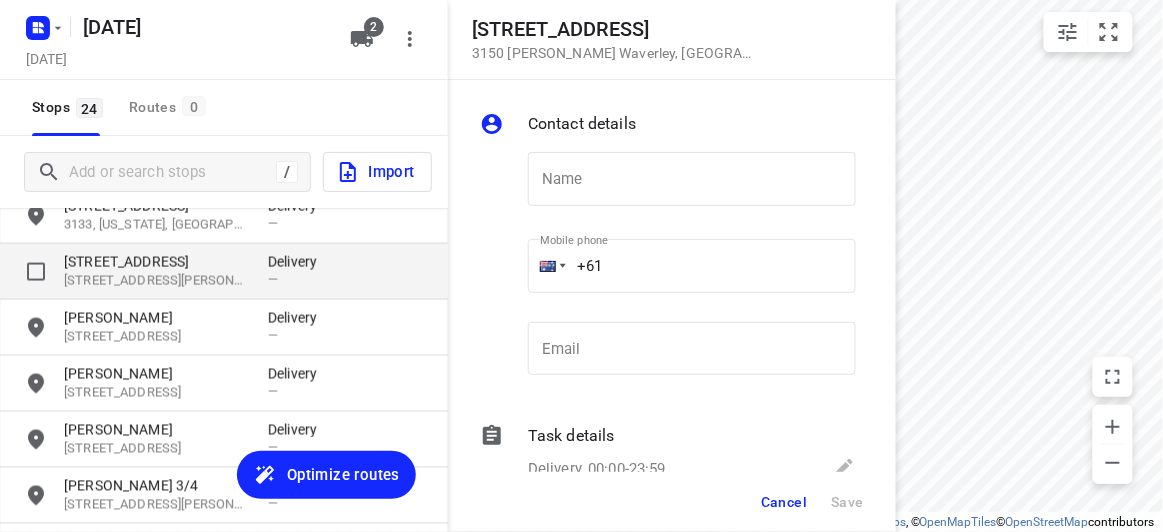 type on "J" 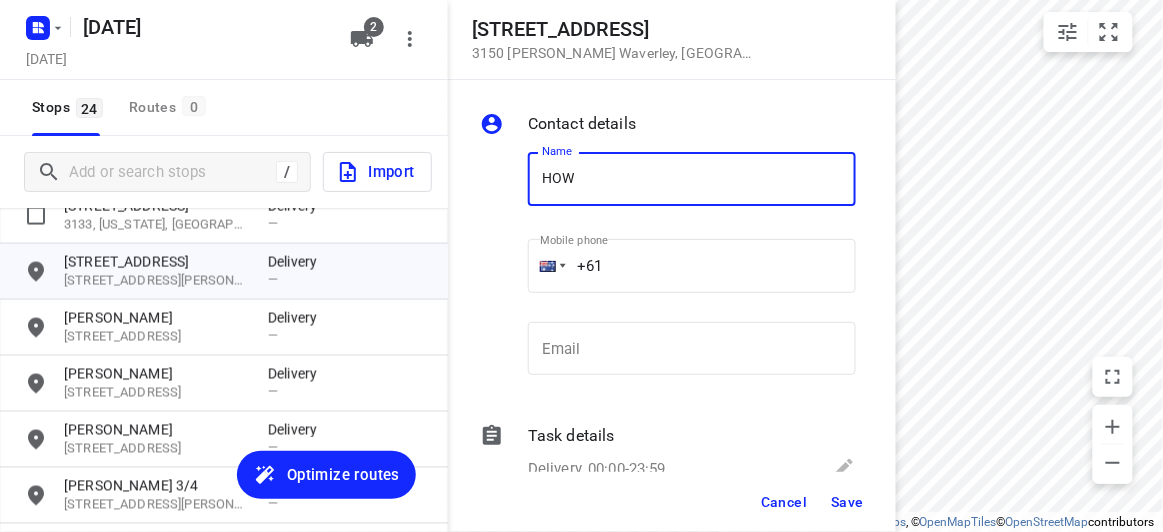 type on "HOW" 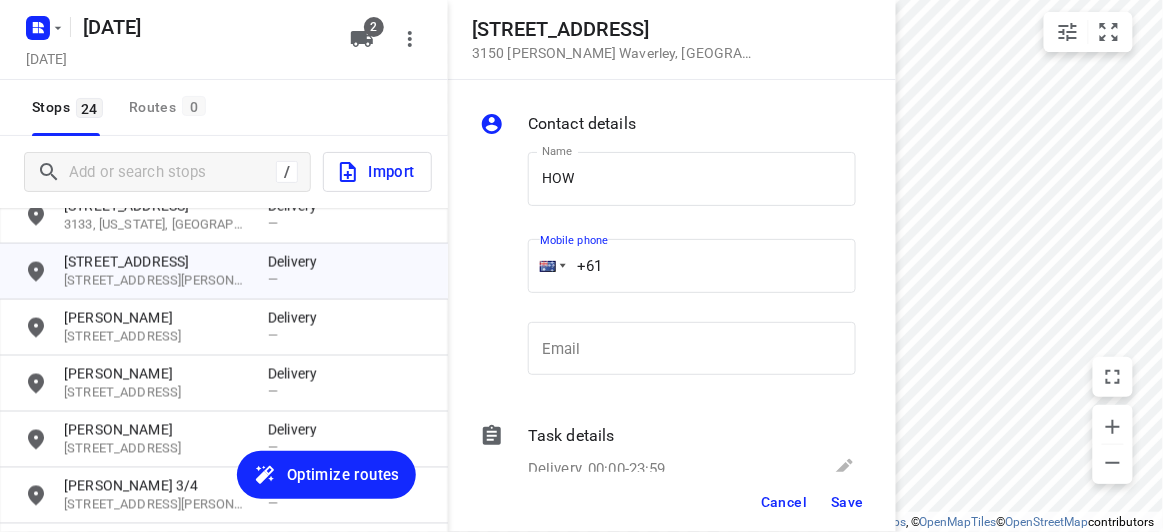 drag, startPoint x: 623, startPoint y: 273, endPoint x: 521, endPoint y: 273, distance: 102 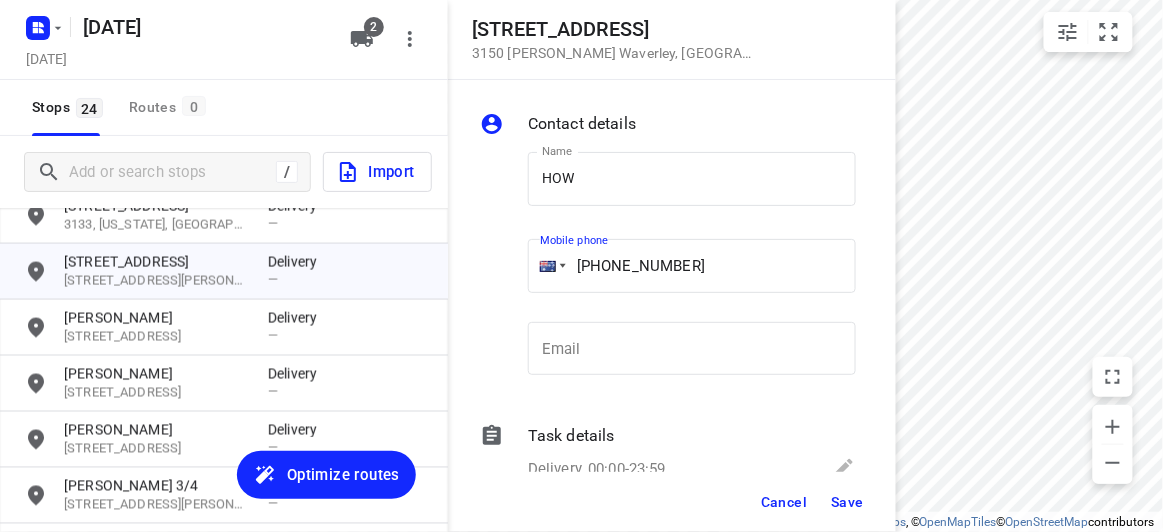 type on "[PHONE_NUMBER]" 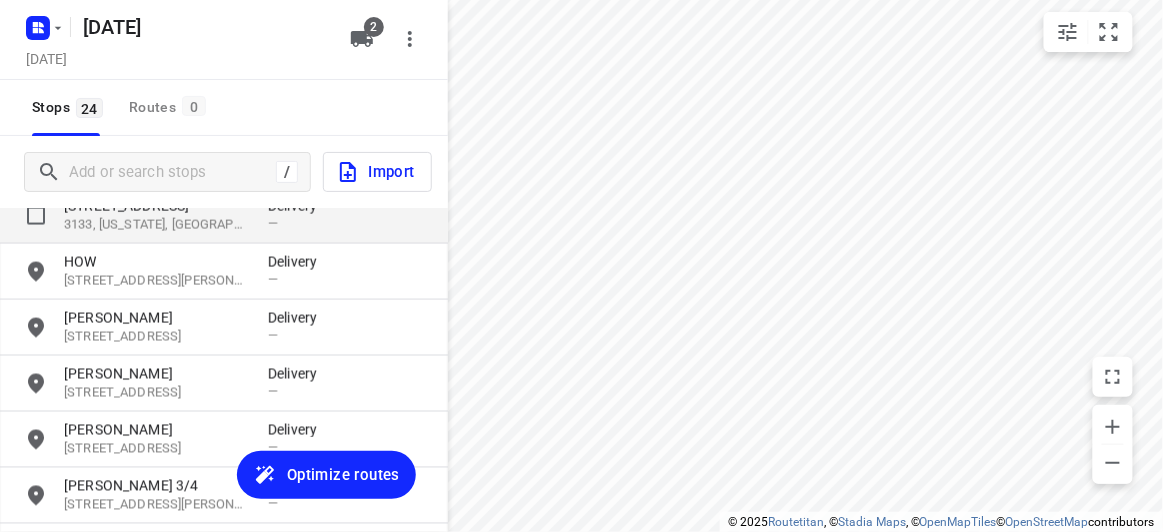 click on "5 Arlington Walk" at bounding box center (156, 206) 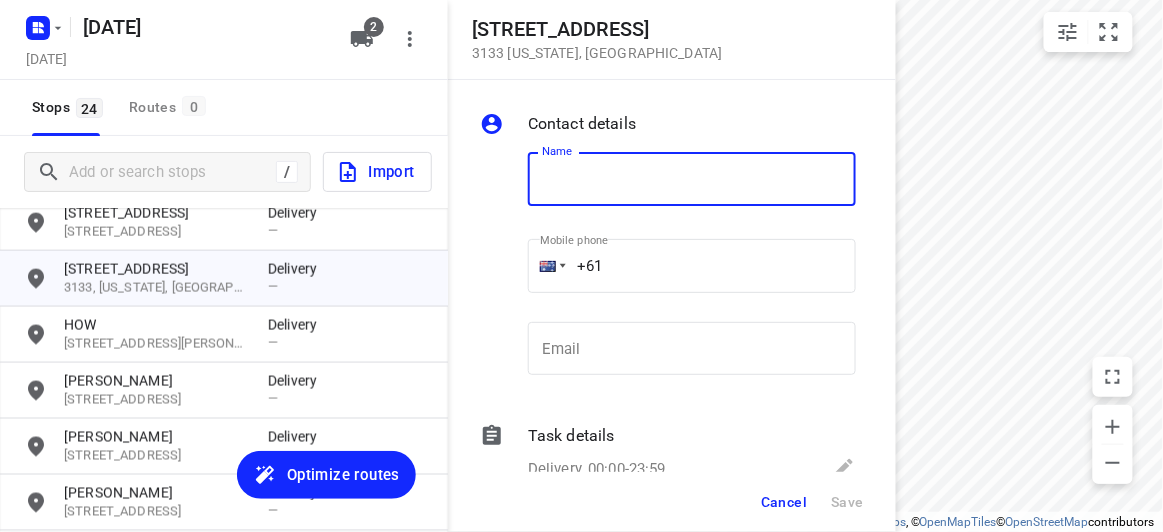 scroll, scrollTop: 696, scrollLeft: 0, axis: vertical 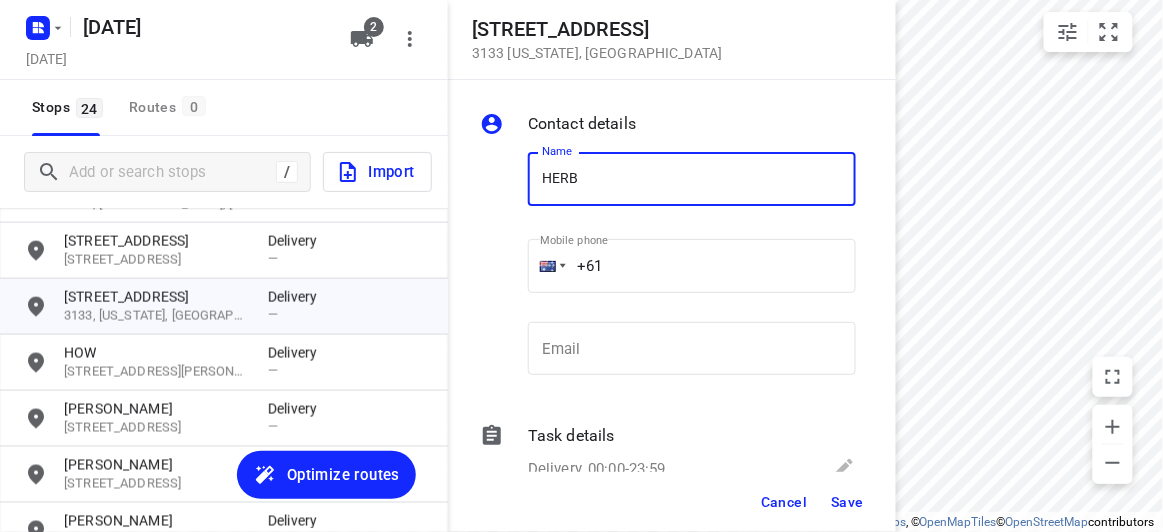 type on "HERB D" 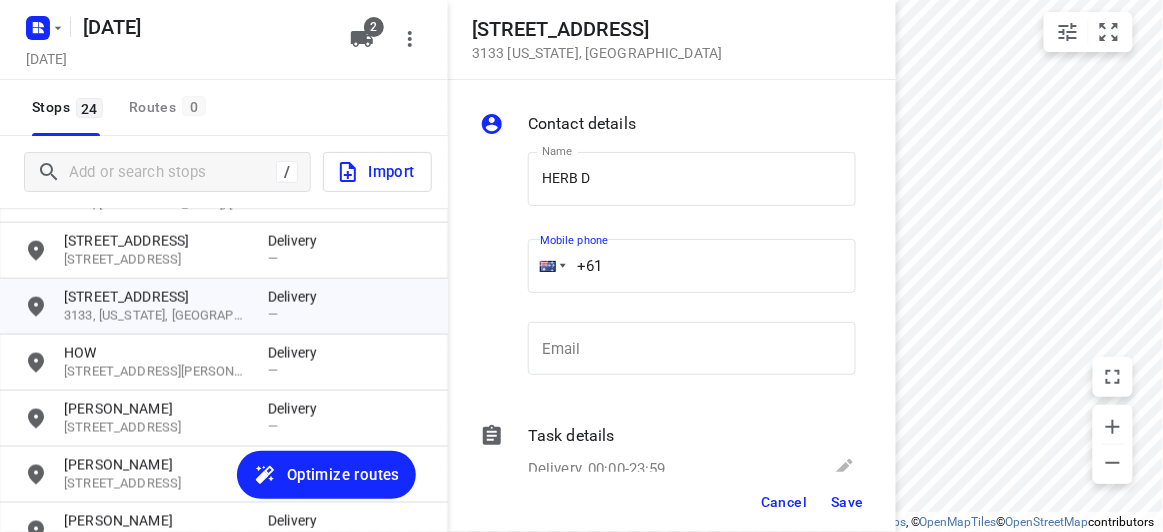 drag, startPoint x: 598, startPoint y: 266, endPoint x: 513, endPoint y: 271, distance: 85.146935 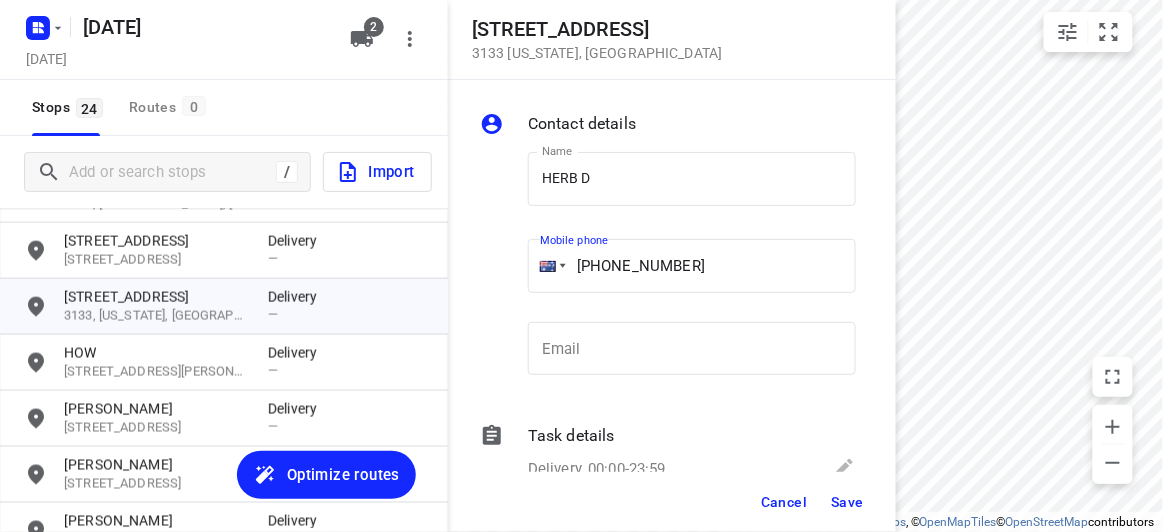 type on "+61 403253465" 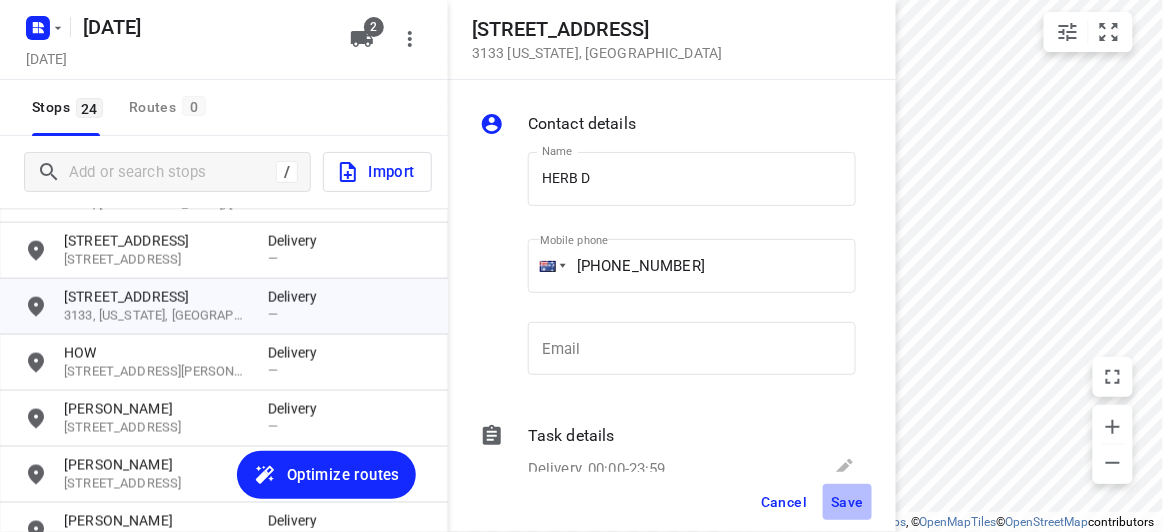 click on "Save" at bounding box center (847, 502) 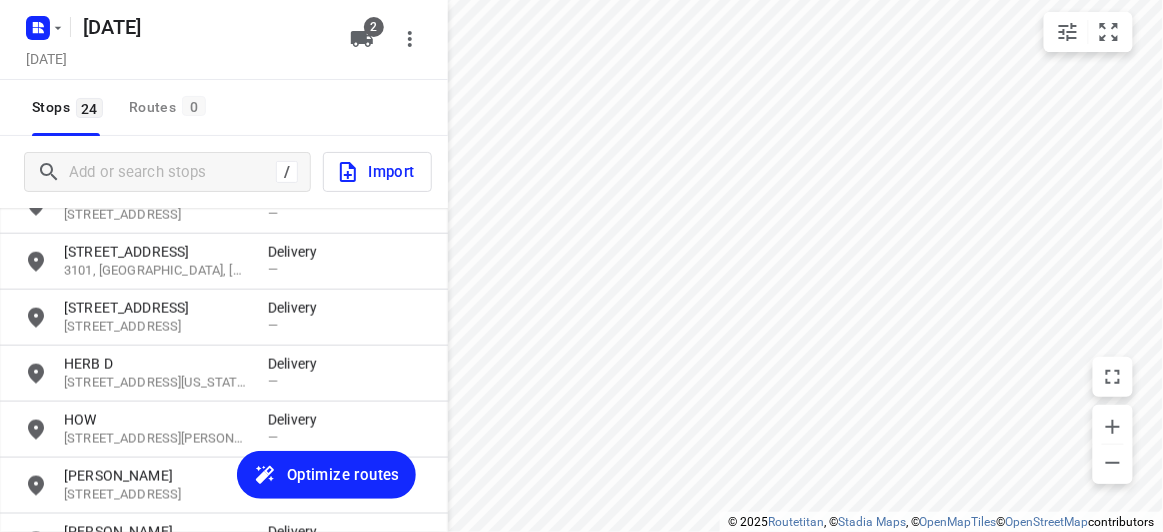 scroll, scrollTop: 605, scrollLeft: 0, axis: vertical 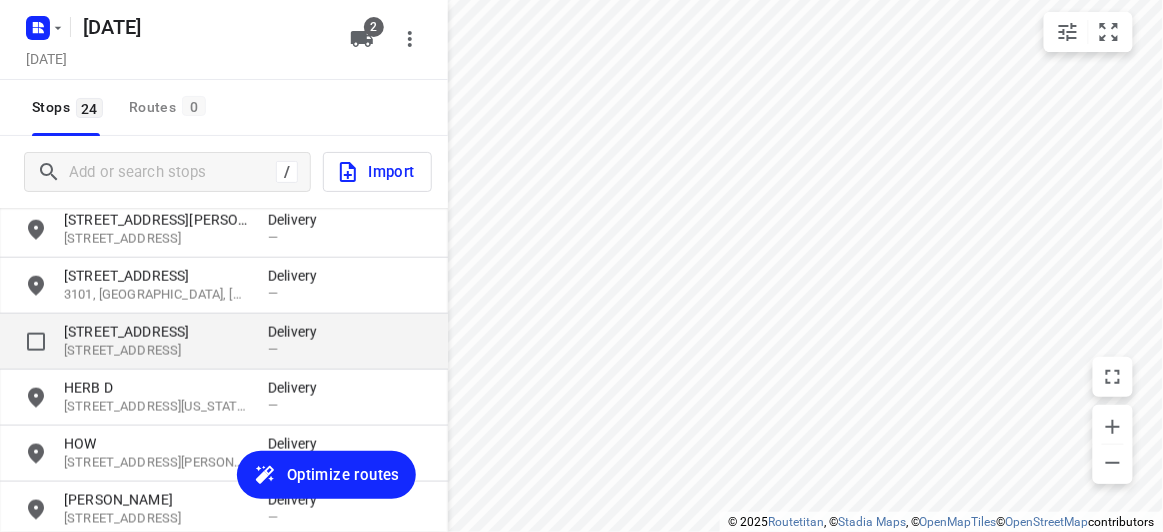 click on "436 High Street Road" at bounding box center (156, 332) 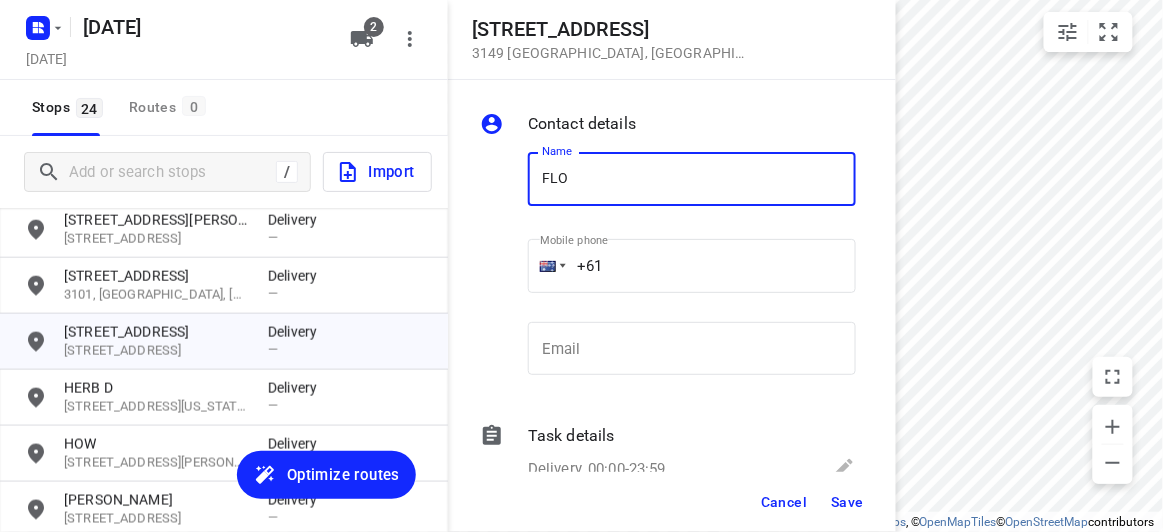 type on "[PERSON_NAME] 3/436" 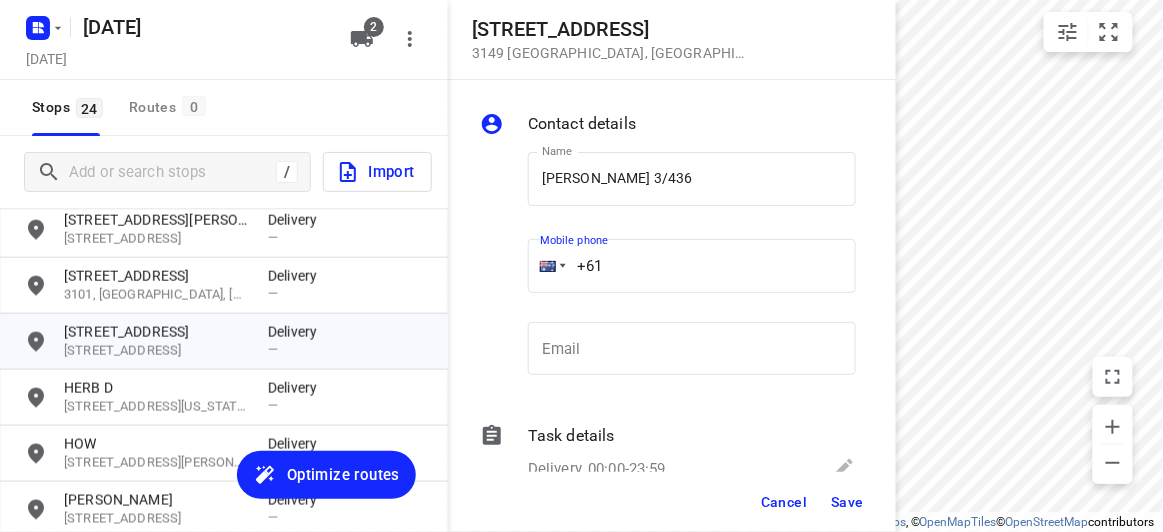 drag, startPoint x: 595, startPoint y: 270, endPoint x: 533, endPoint y: 279, distance: 62.649822 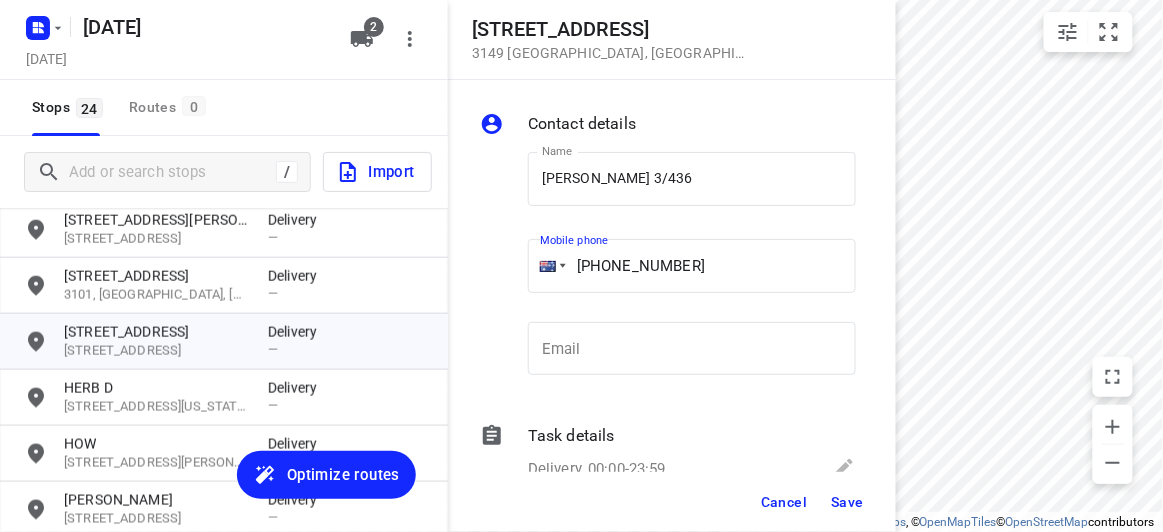 type on "+61 403253465" 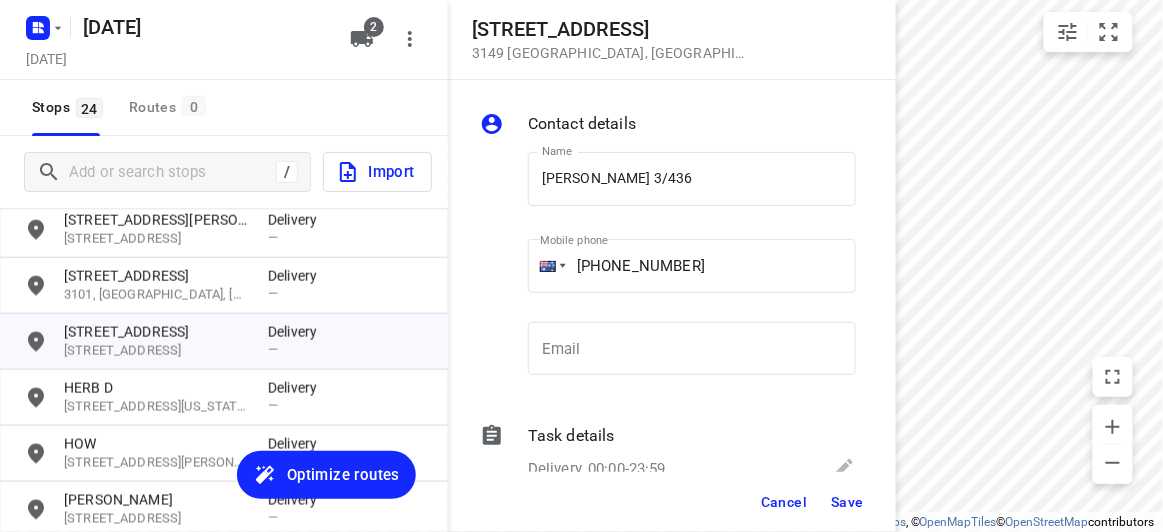 click on "Save" at bounding box center (847, 502) 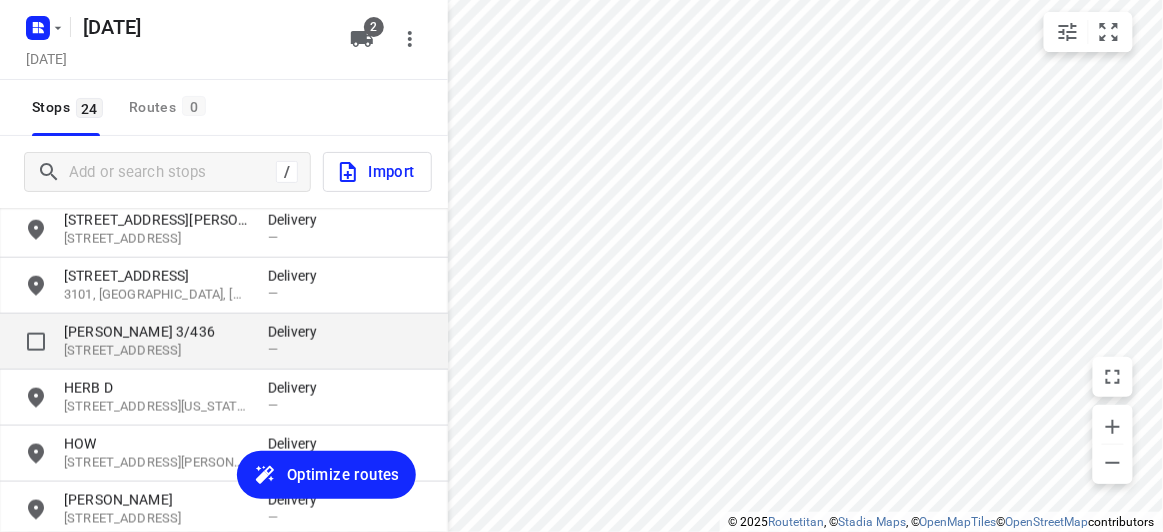 click on "[PERSON_NAME] 3/436" at bounding box center (156, 332) 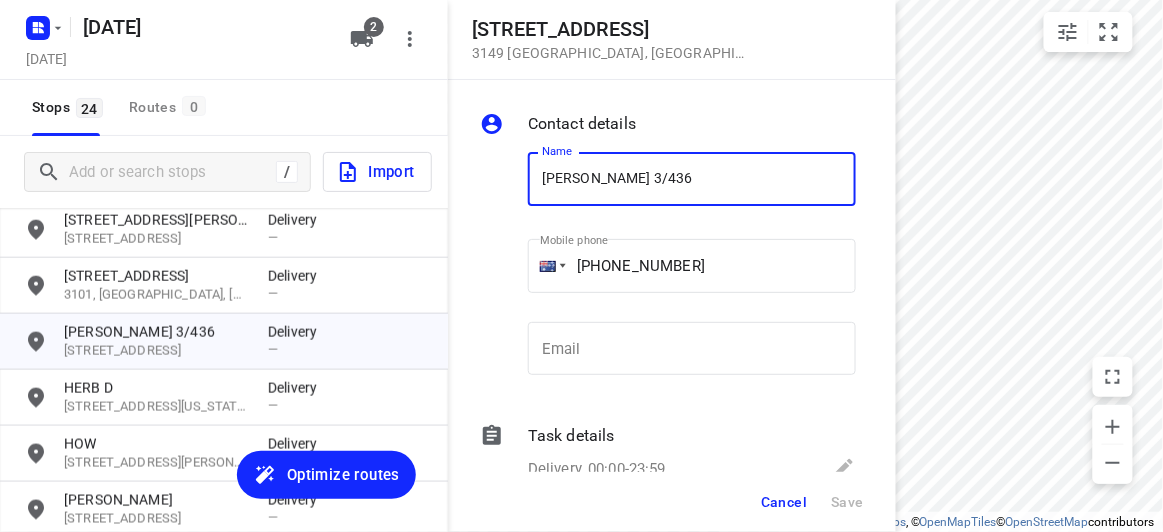 click on "Name Florence Chooi 3/436 Name" at bounding box center [692, 187] 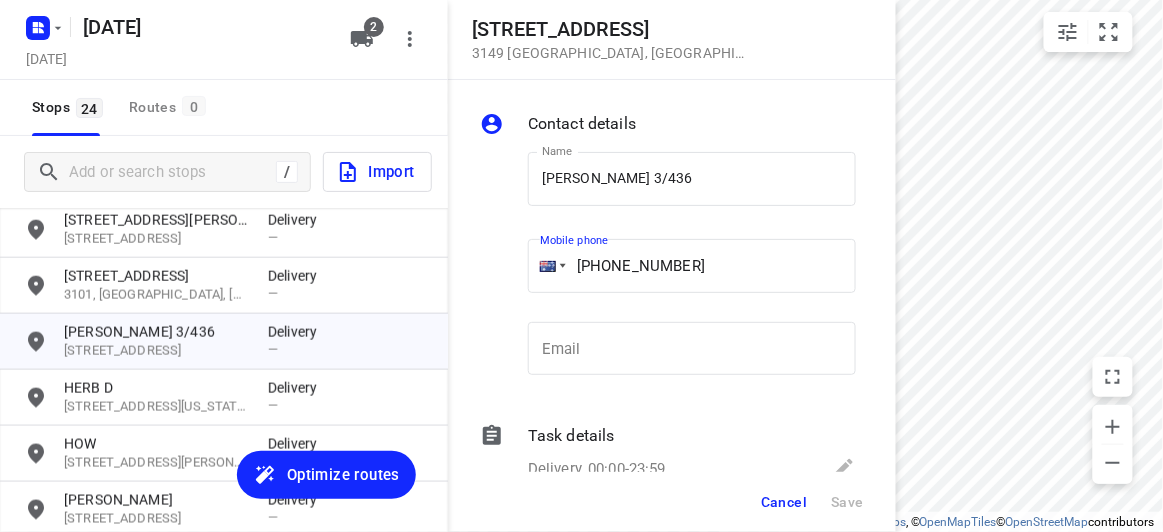 drag, startPoint x: 716, startPoint y: 271, endPoint x: 500, endPoint y: 266, distance: 216.05786 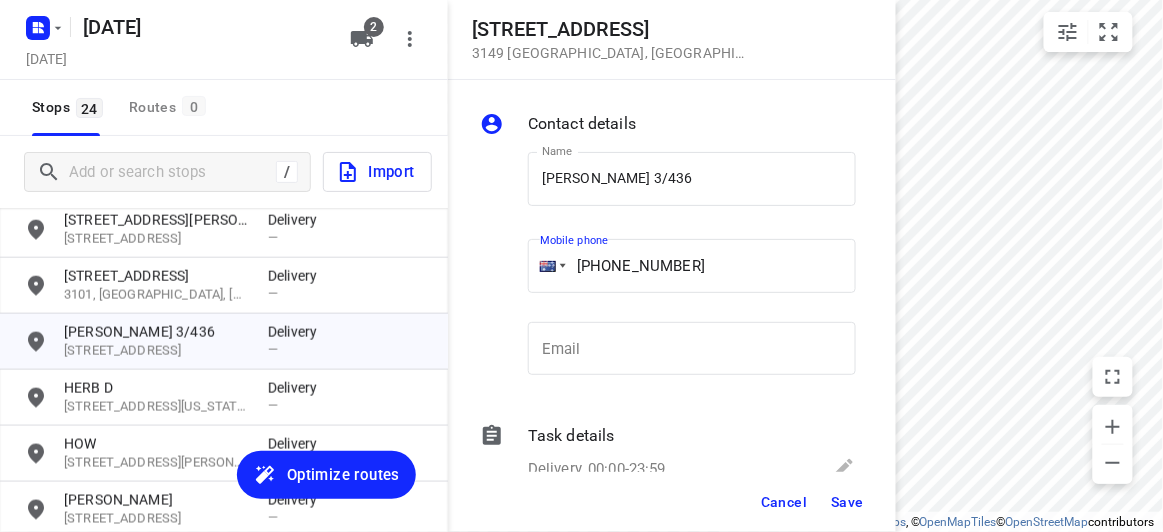type on "+61 468493238" 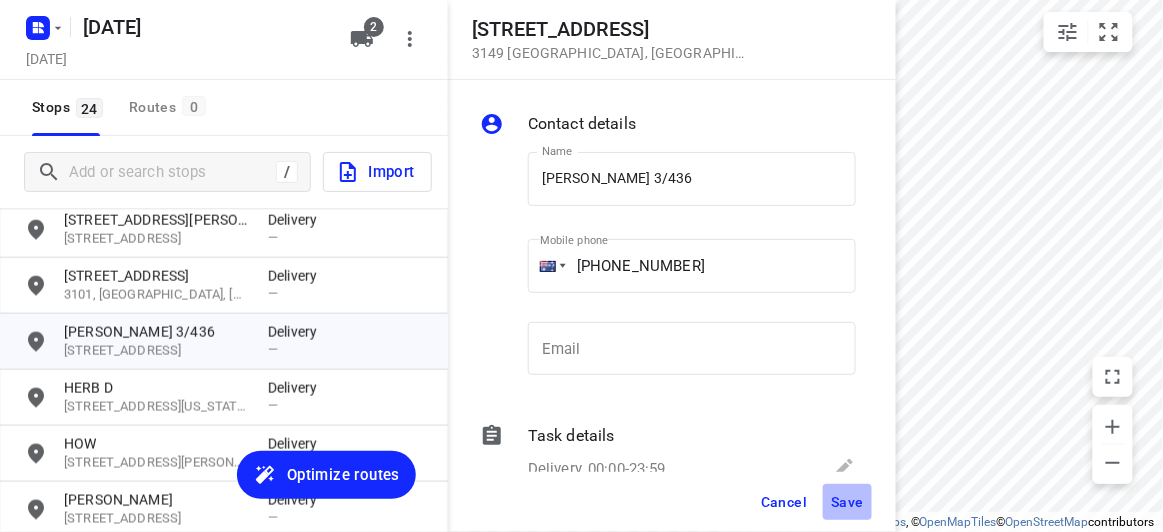 click on "Save" at bounding box center [847, 502] 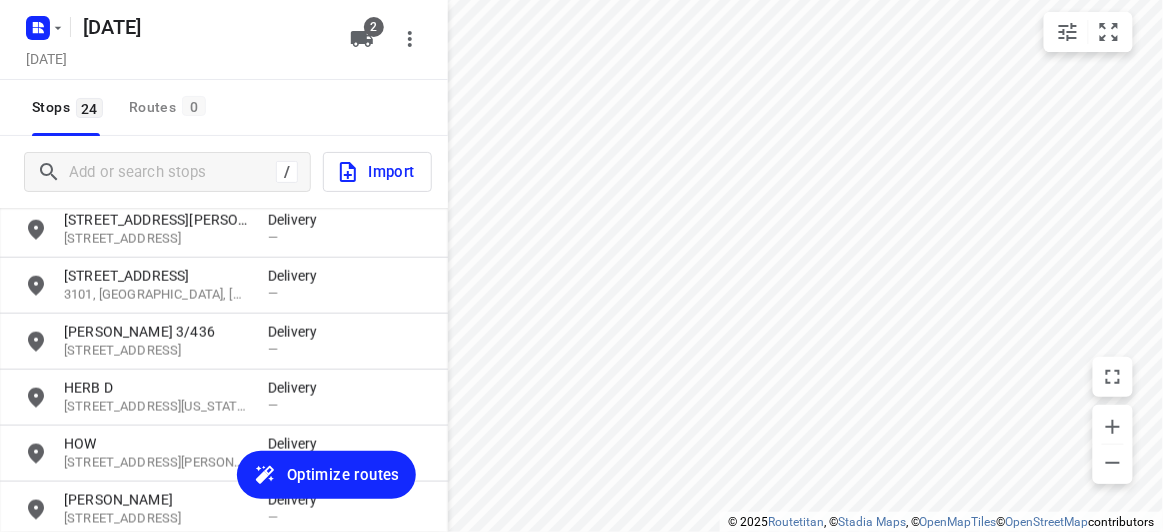 click on "/ Import" at bounding box center (224, 172) 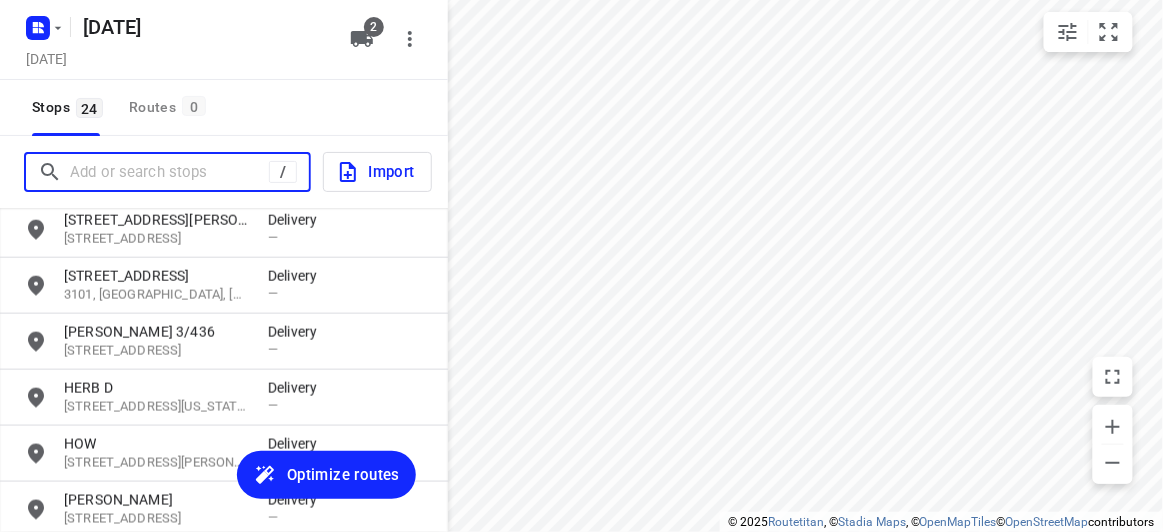 click at bounding box center [169, 172] 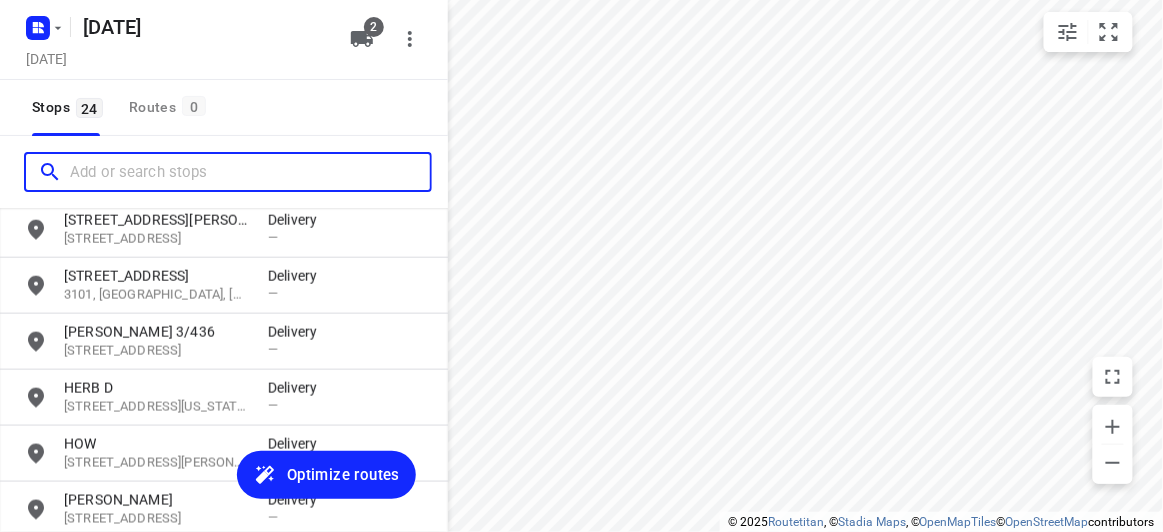 paste on "29 Barbara Street Vermont 3133" 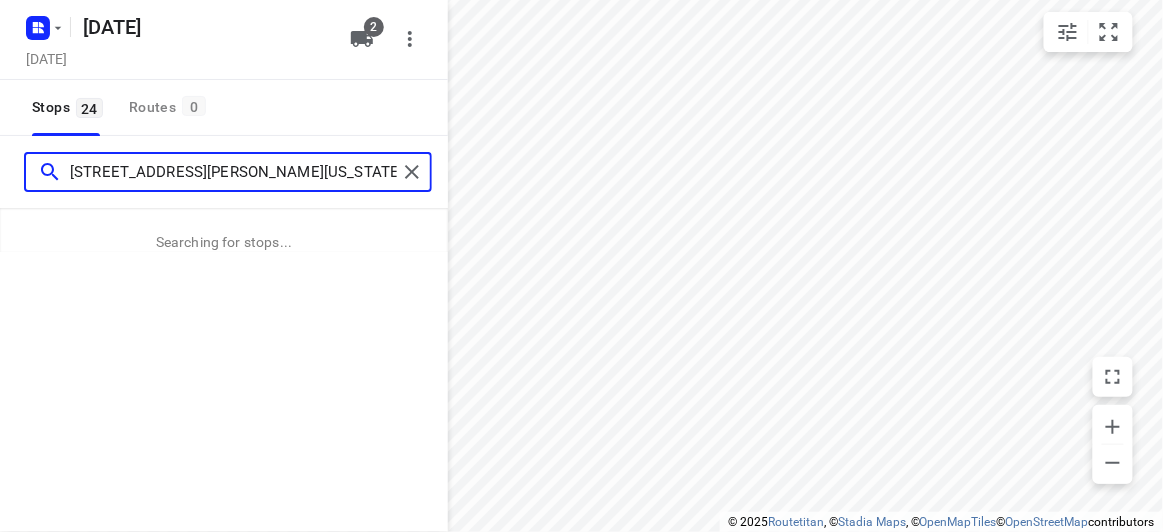 type on "29 Barbara Street Vermont 3133" 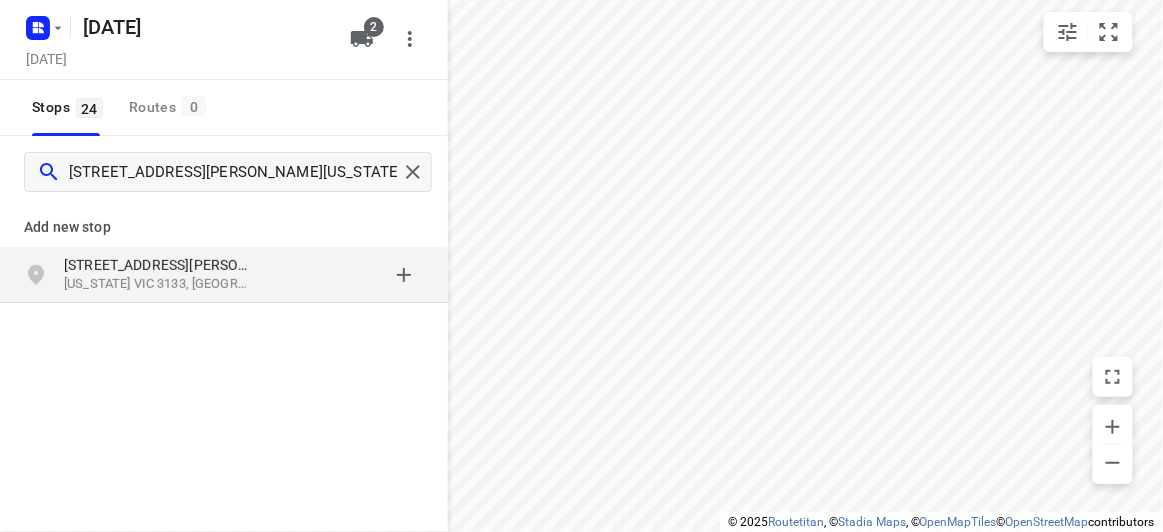 click on "[STREET_ADDRESS][PERSON_NAME]" at bounding box center (156, 265) 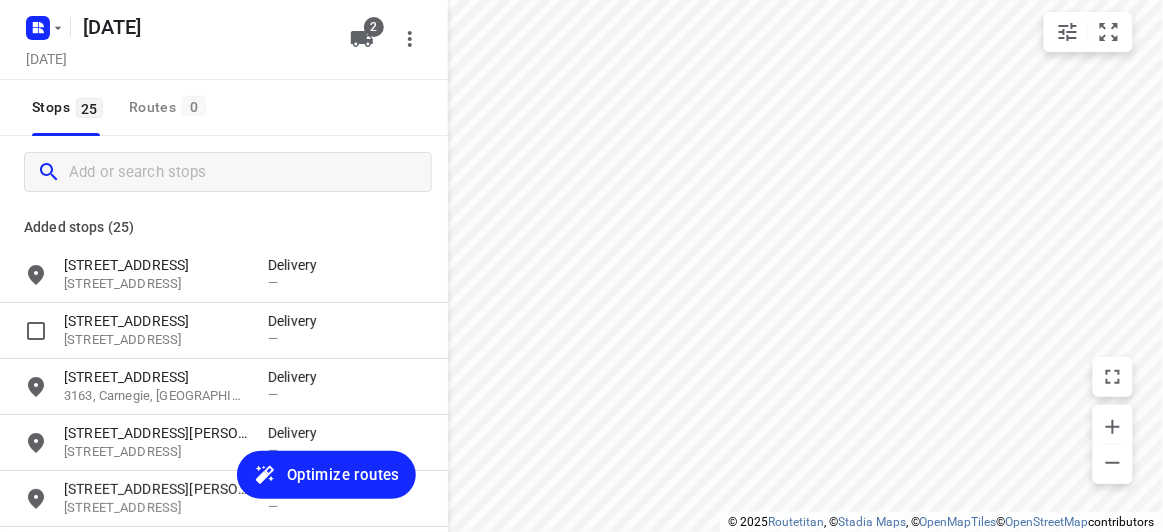scroll, scrollTop: 0, scrollLeft: 0, axis: both 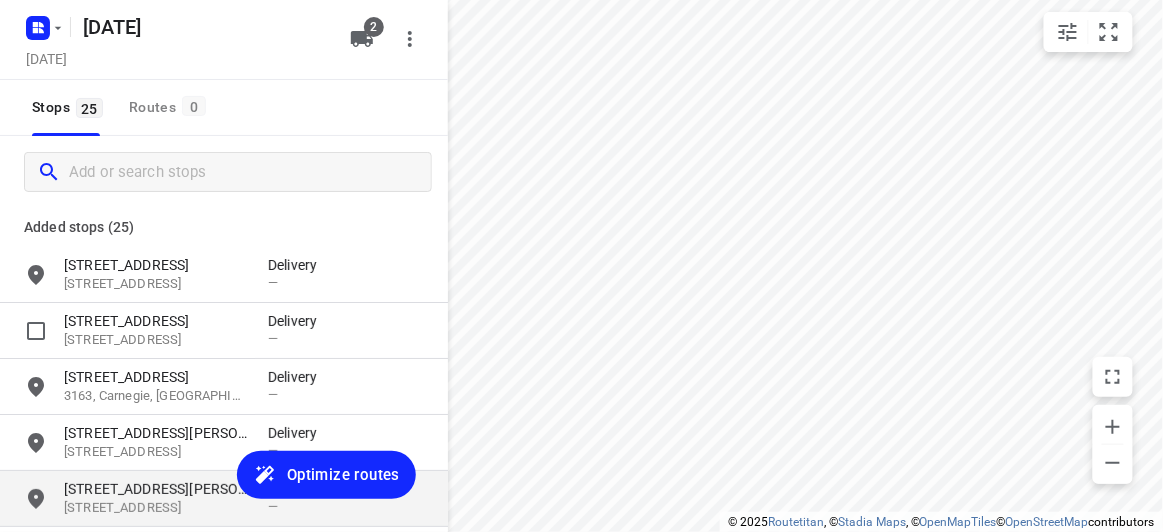 drag, startPoint x: 217, startPoint y: 318, endPoint x: 57, endPoint y: 489, distance: 234.18155 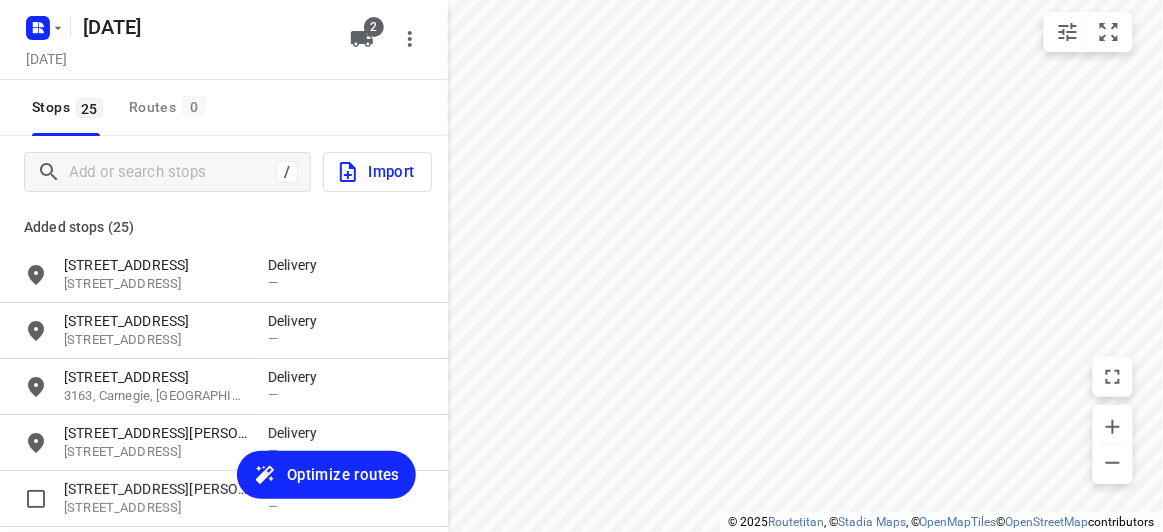 drag, startPoint x: 57, startPoint y: 489, endPoint x: 253, endPoint y: 202, distance: 347.54135 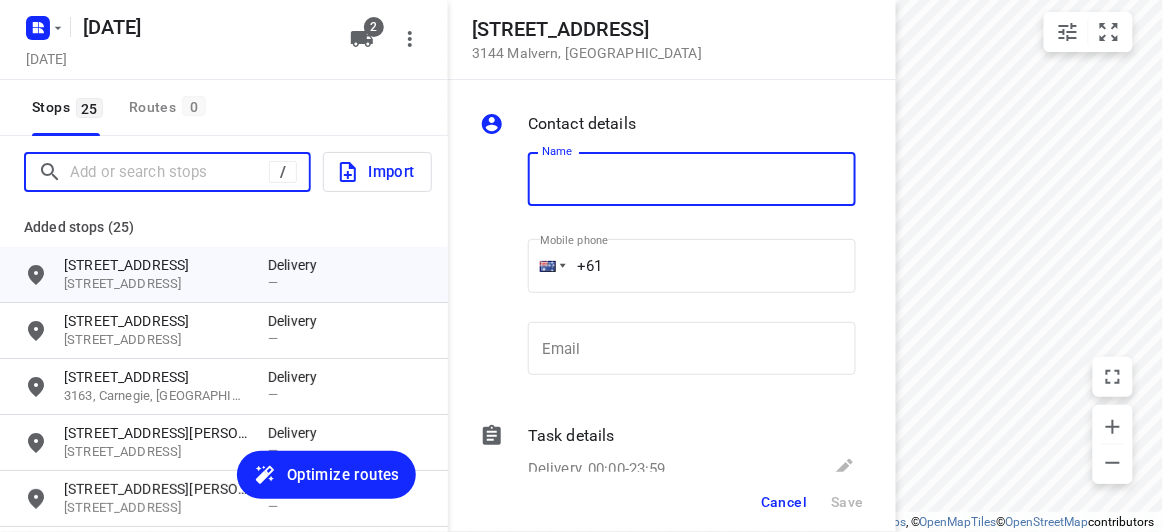 click at bounding box center (169, 172) 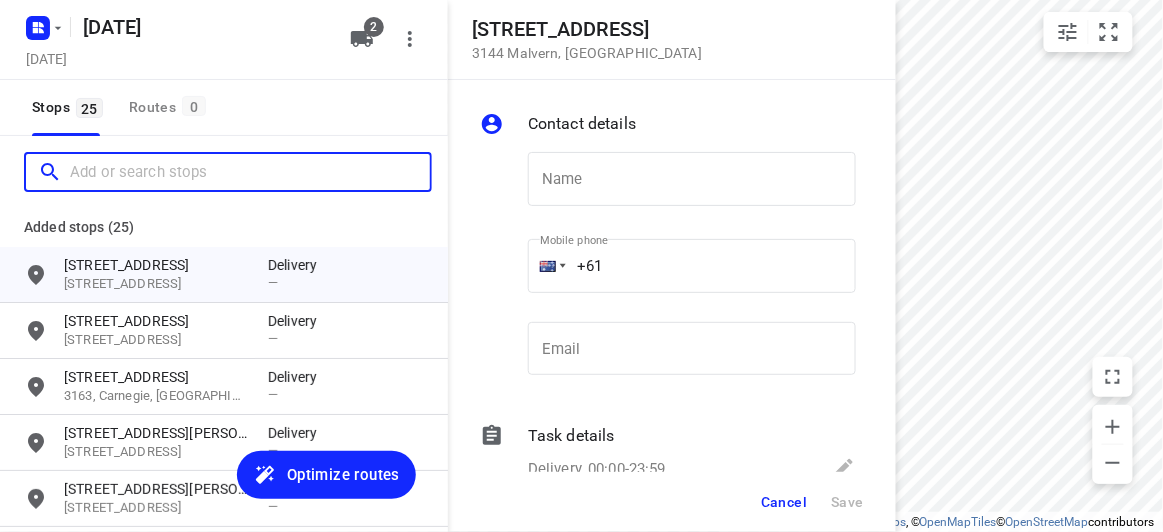 paste on "42 Carrol Grove, Mount Waverley MOUNT WAVERLEY 3149" 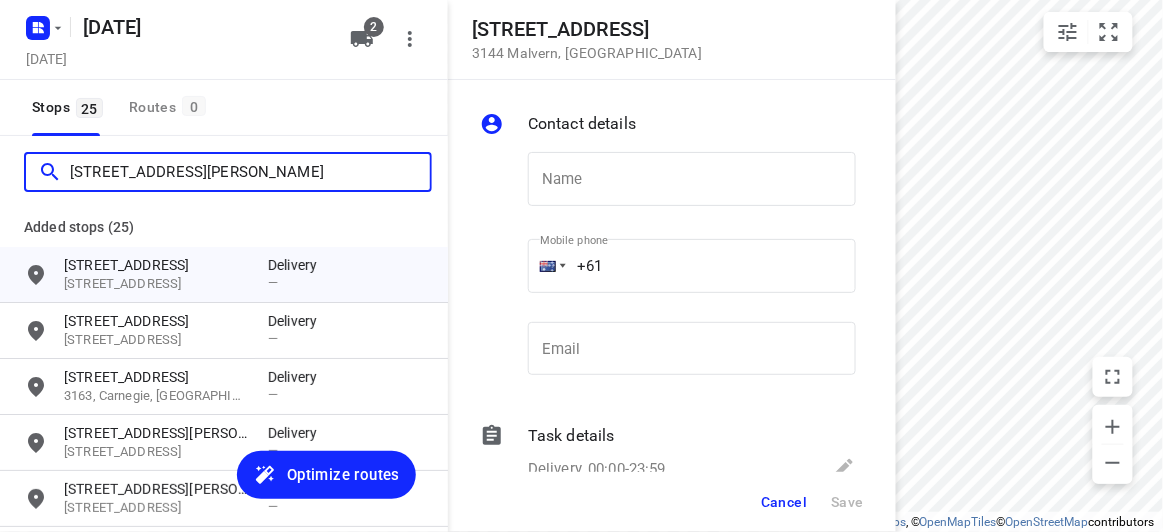 scroll, scrollTop: 0, scrollLeft: 68, axis: horizontal 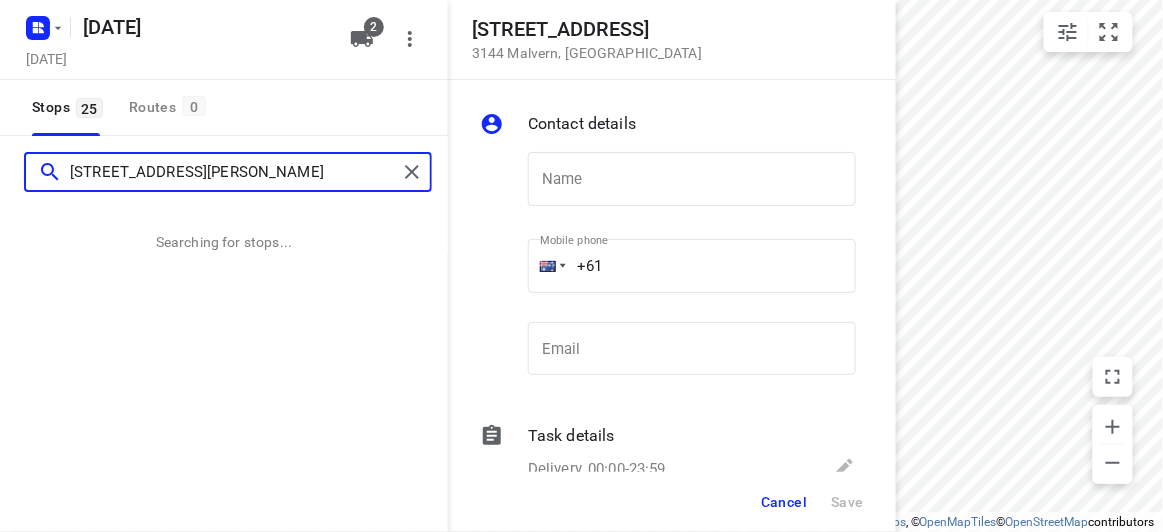 type on "42 Carrol Grove, Mount Waverley MOUNT WAVERLEY 3149" 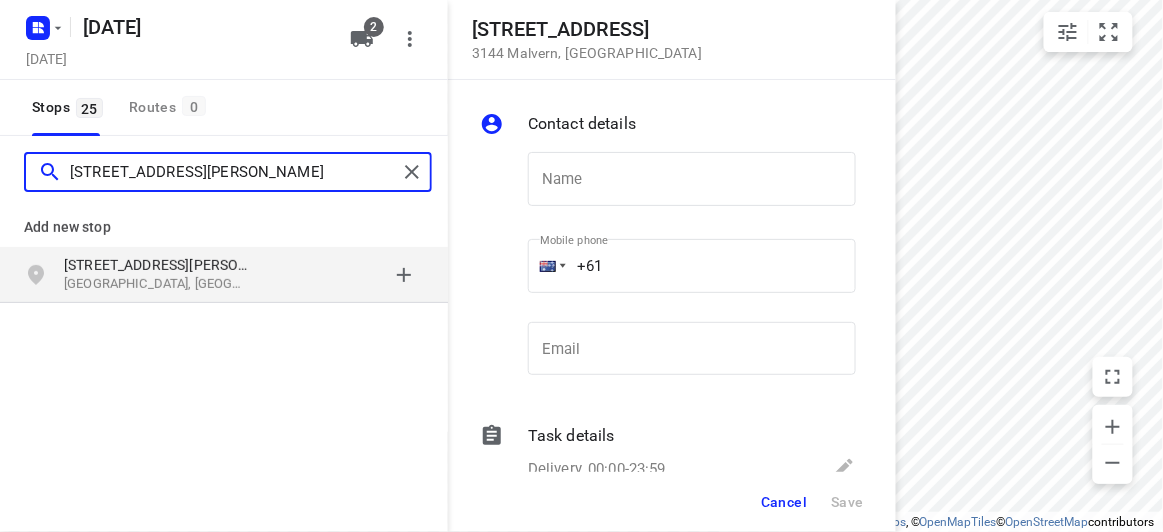 scroll, scrollTop: 0, scrollLeft: 0, axis: both 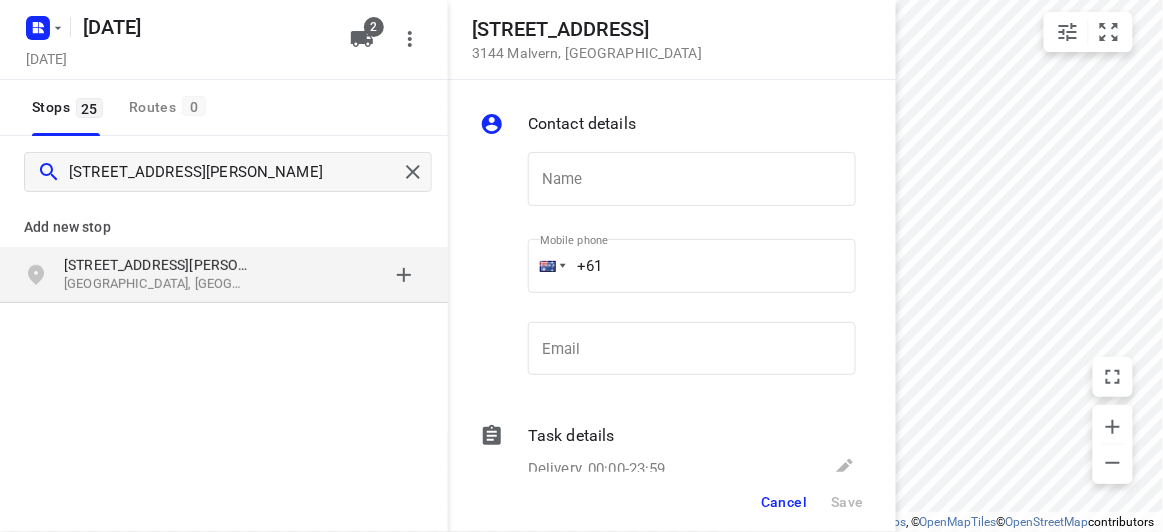 click on "Add new stop 42 Carrol Grove  Mount Waverley VIC, Australia" at bounding box center (224, 320) 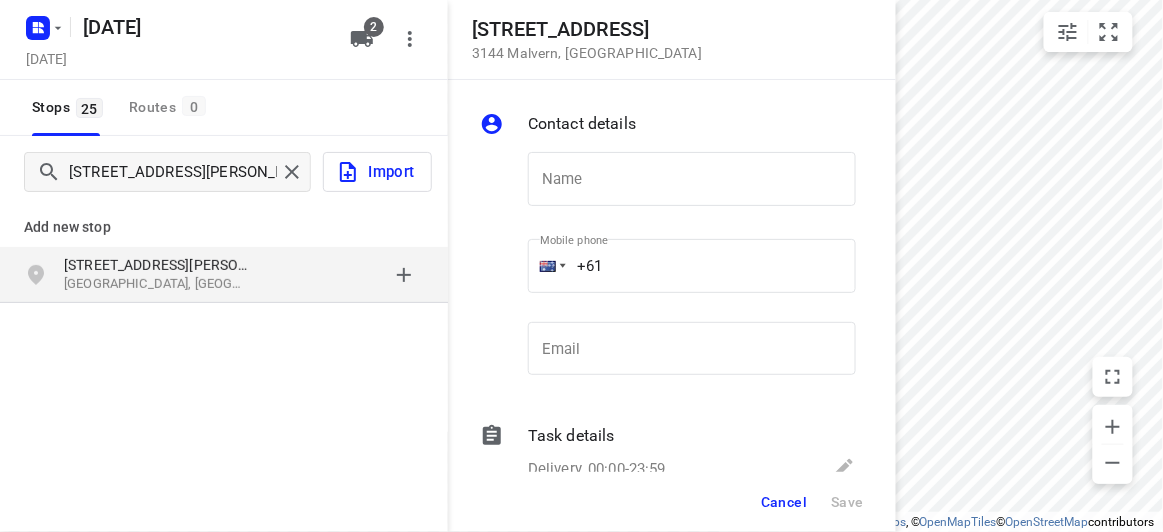 click on "Mount Waverley VIC, Australia" at bounding box center (156, 284) 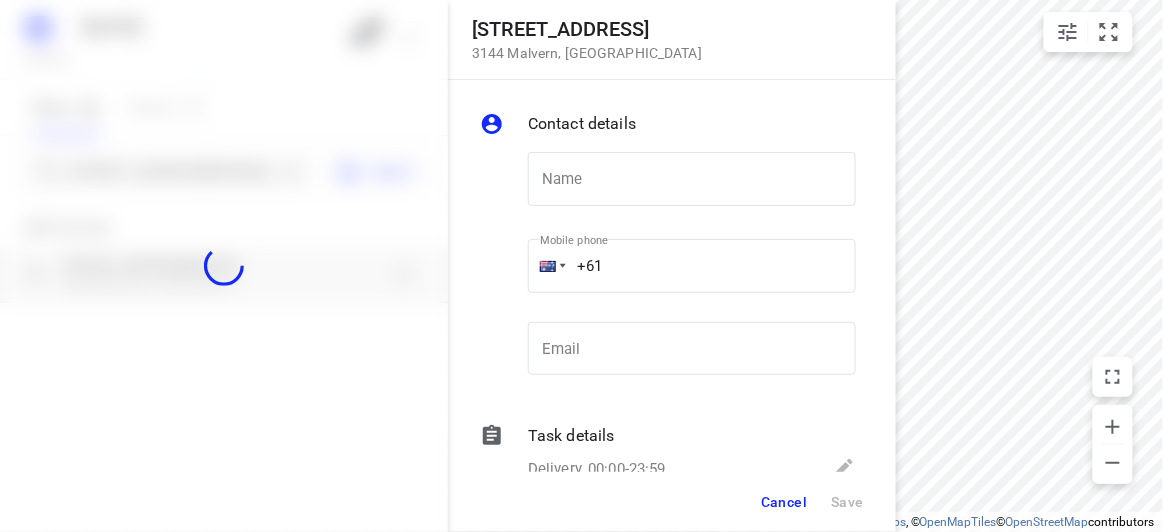 click at bounding box center [224, 266] 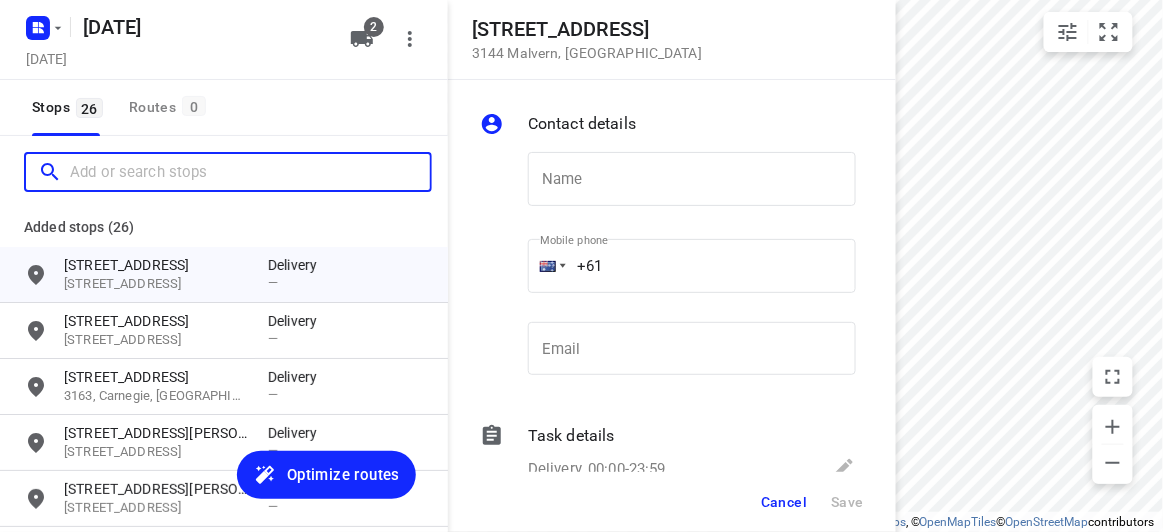 scroll, scrollTop: 0, scrollLeft: 0, axis: both 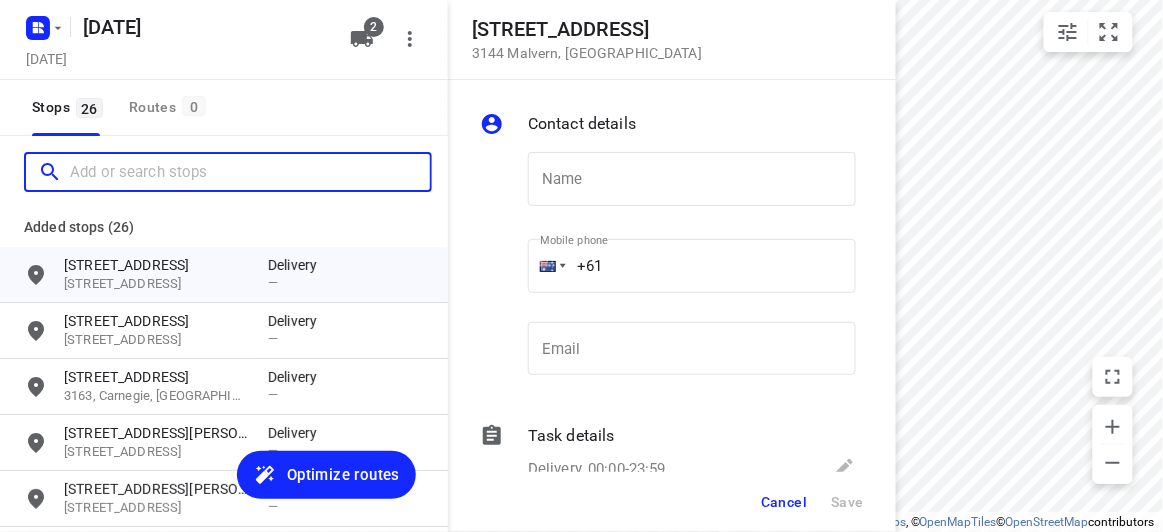 paste on "9 the elms donvale 3111" 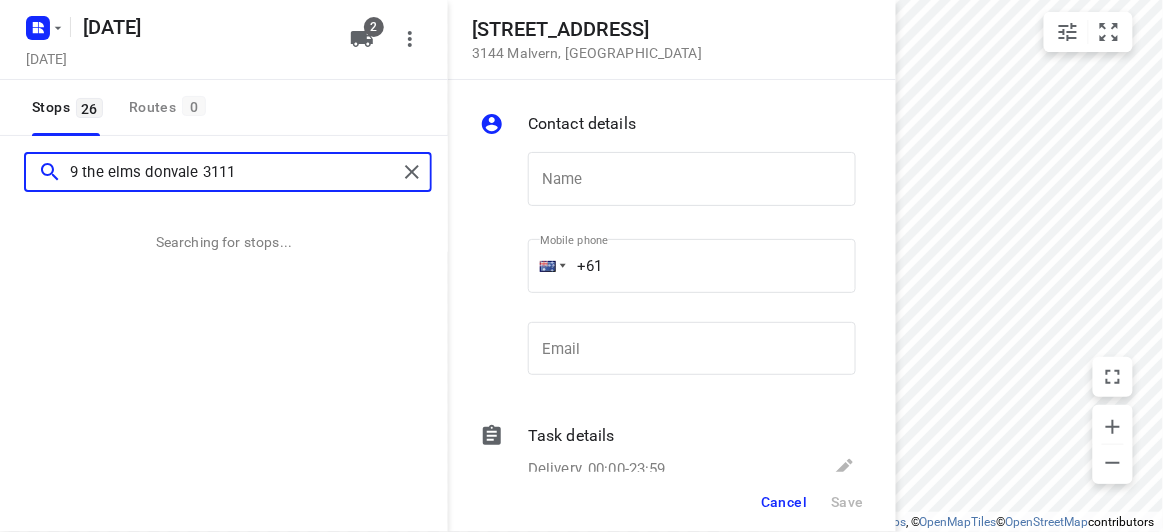 type on "9 the elms donvale 3111" 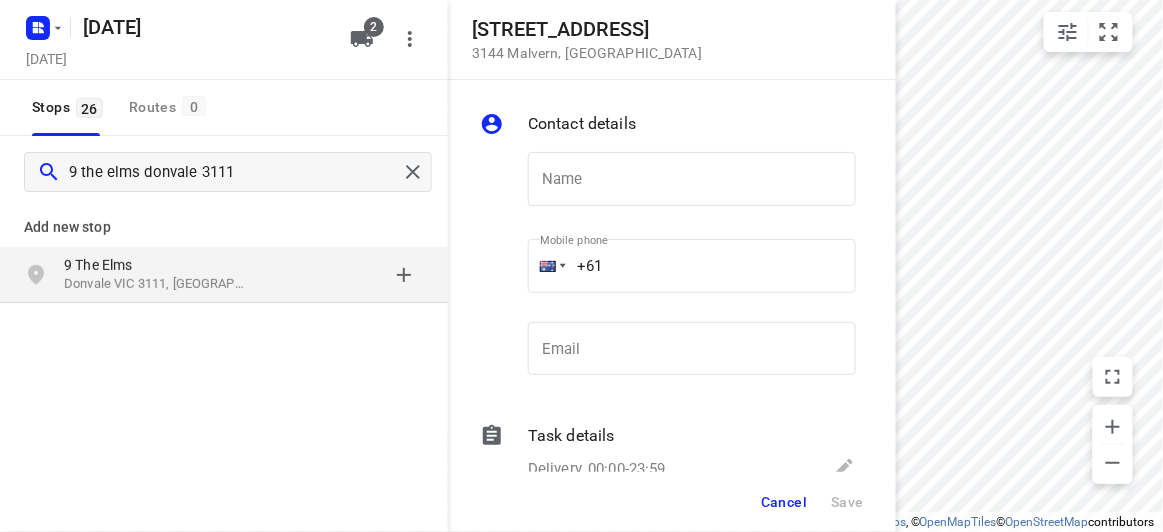 click on "Donvale VIC 3111, Australia" at bounding box center [156, 284] 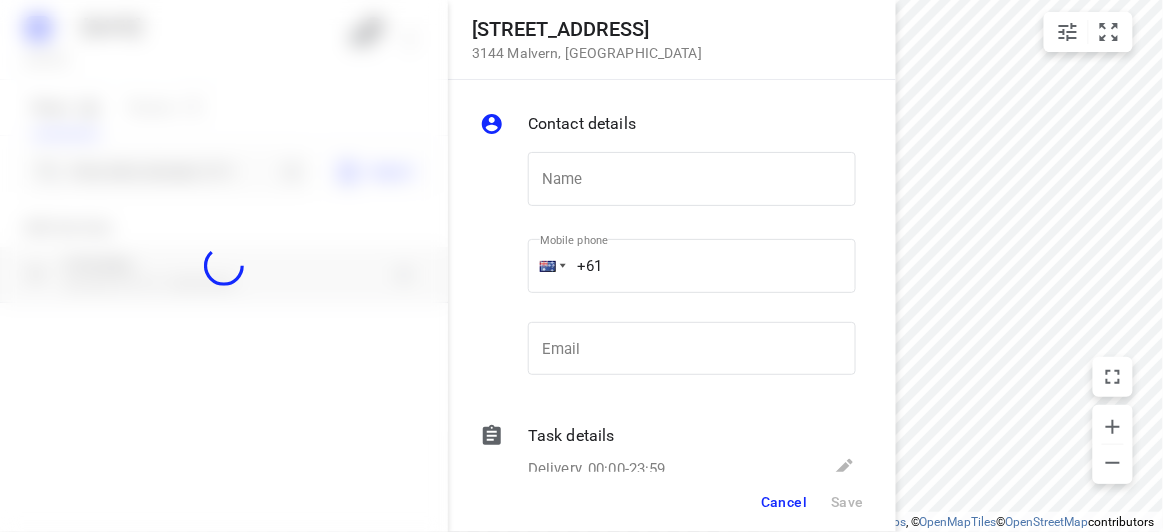 click at bounding box center [224, 266] 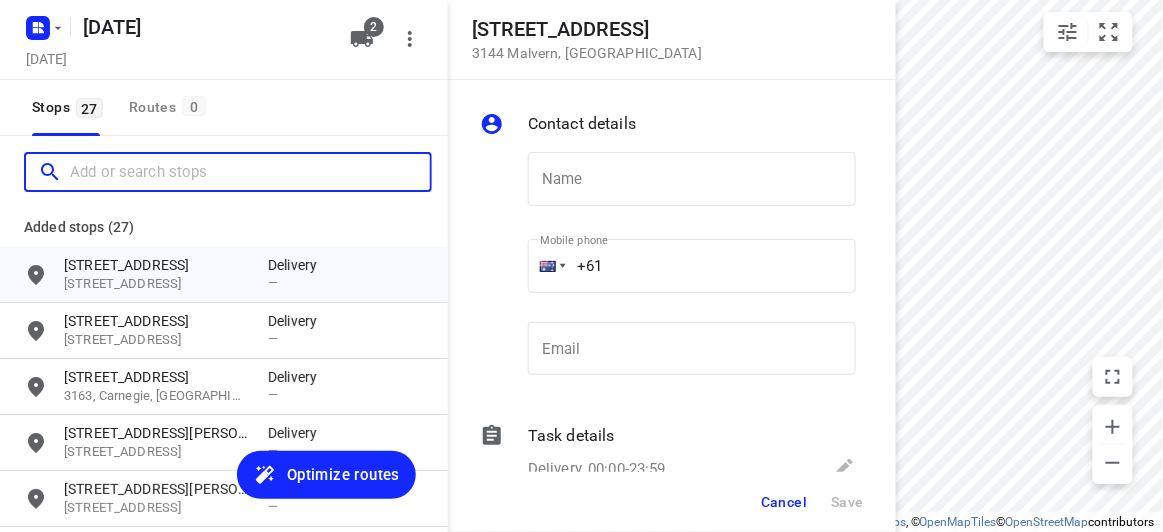 paste on "65 Winfield Road, Balwyn North, VIC 3104" 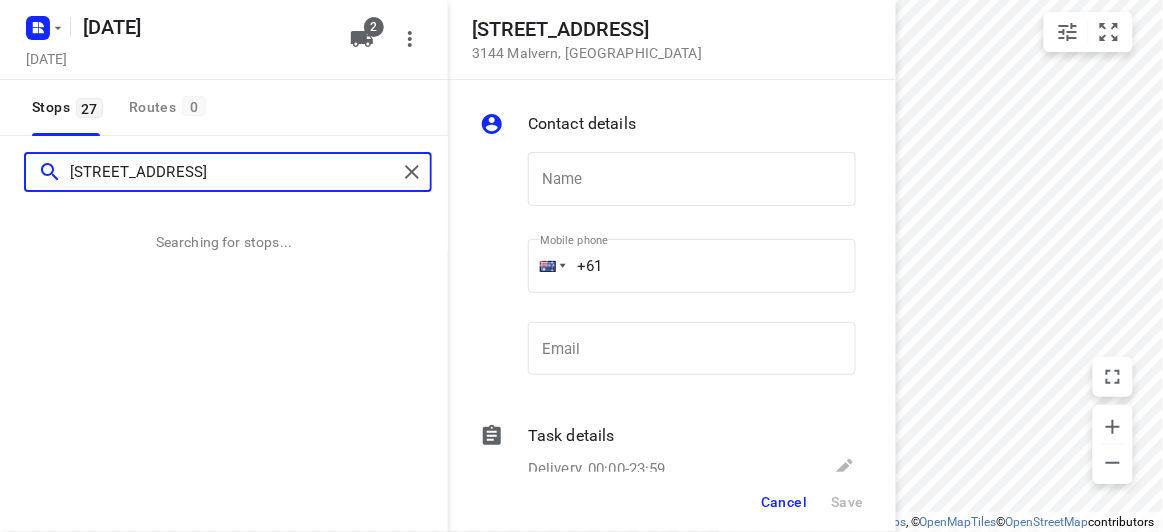 type on "65 Winfield Road, Balwyn North, VIC 3104" 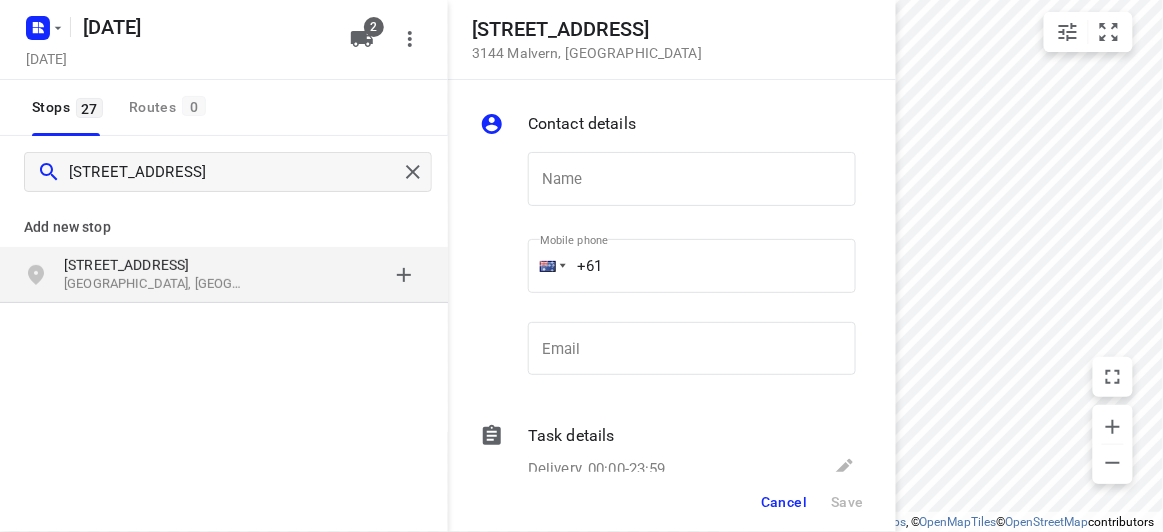 click on "Add new stop 65 Winfield Road  Balwyn North VIC 3104, Australia" at bounding box center (224, 320) 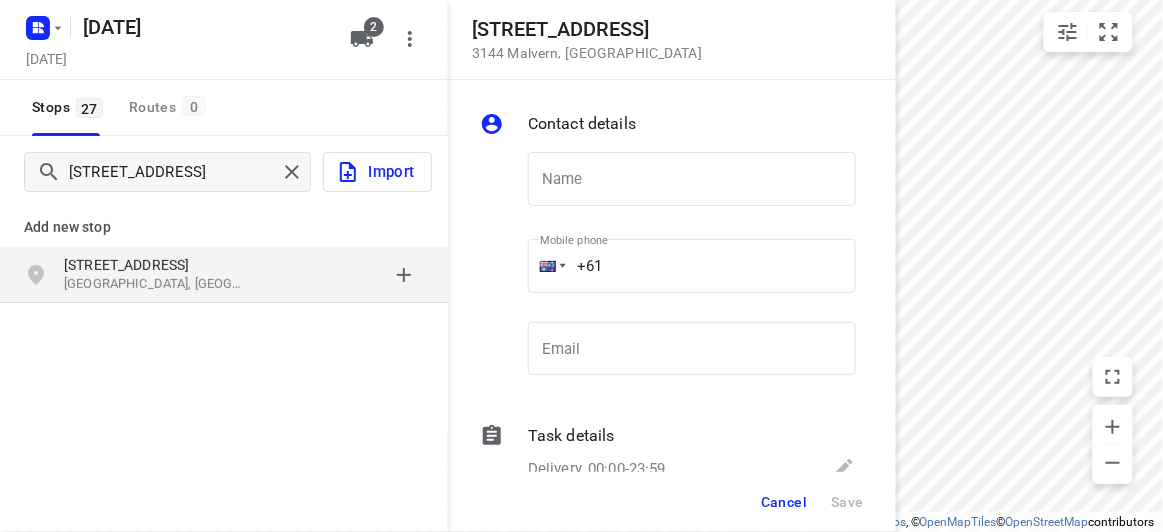 click on "Balwyn North VIC 3104, Australia" at bounding box center (156, 284) 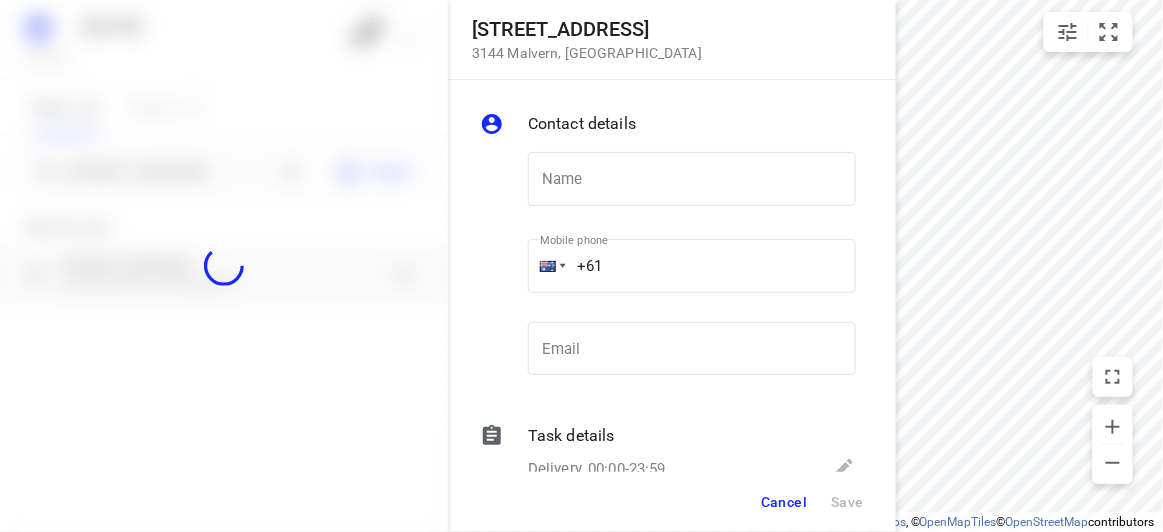 click at bounding box center [224, 266] 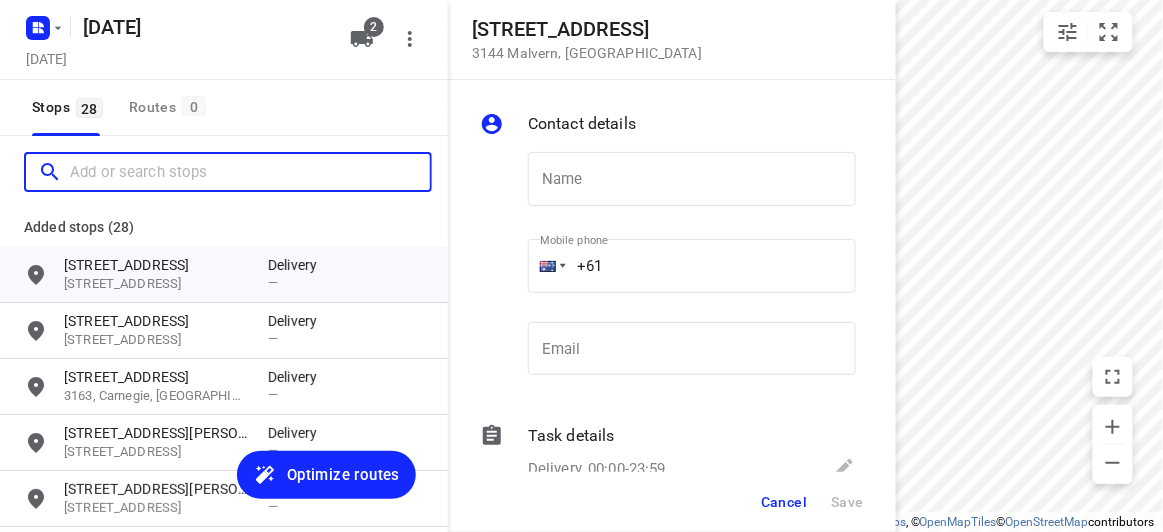 scroll, scrollTop: 0, scrollLeft: 0, axis: both 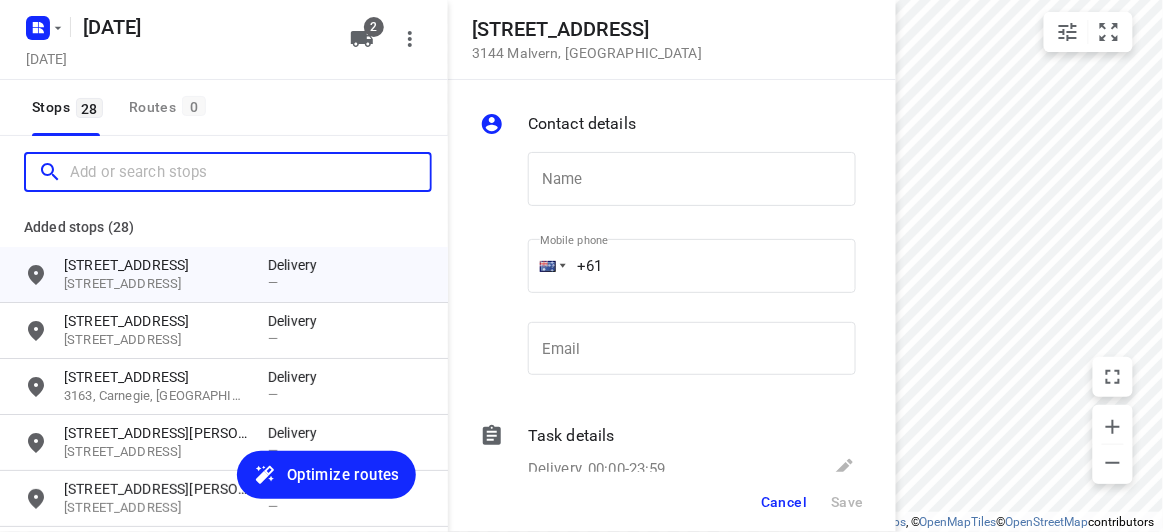paste on "28 Wellington Street Kew 3101" 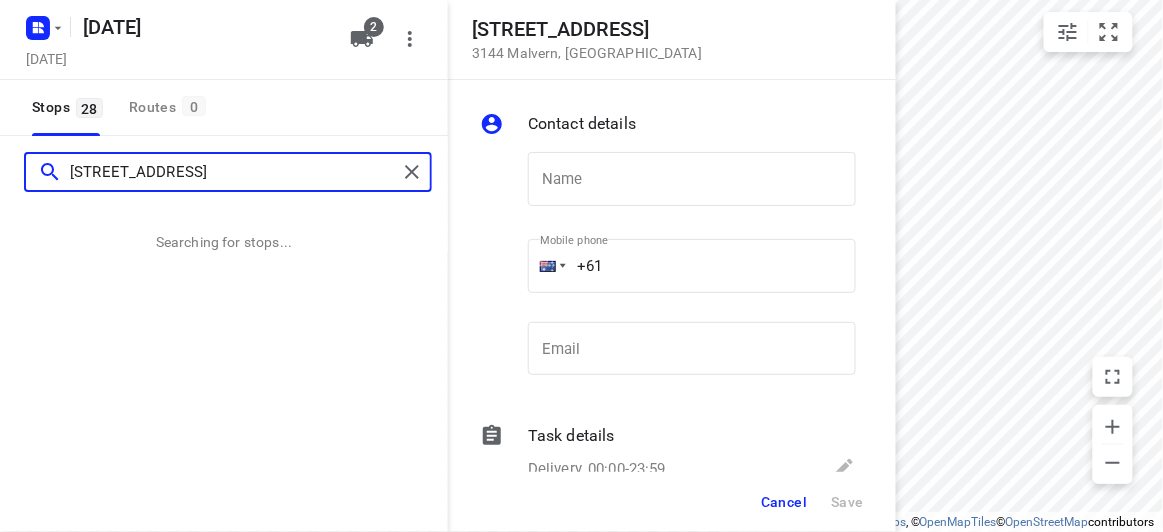 type on "28 Wellington Street Kew 3101" 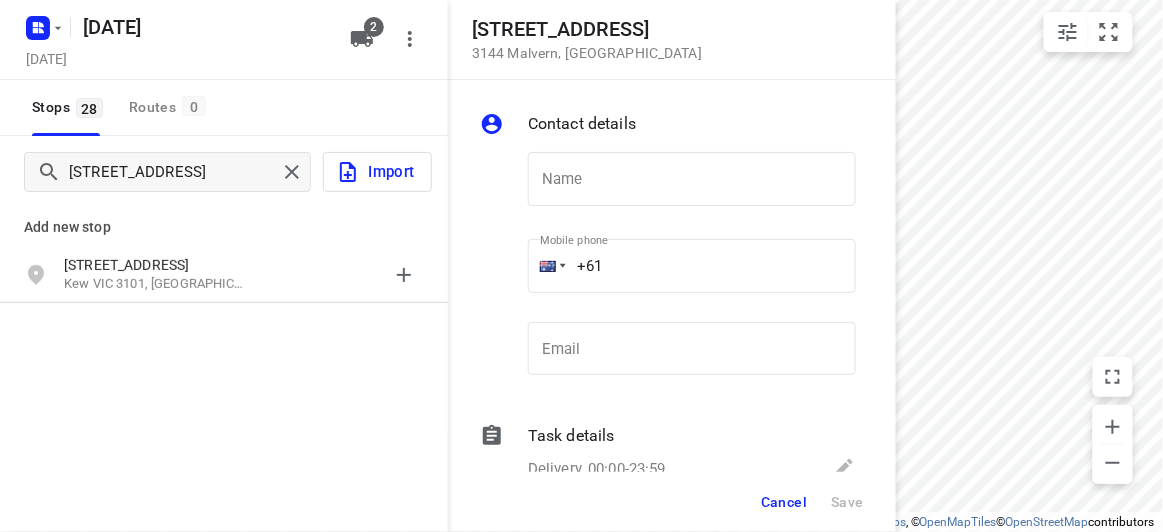 click on "28 Wellington Street  Kew VIC 3101, Australia" at bounding box center (224, 275) 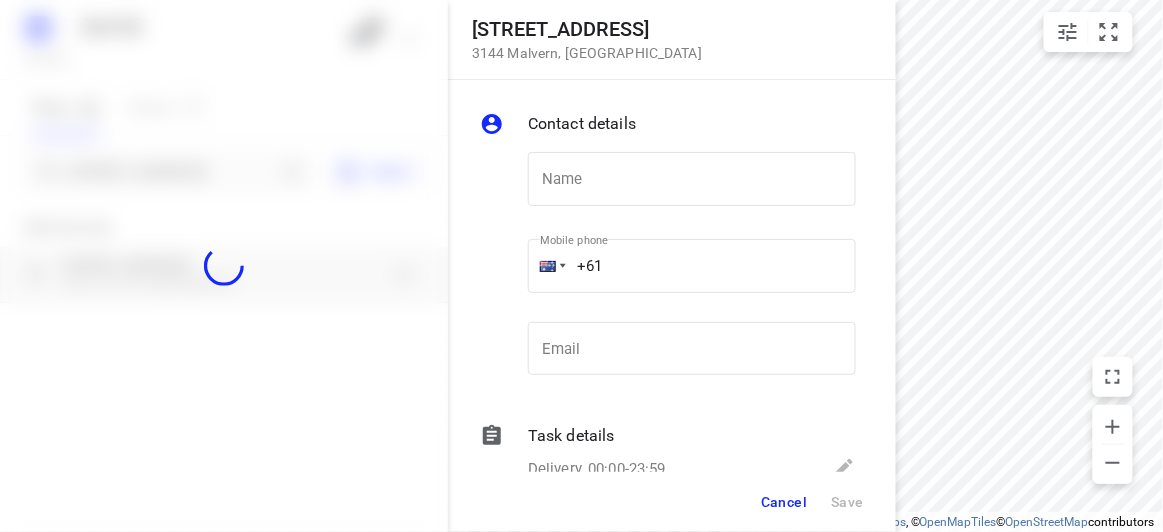 click at bounding box center [224, 266] 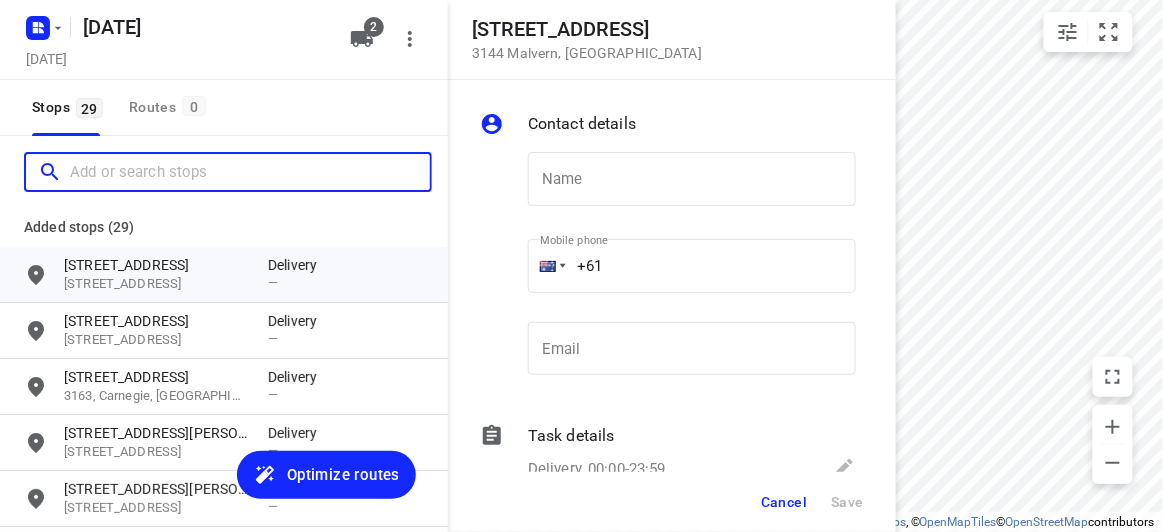 scroll, scrollTop: 0, scrollLeft: 0, axis: both 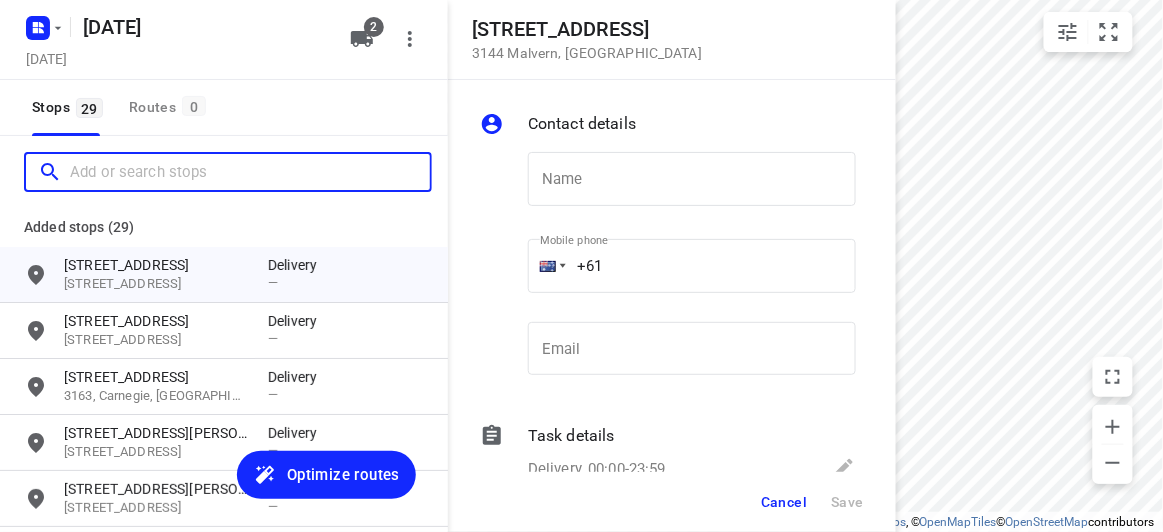 click at bounding box center (250, 172) 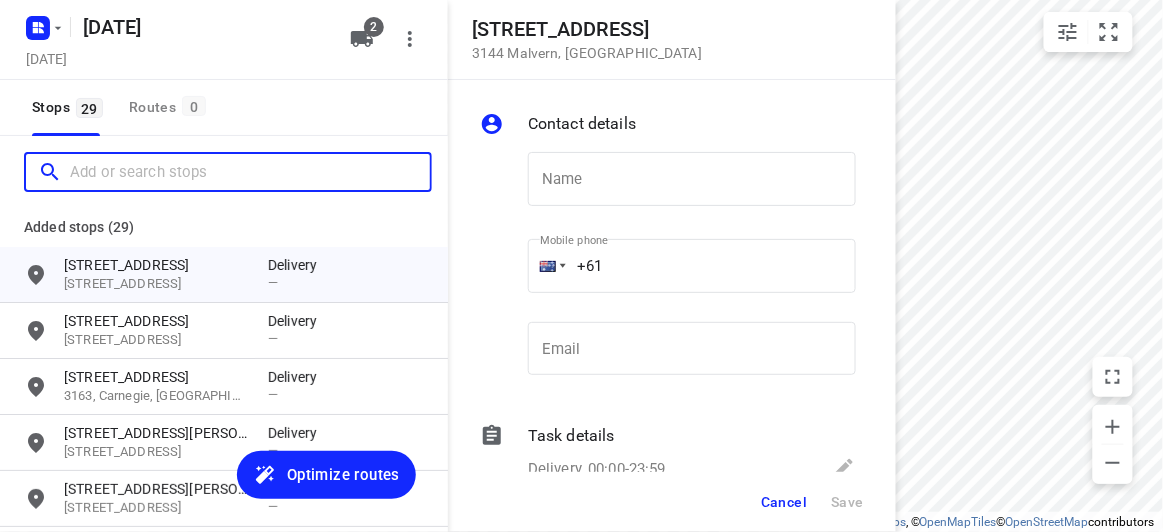 paste on "13 Elliott Avenue Balwyn 3103" 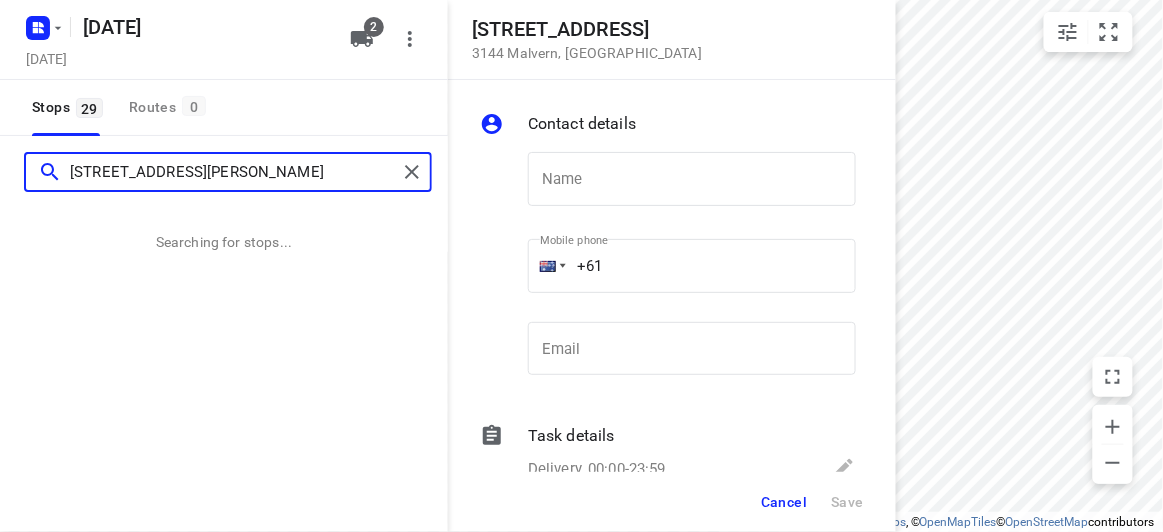 type on "13 Elliott Avenue Balwyn 3103" 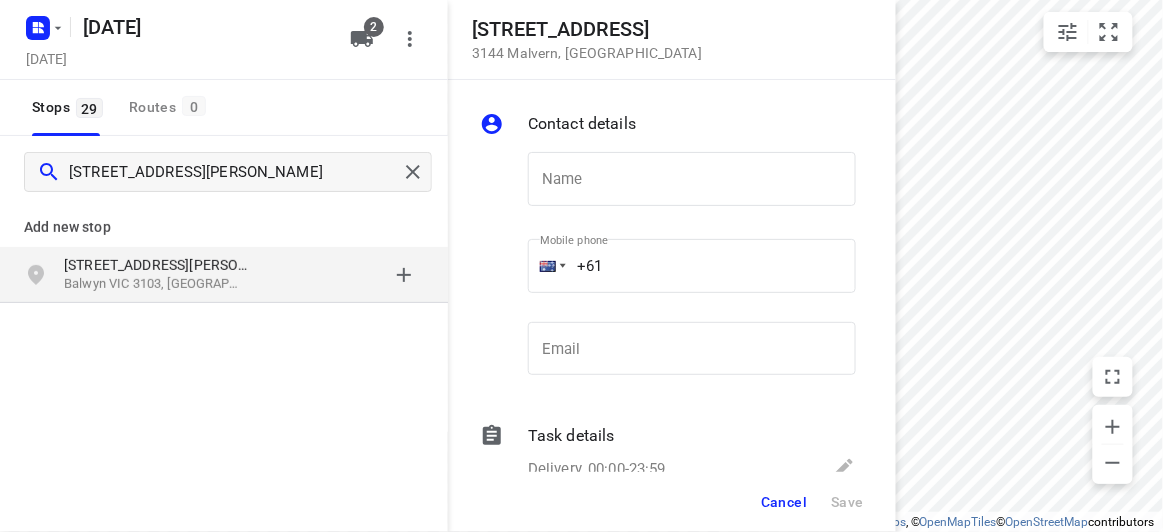 click on "Balwyn VIC 3103, Australia" at bounding box center (156, 284) 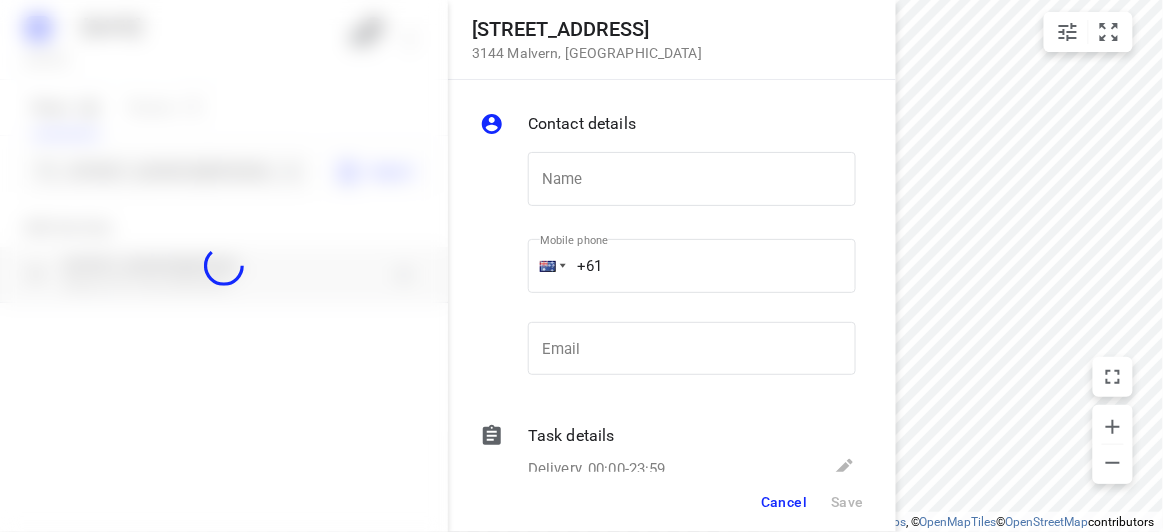 click at bounding box center [224, 266] 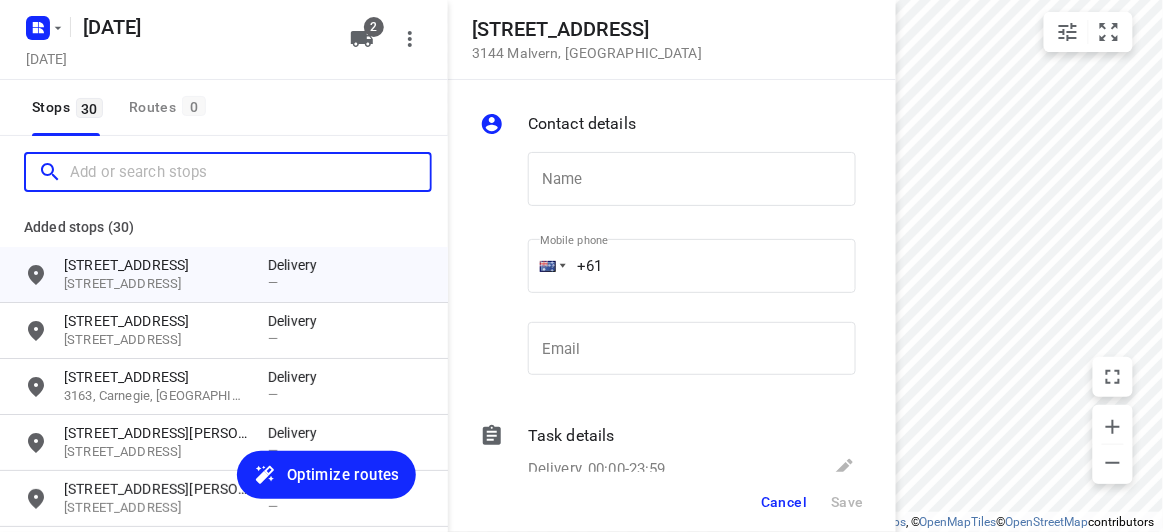 paste on "13 Emden Cres, Mulgrave 3170" 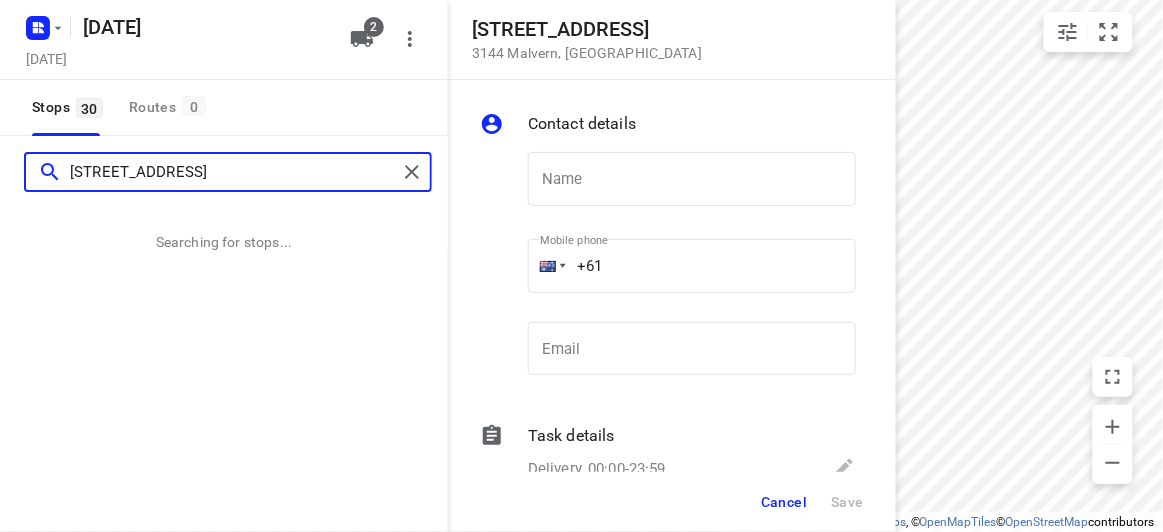 type on "13 Emden Cres, Mulgrave 3170" 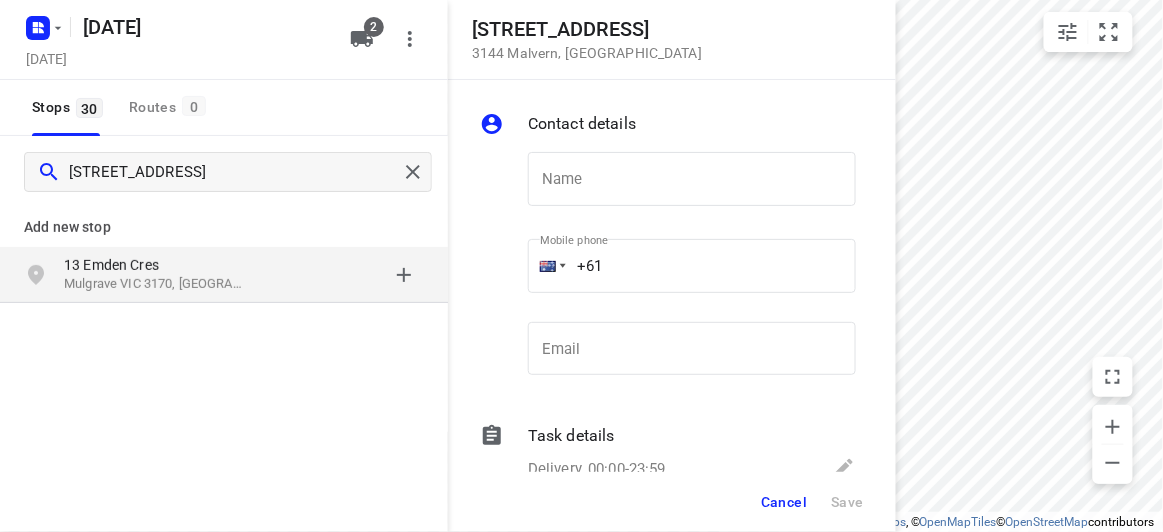 click on "Mulgrave VIC 3170, Australia" at bounding box center (156, 284) 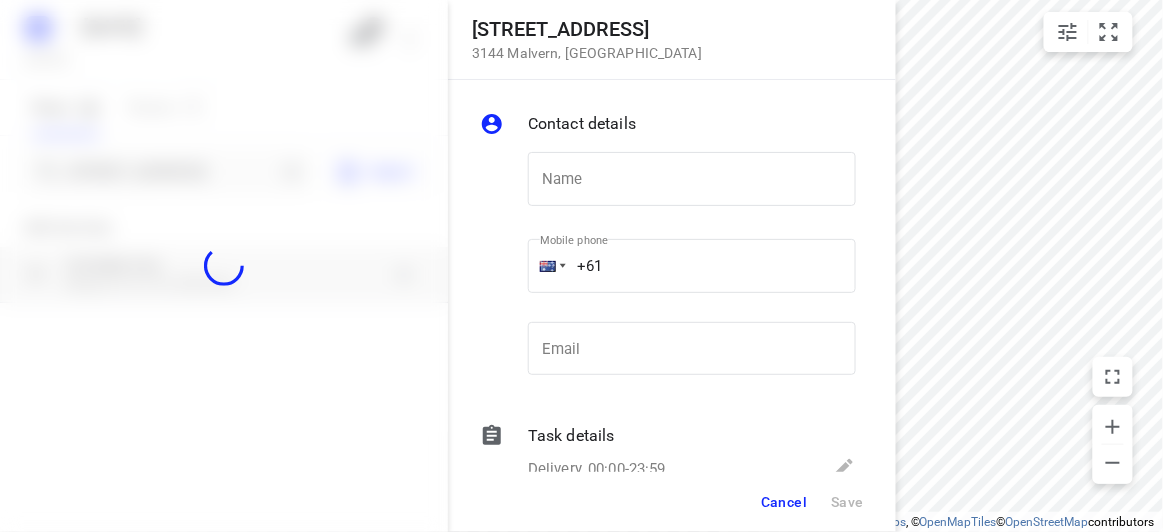 click at bounding box center (224, 266) 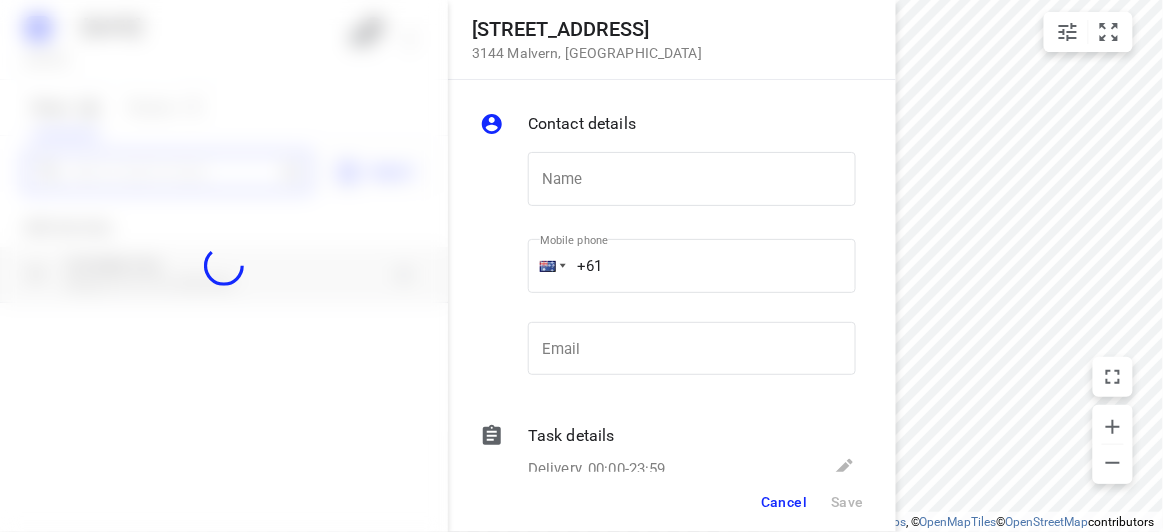 paste on "18 Treeby Court Springvale South Vic 3172" 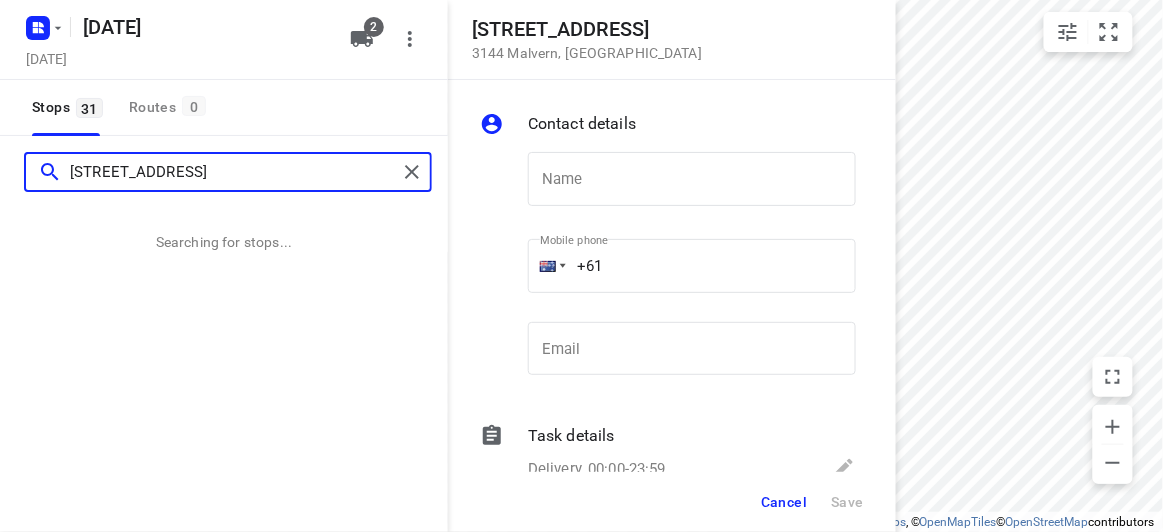 scroll, scrollTop: 0, scrollLeft: 0, axis: both 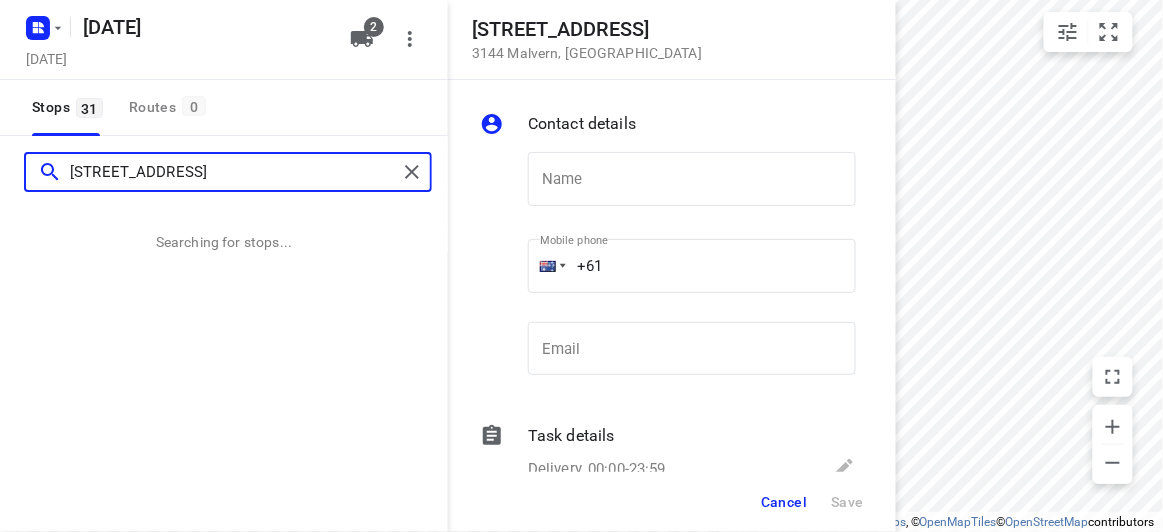 type on "18 Treeby Court Springvale South Vic 3172" 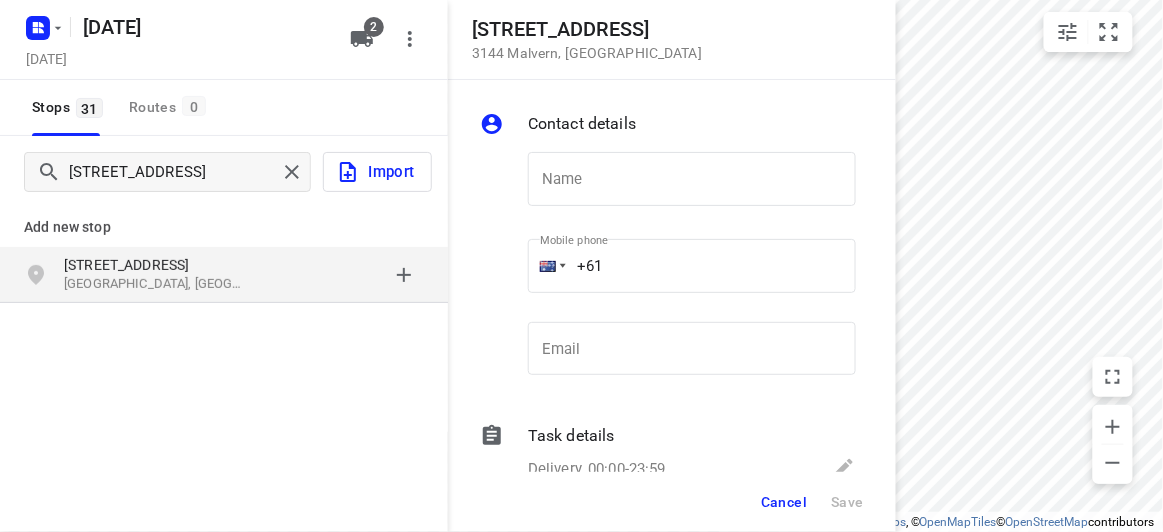 click on "18 Treeby Court  Springvale South VIC 3172, Australia" at bounding box center [224, 275] 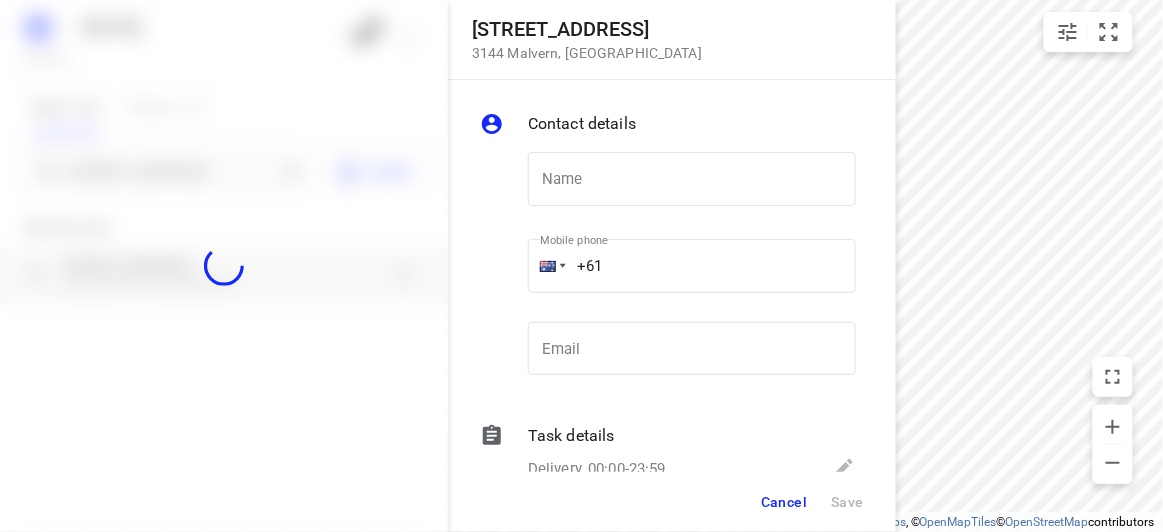 click at bounding box center (224, 266) 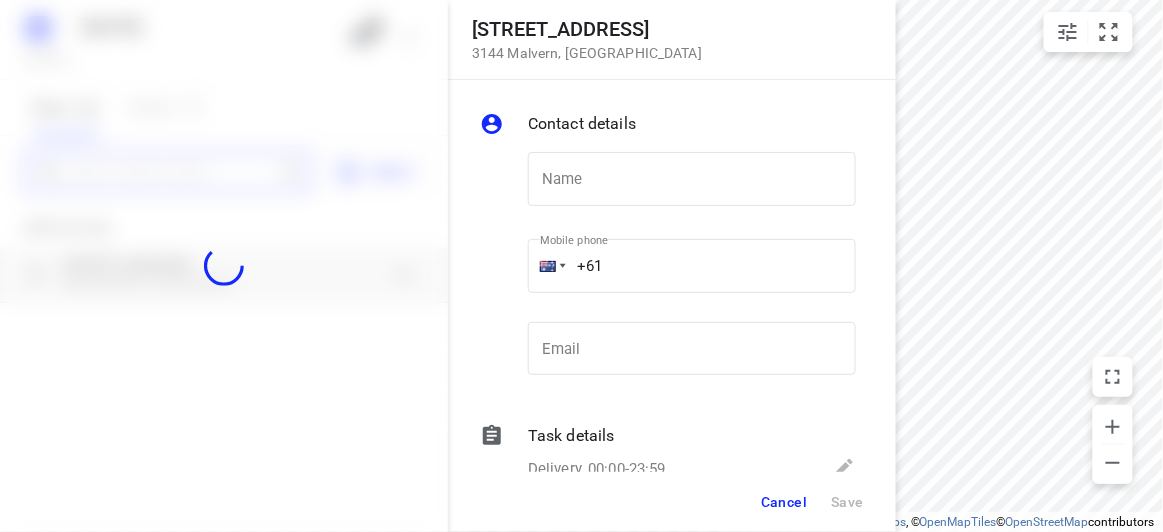 paste on "692 Whitehorse Road Mont Albert 3127" 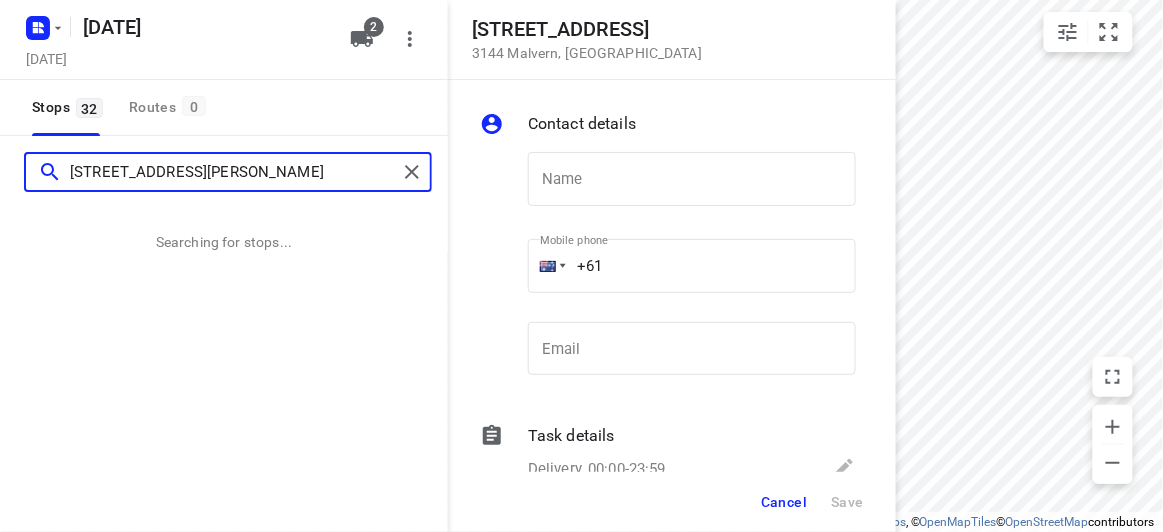 scroll, scrollTop: 0, scrollLeft: 0, axis: both 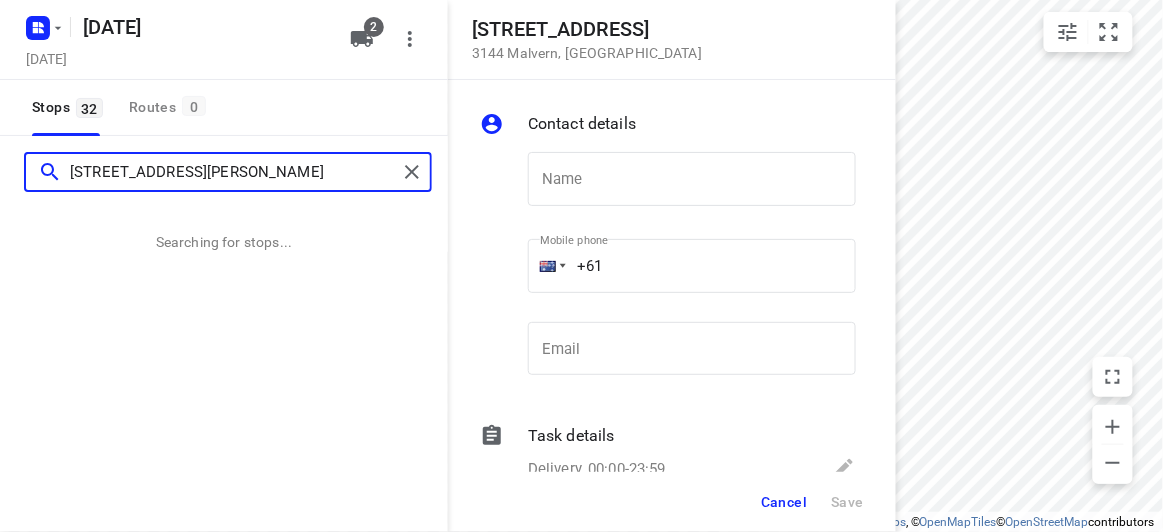 type on "692 Whitehorse Road Mont Albert 3127" 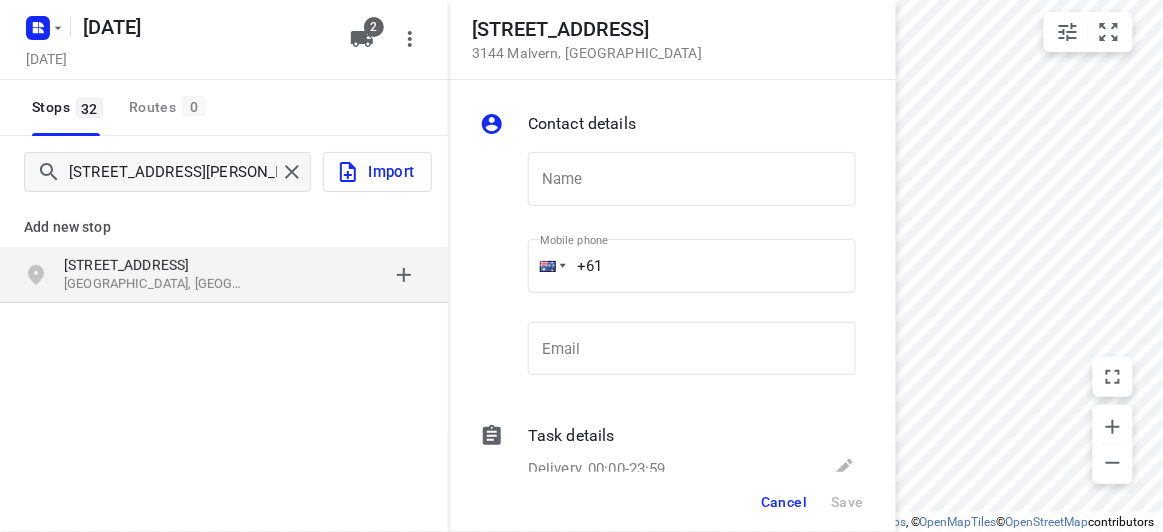 click on "[STREET_ADDRESS]" at bounding box center (156, 265) 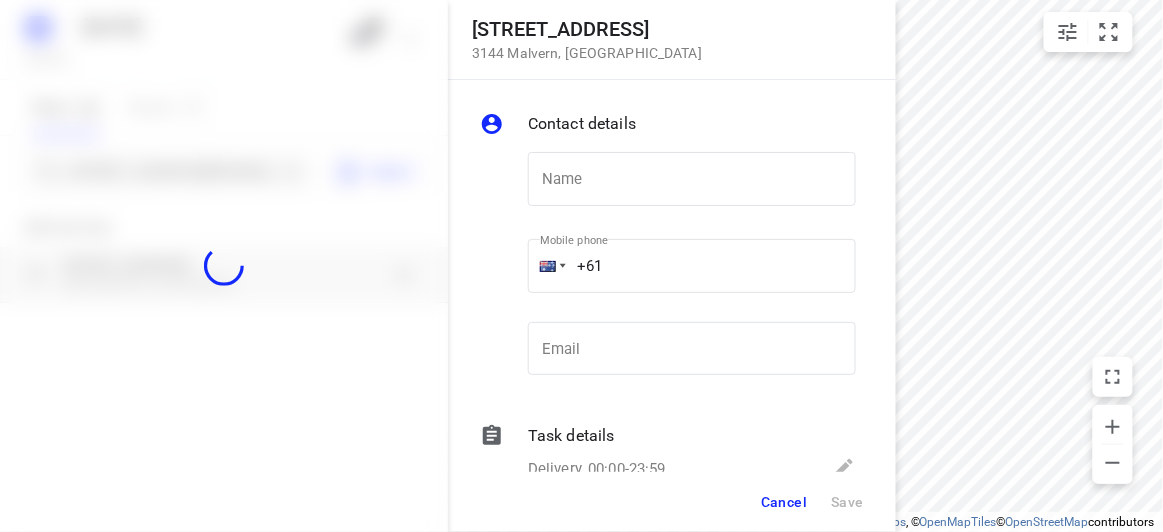 click at bounding box center (224, 266) 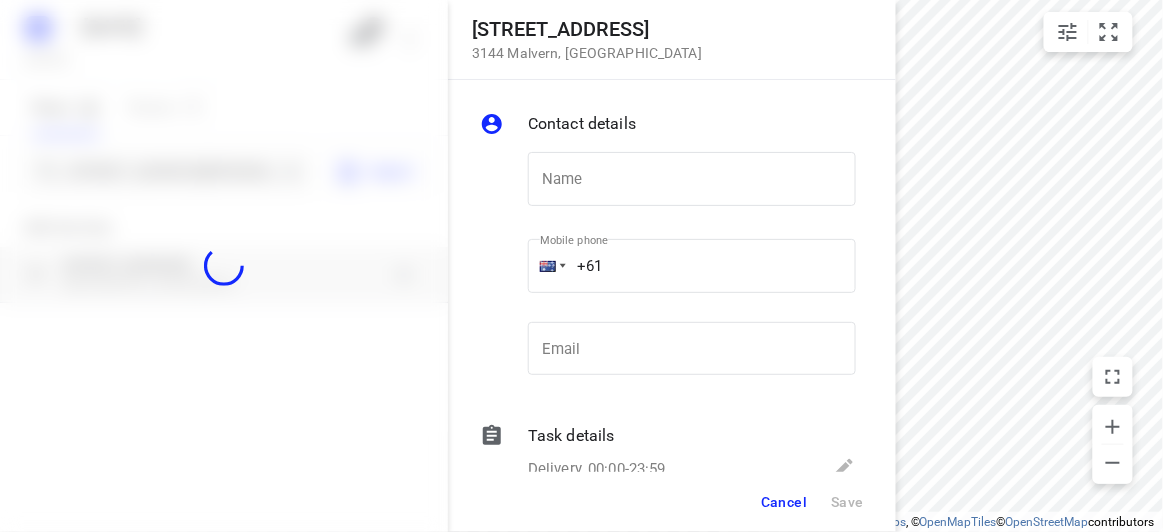click at bounding box center (224, 266) 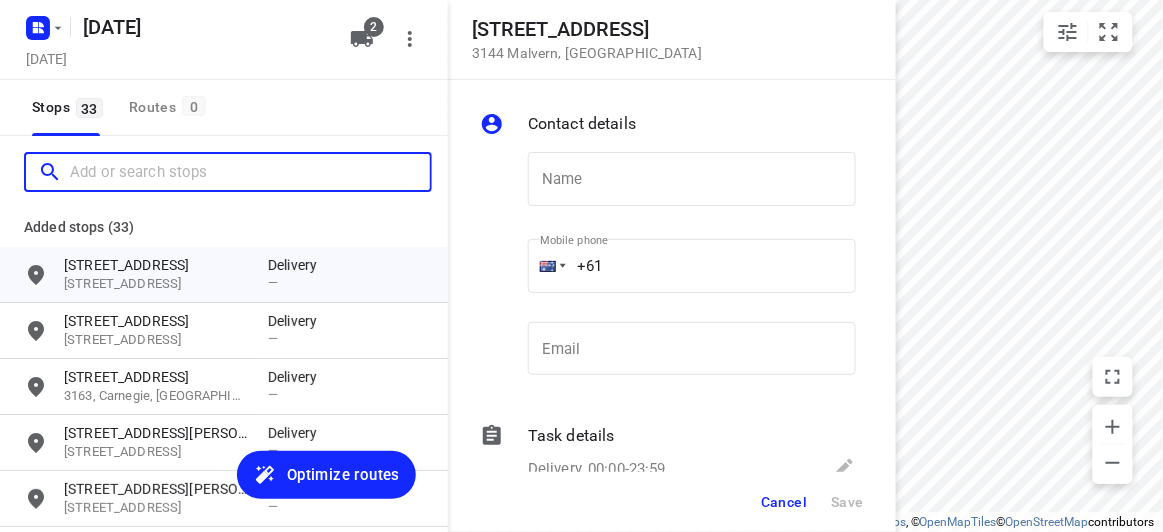scroll, scrollTop: 0, scrollLeft: 0, axis: both 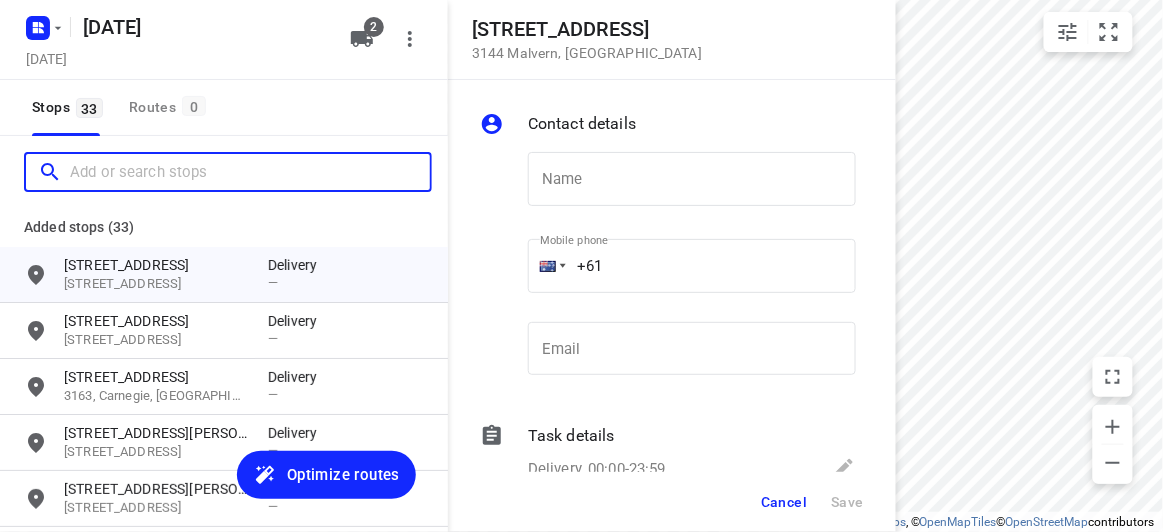 paste on "1 Stapley Crescent Chadstone 3148" 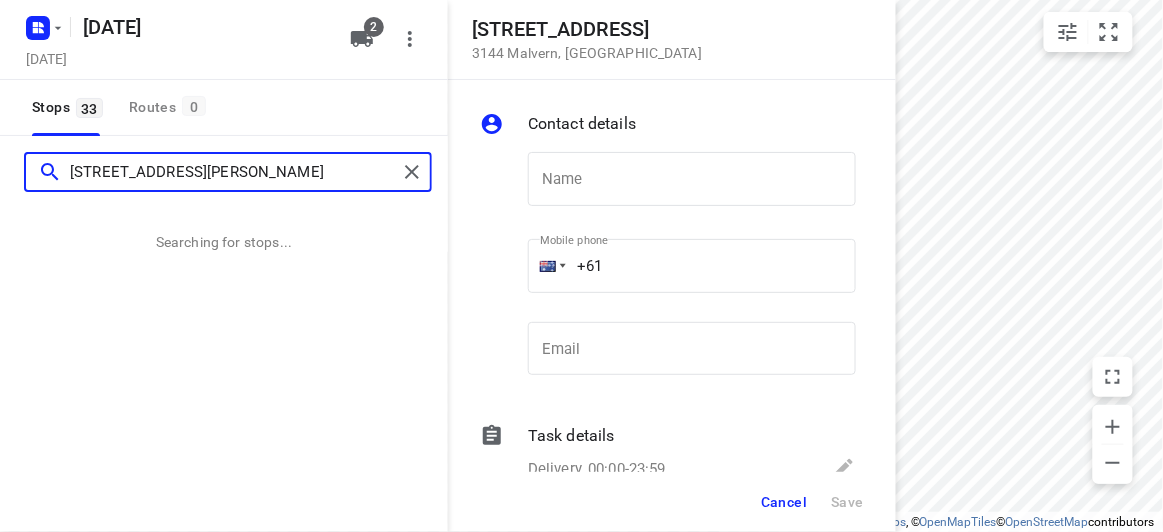 type on "1 Stapley Crescent Chadstone 3148" 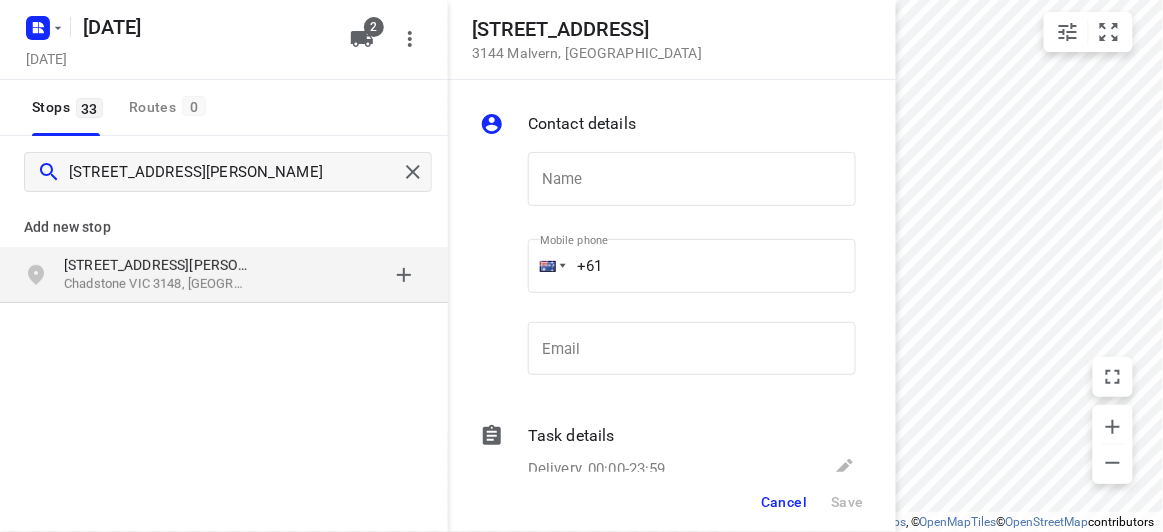 click on "Add new stop" at bounding box center (224, 219) 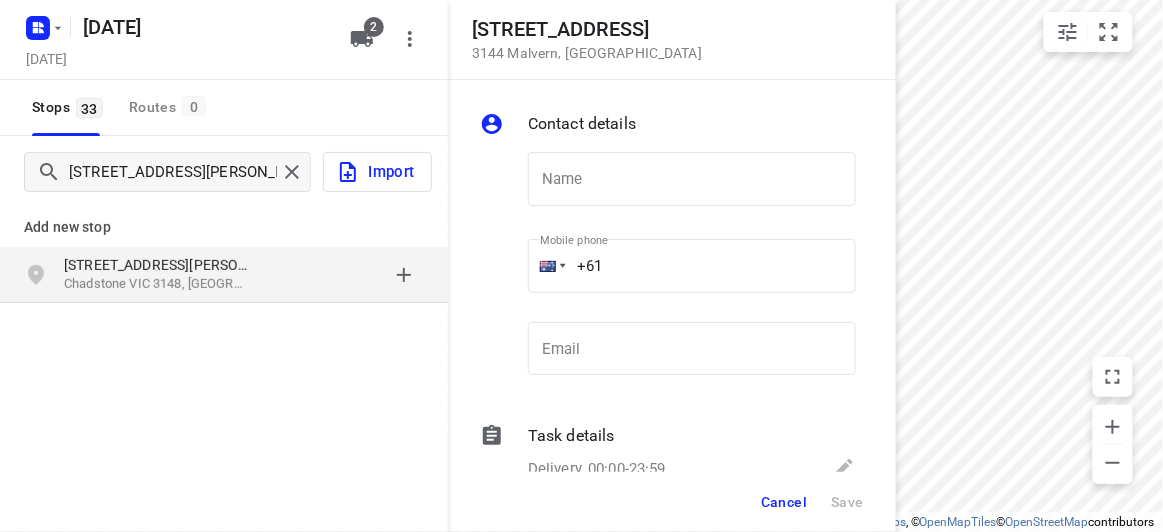 click on "1 Stapley Crescent  Chadstone VIC 3148, Australia" at bounding box center (224, 275) 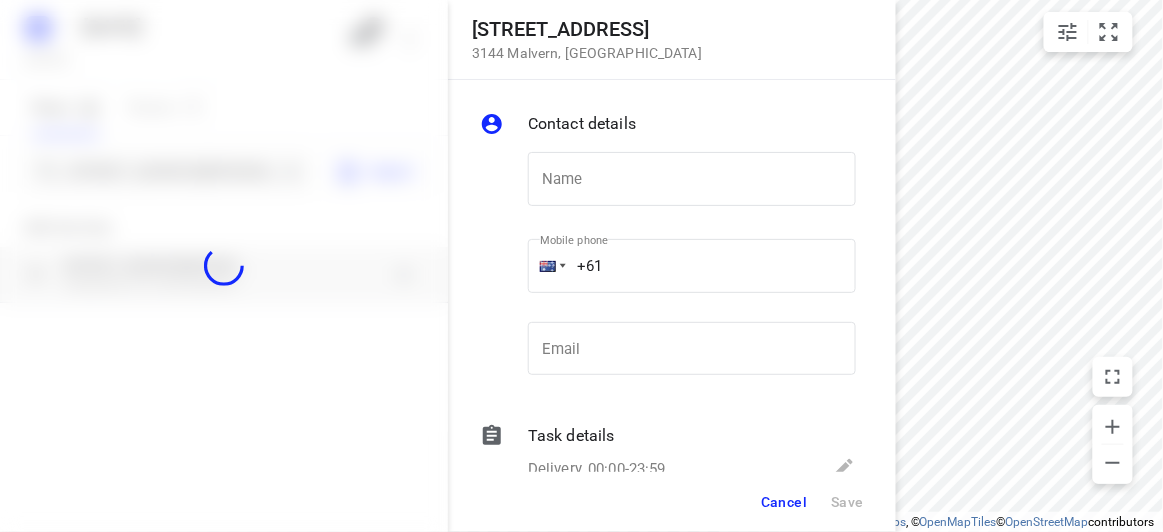 click at bounding box center [224, 266] 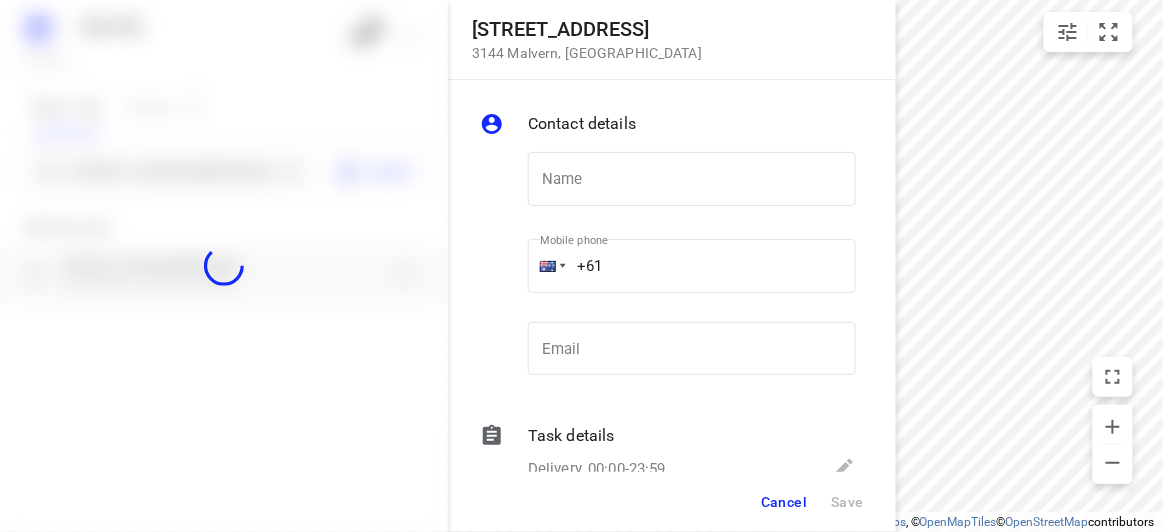click at bounding box center (224, 266) 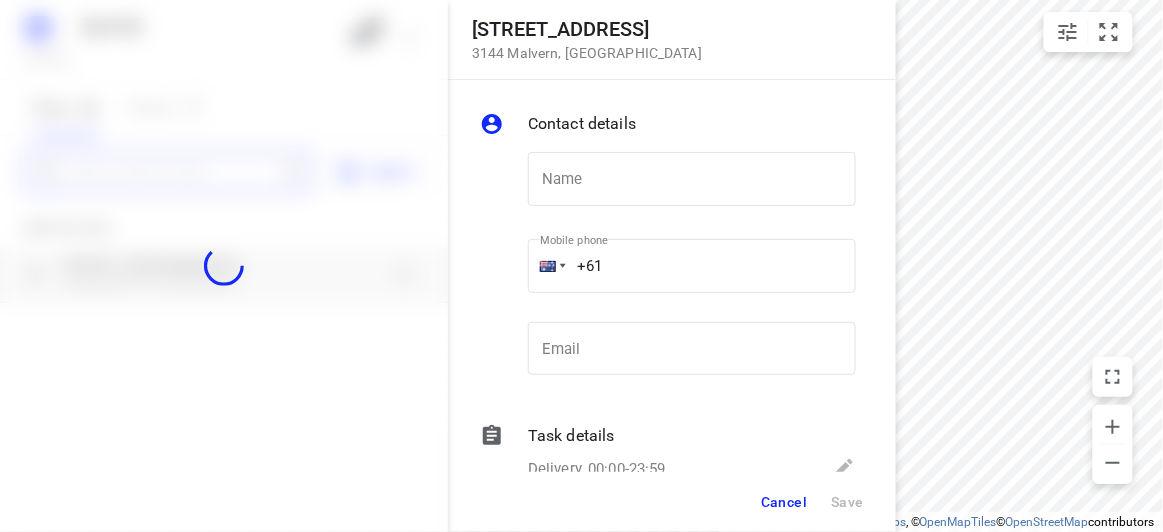 scroll, scrollTop: 0, scrollLeft: 0, axis: both 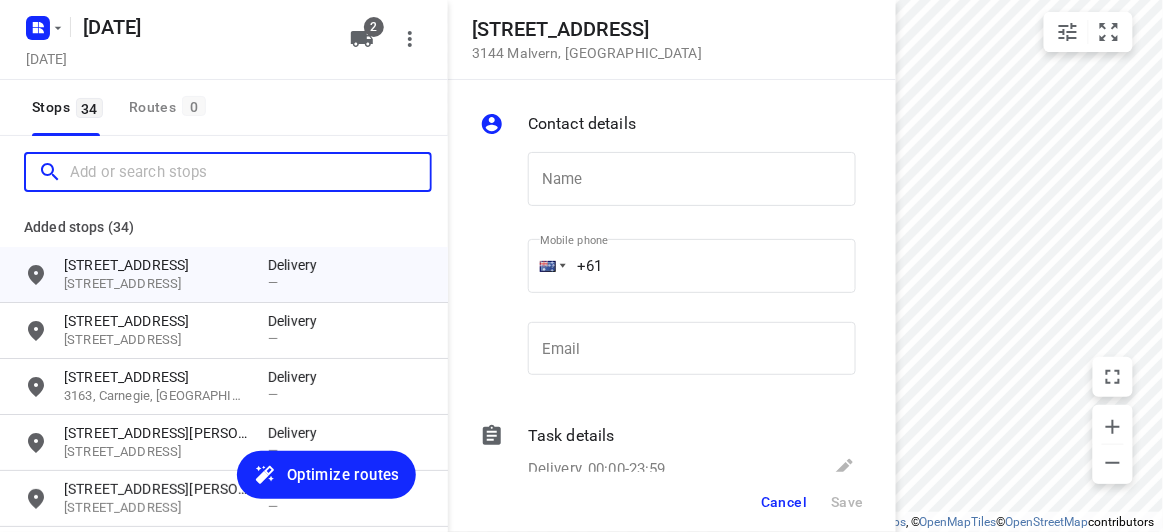 paste on "62 Kings Ct, Oakleigh East VIC 3166" 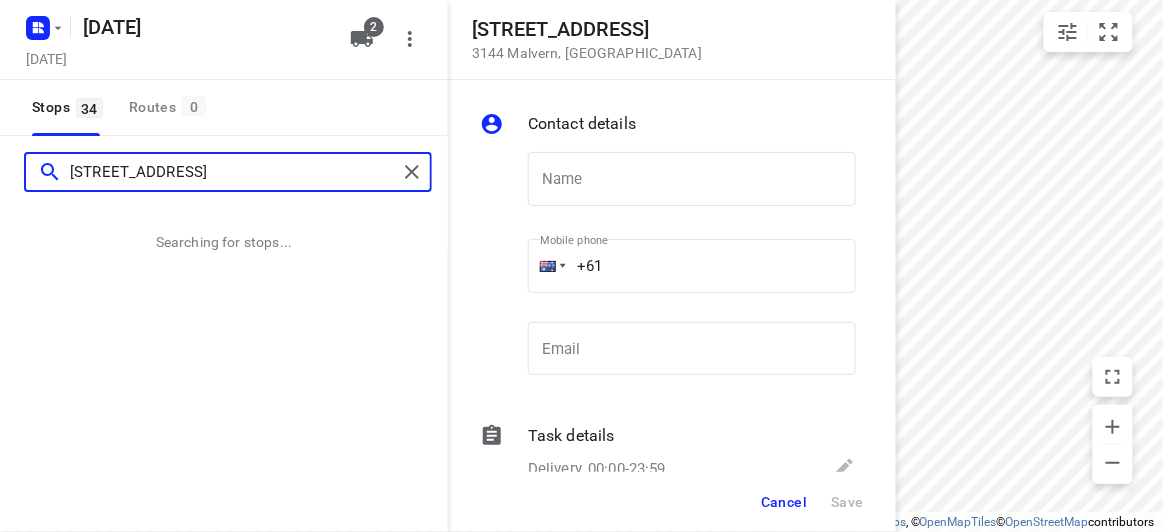 type on "62 Kings Ct, Oakleigh East VIC 3166" 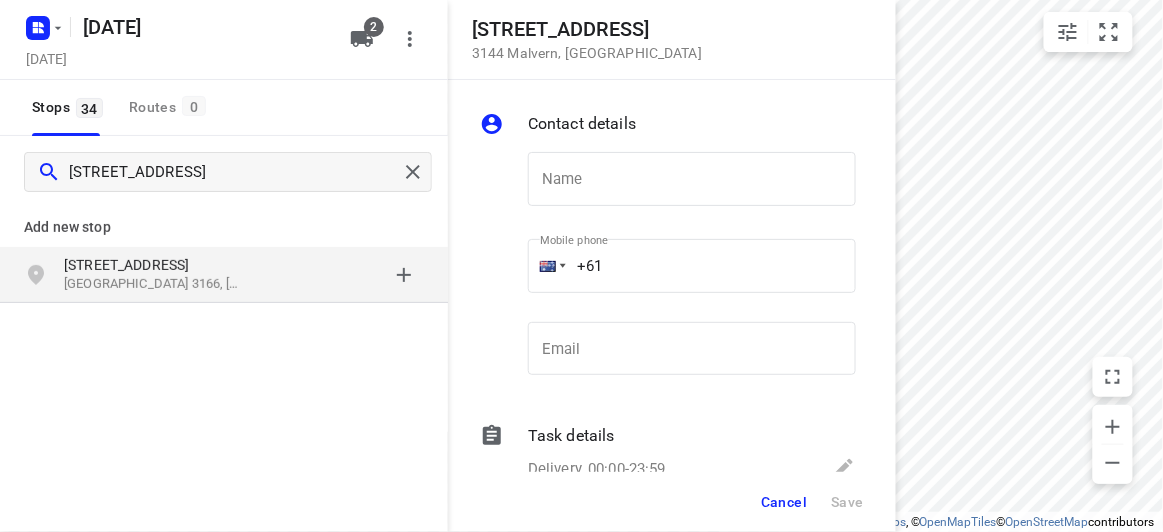 click on "Oakleigh East VIC 3166, Australia" at bounding box center (156, 284) 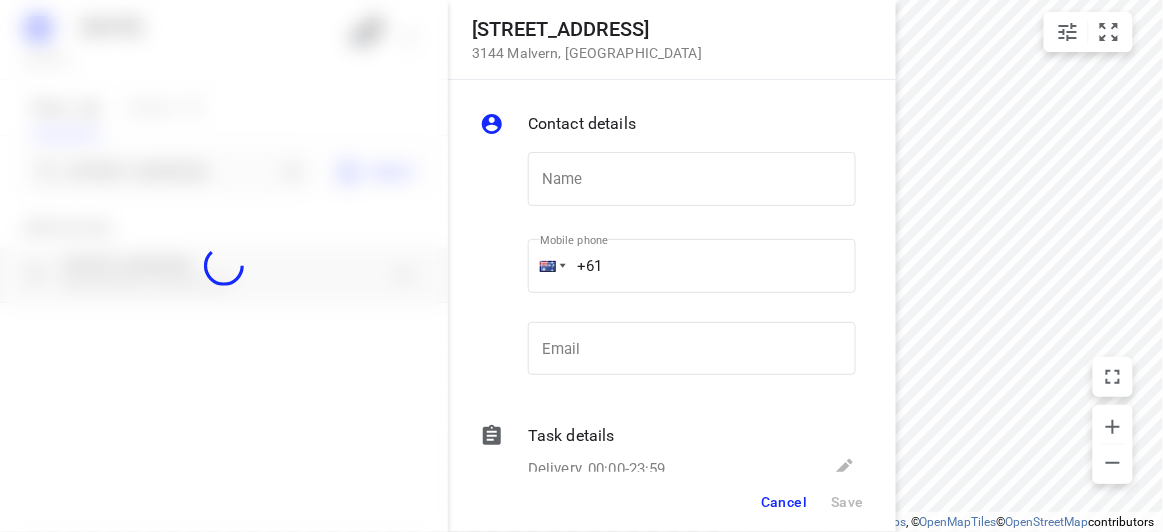 click at bounding box center [224, 266] 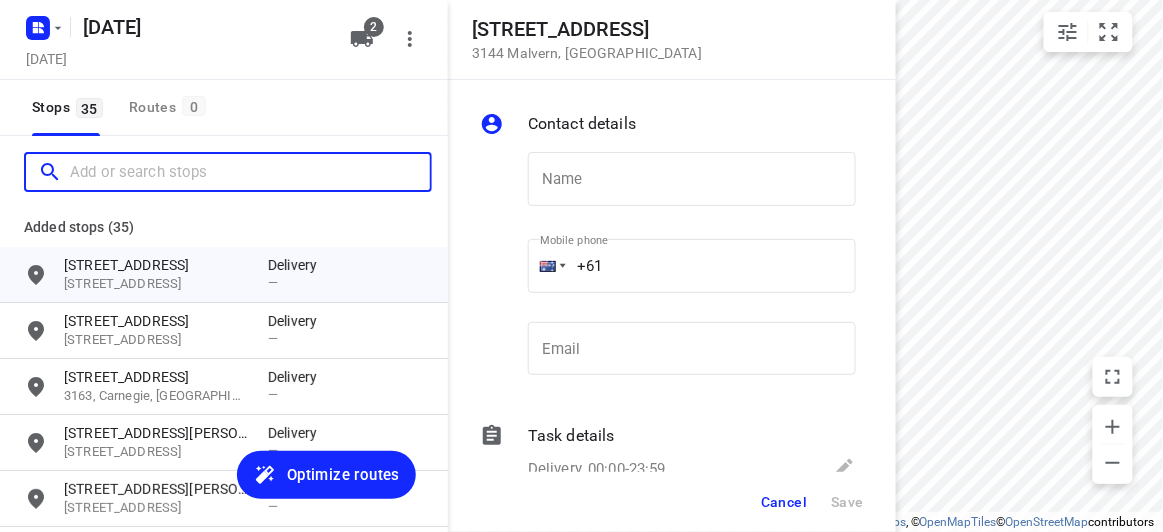 scroll, scrollTop: 0, scrollLeft: 0, axis: both 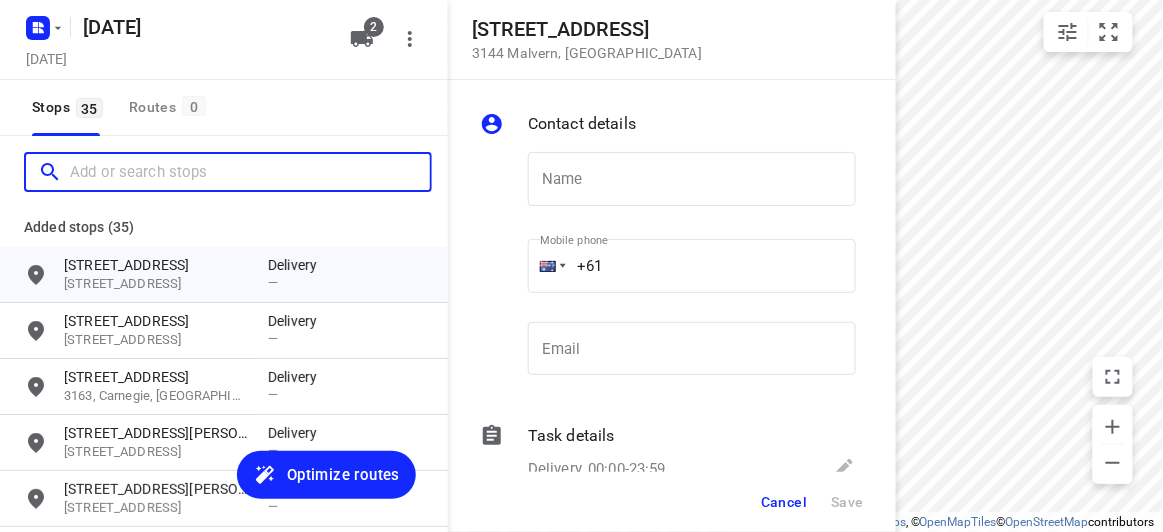 paste on "2A Hilda St, Balwyn VIC 3103" 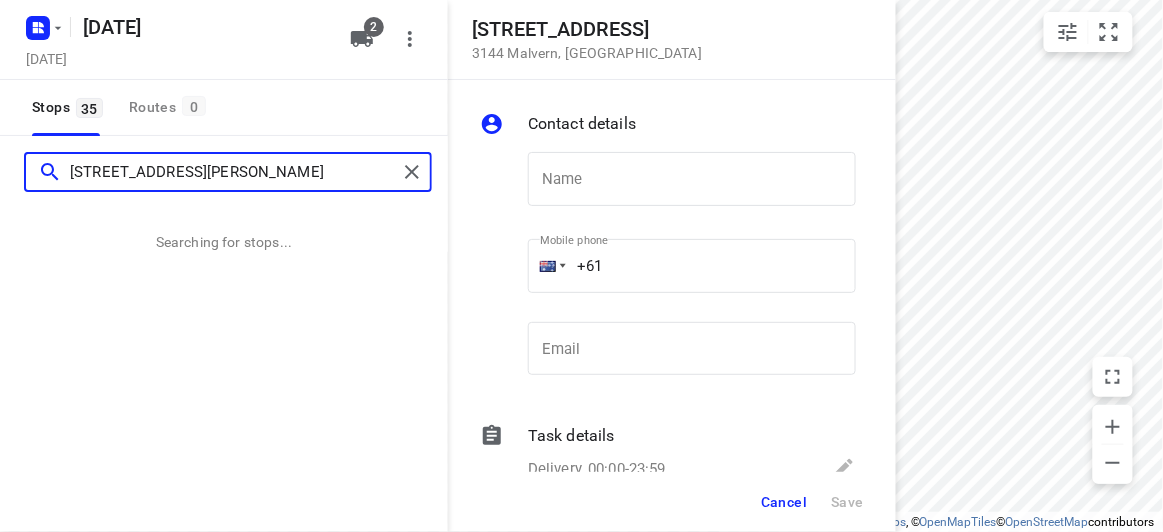 type on "2A Hilda St, Balwyn VIC 3103" 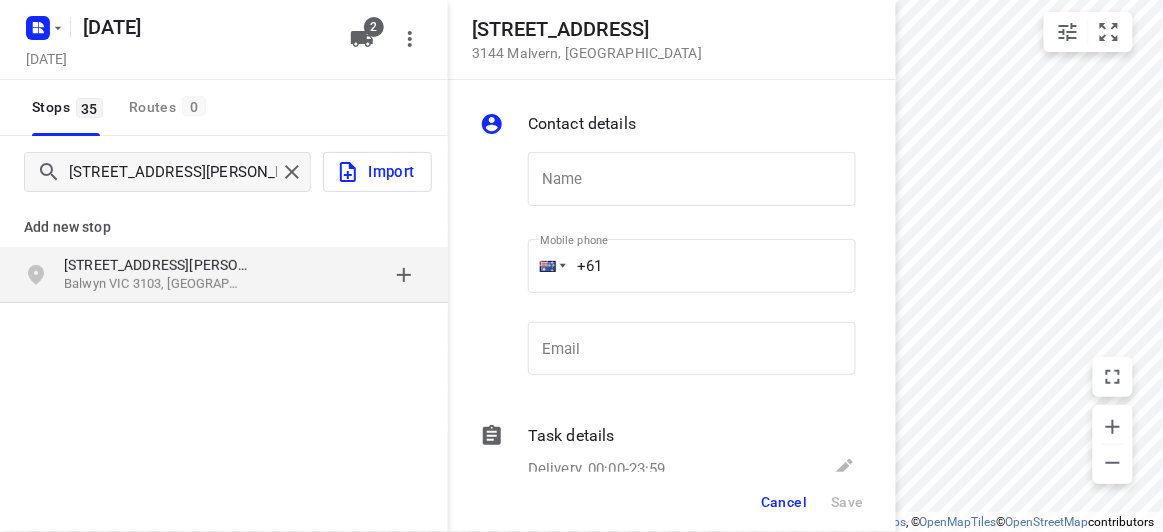click on "Balwyn VIC 3103, Australia" at bounding box center [156, 284] 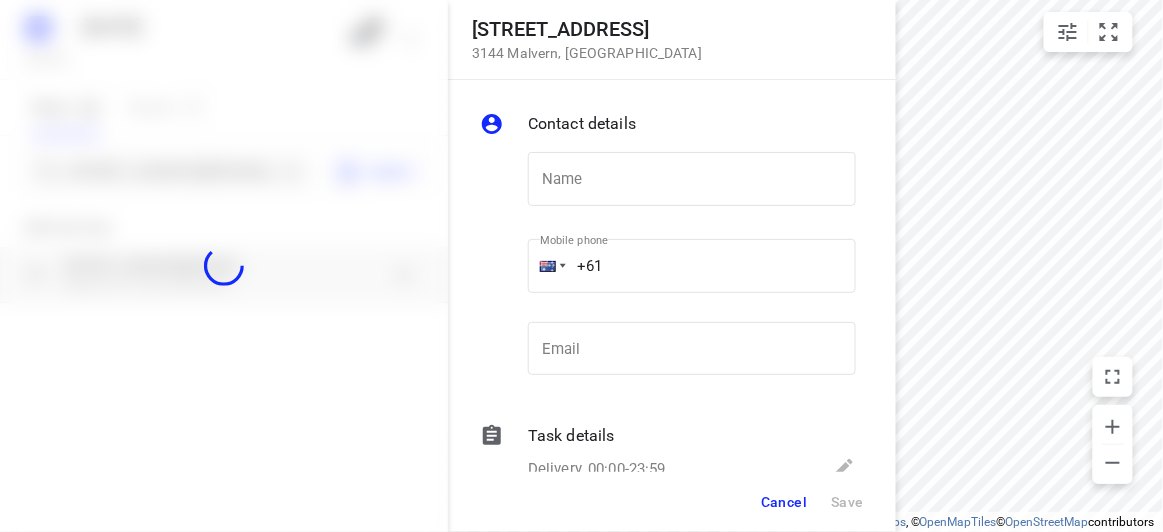click at bounding box center (224, 266) 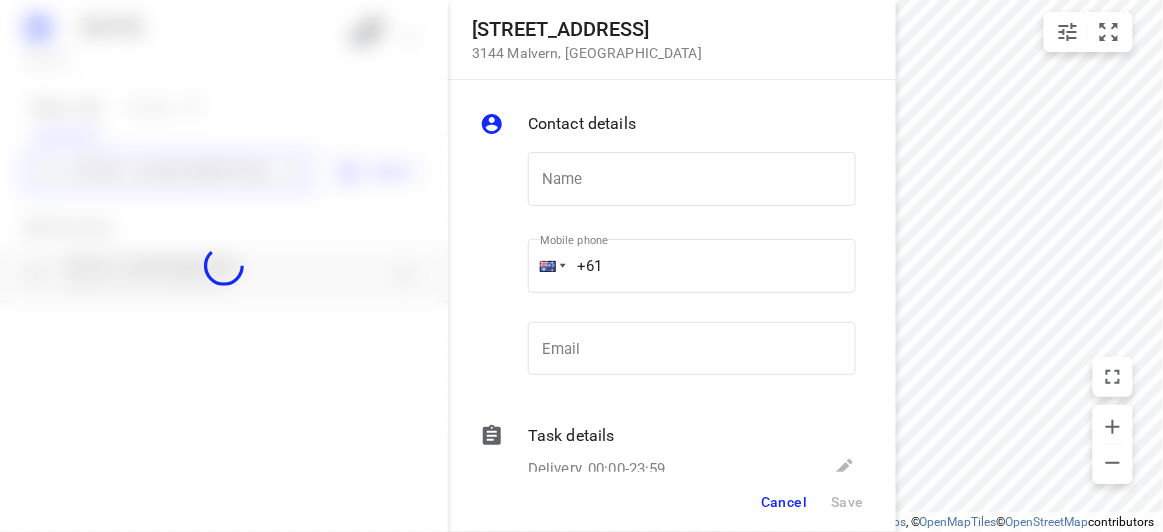 click on "10 Mountview Road 3144   Malvern , Australia Contact details Name Name Mobile phone +61 ​ Email Email Task details Delivery, 00:00-23:59 Type Delivery delivery Type Deliver between 00:00 Deliver between — And 23:59 And Duration Min. Duration Load Units Load More details Delivery note x Delivery note 0/2500 Tags ​ ​ Requirements If nothing is ticked, the driver will not be obligated collect any proof of delivery Signature Age verification Photo Priority Cancel Save 10 JULY 2025 Wednesday, Jul 09 2 Stops 35 Routes 0 2A Hilda St, Balwyn VIC 3103 Import Add new stop 2A Hilda St  Balwyn VIC 3103, Australia Routing Settings Optimization preference Shortest distance distance Optimization preference Distance Format KM km Distance Format Default stop duration 5 minutes Default stop duration Default stop load 1 units Default stop load Allow late stops   Maximum amount of time drivers may be late at a stop Allow reloads BETA   Vehicles may return to the depot to load more stops. Fixed departure time   Cancel" at bounding box center (224, 266) 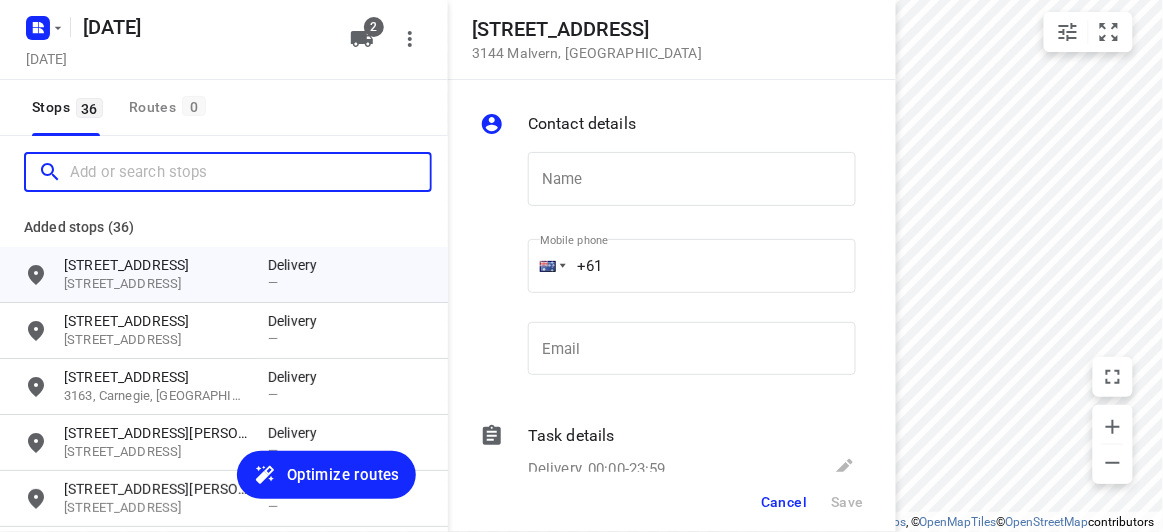 paste on "59 Monash Avenue Balwyn 3103" 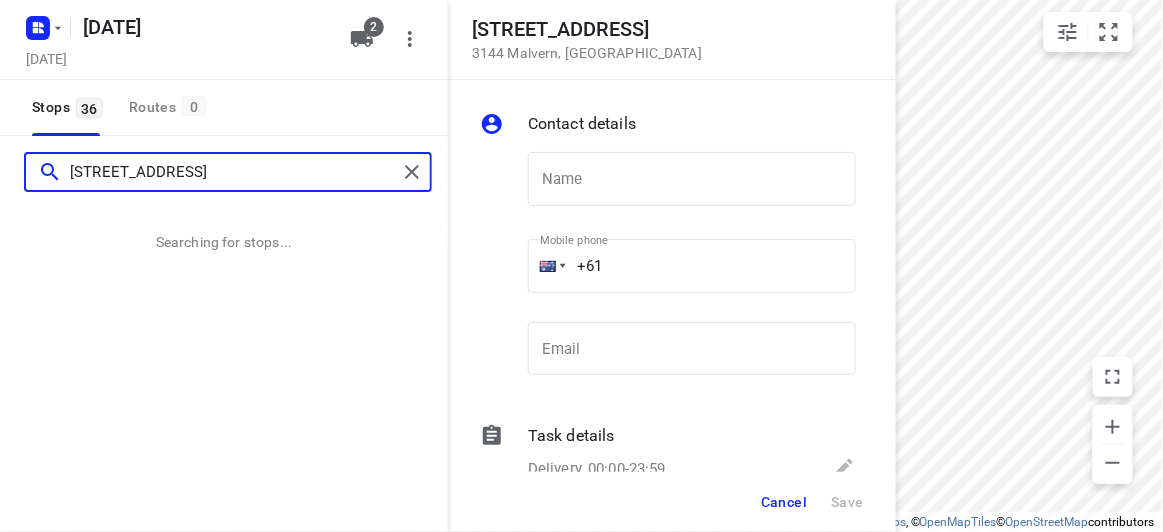 type on "59 Monash Avenue Balwyn 3103" 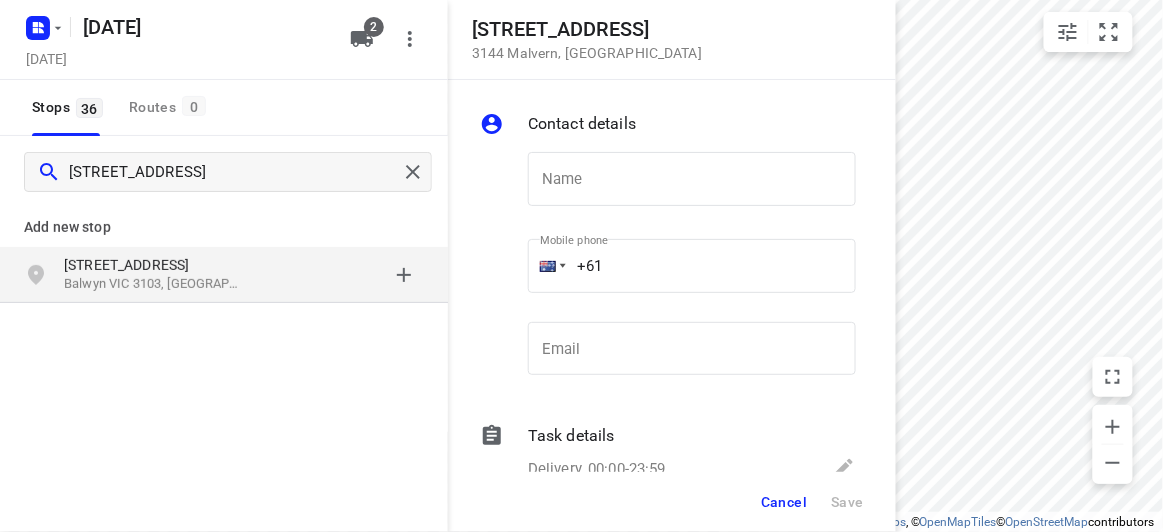 click on "Add new stop" at bounding box center [224, 227] 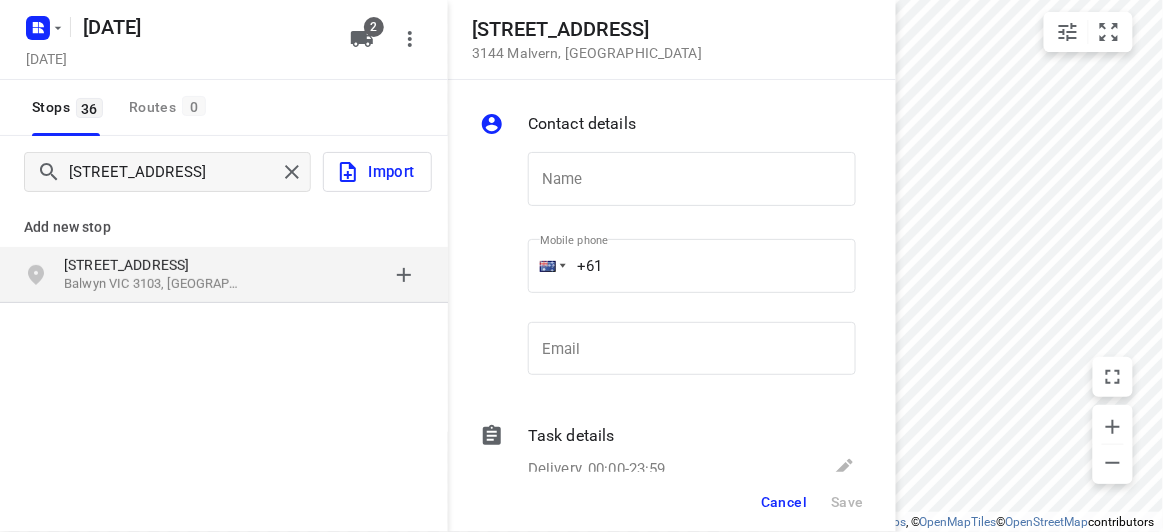 click on "[STREET_ADDRESS]" at bounding box center [156, 265] 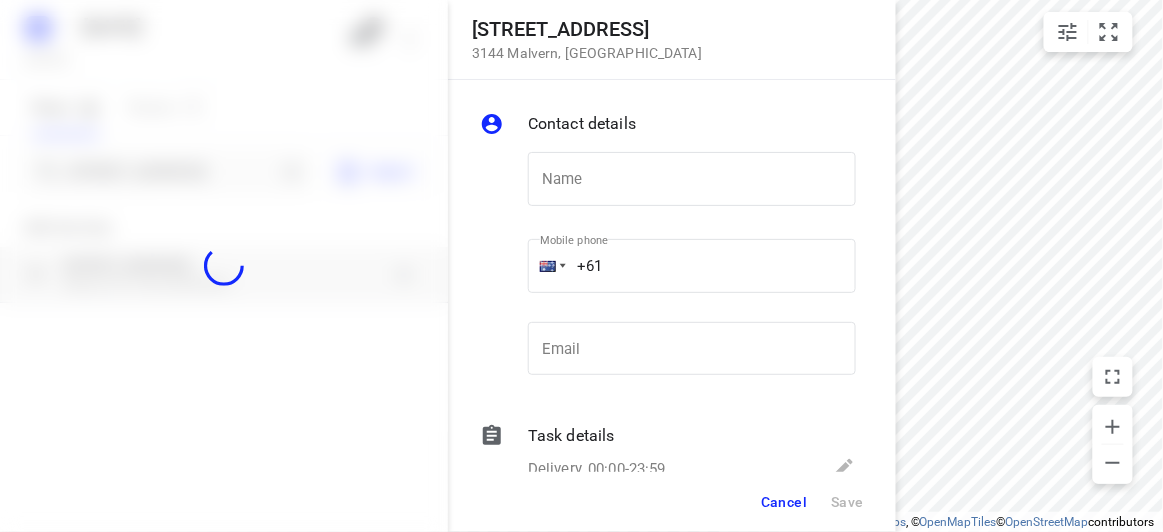 drag, startPoint x: 127, startPoint y: 194, endPoint x: 123, endPoint y: 179, distance: 15.524175 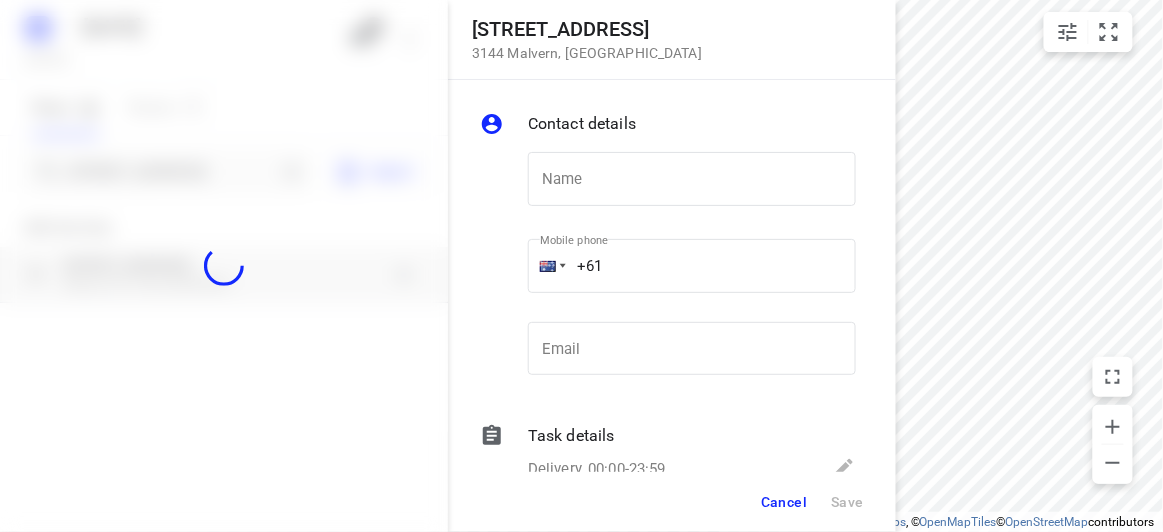 click at bounding box center (224, 266) 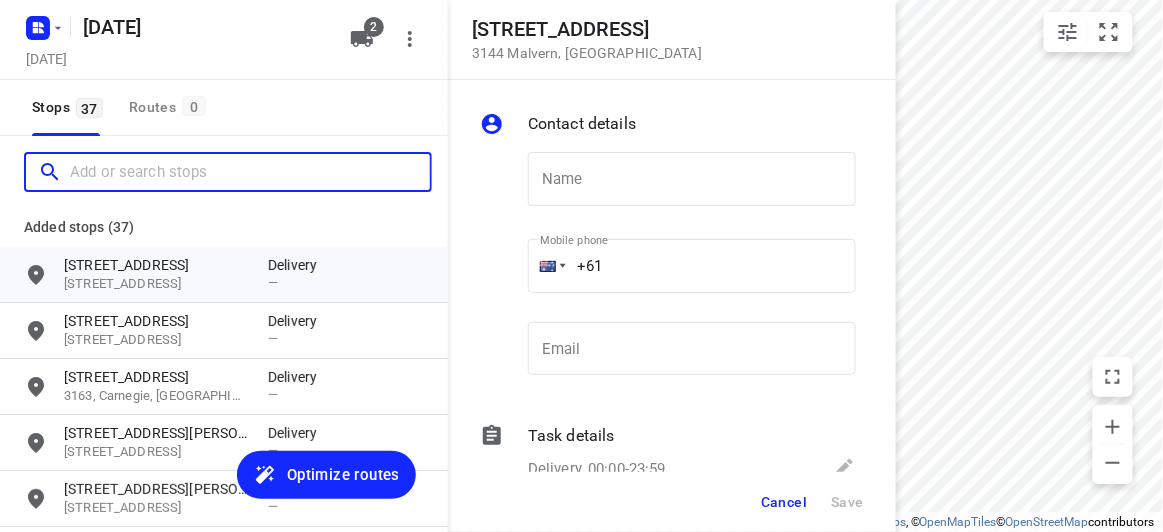 scroll, scrollTop: 0, scrollLeft: 0, axis: both 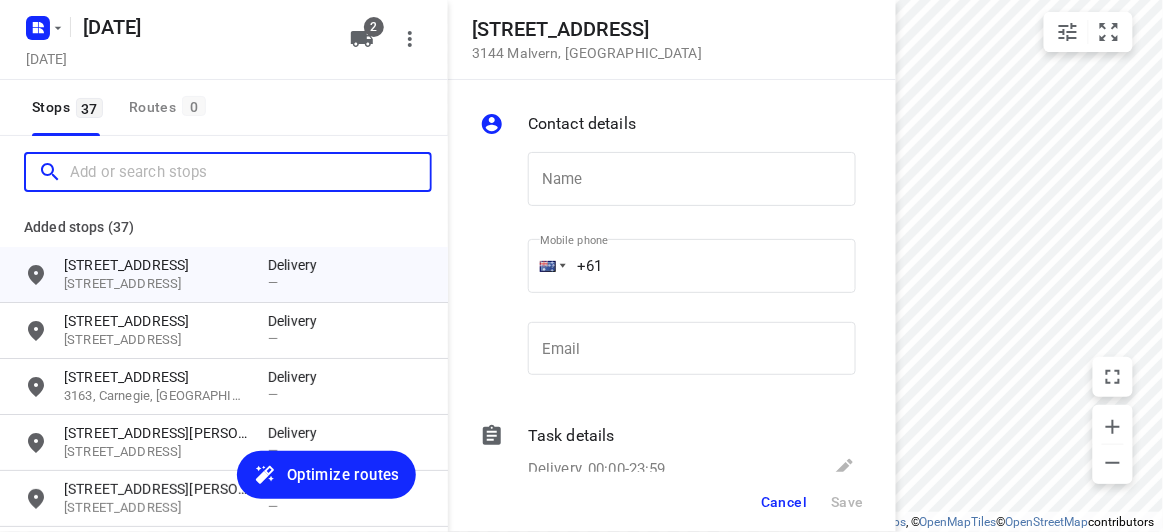paste on "44 Blackwood Street, Carnegie 3163" 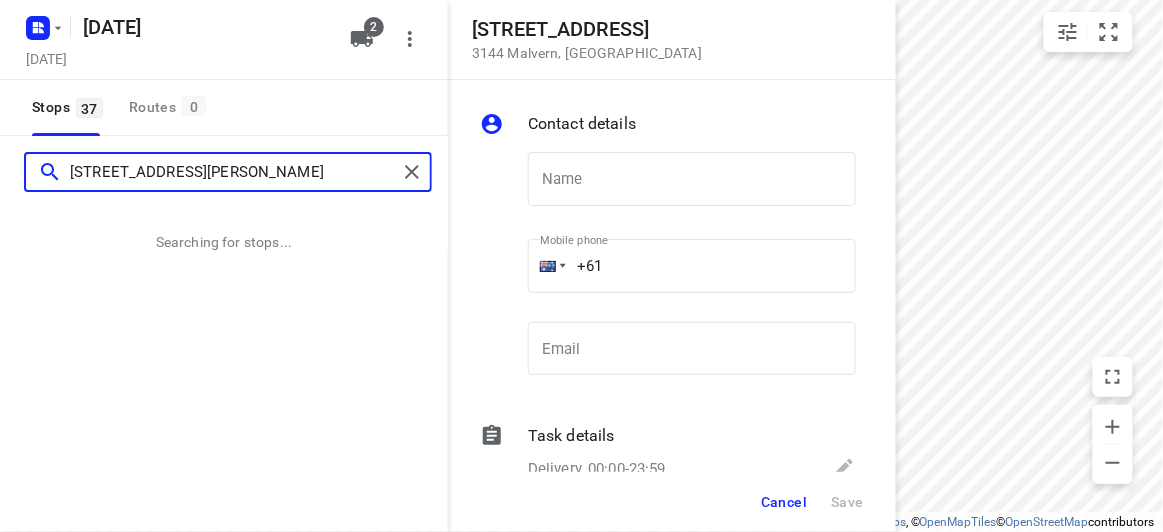 type on "44 Blackwood Street, Carnegie 3163" 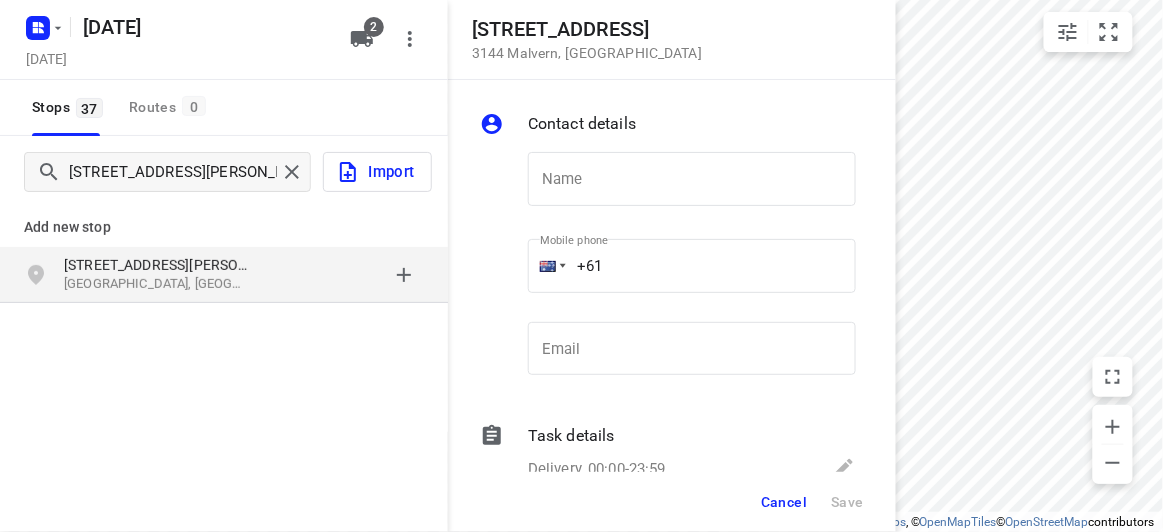 click on "Add new stop 44 Blackwood Street  Carnegie VIC 3163, Australia" at bounding box center [224, 320] 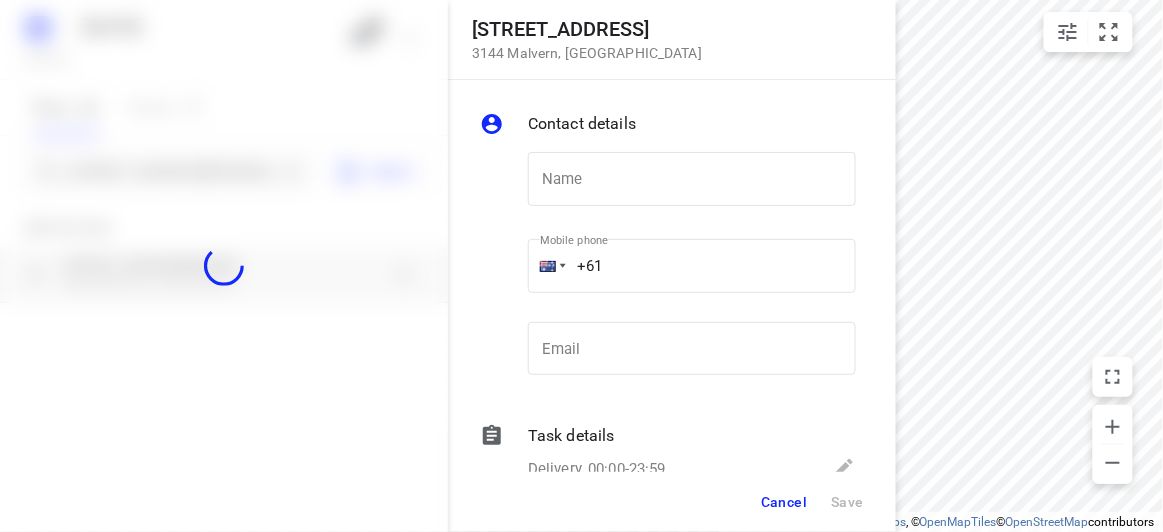 click at bounding box center (224, 266) 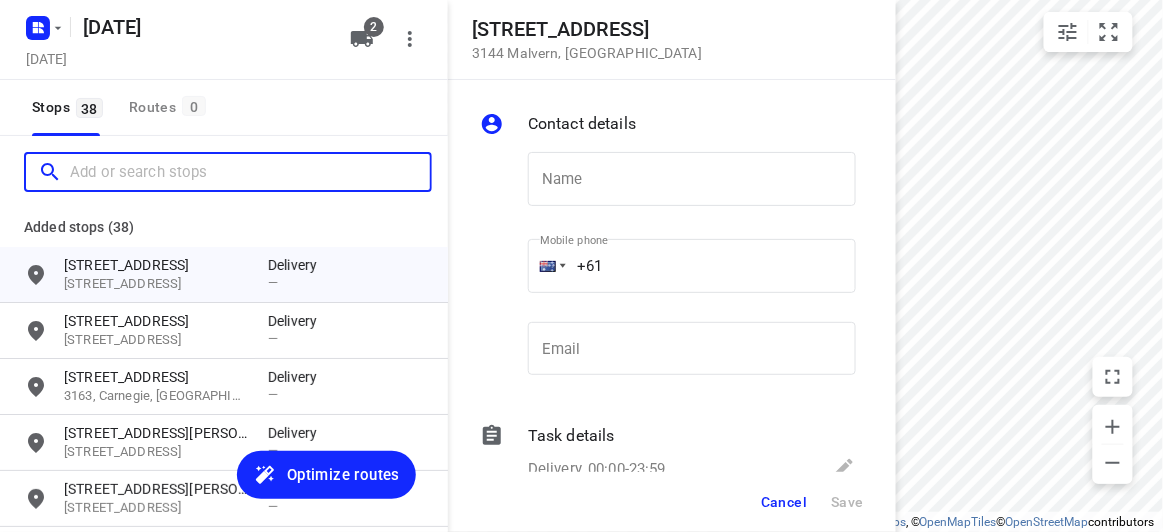 scroll, scrollTop: 0, scrollLeft: 0, axis: both 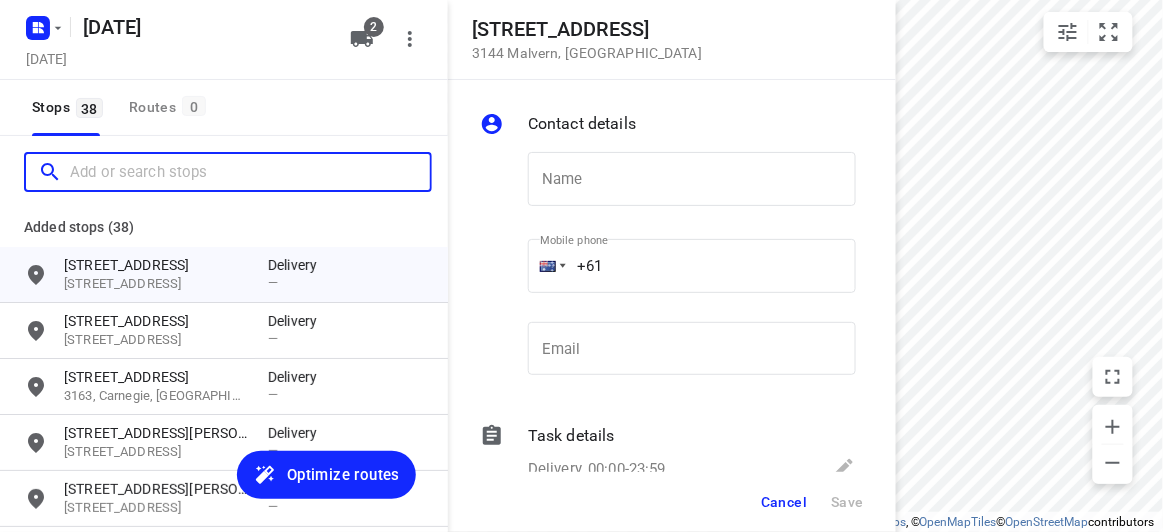 paste on "29 Scott St Kew 3101" 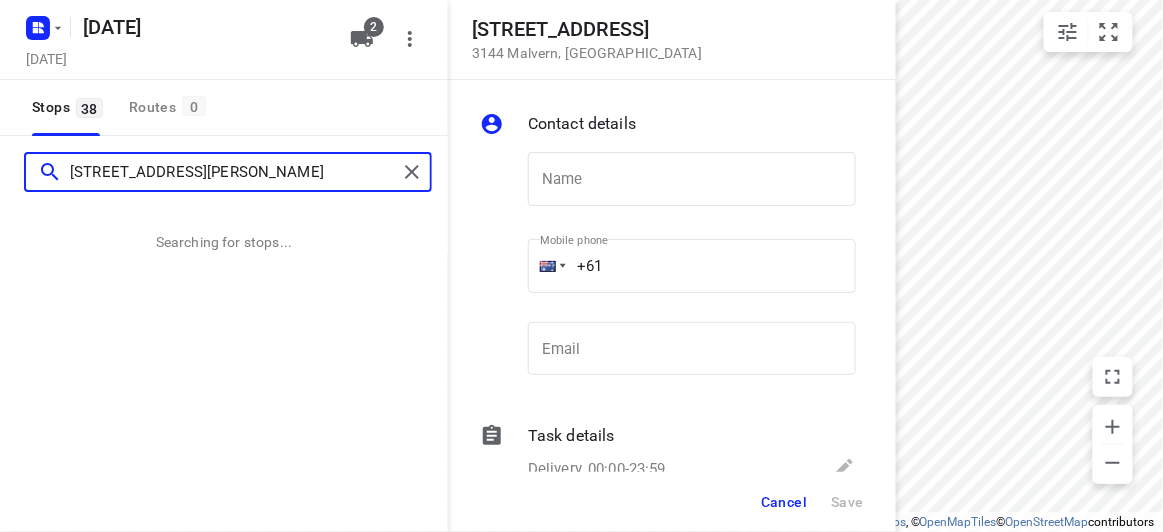 type on "29 Scott St Kew 3101" 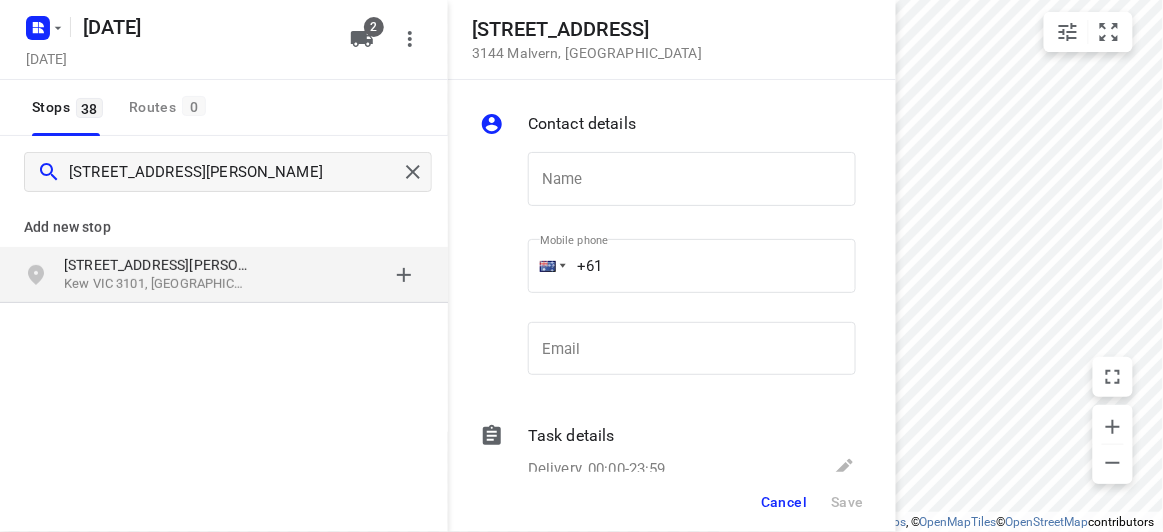 click on "Add new stop 29 Scott St  Kew VIC 3101, Australia" at bounding box center [224, 320] 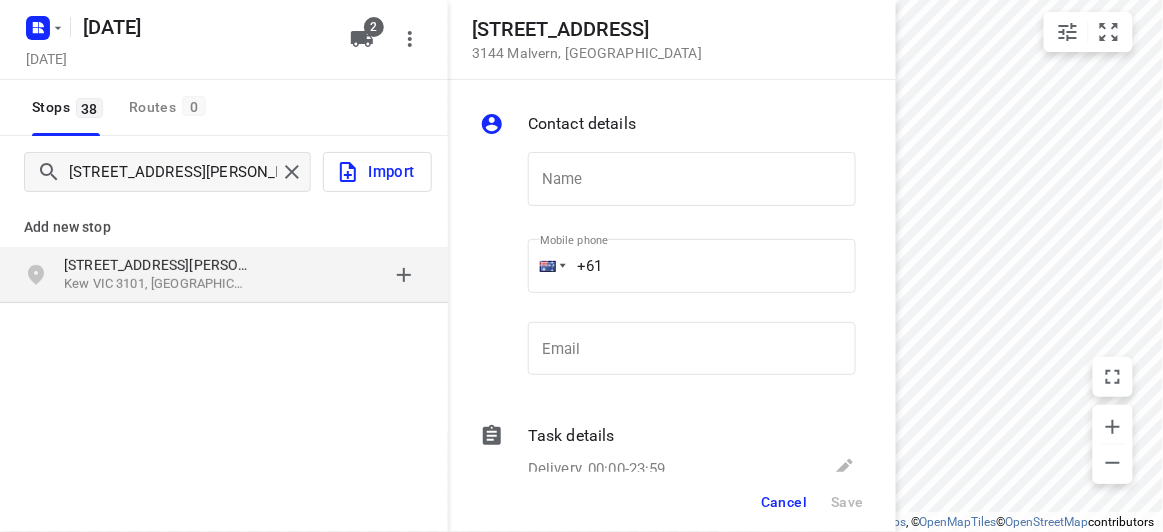 click on "Kew VIC 3101, Australia" at bounding box center (156, 284) 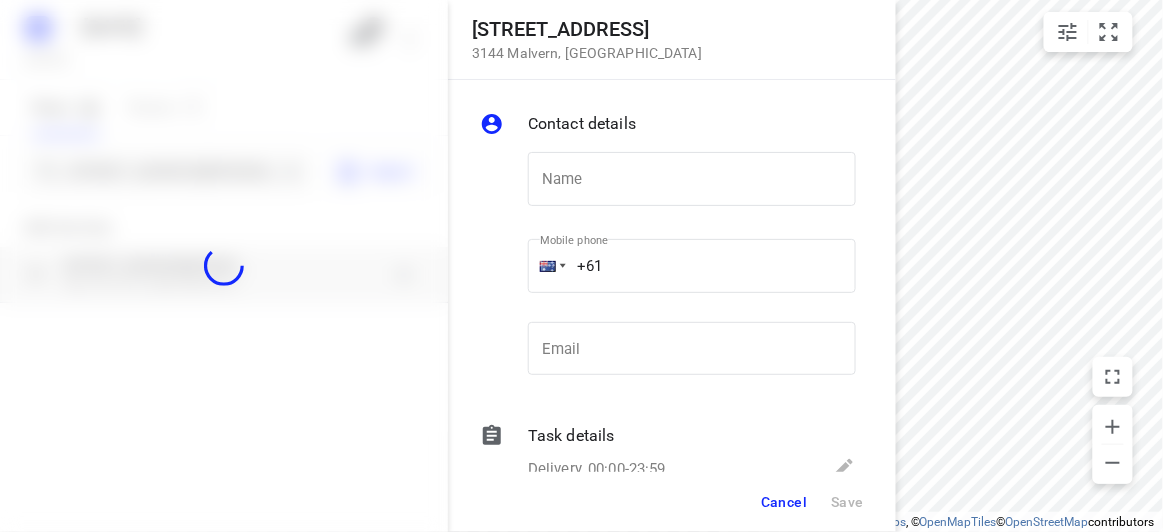 click at bounding box center [224, 266] 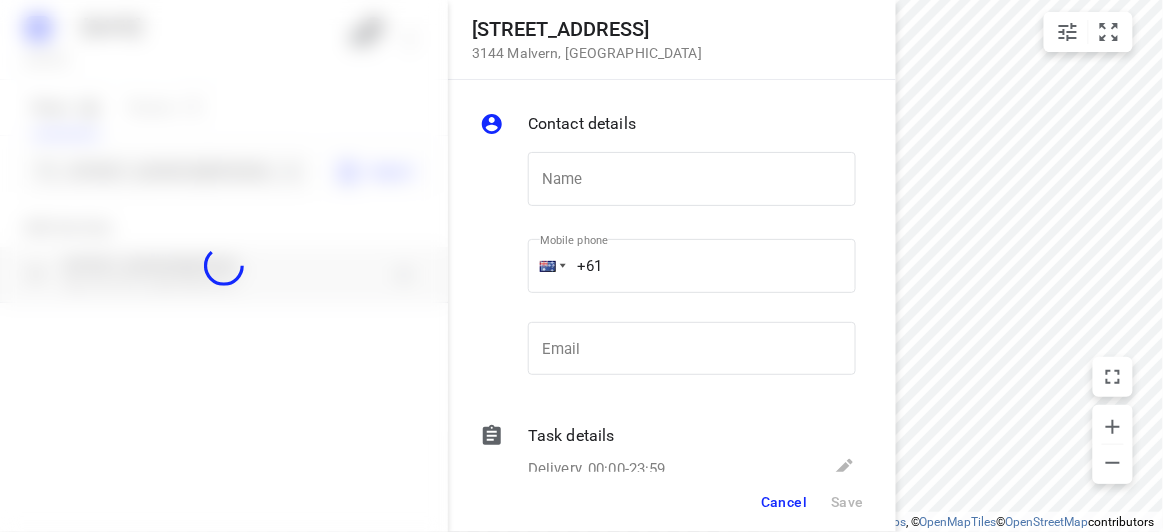 click at bounding box center (224, 266) 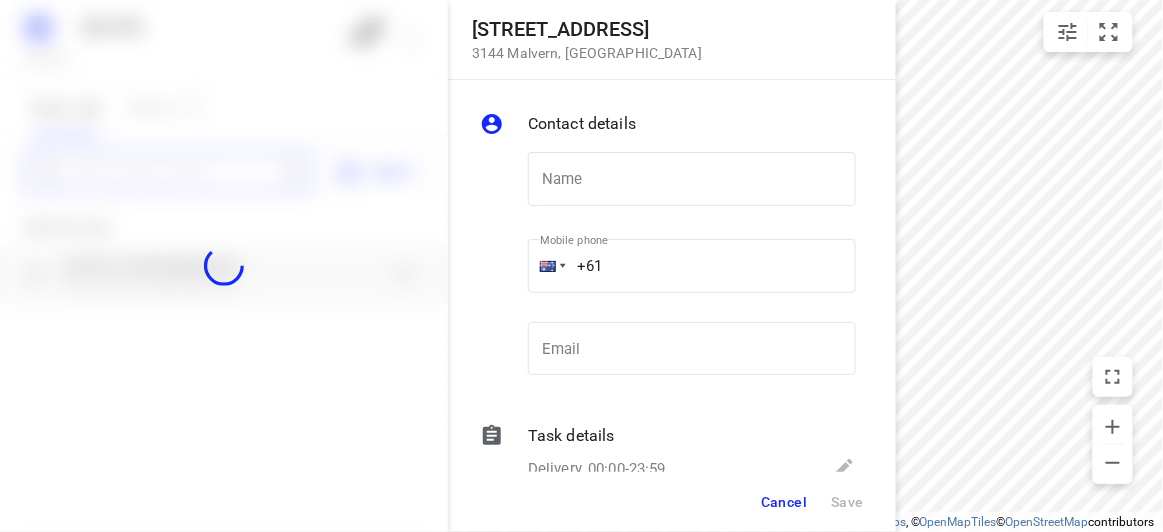 paste on "11 Evan St Boxhill north 3129" 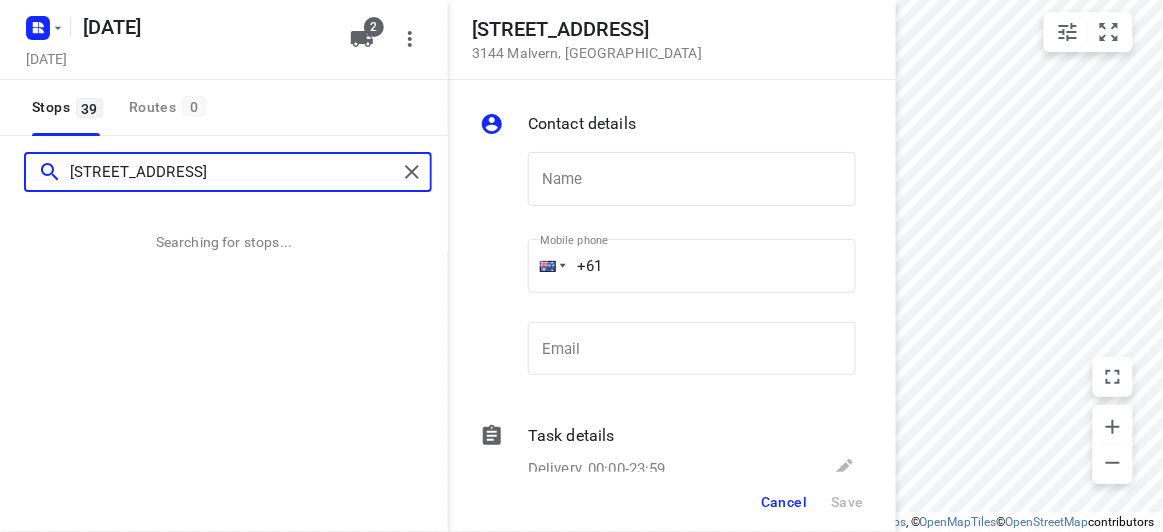 type on "11 Evan St Boxhill north 3129" 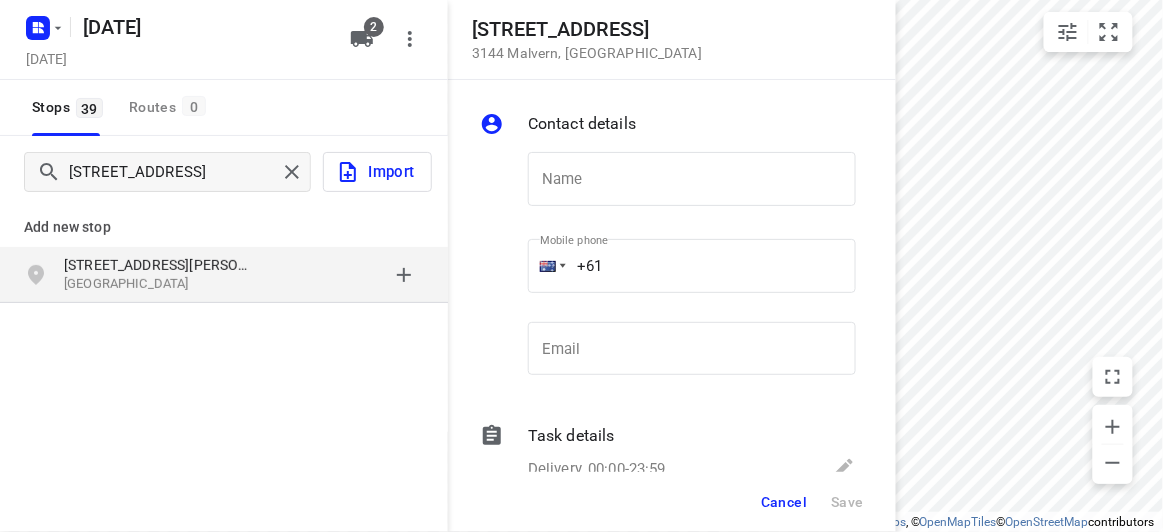 click on "11 Evan St" at bounding box center (166, 265) 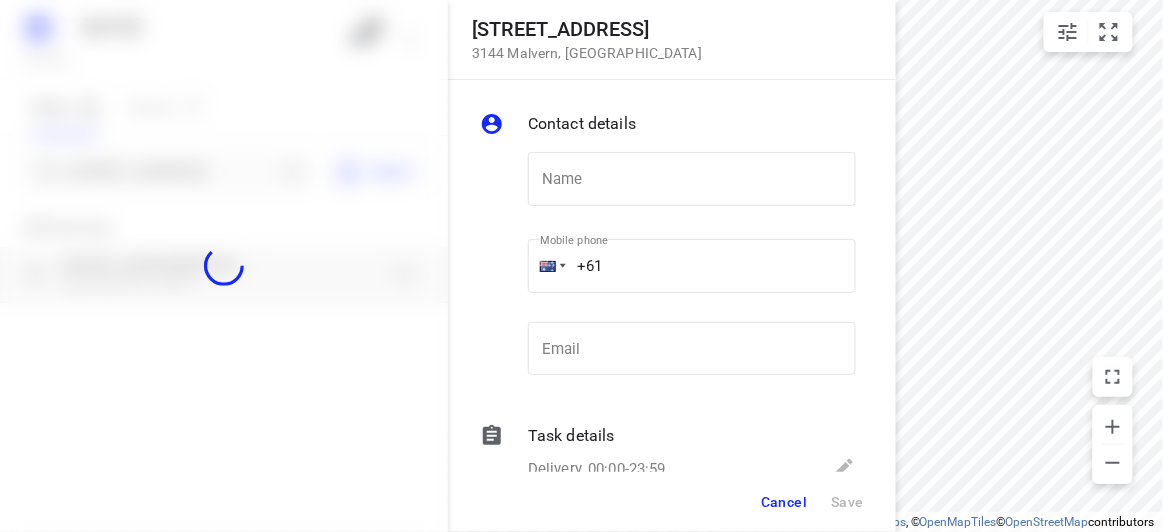 click at bounding box center (224, 266) 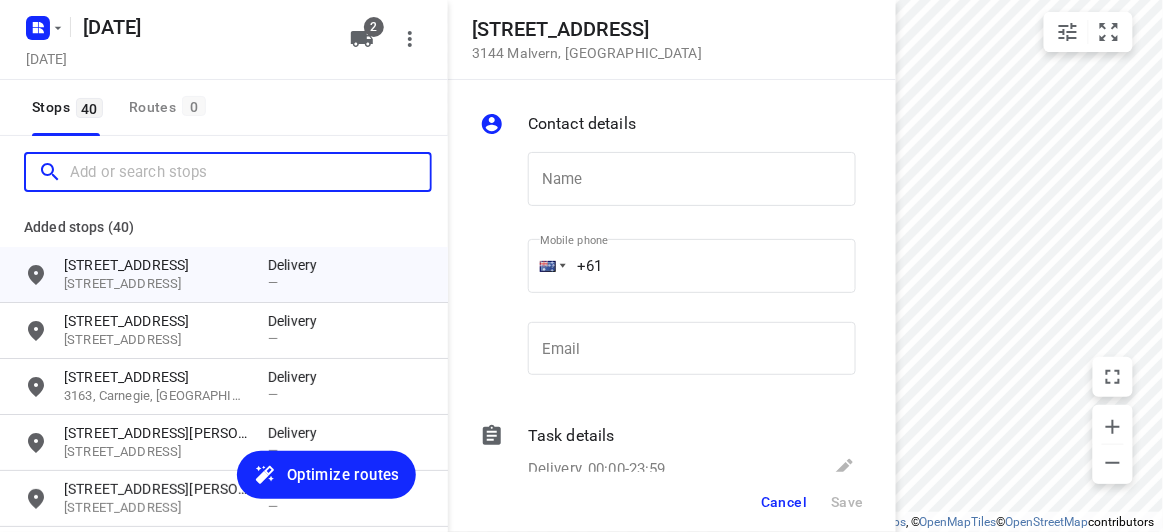 paste on "6 Cookson way Burwood VIC 3125" 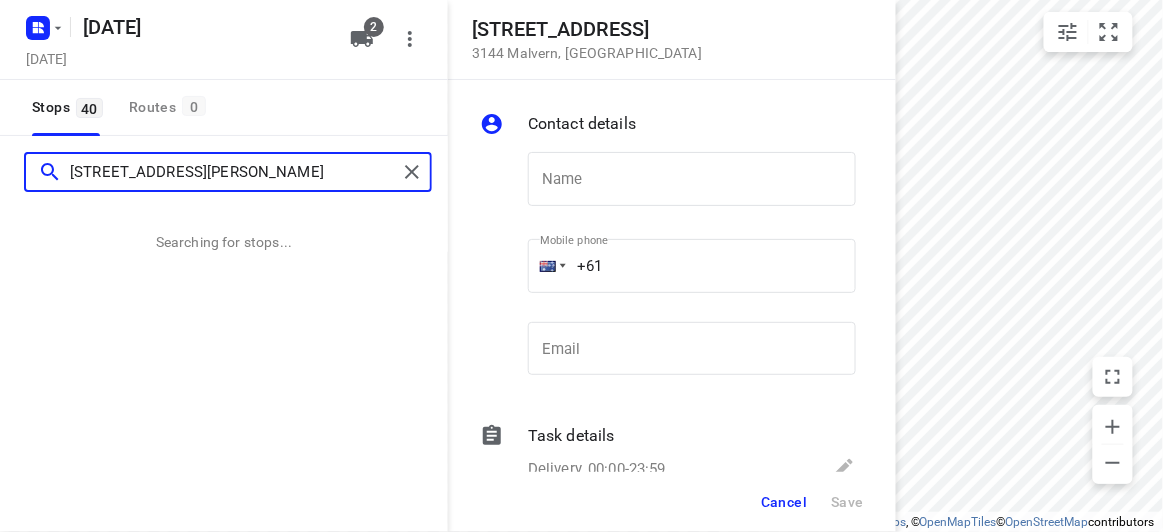 type on "6 Cookson way Burwood VIC 3125" 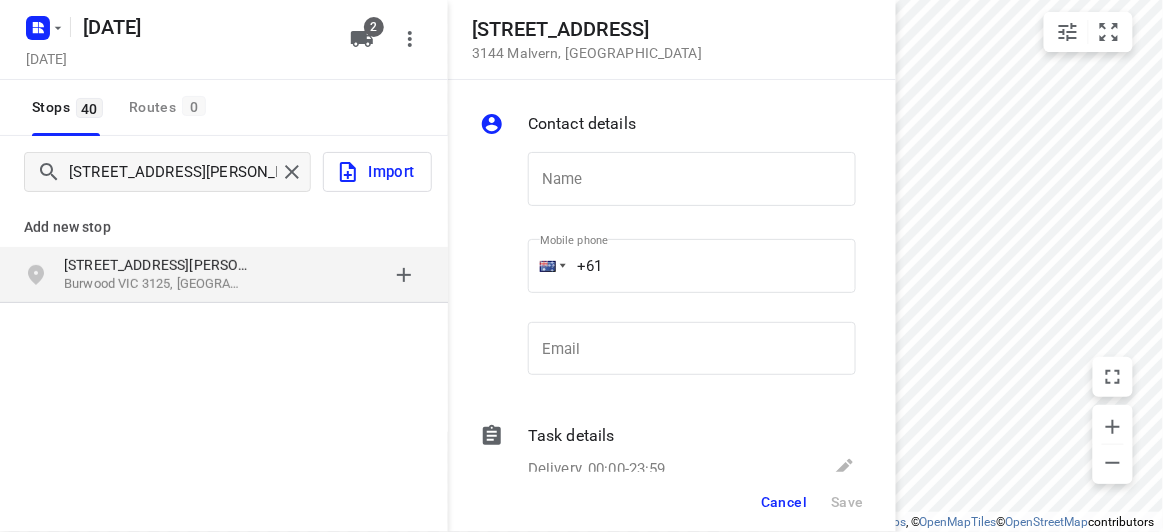 click on "Add new stop" at bounding box center [224, 227] 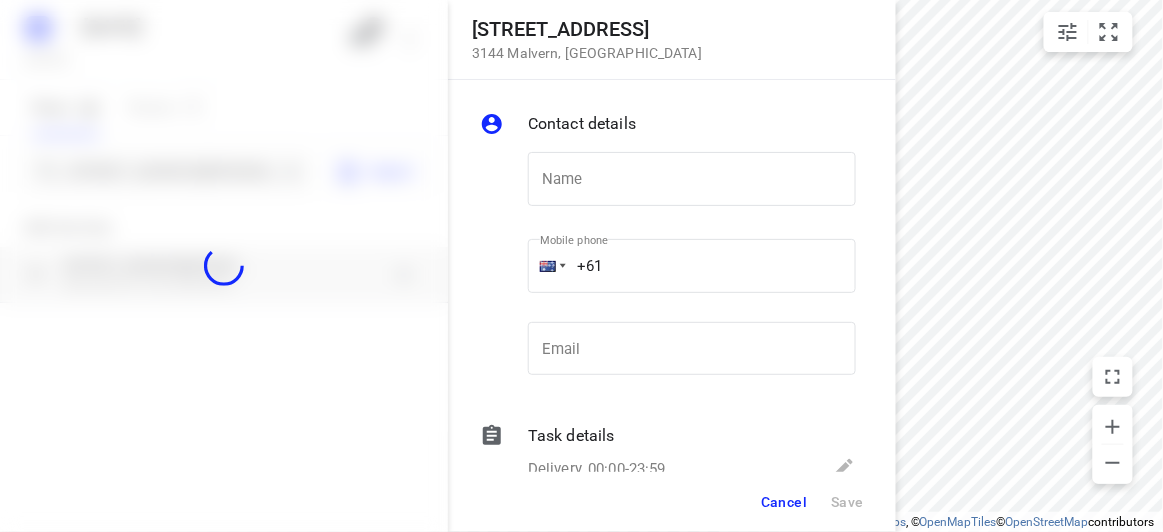 click at bounding box center (224, 266) 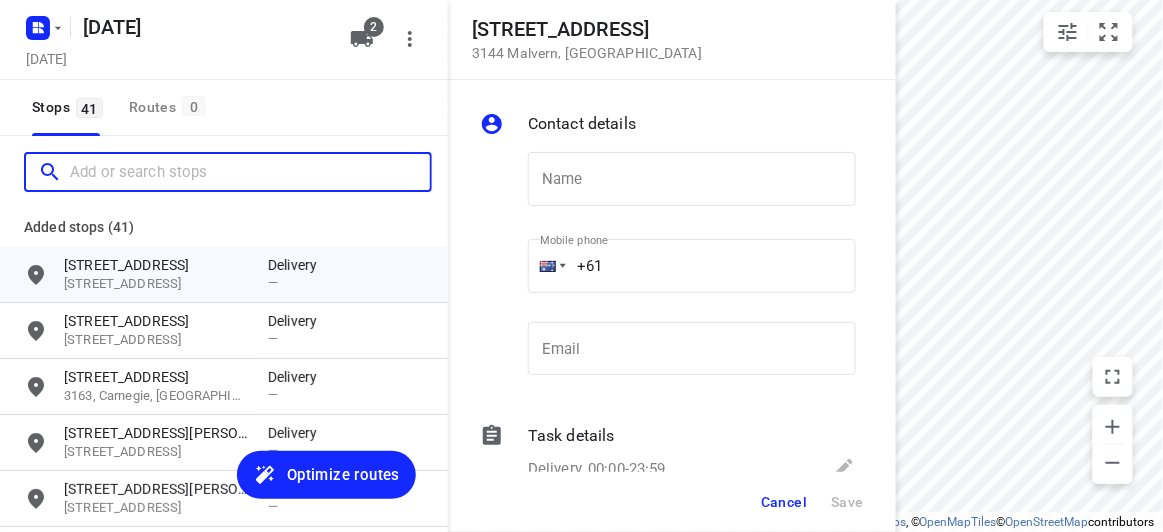 paste on "6 Cookson way Burwood VIC 3125" 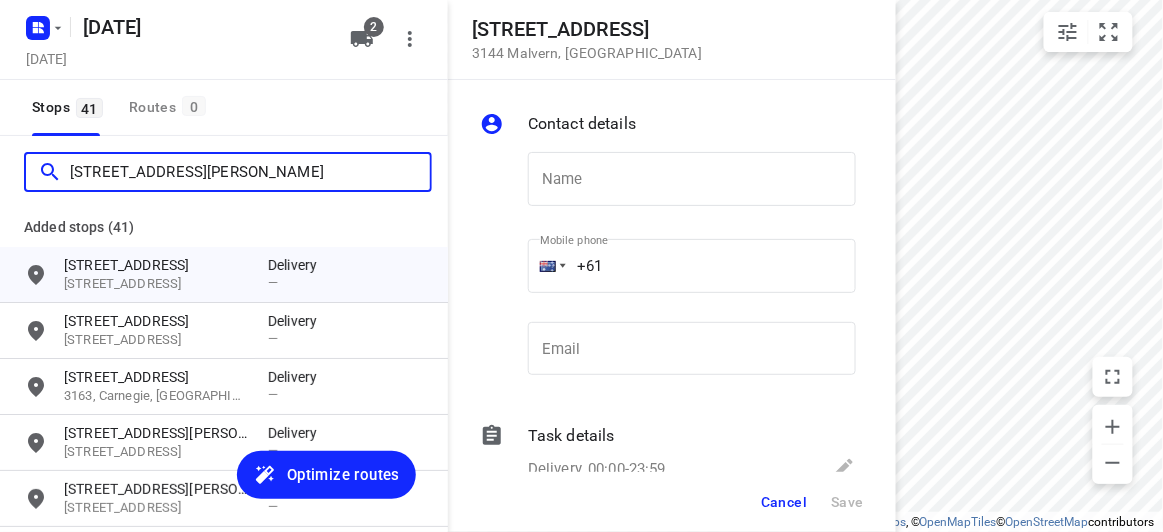 scroll, scrollTop: 0, scrollLeft: 0, axis: both 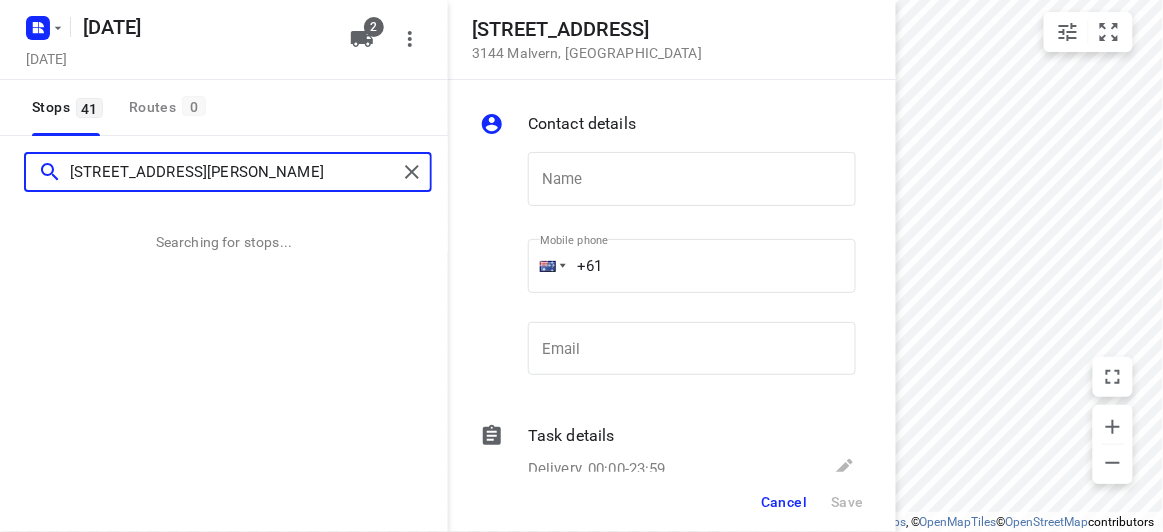 type on "6 Cookson way Burwood VIC 3125" 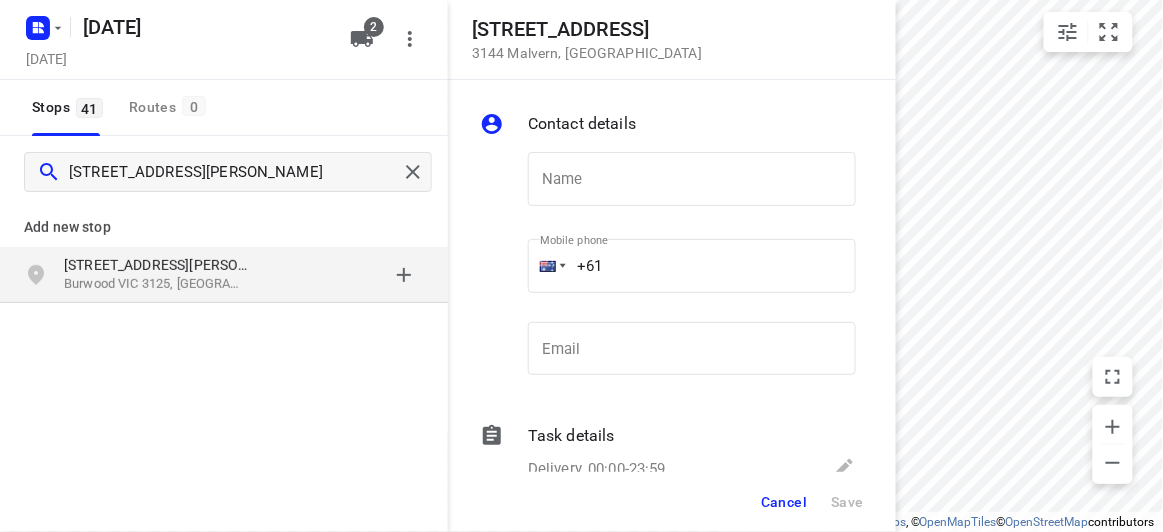 click on "6 Cookson Way  Burwood VIC 3125, Australia" at bounding box center [224, 275] 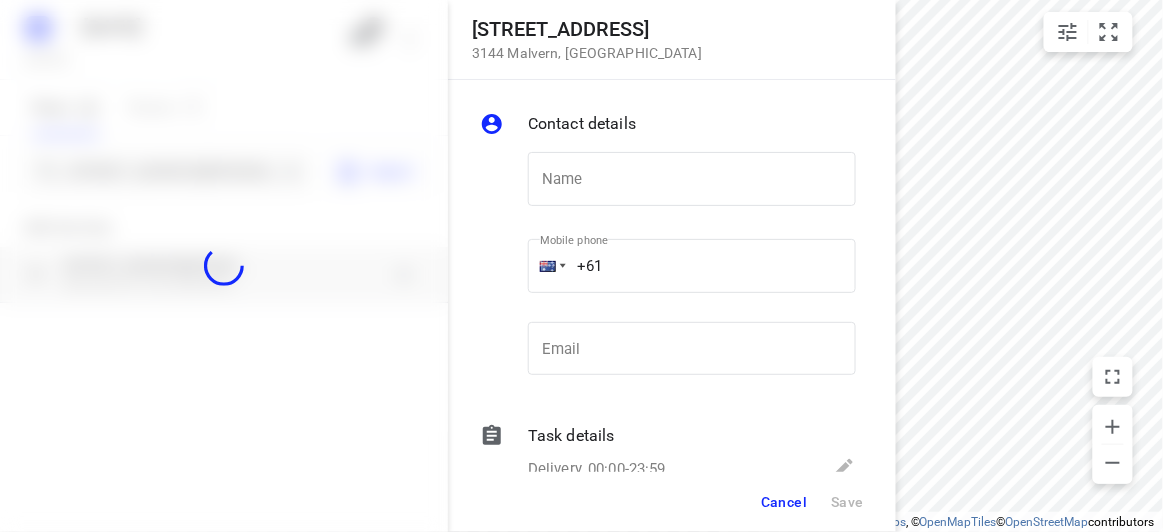 click at bounding box center (224, 266) 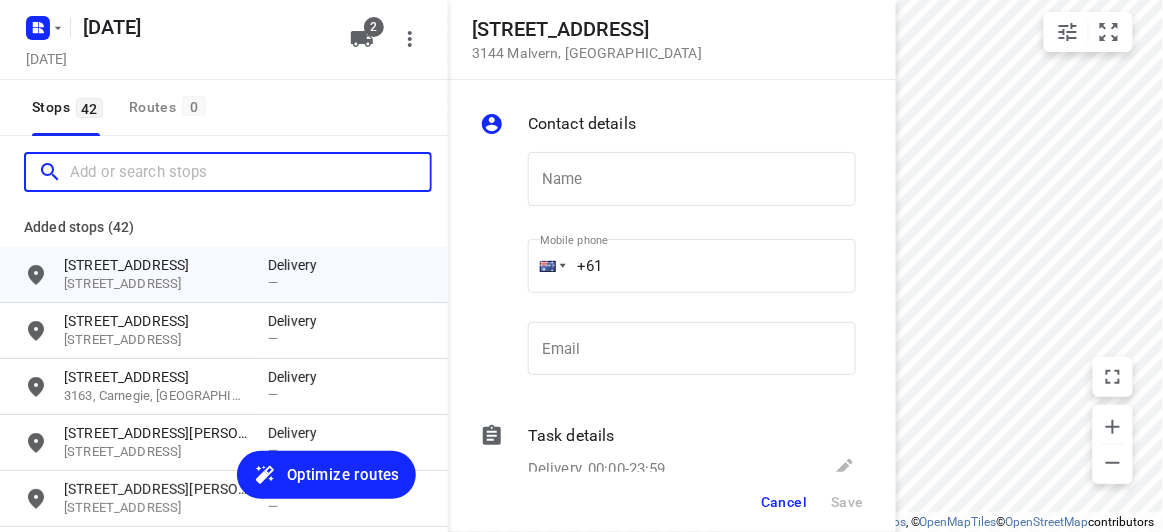 scroll, scrollTop: 0, scrollLeft: 0, axis: both 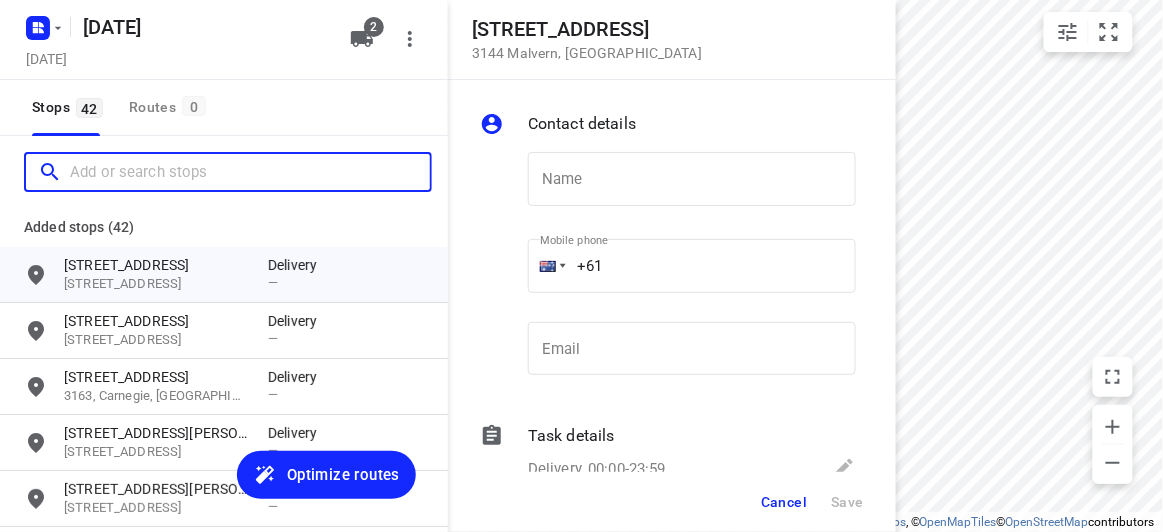 paste on "38 Francesco st Bentleigh East 3165" 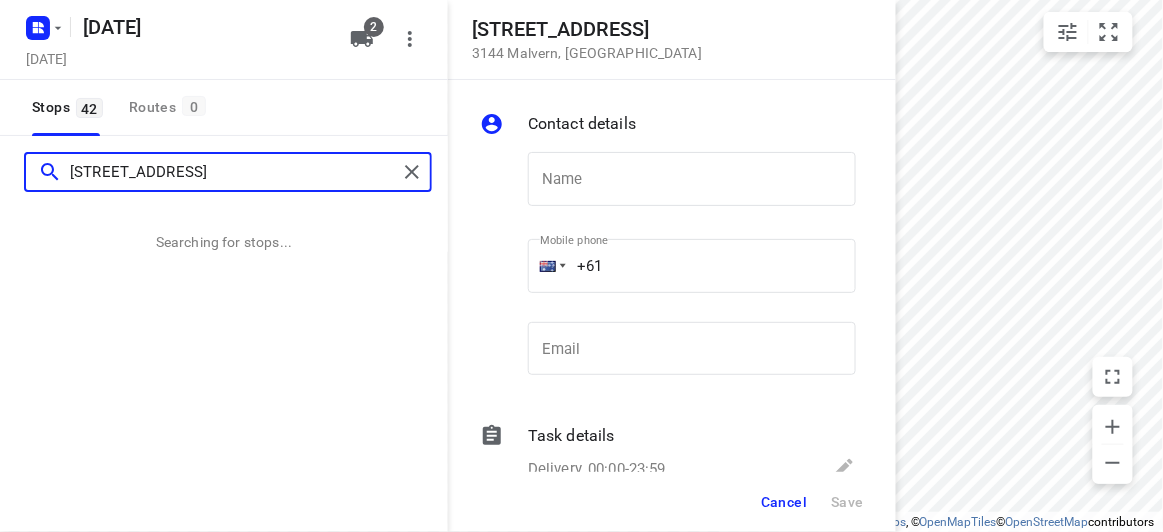 type on "38 Francesco st Bentleigh East 3165" 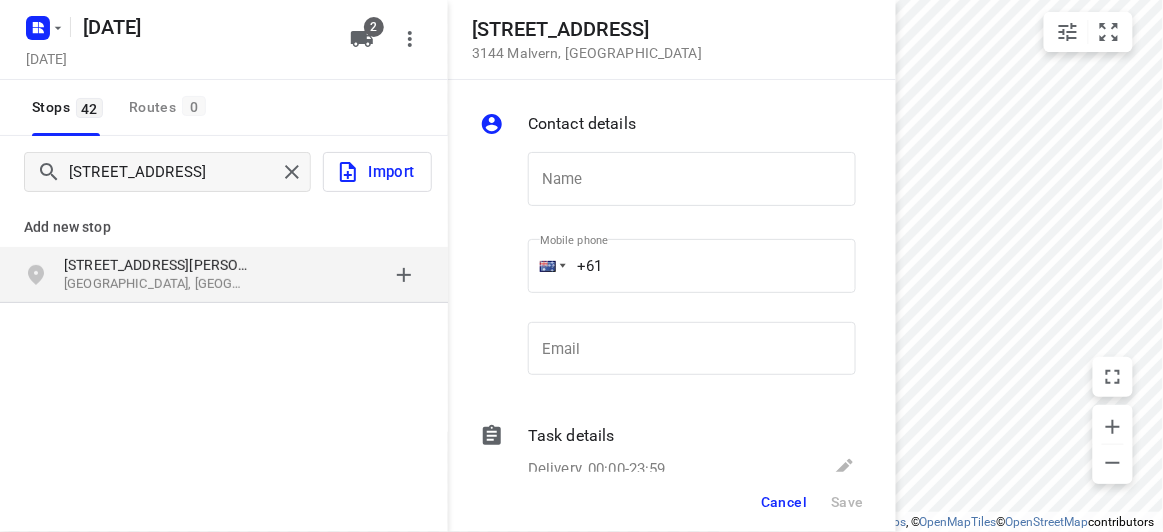 click on "Add new stop" at bounding box center [224, 227] 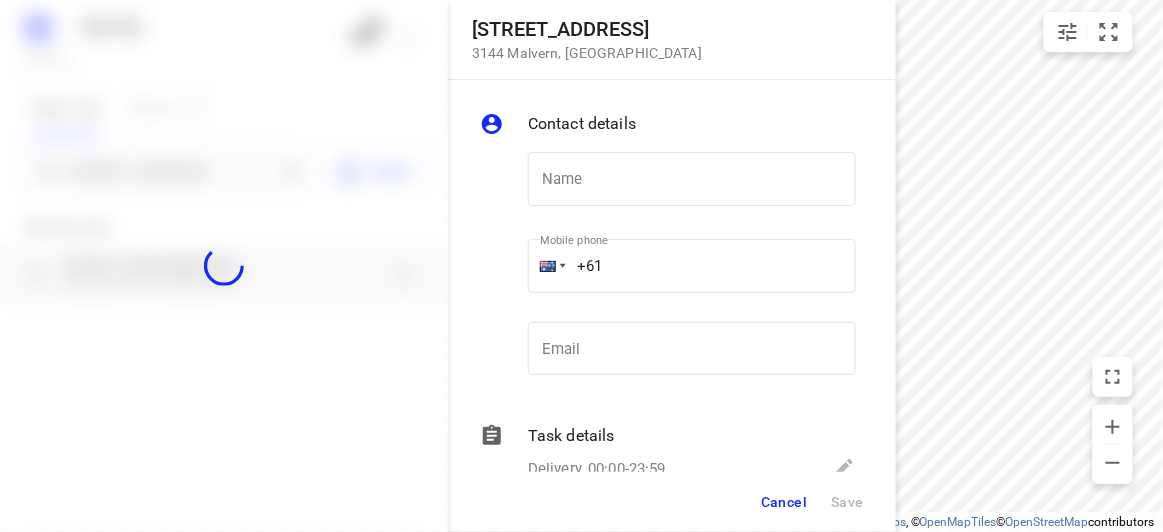 click at bounding box center (224, 266) 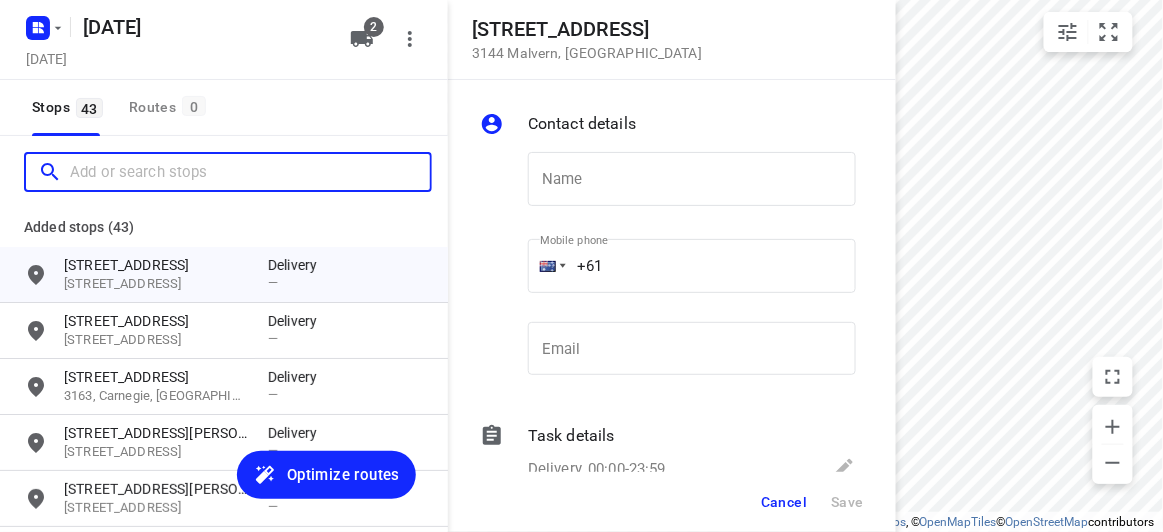 scroll, scrollTop: 0, scrollLeft: 0, axis: both 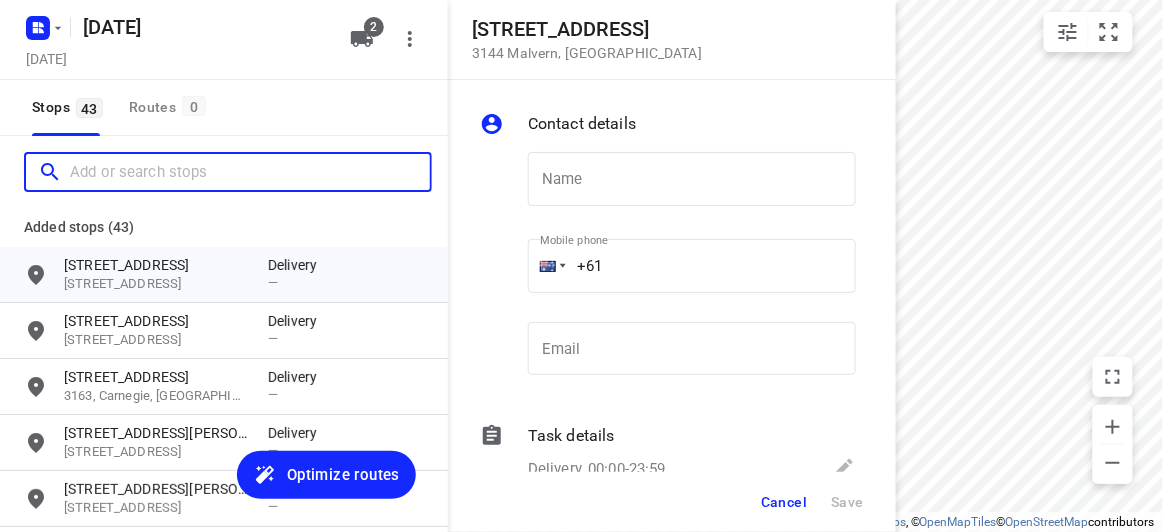 paste on "/369 High Street Kew 3101" 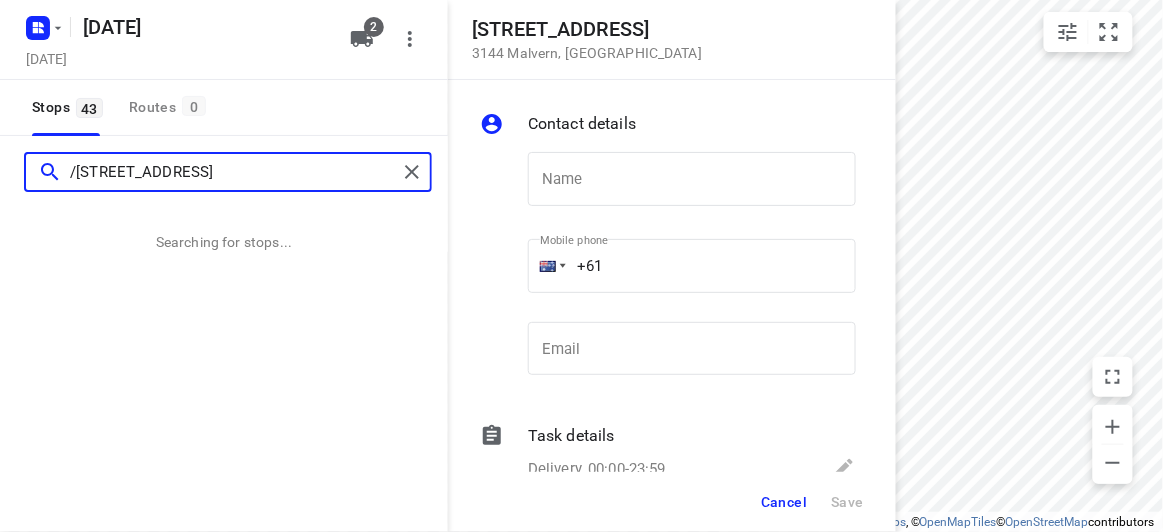 type on "/369 High Street Kew 3101" 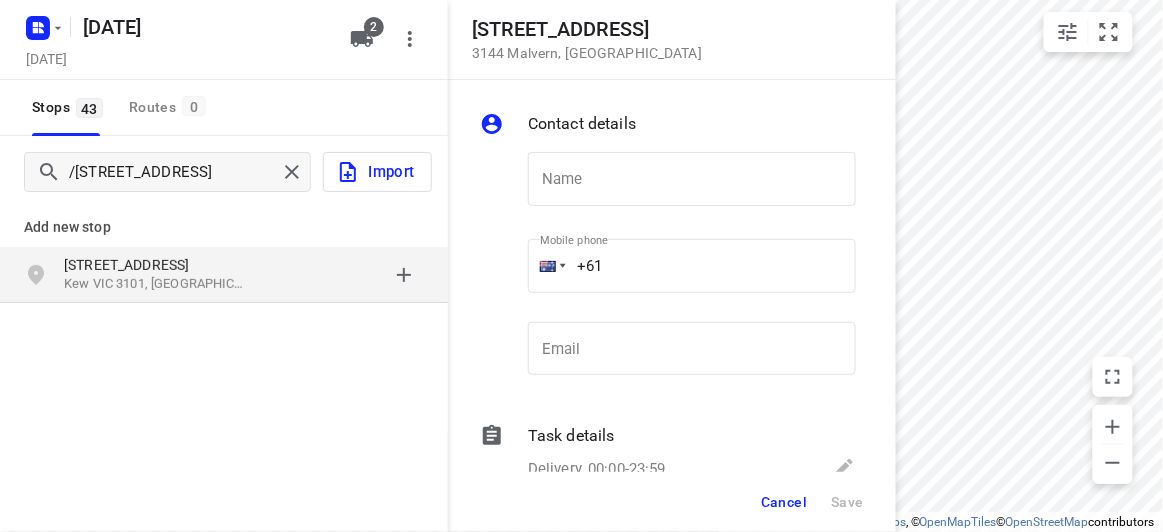 click on "Add new stop 369 High Street  Kew VIC 3101, Australia" at bounding box center [224, 248] 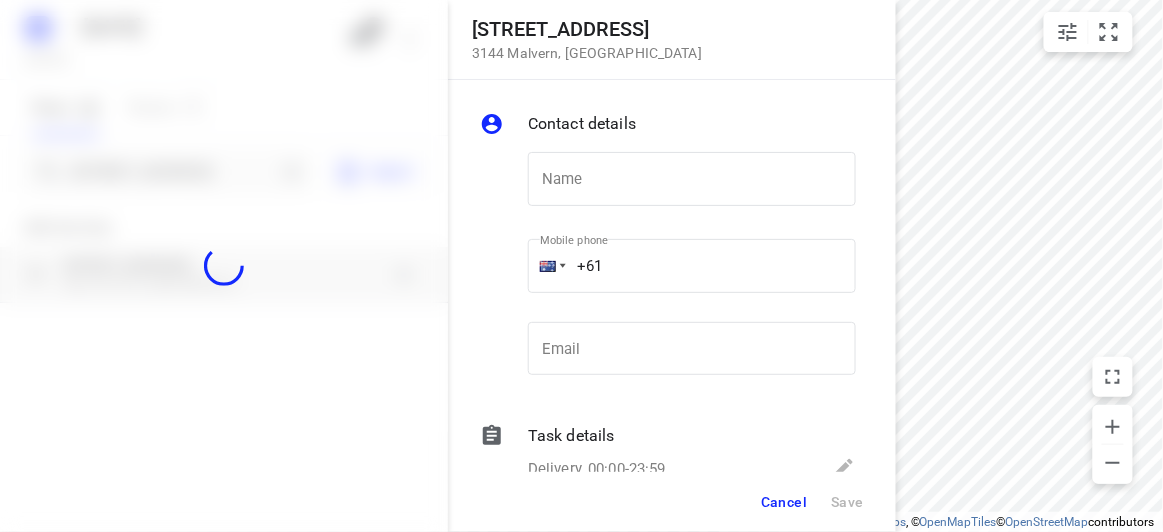click at bounding box center [224, 266] 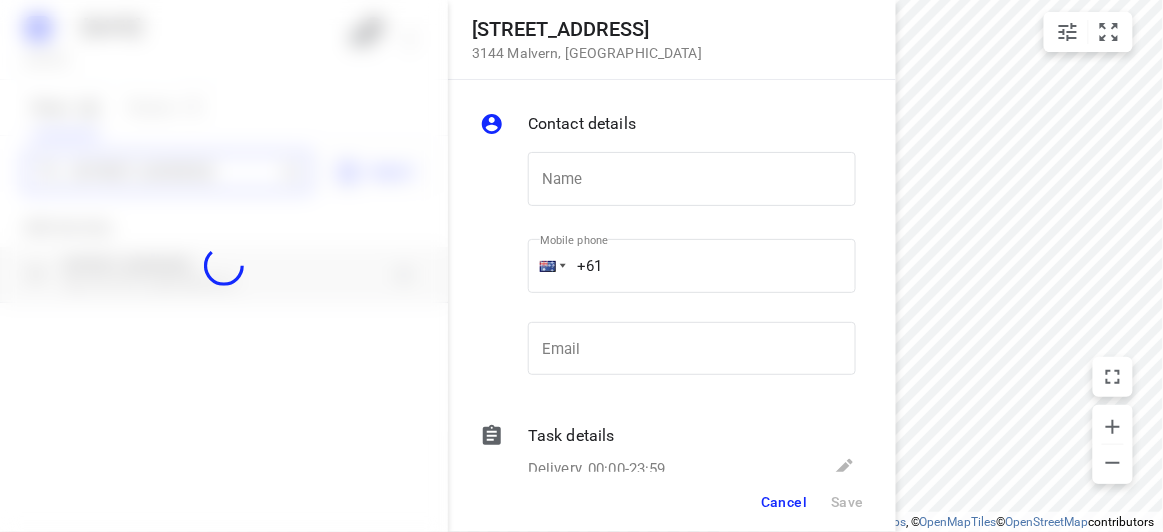 click on "10 Mountview Road 3144   Malvern , Australia Contact details Name Name Mobile phone +61 ​ Email Email Task details Delivery, 00:00-23:59 Type Delivery delivery Type Deliver between 00:00 Deliver between — And 23:59 And Duration Min. Duration Load Units Load More details Delivery note x Delivery note 0/2500 Tags ​ ​ Requirements If nothing is ticked, the driver will not be obligated collect any proof of delivery Signature Age verification Photo Priority Cancel Save 10 JULY 2025 Wednesday, Jul 09 2 Stops 43 Routes 0 /369 High Street Kew 3101 Import Add new stop 369 High Street  Kew VIC 3101, Australia Routing Settings Optimization preference Shortest distance distance Optimization preference Distance Format KM km Distance Format Default stop duration 5 minutes Default stop duration Default stop load 1 units Default stop load Allow late stops   Maximum amount of time drivers may be late at a stop Allow reloads BETA   Vehicles may return to the depot to load more stops. Fixed departure time   Cancel Save" at bounding box center (224, 266) 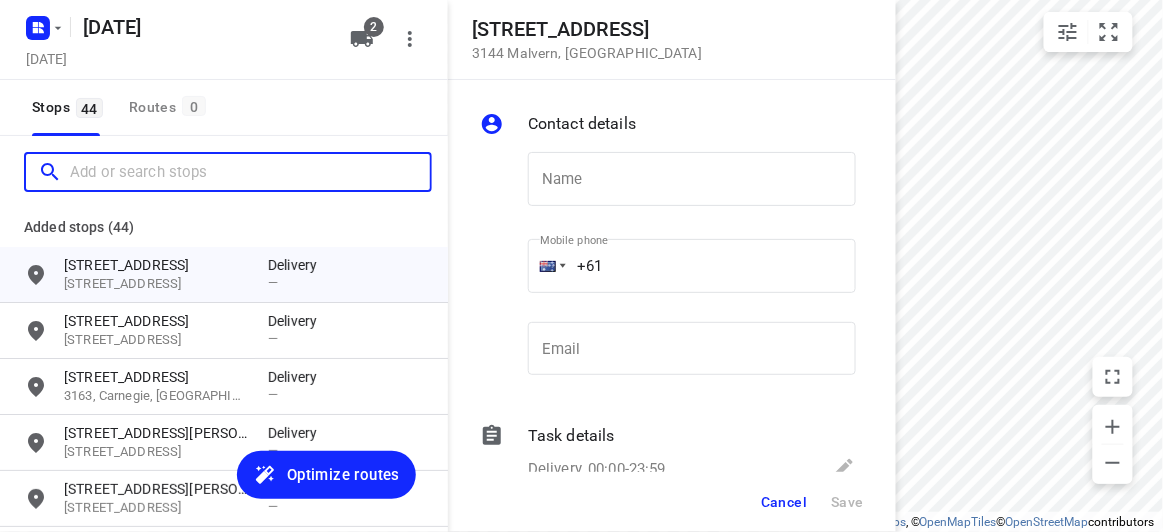click at bounding box center [250, 172] 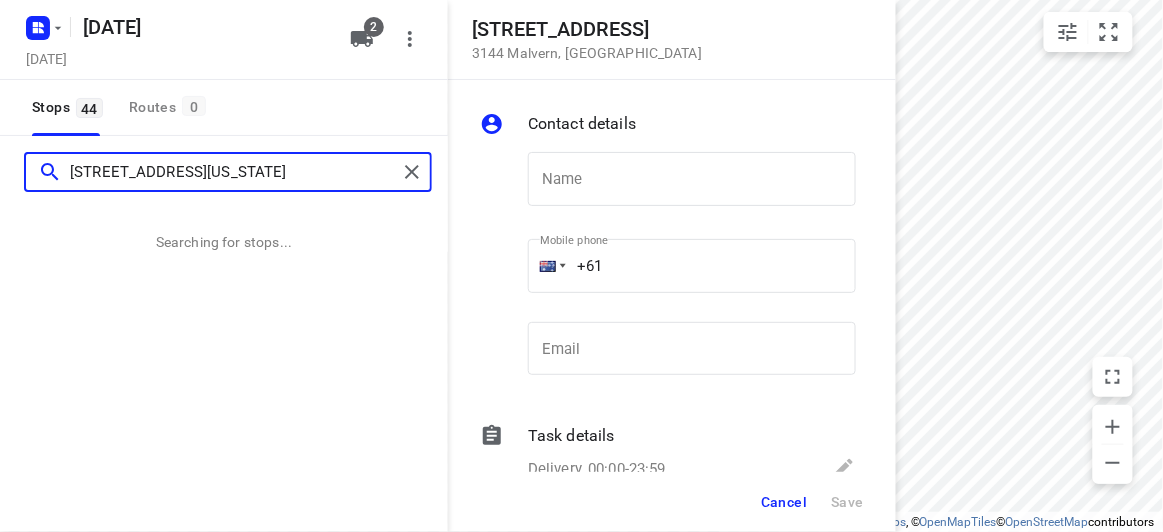 type on "36 Felgate Pde Vermont South 3133" 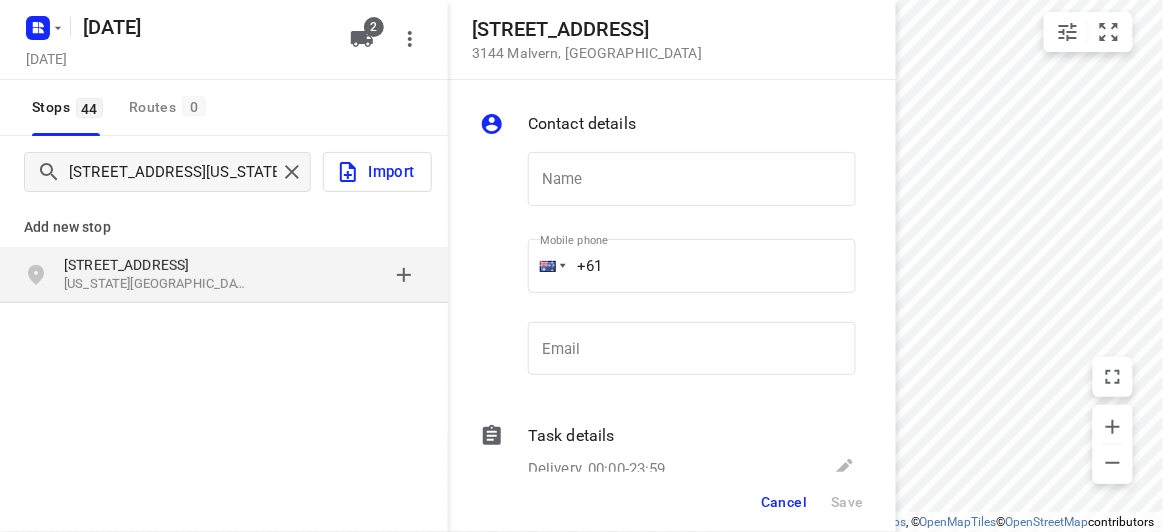 click on "Vermont South VIC 3133, Australia" at bounding box center (156, 284) 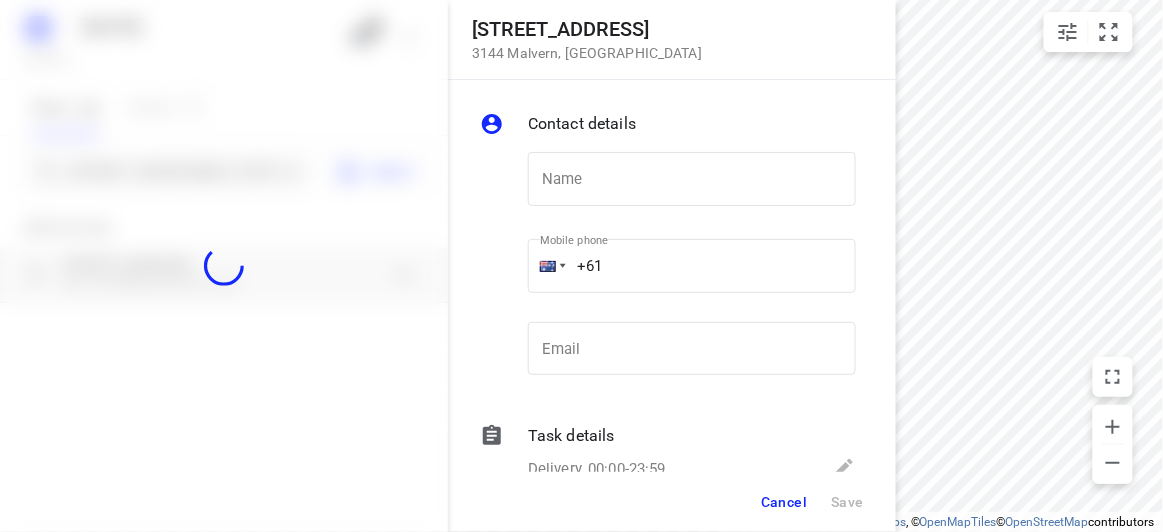 click at bounding box center [224, 266] 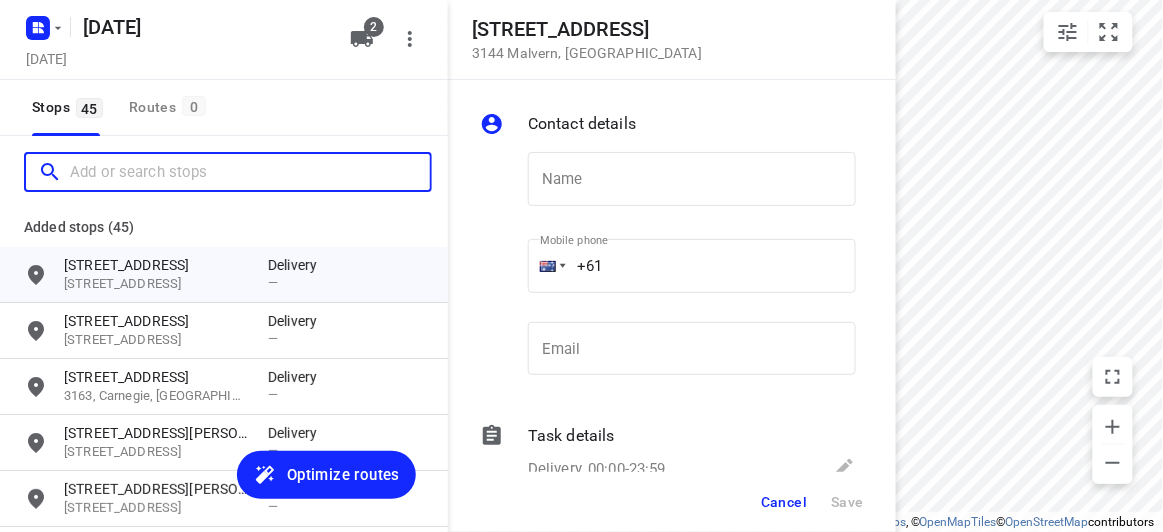 scroll, scrollTop: 0, scrollLeft: 0, axis: both 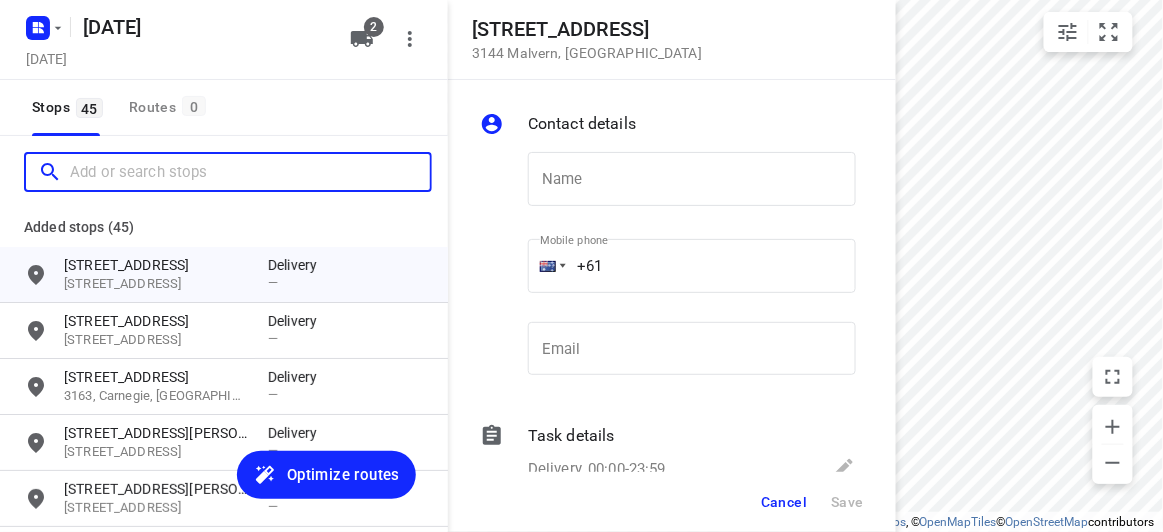 paste on "34 Orchard Crescent Mont Albert North 3129" 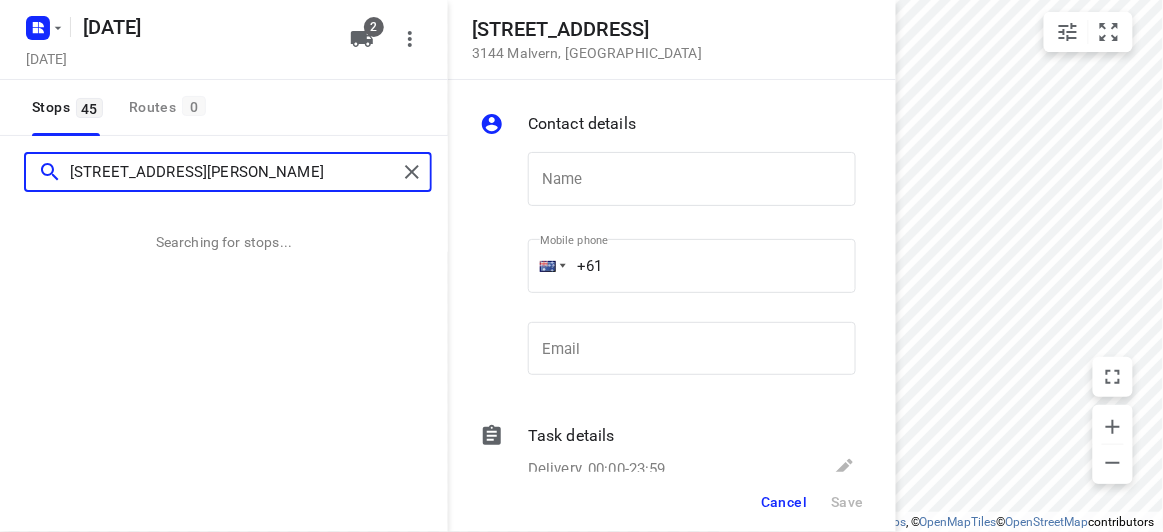 type on "34 Orchard Crescent Mont Albert North 3129" 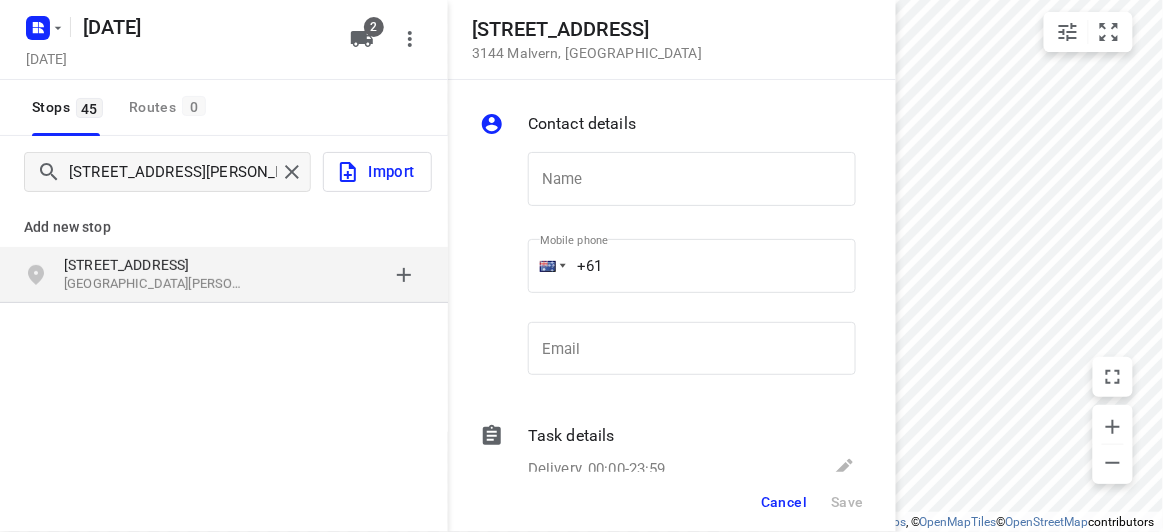 click on "34 Orchard Crescent  Mont Albert North VIC 3129, Australia" at bounding box center (166, 275) 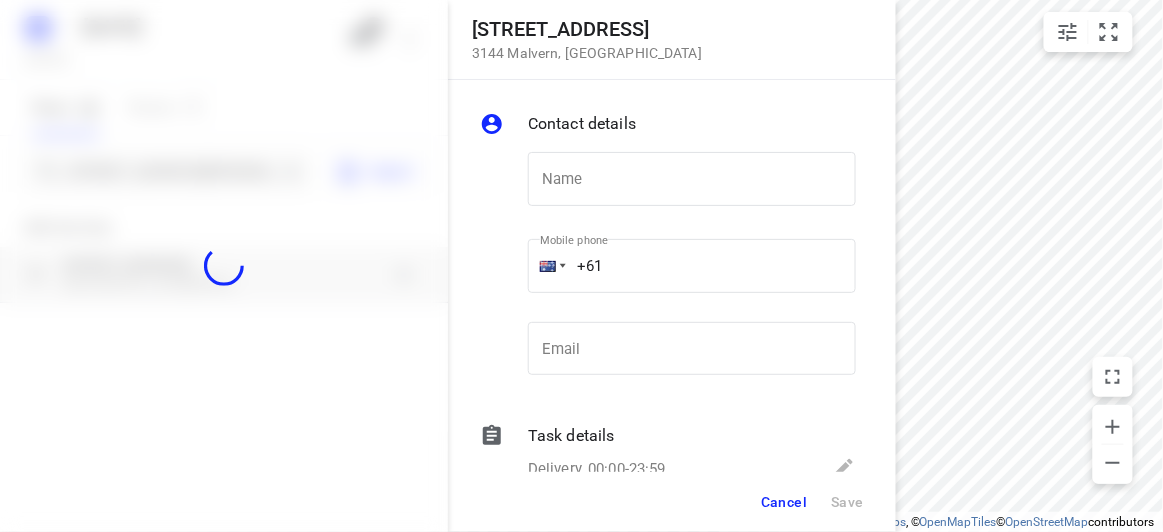click at bounding box center (224, 266) 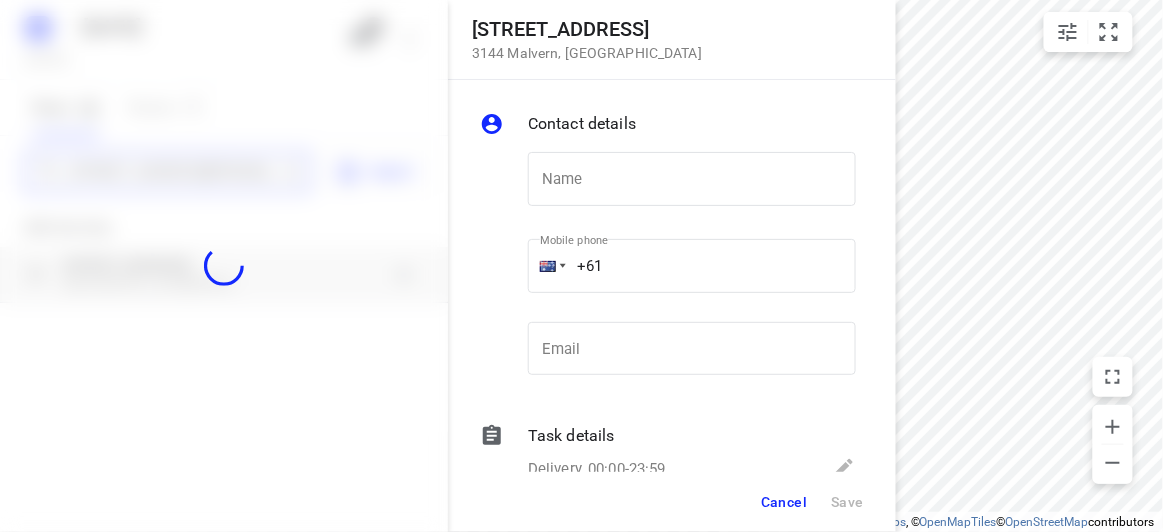 click on "10 Mountview Road 3144   Malvern , Australia Contact details Name Name Mobile phone +61 ​ Email Email Task details Delivery, 00:00-23:59 Type Delivery delivery Type Deliver between 00:00 Deliver between — And 23:59 And Duration Min. Duration Load Units Load More details Delivery note x Delivery note 0/2500 Tags ​ ​ Requirements If nothing is ticked, the driver will not be obligated collect any proof of delivery Signature Age verification Photo Priority Cancel Save 10 JULY 2025 Wednesday, Jul 09 2 Stops 45 Routes 0 34 Orchard Crescent Mont Albert North 3129 Import Add new stop 34 Orchard Crescent  Mont Albert North VIC 3129, Australia Routing Settings Optimization preference Shortest distance distance Optimization preference Distance Format KM km Distance Format Default stop duration 5 minutes Default stop duration Default stop load 1 units Default stop load Allow late stops   Maximum amount of time drivers may be late at a stop Allow reloads BETA   Vehicles may return to the depot to load more stops." at bounding box center [224, 266] 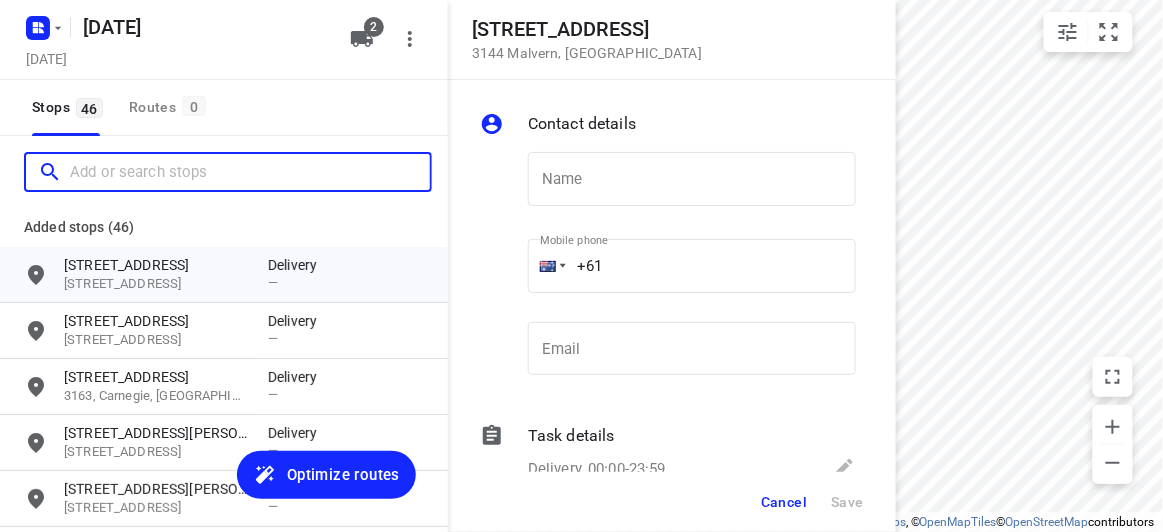 scroll, scrollTop: 0, scrollLeft: 0, axis: both 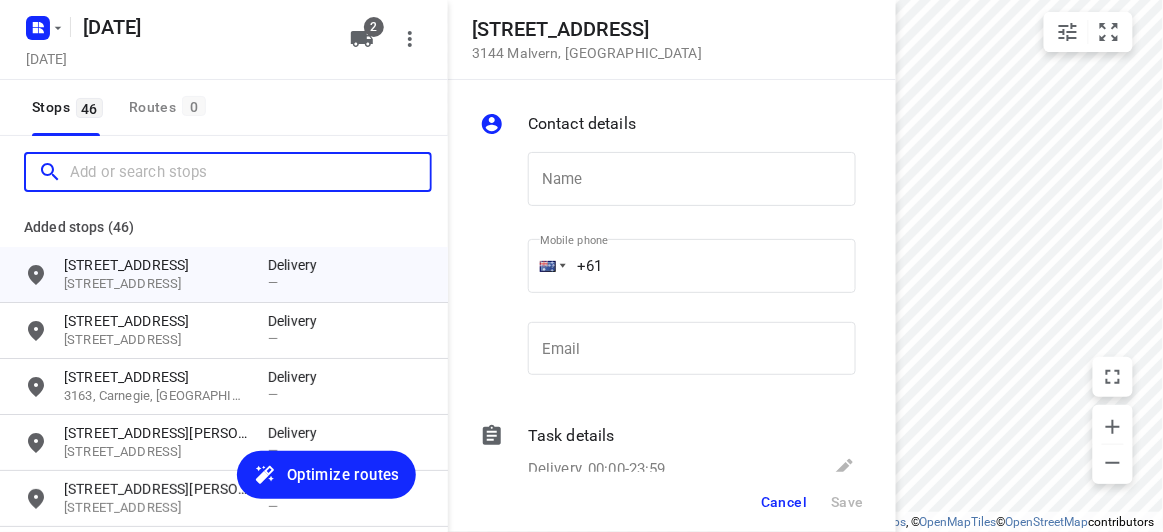 paste on "12 Milton Avenue, Clayton south 3169" 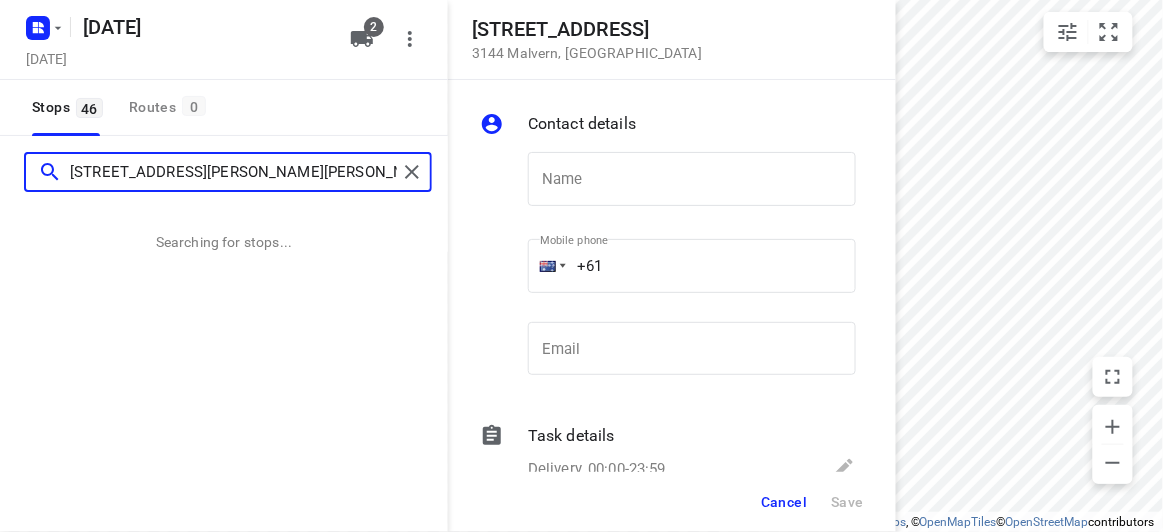 type on "12 Milton Avenue, Clayton south 3169" 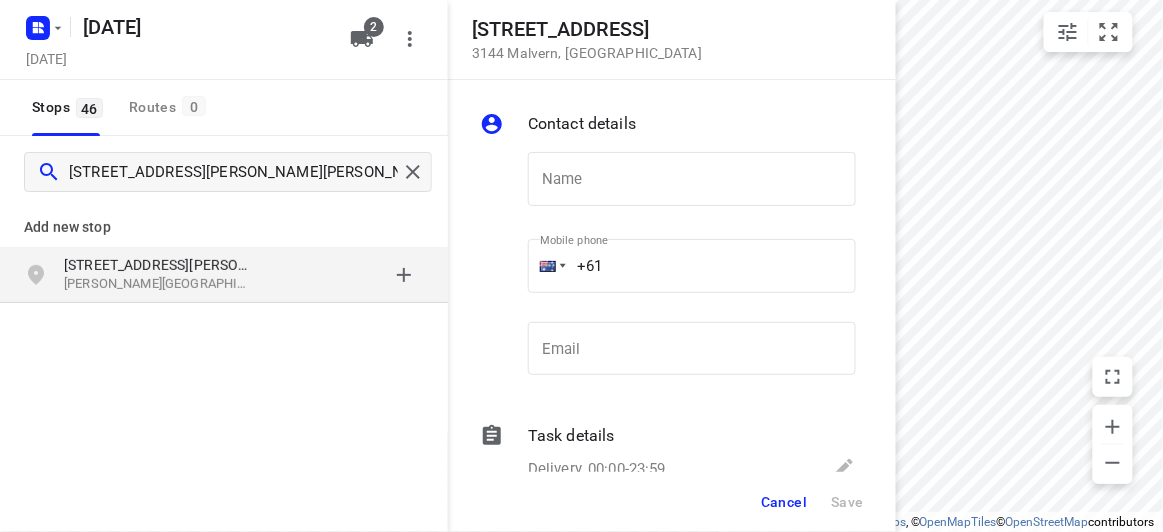 click on "Add new stop 12 Milton Avenue  Clayton South VIC 3169, Australia" at bounding box center (224, 320) 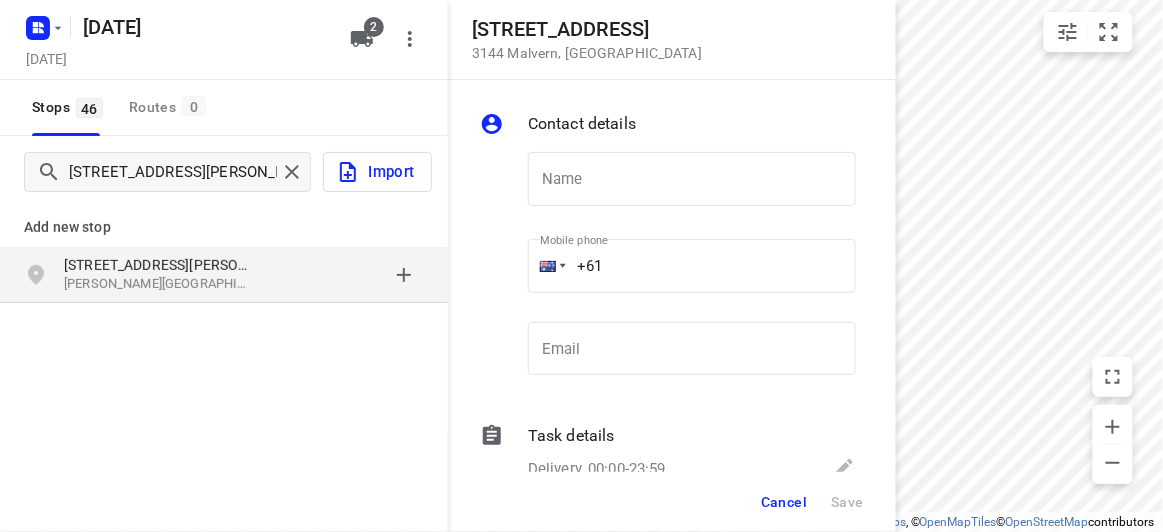 click on "Clayton South VIC 3169, Australia" at bounding box center [156, 284] 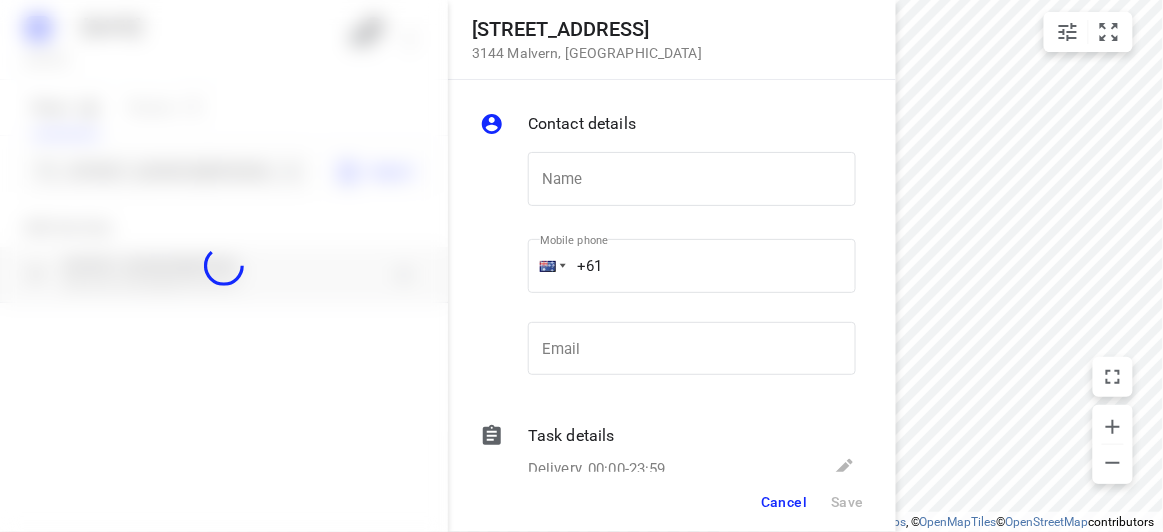 click at bounding box center (224, 266) 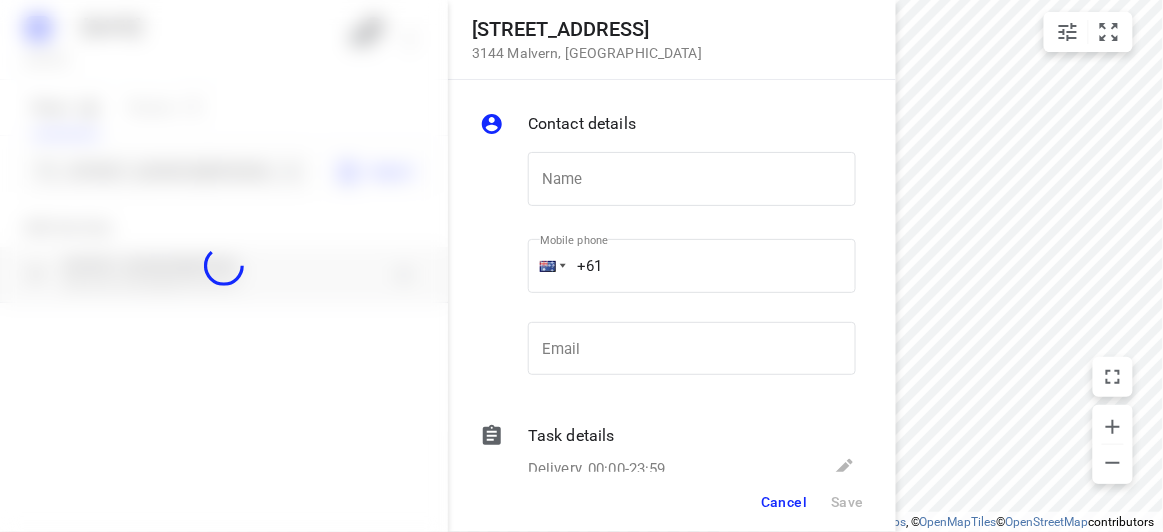 click at bounding box center [224, 266] 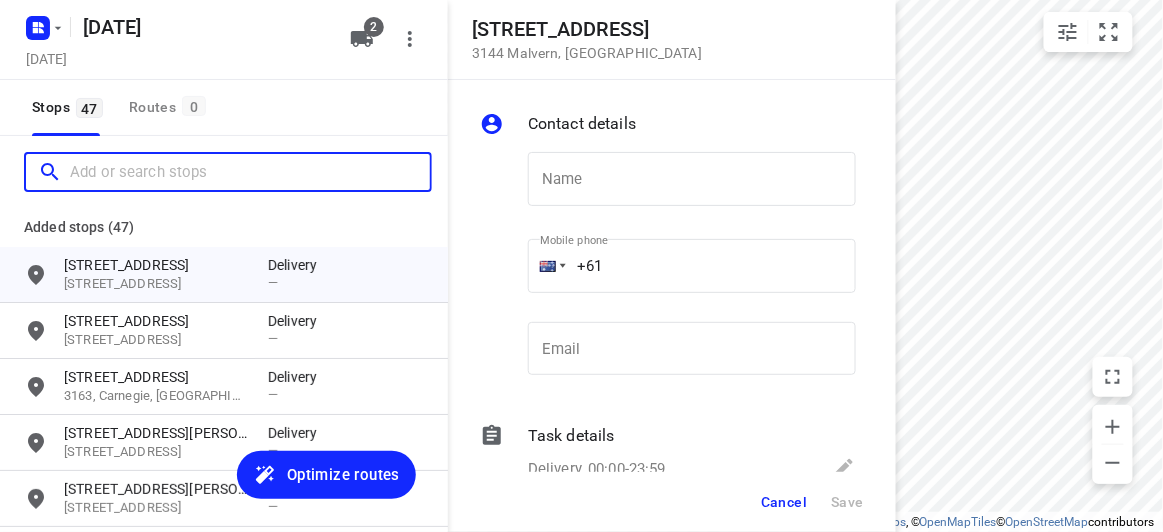 scroll, scrollTop: 0, scrollLeft: 0, axis: both 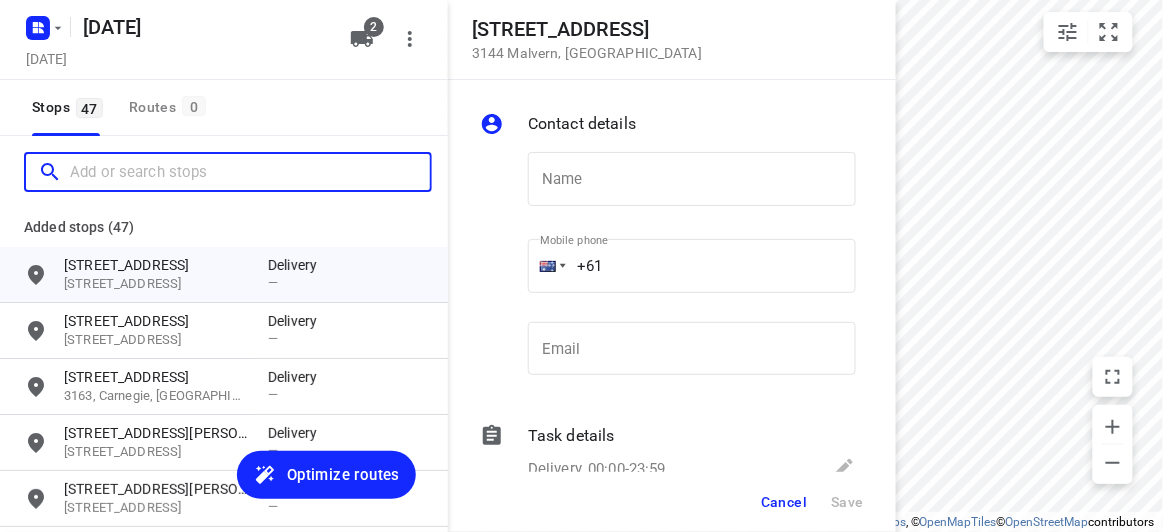 paste on "8 newhaven road, burwood East vic3151" 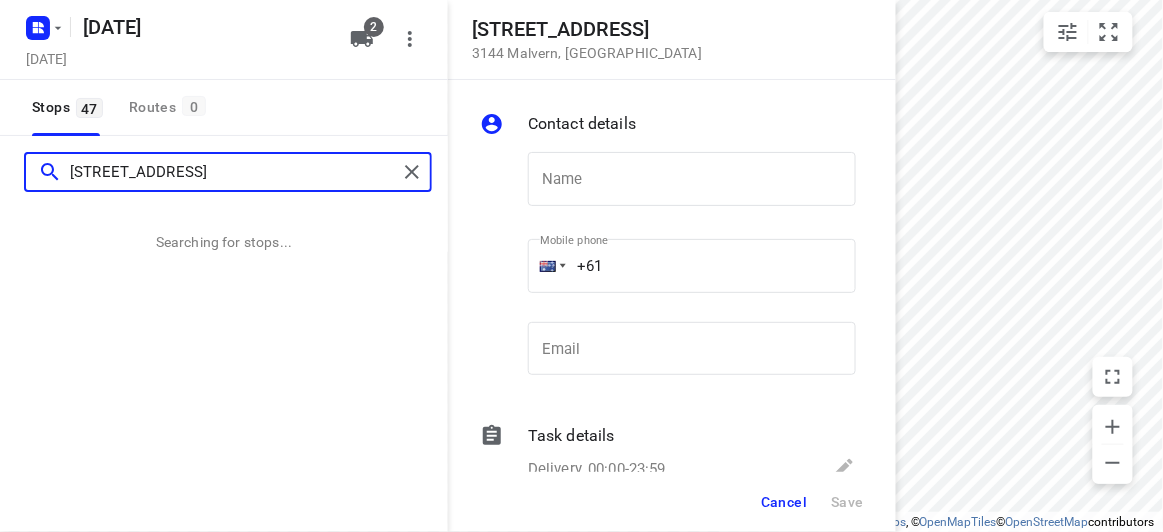 type on "8 newhaven road, burwood East vic3151" 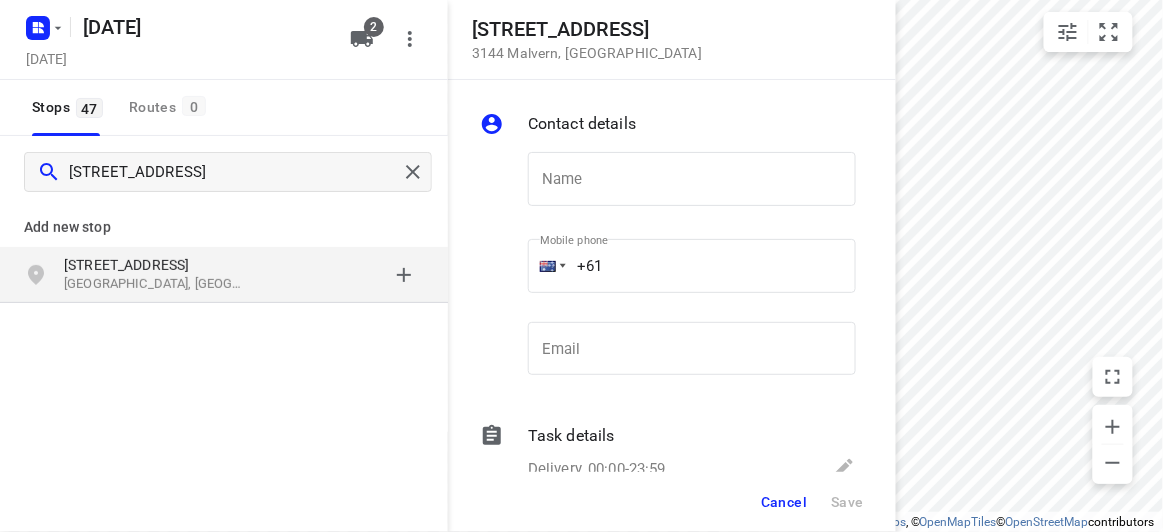 click on "Burwood East VIC 3151, Australia" at bounding box center (156, 284) 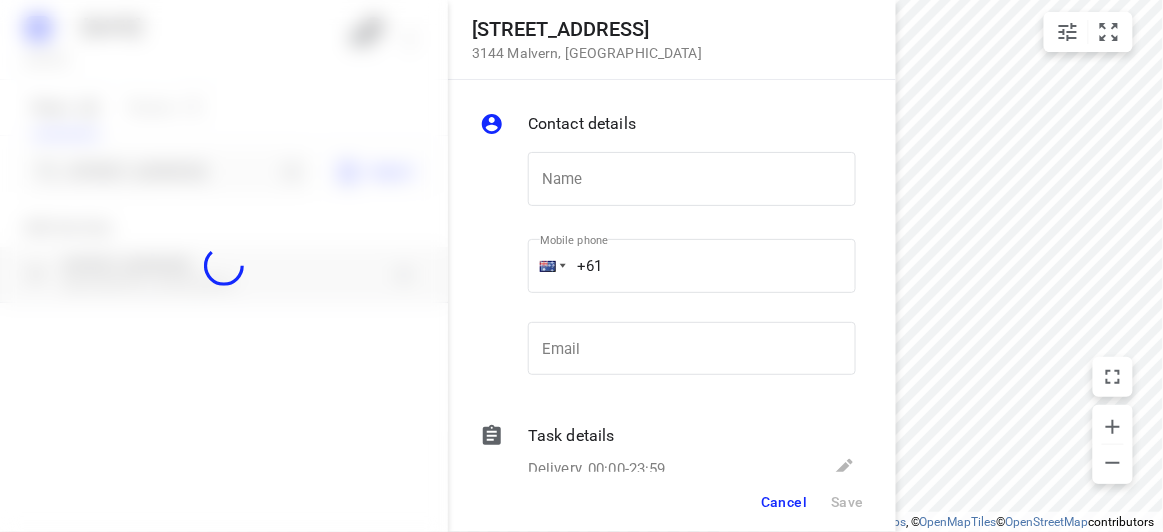 click at bounding box center [224, 266] 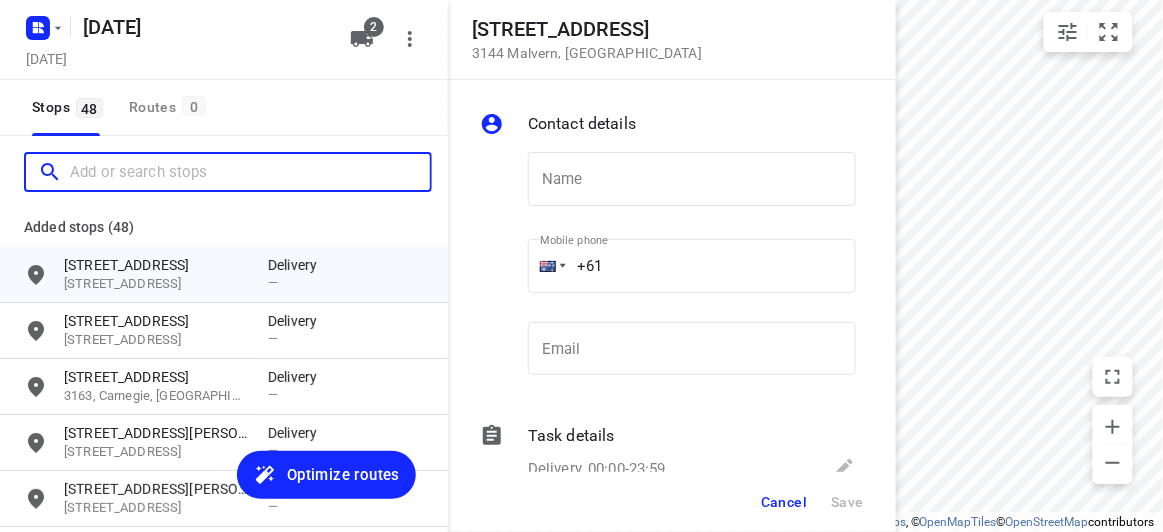 scroll, scrollTop: 0, scrollLeft: 0, axis: both 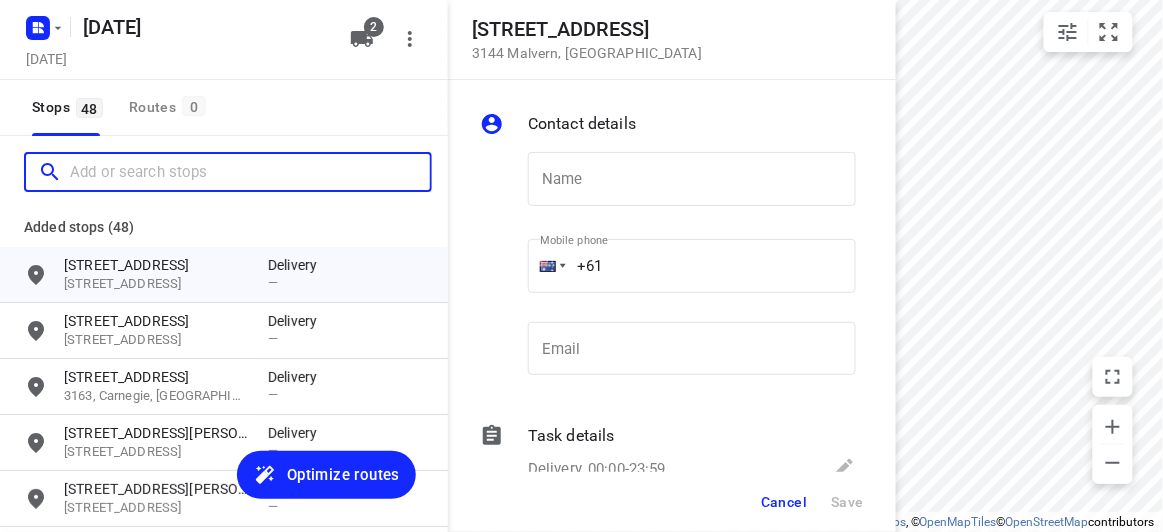 paste on "120 Haverbrack Drive Mulgrave 3170" 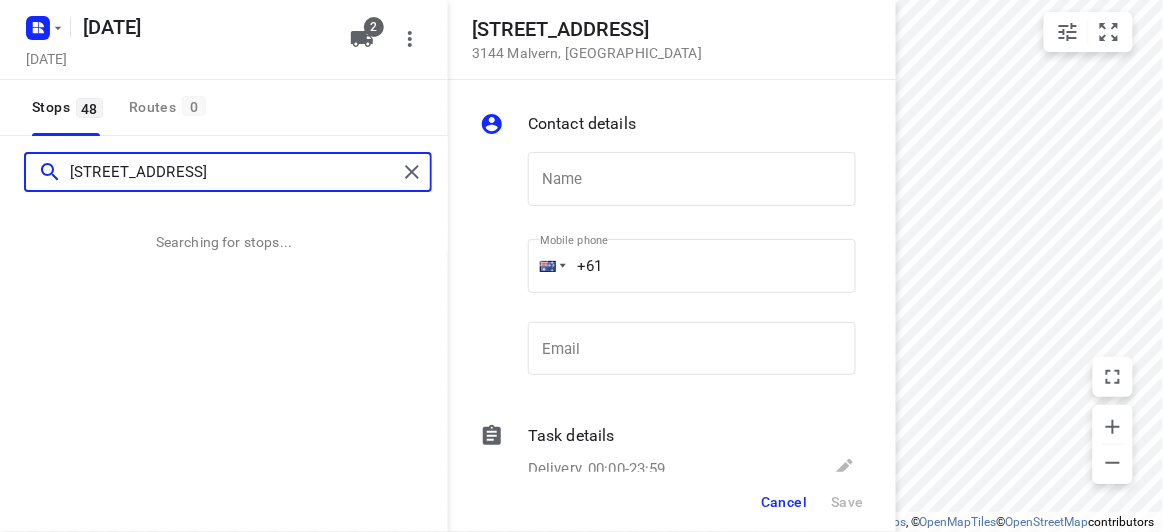 type on "120 Haverbrack Drive Mulgrave 3170" 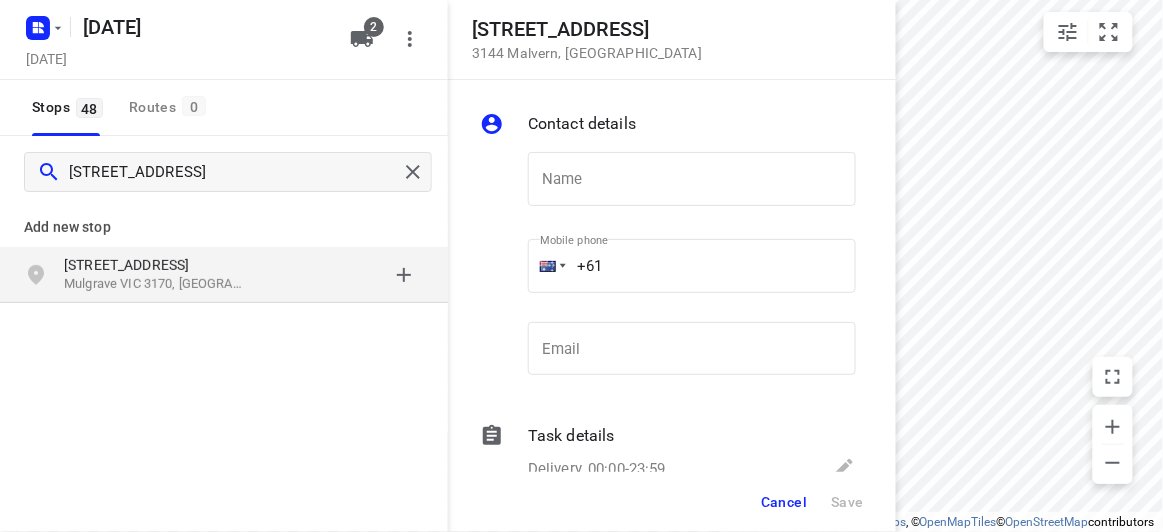 click on "[STREET_ADDRESS]" at bounding box center (156, 265) 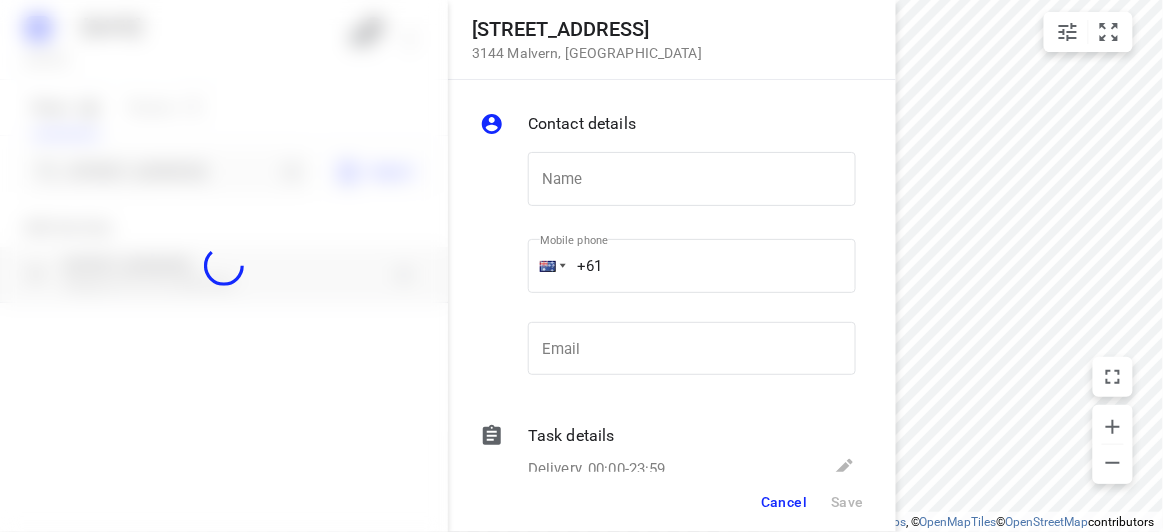 click at bounding box center (224, 266) 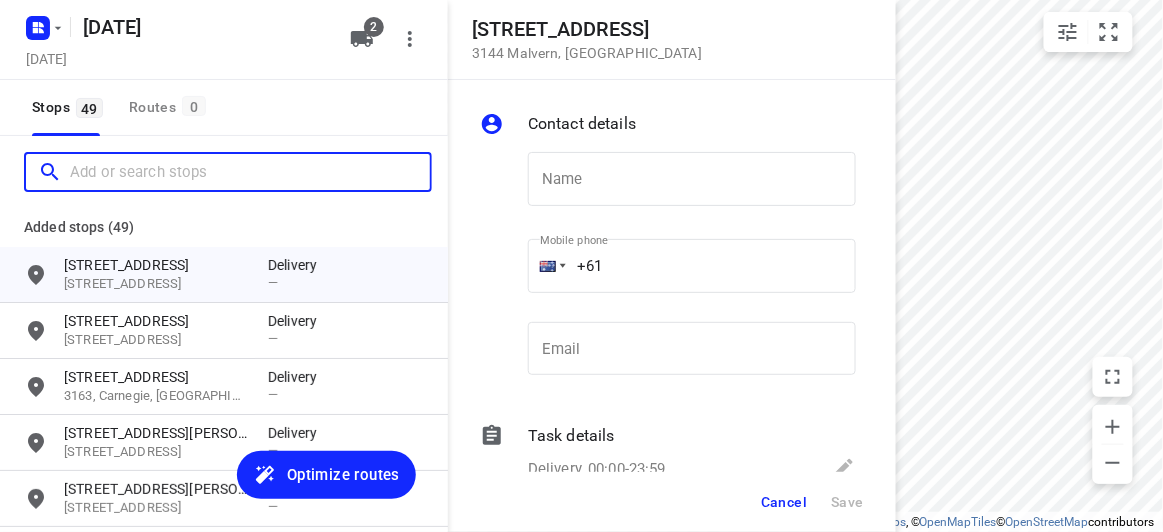 scroll, scrollTop: 0, scrollLeft: 0, axis: both 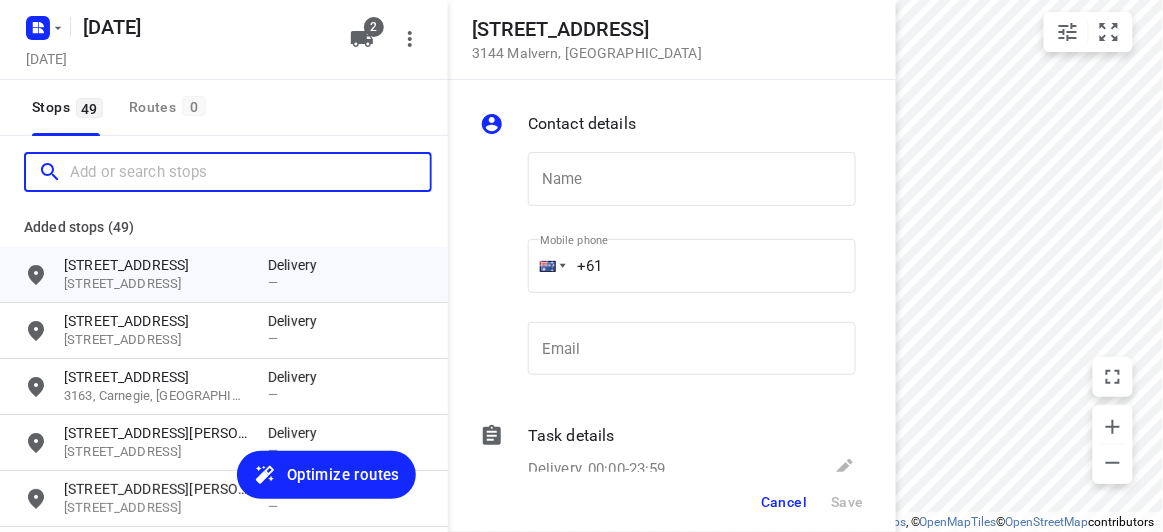 paste on "152 Andersons Creek Road, Doncaster East, 3109" 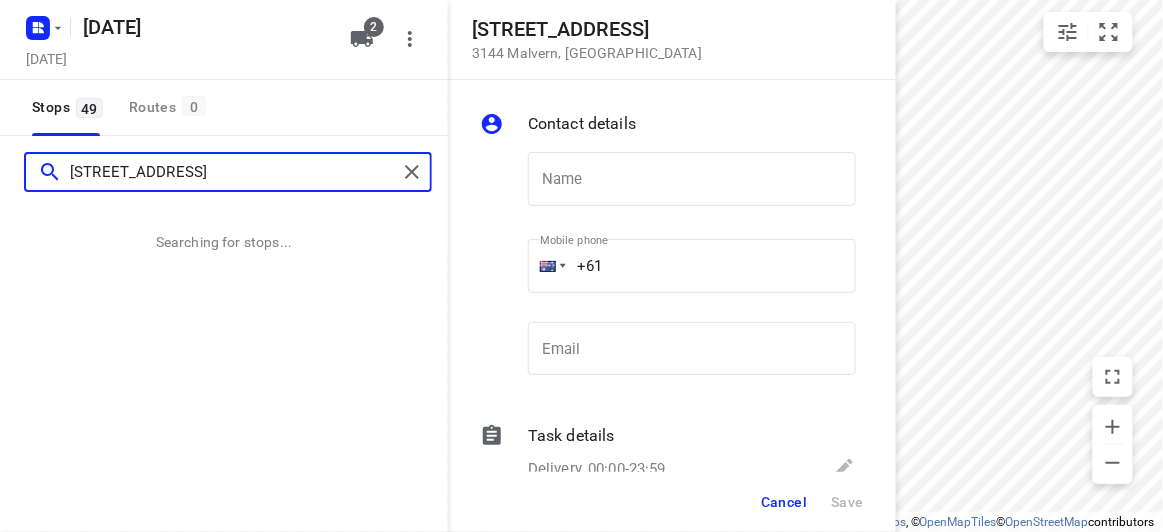 scroll, scrollTop: 0, scrollLeft: 8, axis: horizontal 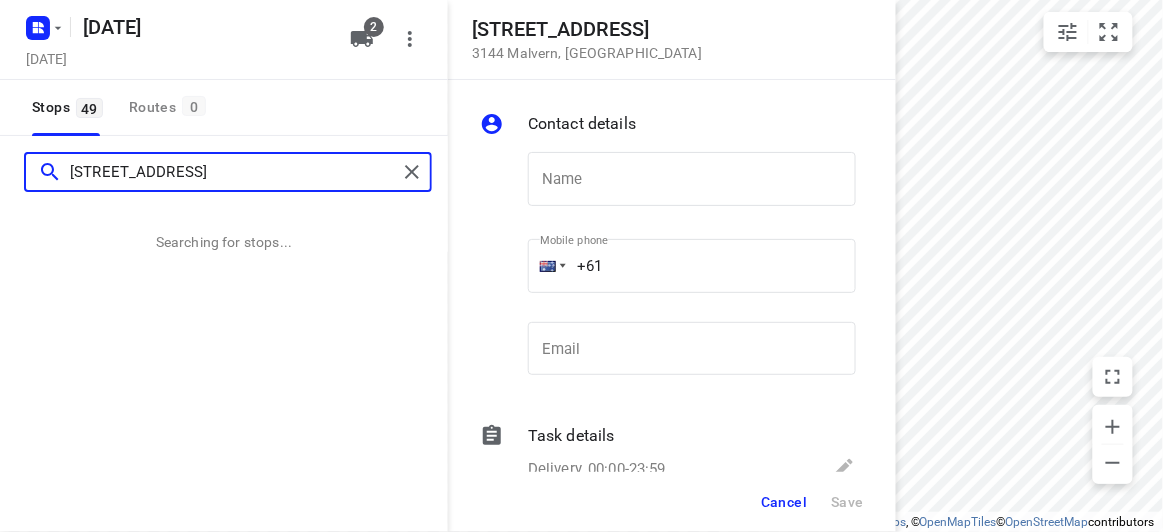 type on "152 Andersons Creek Road, Doncaster East, 3109" 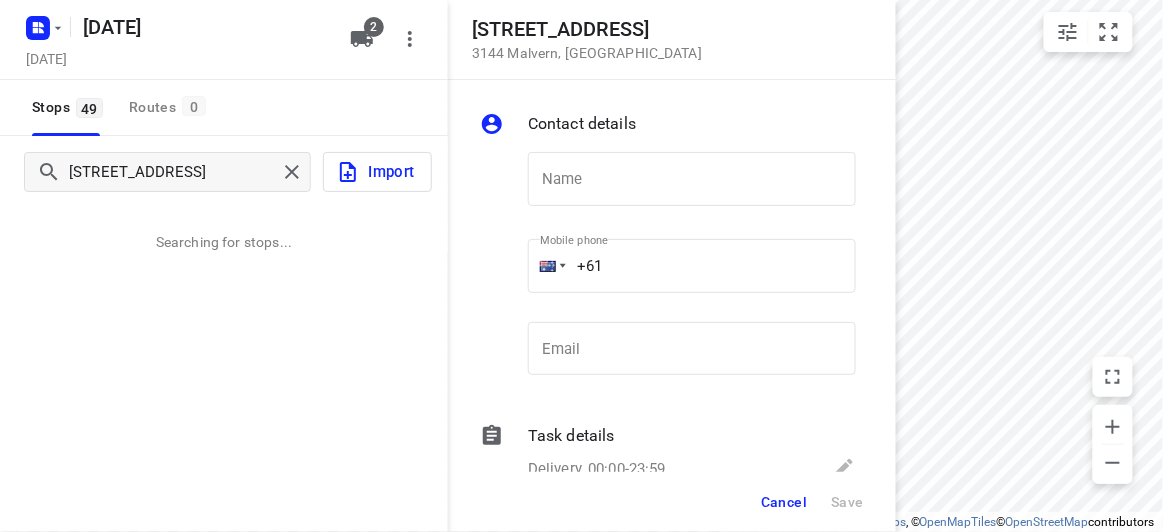 scroll, scrollTop: 0, scrollLeft: 0, axis: both 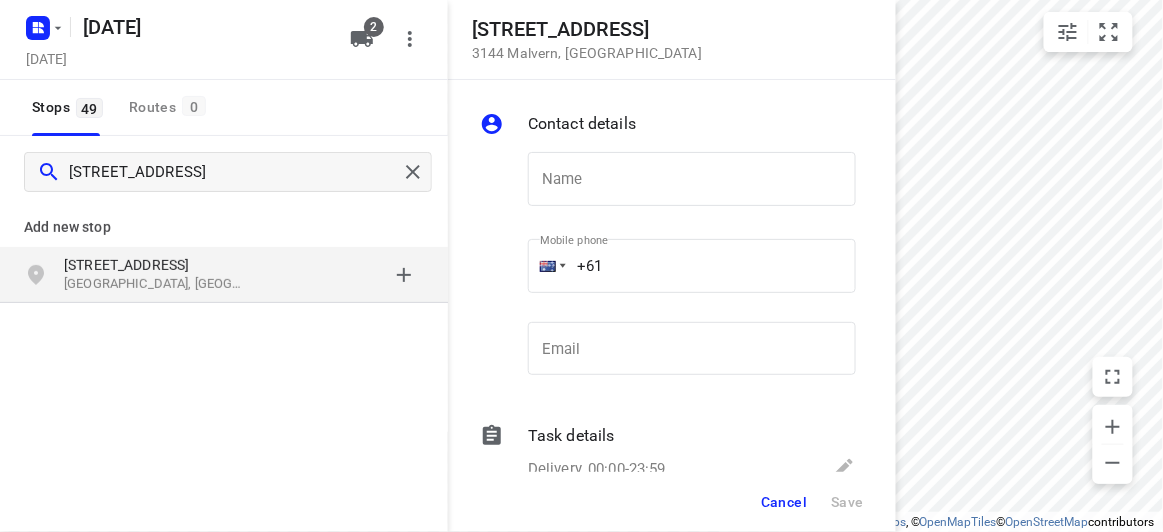 click on "[STREET_ADDRESS]" at bounding box center (156, 265) 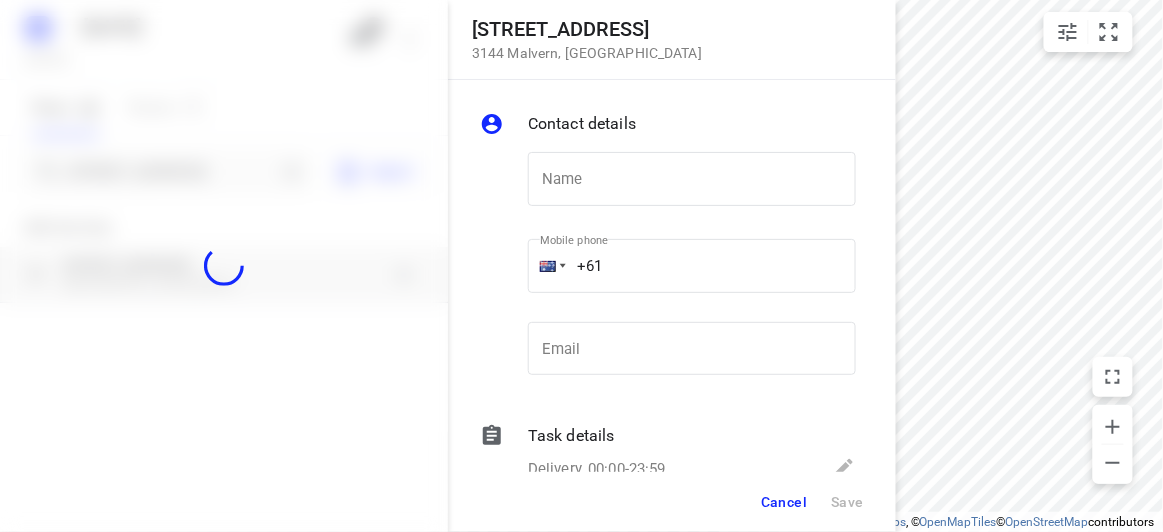 click at bounding box center (224, 266) 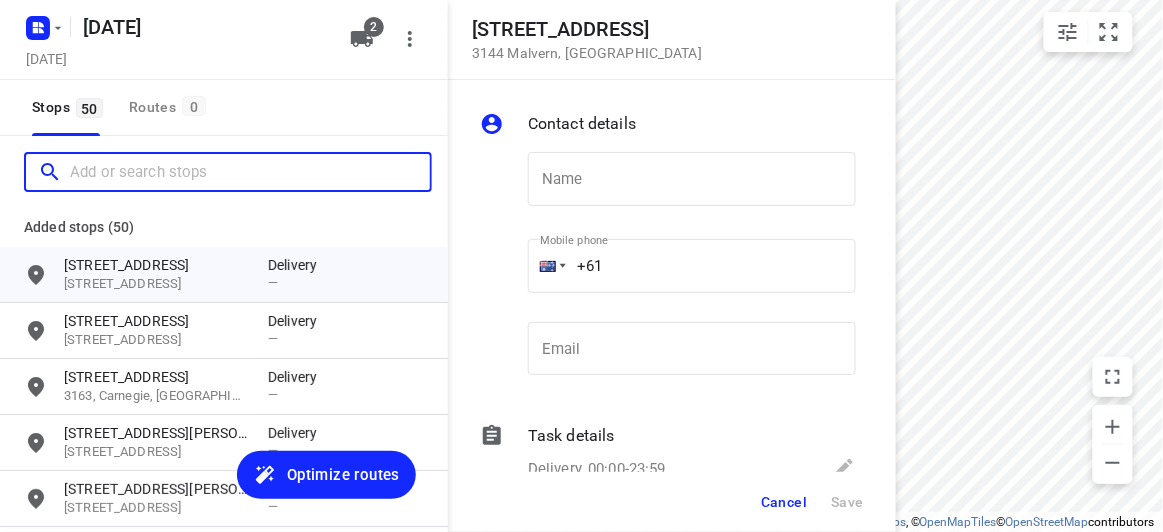 paste on "5 Charles court Wantirna South 3152" 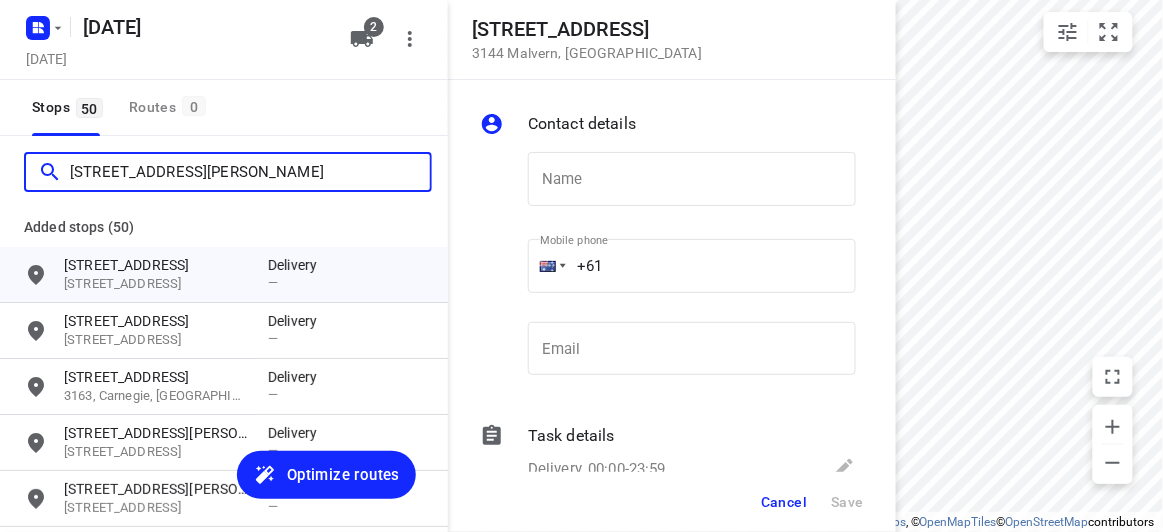 scroll, scrollTop: 0, scrollLeft: 0, axis: both 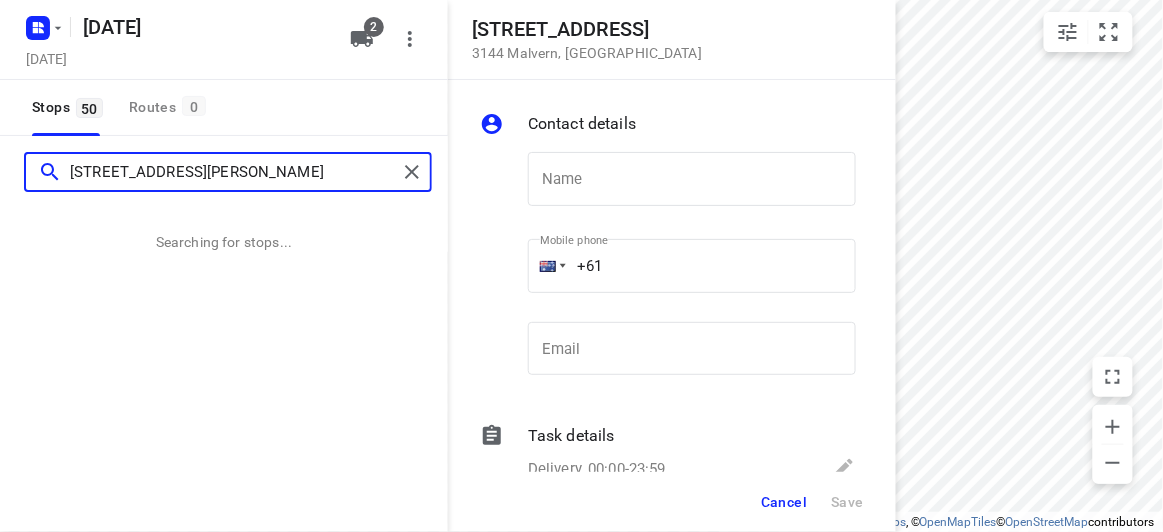 type on "5 Charles court Wantirna South 3152" 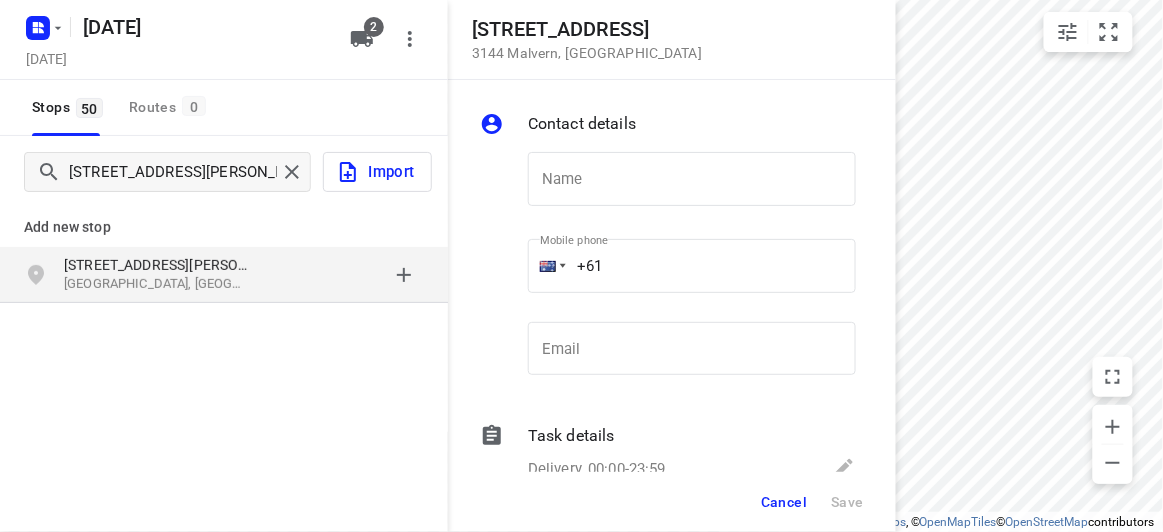 click on "5 Charles Court  Wantirna South VIC 3152, Australia" at bounding box center [166, 275] 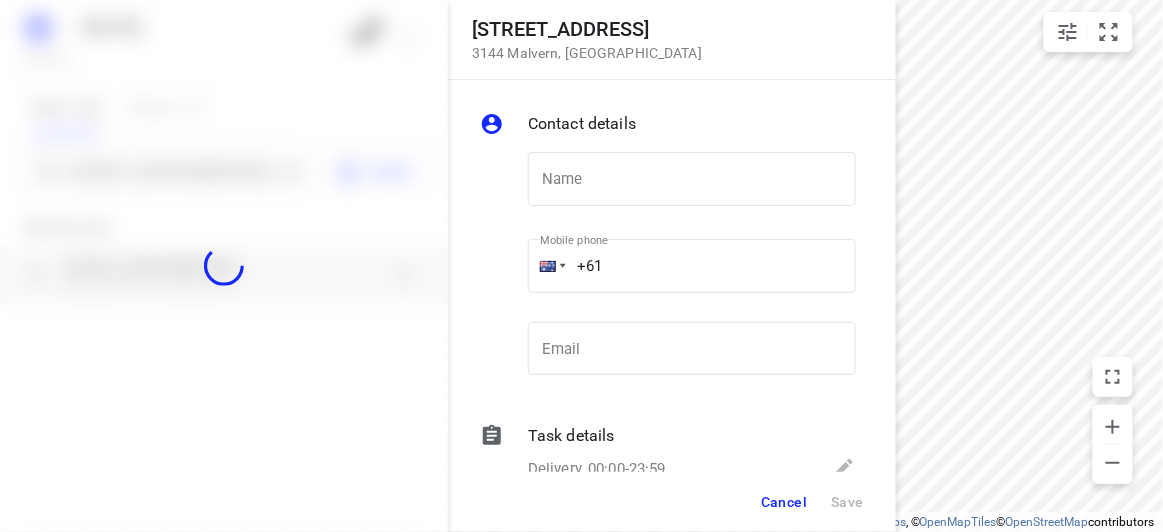 click at bounding box center (224, 266) 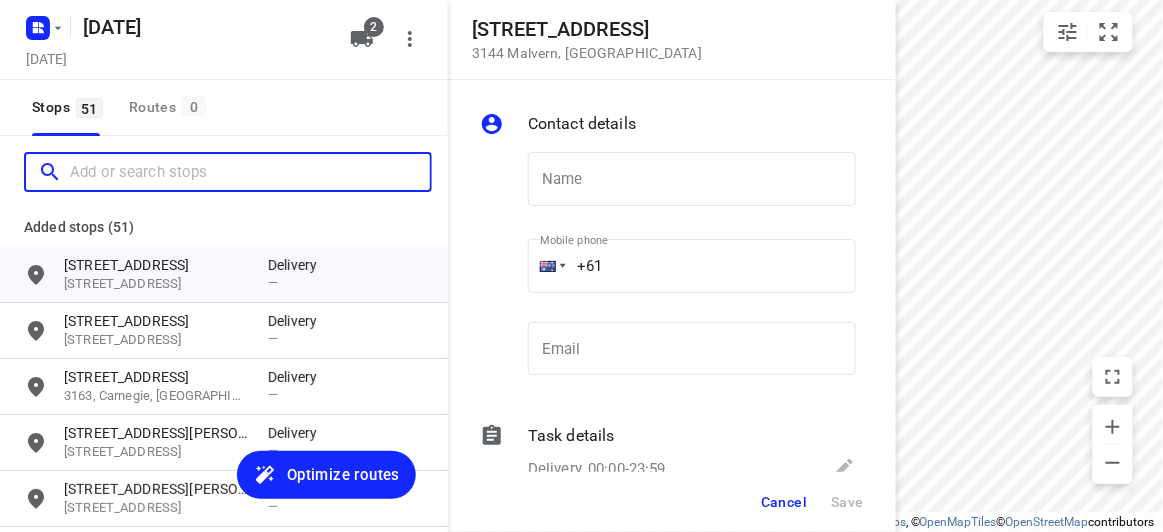 scroll, scrollTop: 0, scrollLeft: 0, axis: both 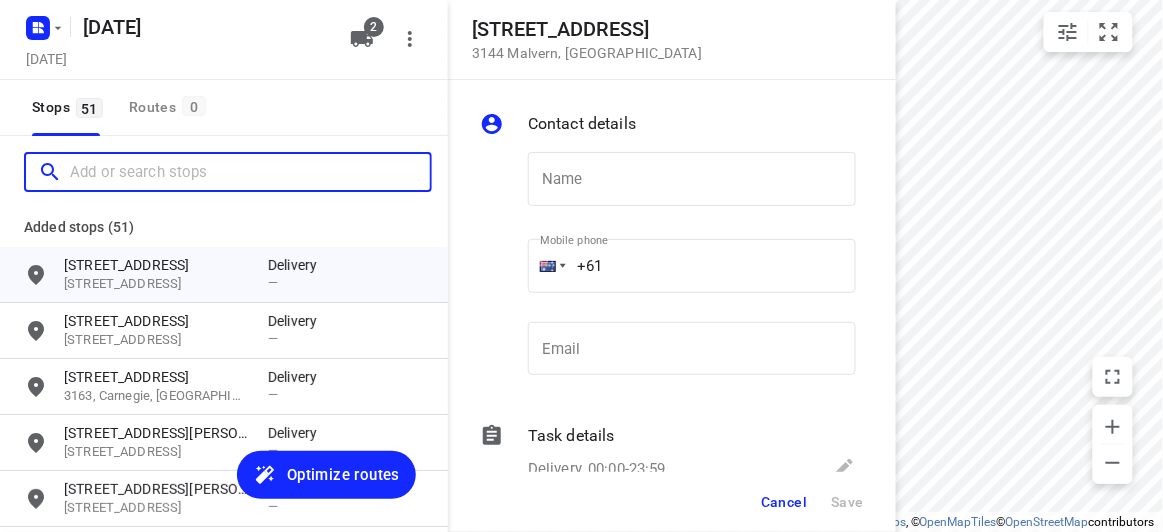 click at bounding box center (250, 172) 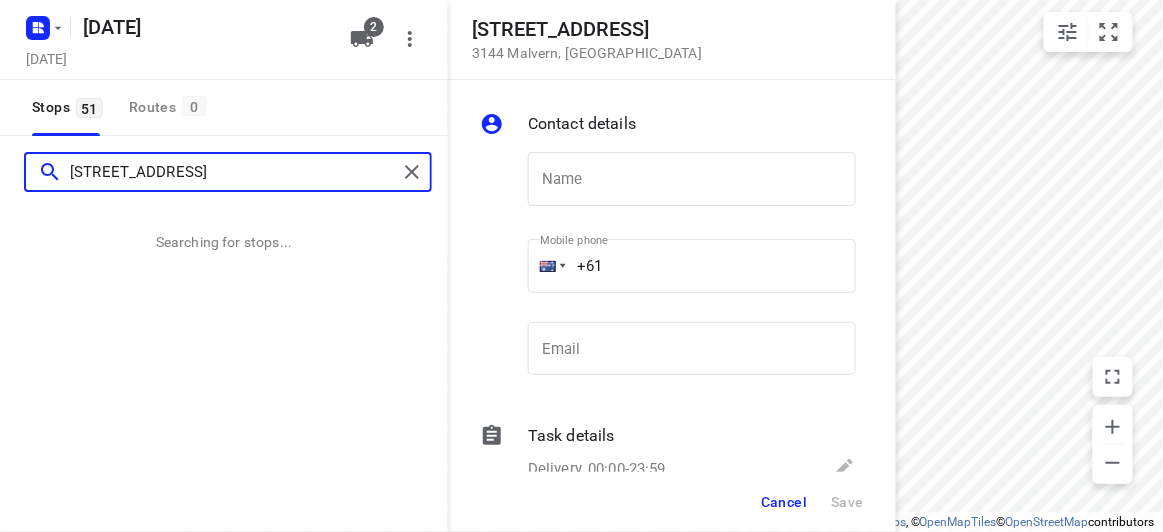 type on "674 riversdale rd Camberwell 3124" 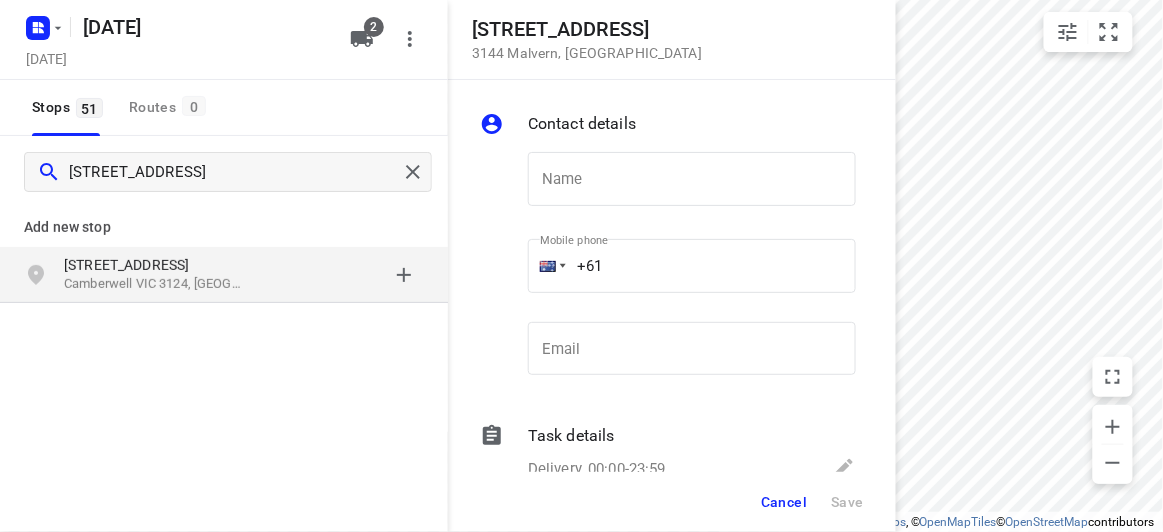 click on "Add new stop 674 Riversdale Rd  Camberwell VIC 3124, Australia" at bounding box center [224, 320] 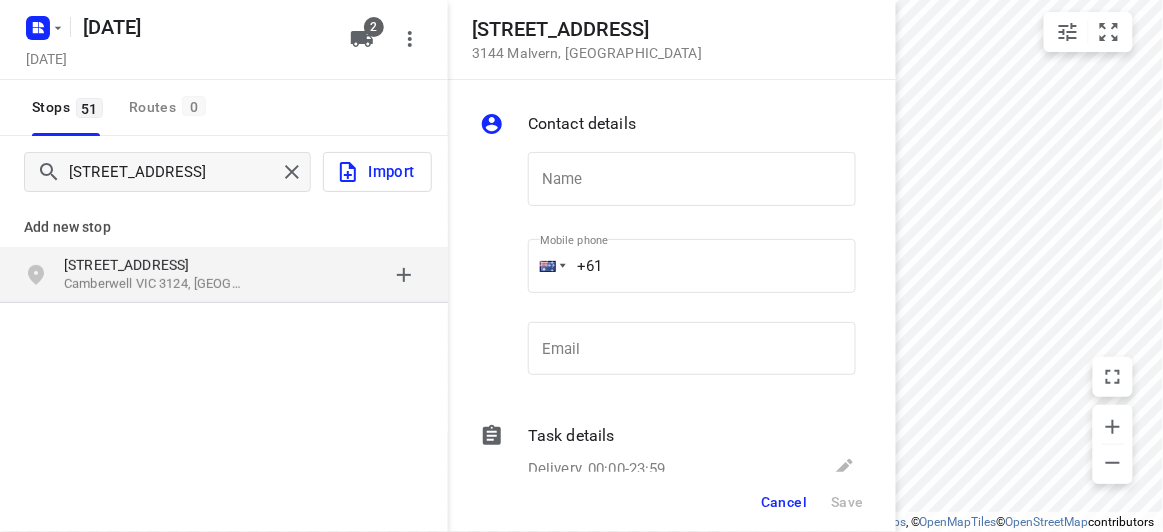 click on "674 Riversdale Rd" at bounding box center [156, 265] 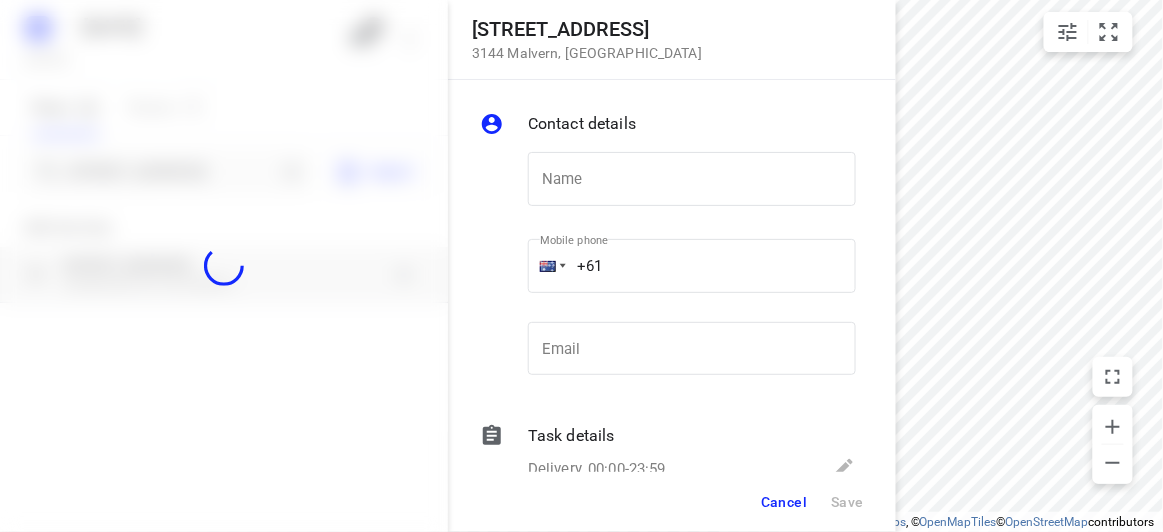 click at bounding box center (224, 266) 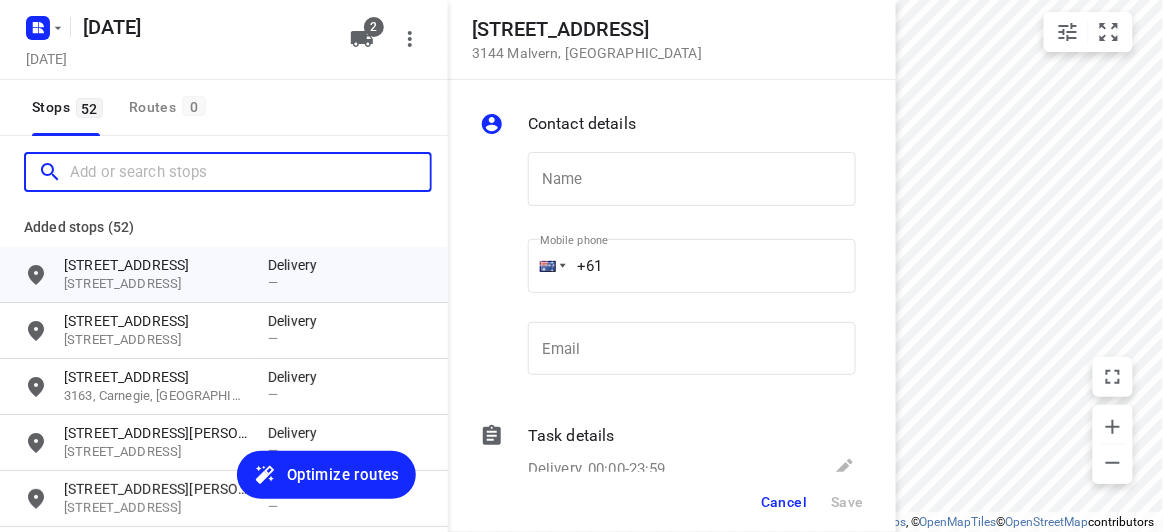 scroll, scrollTop: 0, scrollLeft: 0, axis: both 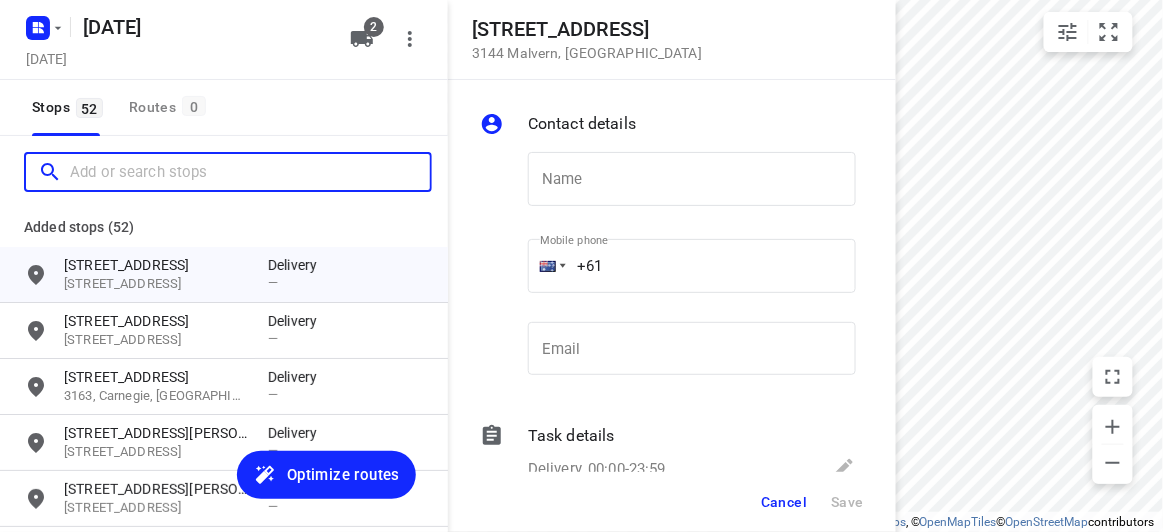 paste on "6 Hansen Cl, Burwood 3125" 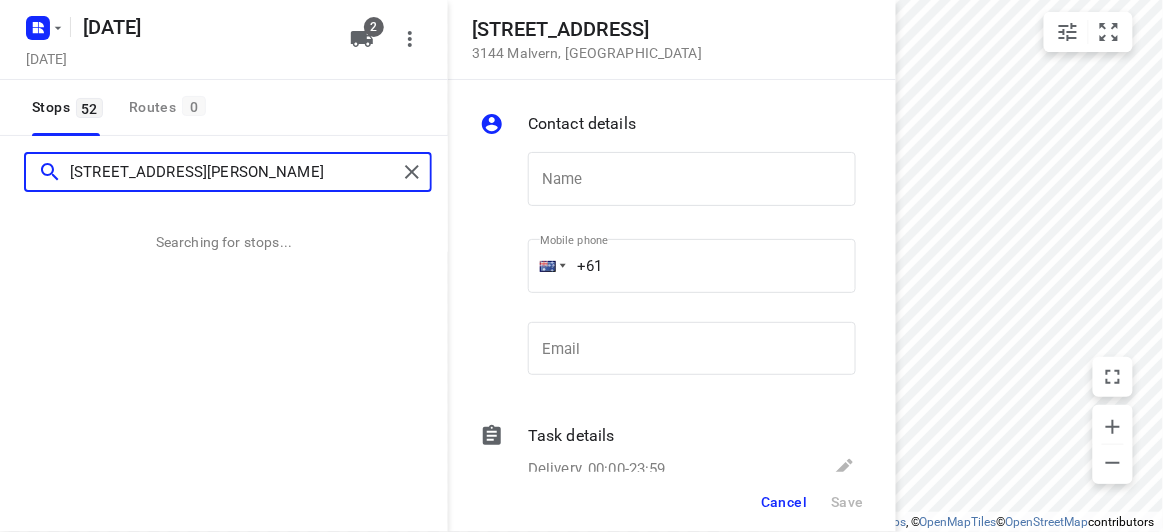 type on "6 Hansen Cl, Burwood 3125" 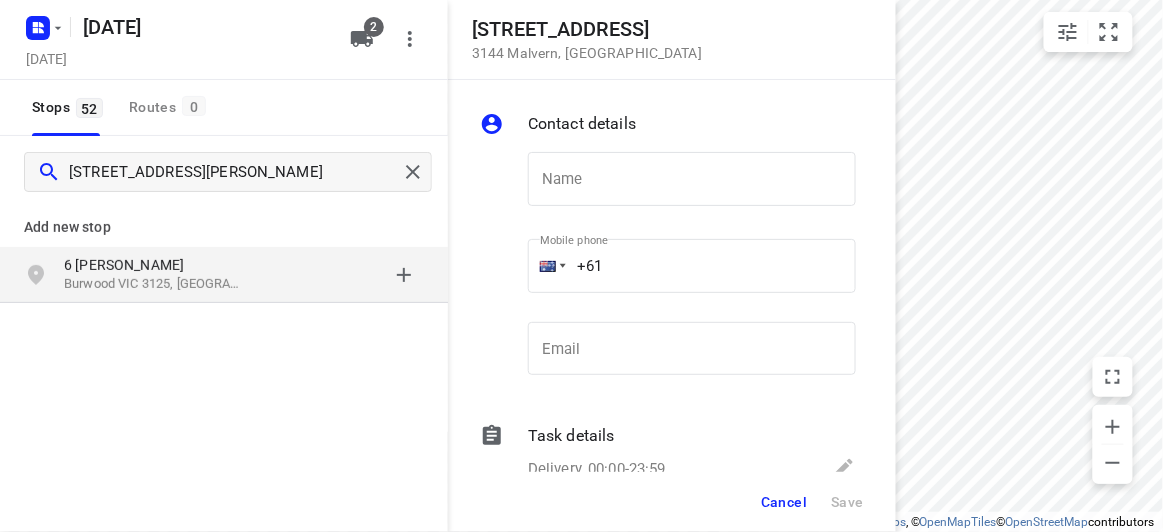 click on "Add new stop 6 Hansen Cl  Burwood VIC 3125, Australia" at bounding box center (224, 320) 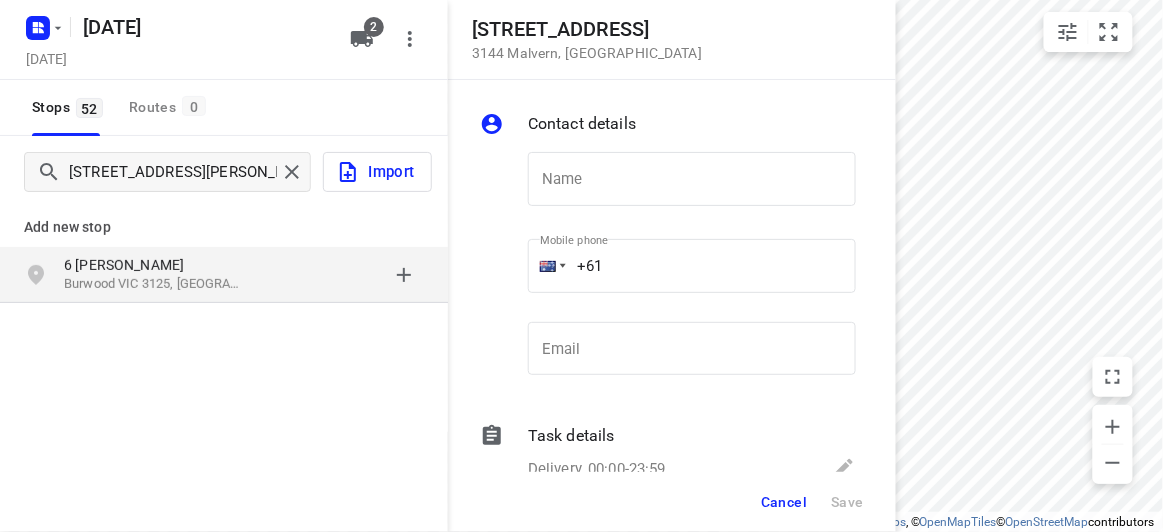 click on "6 Hansen Cl" at bounding box center [166, 265] 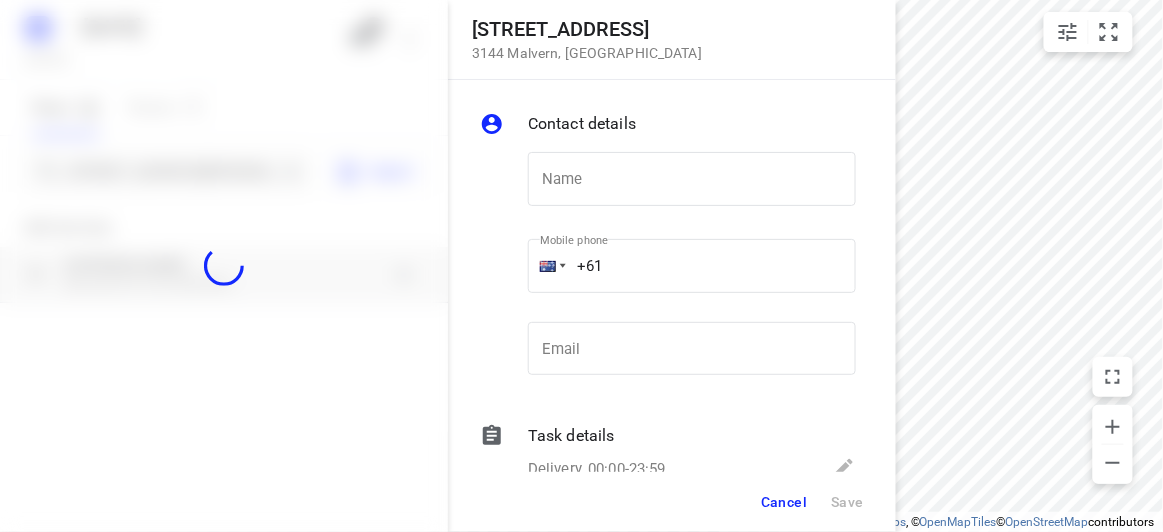 click at bounding box center (224, 266) 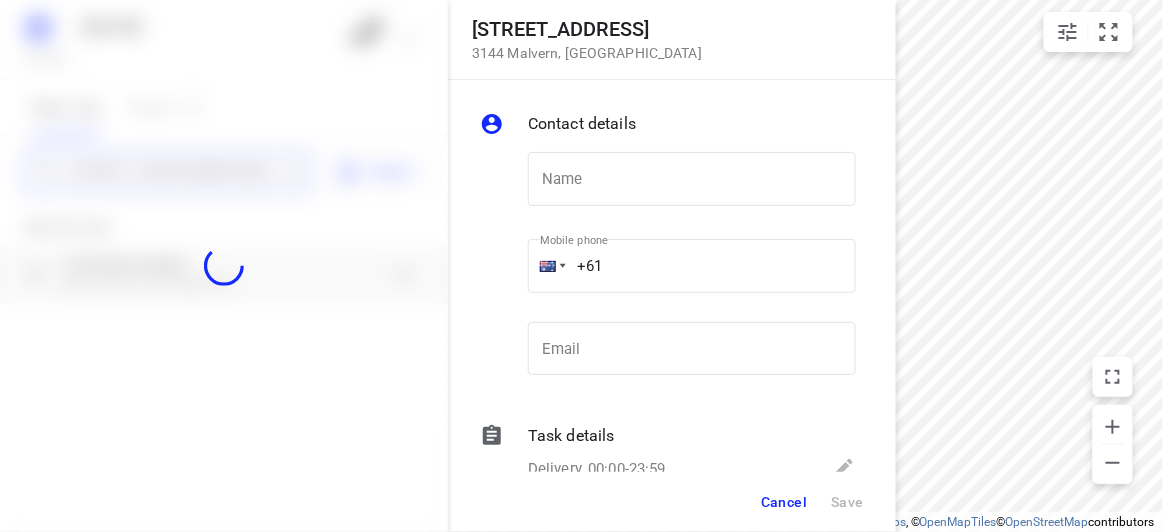 click on "10 Mountview Road 3144   Malvern , Australia Contact details Name Name Mobile phone +61 ​ Email Email Task details Delivery, 00:00-23:59 Type Delivery delivery Type Deliver between 00:00 Deliver between — And 23:59 And Duration Min. Duration Load Units Load More details Delivery note x Delivery note 0/2500 Tags ​ ​ Requirements If nothing is ticked, the driver will not be obligated collect any proof of delivery Signature Age verification Photo Priority Cancel Save 10 JULY 2025 Wednesday, Jul 09 2 Stops 52 Routes 0 6 Hansen Cl, Burwood 3125 Import Add new stop 6 Hansen Cl  Burwood VIC 3125, Australia Routing Settings Optimization preference Shortest distance distance Optimization preference Distance Format KM km Distance Format Default stop duration 5 minutes Default stop duration Default stop load 1 units Default stop load Allow late stops   Maximum amount of time drivers may be late at a stop Allow reloads BETA   Vehicles may return to the depot to load more stops. Fixed departure time   Cancel Save" at bounding box center (224, 266) 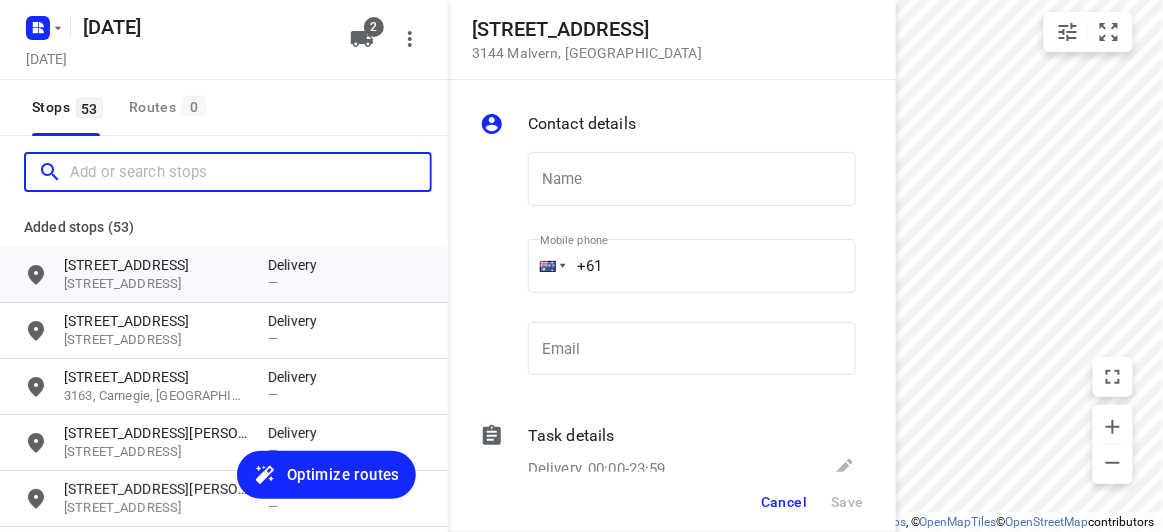paste on "[STREET_ADDRESS][PERSON_NAME]" 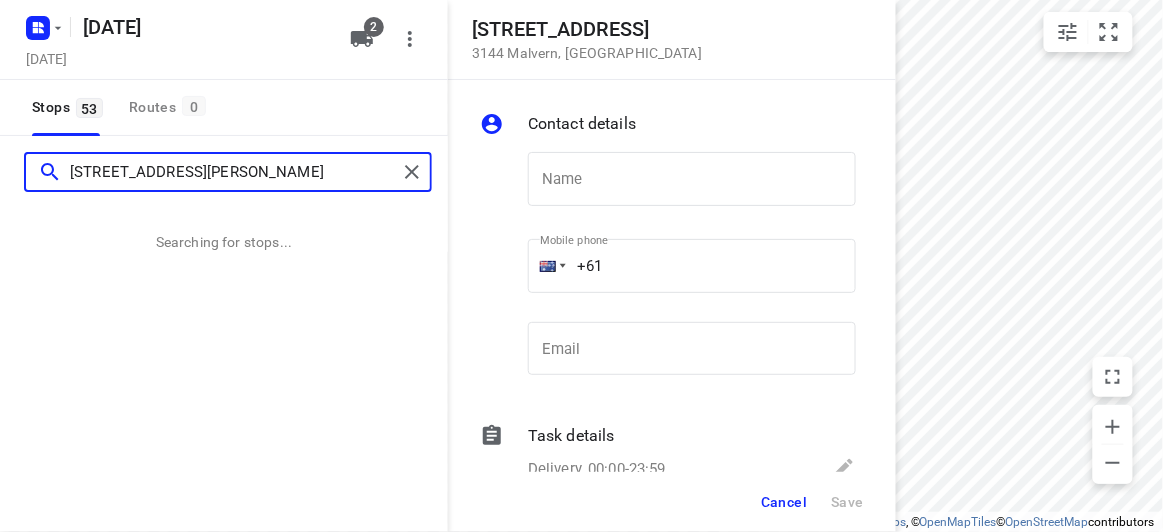 type on "[STREET_ADDRESS][PERSON_NAME]" 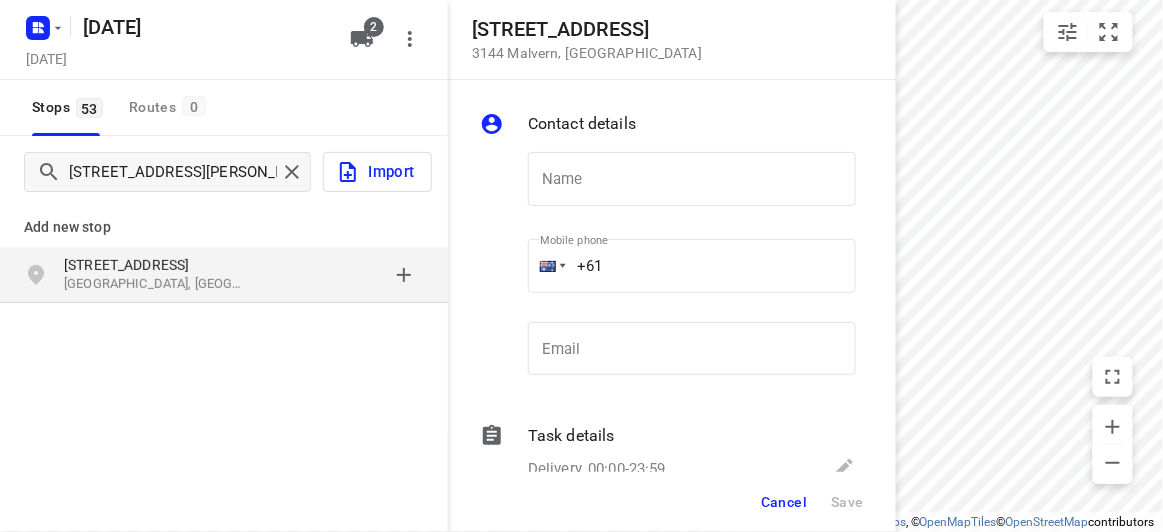 click on "17 Alana Court  Wantirna South VIC, Australia" at bounding box center (224, 275) 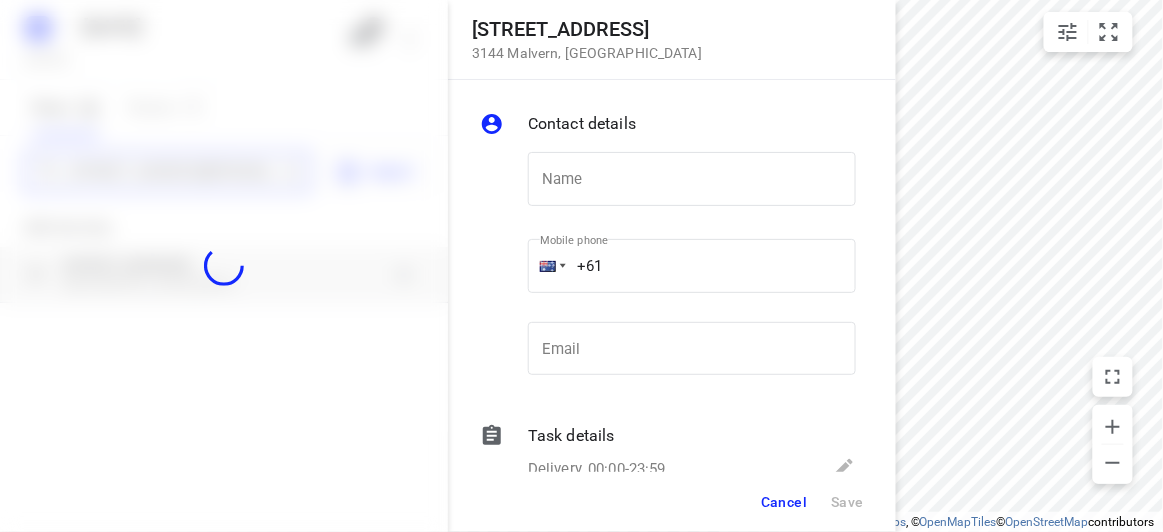 type 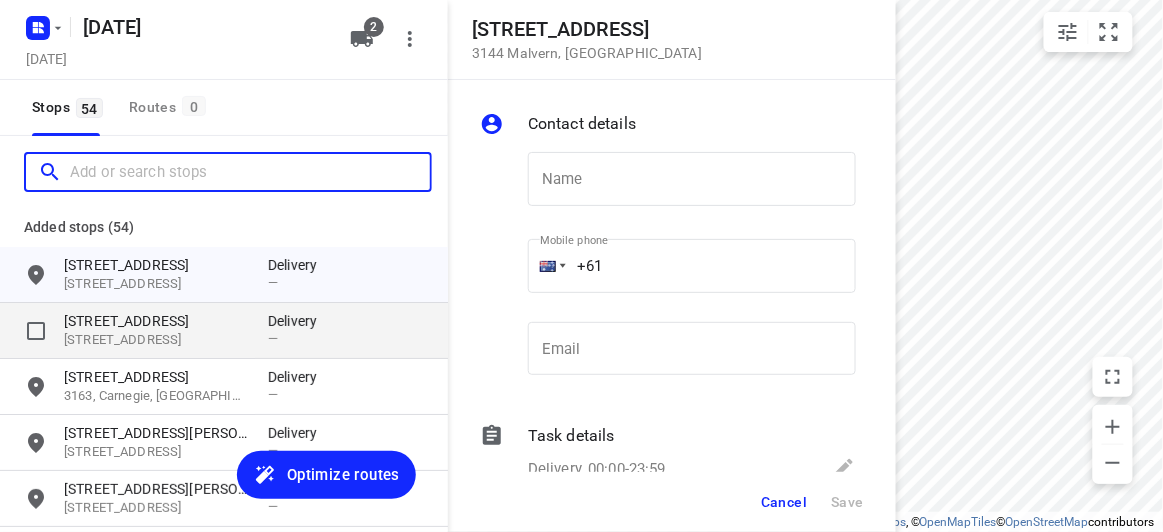 scroll, scrollTop: 0, scrollLeft: 0, axis: both 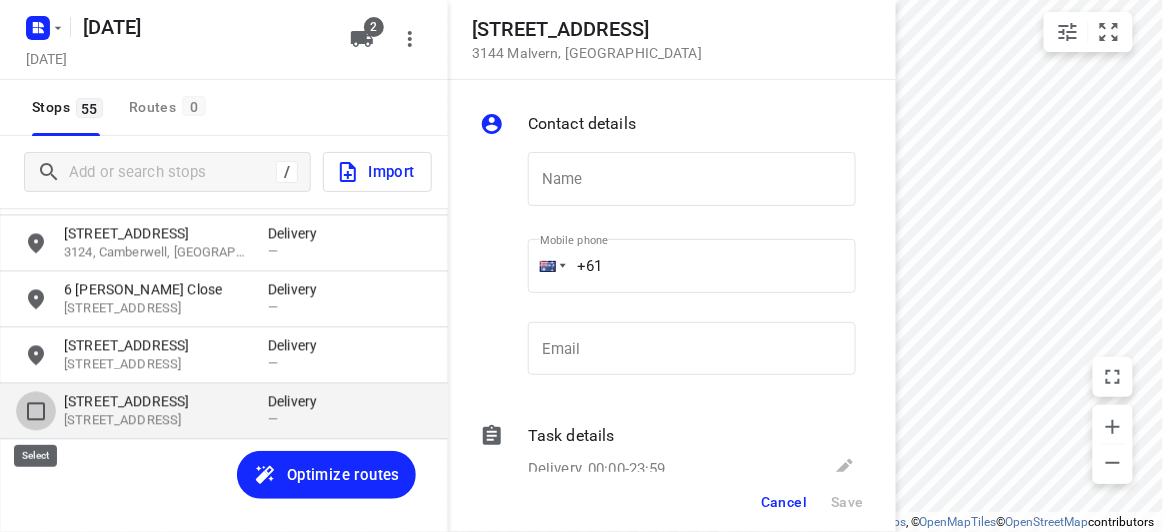 click at bounding box center [36, 412] 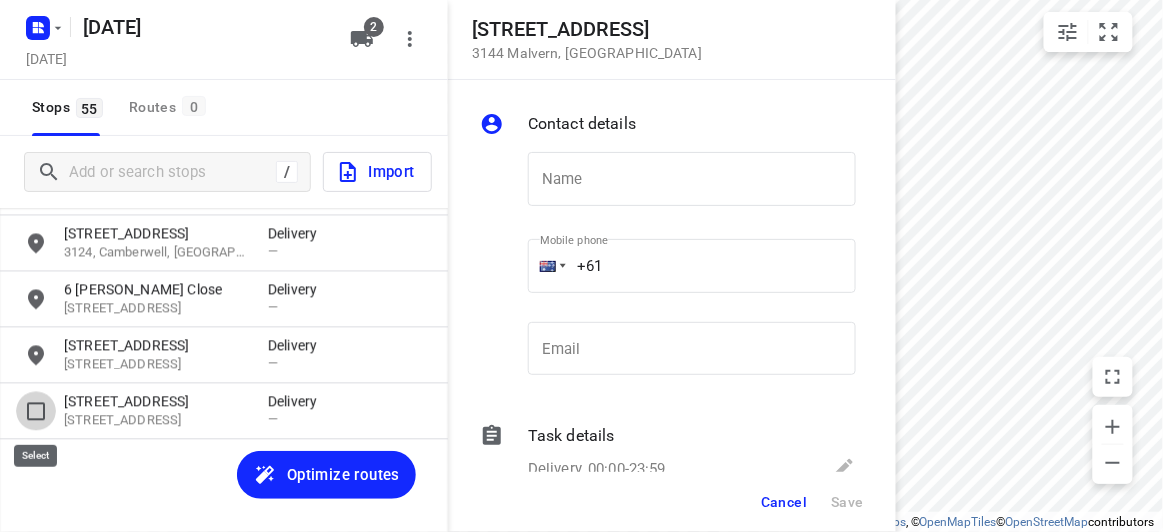 scroll, scrollTop: 2874, scrollLeft: 0, axis: vertical 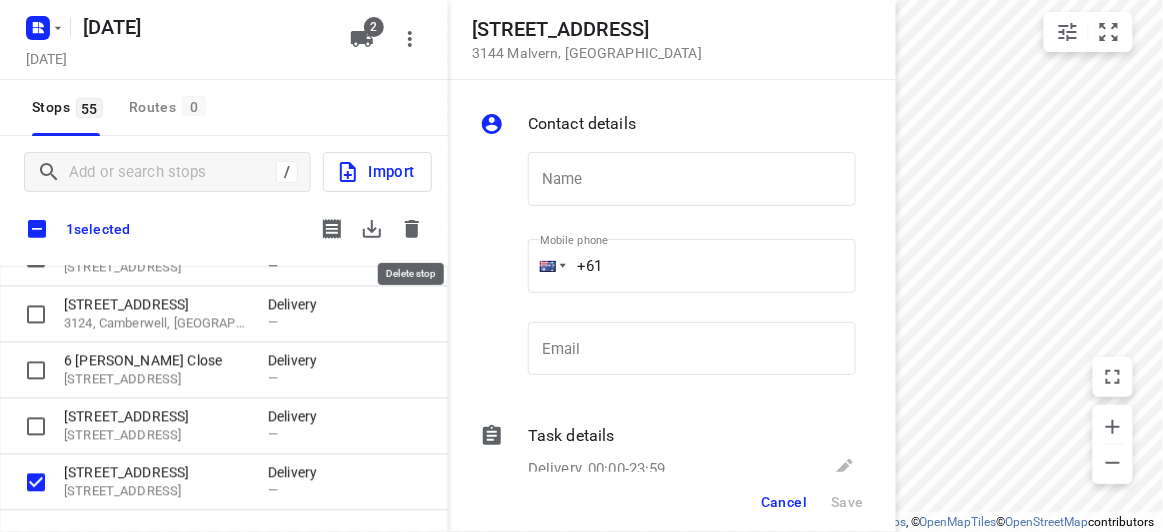 click 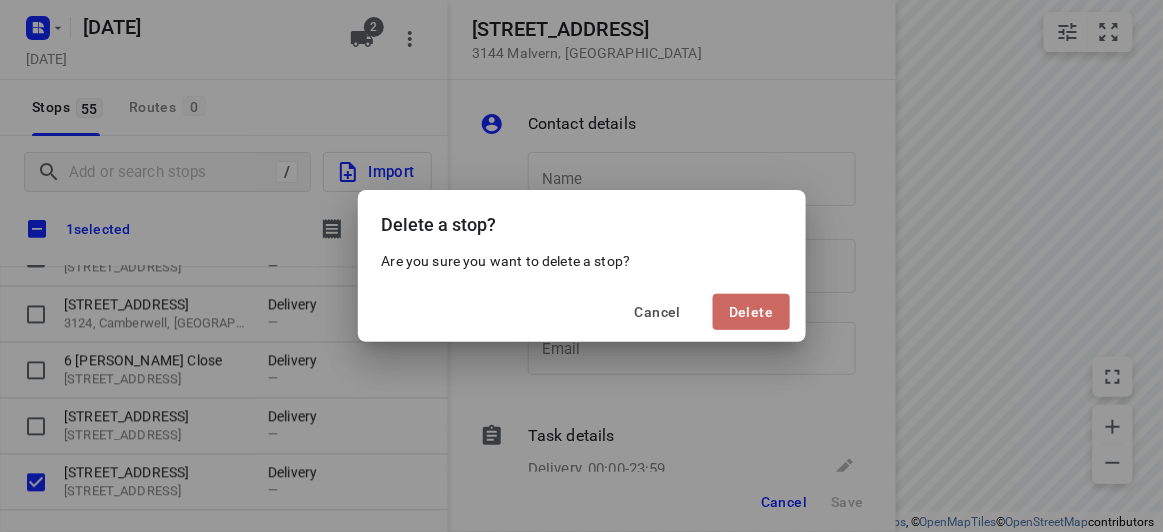 click on "Delete" at bounding box center [751, 312] 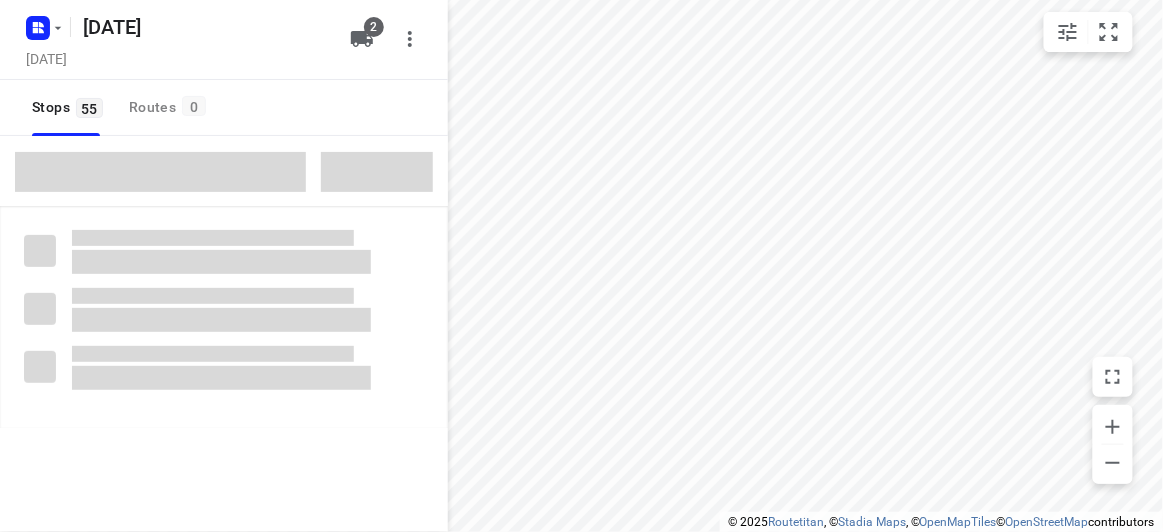 click at bounding box center [160, 172] 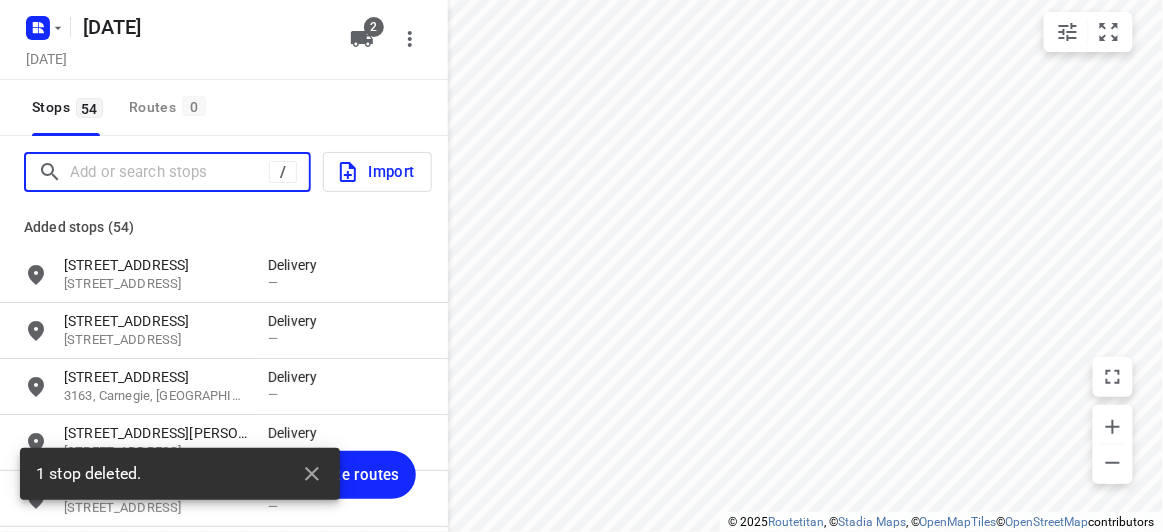 click at bounding box center (169, 172) 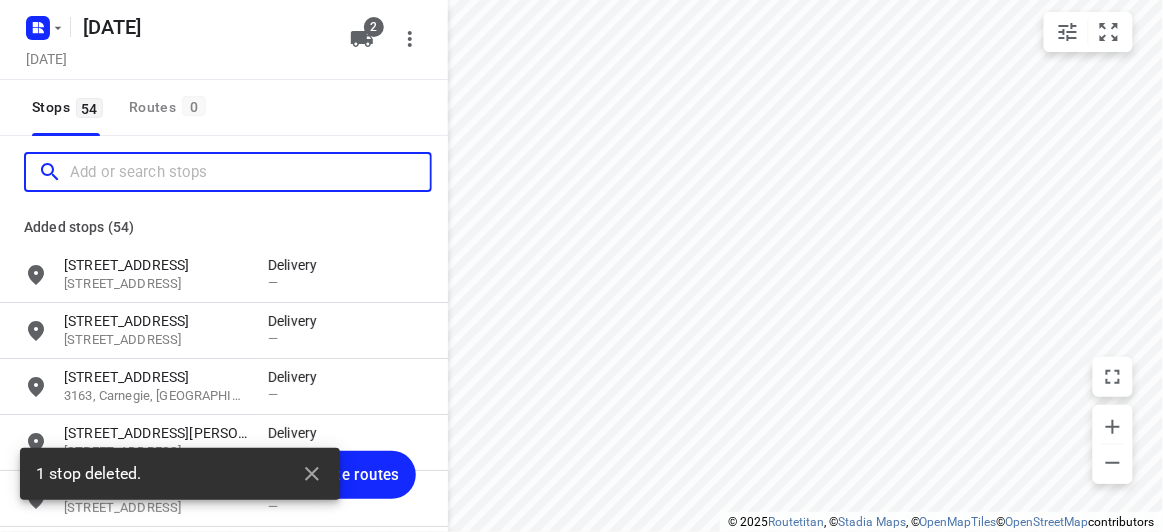 paste on "421 Middleborough Road Box Hill 3128" 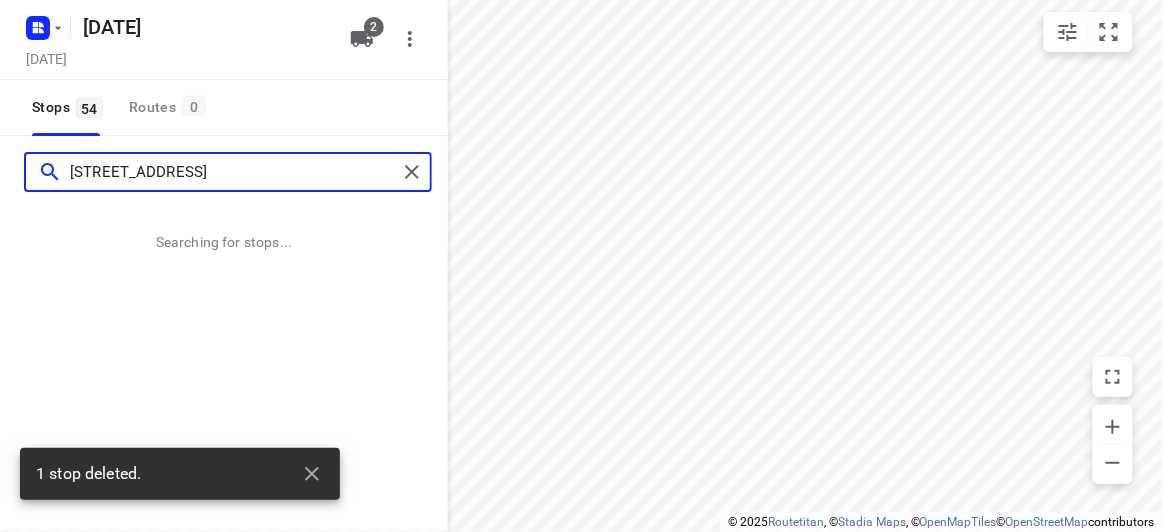 type on "421 Middleborough Road Box Hill 3128" 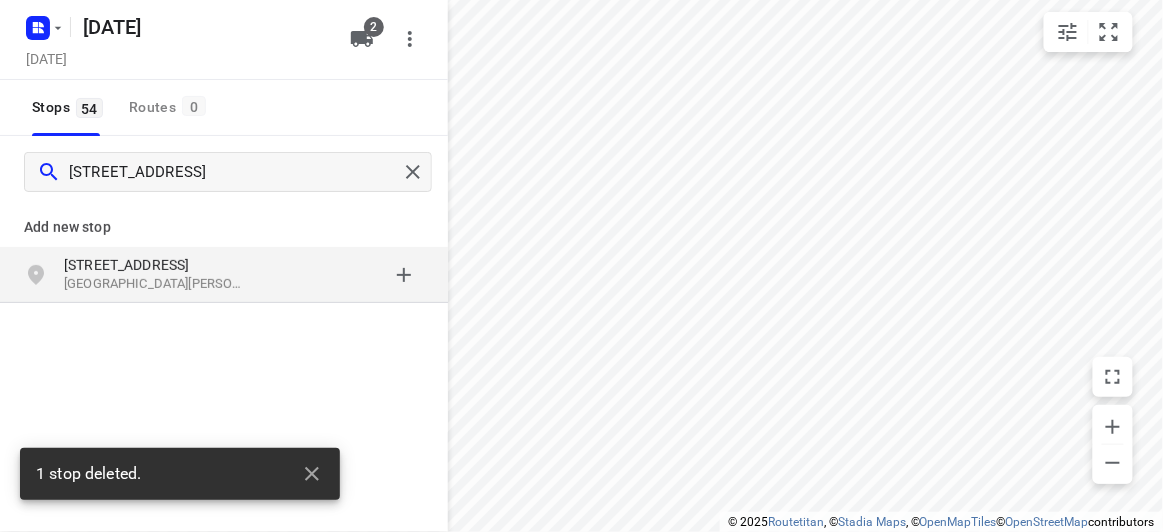 click on "421 Middleborough Road" at bounding box center (156, 265) 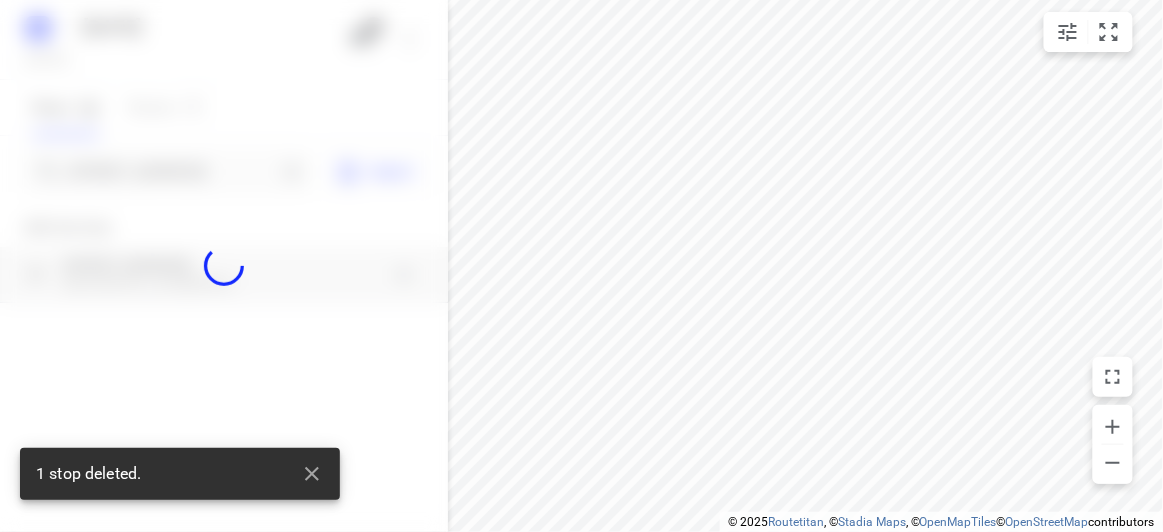 click at bounding box center (224, 266) 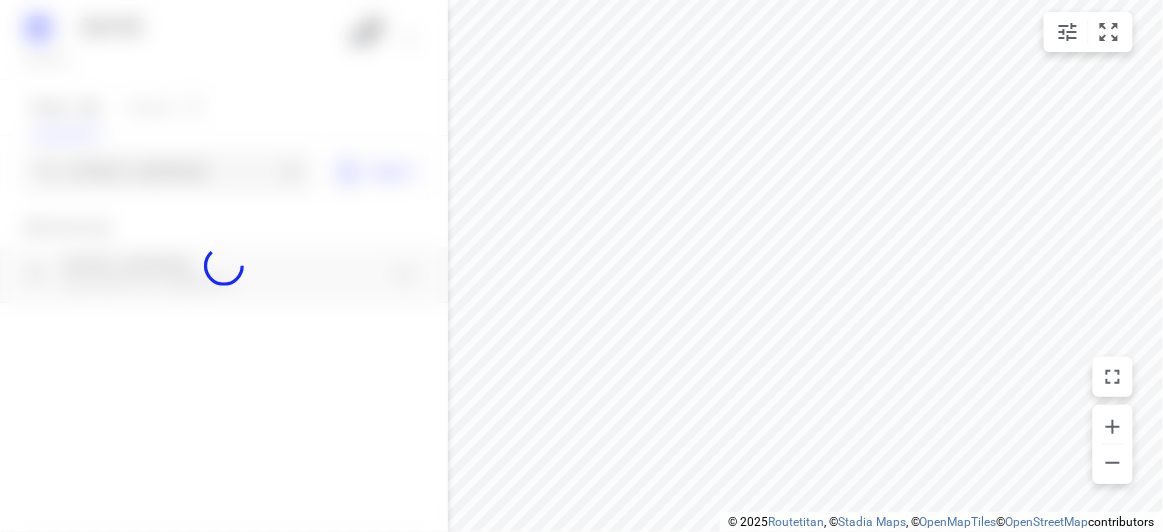 click at bounding box center (224, 266) 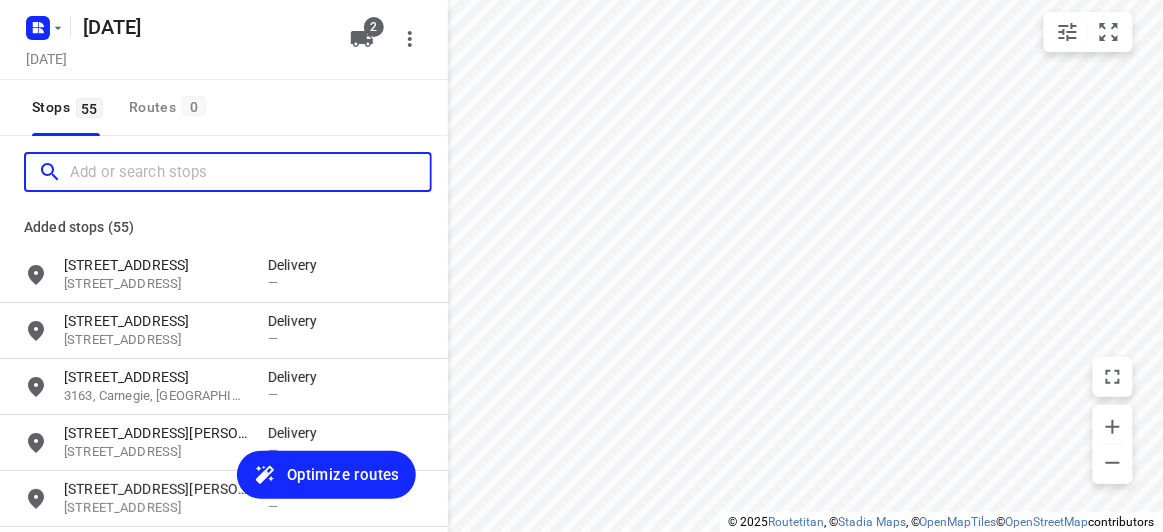 scroll, scrollTop: 0, scrollLeft: 0, axis: both 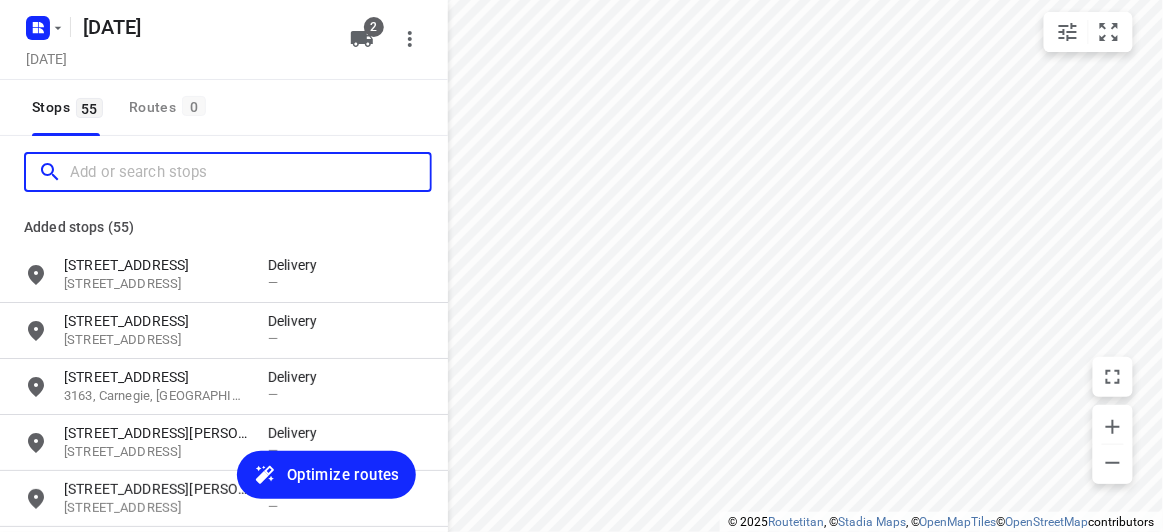 paste on "19 panorama court Bulleen 3105" 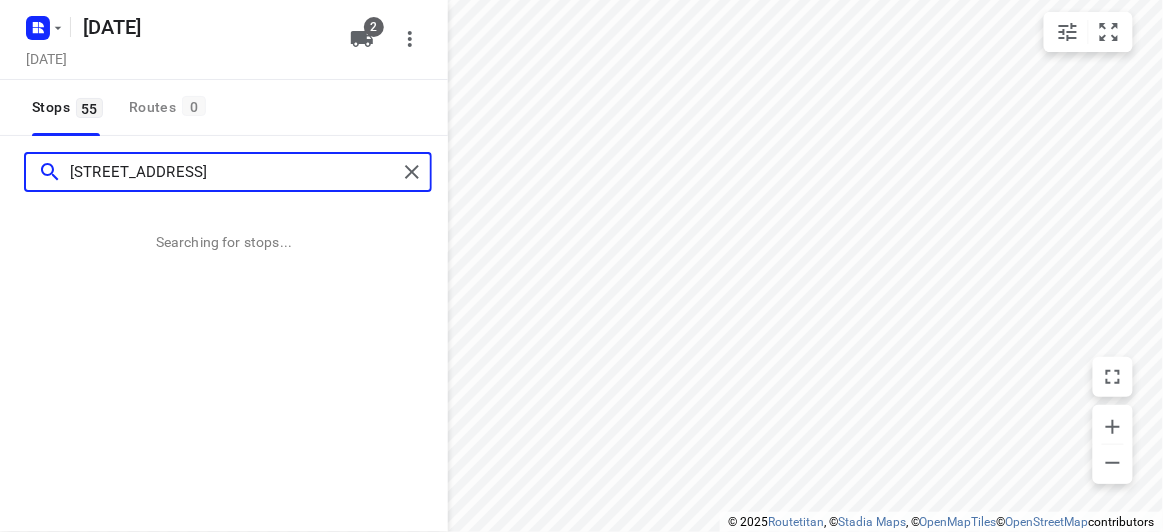 type on "19 panorama court Bulleen 3105" 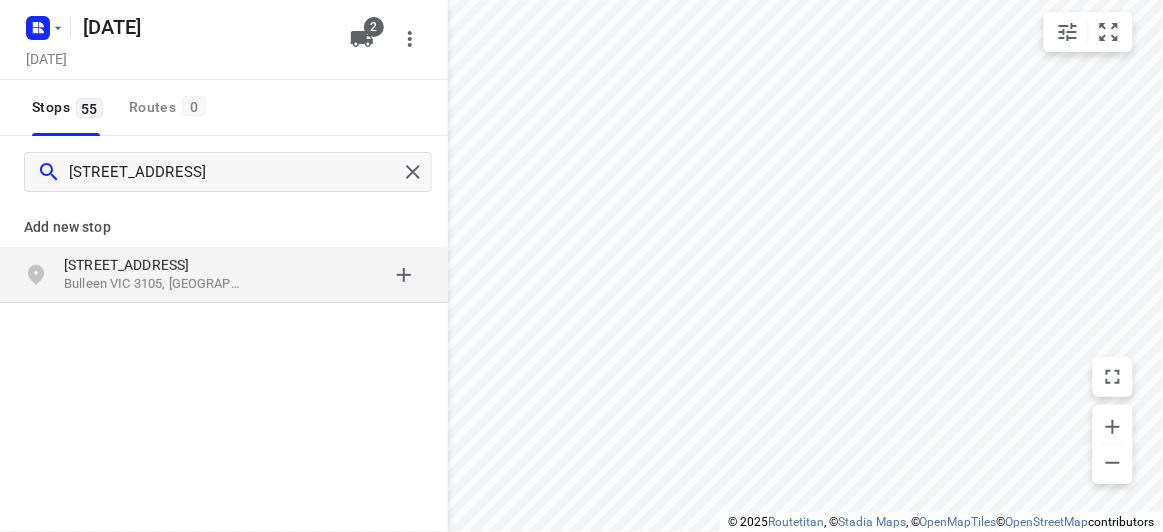 click on "19 Panorama Court" at bounding box center [166, 265] 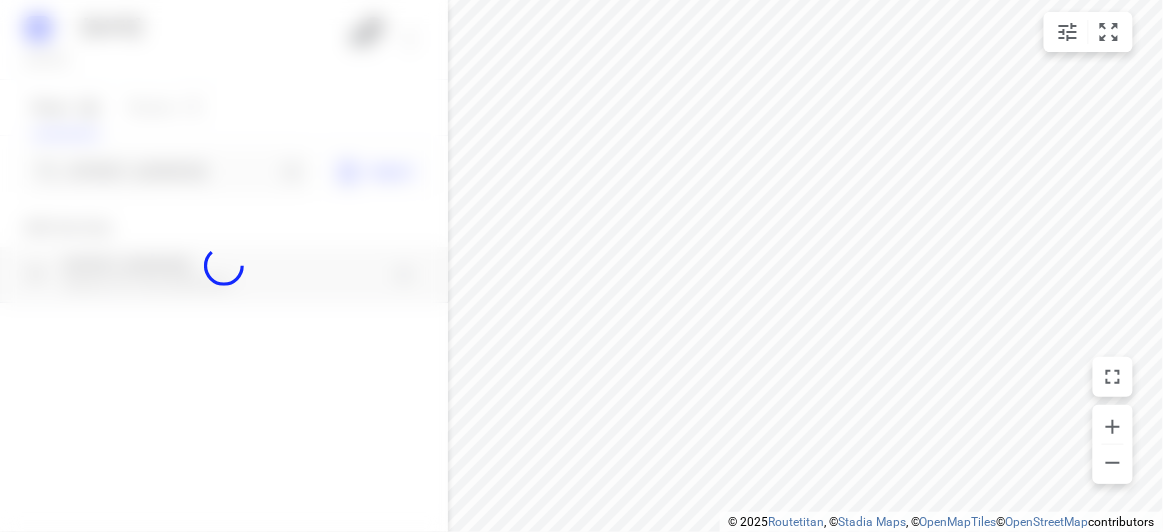 click at bounding box center [224, 266] 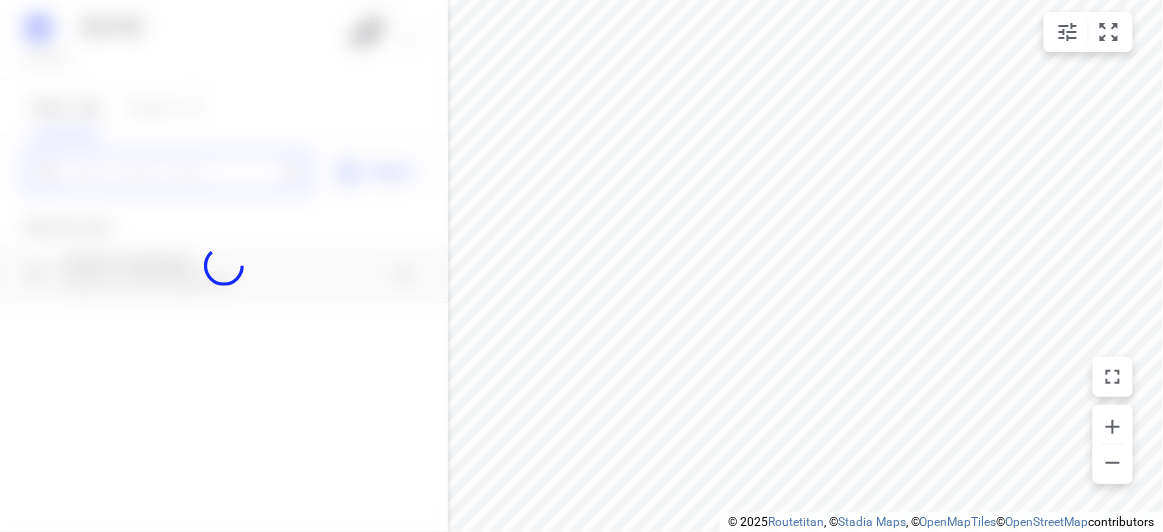 scroll, scrollTop: 0, scrollLeft: 0, axis: both 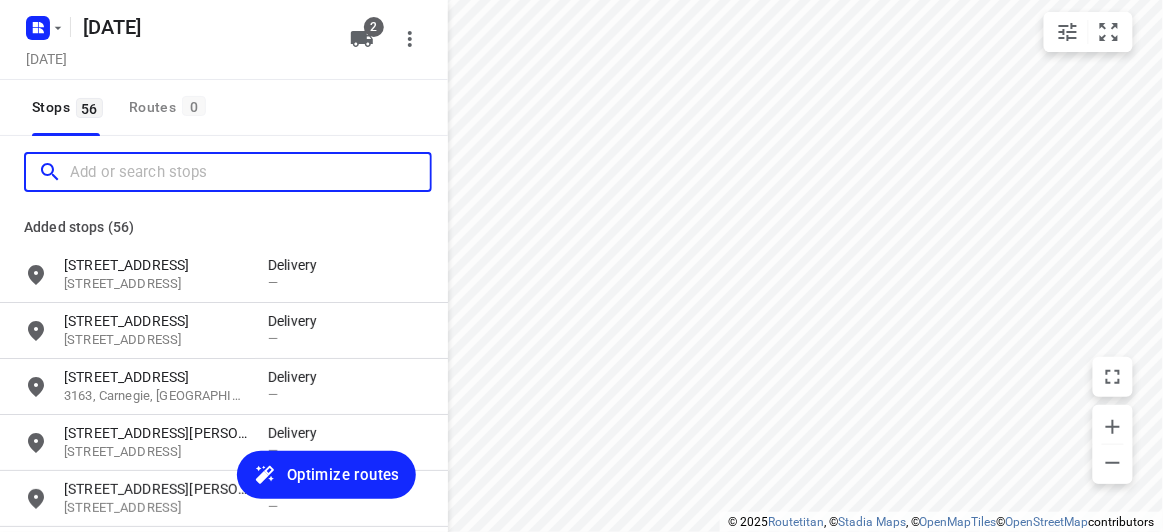 paste on "5 Earls court Mulgrave 3170" 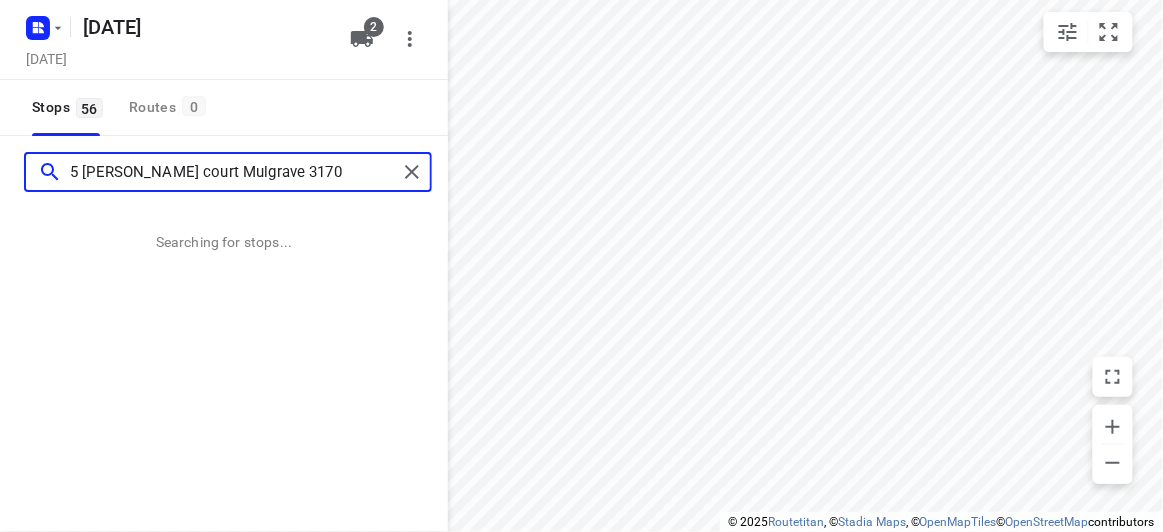 type on "5 Earls court Mulgrave 3170" 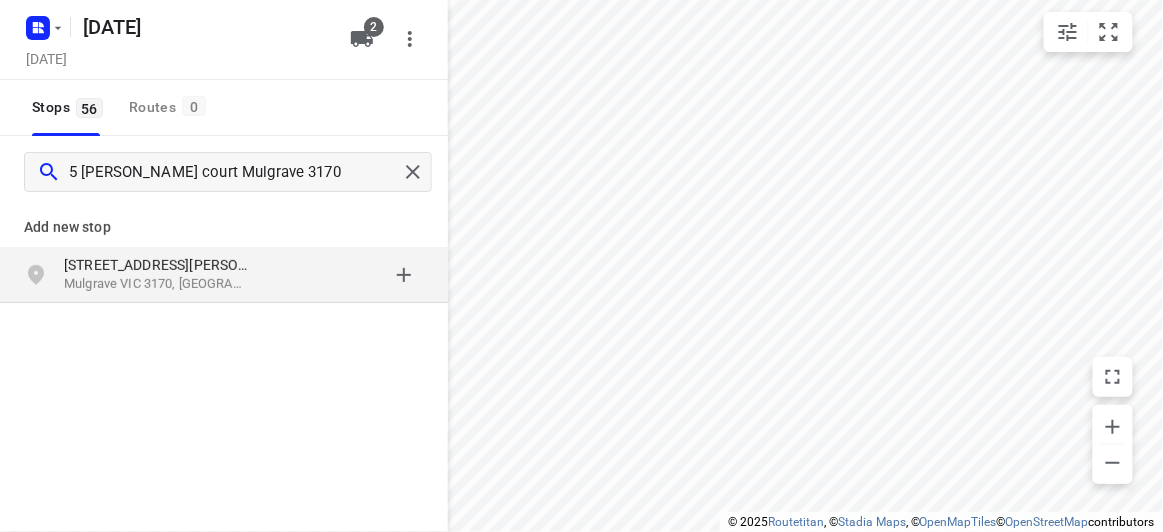 click on "5 Earls Court  Mulgrave VIC 3170, Australia" at bounding box center [224, 275] 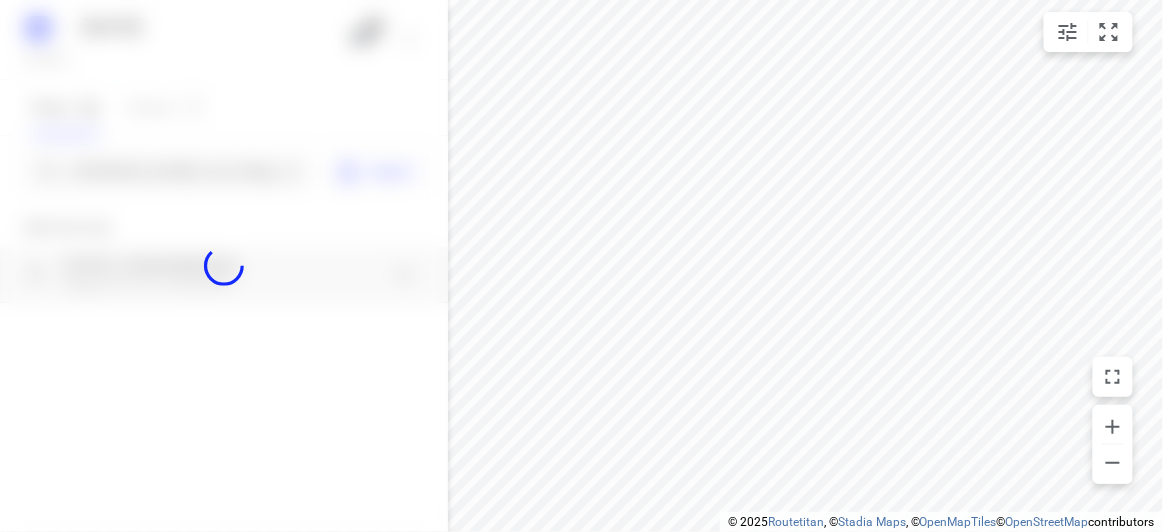 click at bounding box center [224, 266] 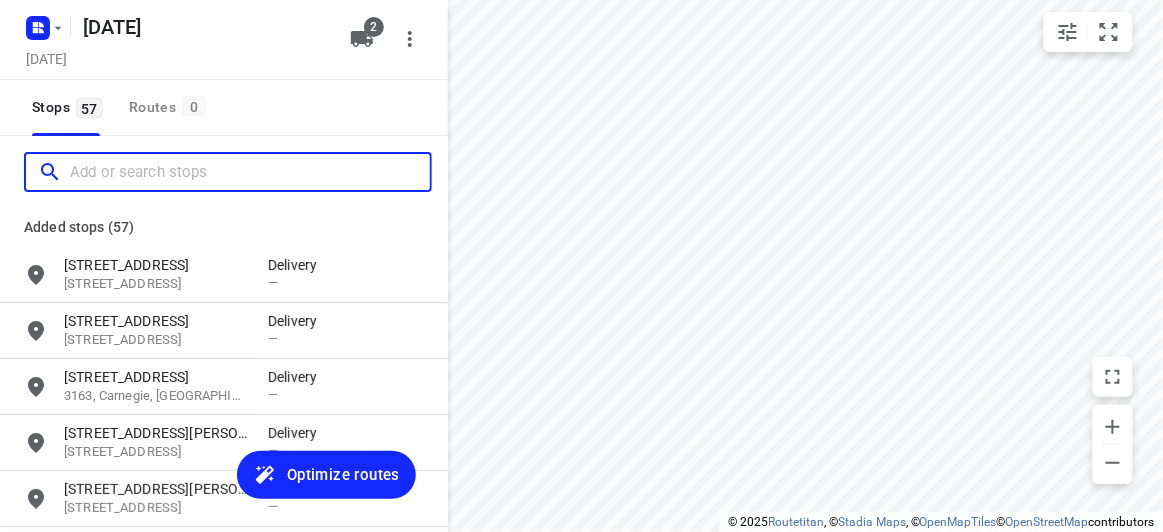 paste on "59 freemantle drive Wantirna south 3152" 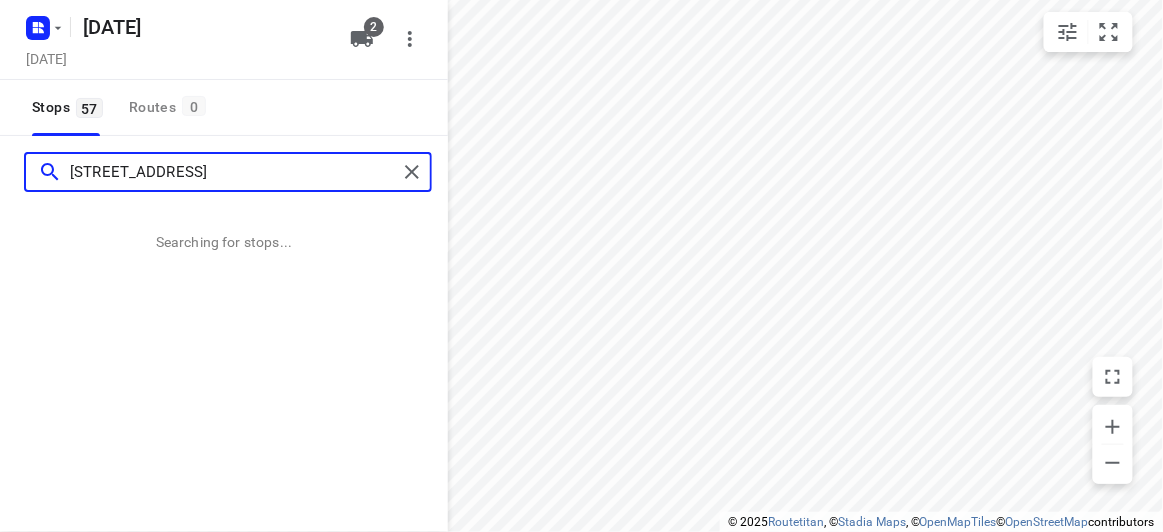 type on "59 freemantle drive Wantirna south 3152" 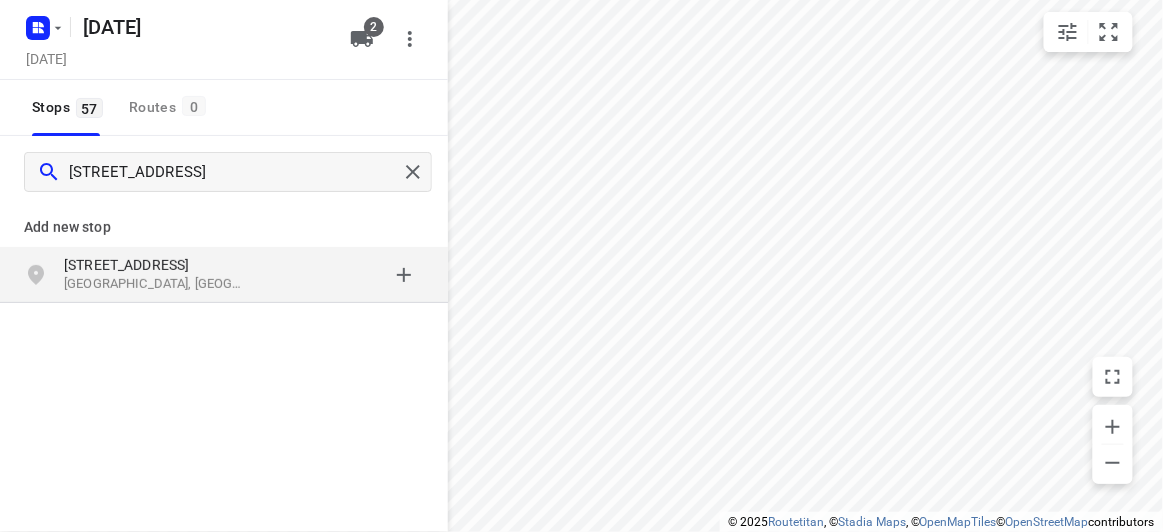 click on "Add new stop" at bounding box center [224, 227] 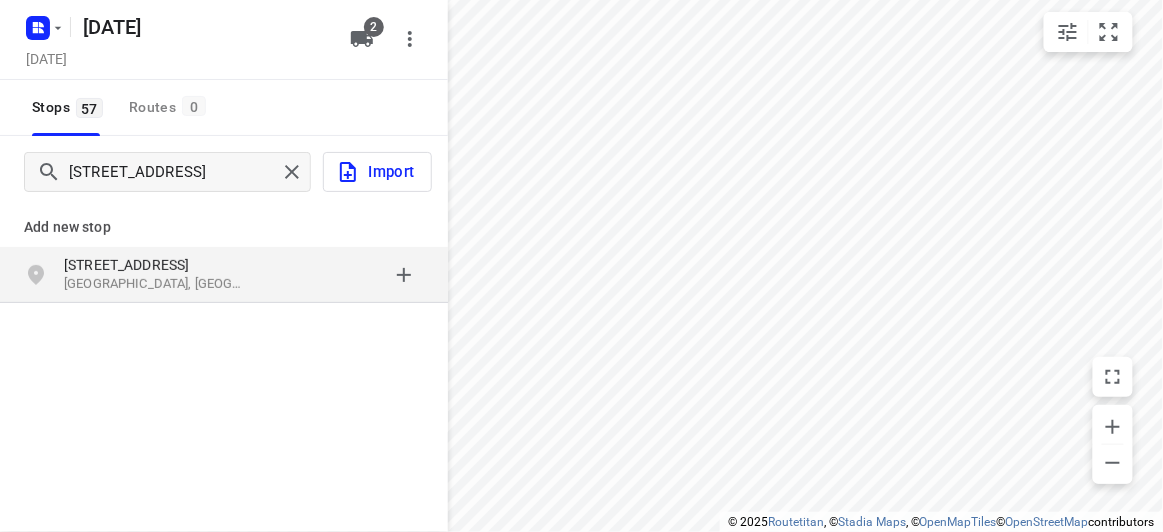click on "59 Freemantle Drive" at bounding box center (156, 265) 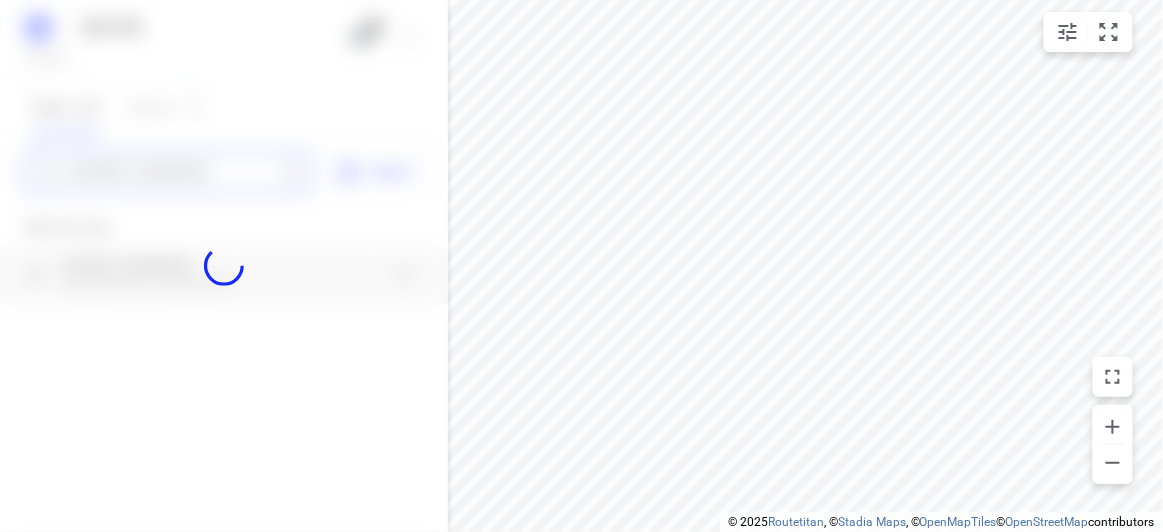 type 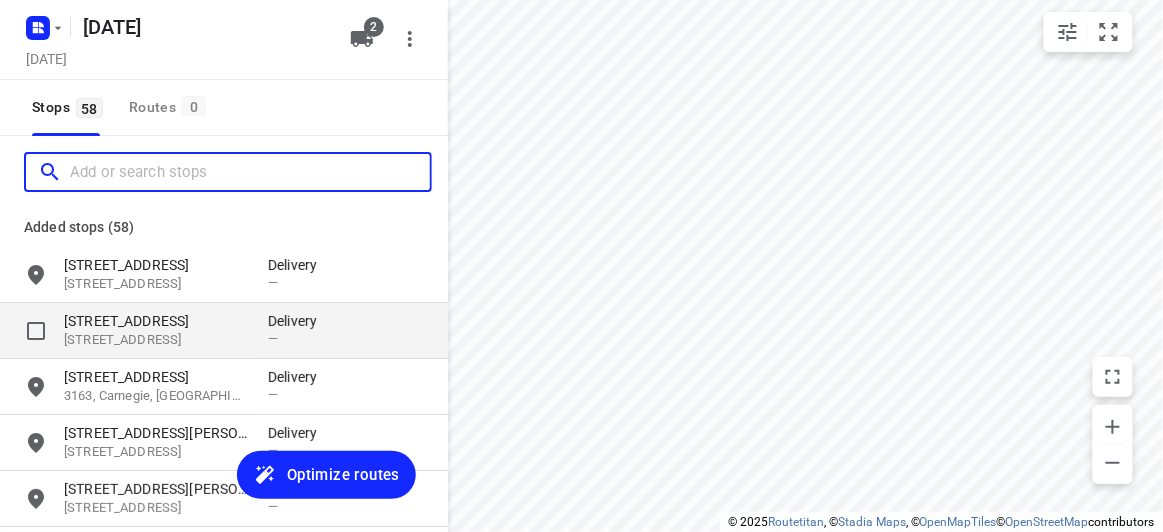 scroll, scrollTop: 0, scrollLeft: 0, axis: both 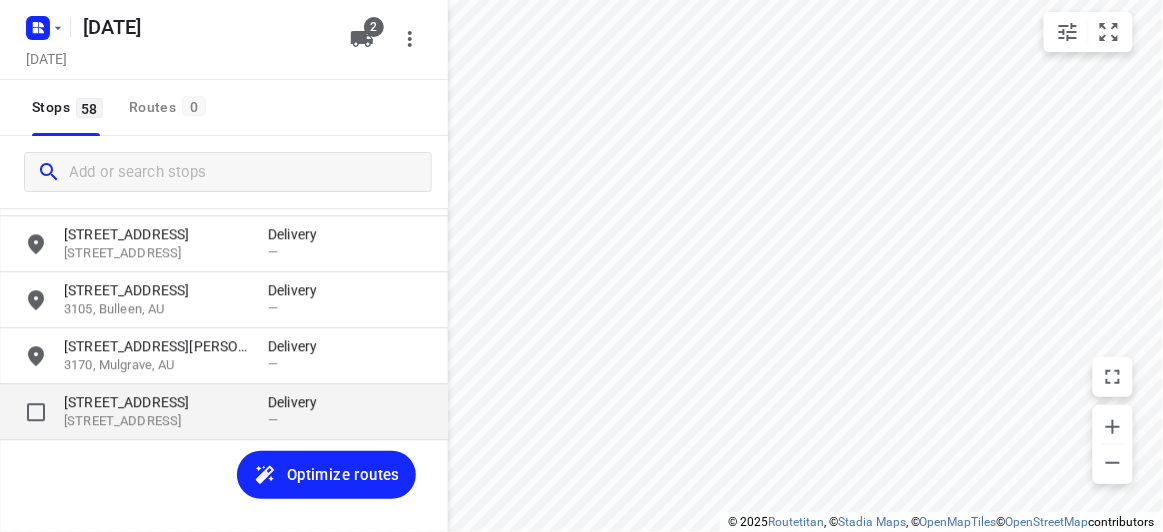 click on "[STREET_ADDRESS]" at bounding box center (156, 421) 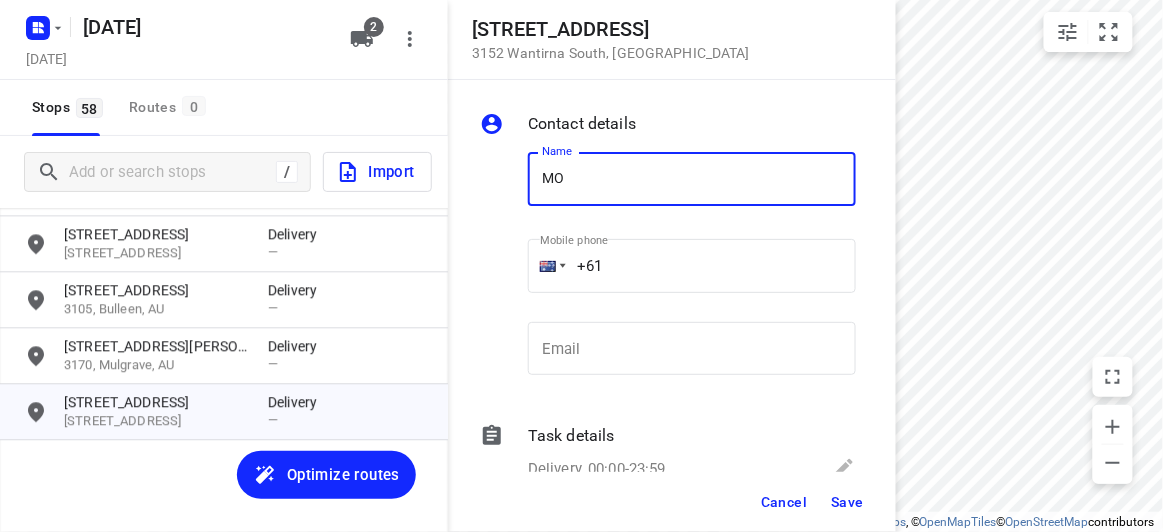 type on "[PERSON_NAME]" 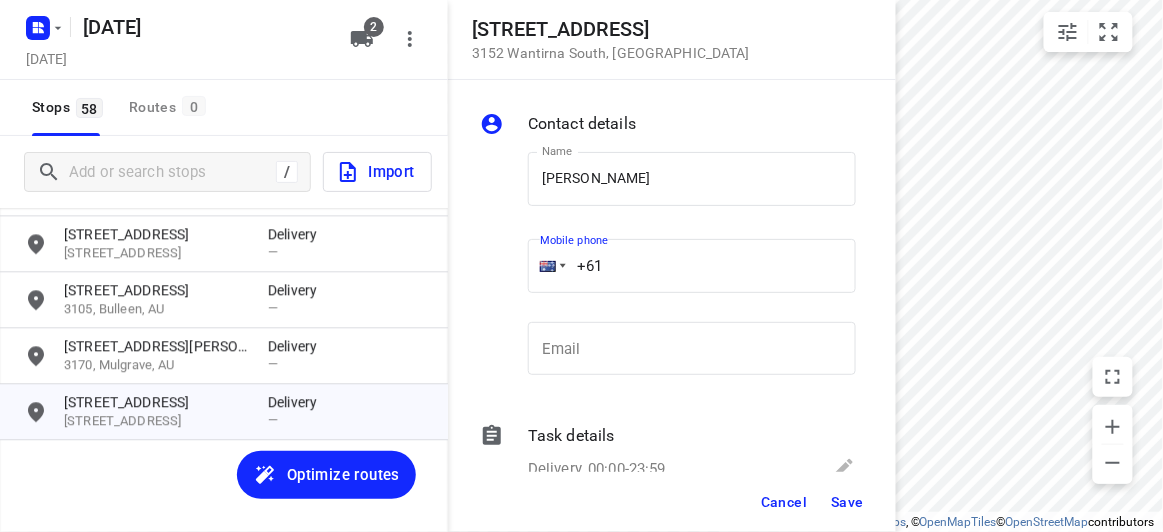 click on "+61" at bounding box center [692, 266] 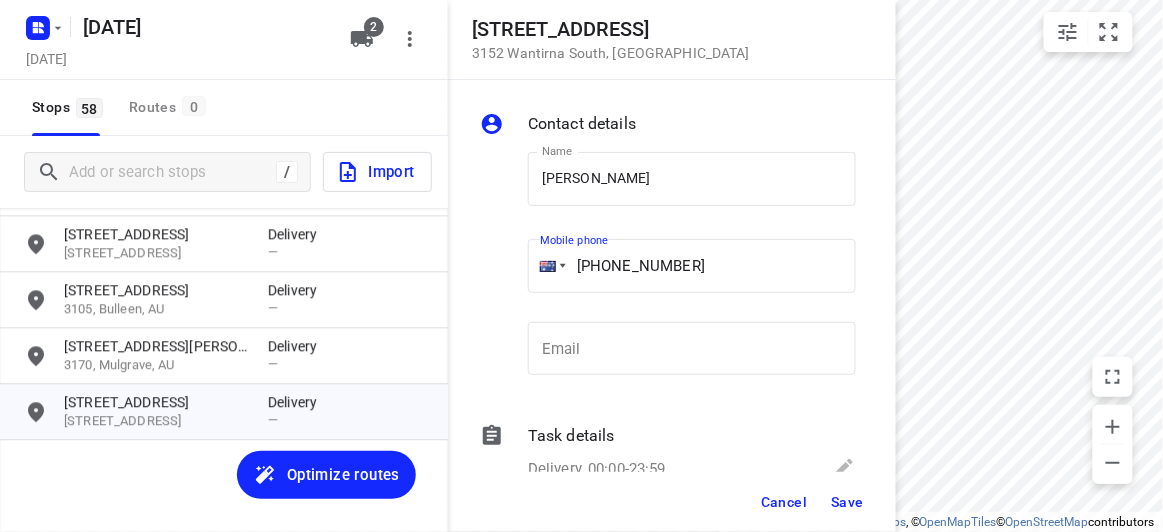 click on "+61 0452571030" at bounding box center [692, 266] 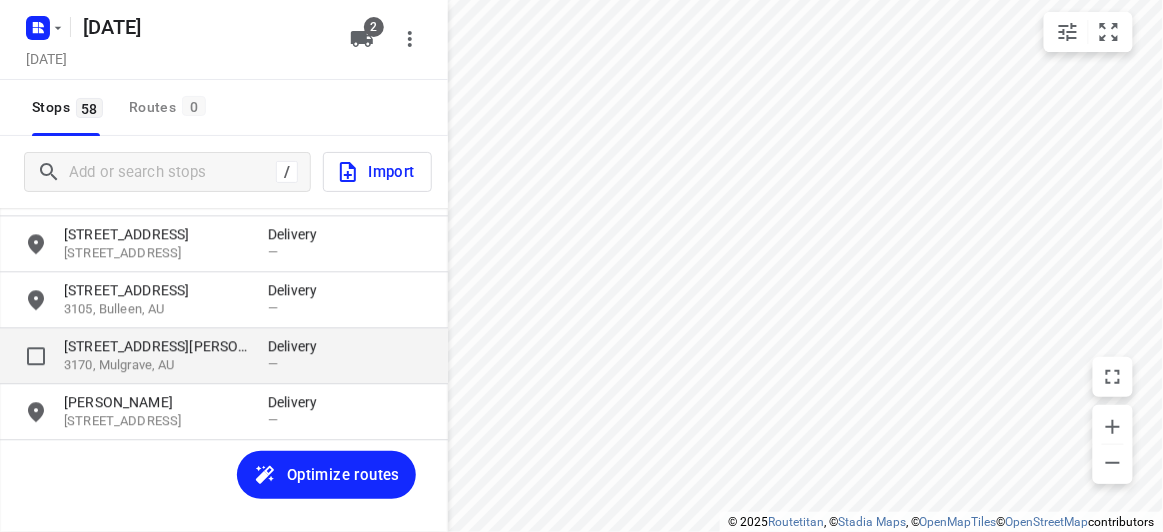 click on "5 Earls Court" at bounding box center [156, 346] 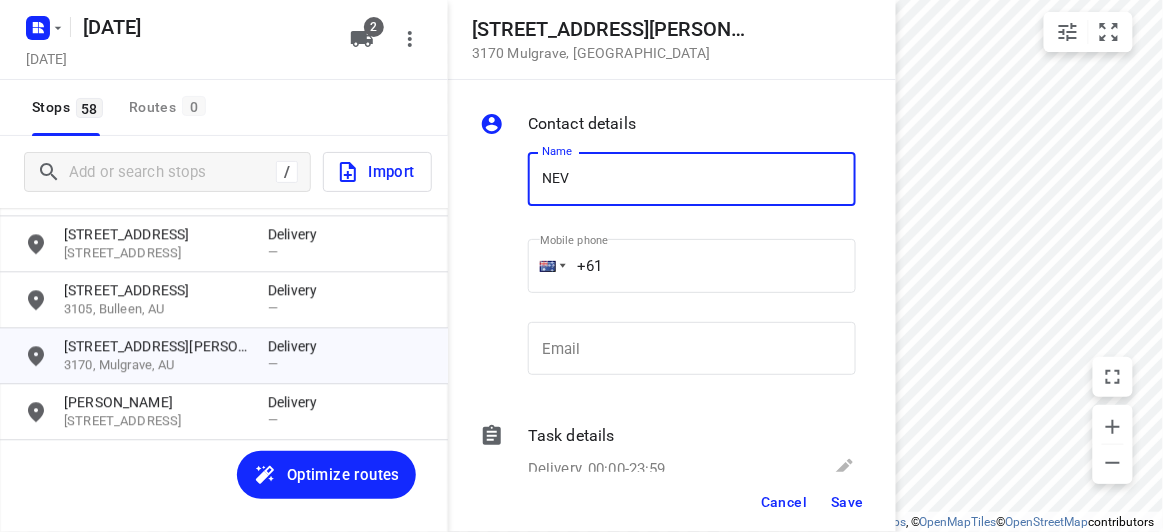 type on "[PERSON_NAME]" 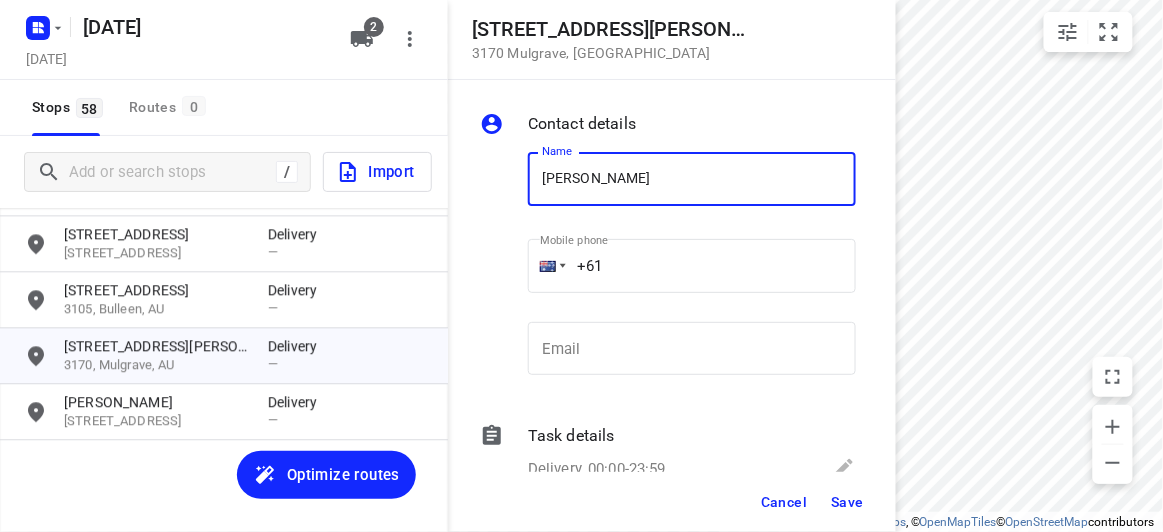click on "+61" at bounding box center [692, 266] 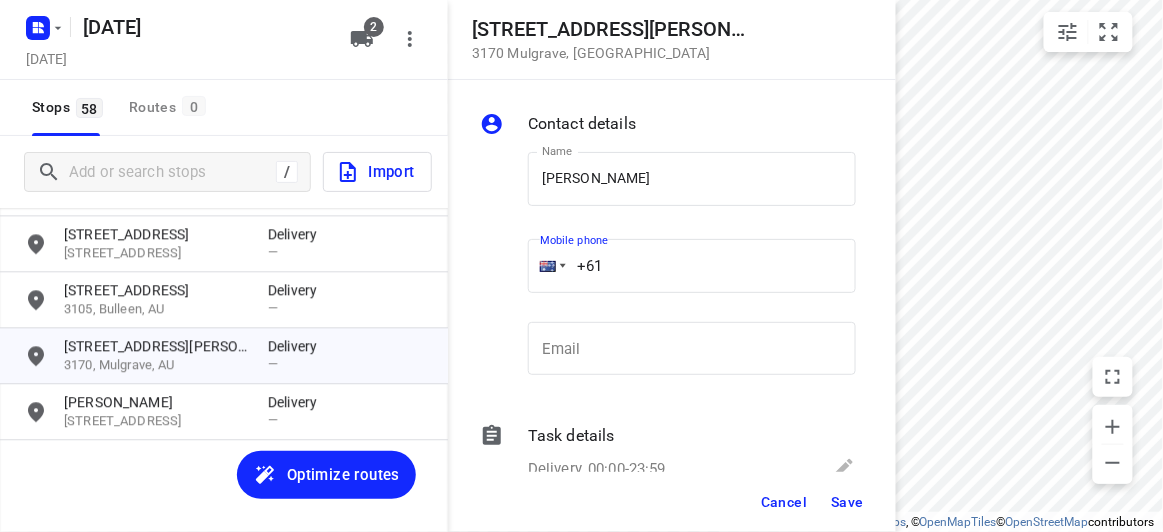 paste on "433614093" 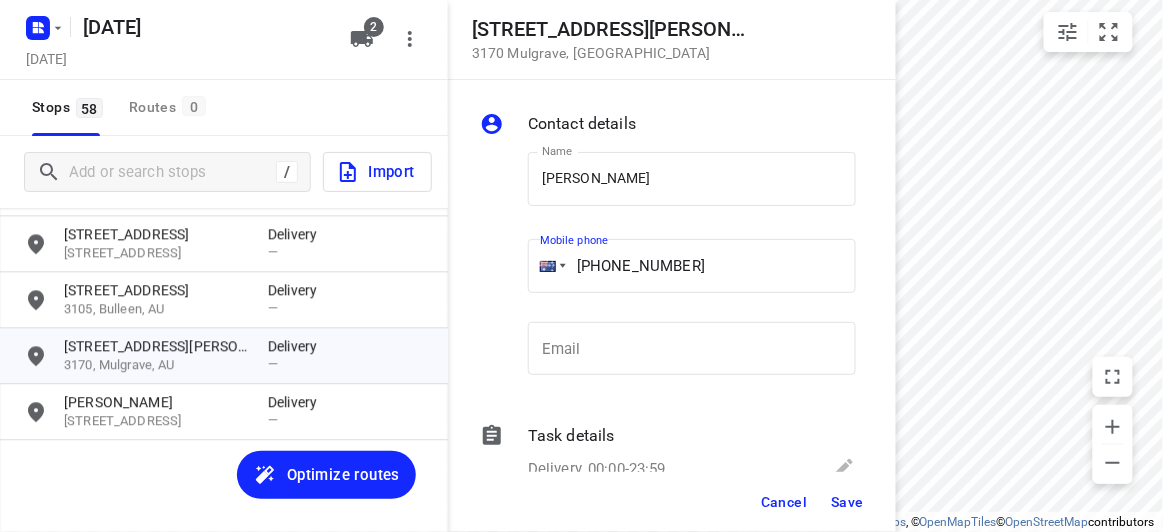 type on "+61 433614093" 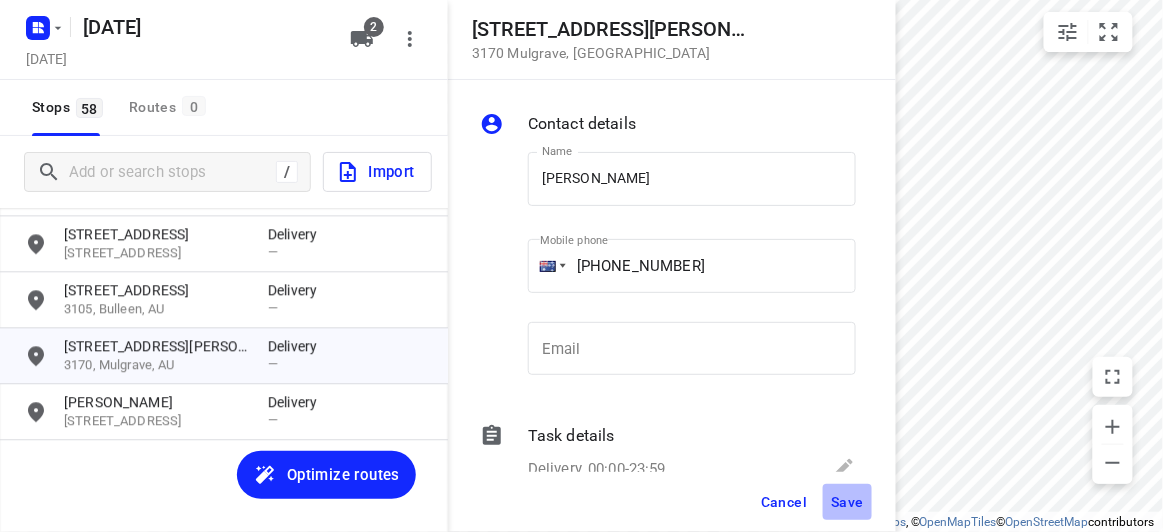 click on "Save" at bounding box center [847, 502] 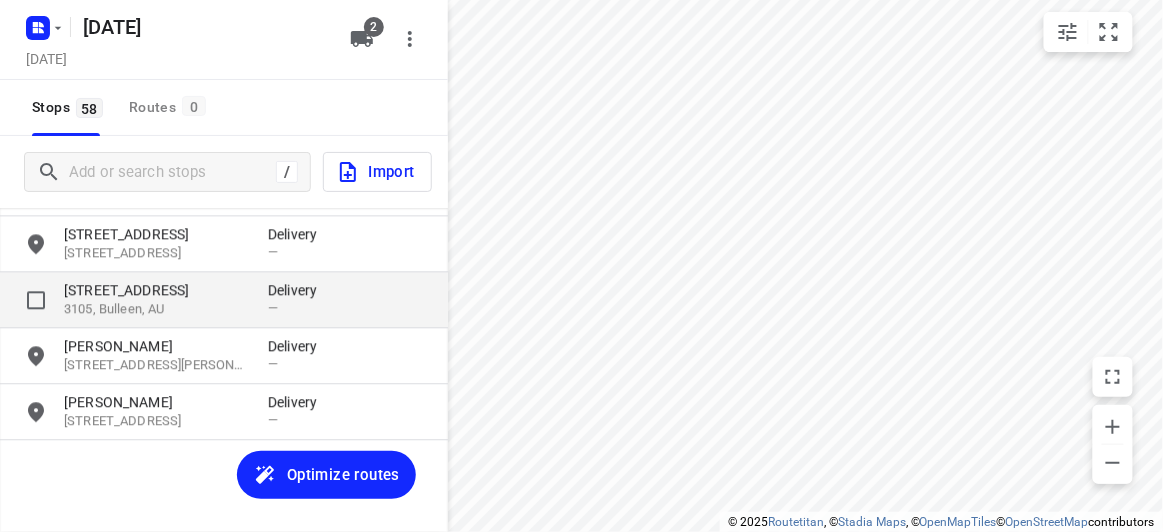 click on "19 Panorama Court" at bounding box center (156, 290) 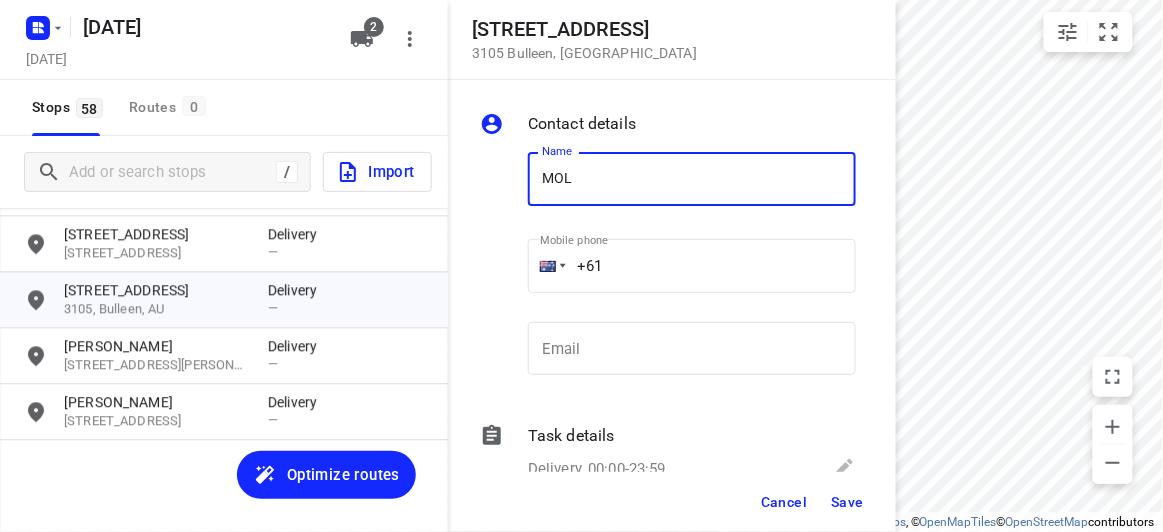 type on "[PERSON_NAME]" 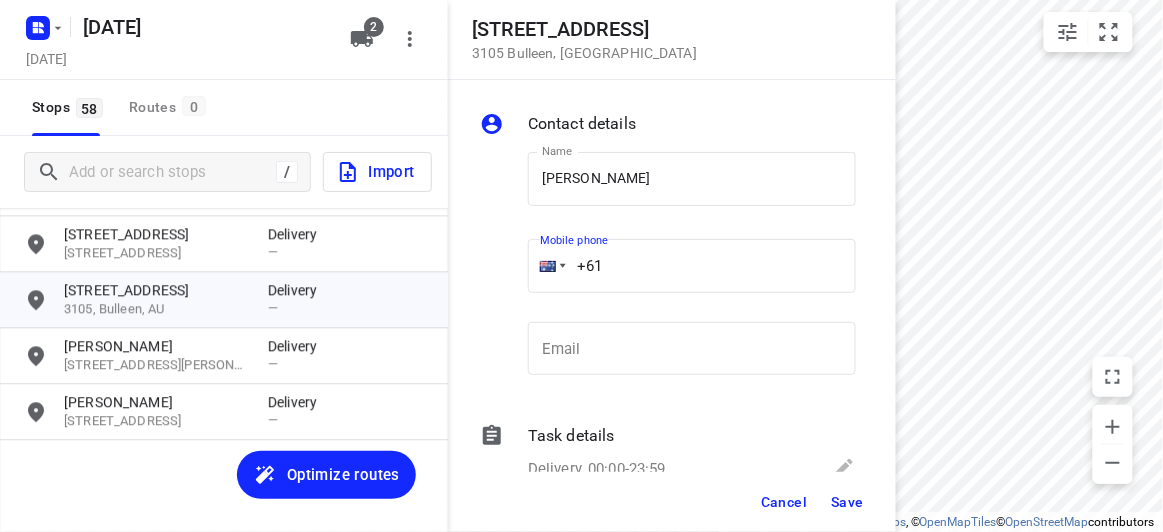 click on "+61" at bounding box center [692, 266] 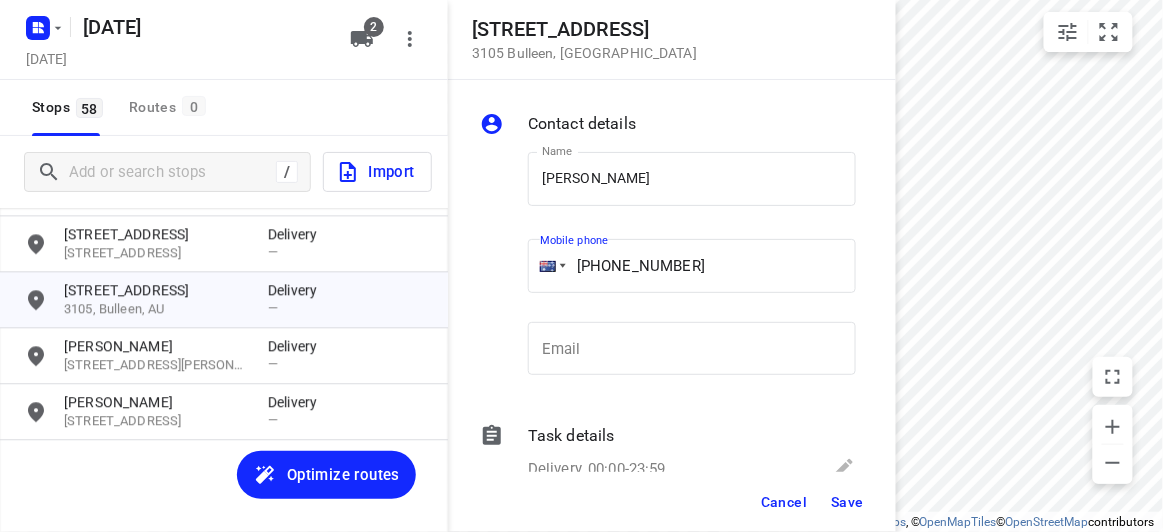 type on "+61 433614093" 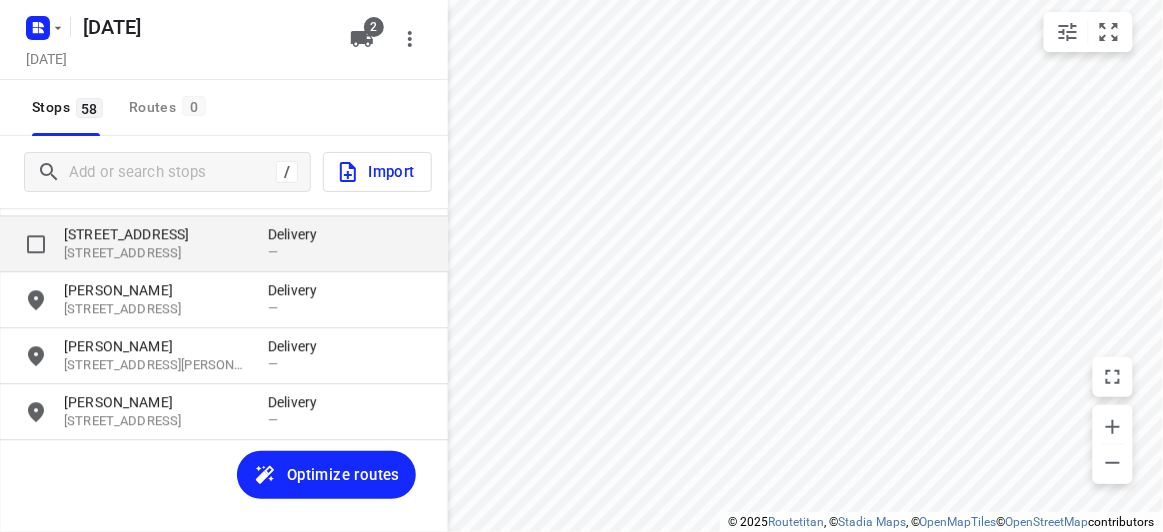 click on "421 Middleborough Road" at bounding box center [156, 234] 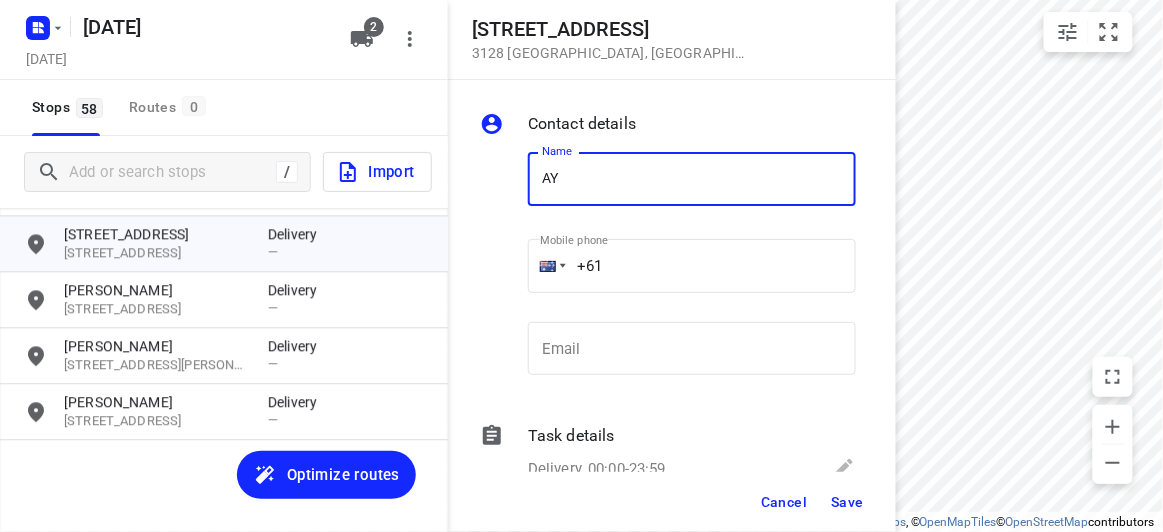 click on "AY" at bounding box center [692, 179] 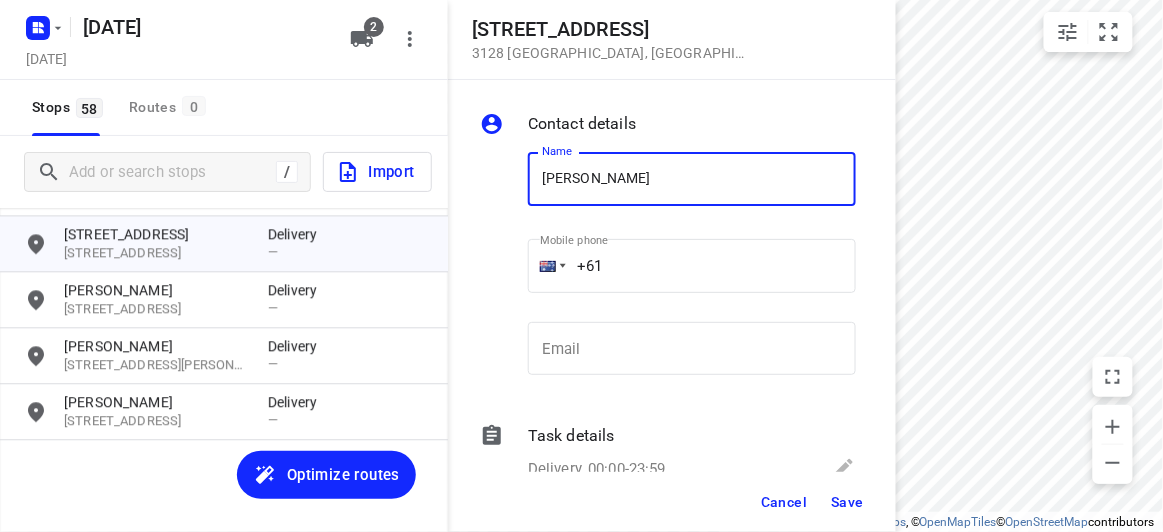 drag, startPoint x: 615, startPoint y: 188, endPoint x: 627, endPoint y: 202, distance: 18.439089 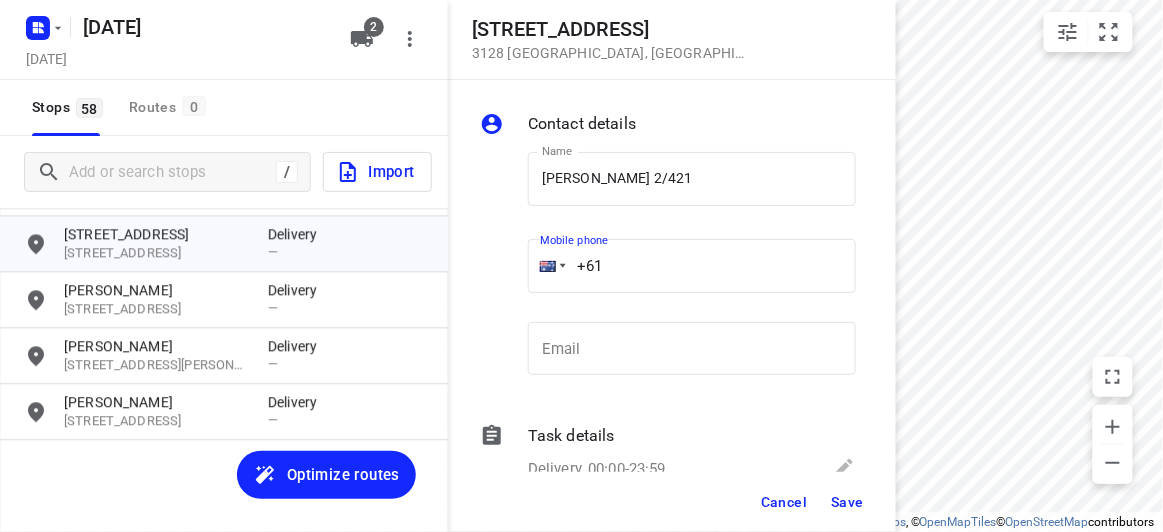 click on "+61" at bounding box center [692, 266] 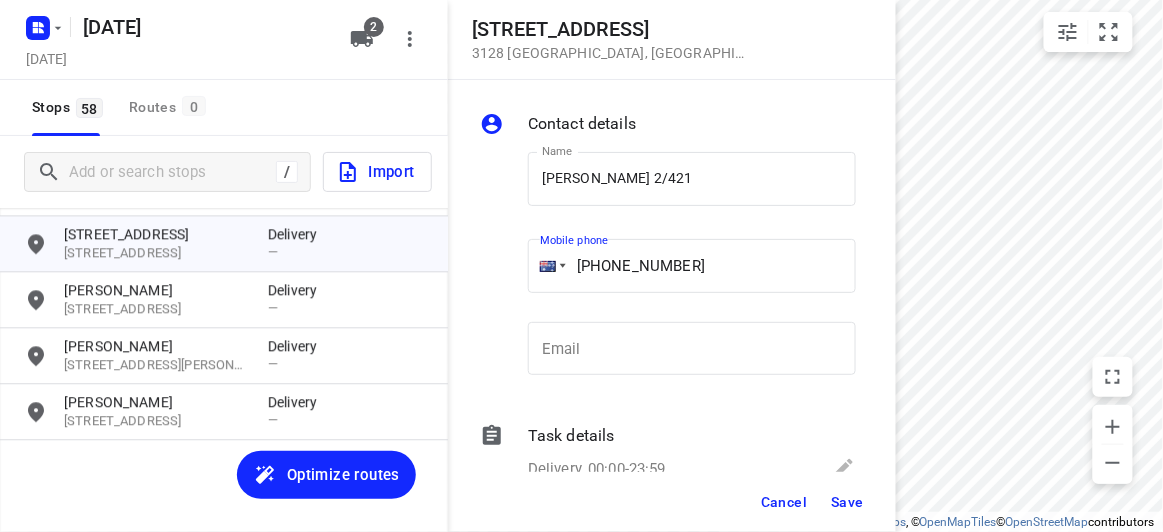 type on "+61 450581186" 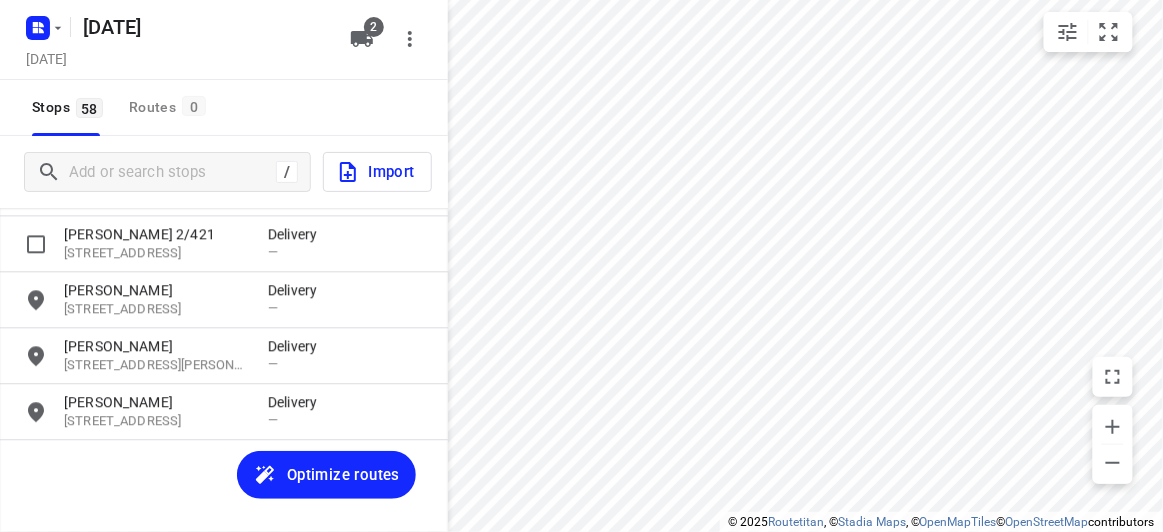 scroll, scrollTop: 2873, scrollLeft: 0, axis: vertical 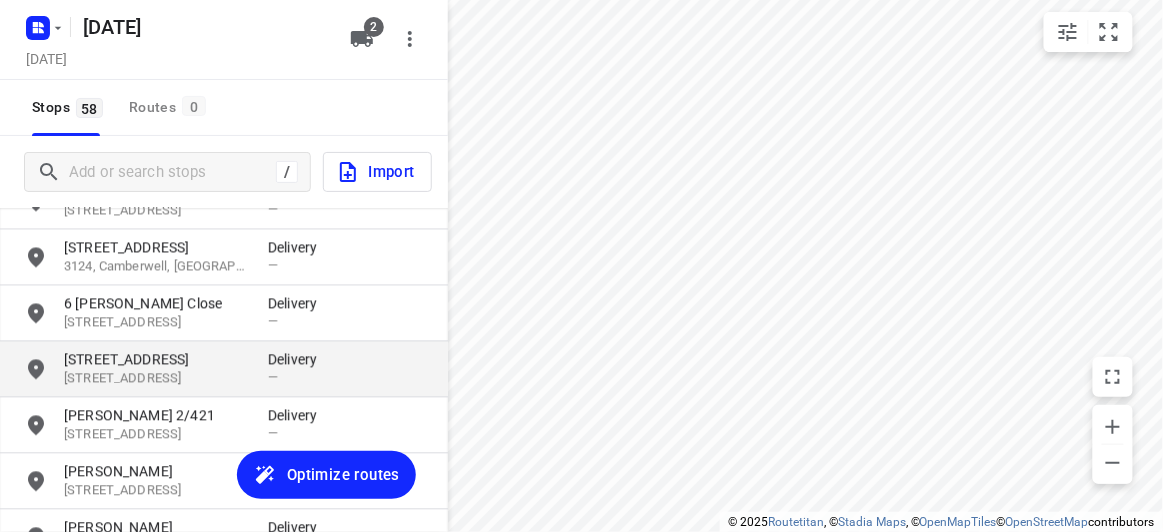 click on "[STREET_ADDRESS]" at bounding box center [156, 379] 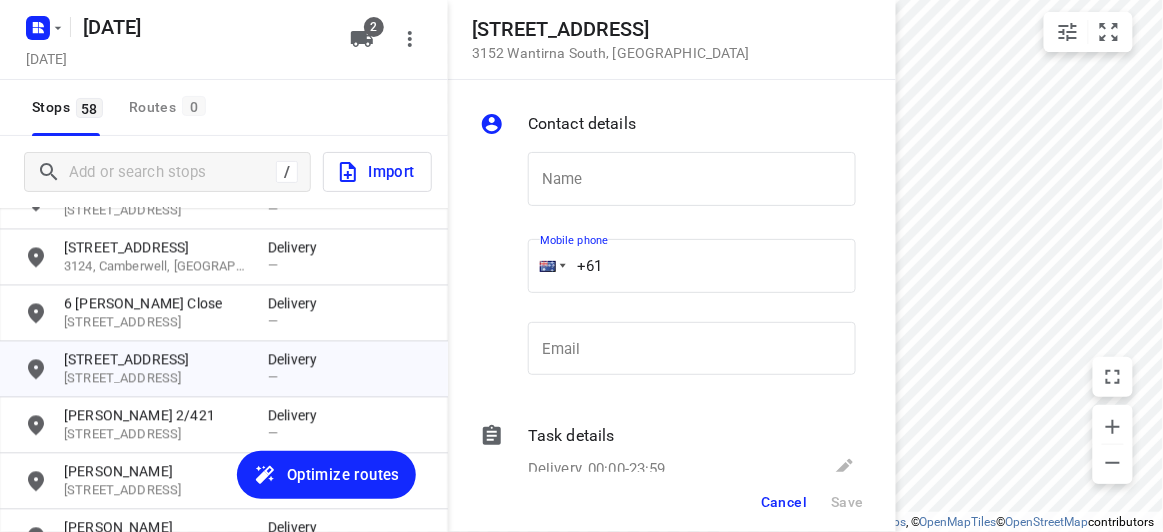 drag, startPoint x: 686, startPoint y: 262, endPoint x: 515, endPoint y: 264, distance: 171.01169 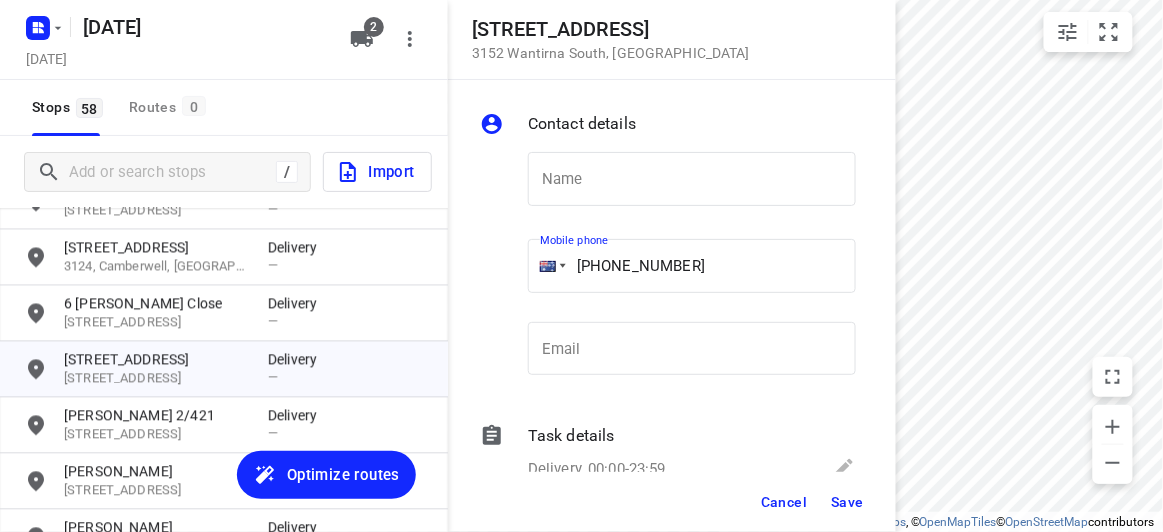 type on "[PHONE_NUMBER]" 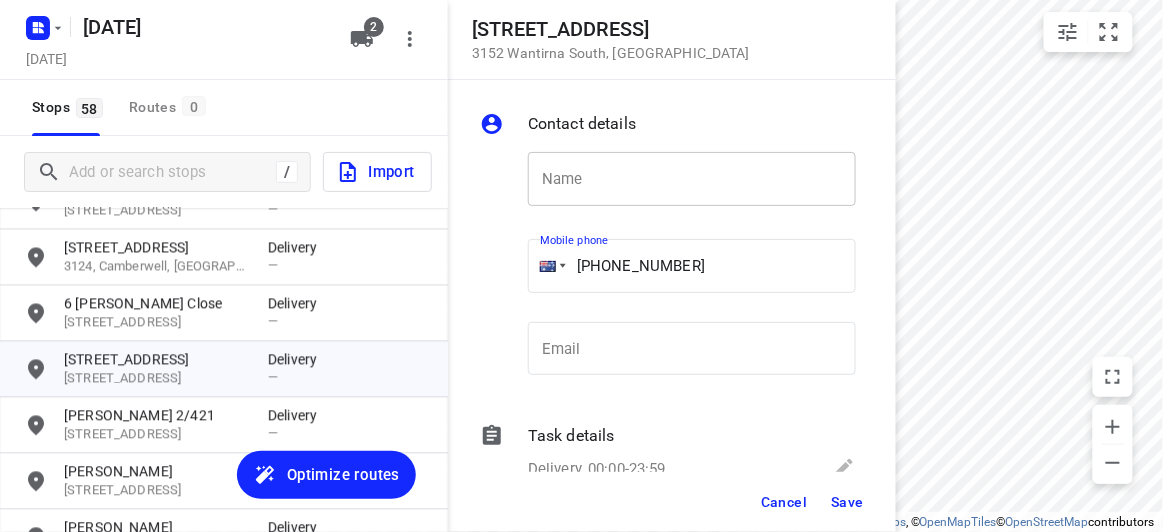 click at bounding box center [692, 179] 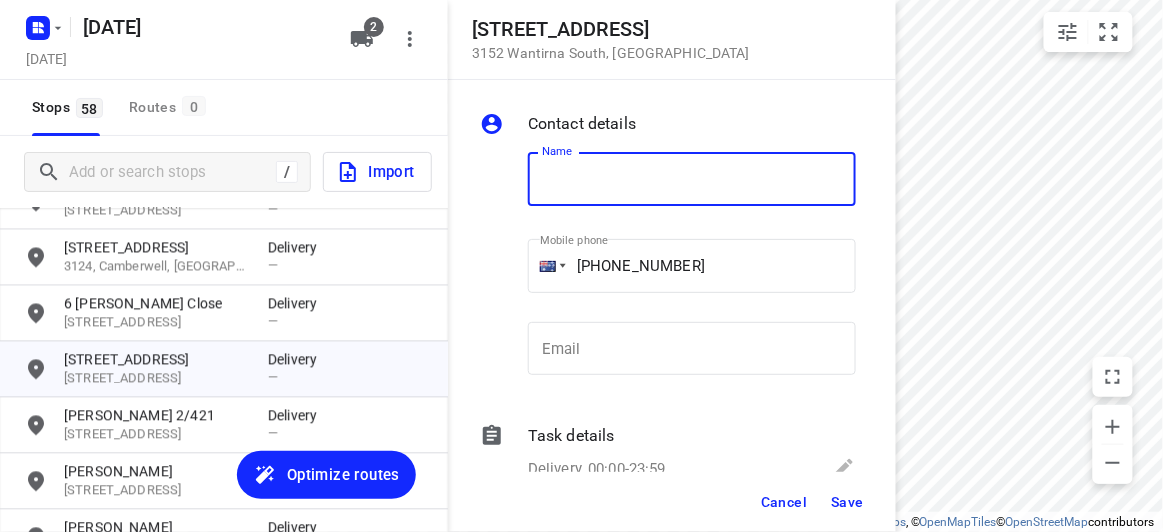 paste on "孝安" 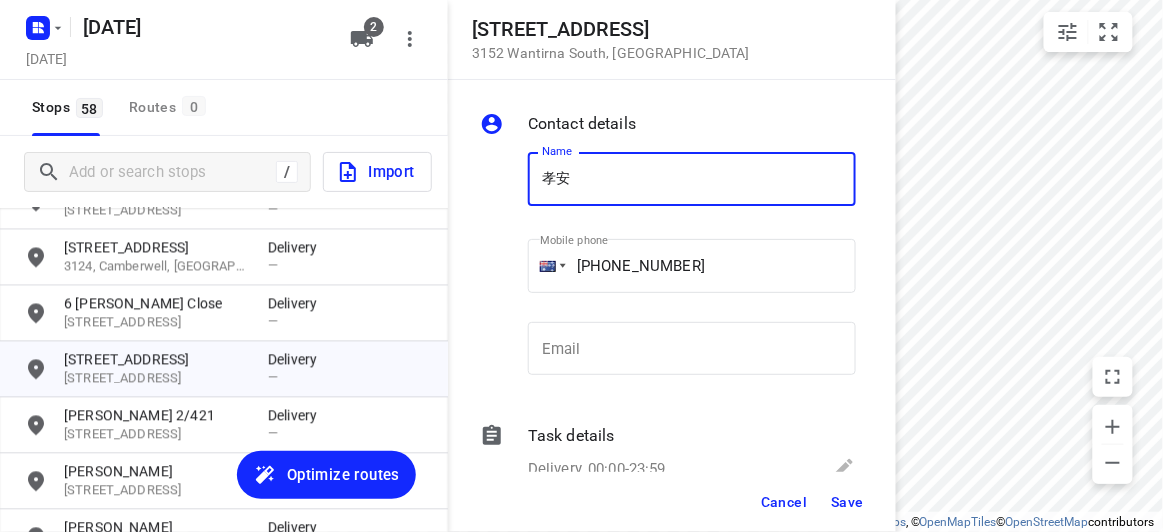 type on "孝安" 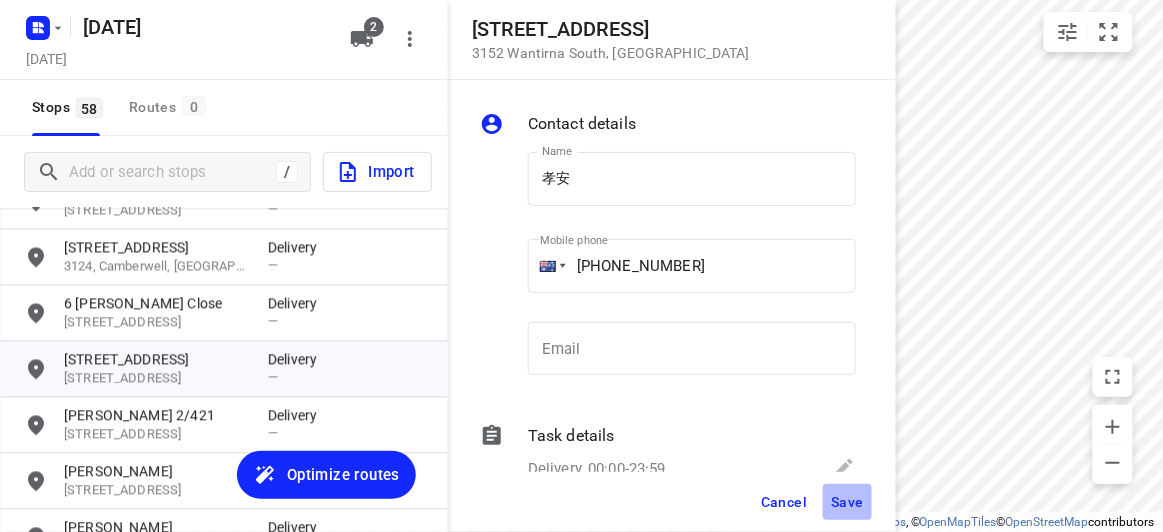 click on "Save" at bounding box center (847, 502) 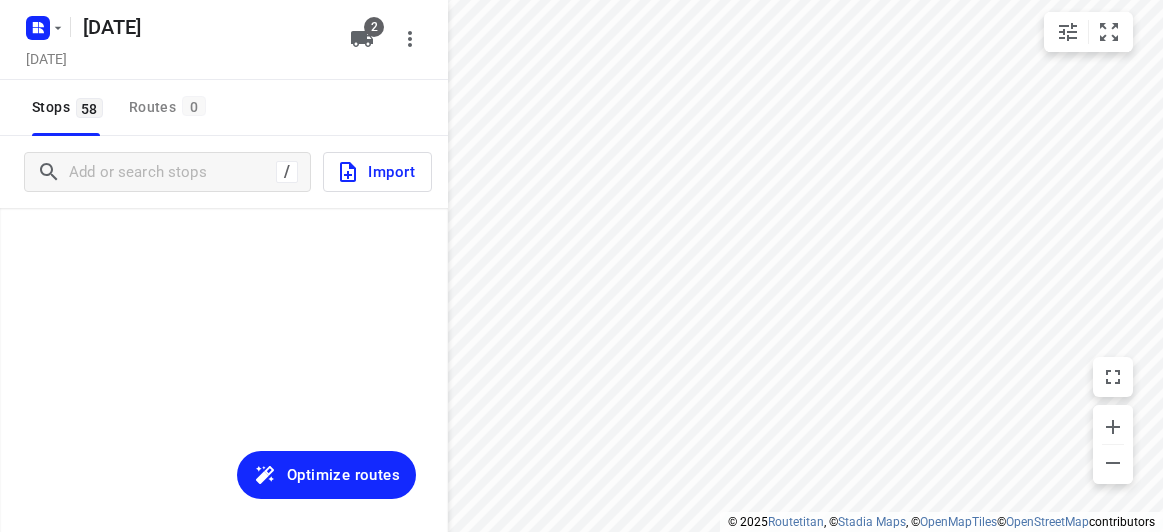 scroll, scrollTop: 0, scrollLeft: 0, axis: both 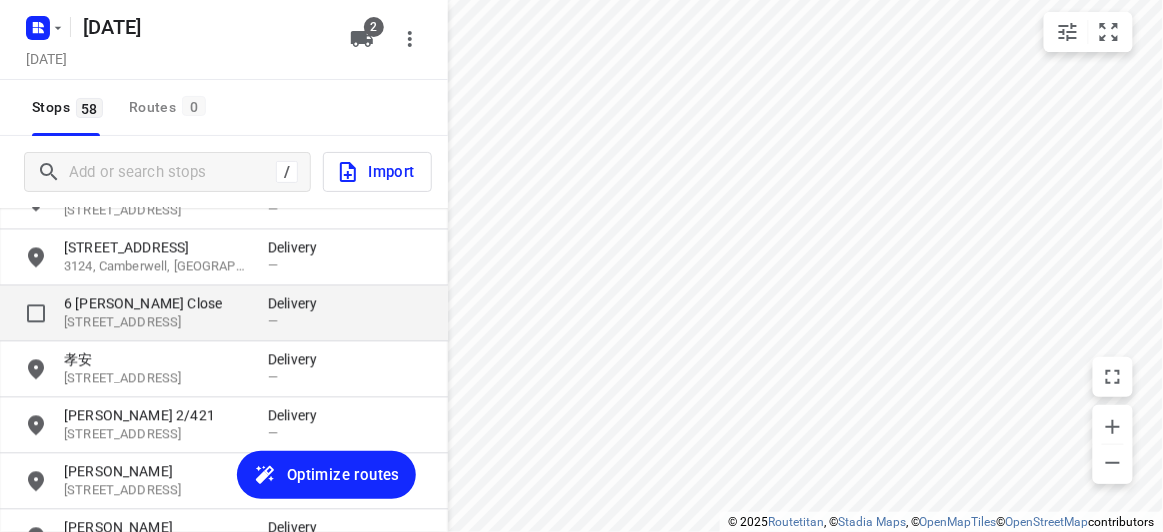 click on "6 [PERSON_NAME] Close" at bounding box center [156, 304] 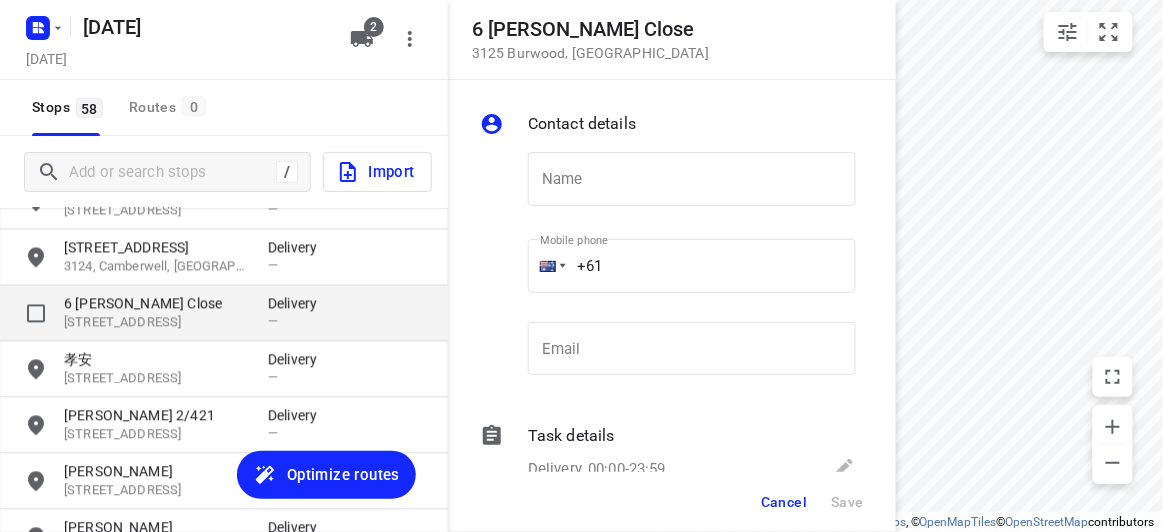 type on "H" 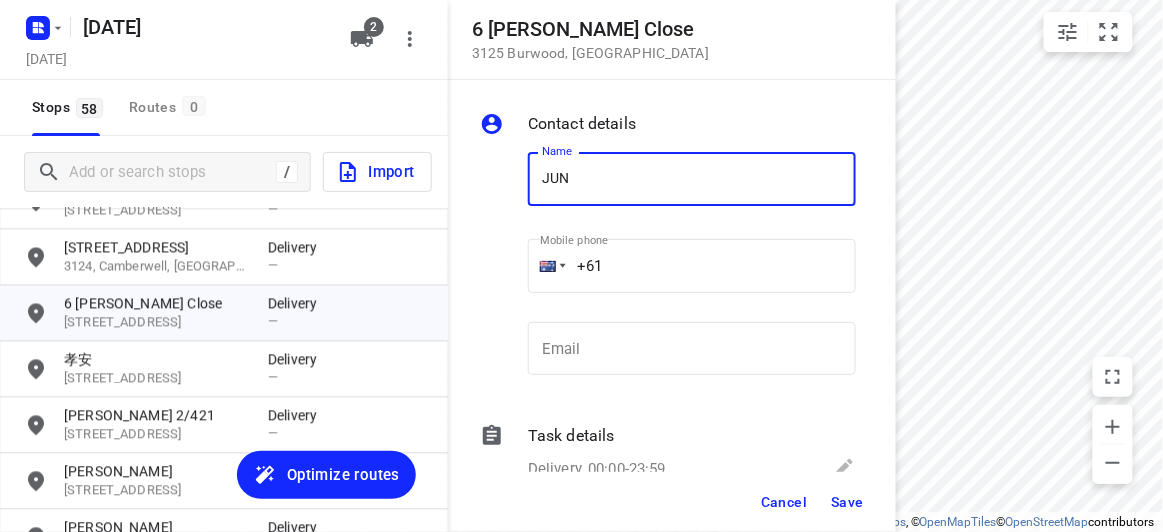type on "[PERSON_NAME]" 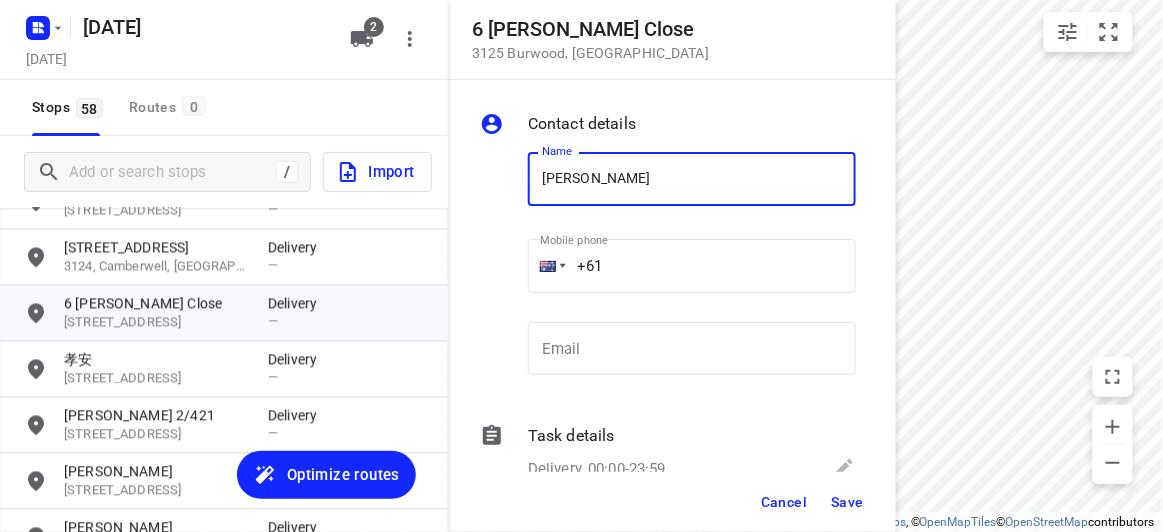 click on "+61" at bounding box center [692, 266] 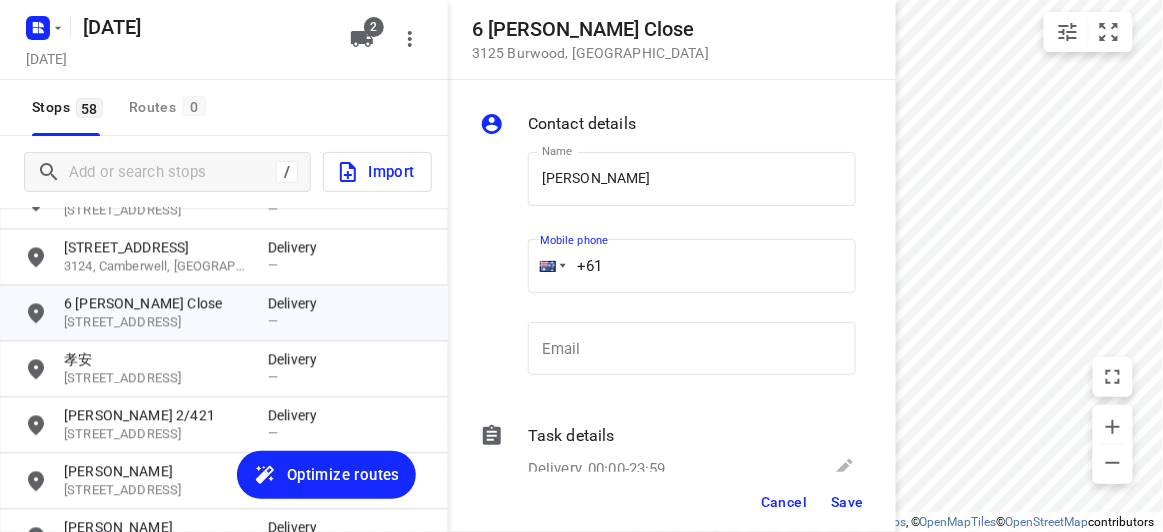 paste on "421218178" 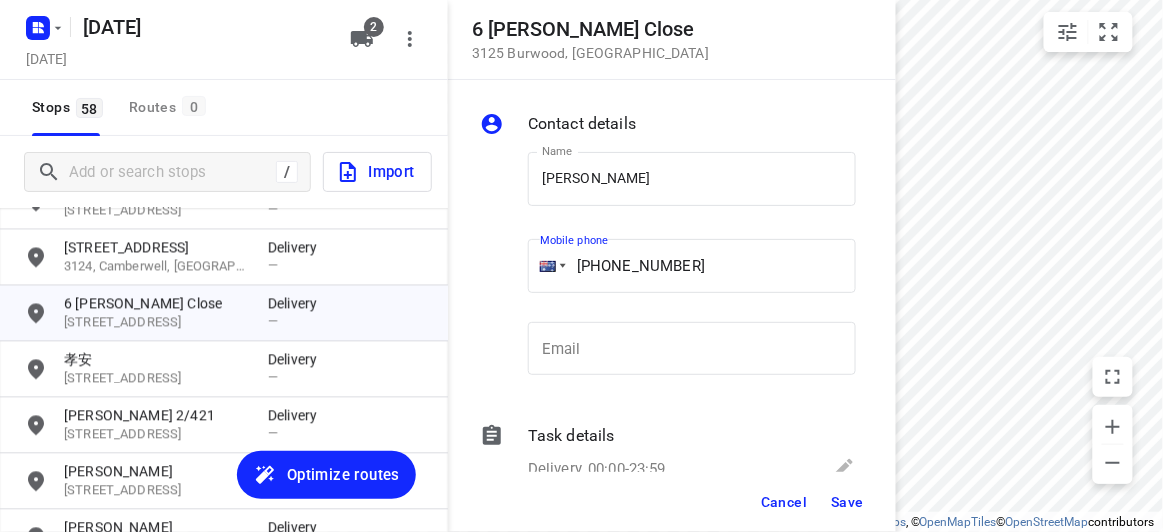 type on "[PHONE_NUMBER]" 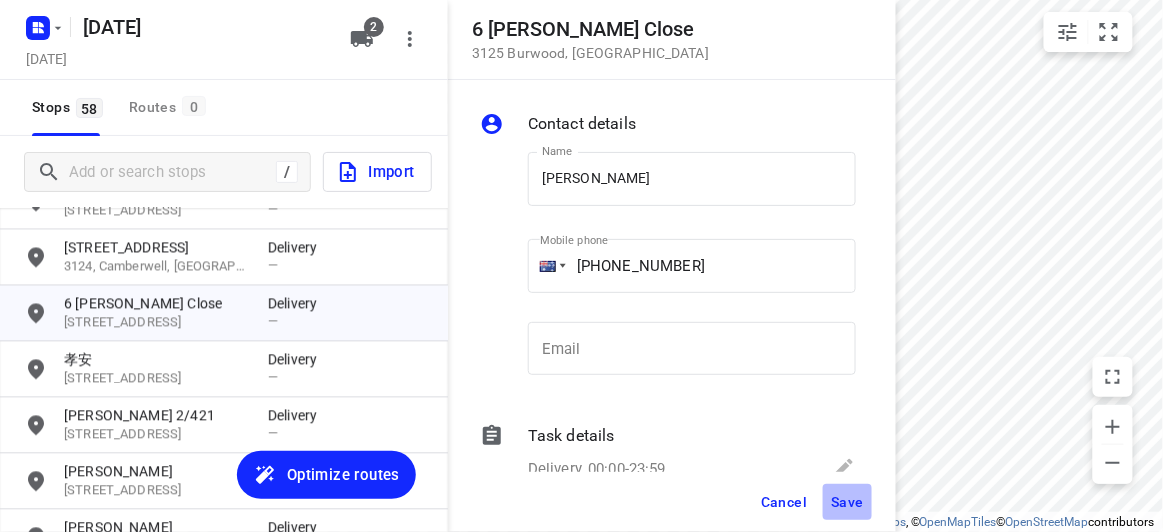 click on "Save" at bounding box center (847, 502) 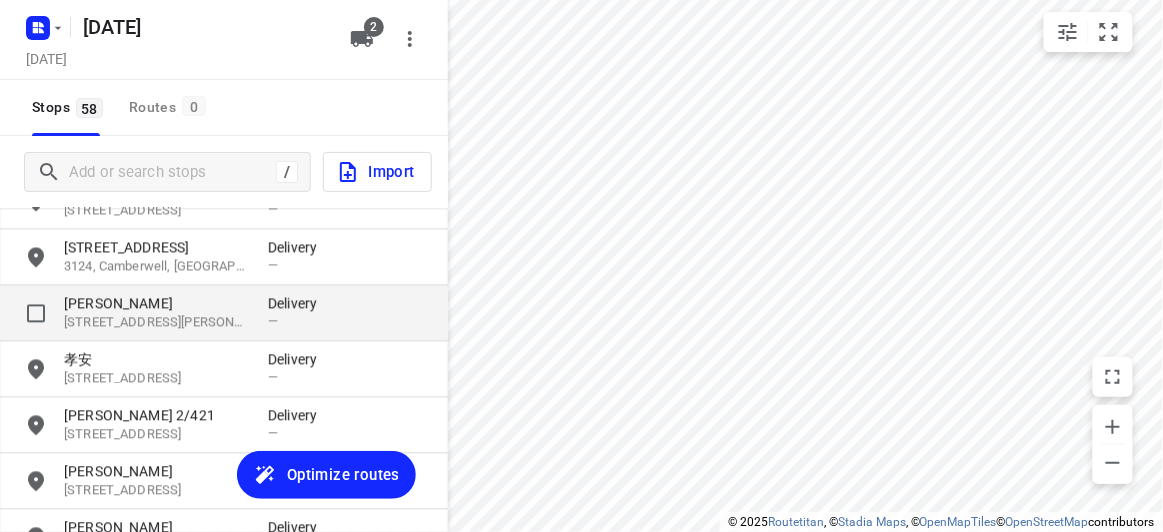 click on "[PERSON_NAME]" at bounding box center (156, 304) 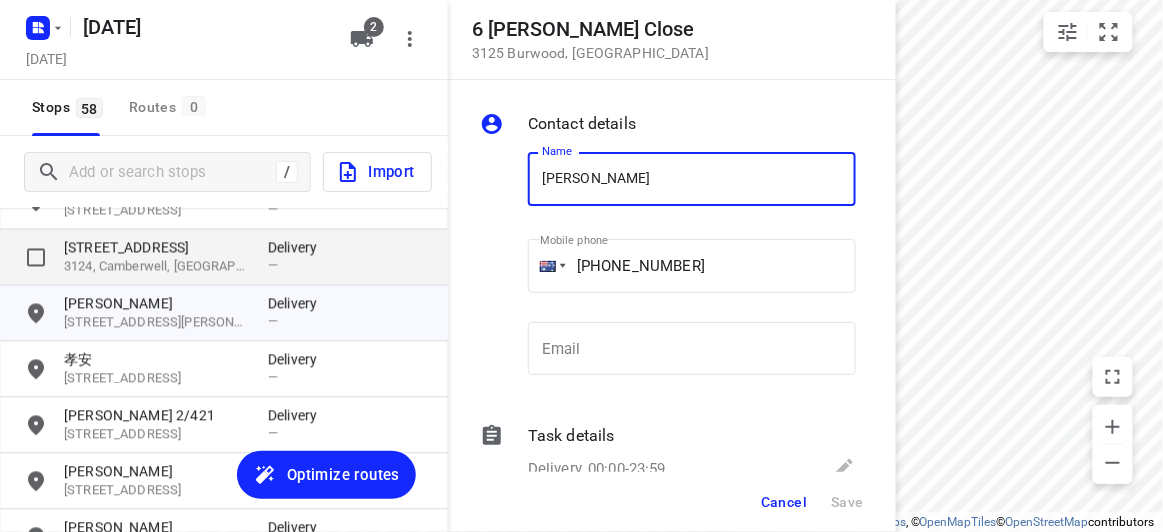 click on "3124, Camberwell, [GEOGRAPHIC_DATA]" at bounding box center [156, 267] 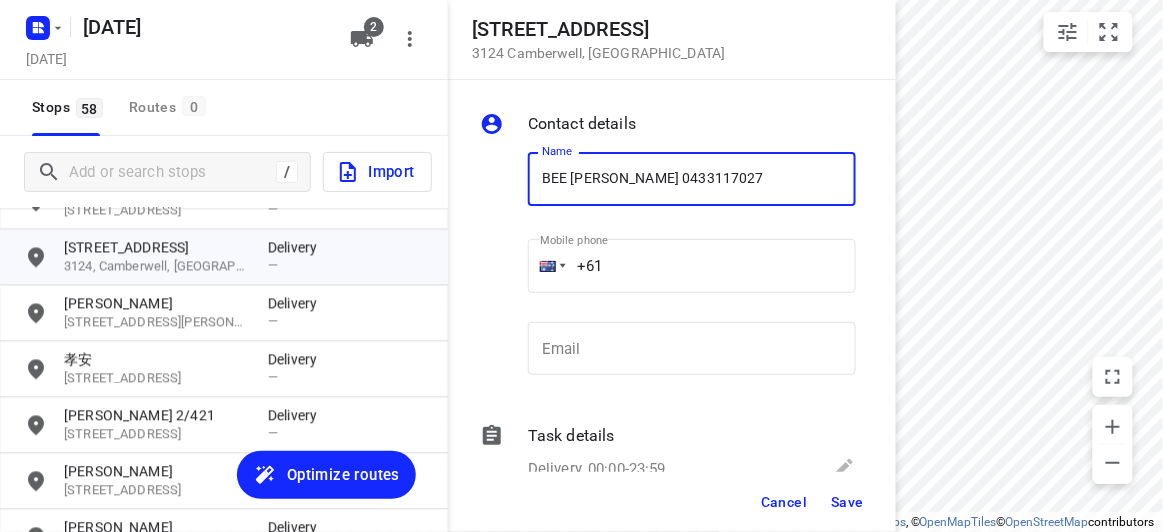 type on "BEE [PERSON_NAME] 0433117027" 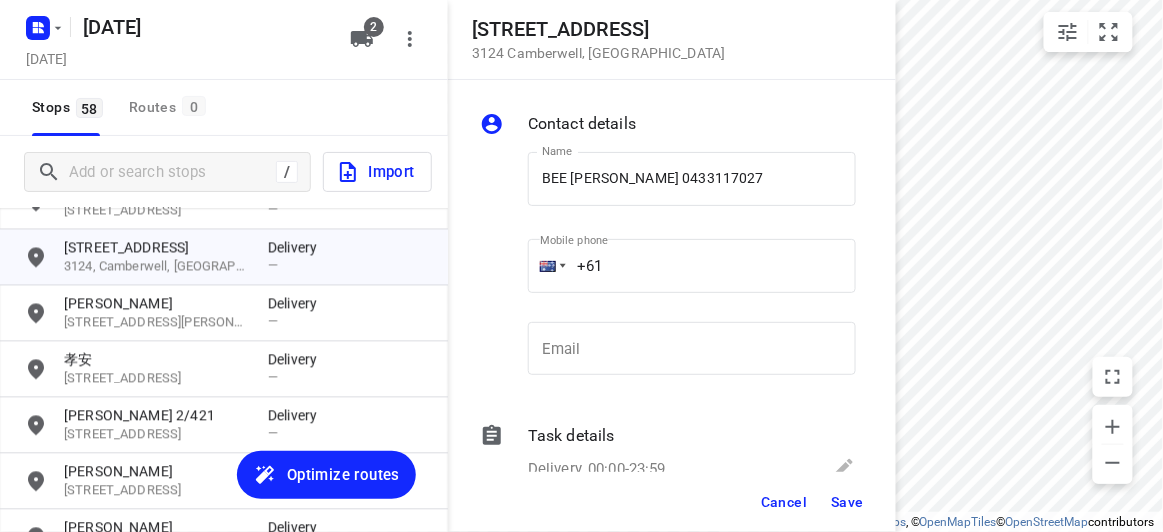 click on "+61" at bounding box center [692, 266] 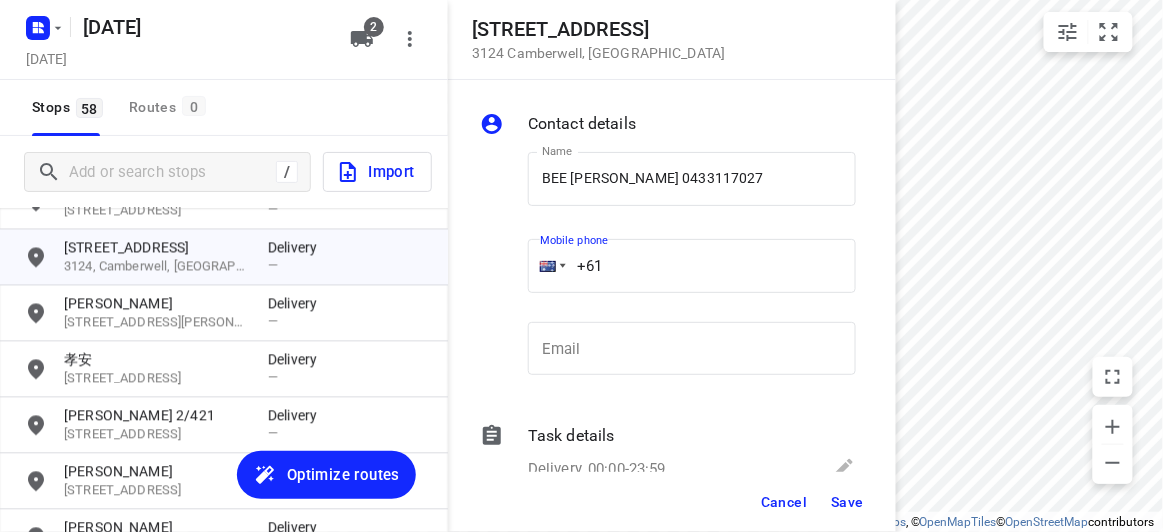 paste on "0433117027" 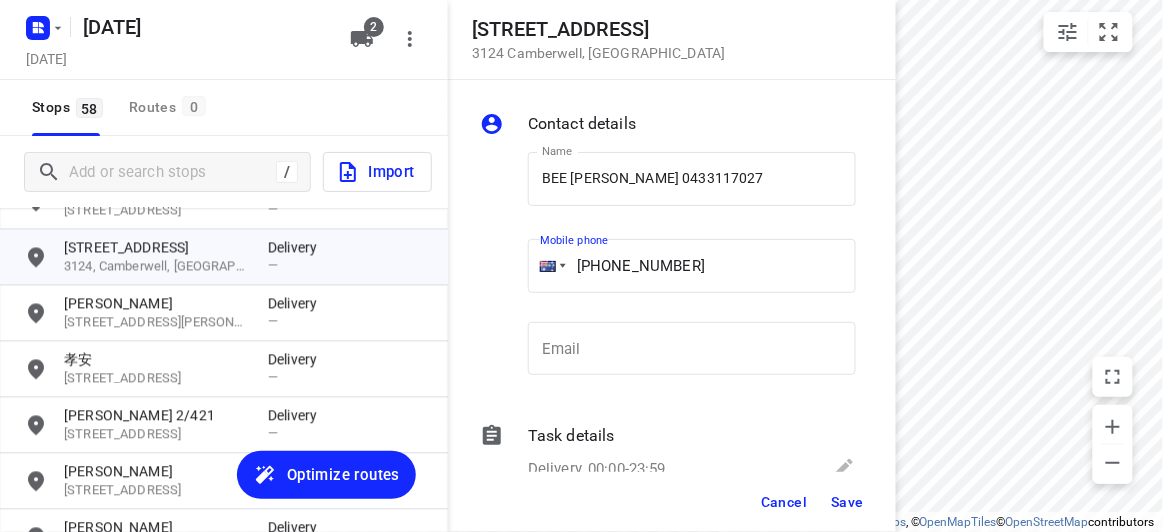 click on "[PHONE_NUMBER]" at bounding box center [692, 266] 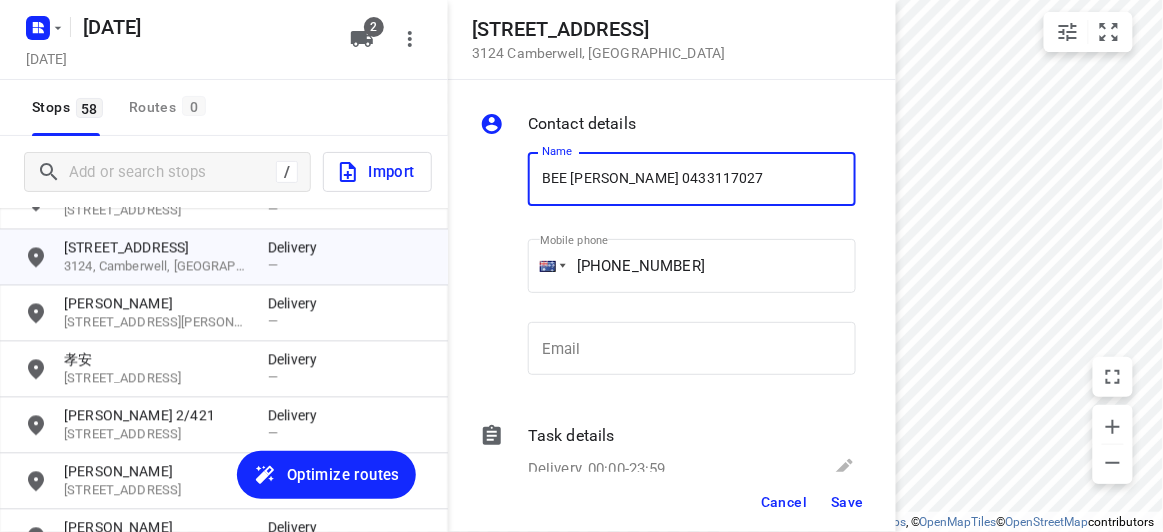 drag, startPoint x: 772, startPoint y: 168, endPoint x: 680, endPoint y: 177, distance: 92.43917 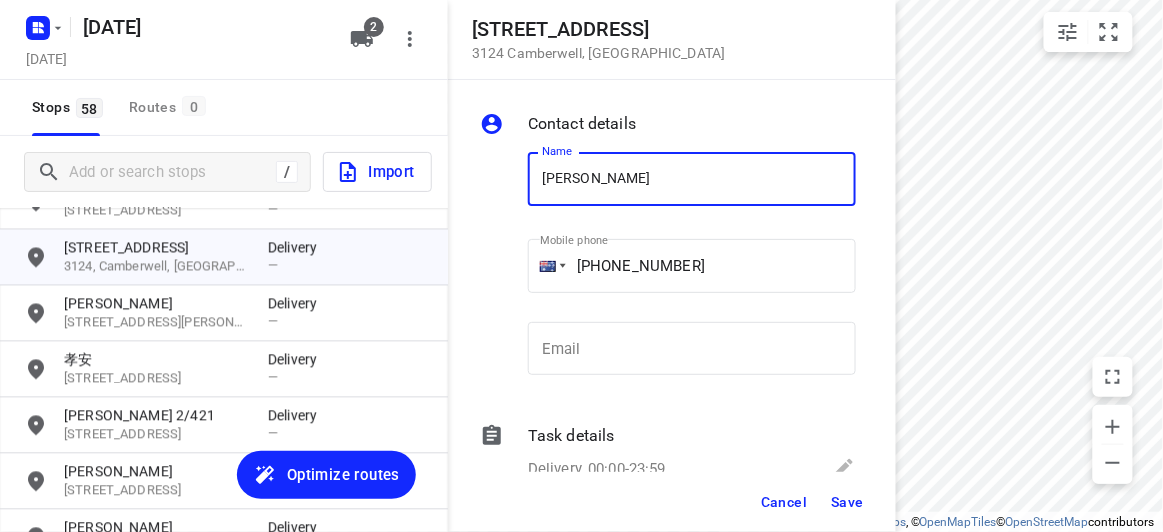 type on "[PERSON_NAME]" 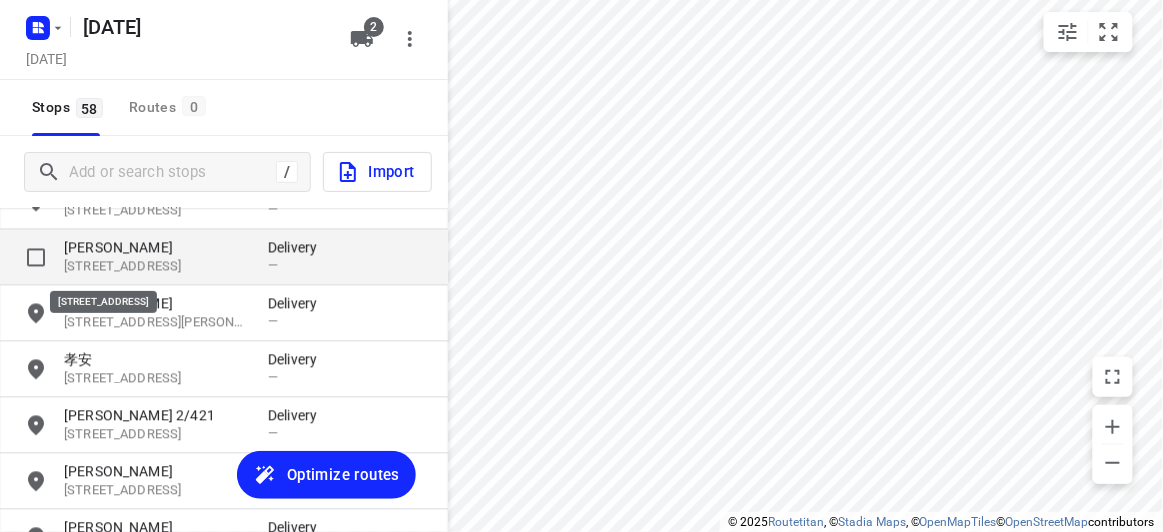 click on "[STREET_ADDRESS]" at bounding box center [156, 267] 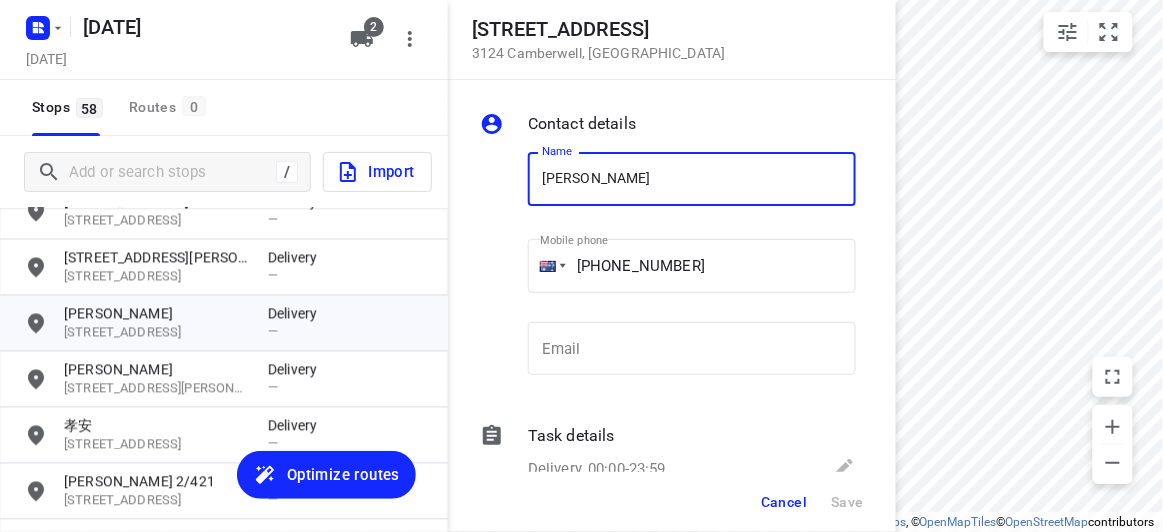 scroll, scrollTop: 2691, scrollLeft: 0, axis: vertical 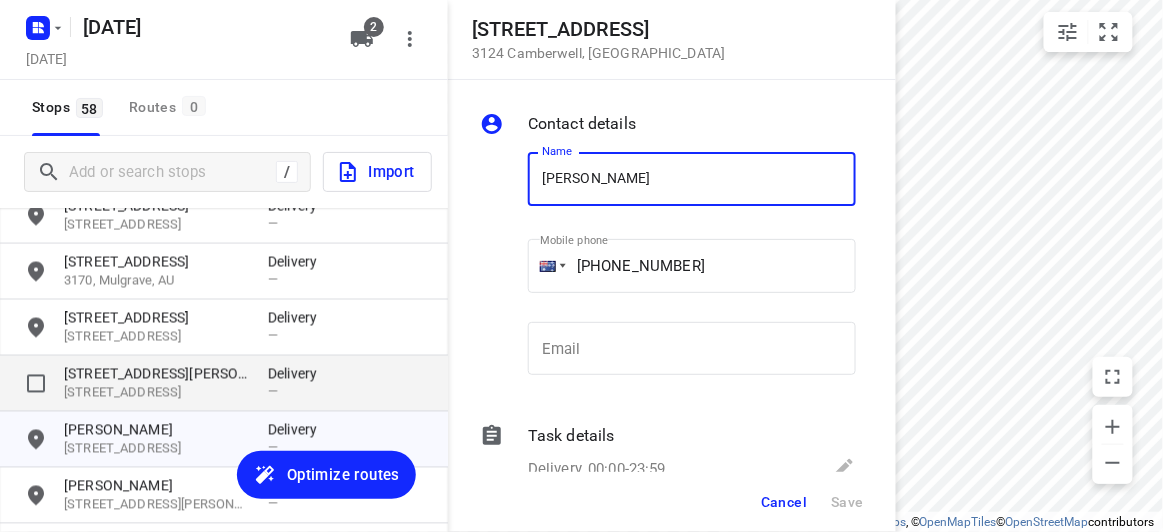 click on "[STREET_ADDRESS]" at bounding box center [156, 393] 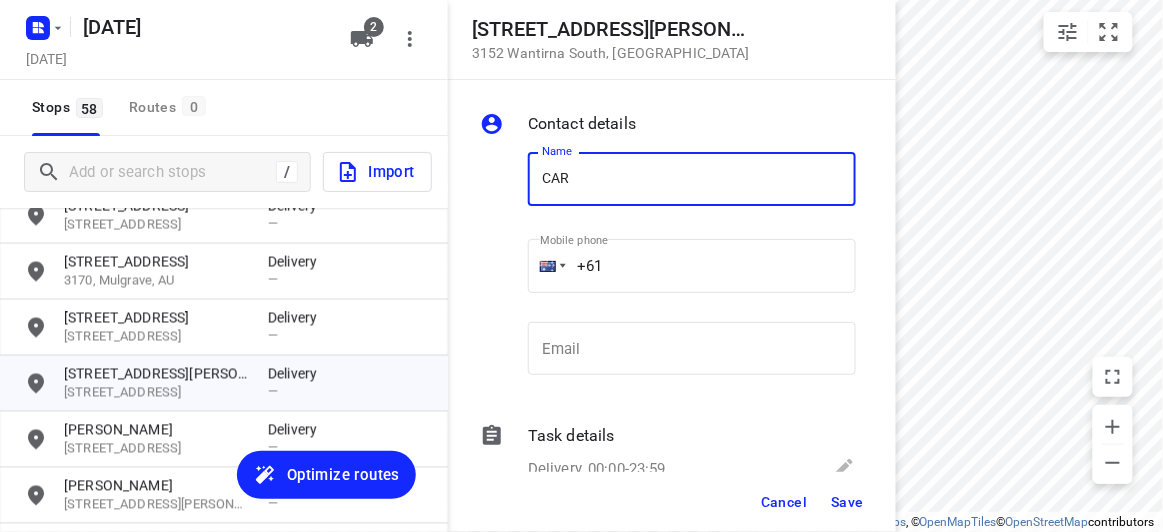 type on "[PERSON_NAME]" 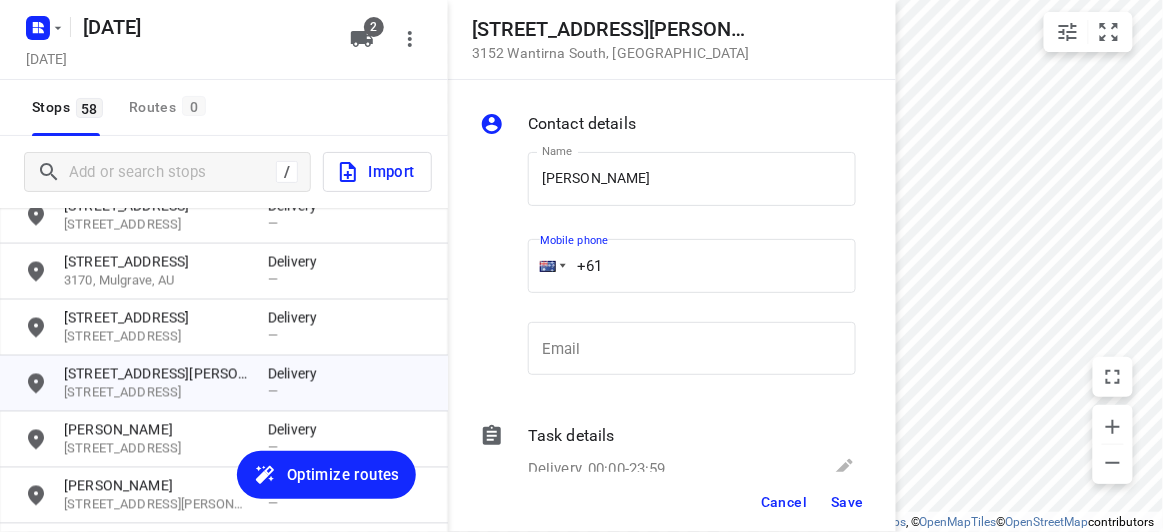 click on "+61" at bounding box center [692, 266] 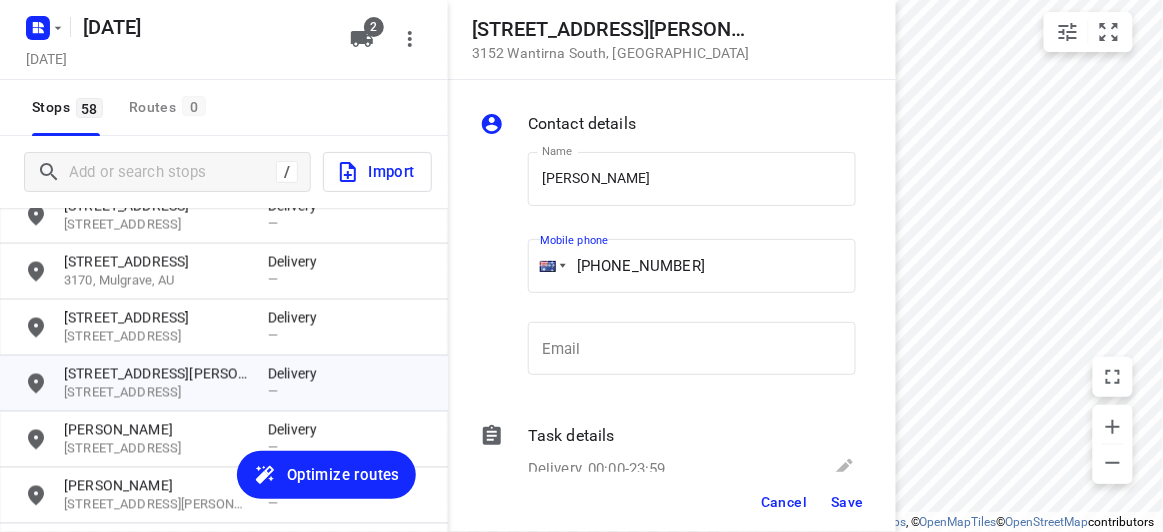 type on "[PHONE_NUMBER]" 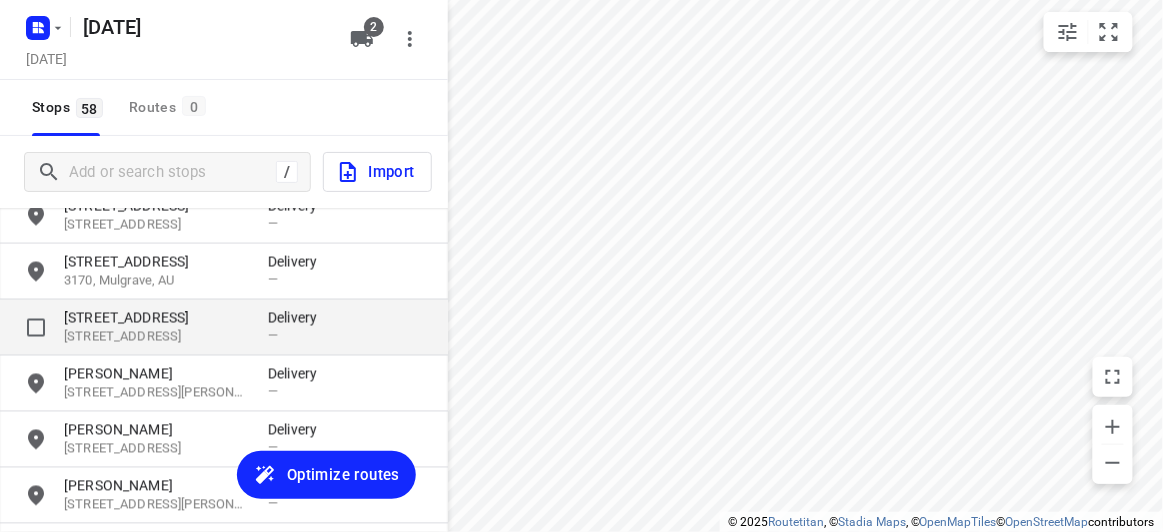 click on "[STREET_ADDRESS]" at bounding box center (156, 318) 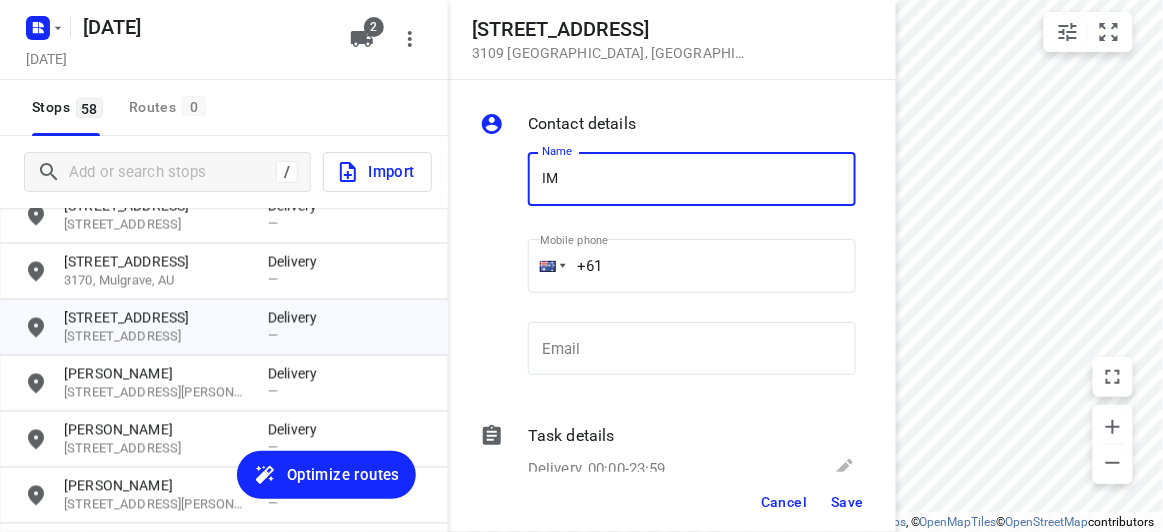 click on "IM" at bounding box center (692, 179) 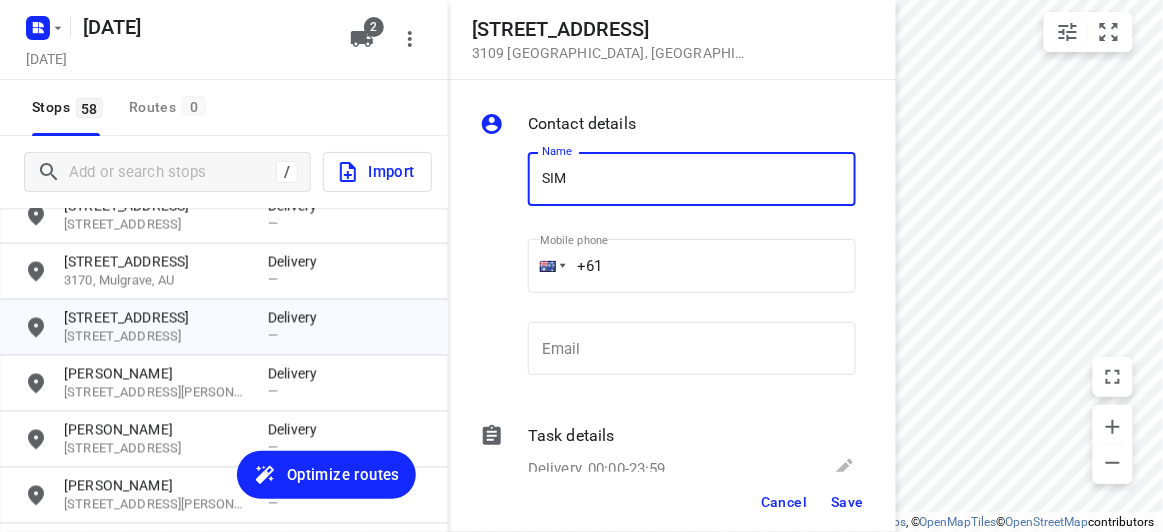 click on "SIM" at bounding box center (692, 179) 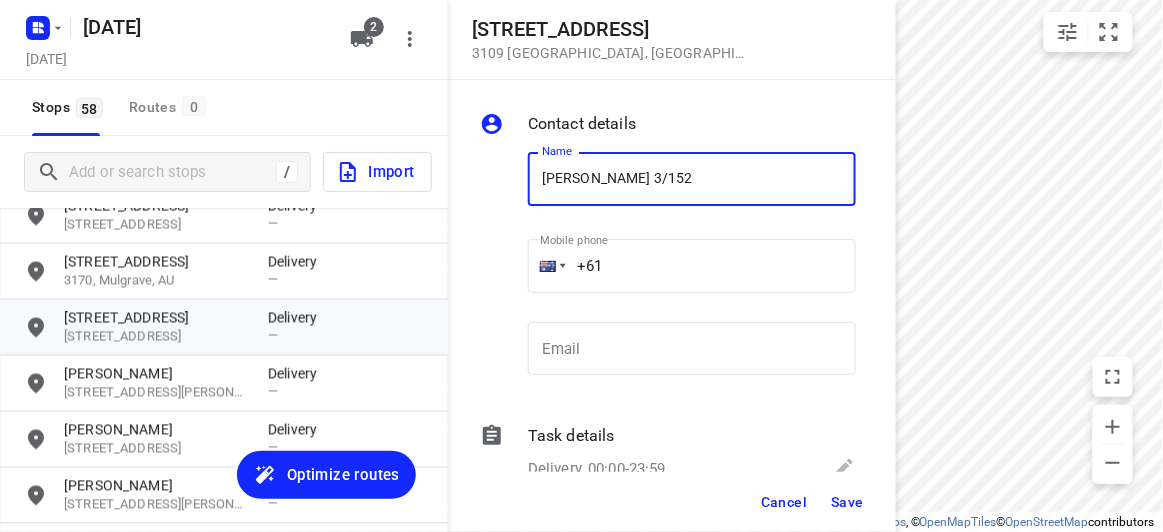 click on "+61" at bounding box center (692, 266) 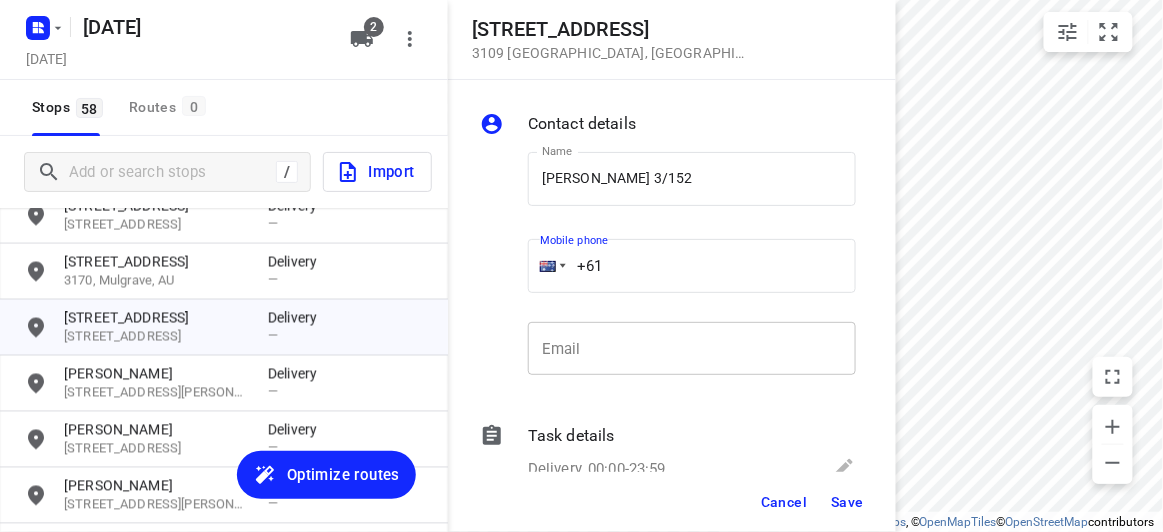 paste on "433799992" 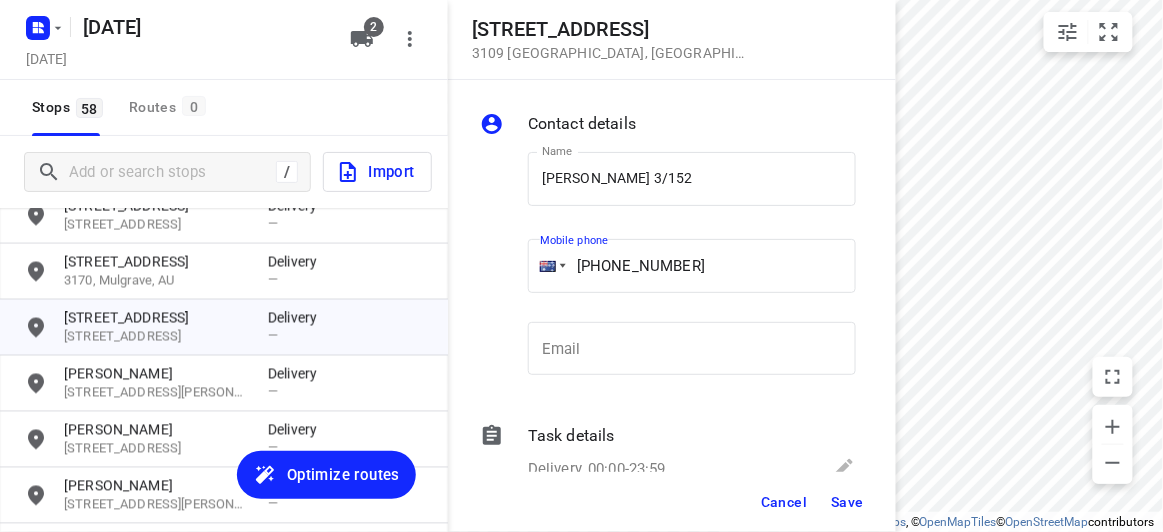 type on "[PHONE_NUMBER]" 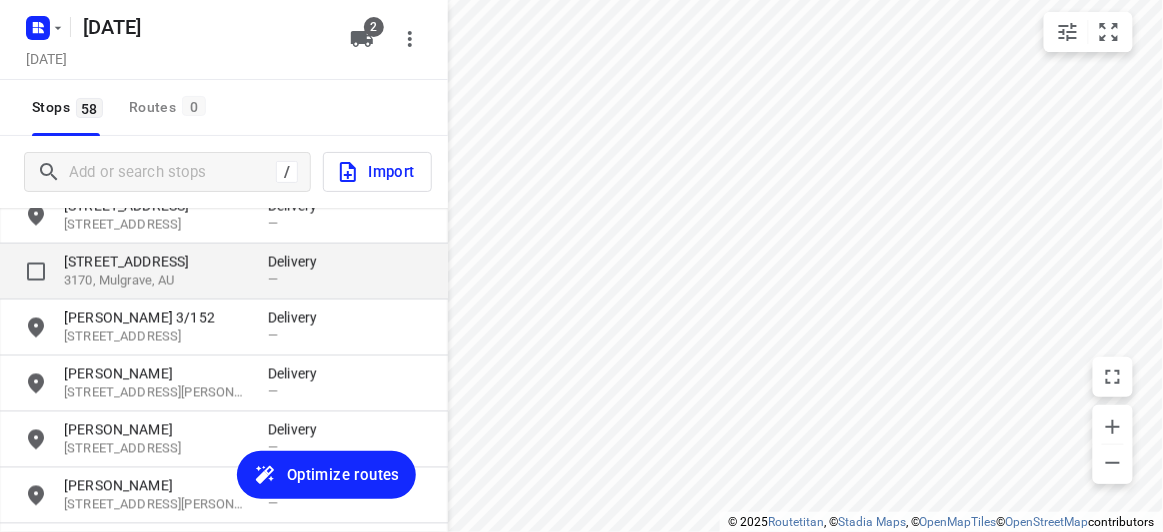 click on "[STREET_ADDRESS]" at bounding box center (156, 262) 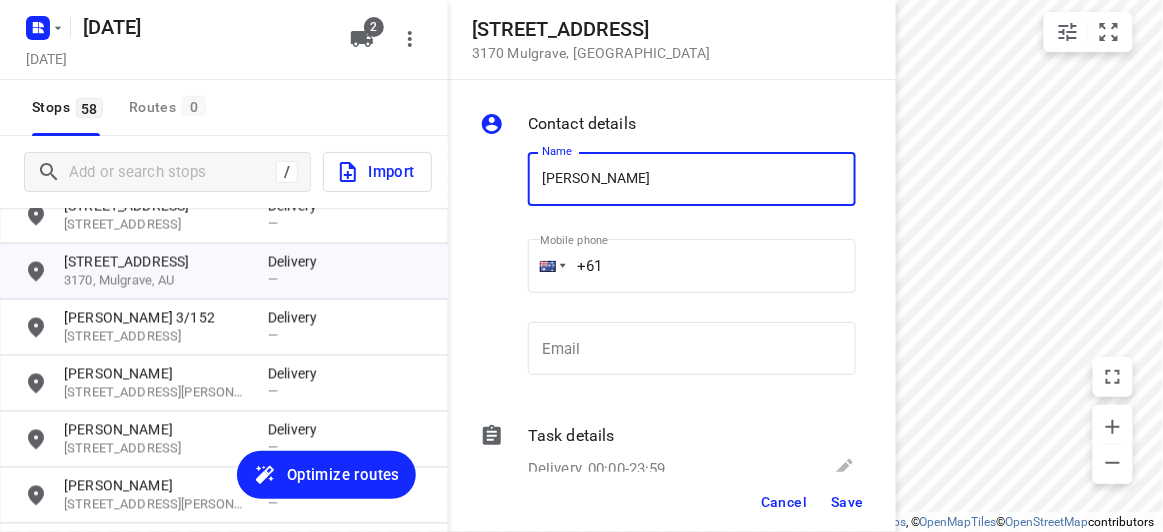 type on "[PERSON_NAME]" 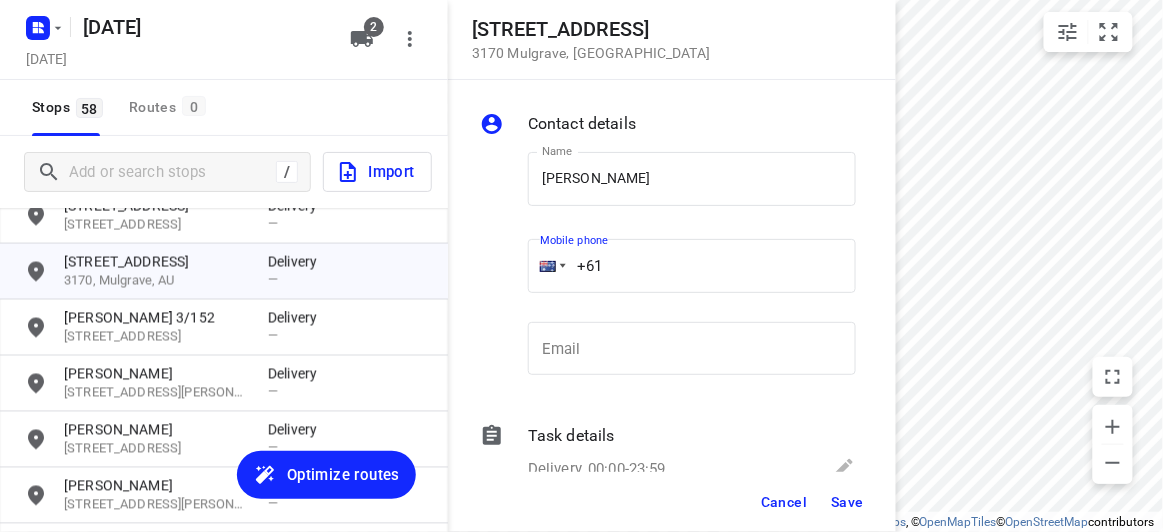 paste on "473551835" 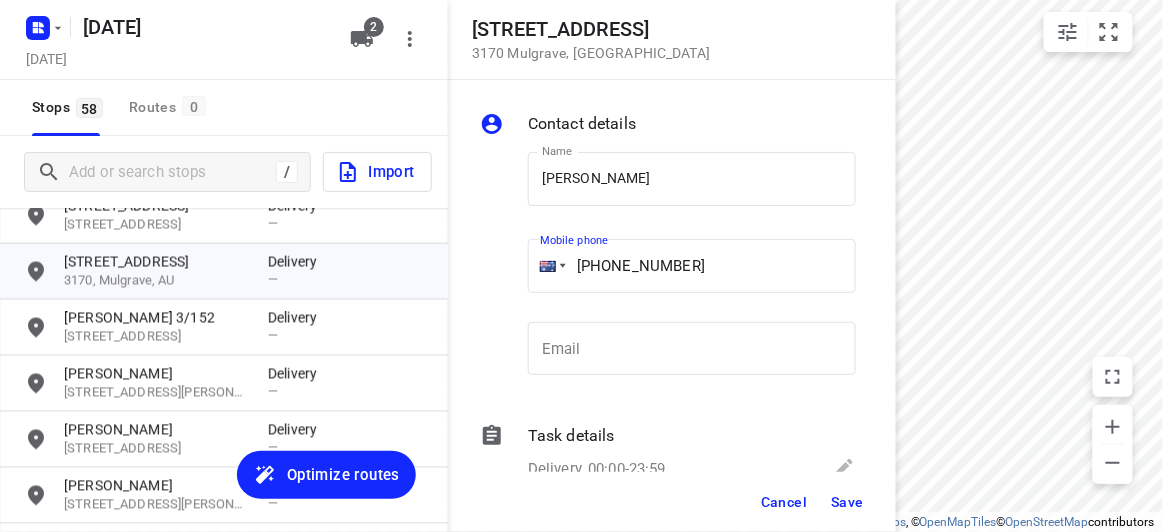 type on "[PHONE_NUMBER]" 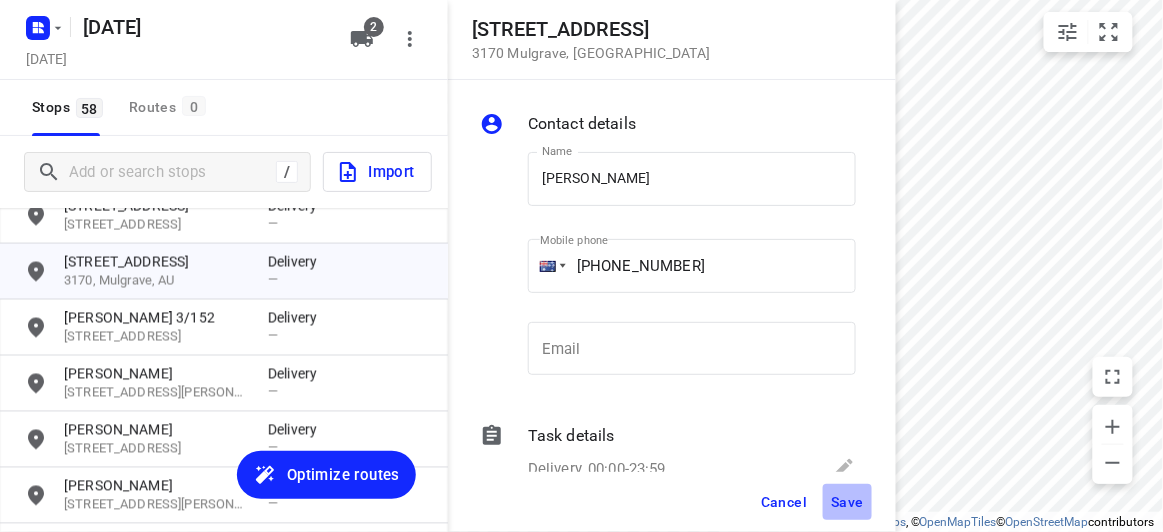 click on "Save" at bounding box center (847, 502) 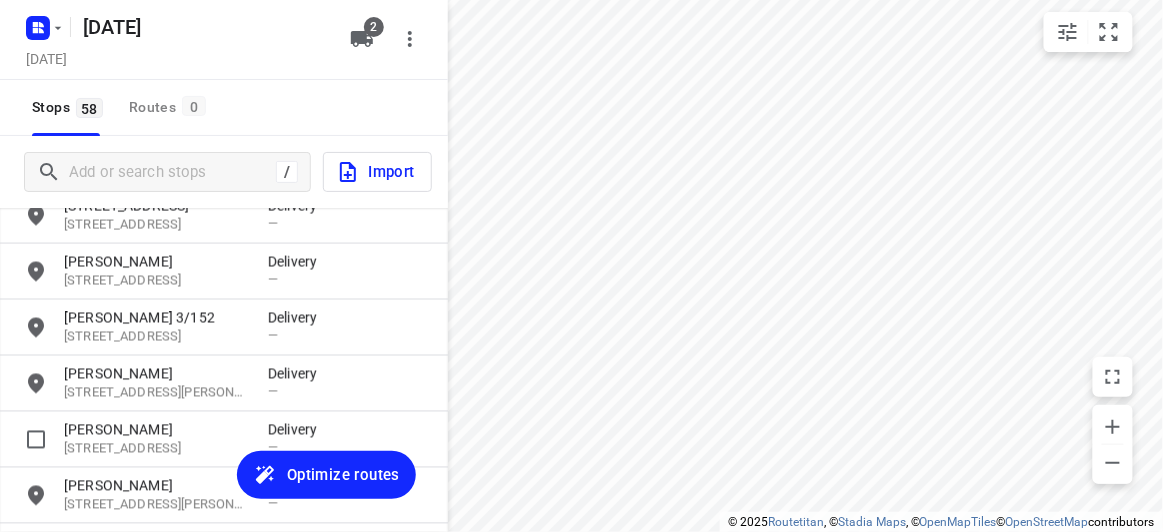 scroll, scrollTop: 2509, scrollLeft: 0, axis: vertical 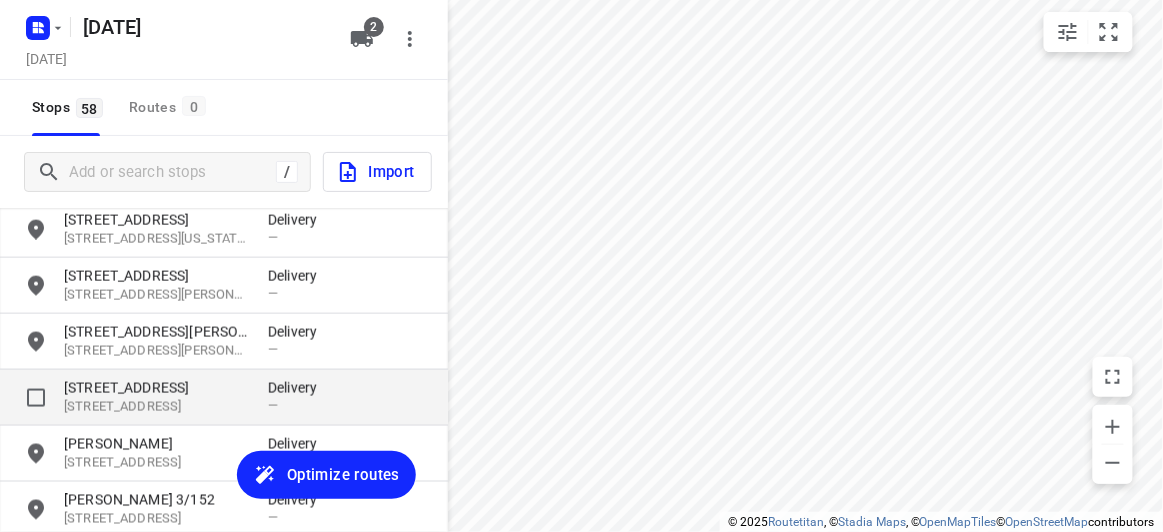 click on "[STREET_ADDRESS]" at bounding box center (156, 388) 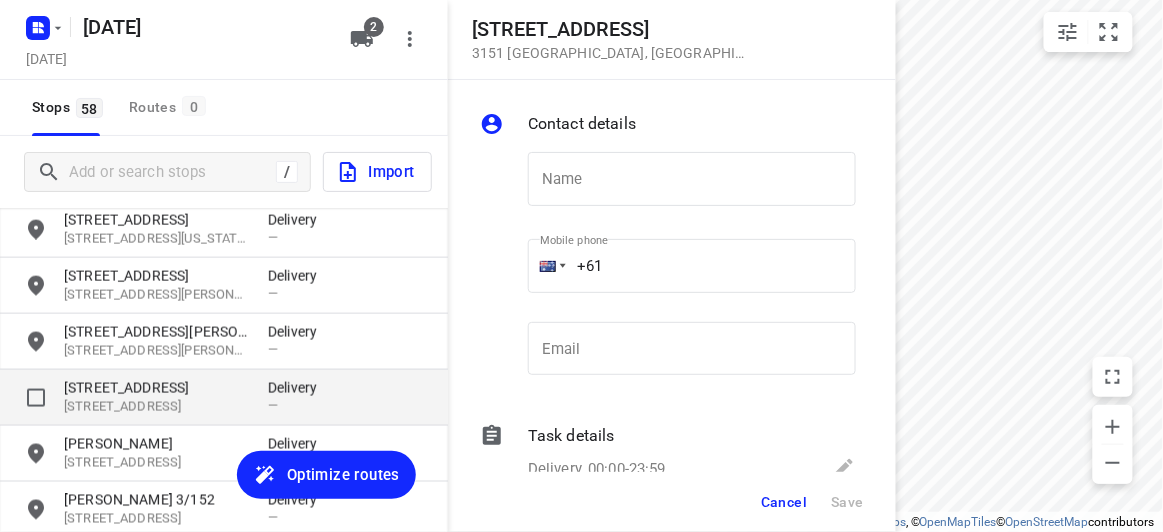 type on "G" 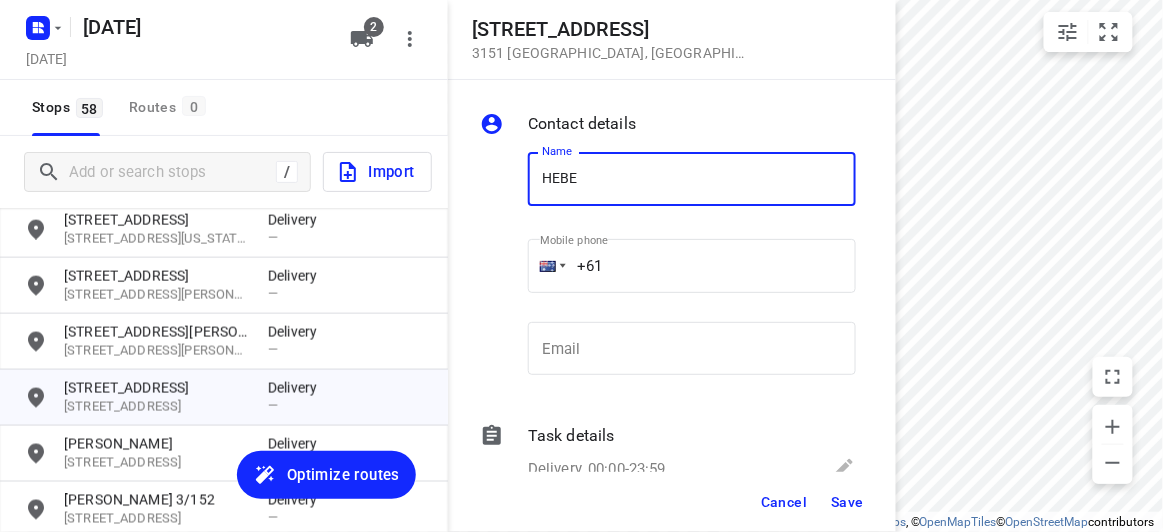 type on "HEBE" 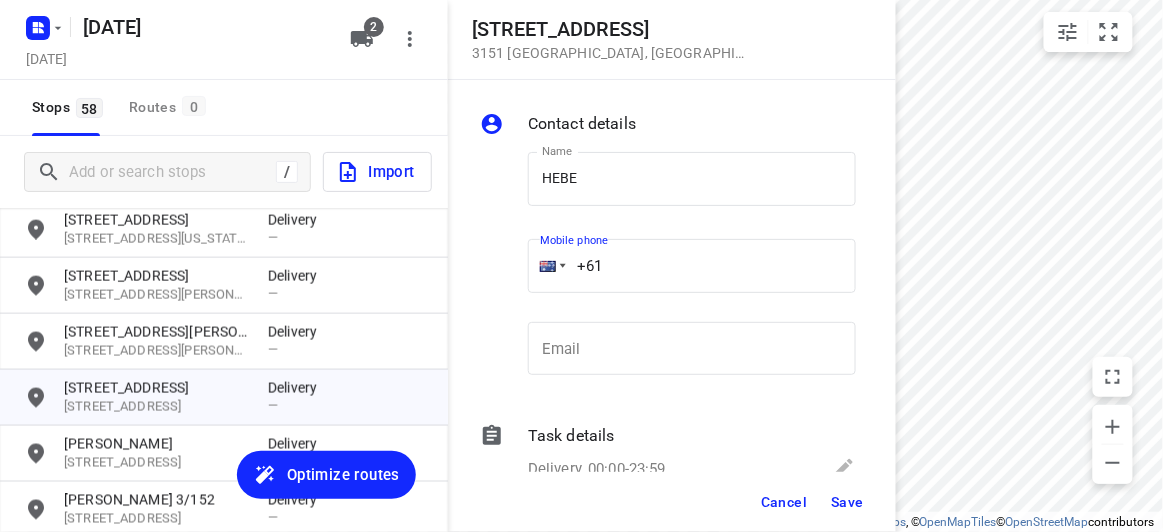 click on "+61" at bounding box center [692, 266] 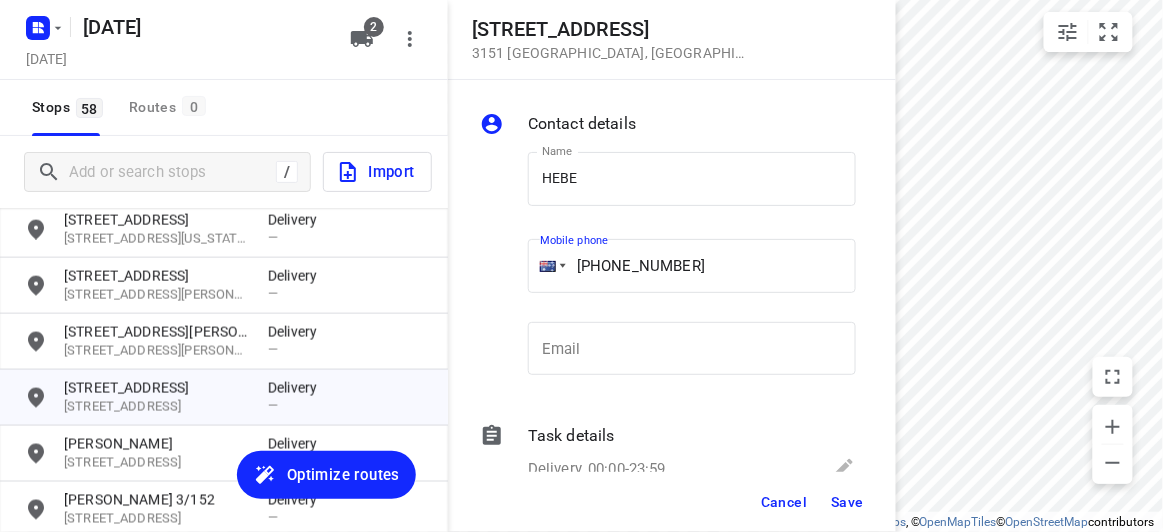 type on "[PHONE_NUMBER]" 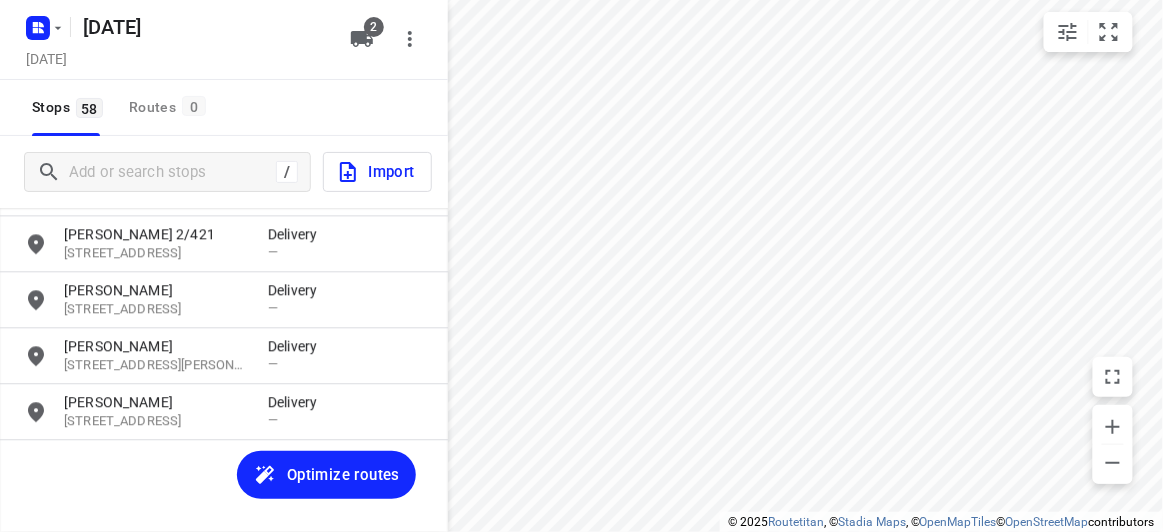 scroll, scrollTop: 2873, scrollLeft: 0, axis: vertical 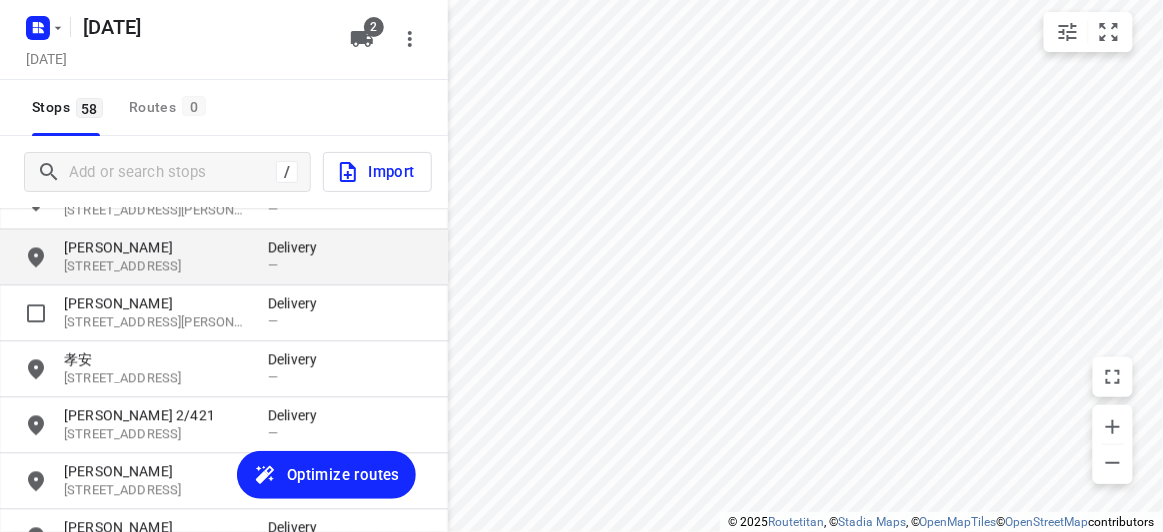 click on "[STREET_ADDRESS]" at bounding box center (156, 267) 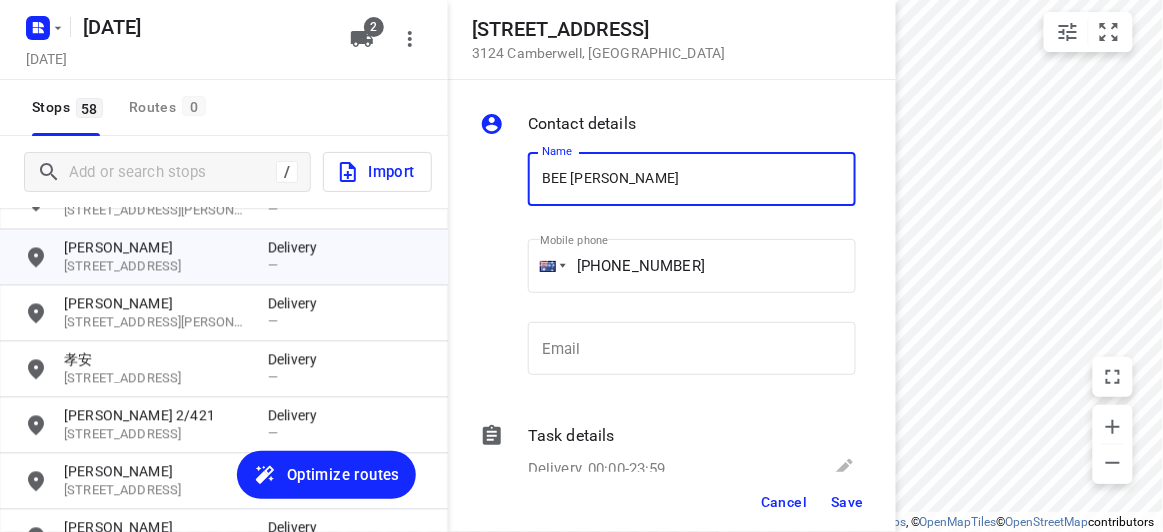 click on "BEE [PERSON_NAME]" at bounding box center (692, 179) 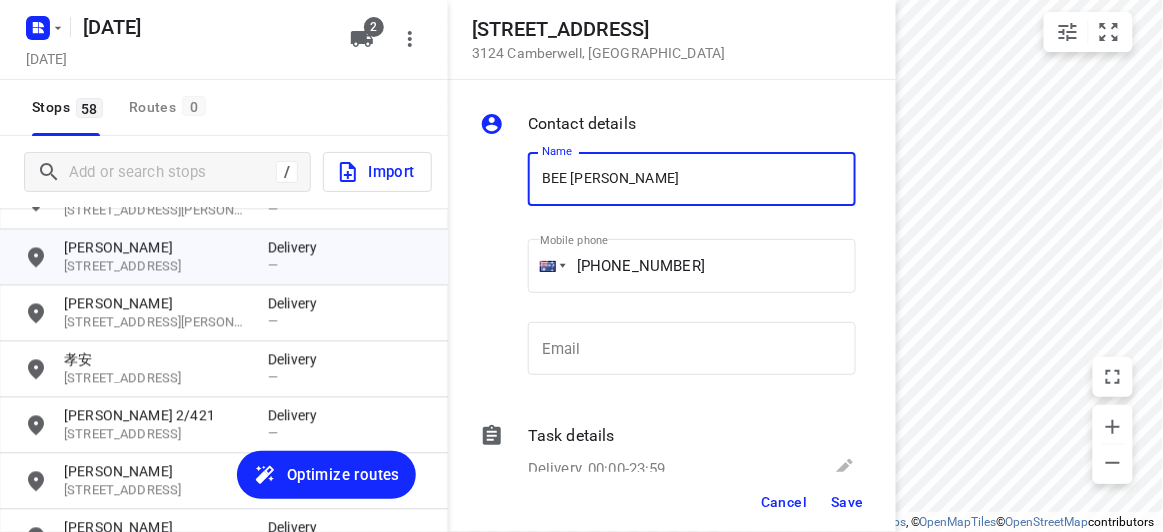 type on "BEE [PERSON_NAME]" 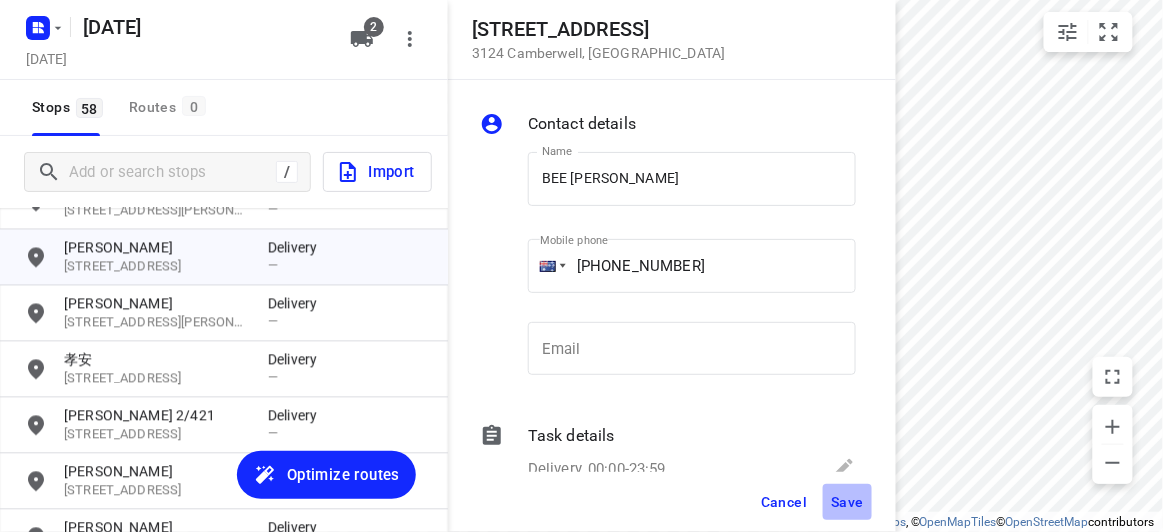 click on "Save" at bounding box center [847, 502] 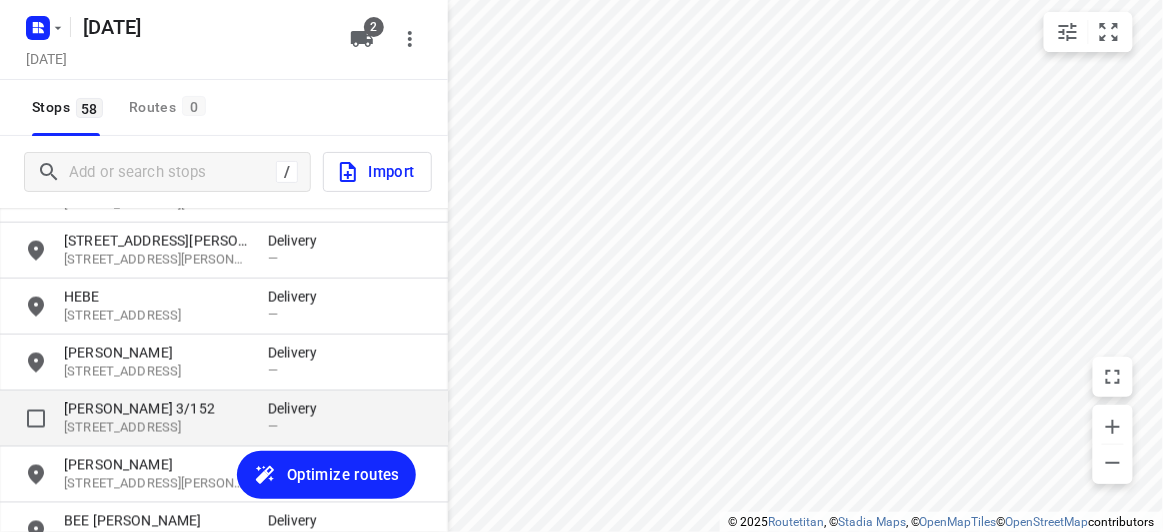 scroll, scrollTop: 2509, scrollLeft: 0, axis: vertical 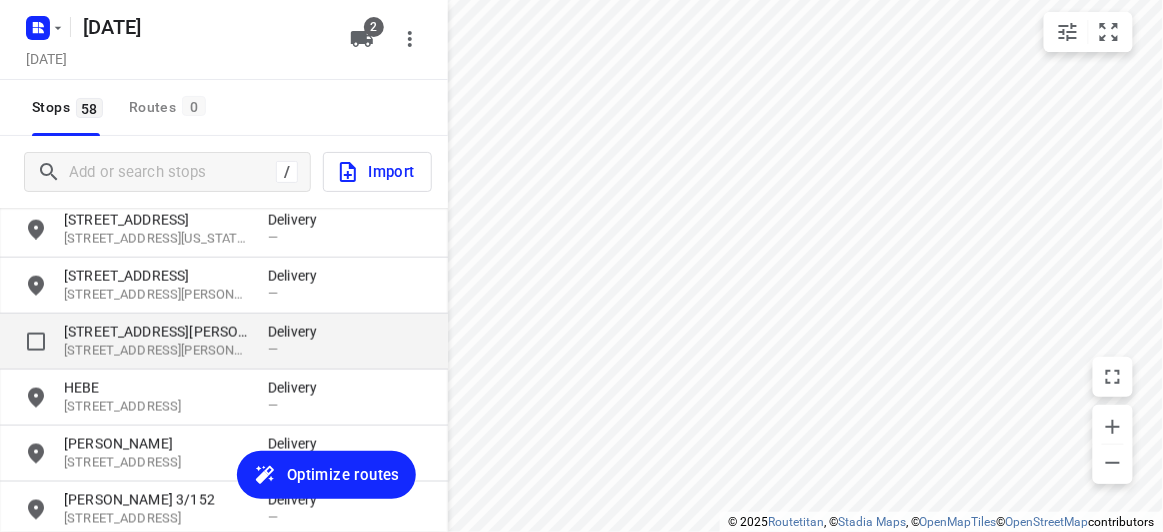 click on "[STREET_ADDRESS][PERSON_NAME]" at bounding box center (156, 351) 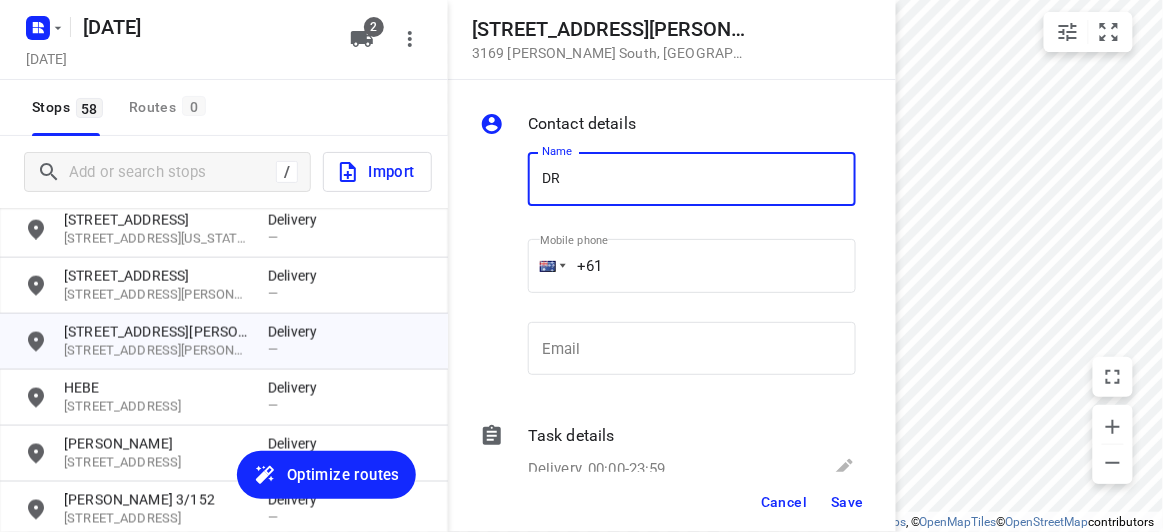 click on "Name DR Name Mobile phone +61 ​ Email Email" at bounding box center [668, 268] 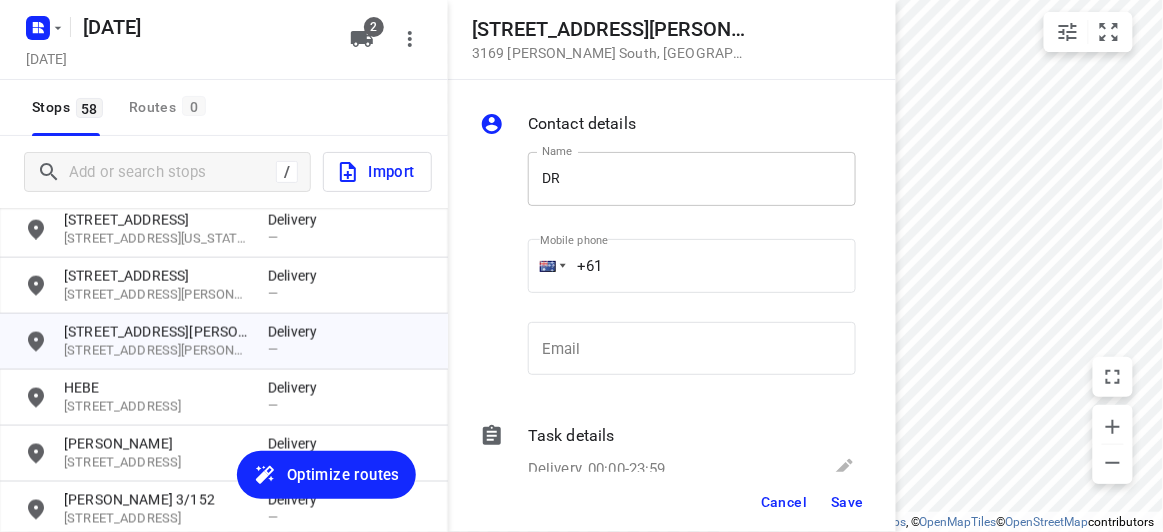 click on "DR" at bounding box center (692, 179) 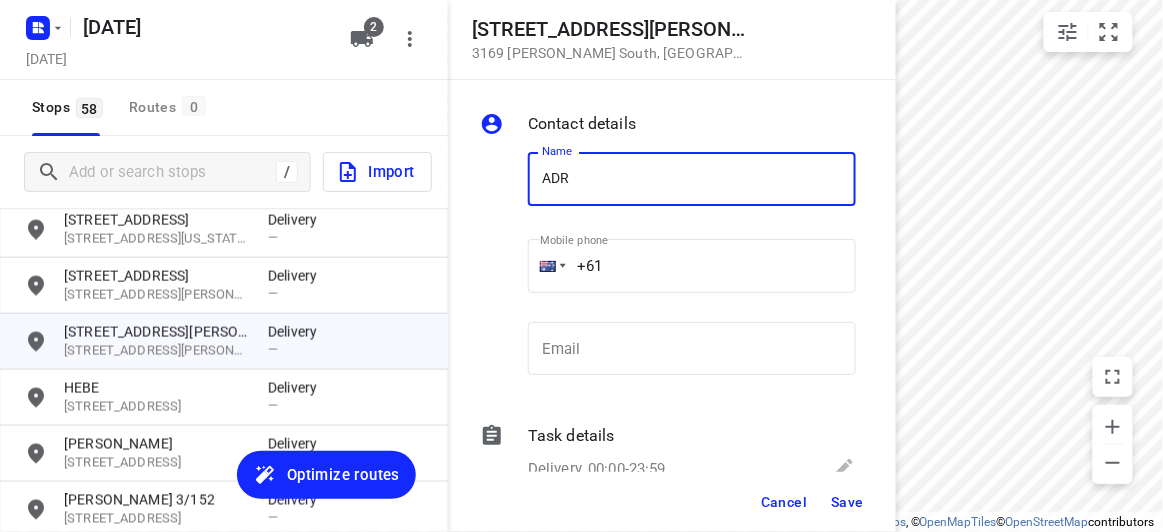 drag, startPoint x: 625, startPoint y: 185, endPoint x: 645, endPoint y: 203, distance: 26.907248 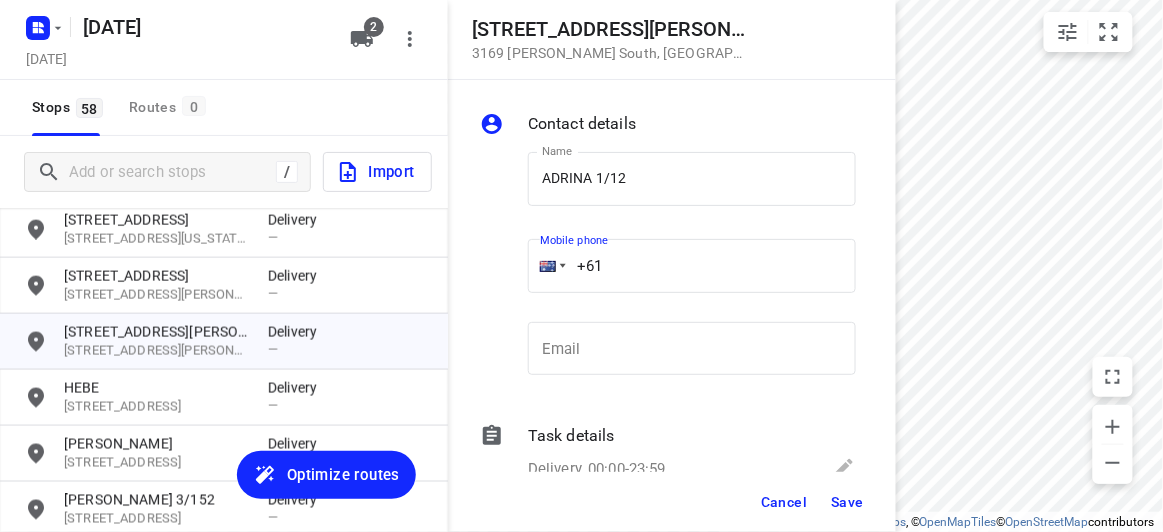 click on "+61" at bounding box center [692, 266] 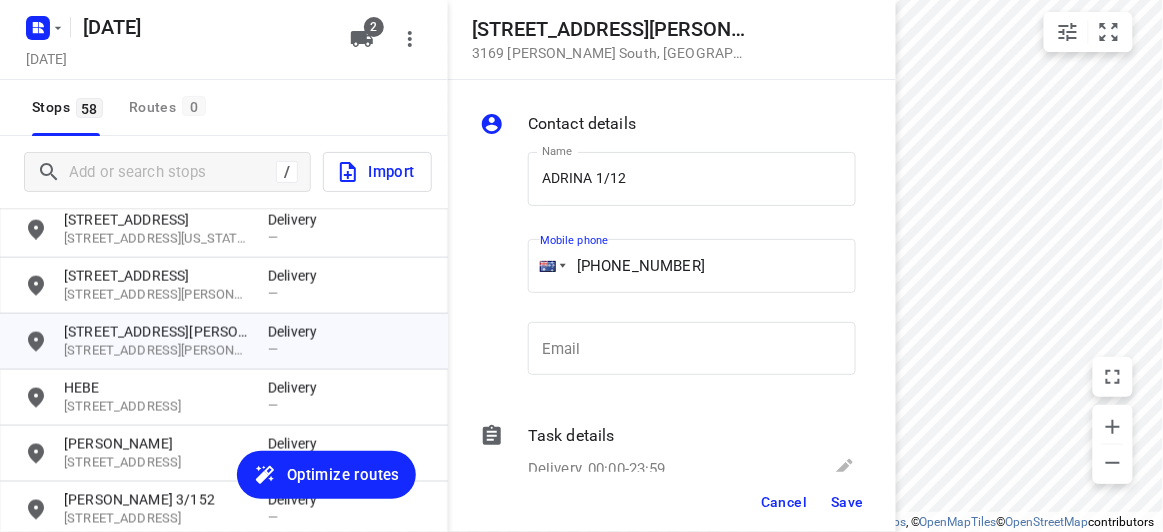 type on "[PHONE_NUMBER]" 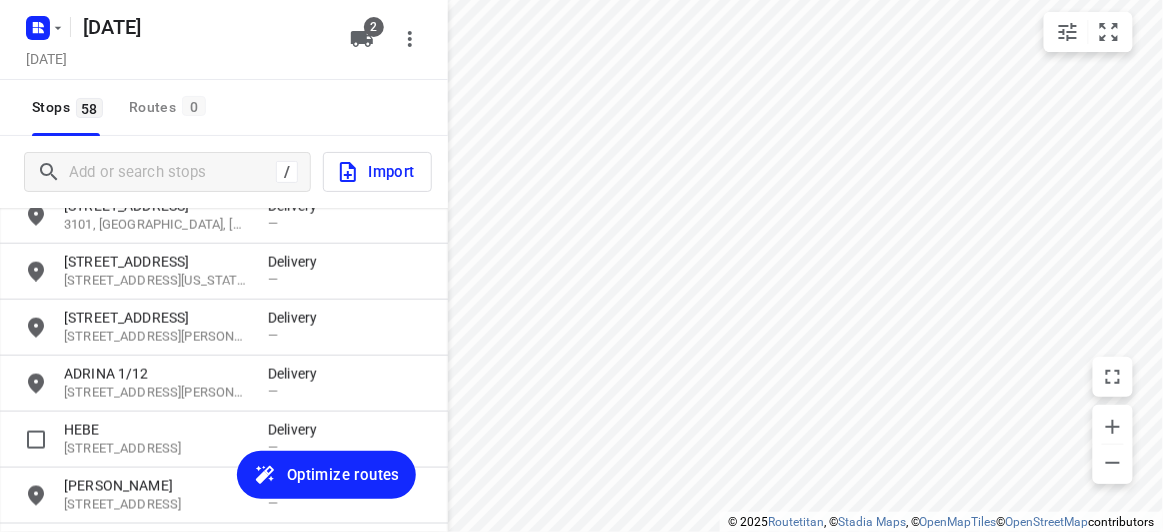 scroll, scrollTop: 2418, scrollLeft: 0, axis: vertical 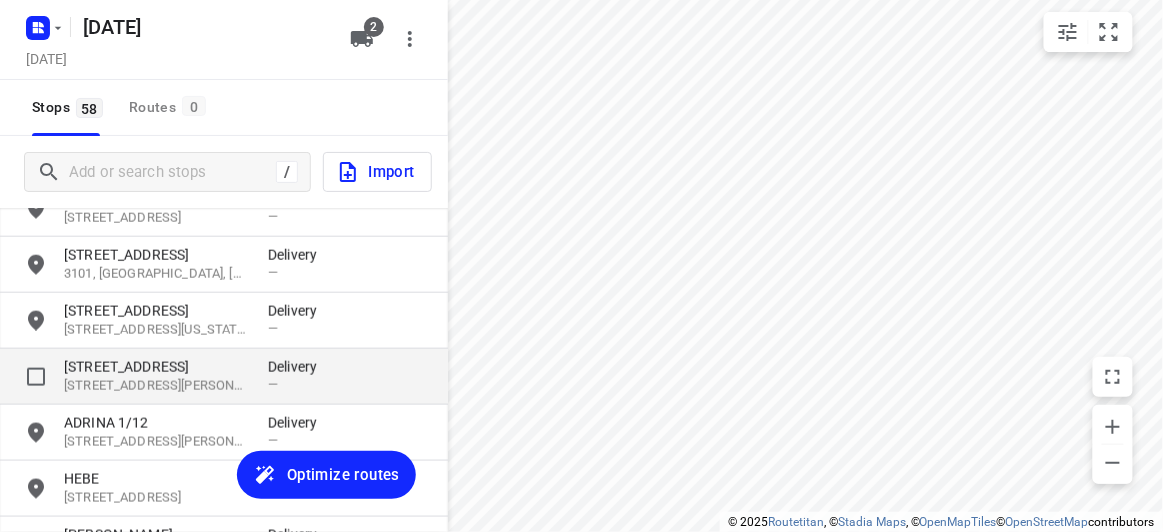 click on "[STREET_ADDRESS]" at bounding box center [156, 367] 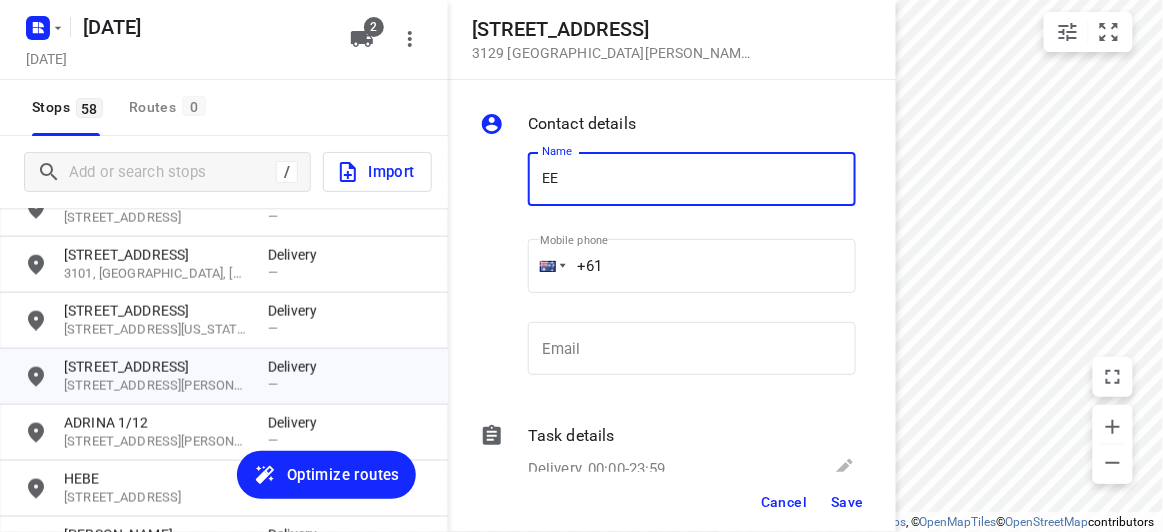 click on "EE" at bounding box center [692, 179] 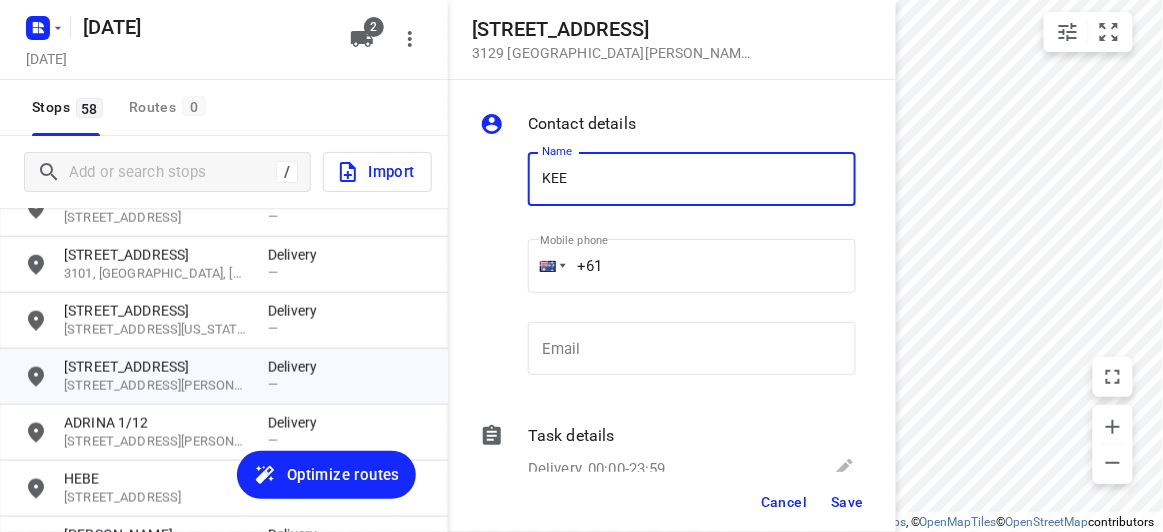 drag, startPoint x: 659, startPoint y: 194, endPoint x: 672, endPoint y: 203, distance: 15.811388 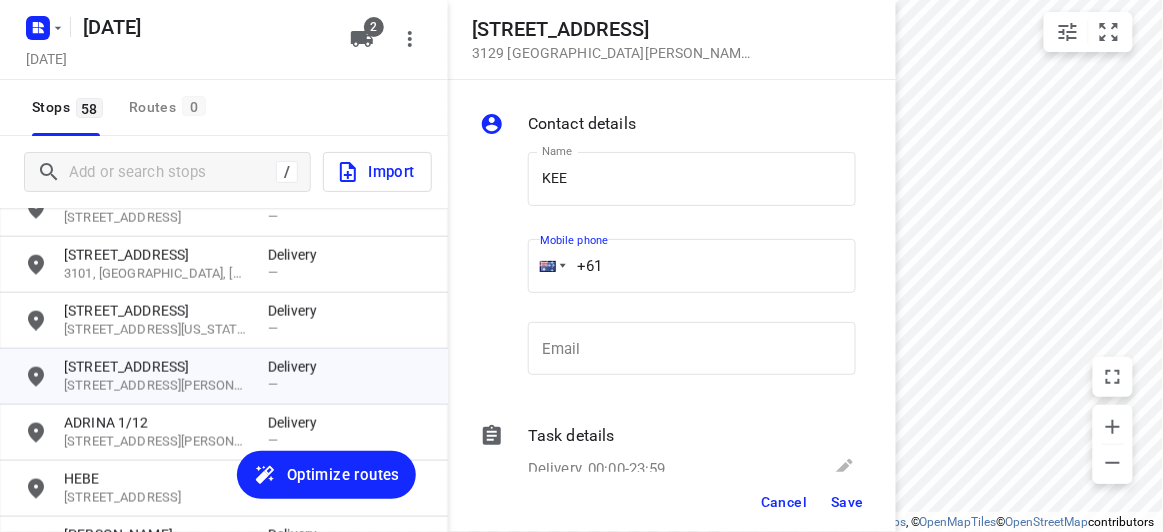 click on "+61" at bounding box center [692, 266] 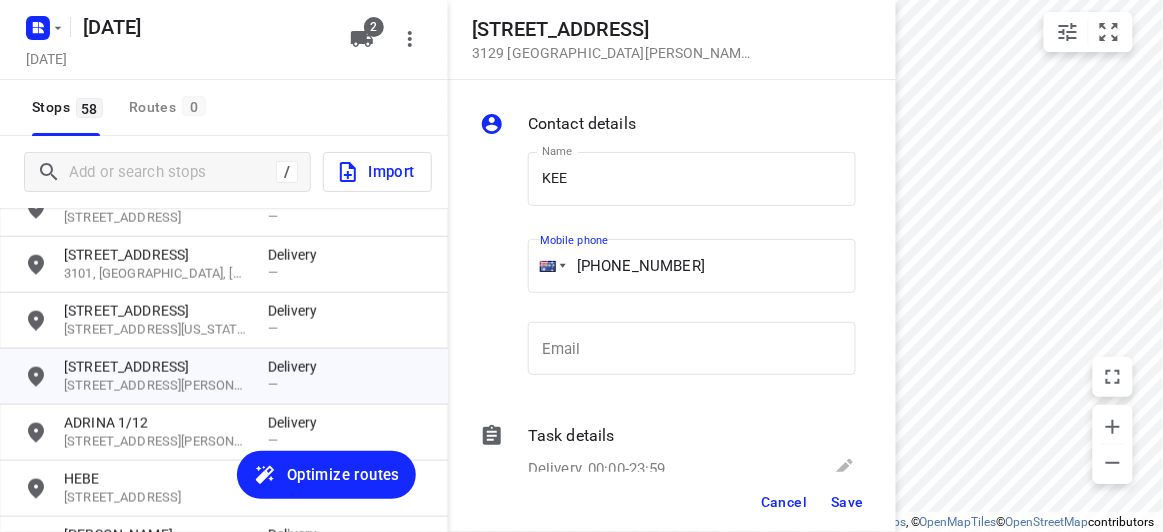 type on "[PHONE_NUMBER]" 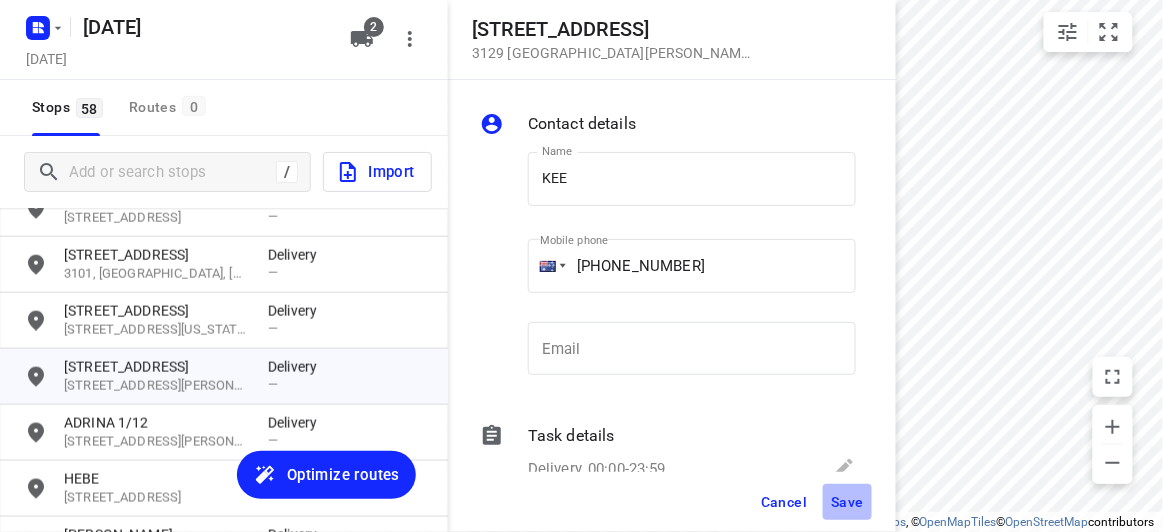 click on "Save" at bounding box center [847, 502] 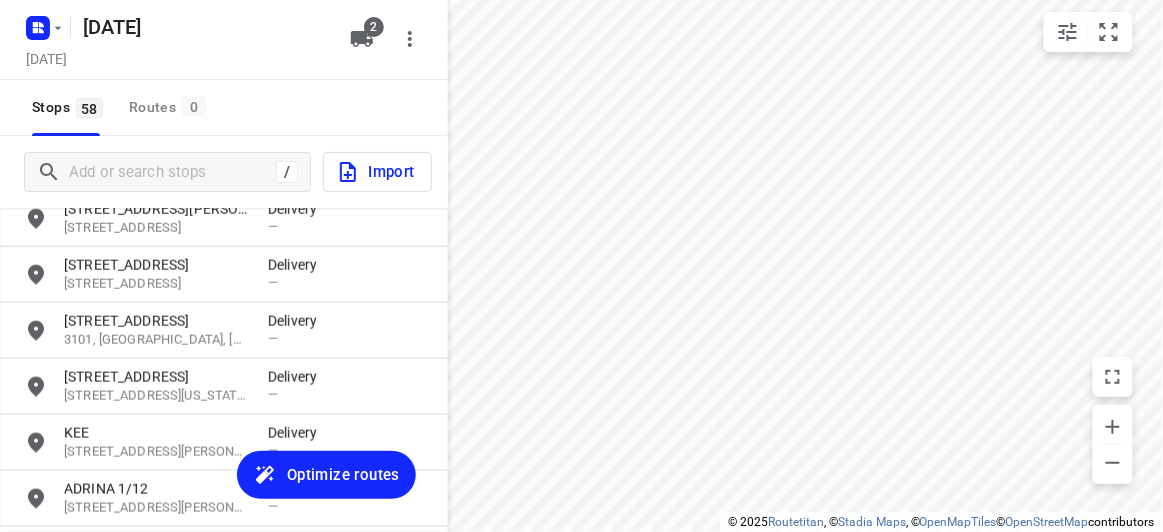 scroll, scrollTop: 2327, scrollLeft: 0, axis: vertical 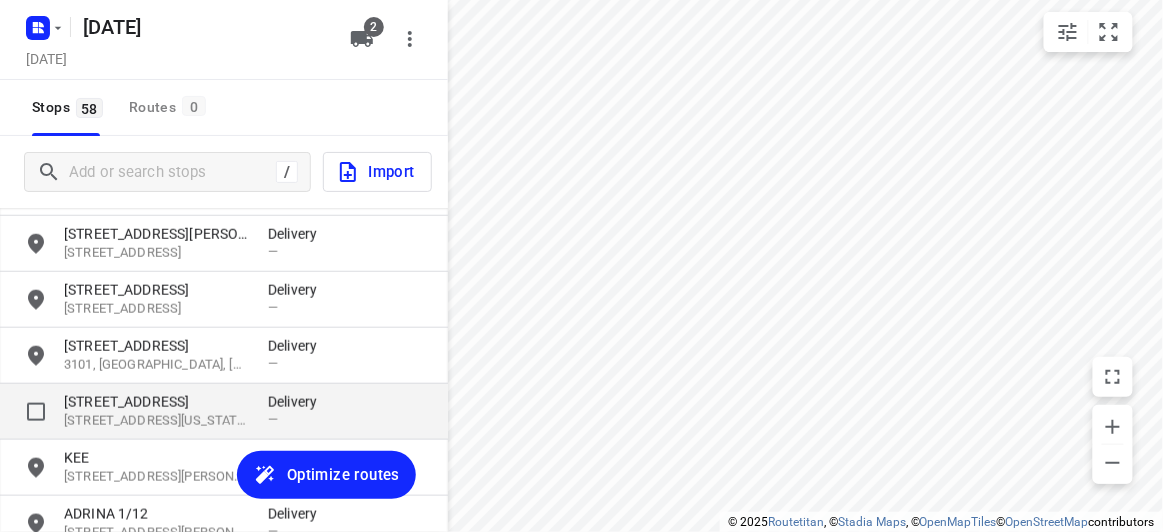 click on "[STREET_ADDRESS][US_STATE]" at bounding box center (156, 421) 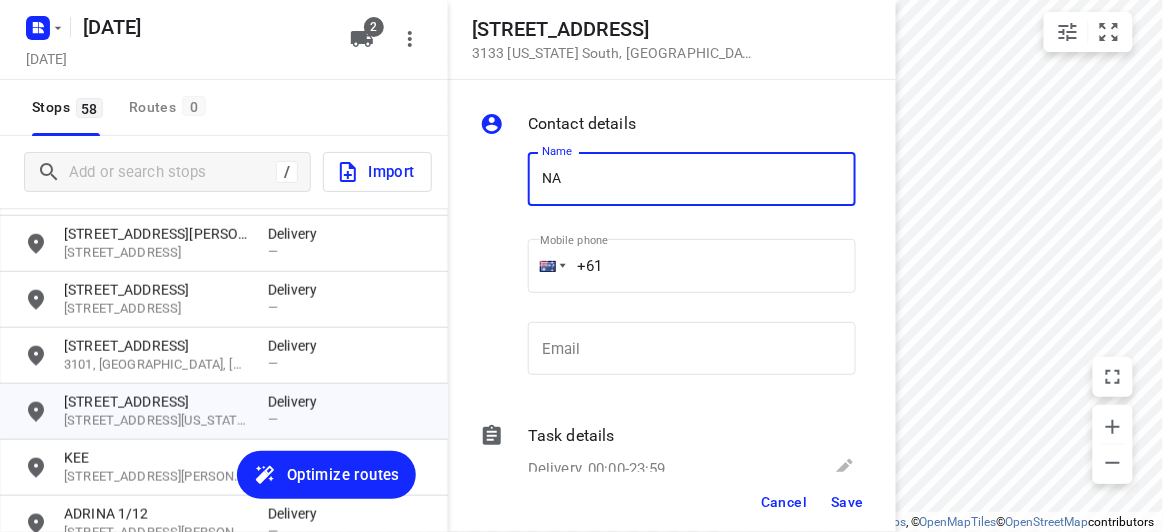 click on "NA" at bounding box center [692, 179] 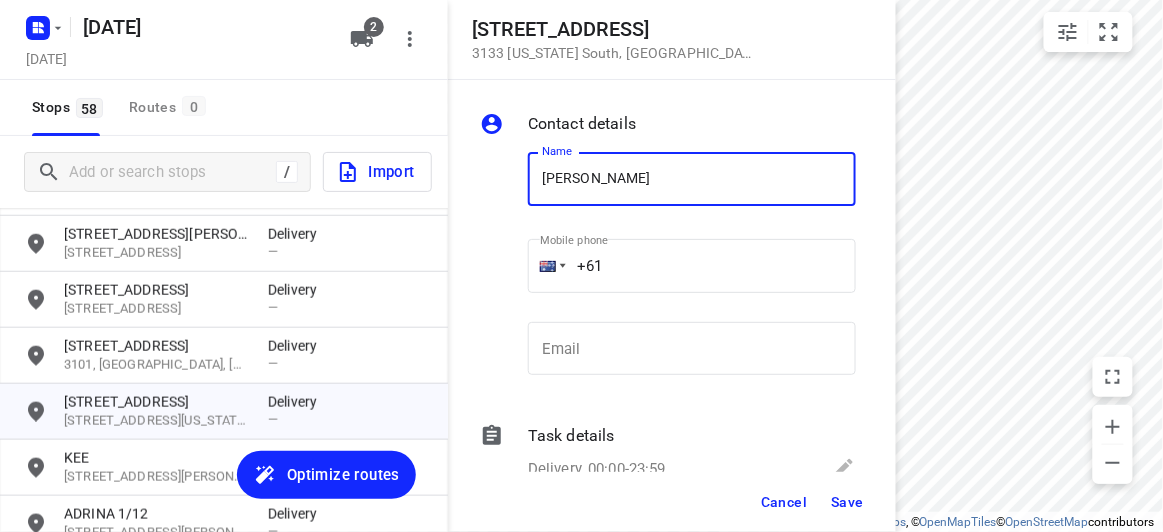 click on "[PERSON_NAME]" at bounding box center (692, 179) 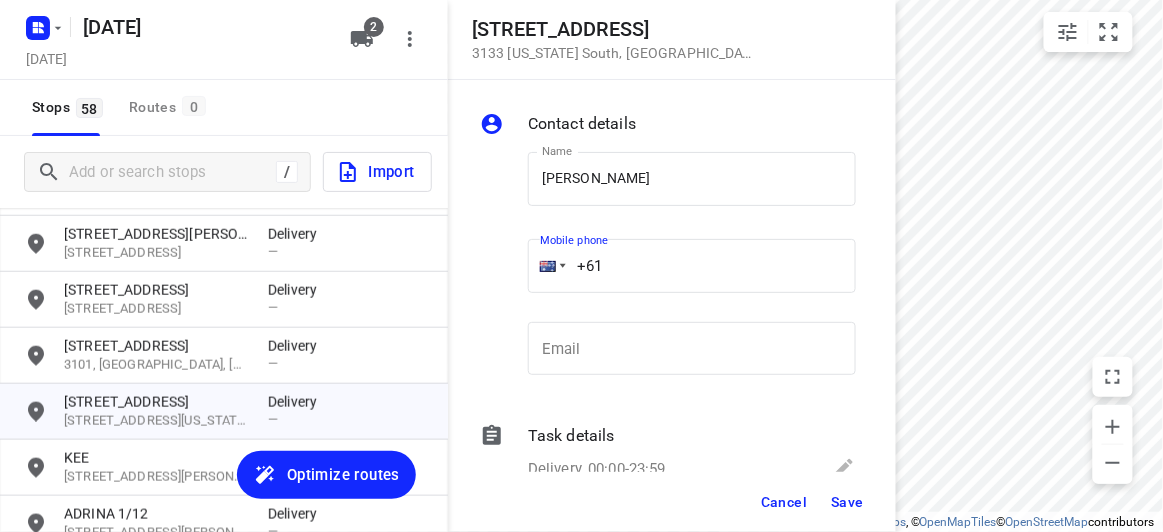 click on "+61" at bounding box center (692, 266) 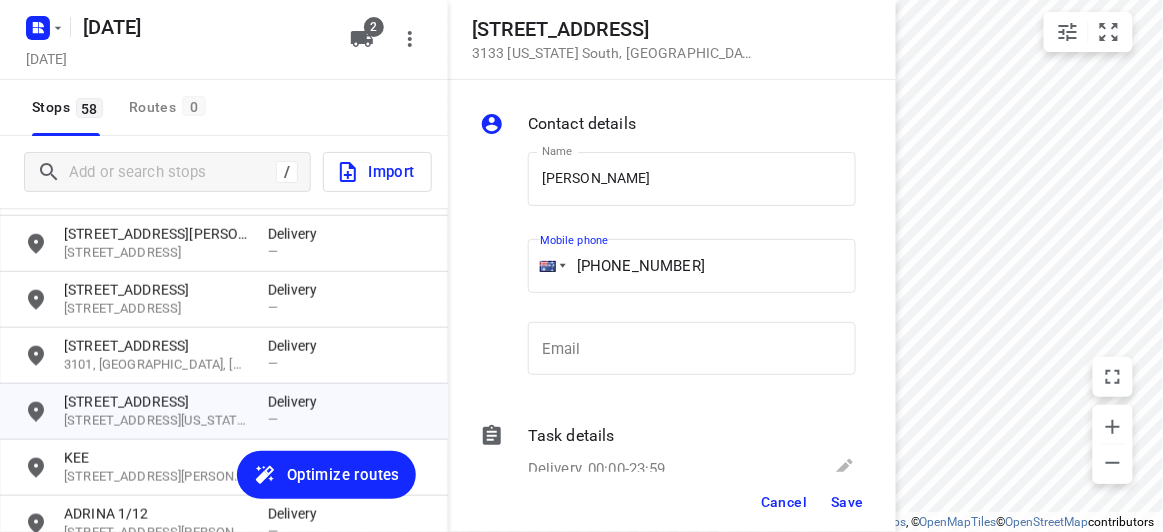 click on "[PHONE_NUMBER]" at bounding box center (692, 266) 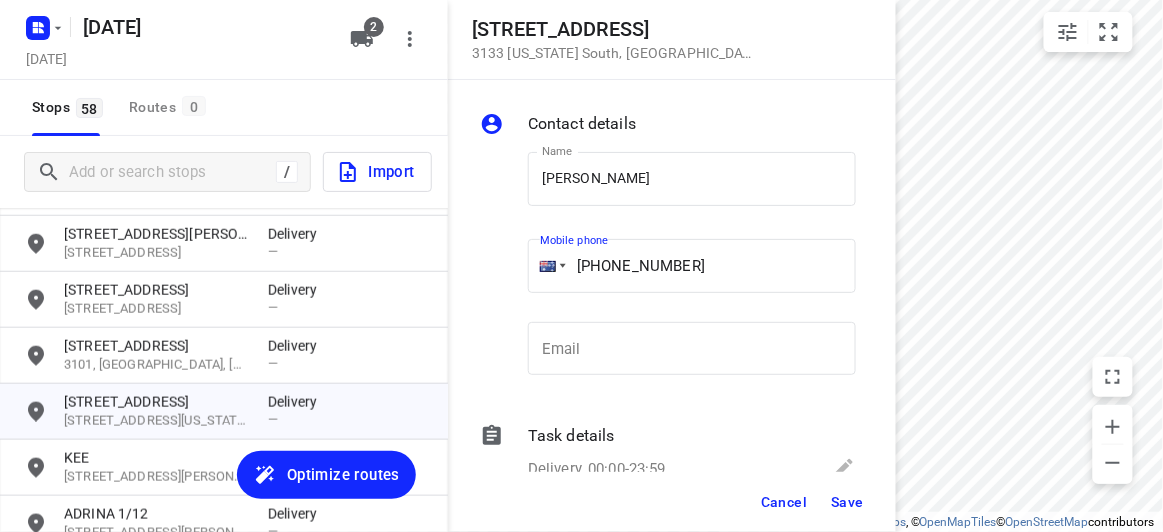 type on "[PHONE_NUMBER]" 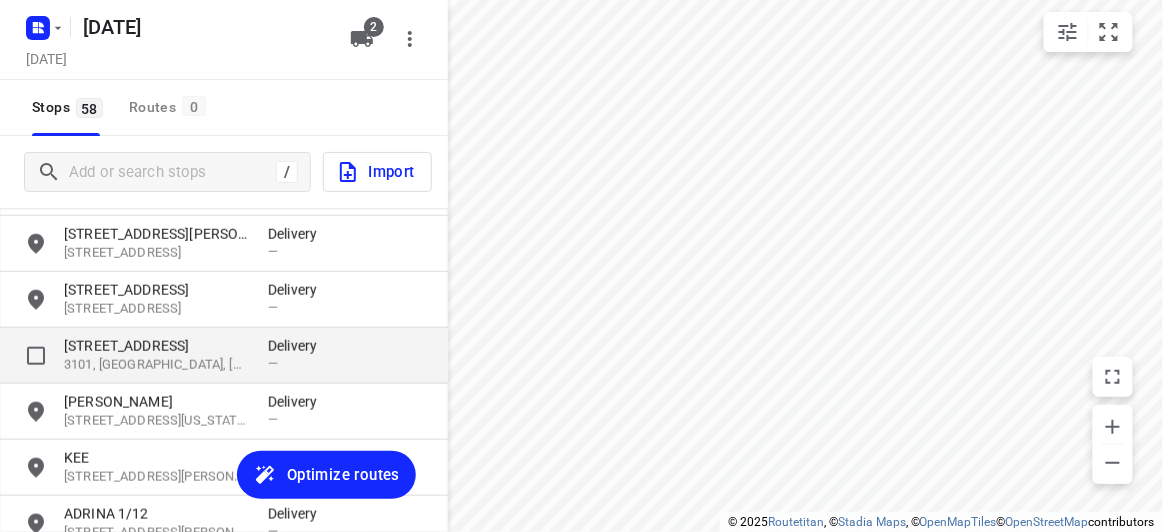 click on "3101, [GEOGRAPHIC_DATA], [GEOGRAPHIC_DATA]" at bounding box center (156, 365) 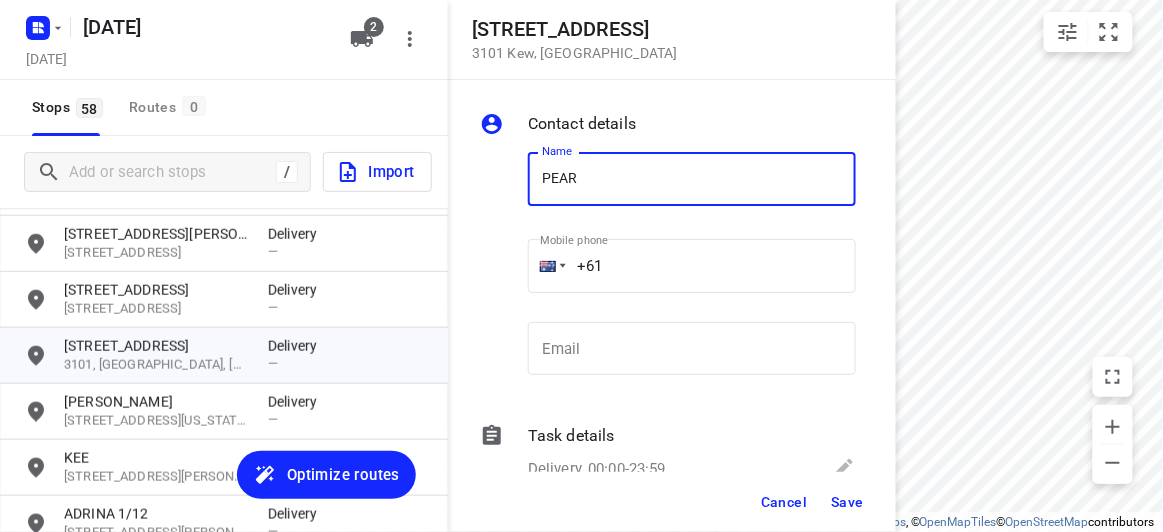 type on "[PERSON_NAME] 302/369" 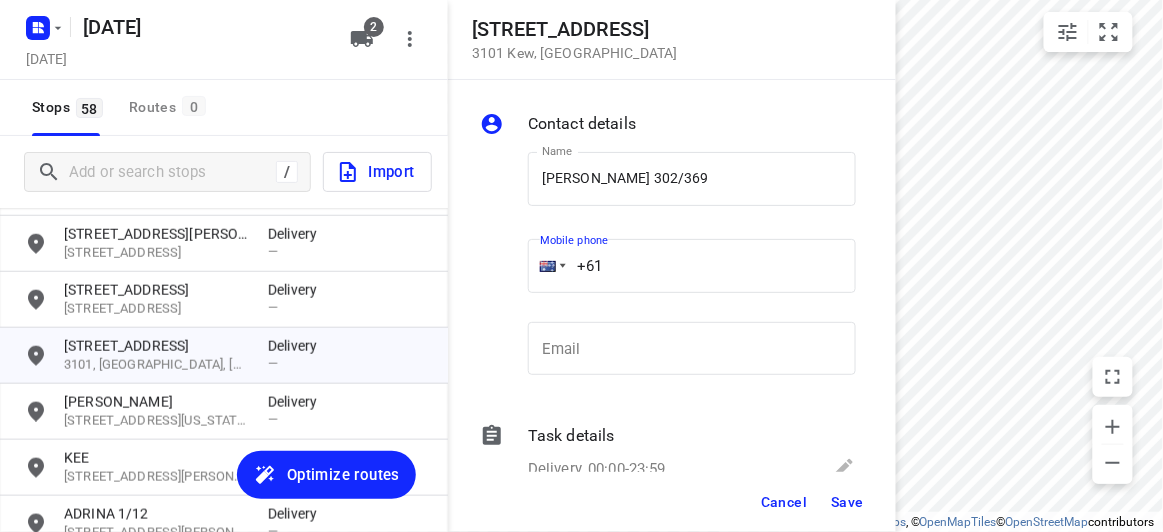 click on "+61" at bounding box center [692, 266] 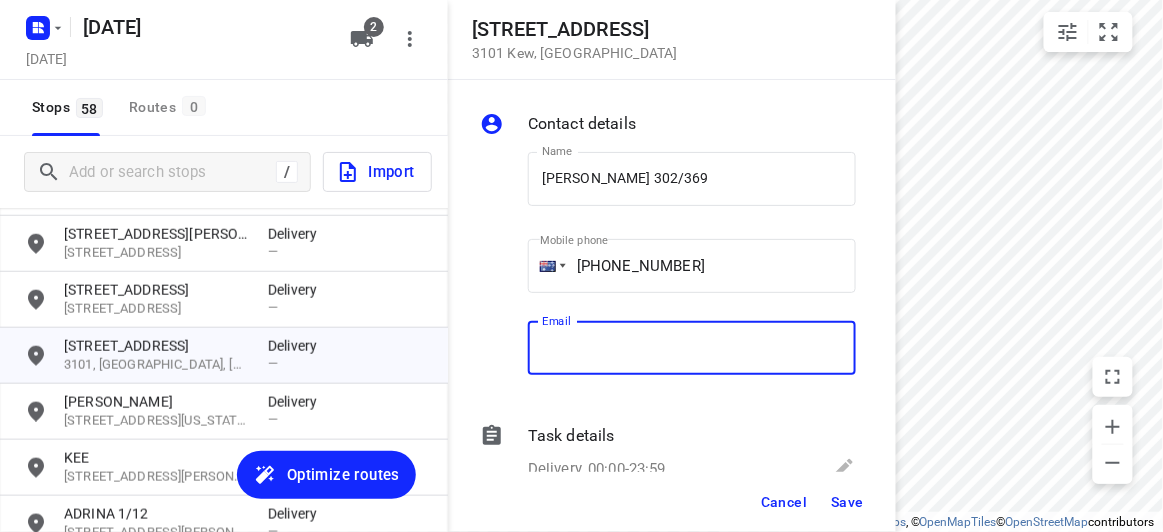 drag, startPoint x: 689, startPoint y: 345, endPoint x: 630, endPoint y: 293, distance: 78.64477 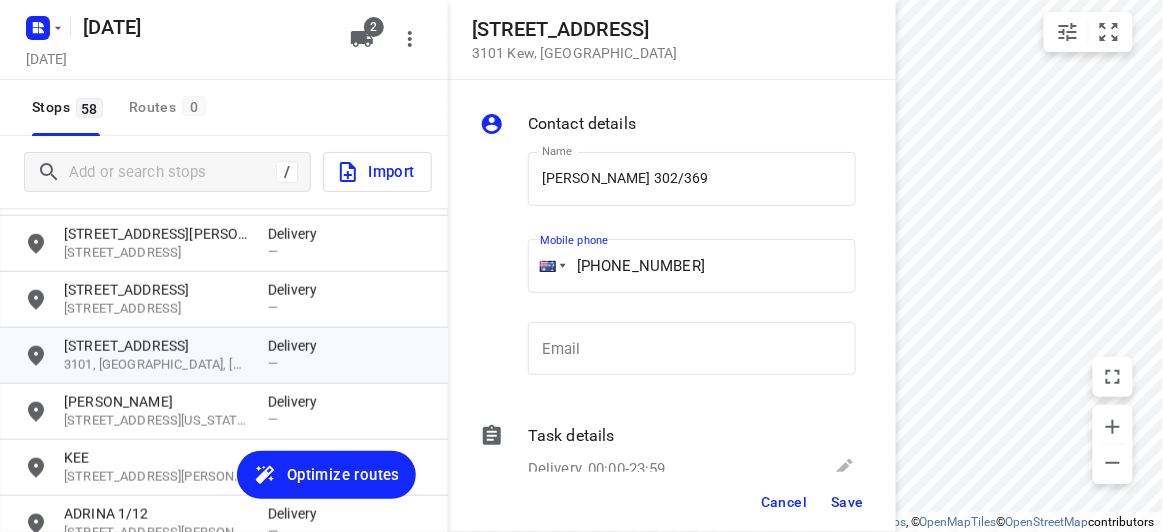 click on "[PHONE_NUMBER]" at bounding box center [692, 266] 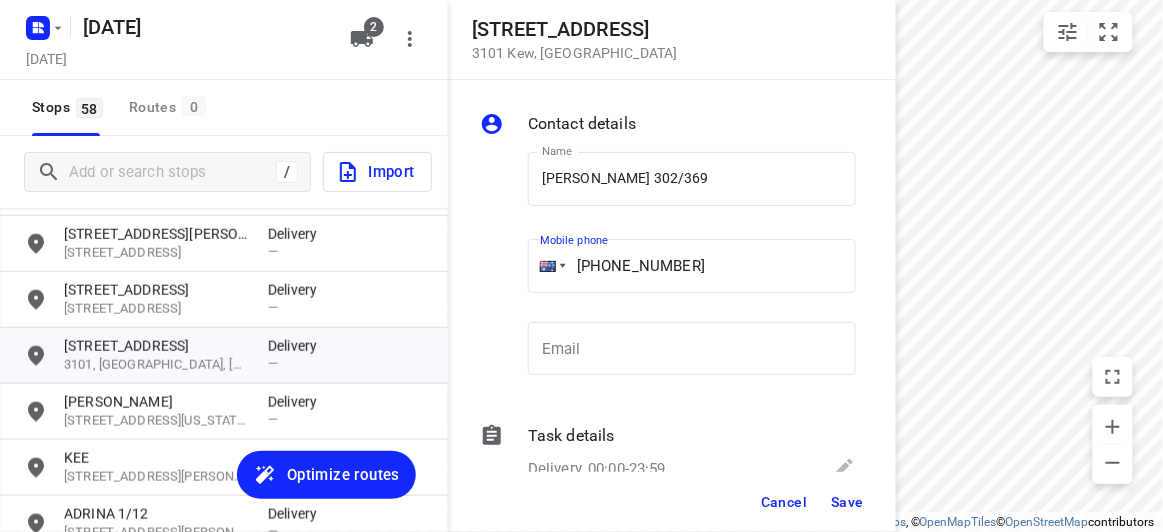 type on "[PHONE_NUMBER]" 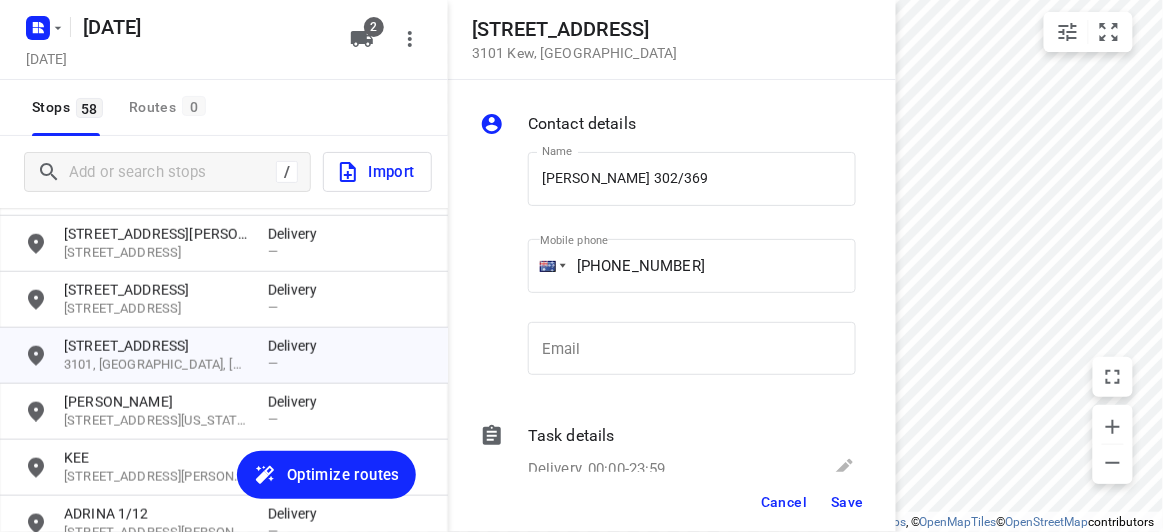 drag, startPoint x: 895, startPoint y: 520, endPoint x: 864, endPoint y: 512, distance: 32.01562 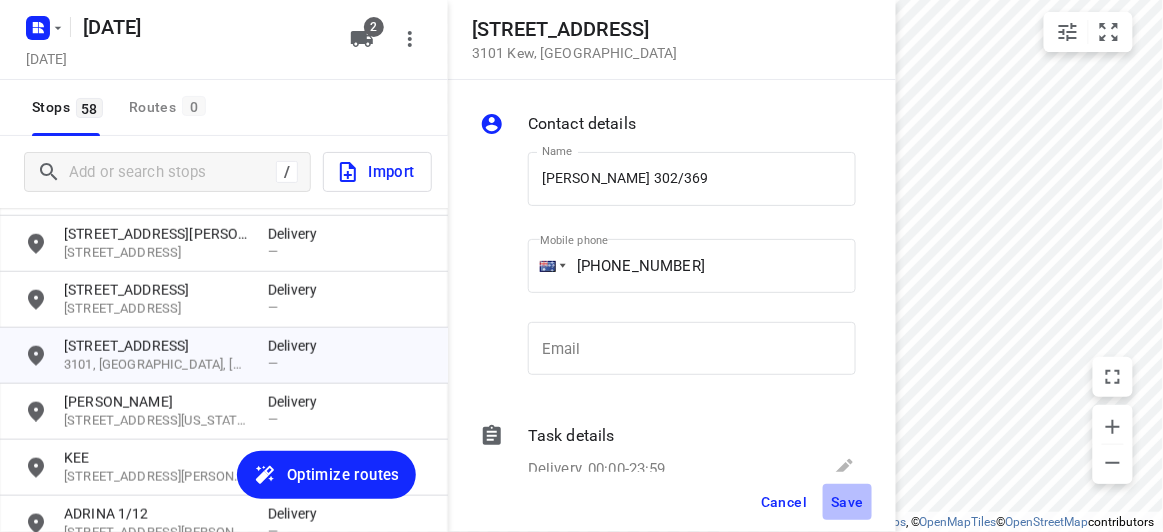click on "Save" at bounding box center [847, 502] 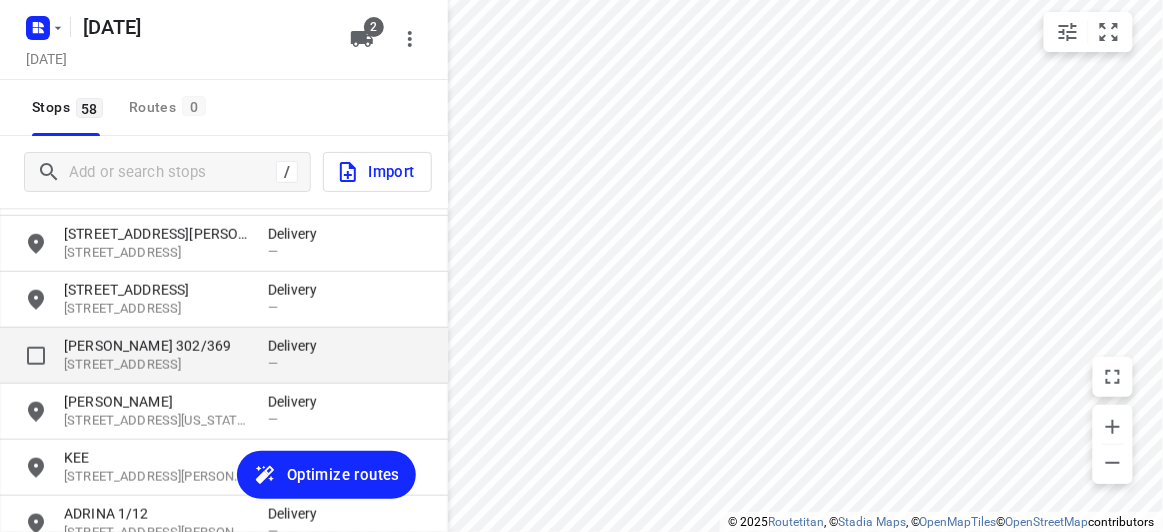 scroll, scrollTop: 2146, scrollLeft: 0, axis: vertical 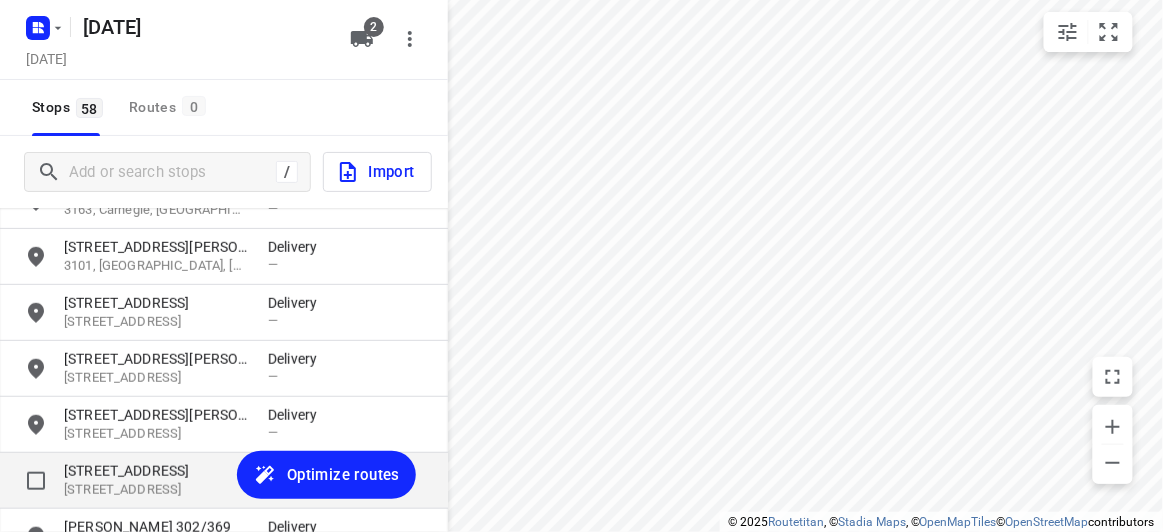 click on "[STREET_ADDRESS]" at bounding box center [156, 471] 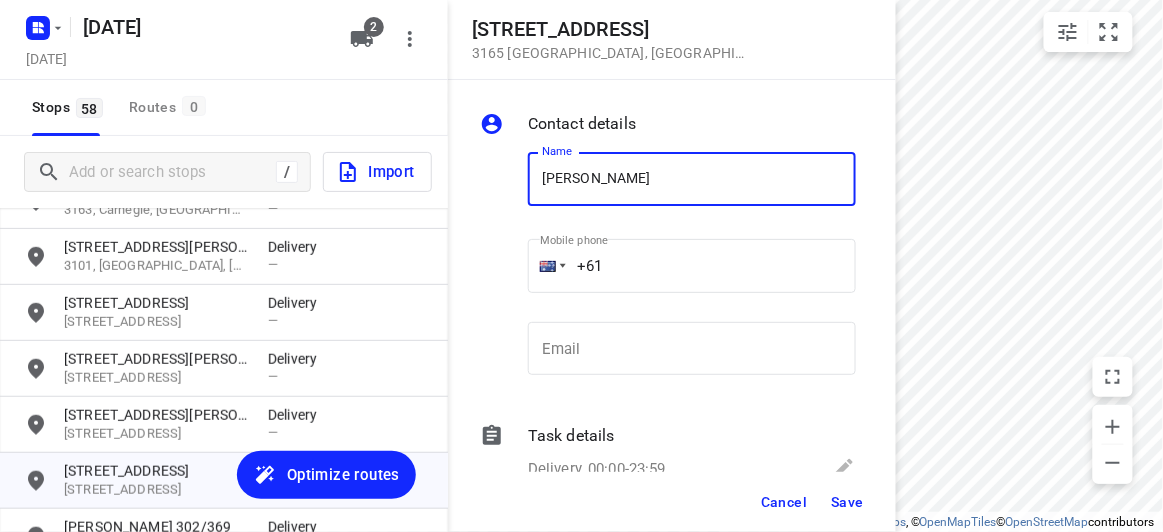 type on "[PERSON_NAME]" 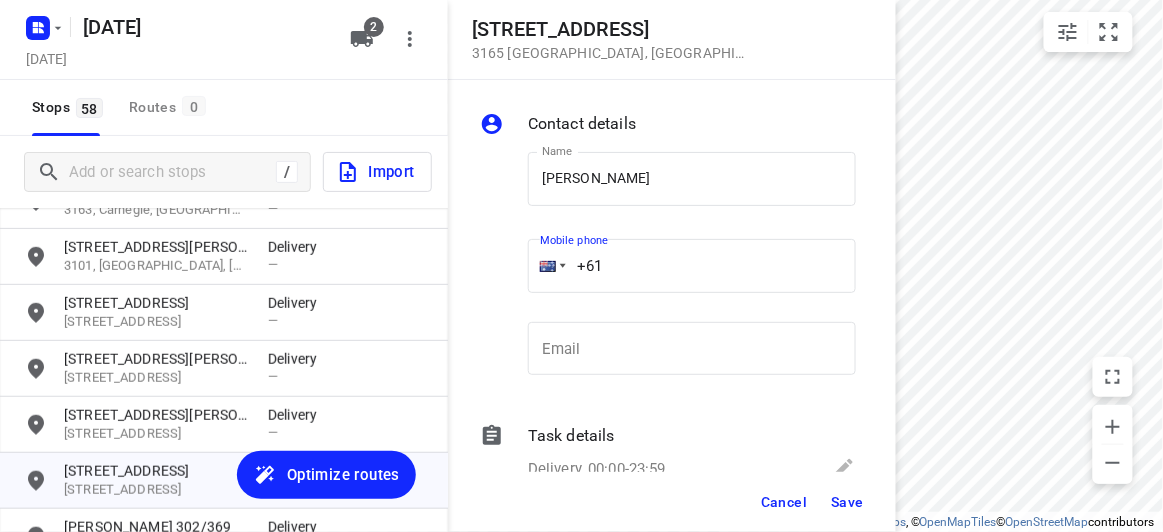 click on "+61" at bounding box center (692, 266) 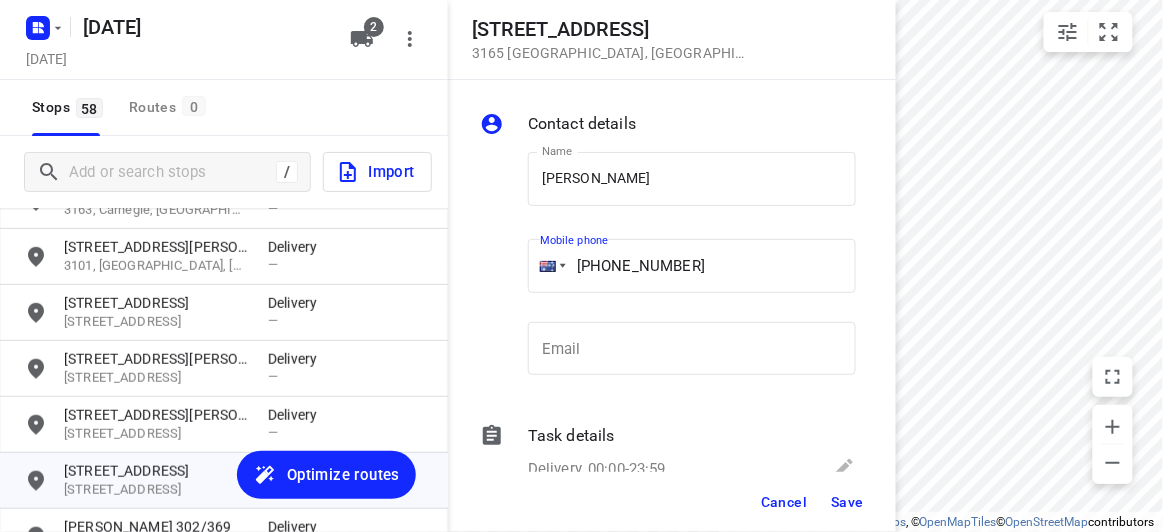 type on "[PHONE_NUMBER]" 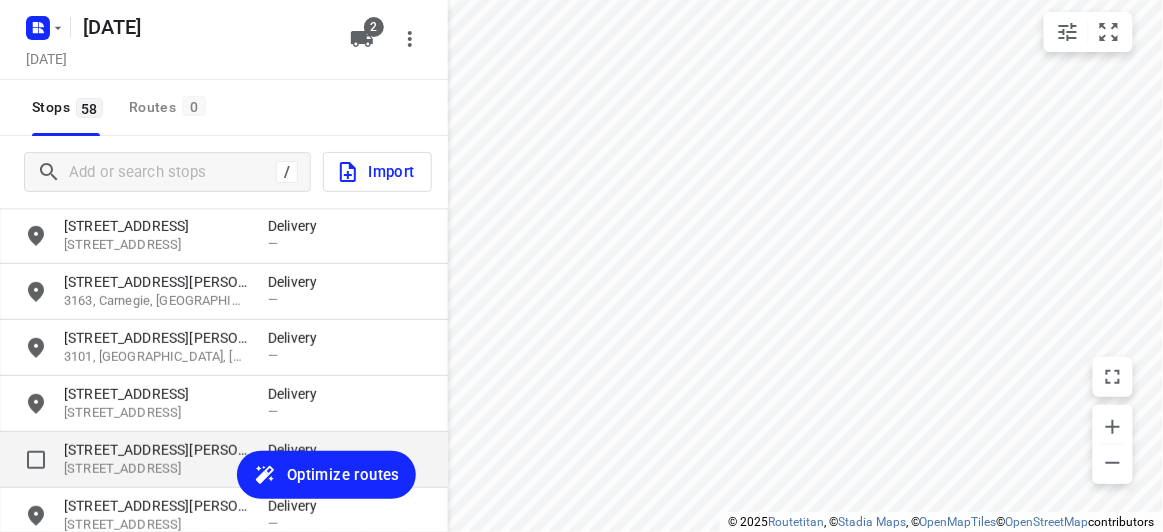 scroll, scrollTop: 2236, scrollLeft: 0, axis: vertical 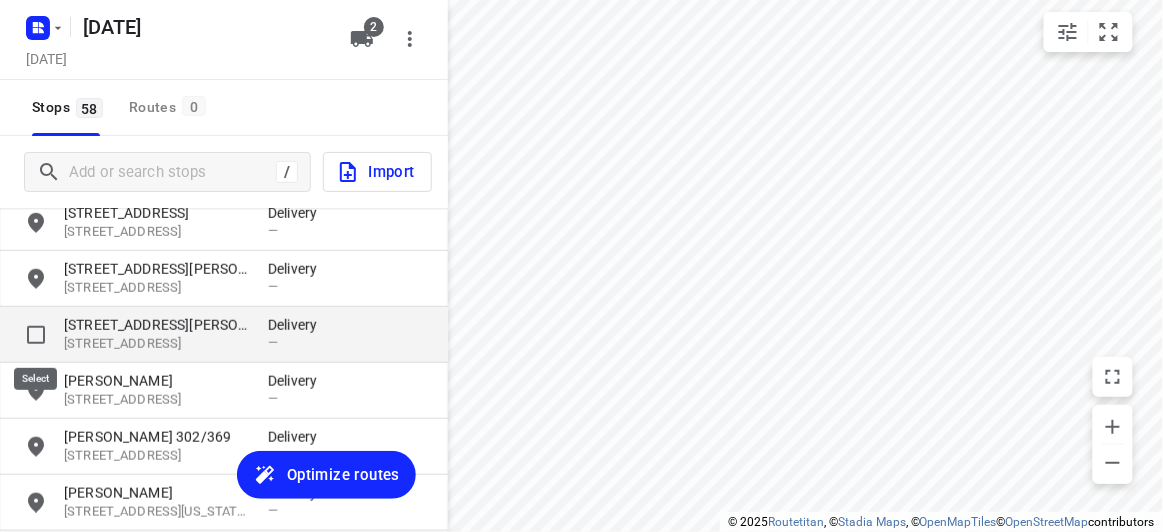 click at bounding box center (36, 335) 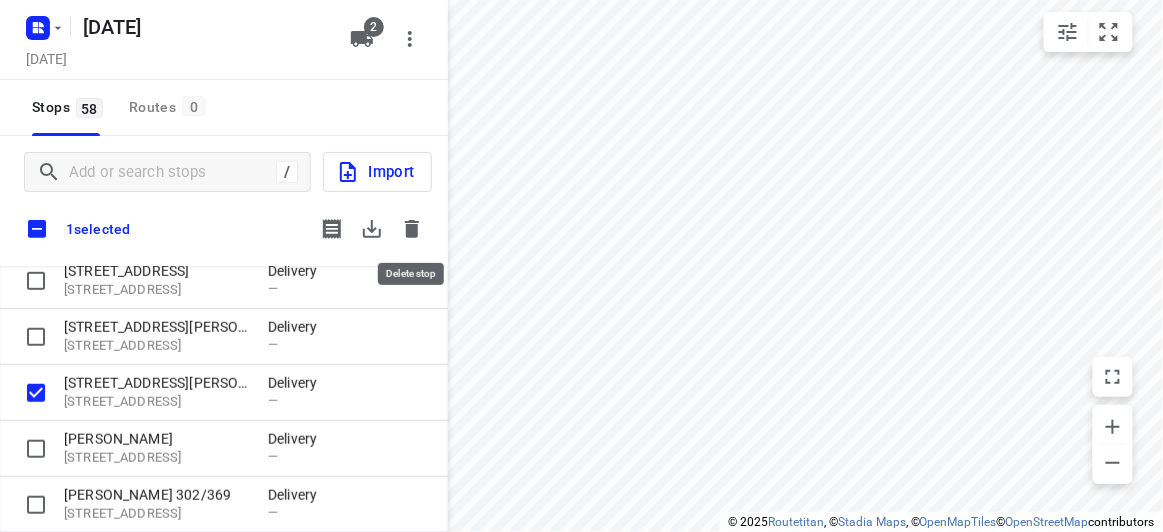 click 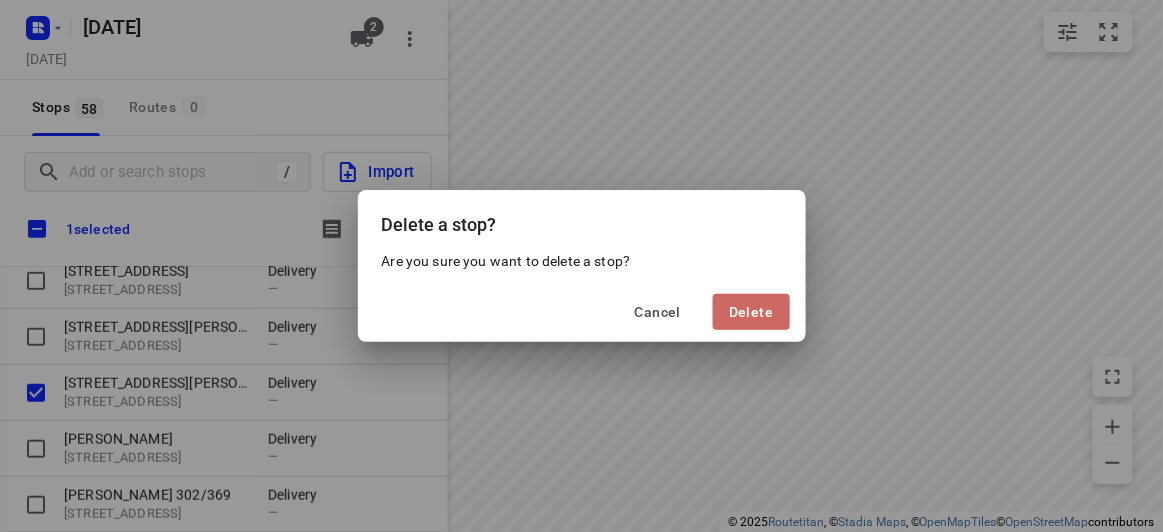 click on "Delete" at bounding box center (751, 312) 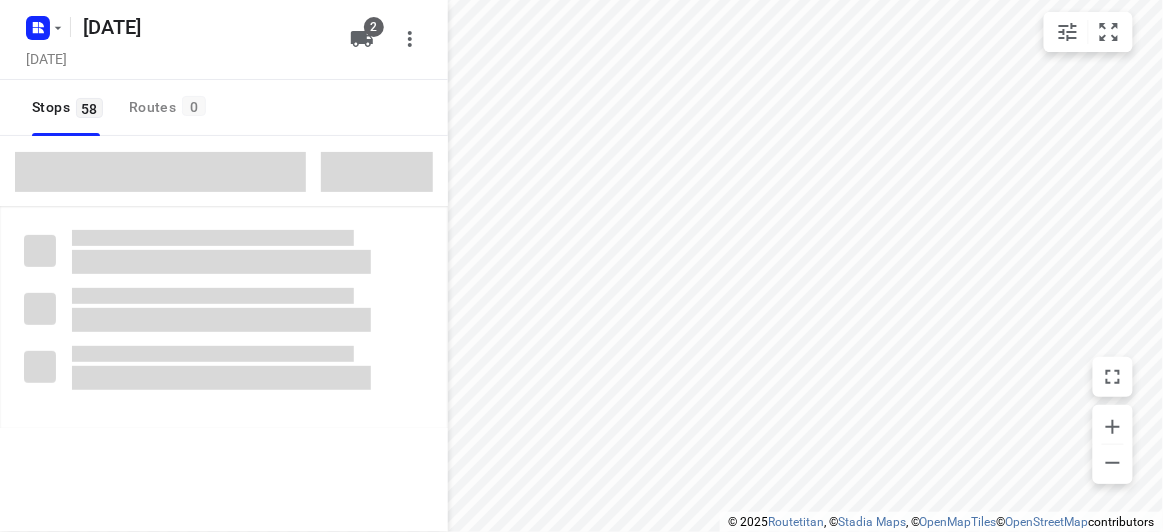 drag, startPoint x: 153, startPoint y: 158, endPoint x: 156, endPoint y: 169, distance: 11.401754 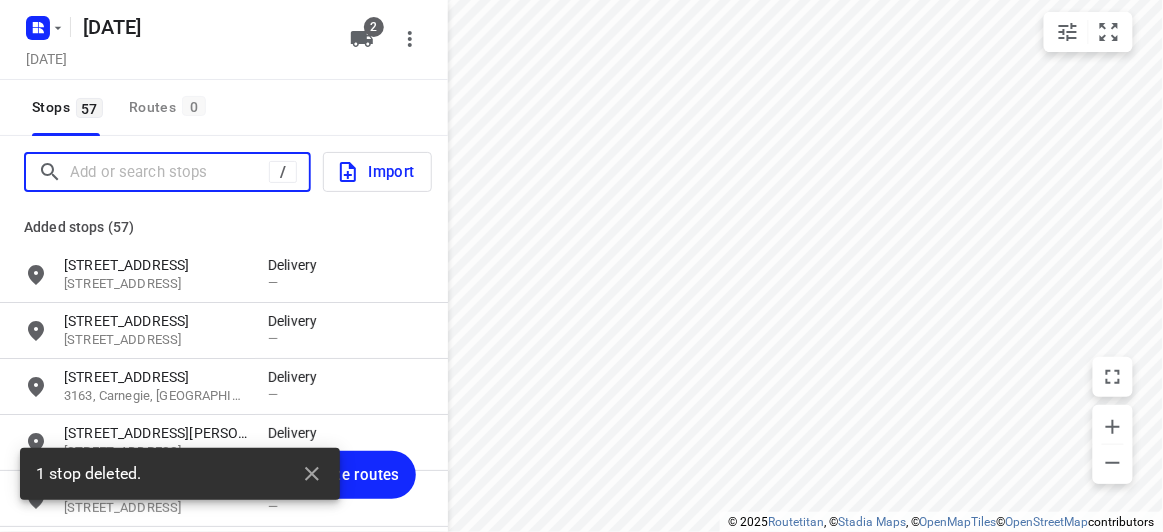 click at bounding box center [169, 172] 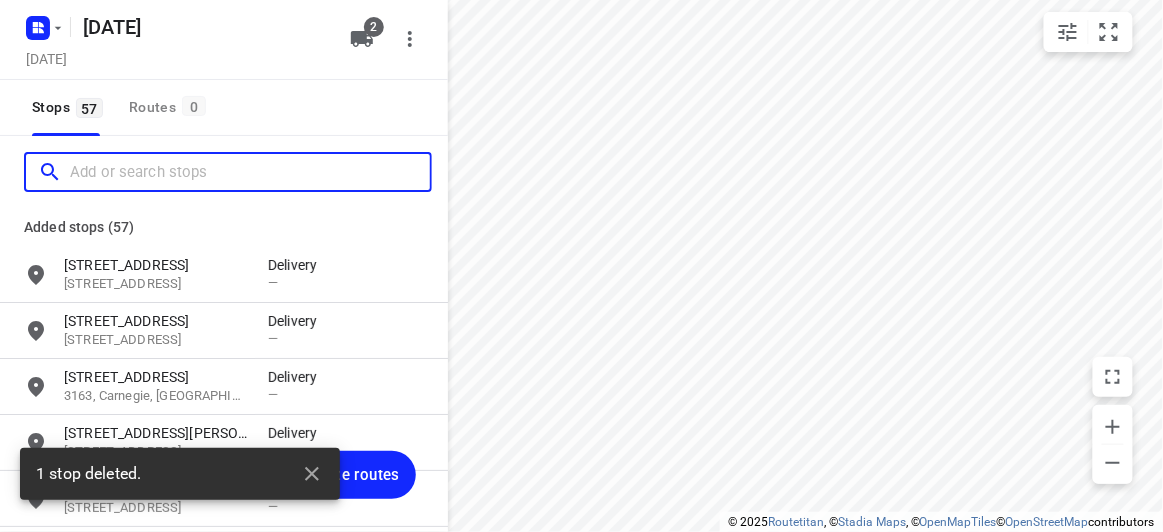 paste on "[STREET_ADDRESS] [GEOGRAPHIC_DATA]" 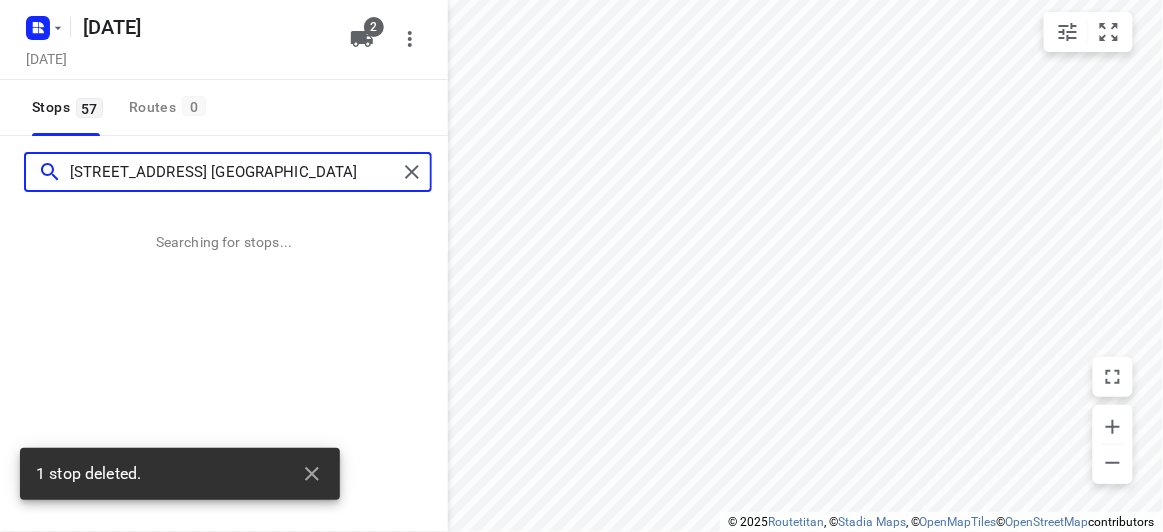 type on "[STREET_ADDRESS] [GEOGRAPHIC_DATA]" 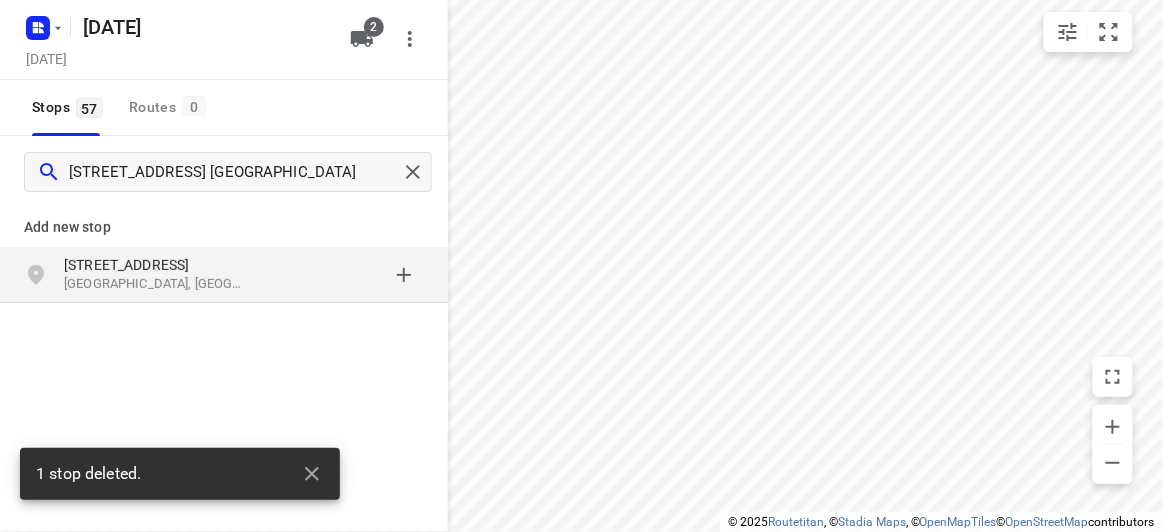 click on "[STREET_ADDRESS]" at bounding box center (156, 265) 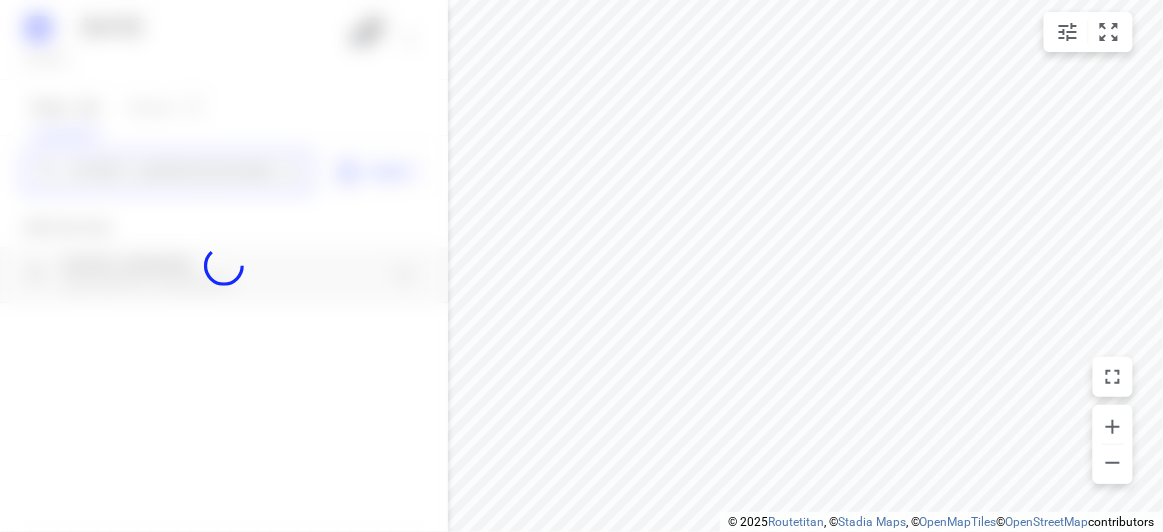 type 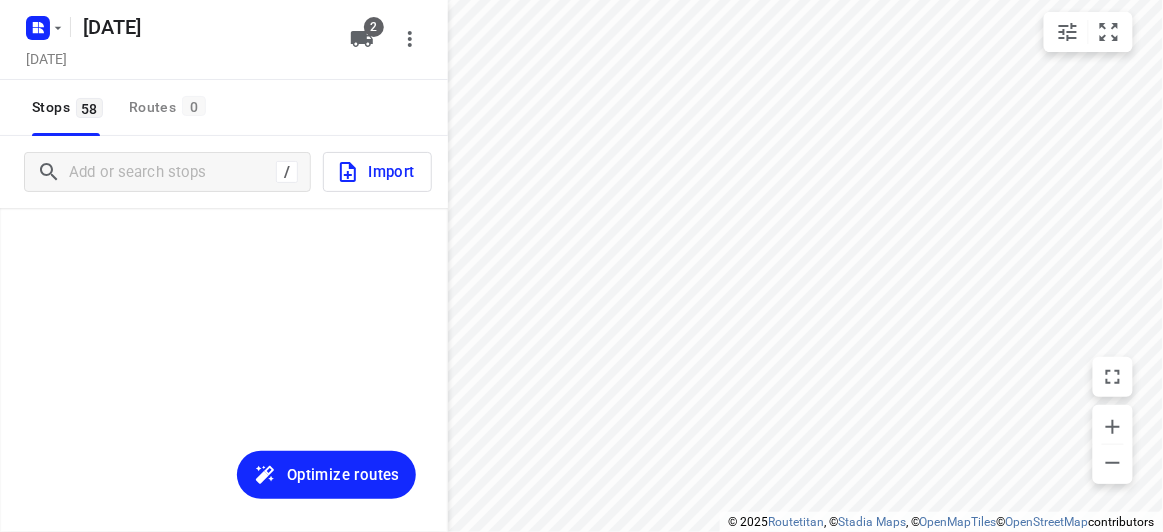 scroll, scrollTop: 3055, scrollLeft: 0, axis: vertical 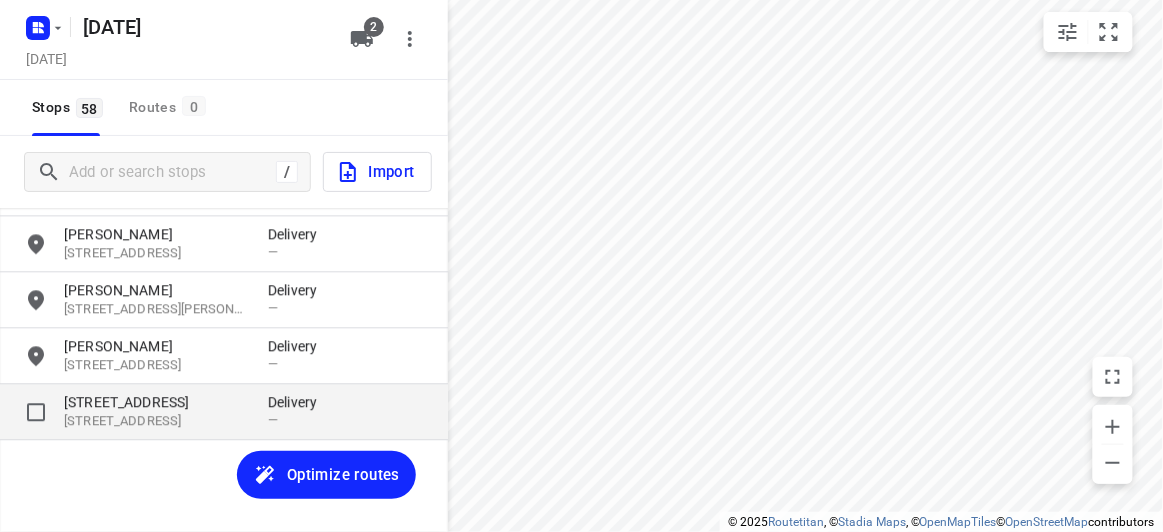 click on "[STREET_ADDRESS]" at bounding box center (156, 402) 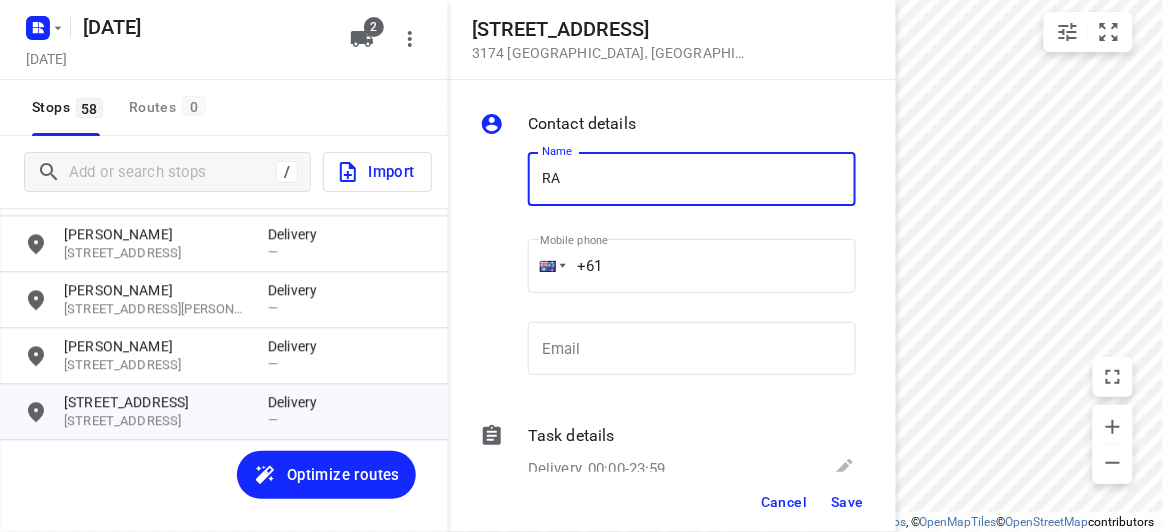 type on "[PERSON_NAME]" 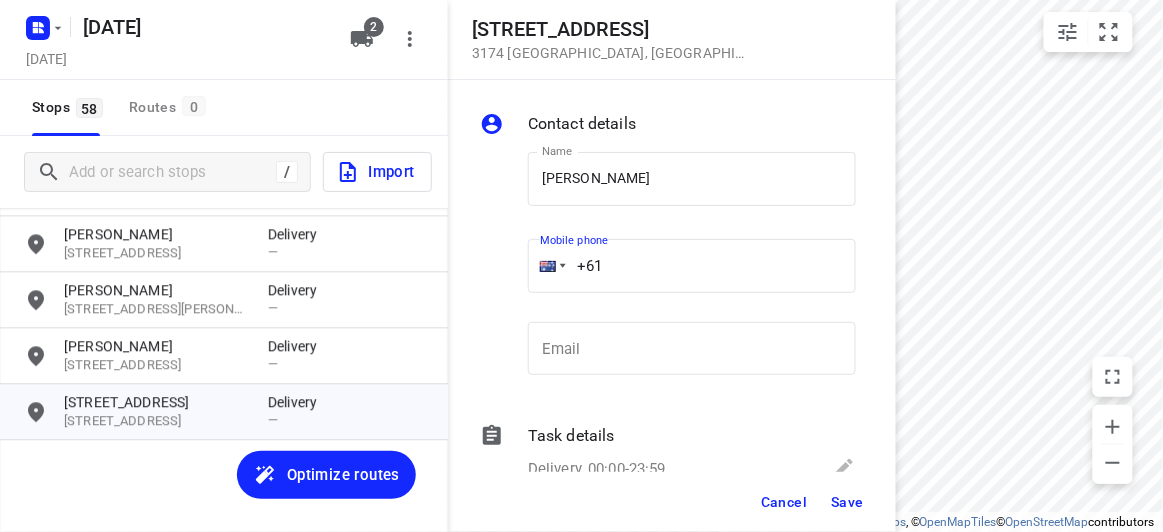click on "+61" at bounding box center (692, 266) 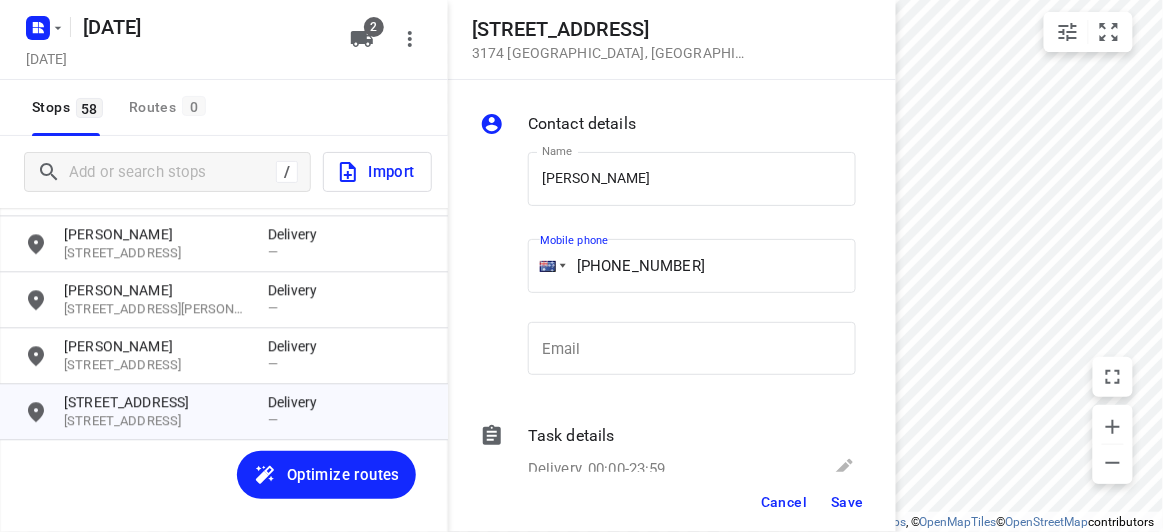 type on "[PHONE_NUMBER]" 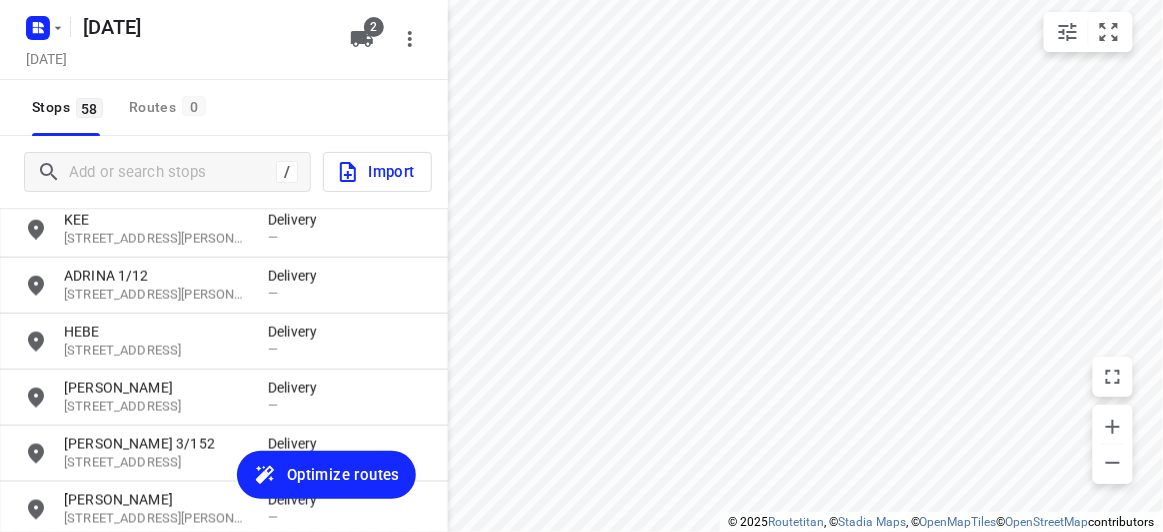 scroll, scrollTop: 1873, scrollLeft: 0, axis: vertical 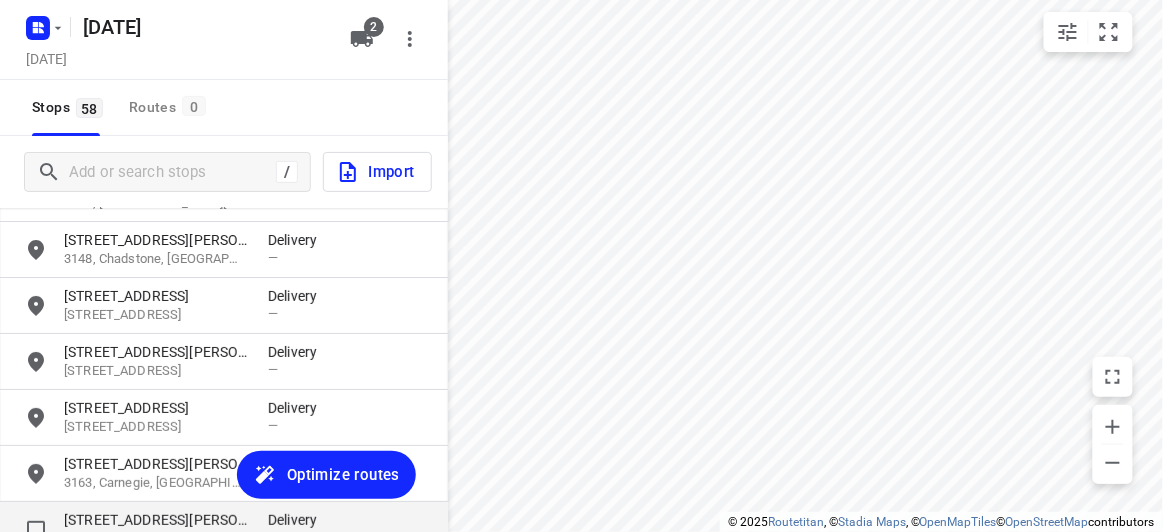 click on "[STREET_ADDRESS][PERSON_NAME] Delivery —" at bounding box center [224, 530] 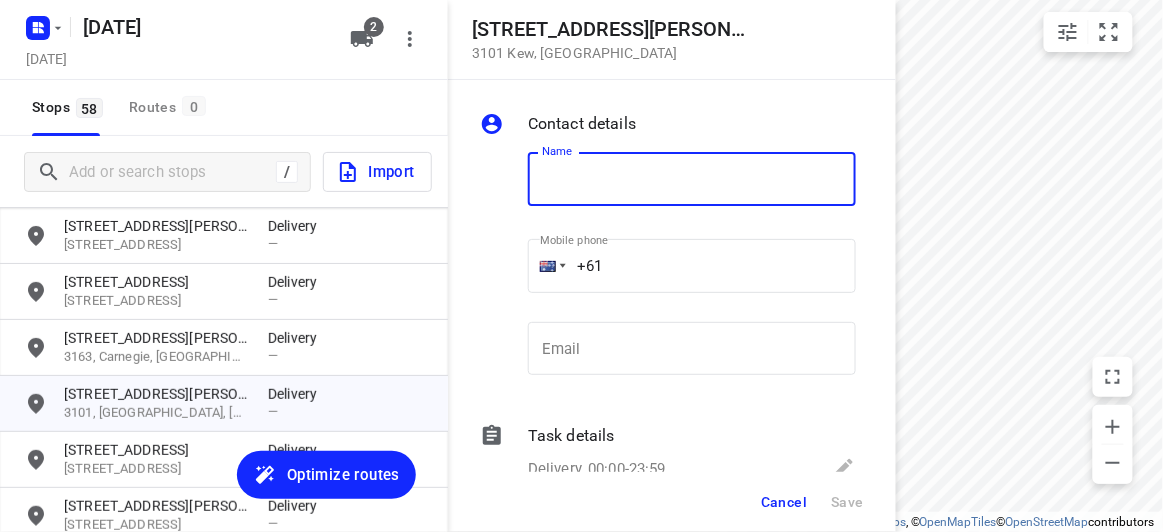 scroll, scrollTop: 2055, scrollLeft: 0, axis: vertical 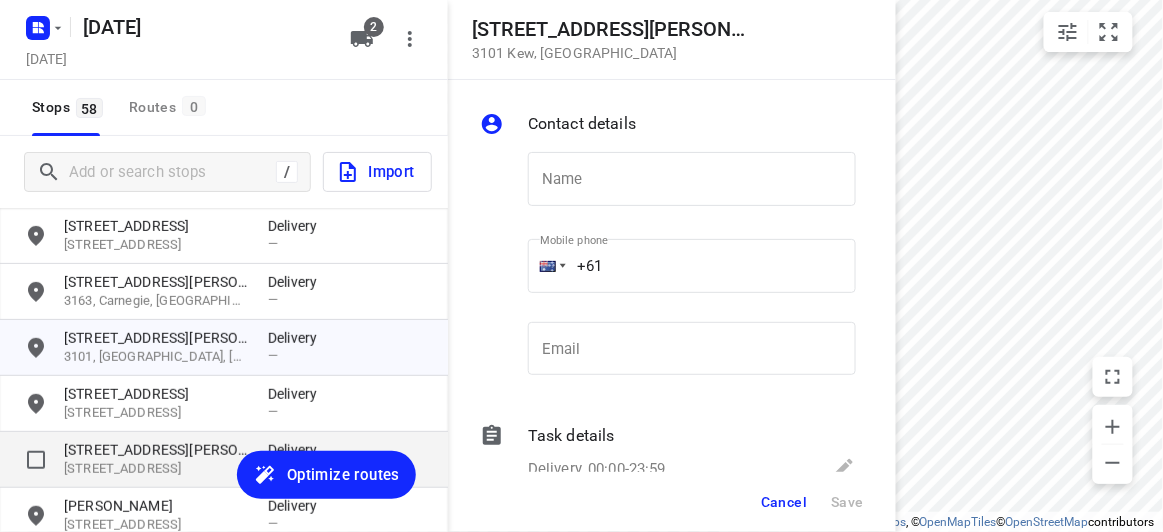 click on "[STREET_ADDRESS][PERSON_NAME]" at bounding box center (156, 450) 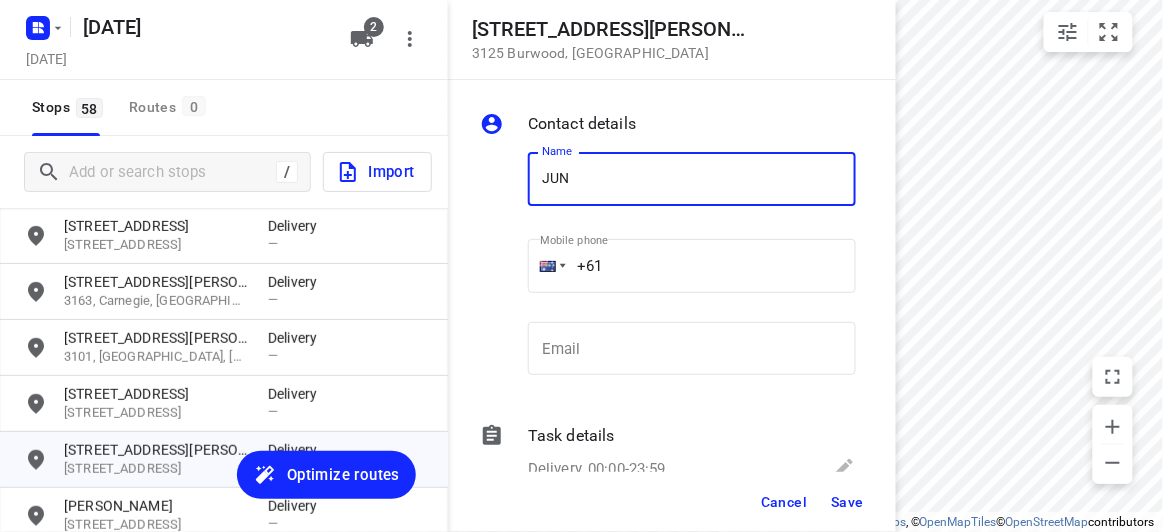 type on "[PERSON_NAME]" 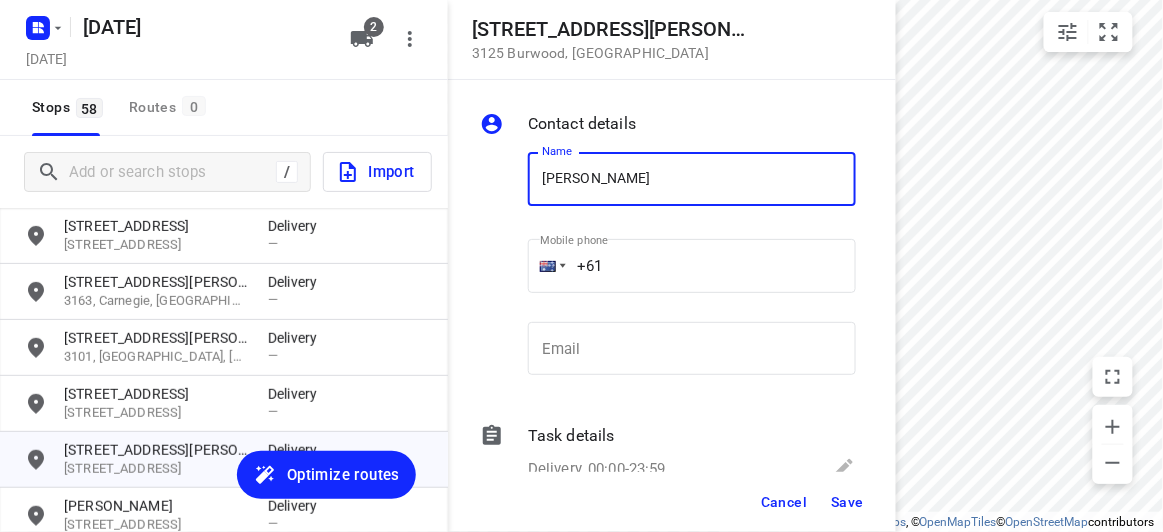 click on "+61" at bounding box center [692, 266] 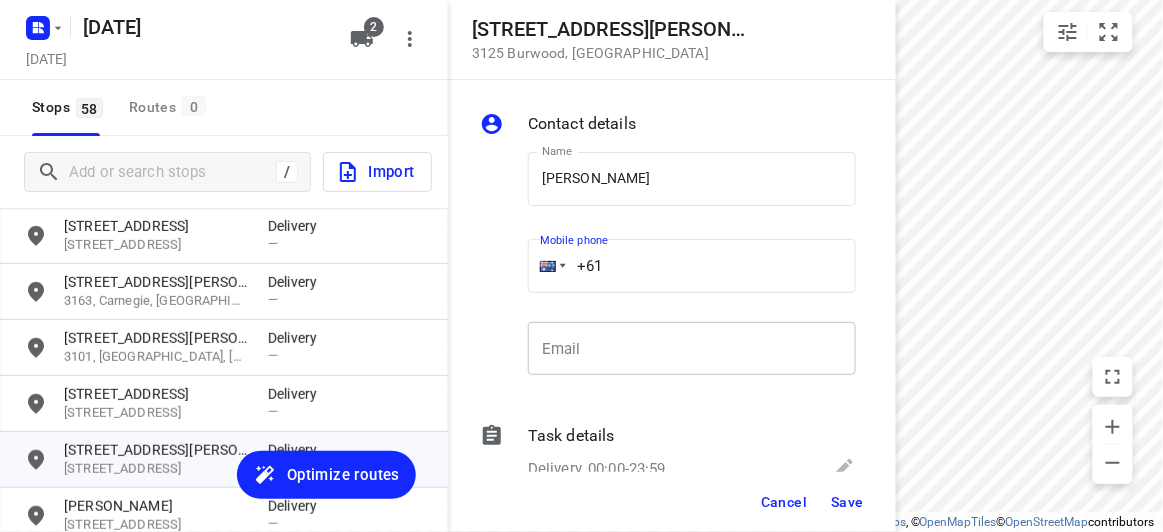 paste on "468898398" 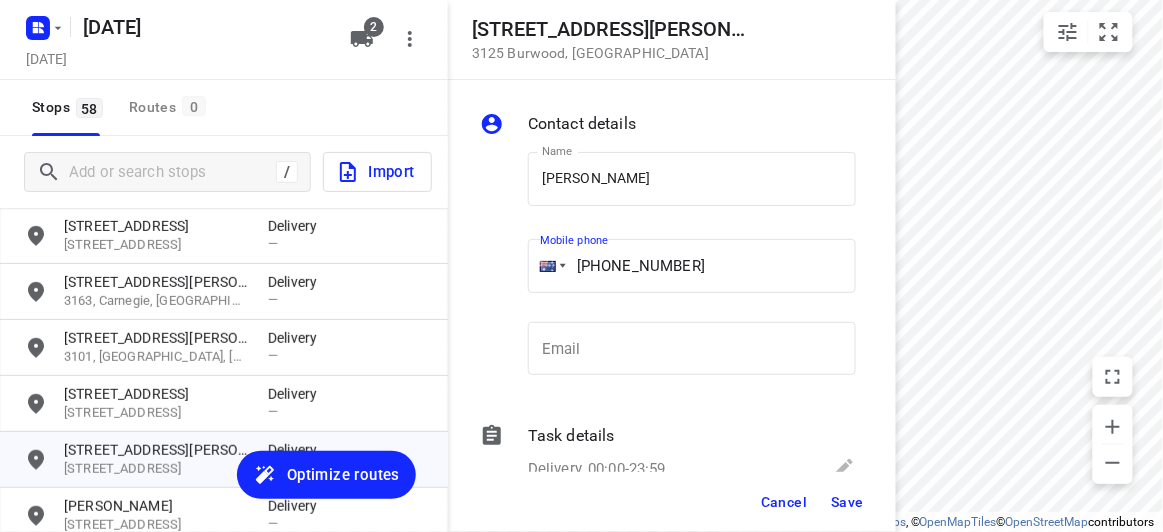 type on "[PHONE_NUMBER]" 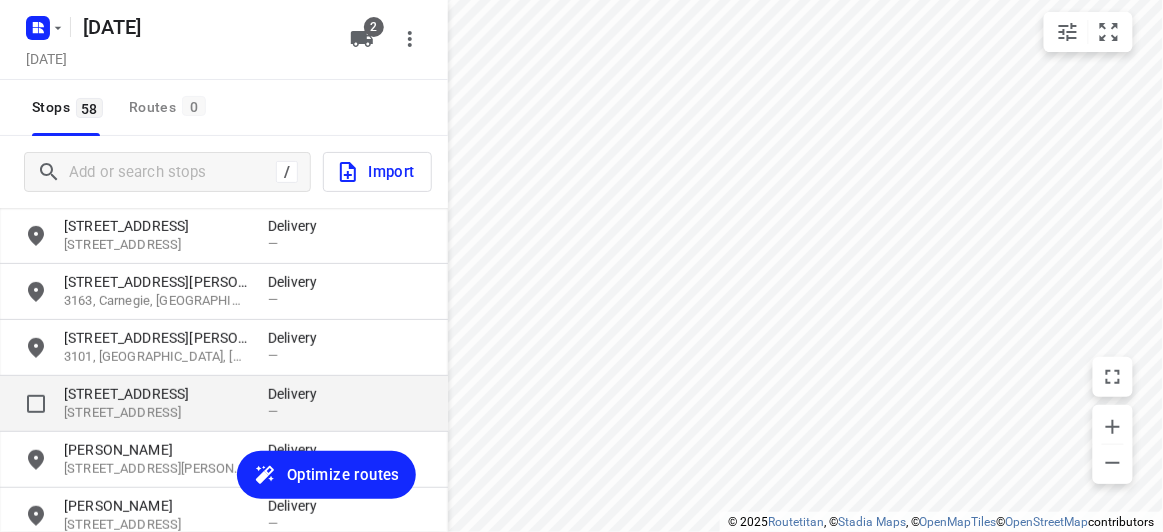 click on "[STREET_ADDRESS] Delivery —" at bounding box center [224, 404] 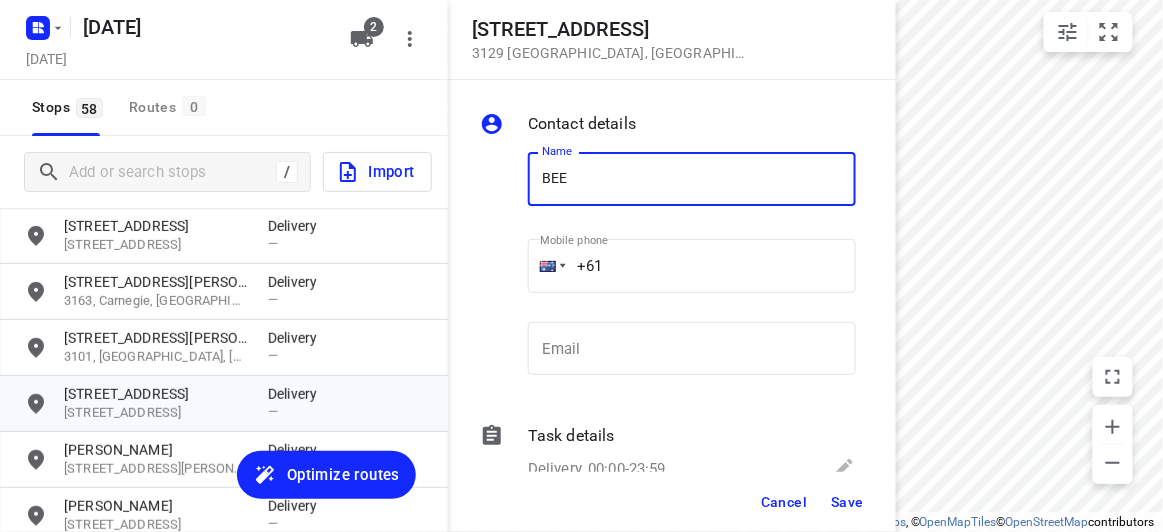 type on "BEE TIEW" 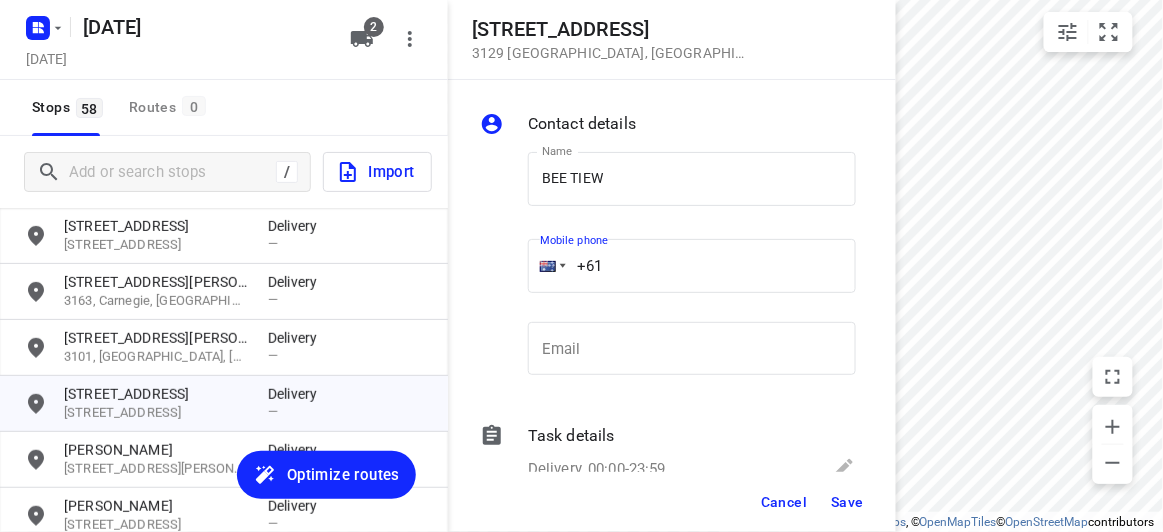 click on "+61" at bounding box center (692, 266) 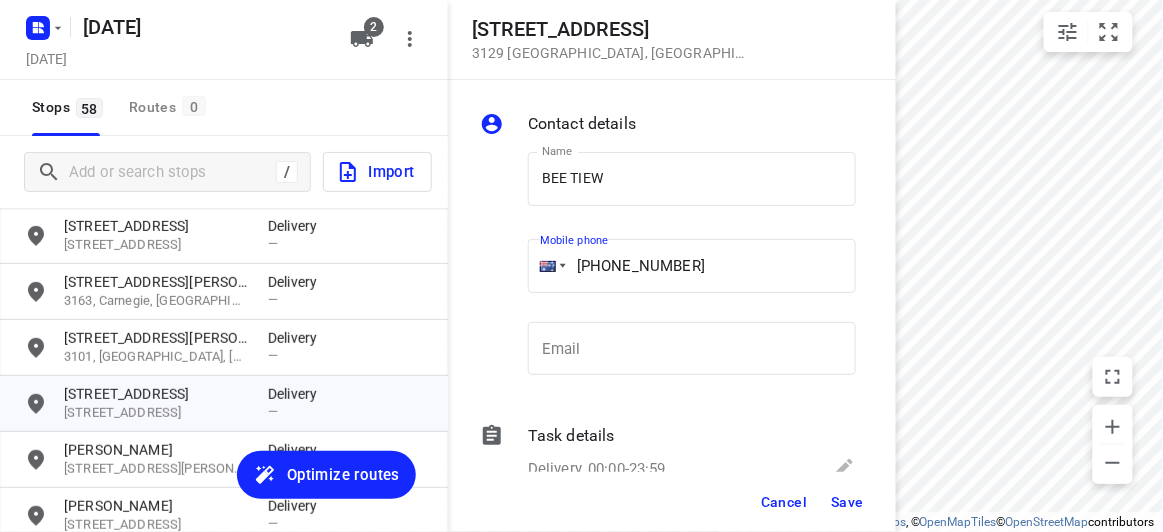 type on "[PHONE_NUMBER]" 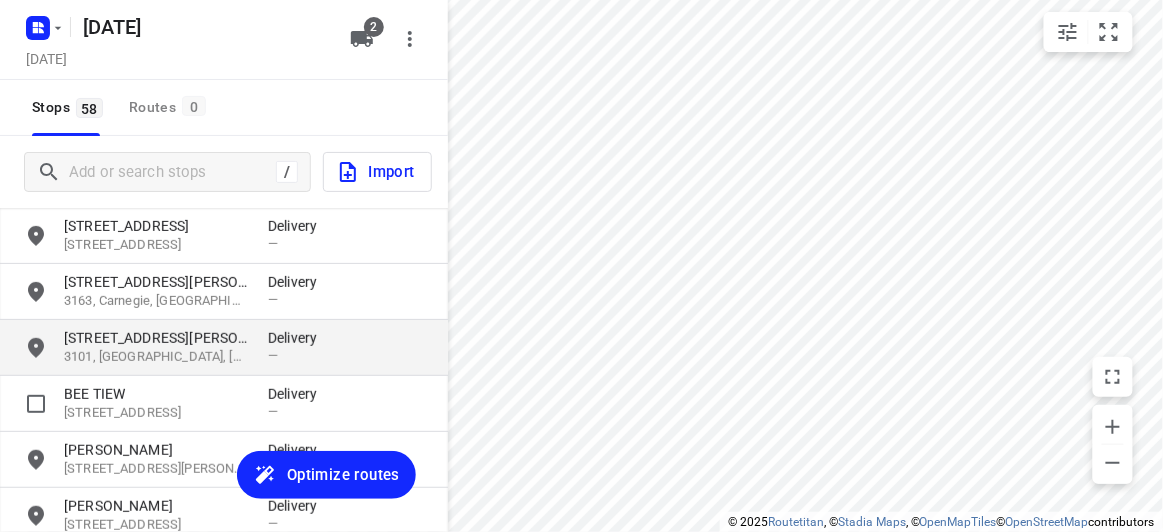 click on "[STREET_ADDRESS][PERSON_NAME]" at bounding box center (156, 338) 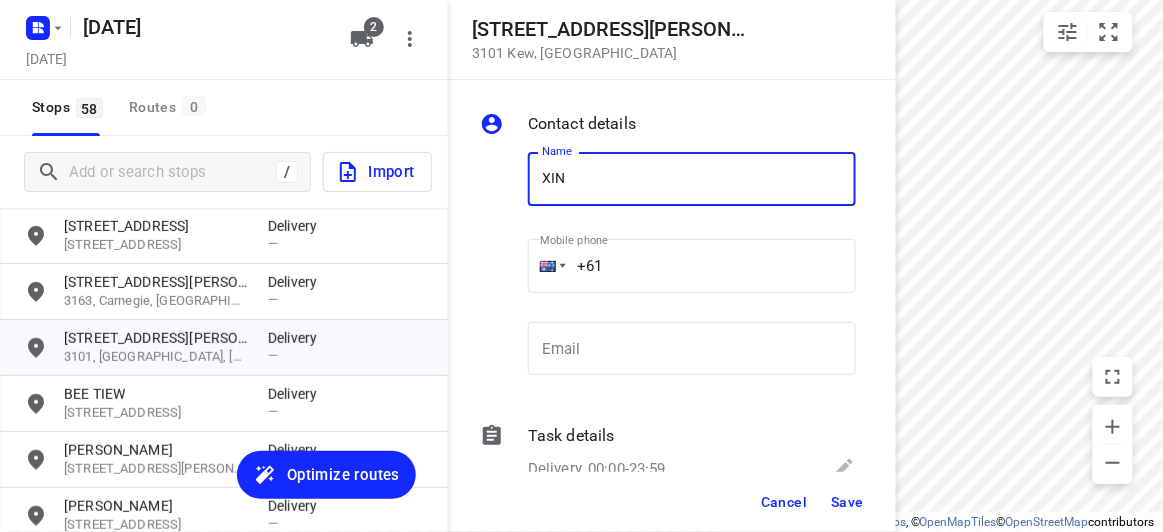 type on "[PERSON_NAME]" 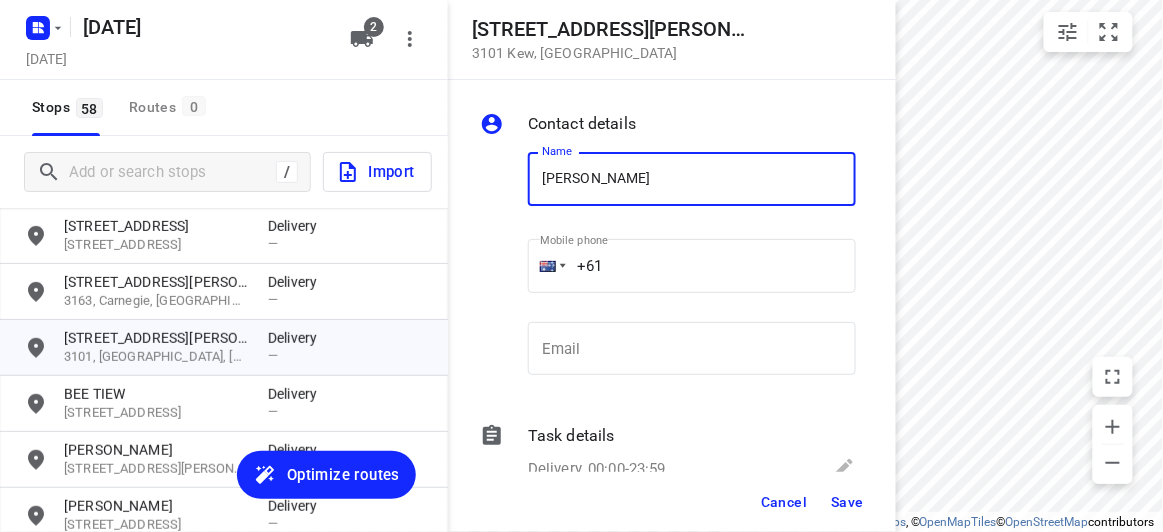 click on "+61" at bounding box center (692, 266) 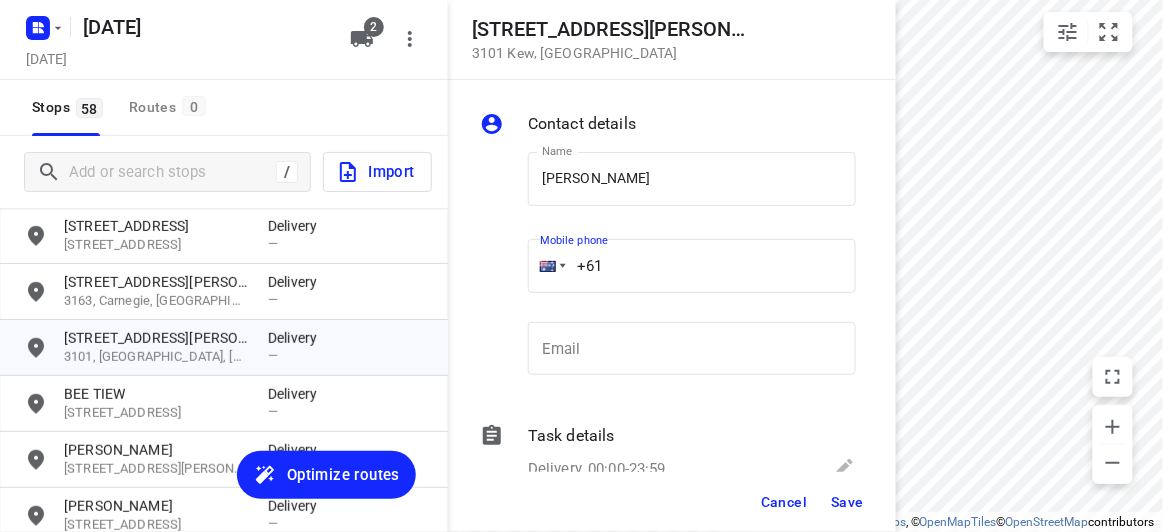 paste on "0433351220" 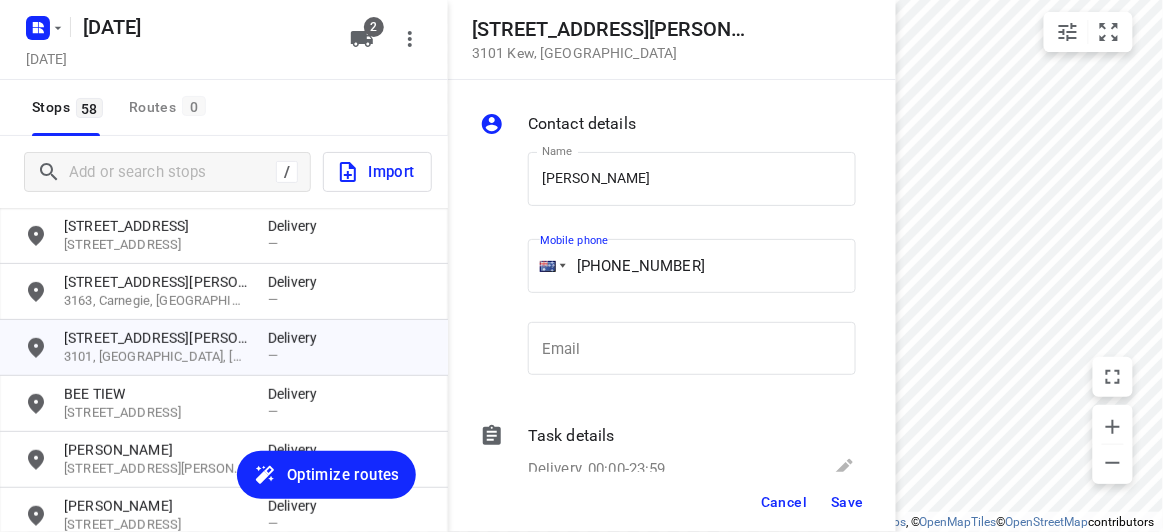 click on "[PHONE_NUMBER]" at bounding box center [692, 266] 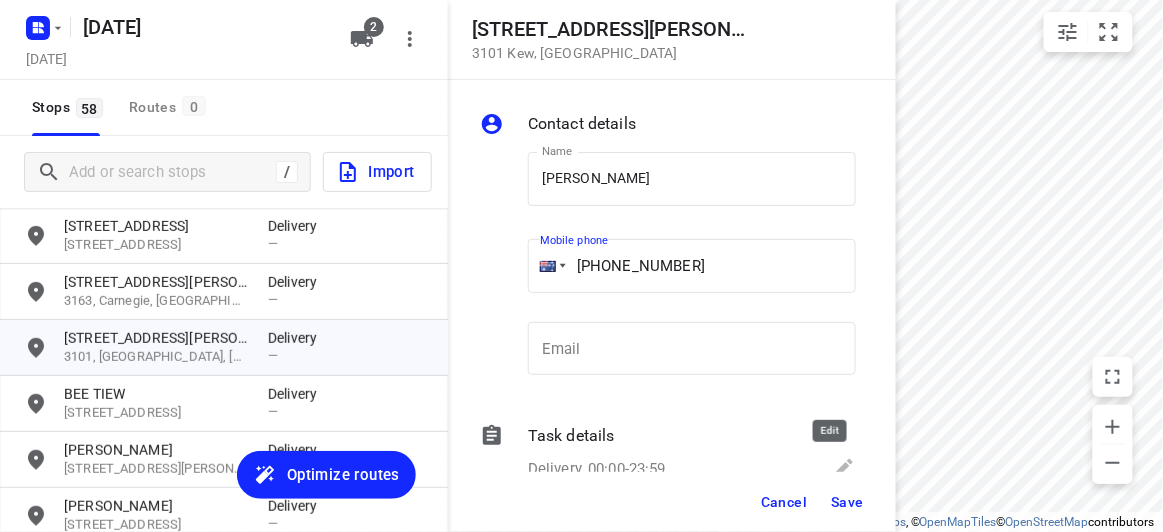 type on "[PHONE_NUMBER]" 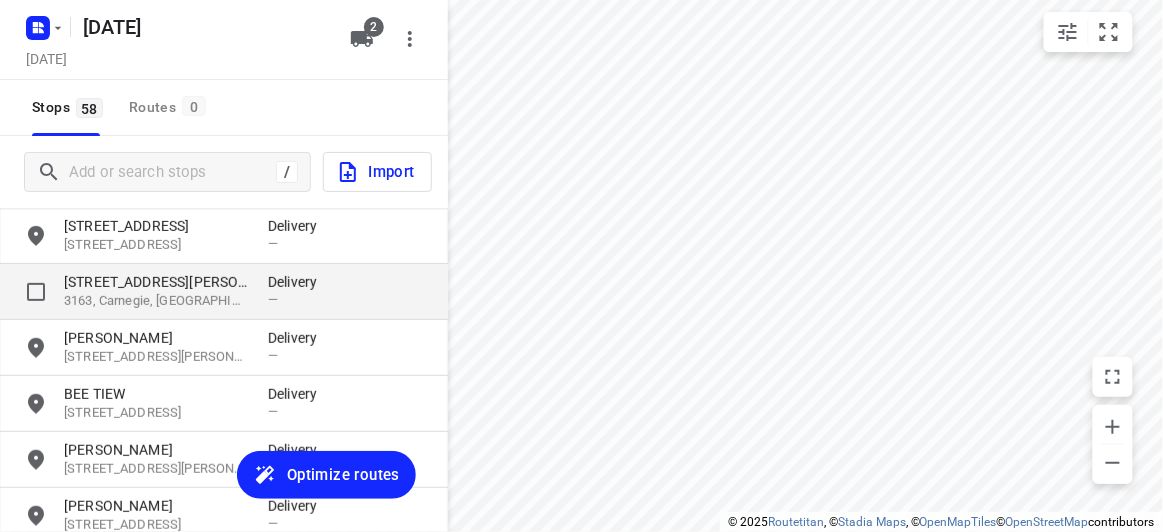 click on "3163, Carnegie, [GEOGRAPHIC_DATA]" at bounding box center [156, 301] 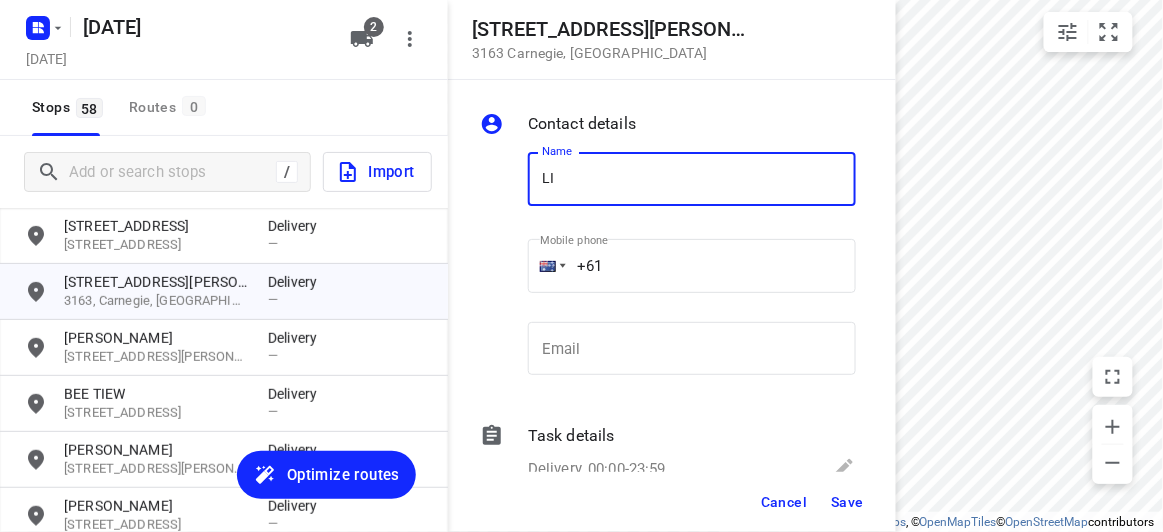 drag, startPoint x: 555, startPoint y: 166, endPoint x: 548, endPoint y: 179, distance: 14.764823 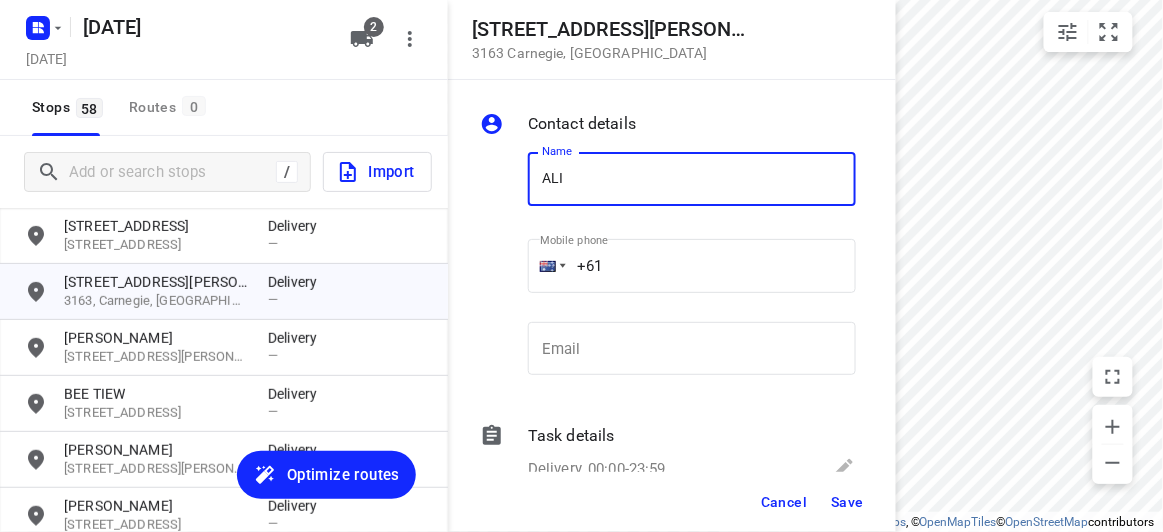 click on "ALI" at bounding box center (692, 179) 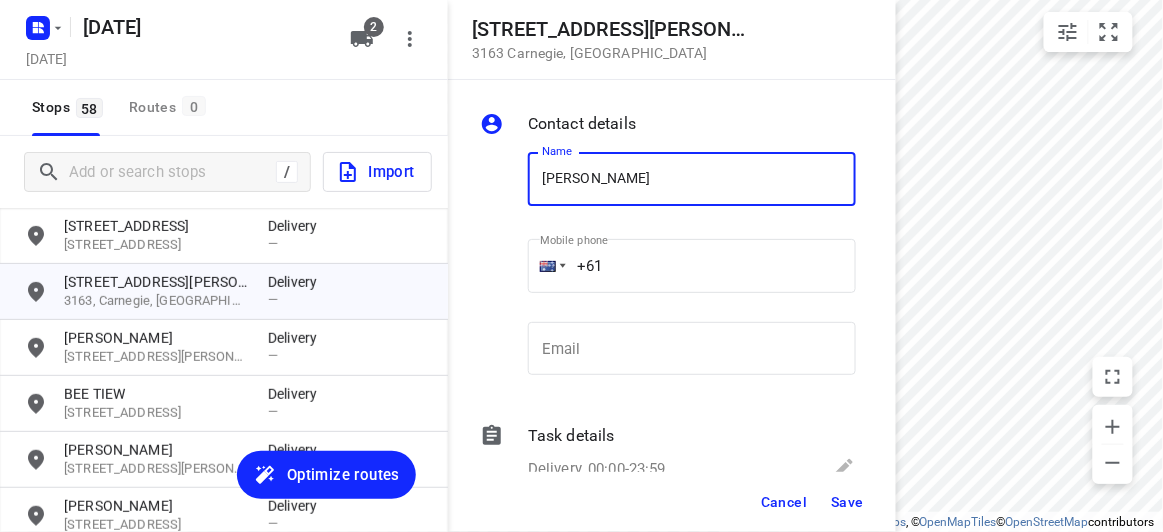click on "+61" at bounding box center [692, 266] 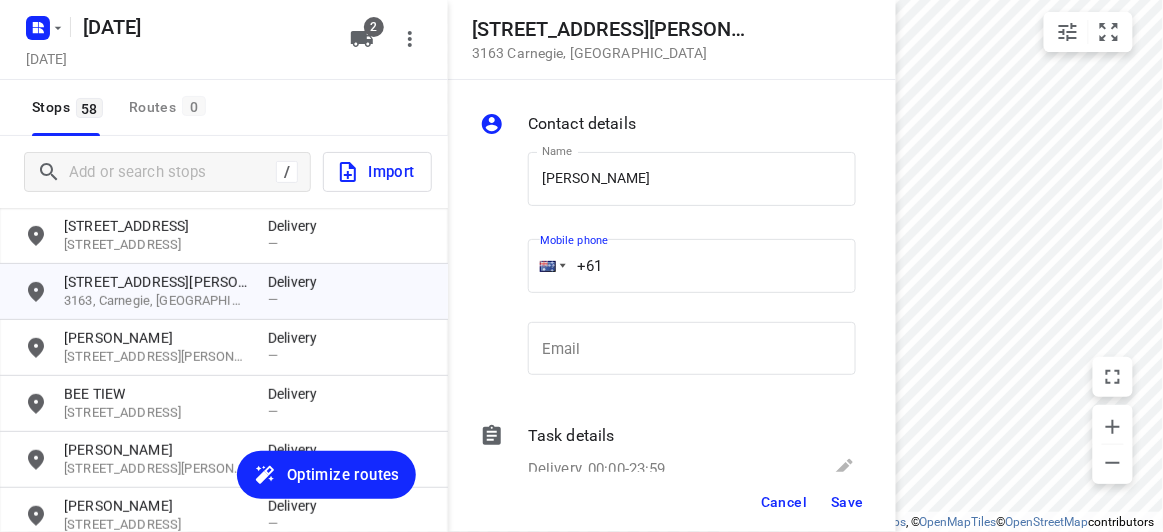 paste on "0422791989" 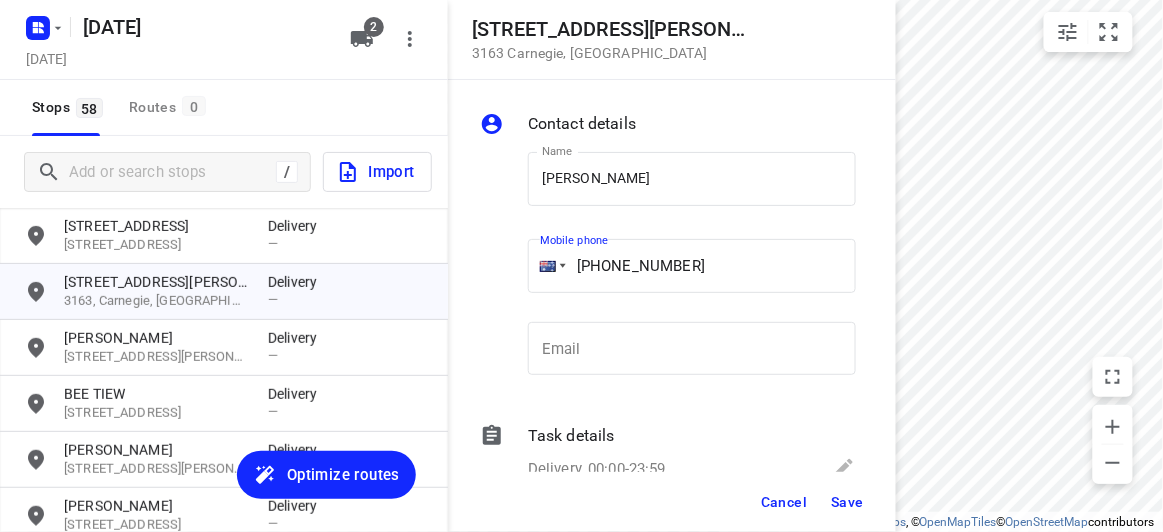 click on "​" at bounding box center [692, 303] 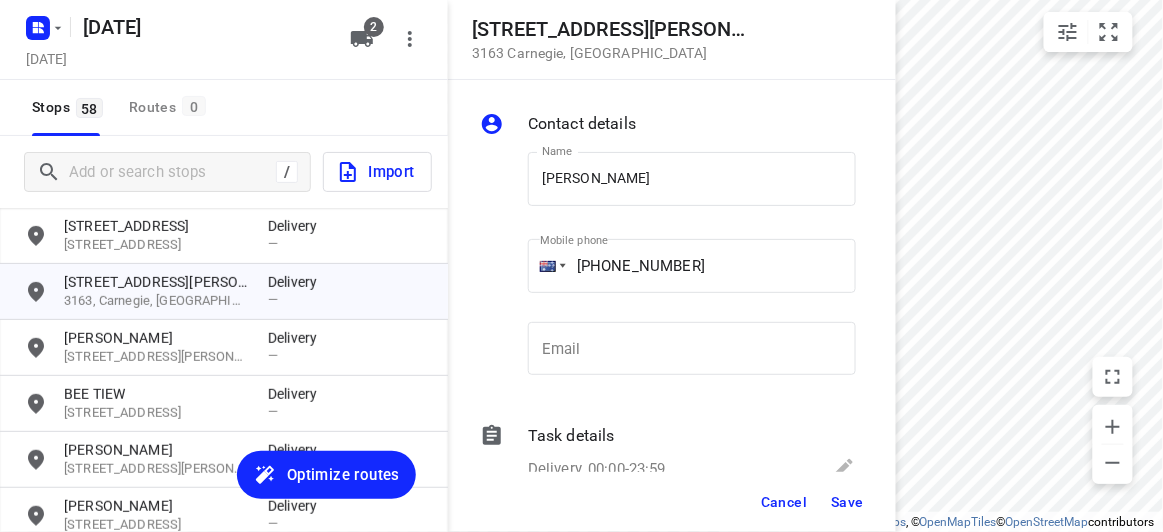 click on "[PHONE_NUMBER]" at bounding box center (692, 266) 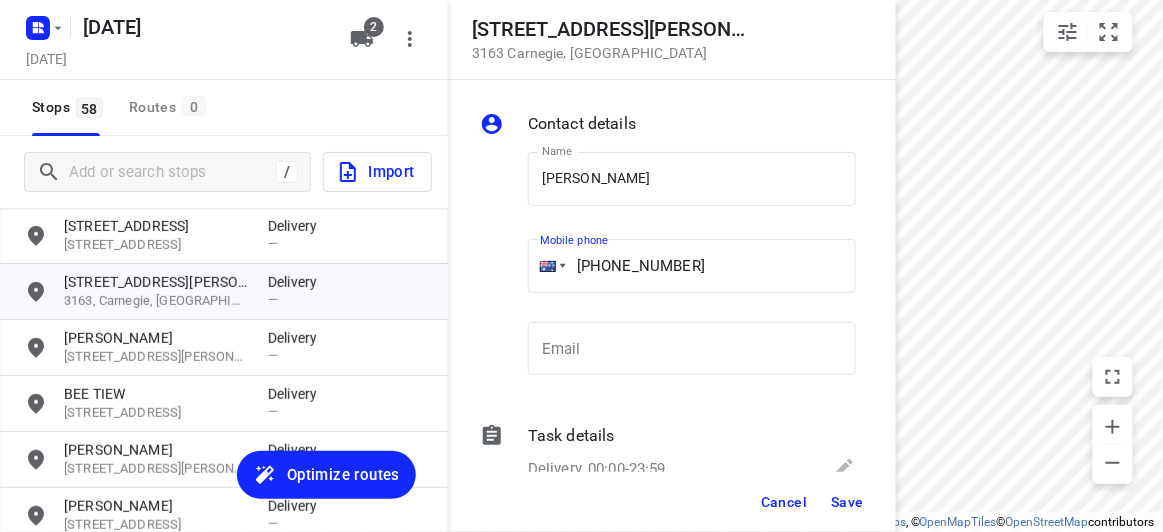 type on "[PHONE_NUMBER]" 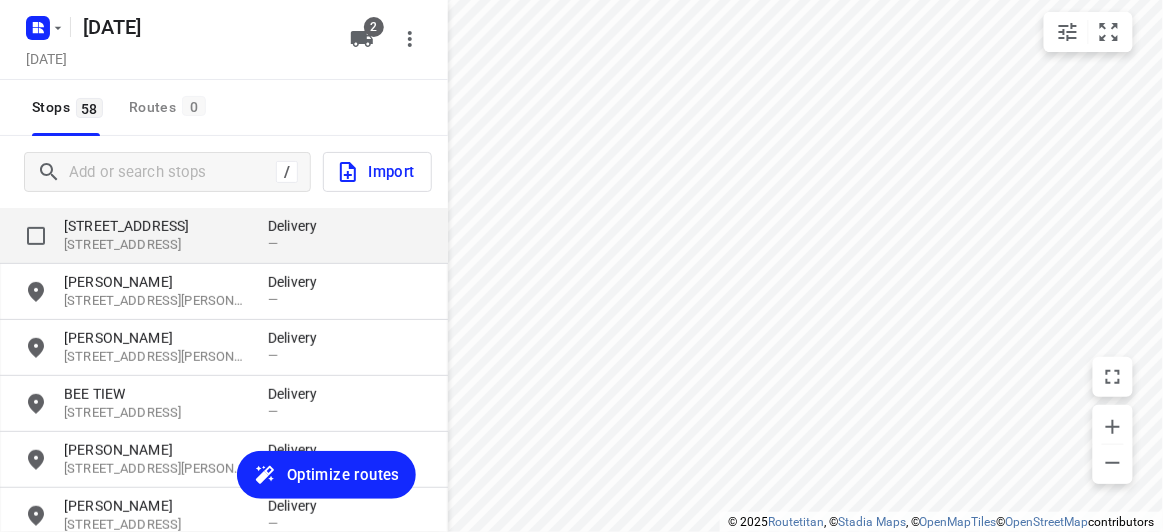click on "[STREET_ADDRESS] Delivery —" at bounding box center [224, 236] 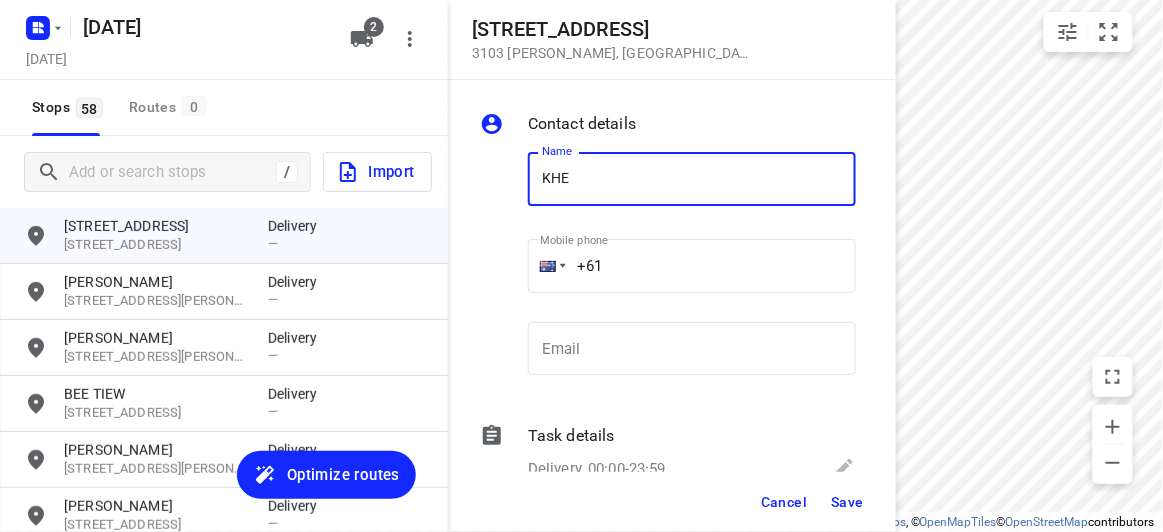 type on "[PERSON_NAME]" 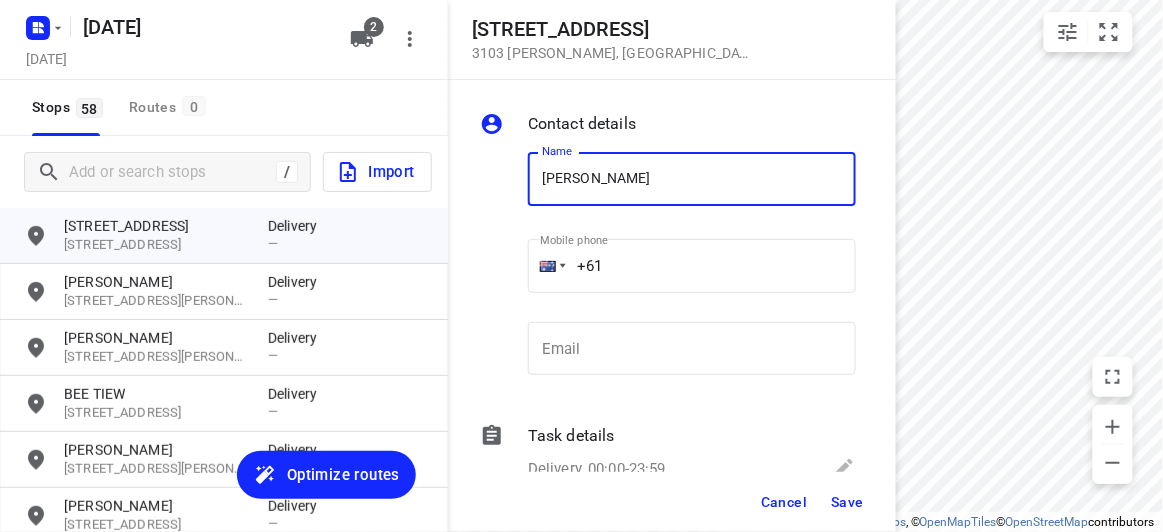 click on "+61" at bounding box center (692, 266) 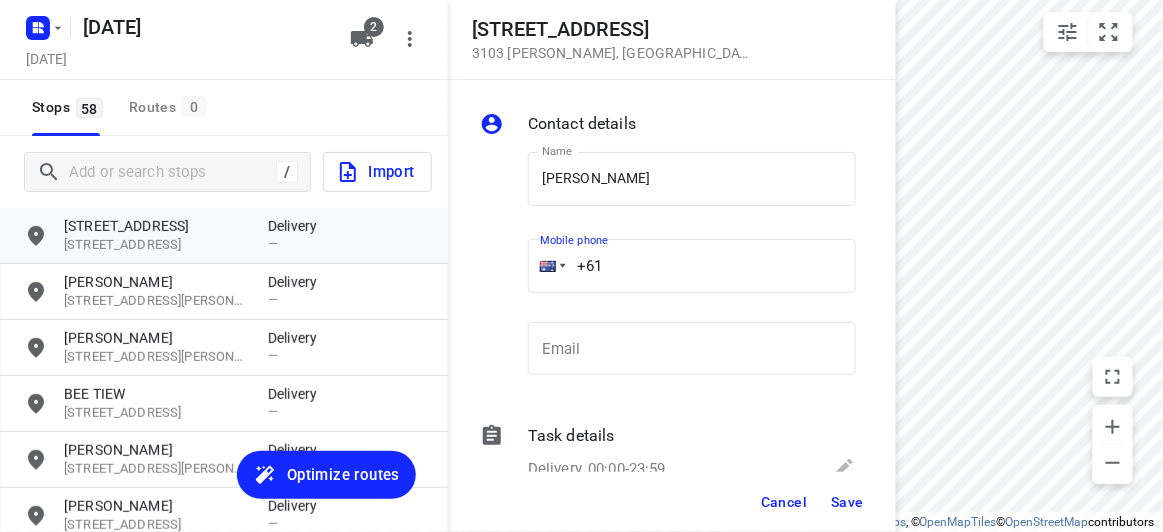 paste on "0404830055" 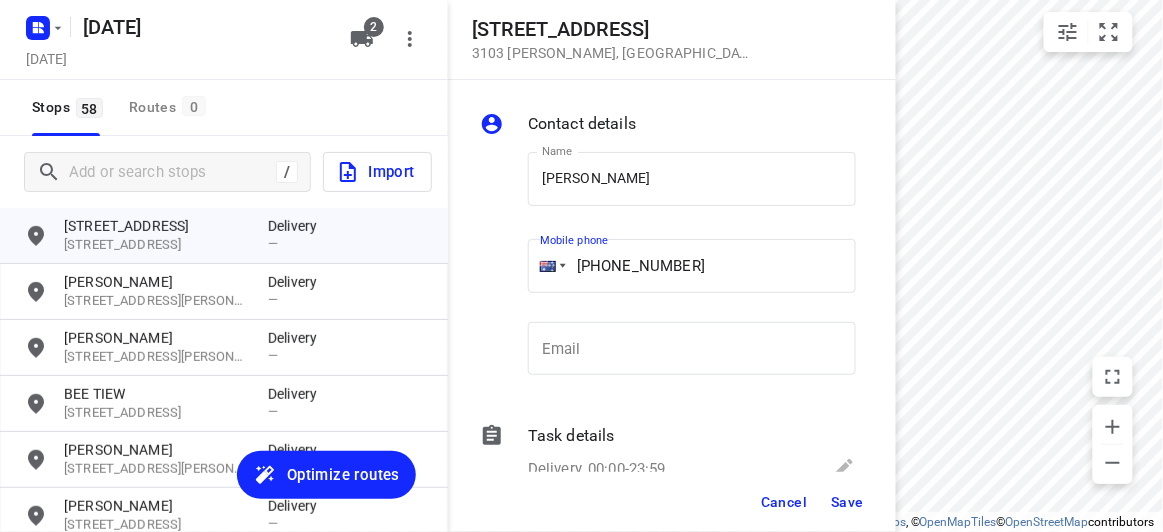 click on "[PHONE_NUMBER]" at bounding box center (692, 266) 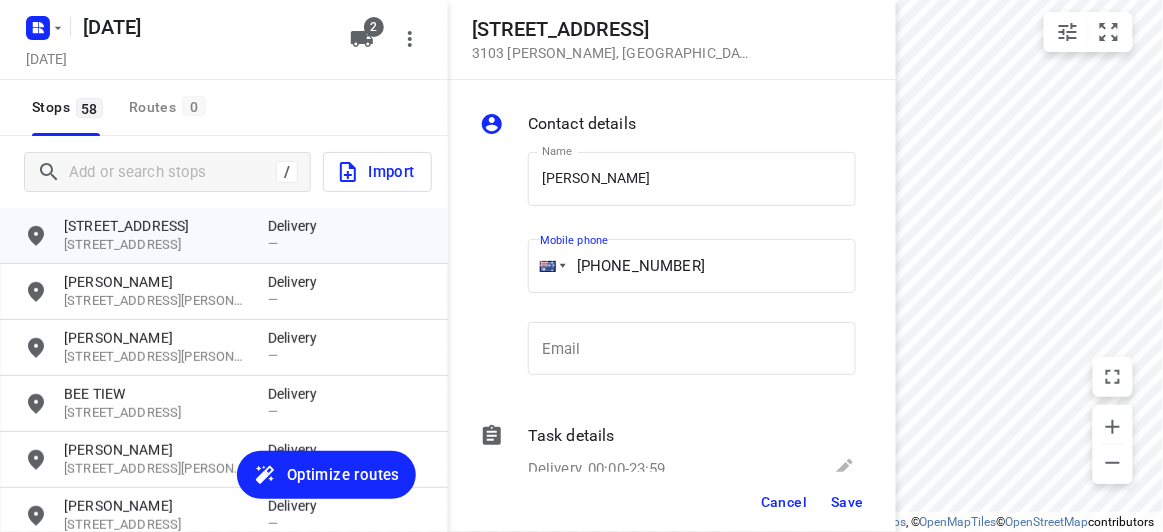type on "[PHONE_NUMBER]" 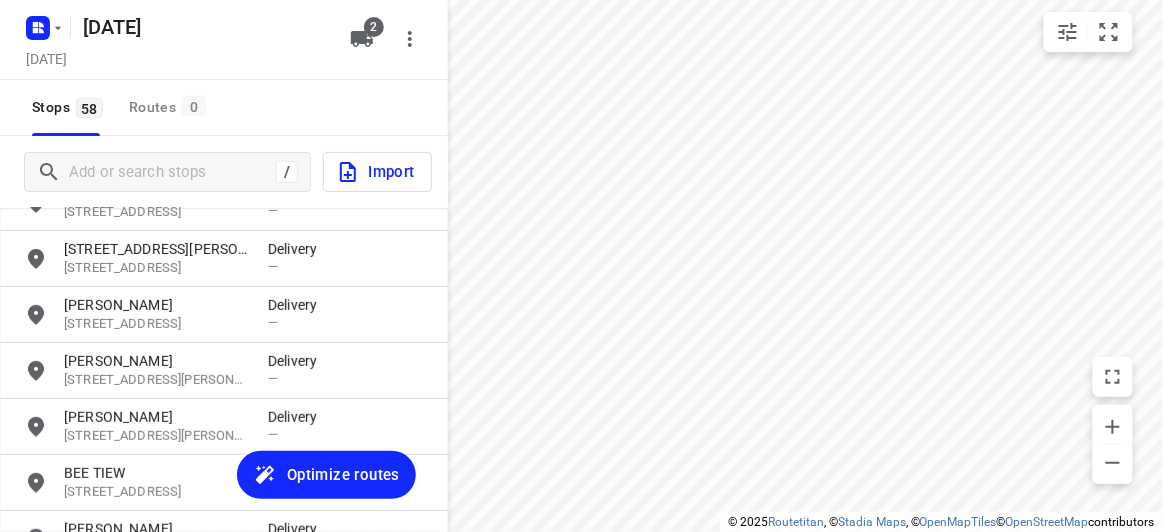 scroll, scrollTop: 1964, scrollLeft: 0, axis: vertical 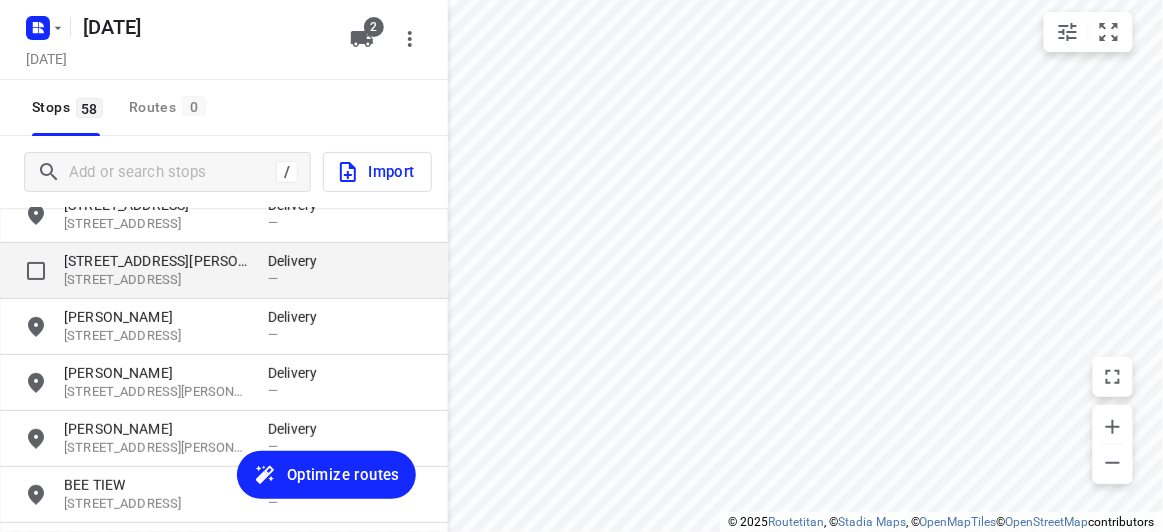 click on "[STREET_ADDRESS]" at bounding box center [156, 280] 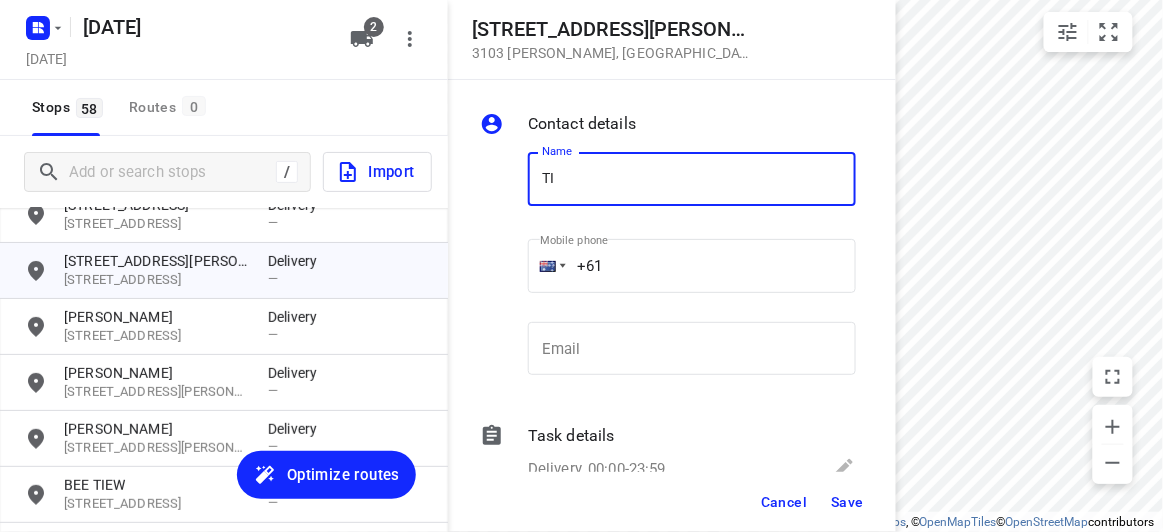 type on "[PERSON_NAME]" 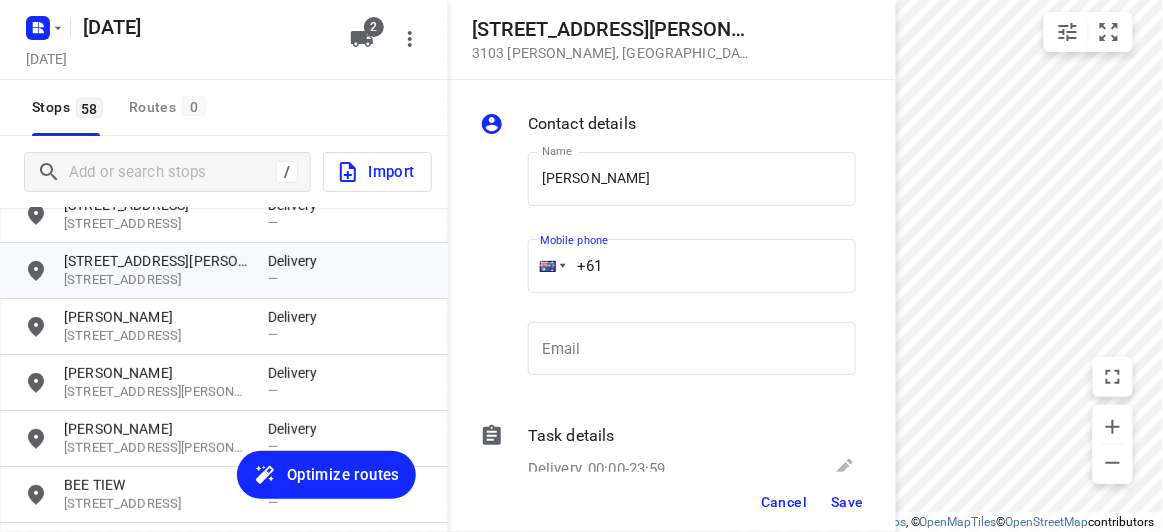 click on "+61" at bounding box center [692, 266] 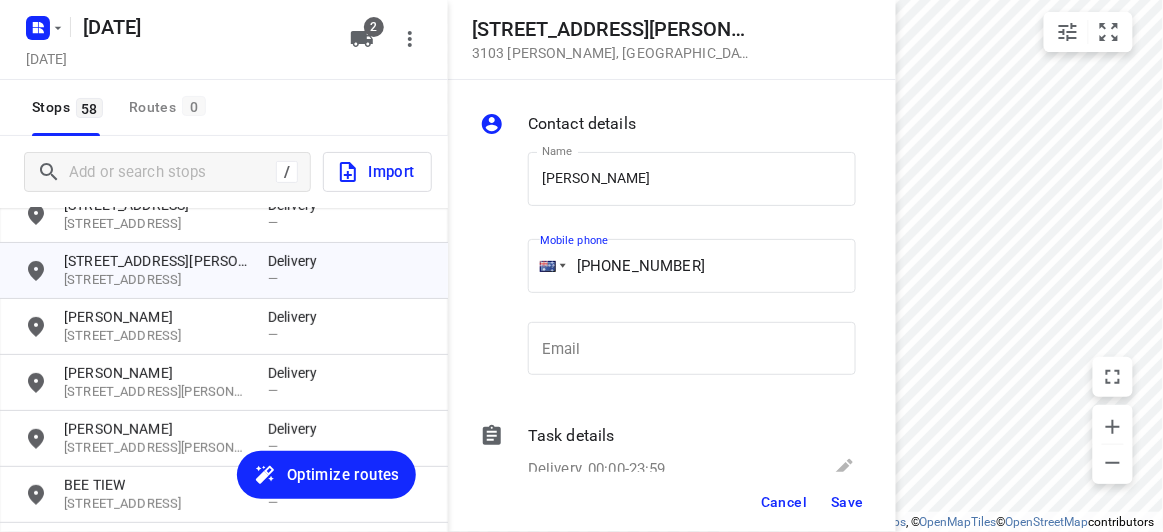 click on "[PHONE_NUMBER]" at bounding box center [692, 266] 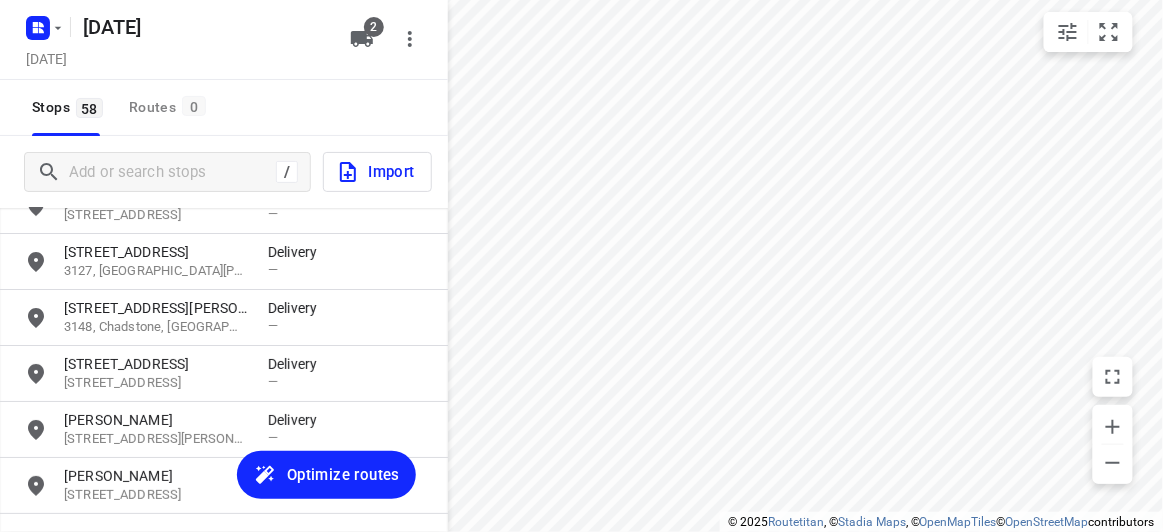 scroll, scrollTop: 1691, scrollLeft: 0, axis: vertical 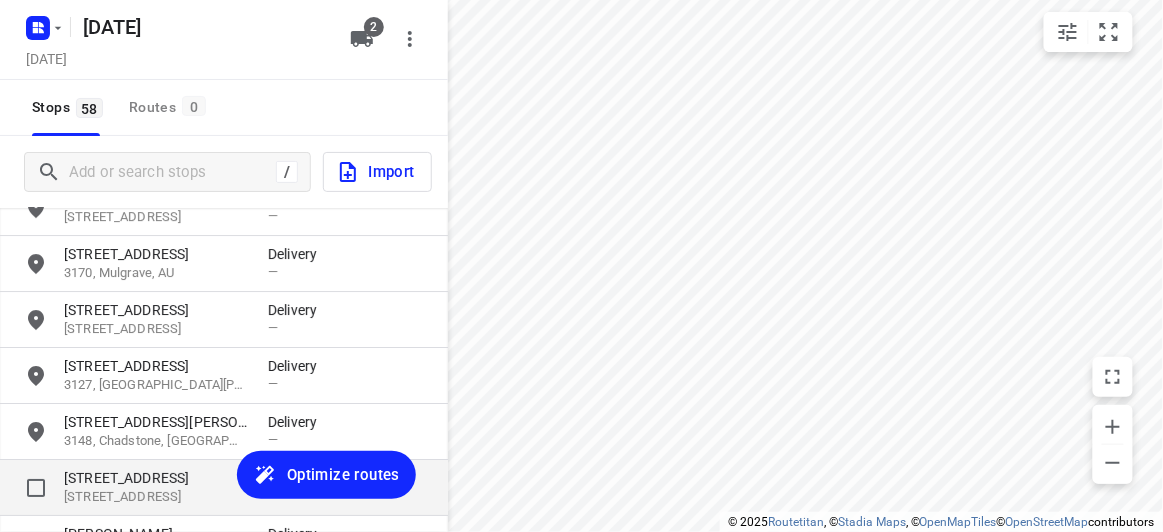 click on "[STREET_ADDRESS]" at bounding box center (156, 497) 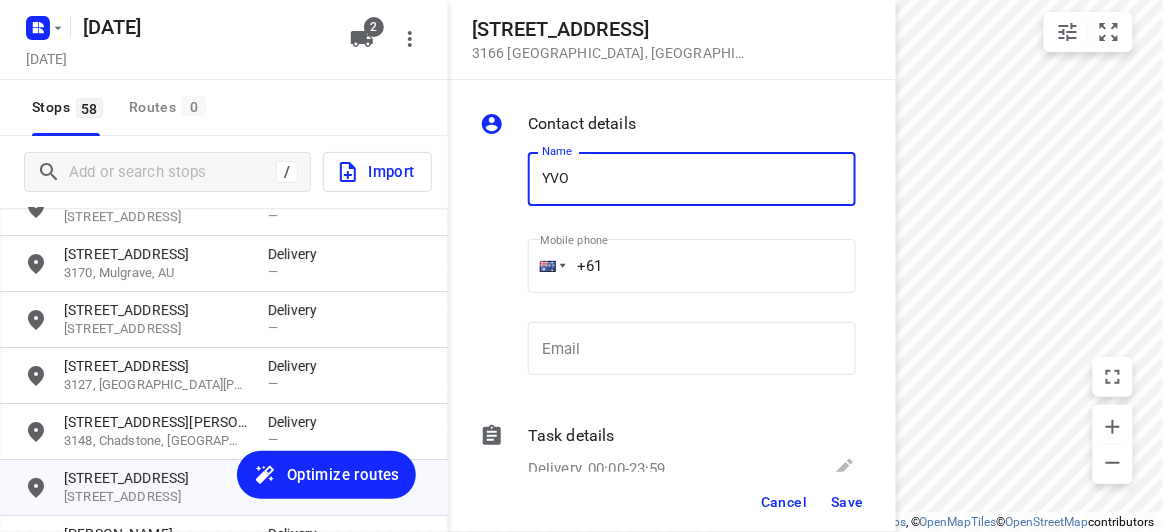 type on "[PERSON_NAME]" 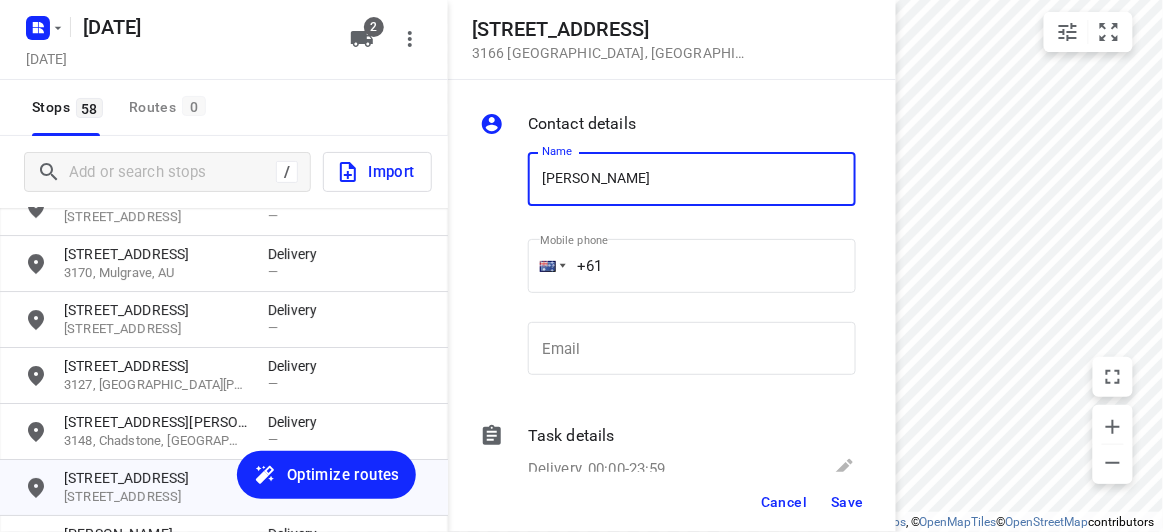 click on "+61" at bounding box center (692, 266) 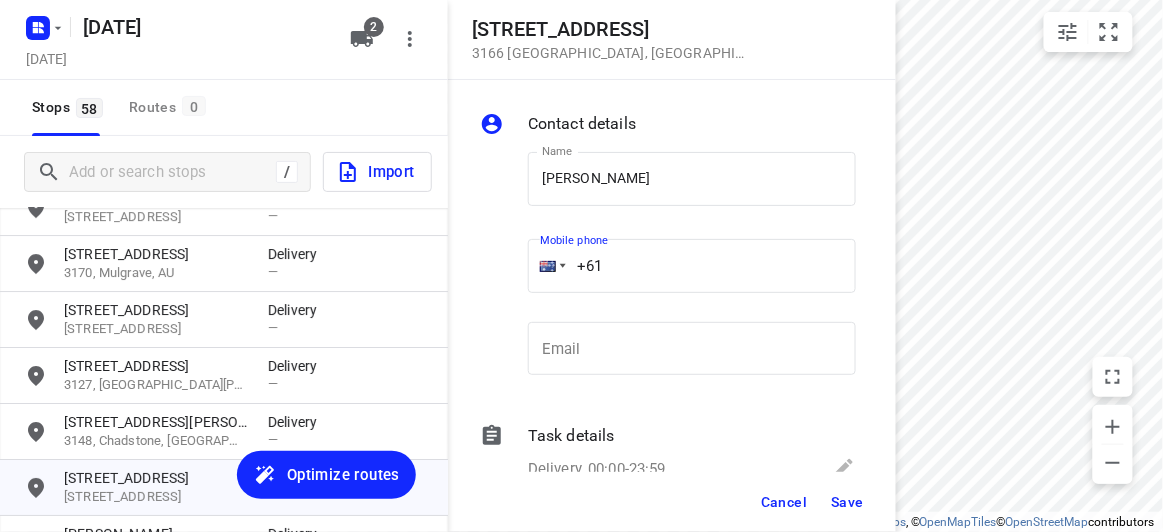 paste on "412757439" 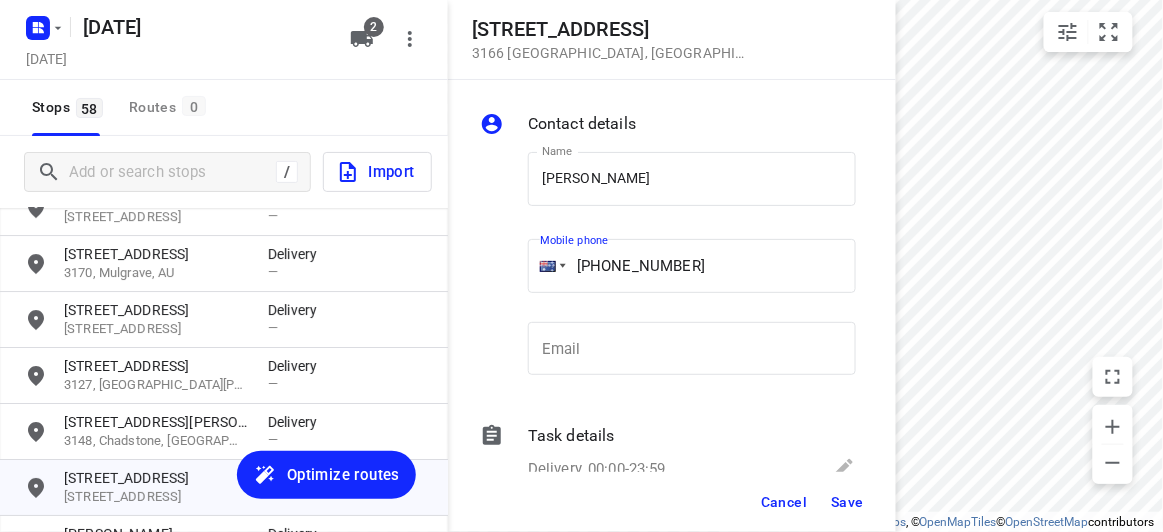 type on "[PHONE_NUMBER]" 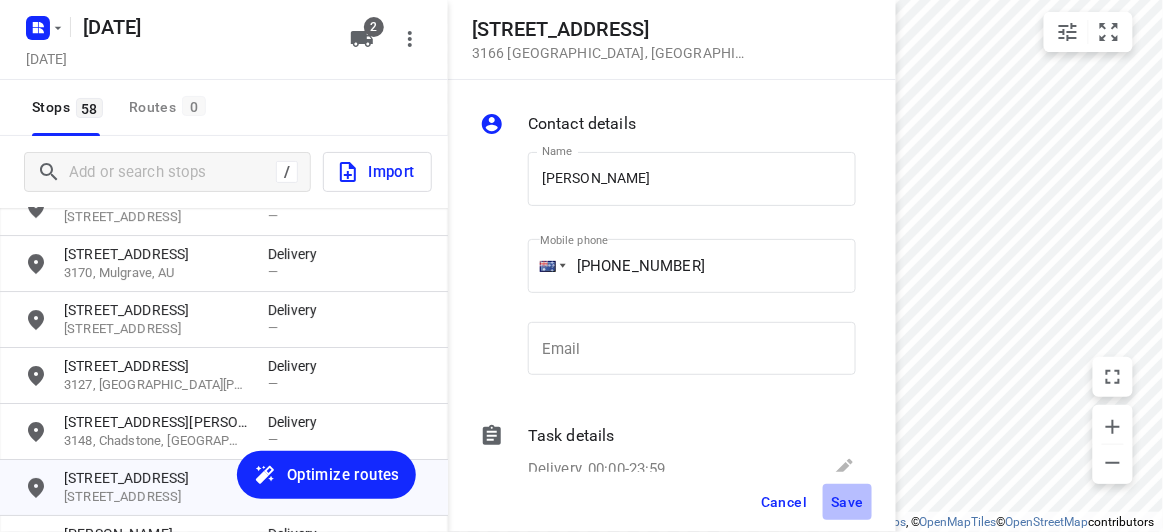 click on "Save" at bounding box center [847, 502] 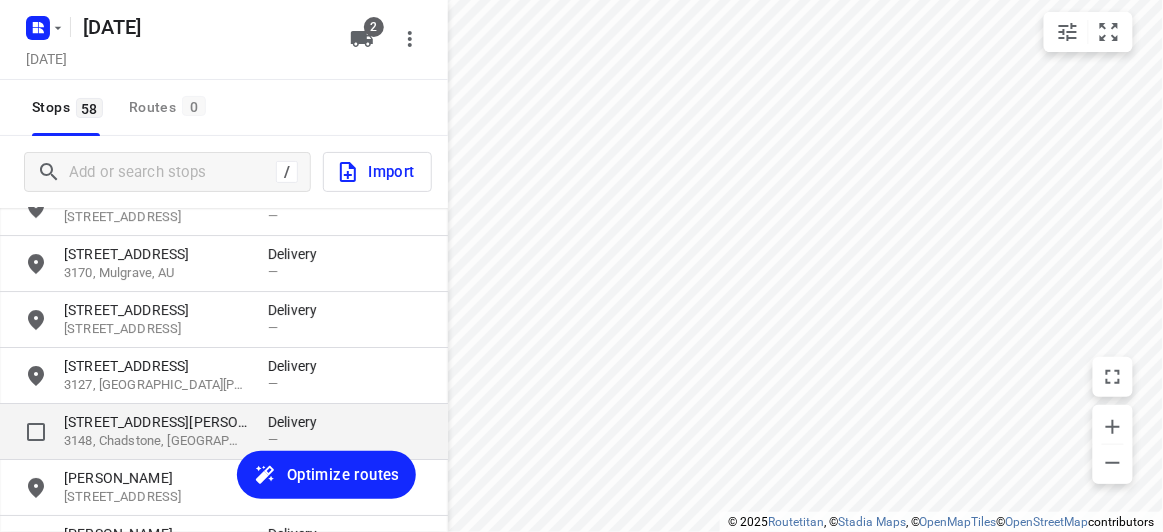 click on "3148, Chadstone, [GEOGRAPHIC_DATA]" at bounding box center [156, 441] 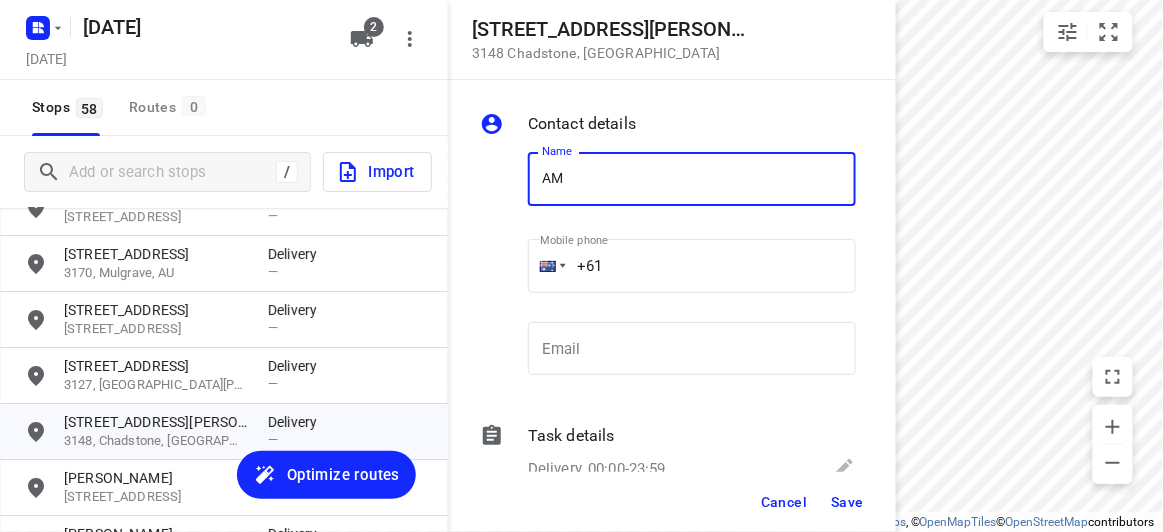 click on "Name AM Name" at bounding box center (692, 187) 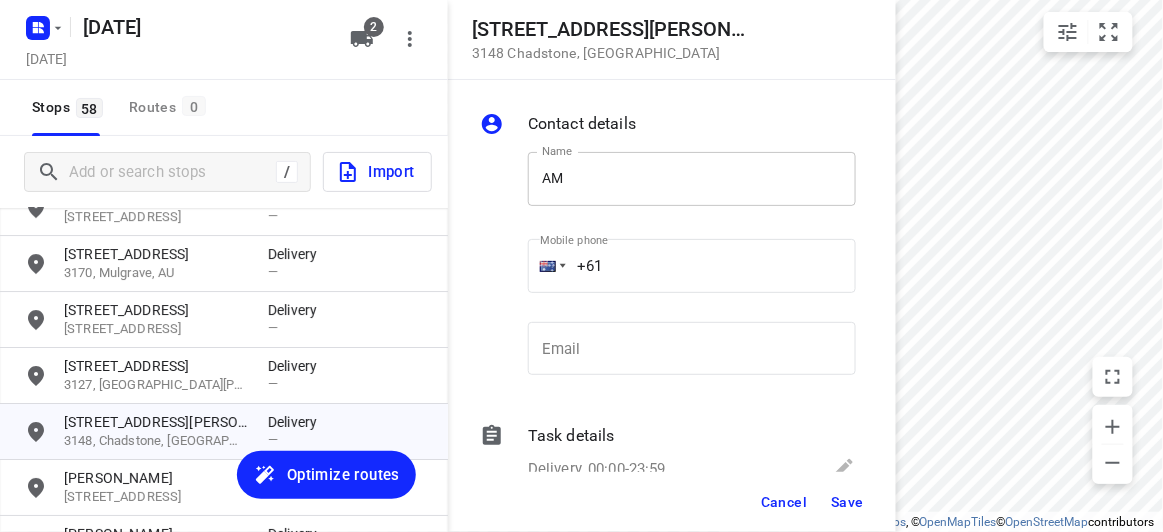 click on "AM" at bounding box center (692, 179) 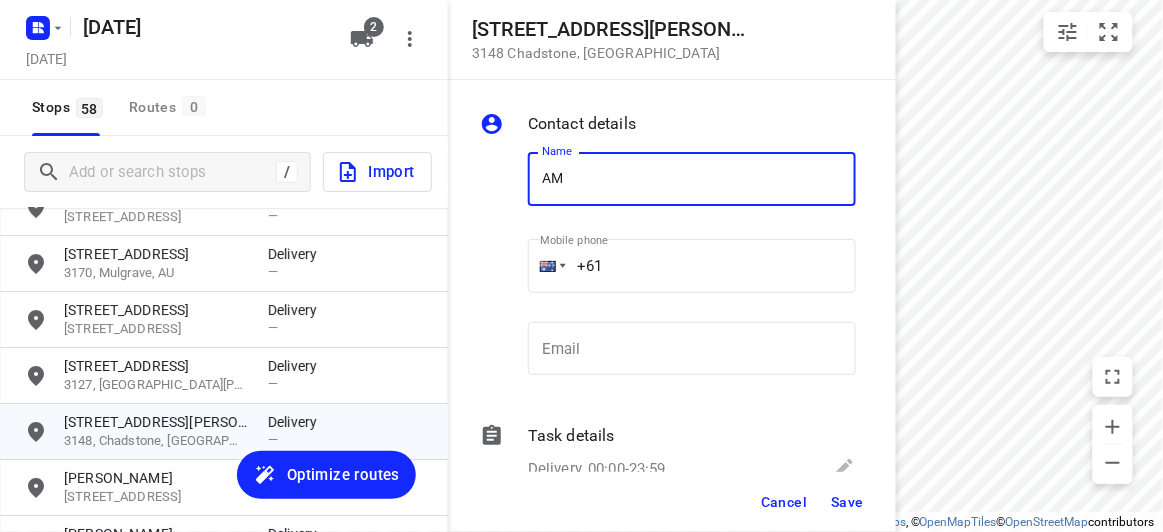 click on "AM" at bounding box center (692, 179) 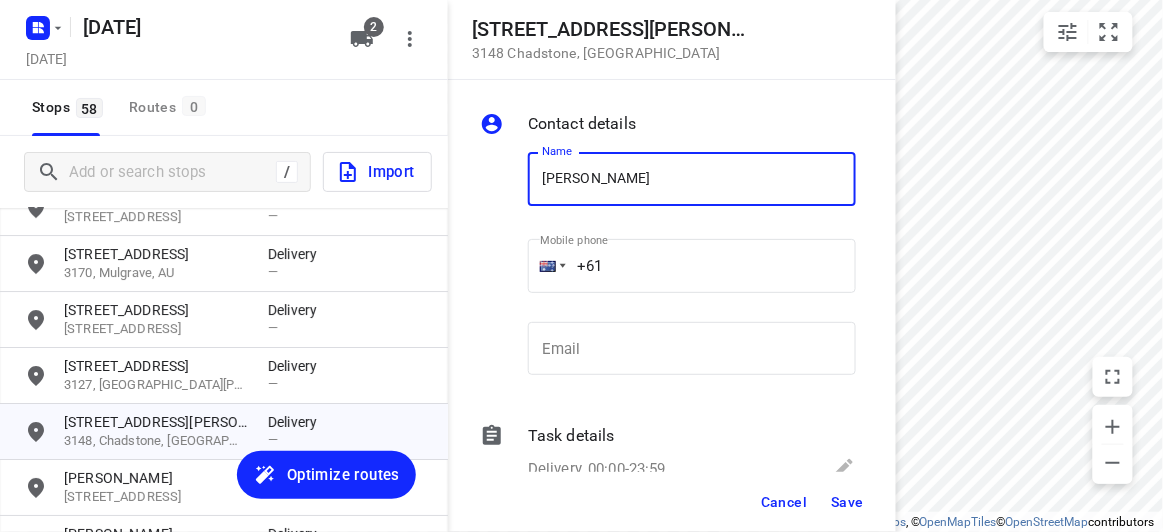 drag, startPoint x: 596, startPoint y: 172, endPoint x: 606, endPoint y: 191, distance: 21.470911 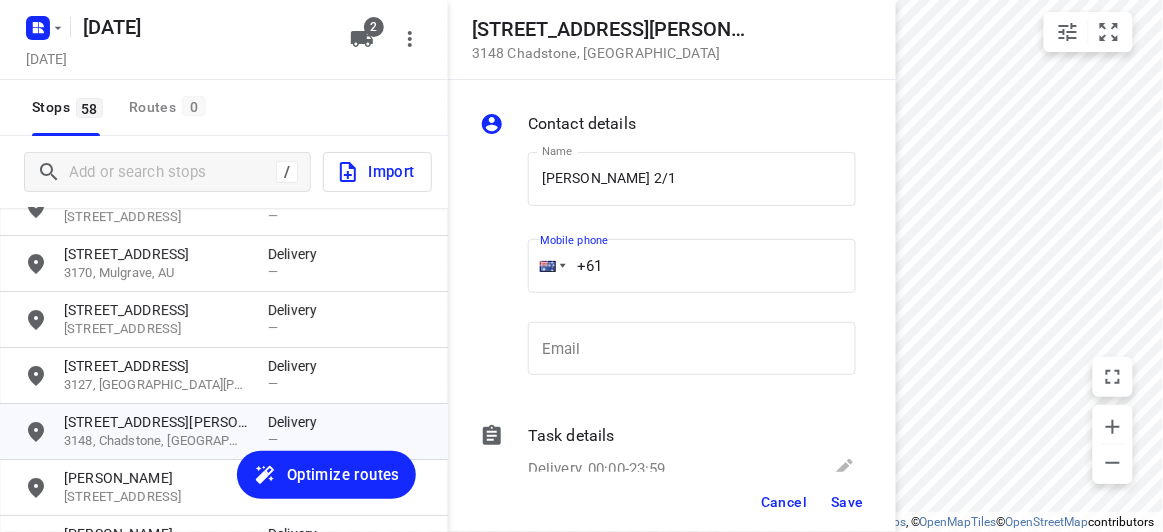 drag, startPoint x: 643, startPoint y: 248, endPoint x: 483, endPoint y: 254, distance: 160.11246 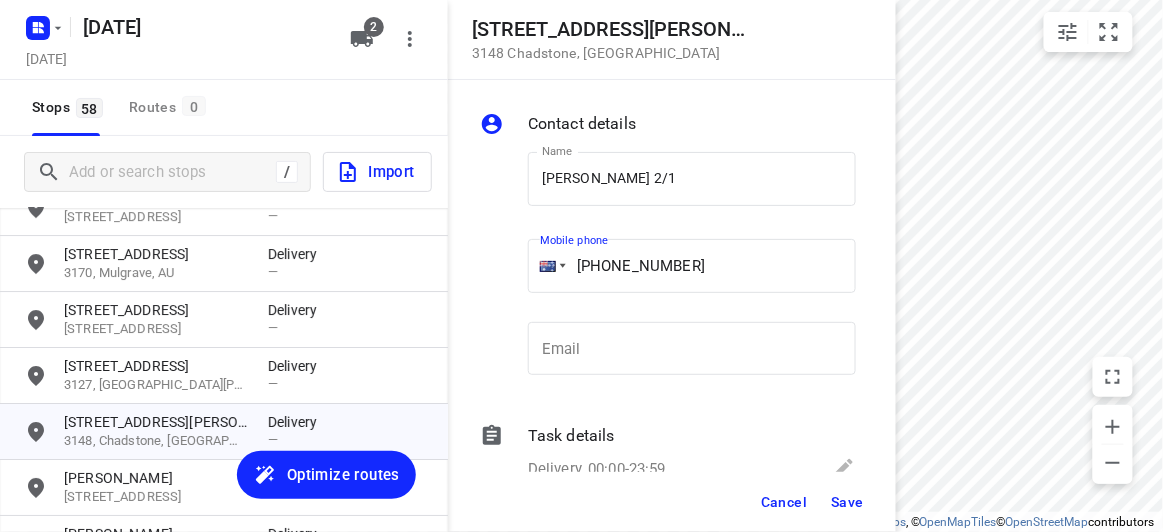 type on "[PHONE_NUMBER]" 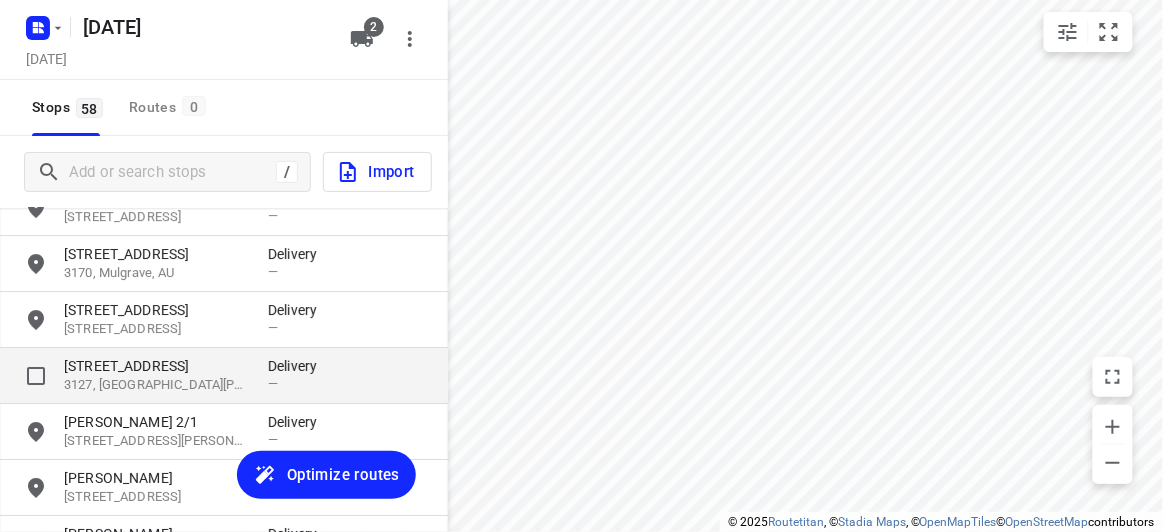 click on "3127, [GEOGRAPHIC_DATA][PERSON_NAME], [GEOGRAPHIC_DATA]" at bounding box center (156, 385) 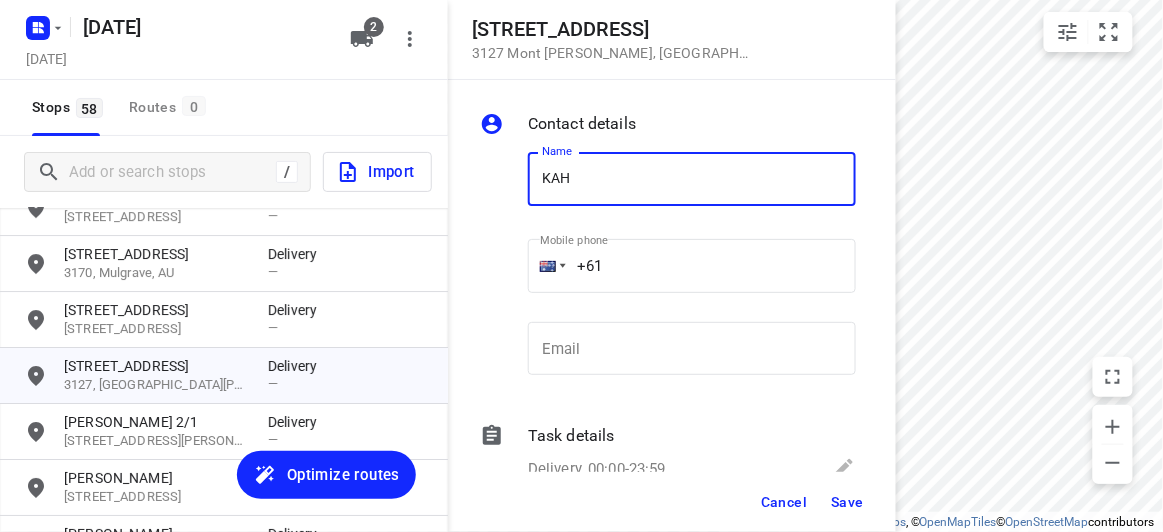 type on "[PERSON_NAME] 111/692" 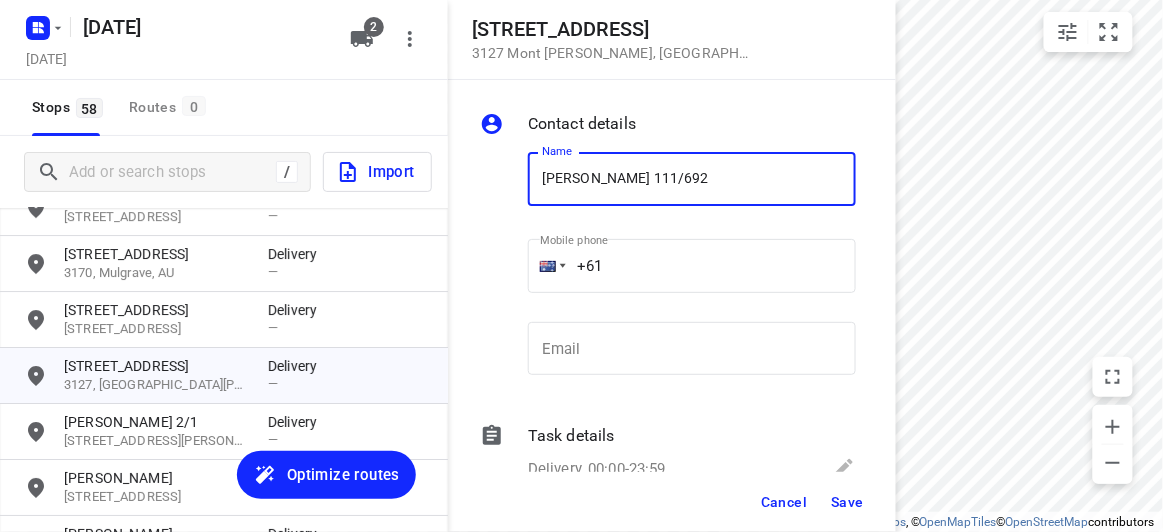 click on "+61" at bounding box center (692, 266) 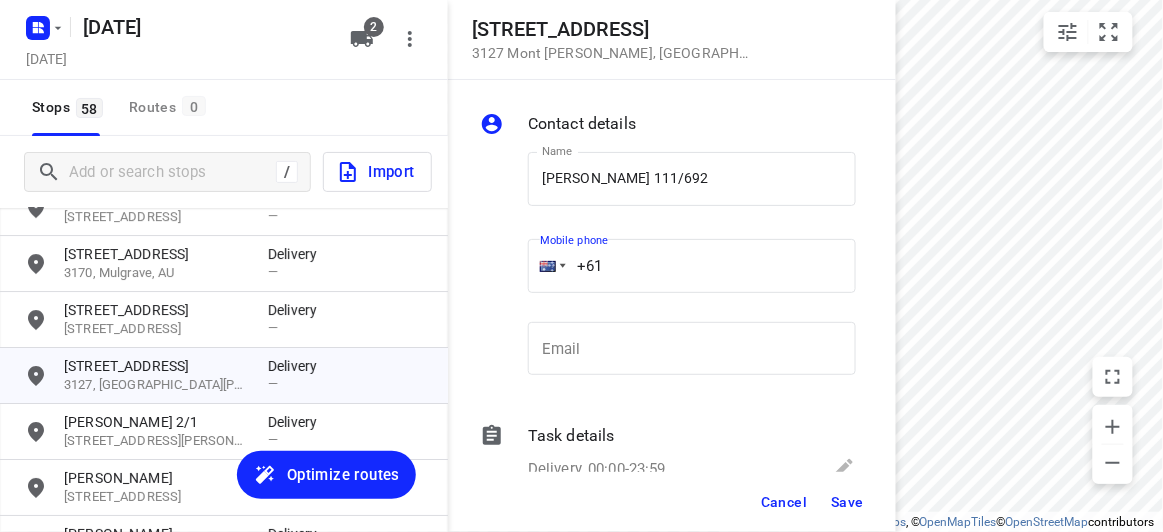 drag, startPoint x: 625, startPoint y: 269, endPoint x: 537, endPoint y: 263, distance: 88.20431 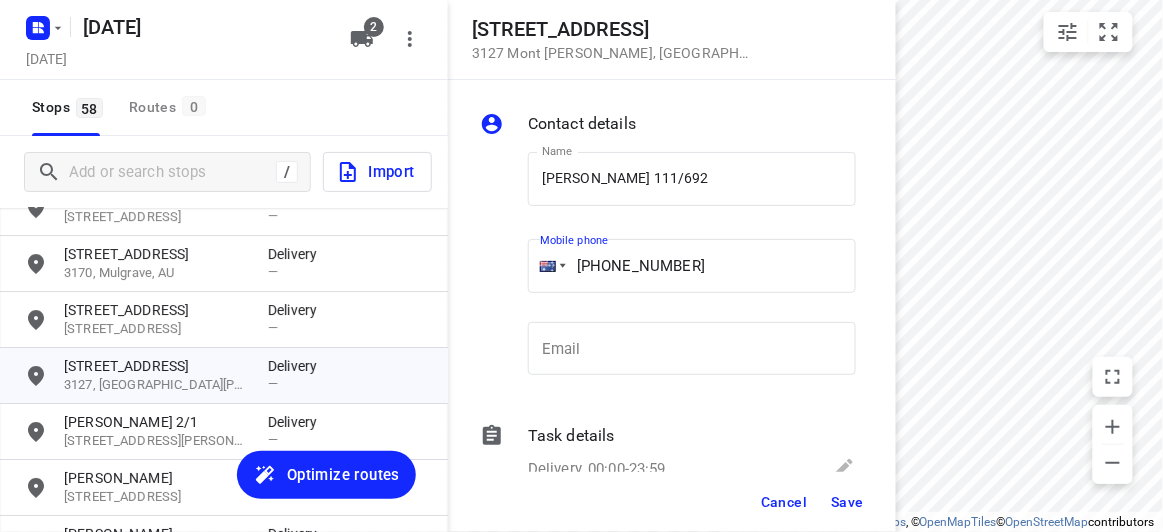 type on "[PHONE_NUMBER]" 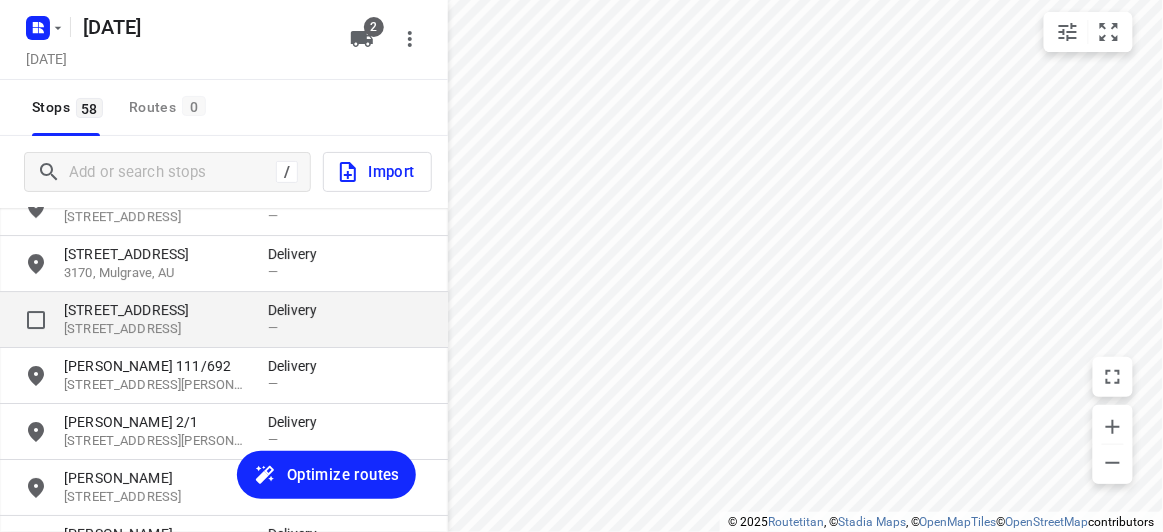 click on "[STREET_ADDRESS]" at bounding box center (156, 310) 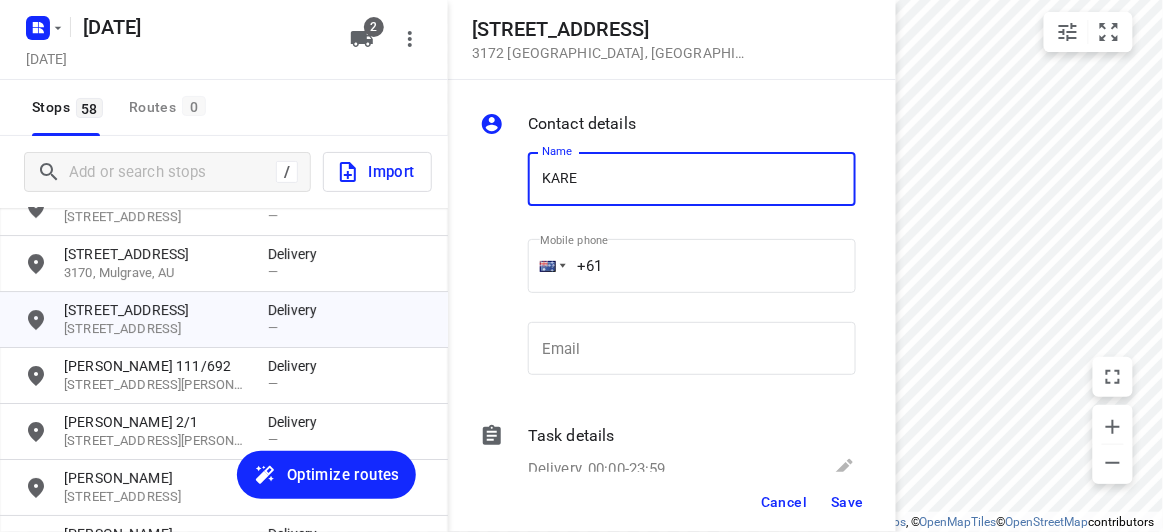 type on "[PERSON_NAME]" 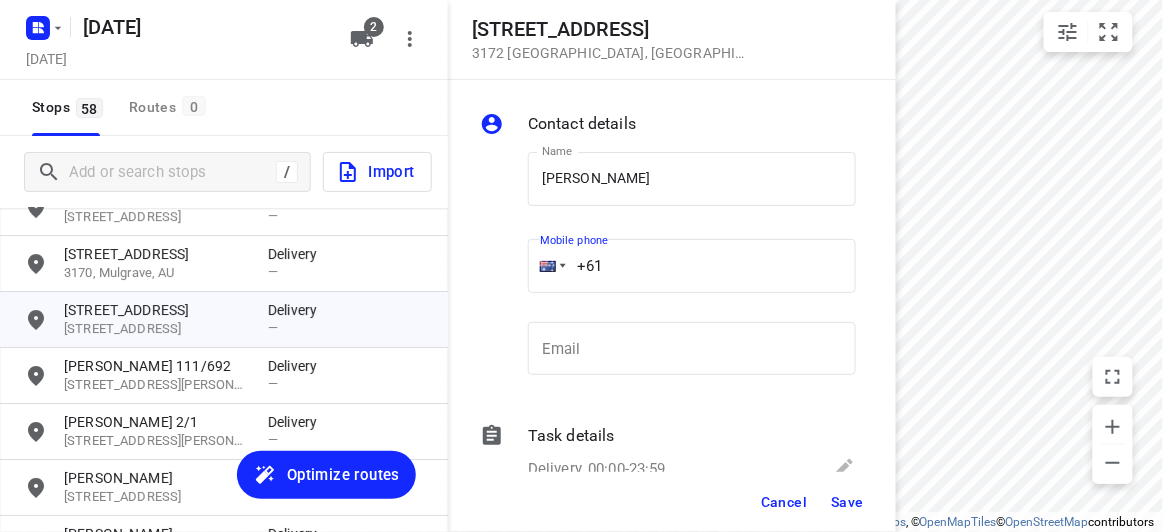 drag, startPoint x: 627, startPoint y: 260, endPoint x: 506, endPoint y: 265, distance: 121.103264 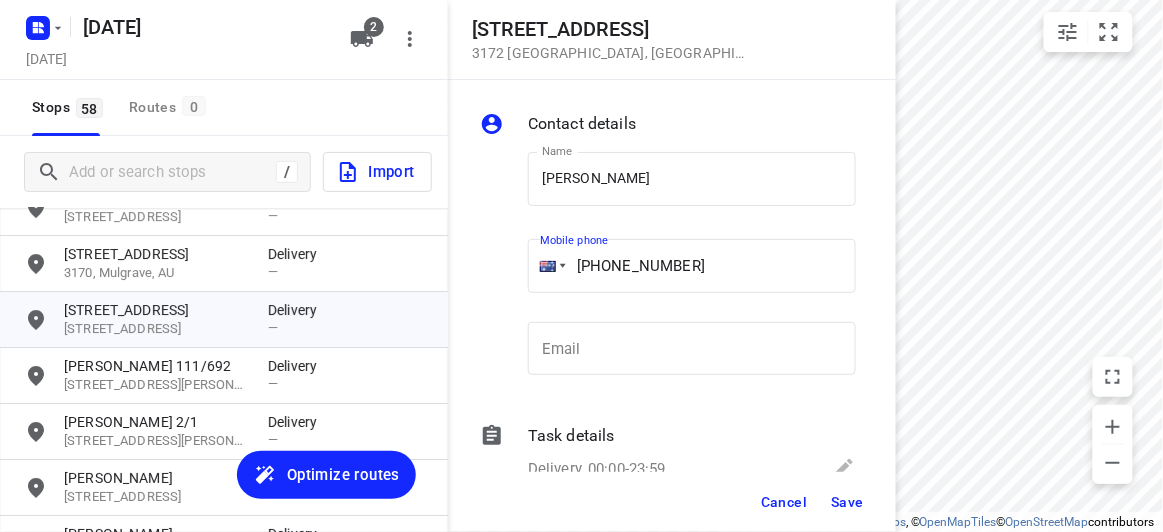 type on "[PHONE_NUMBER]" 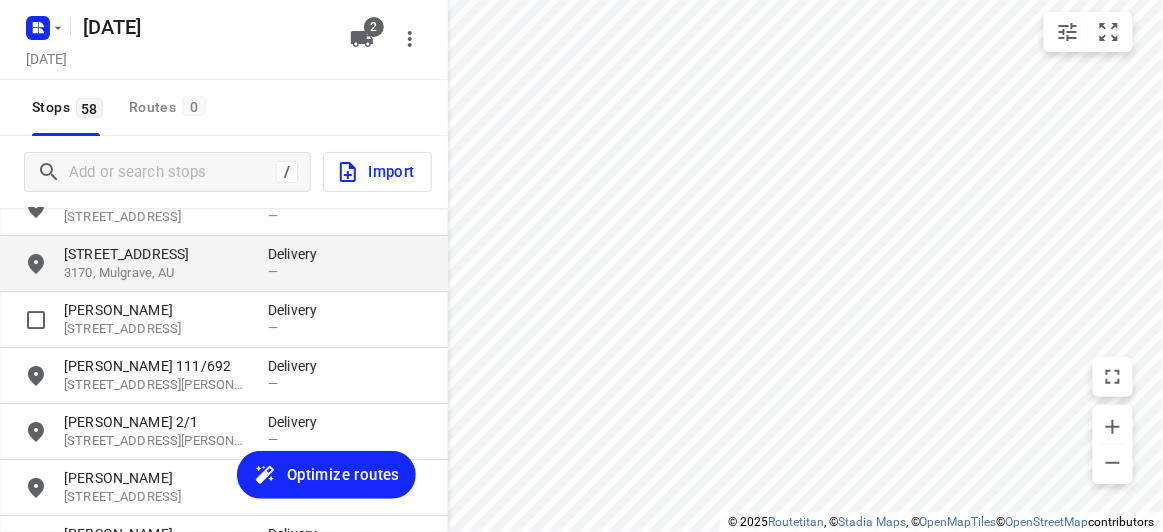 click on "[STREET_ADDRESS]" at bounding box center (156, 254) 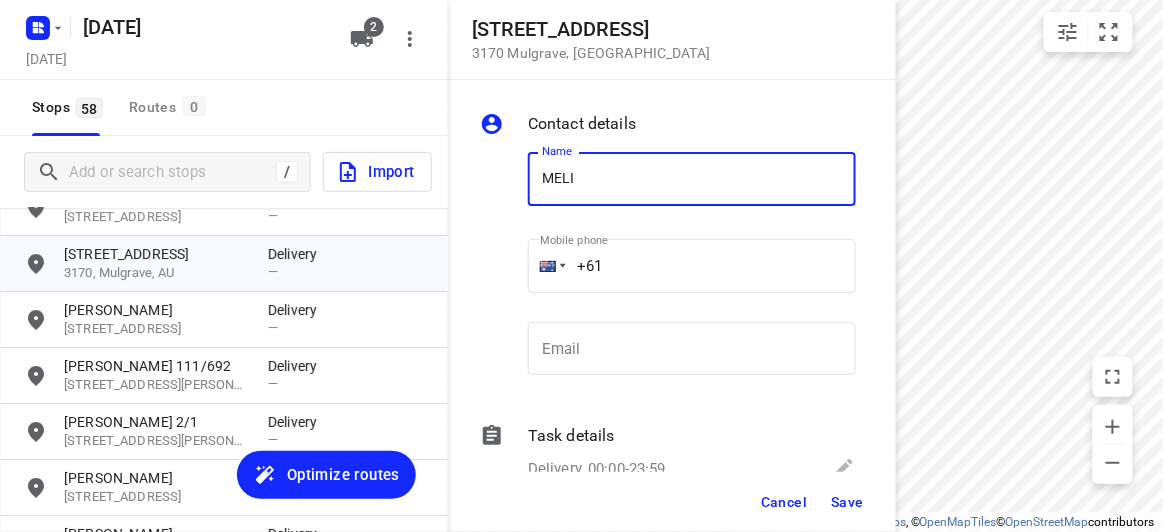 type on "[PERSON_NAME]" 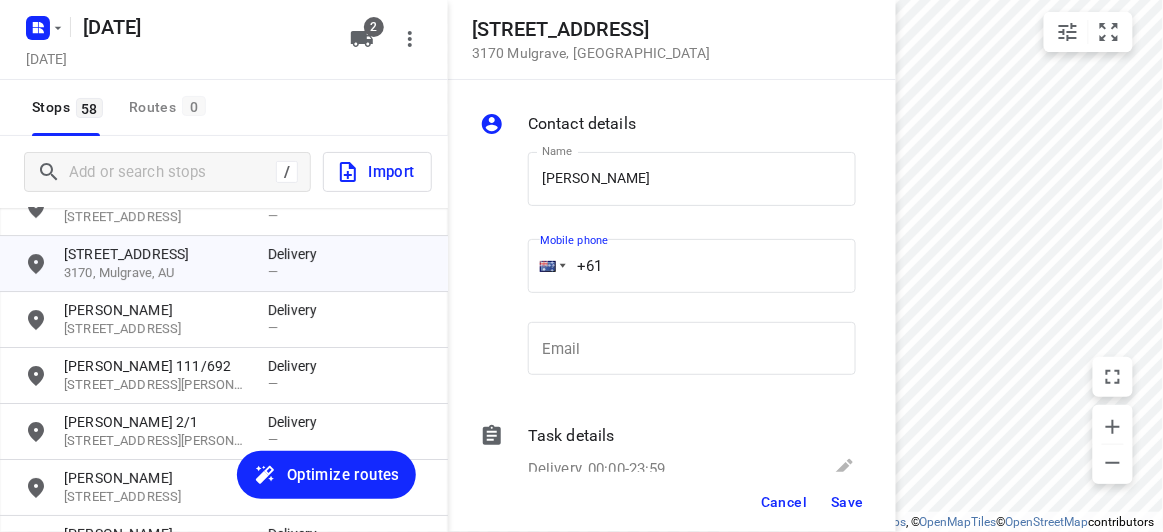click on "+61" at bounding box center [692, 266] 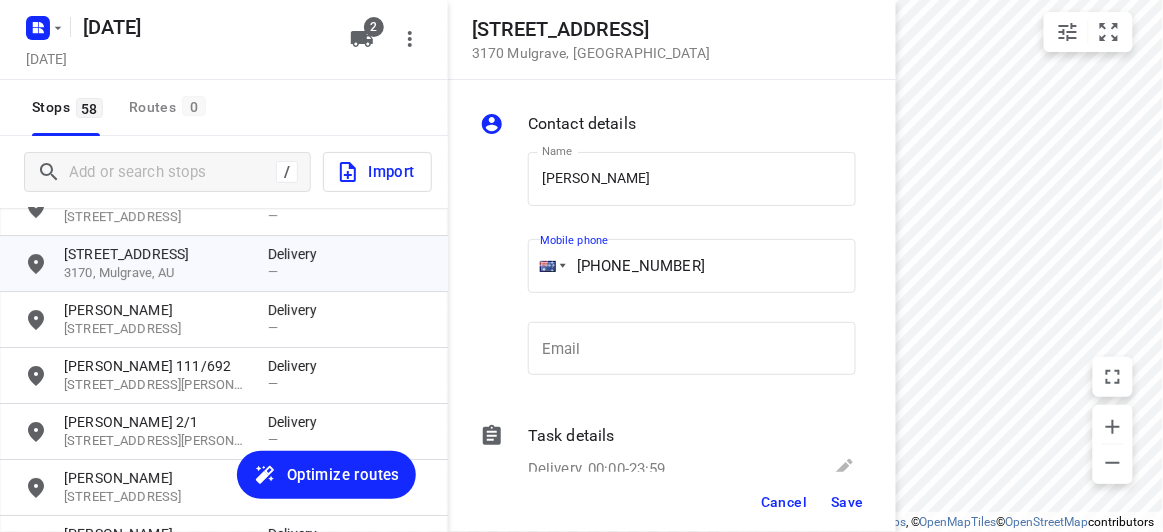 type on "[PHONE_NUMBER]" 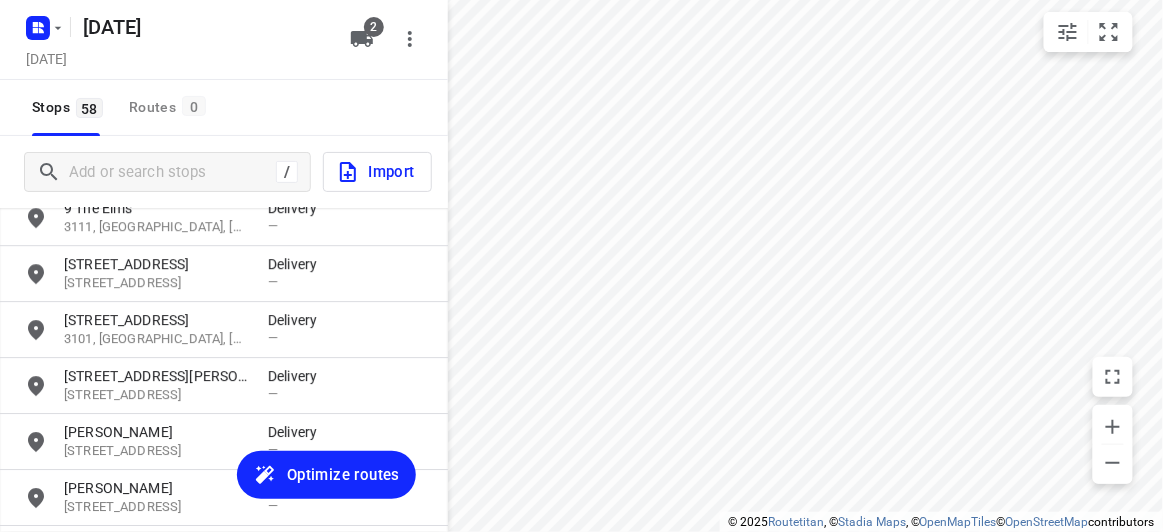 scroll, scrollTop: 1509, scrollLeft: 0, axis: vertical 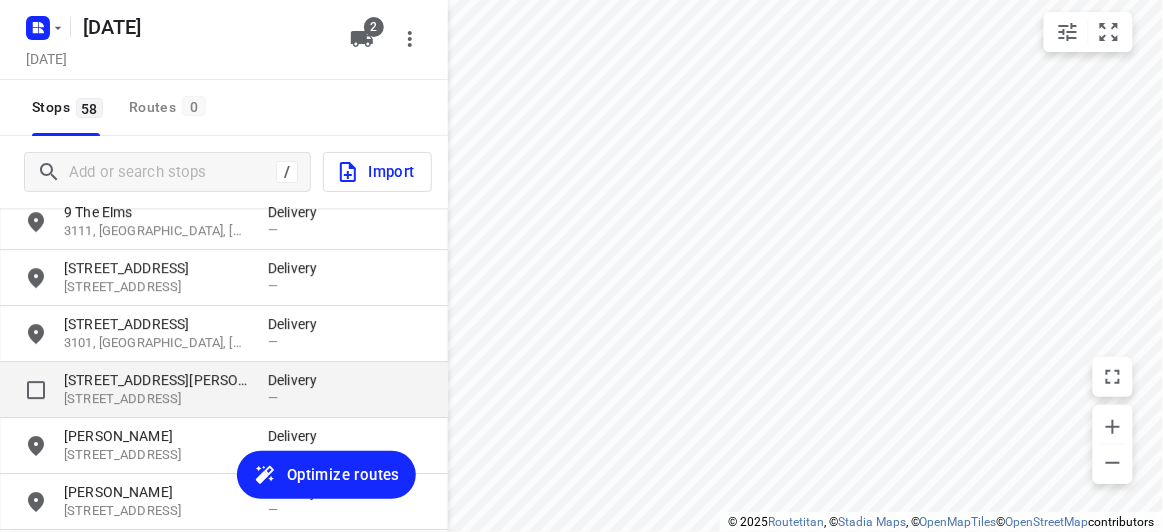 click on "[STREET_ADDRESS][PERSON_NAME]" at bounding box center [156, 380] 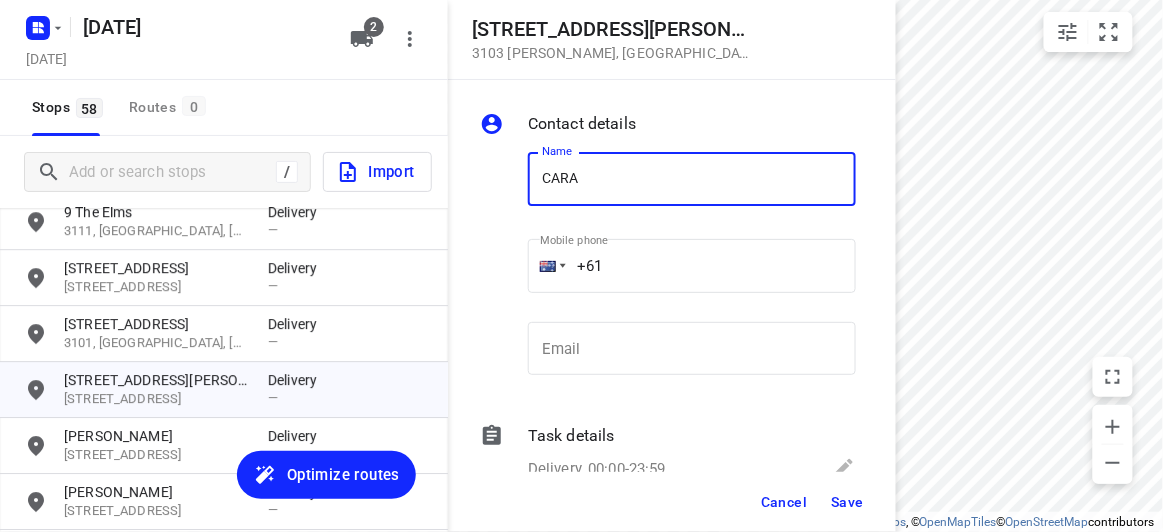 type on "[PERSON_NAME]" 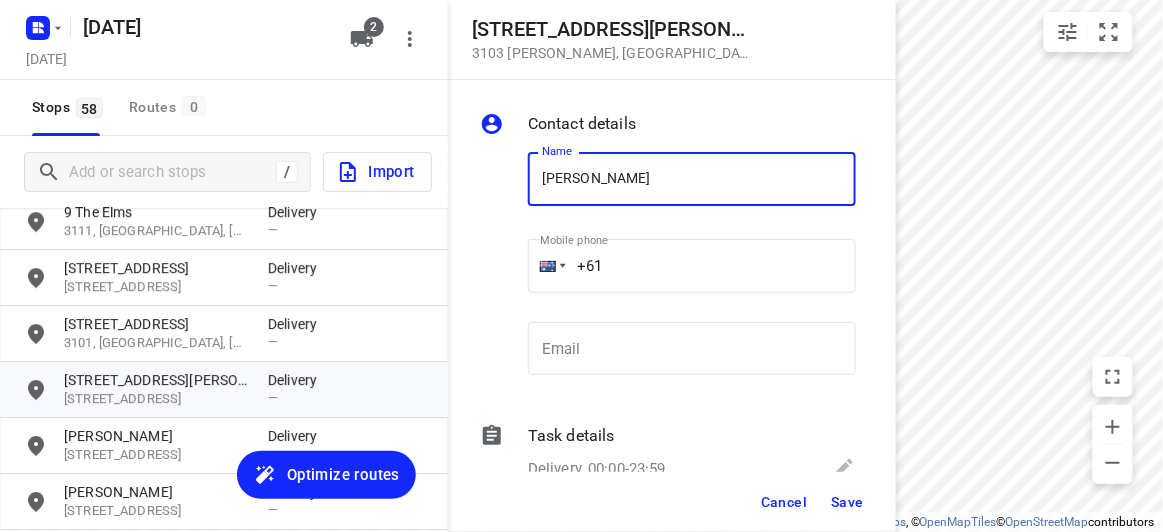drag, startPoint x: 576, startPoint y: 260, endPoint x: 537, endPoint y: 263, distance: 39.115215 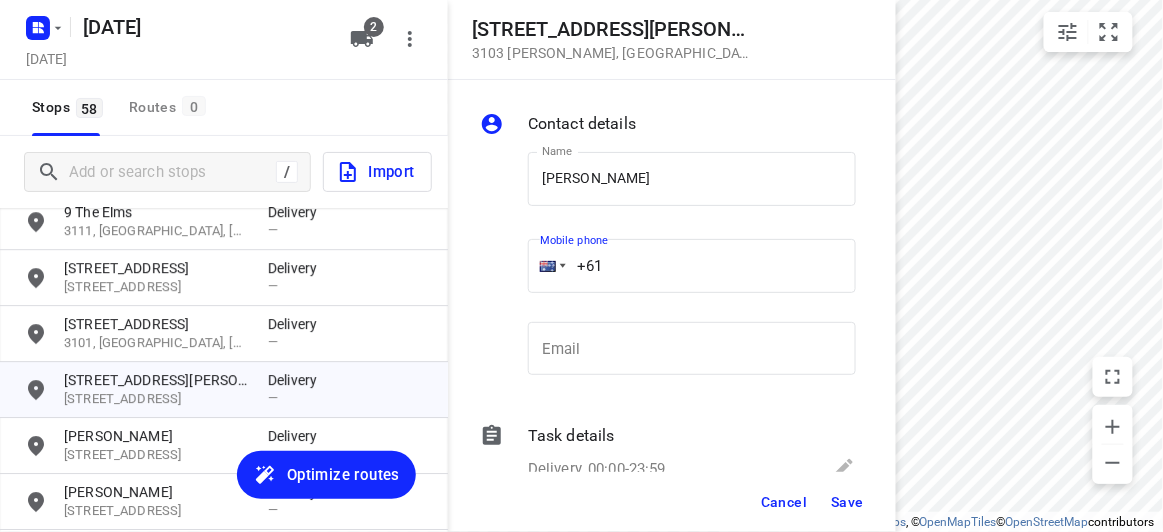paste on "434189288" 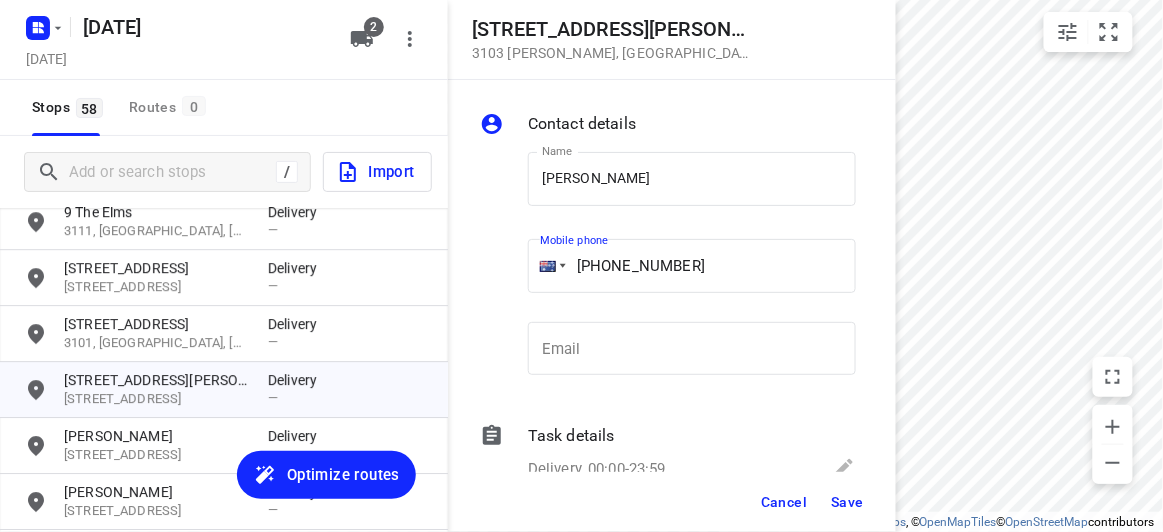 type on "[PHONE_NUMBER]" 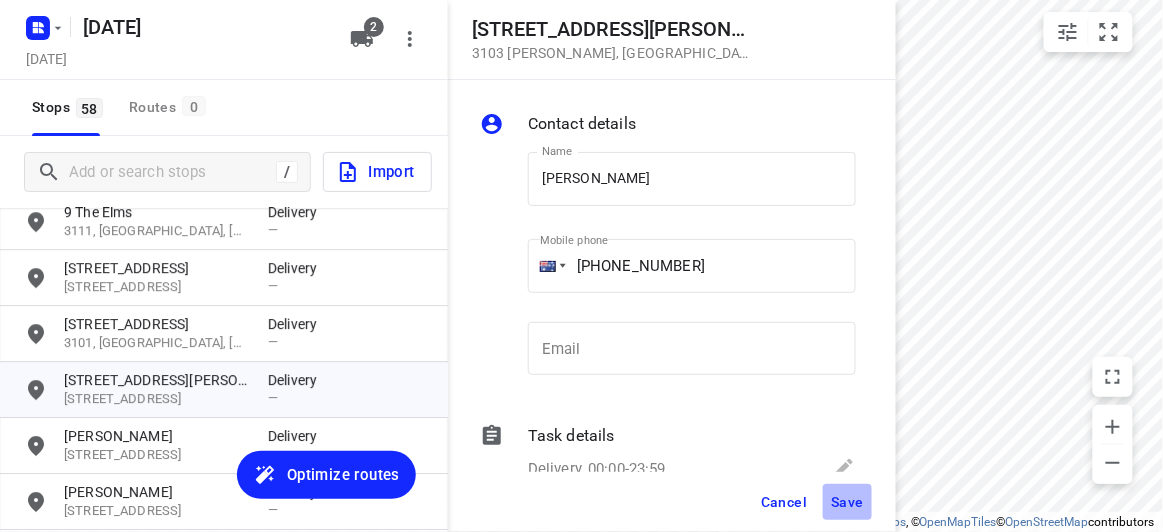 click on "Save" at bounding box center (847, 502) 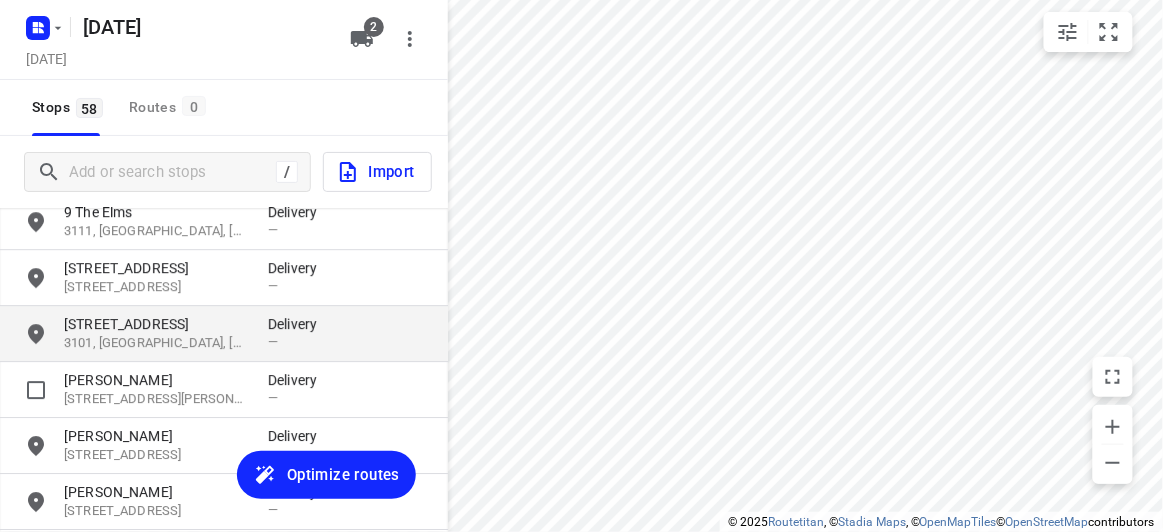 click on "3101, [GEOGRAPHIC_DATA], [GEOGRAPHIC_DATA]" at bounding box center [156, 343] 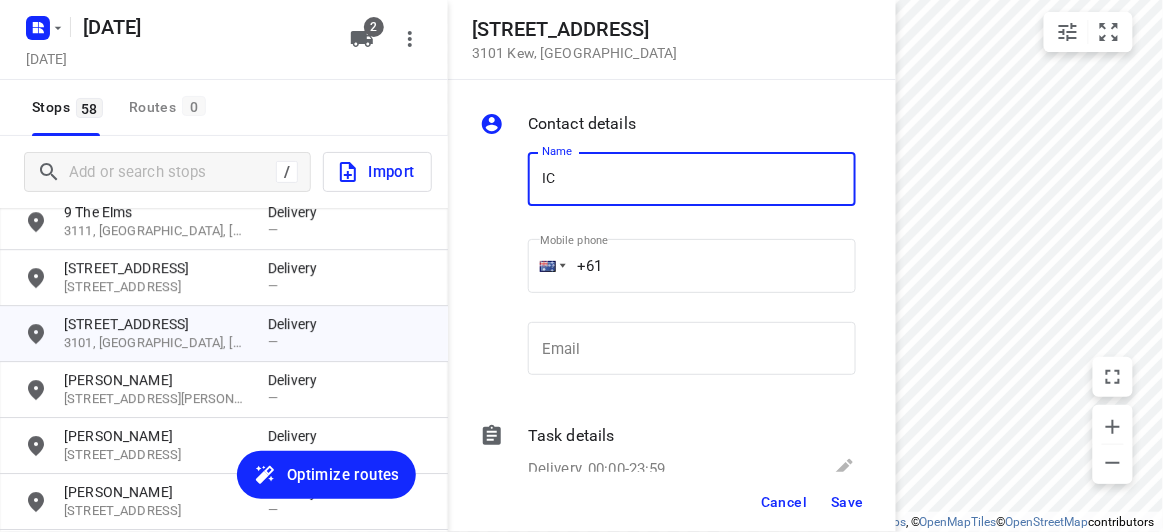 click on "IC" at bounding box center [692, 179] 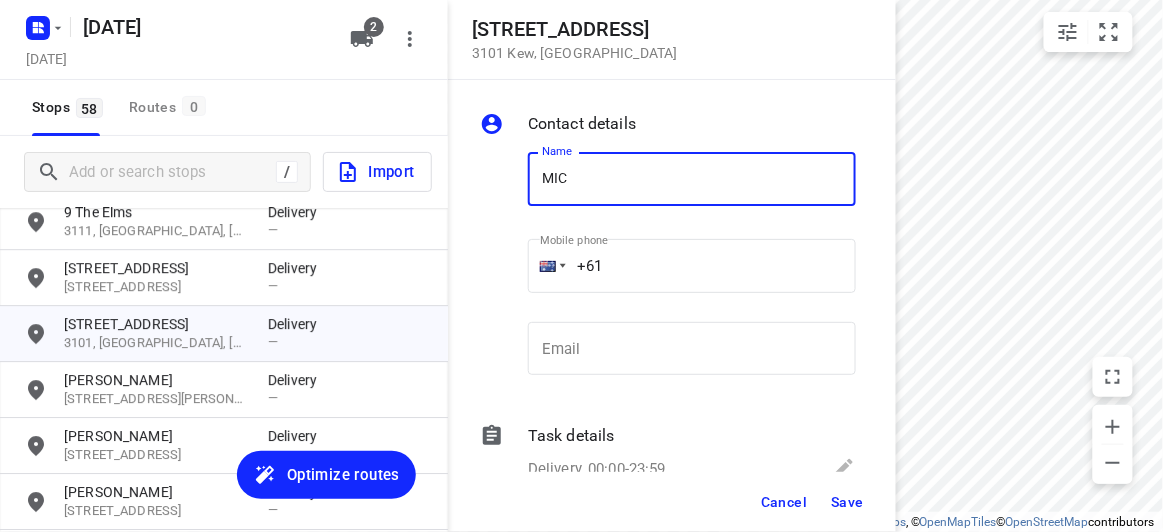 drag, startPoint x: 627, startPoint y: 180, endPoint x: 636, endPoint y: 193, distance: 15.811388 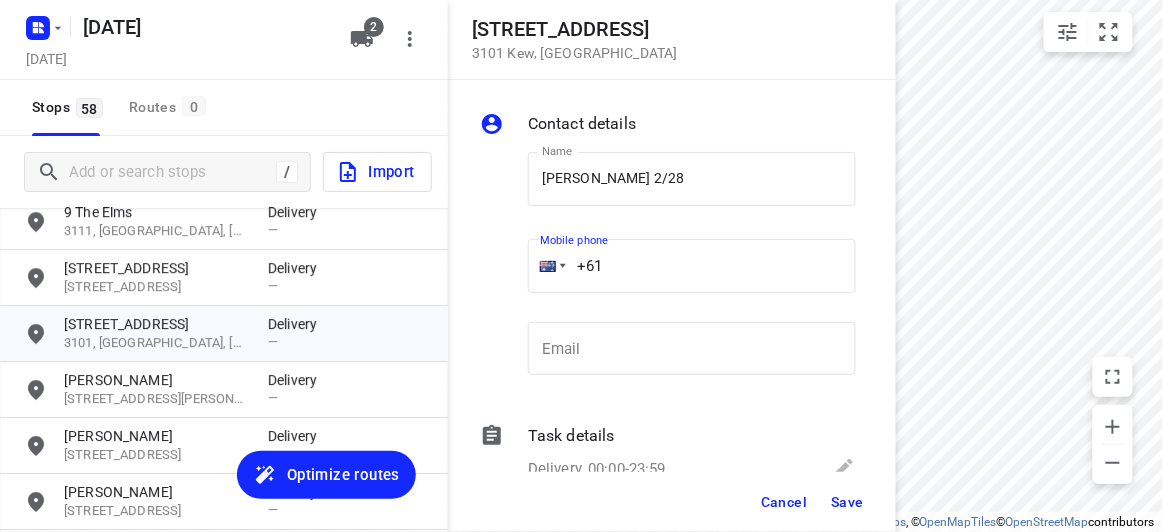 click on "Name [PERSON_NAME] 2/28 Name Mobile phone +61 ​ Email Email" at bounding box center [668, 268] 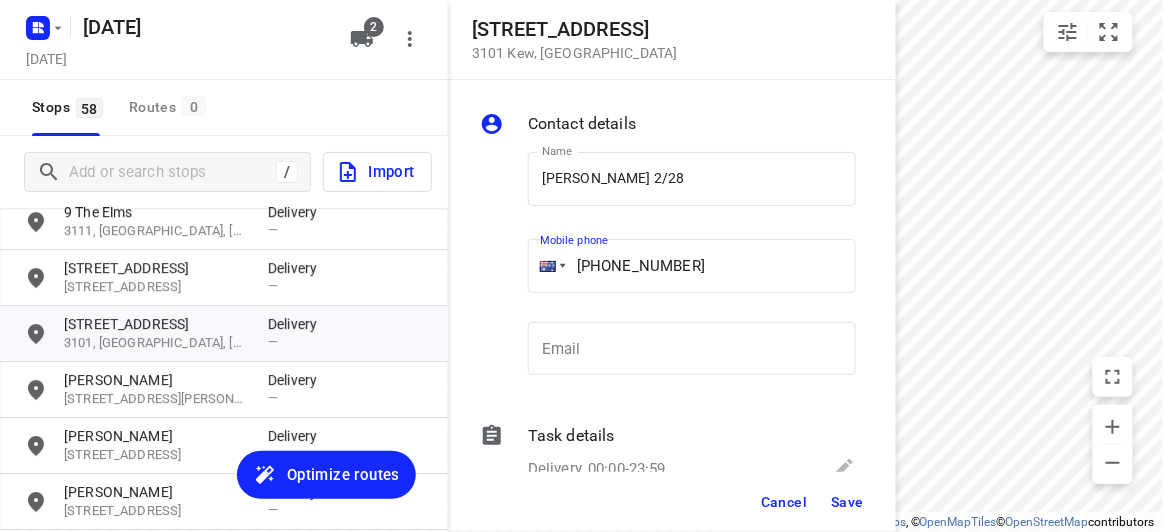 type on "[PHONE_NUMBER]" 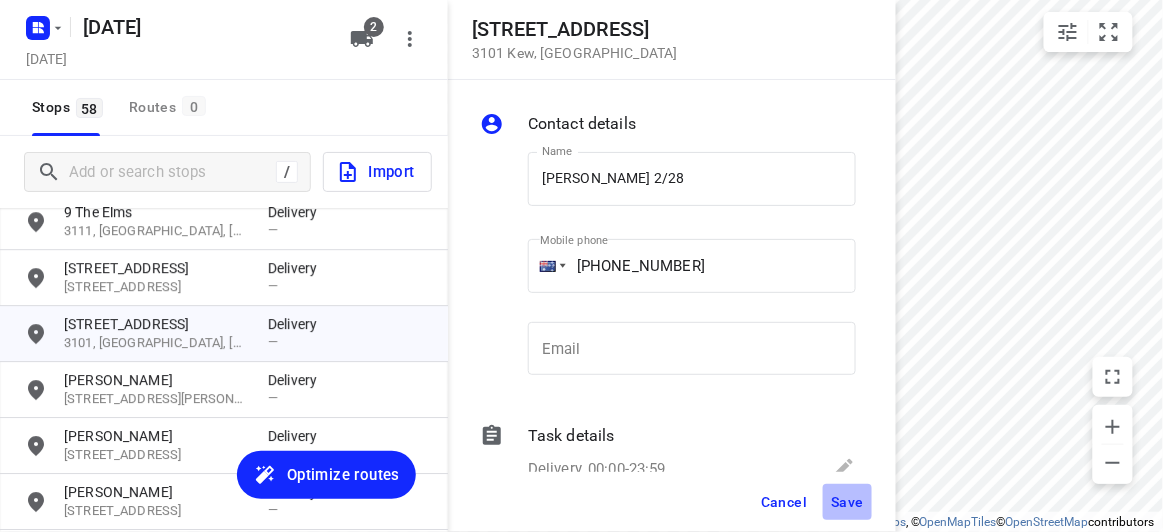 click on "Save" at bounding box center [847, 502] 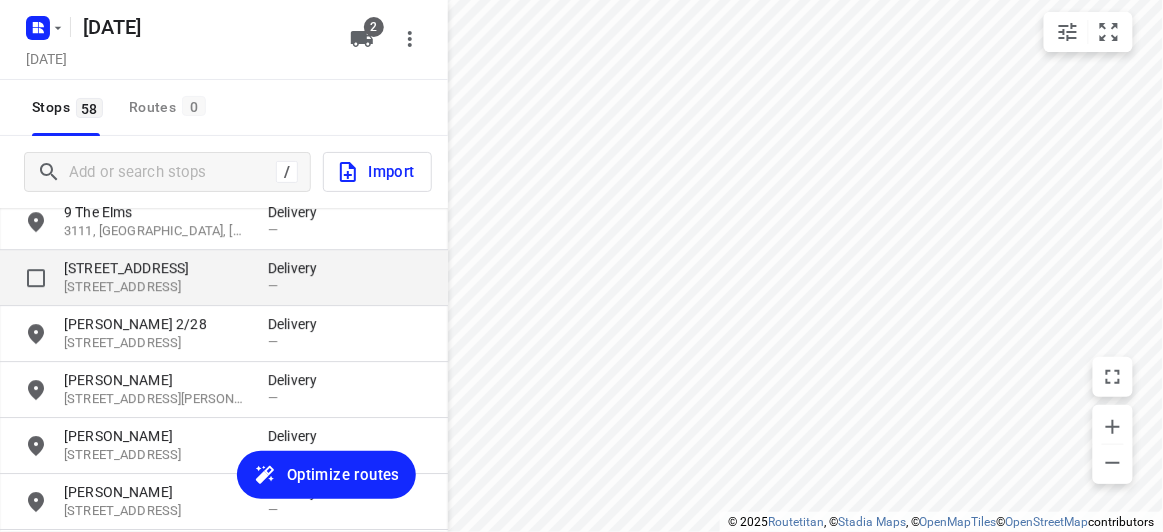 click on "[STREET_ADDRESS]" at bounding box center [156, 268] 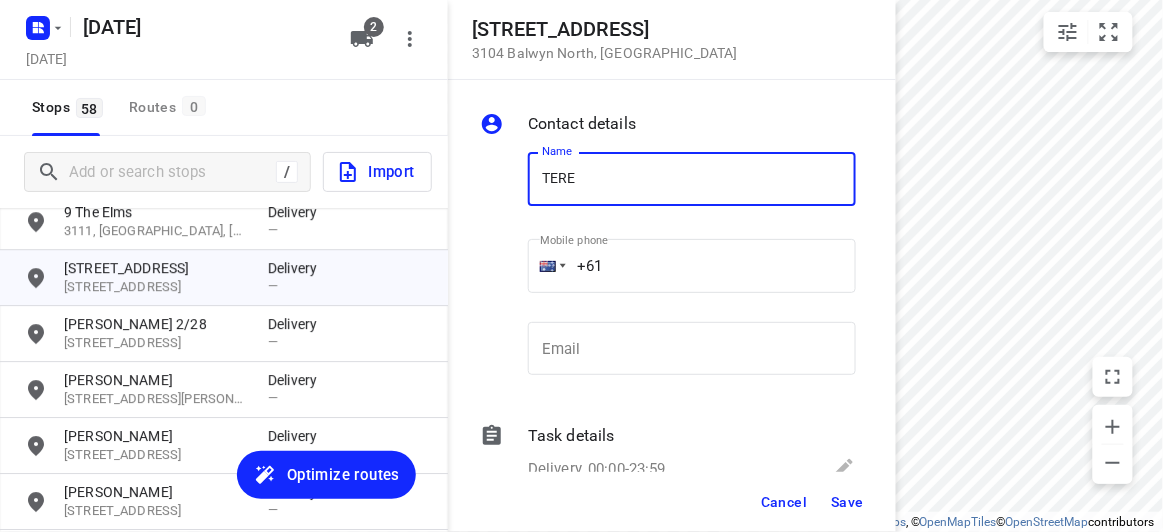 type on "[PERSON_NAME] 1/65" 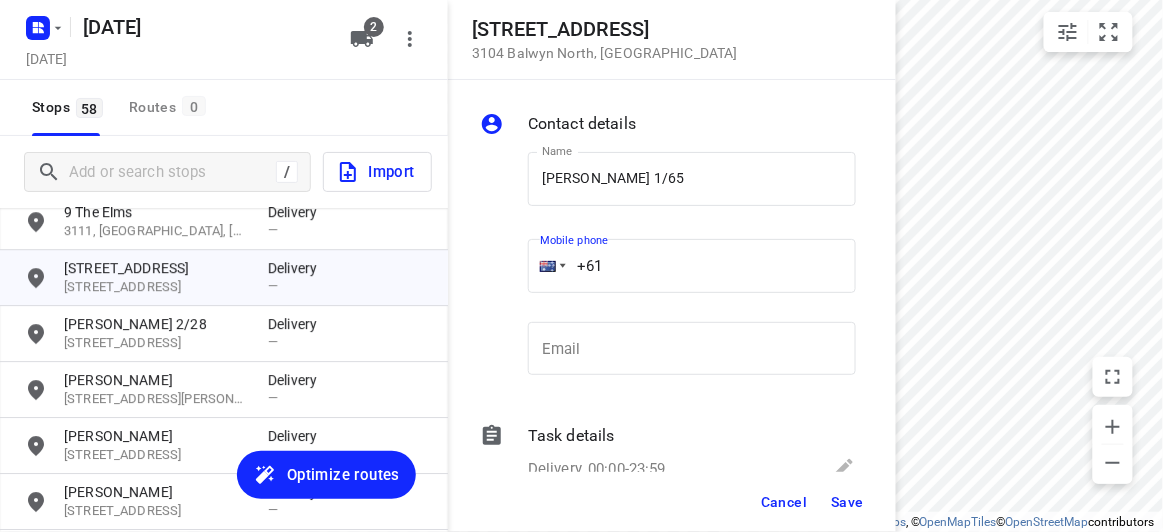 click on "+61" at bounding box center (692, 266) 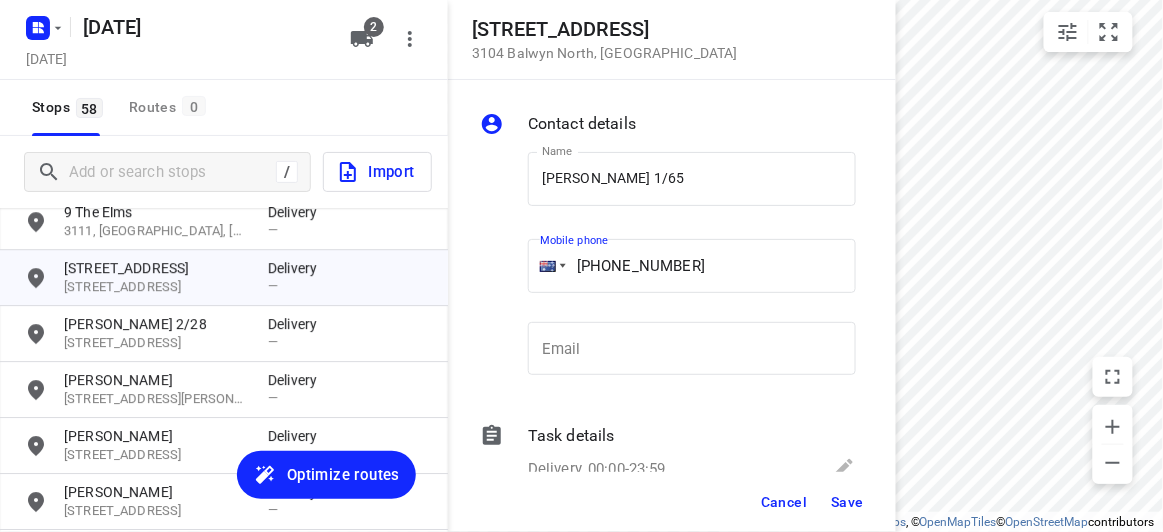 click on "[PHONE_NUMBER]" at bounding box center (692, 266) 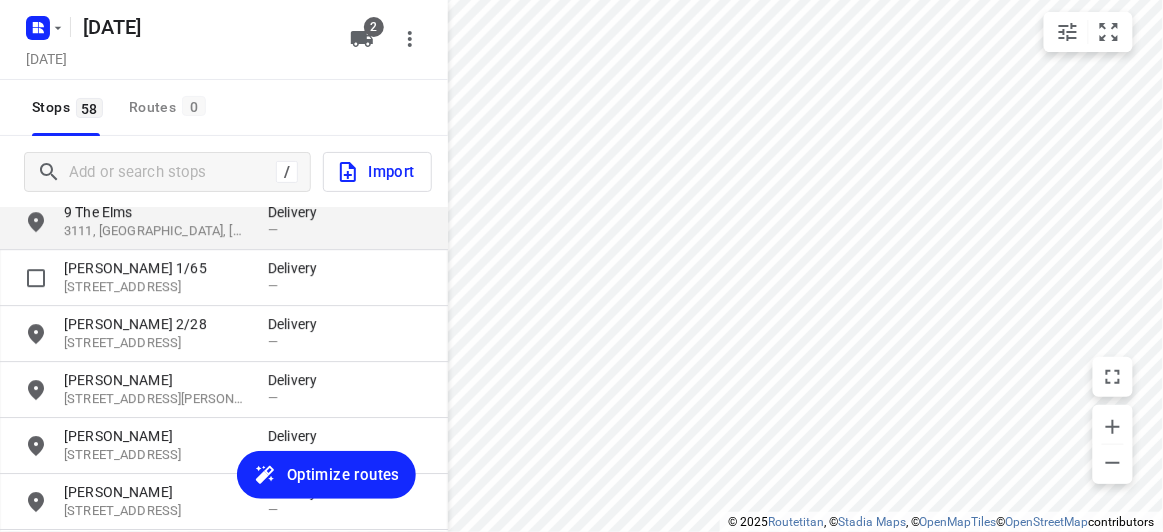 click on "3111, [GEOGRAPHIC_DATA], [GEOGRAPHIC_DATA]" at bounding box center [156, 231] 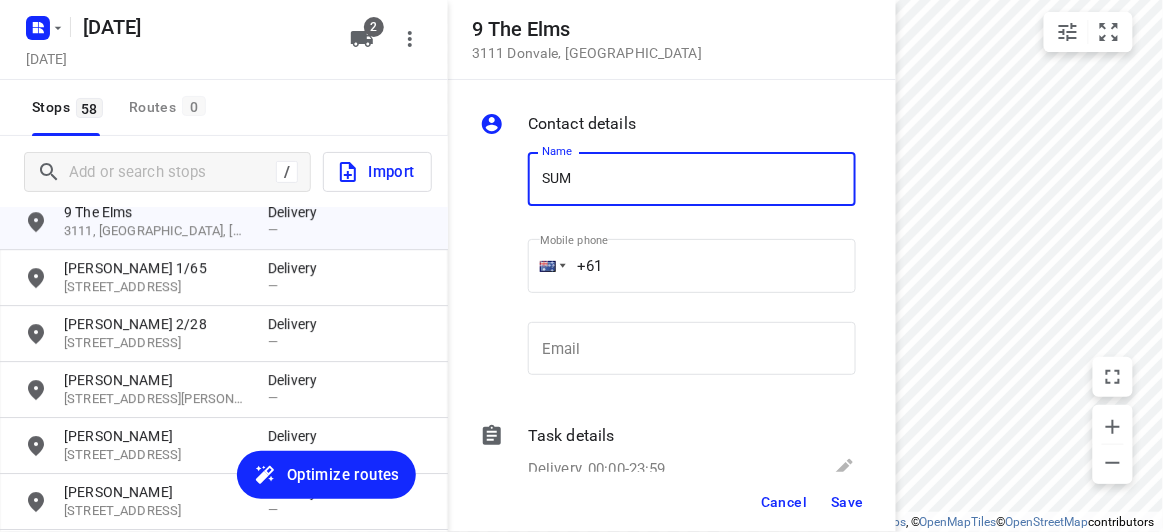 type on "[PERSON_NAME]" 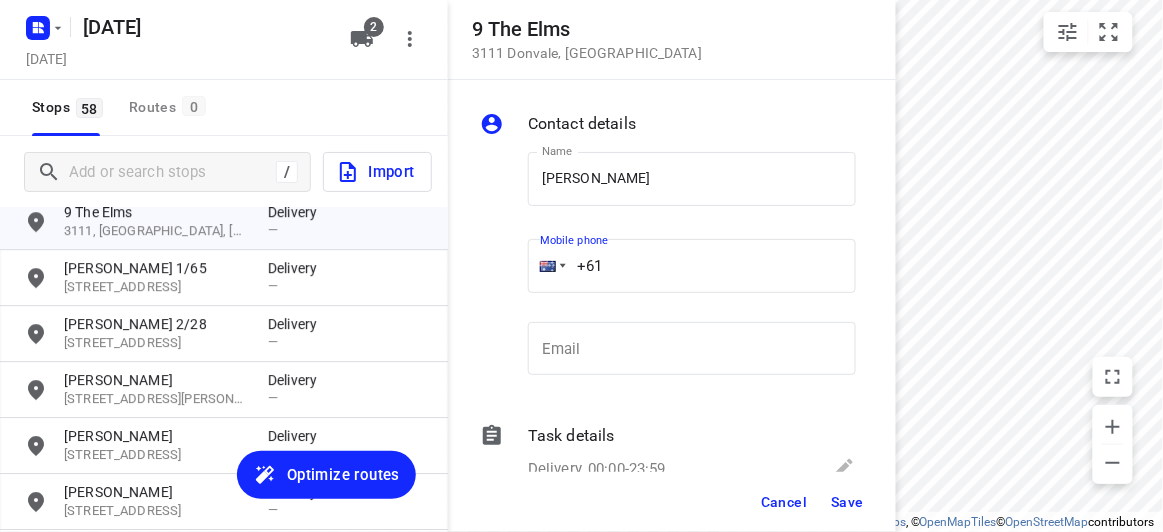 click on "+61" at bounding box center [692, 266] 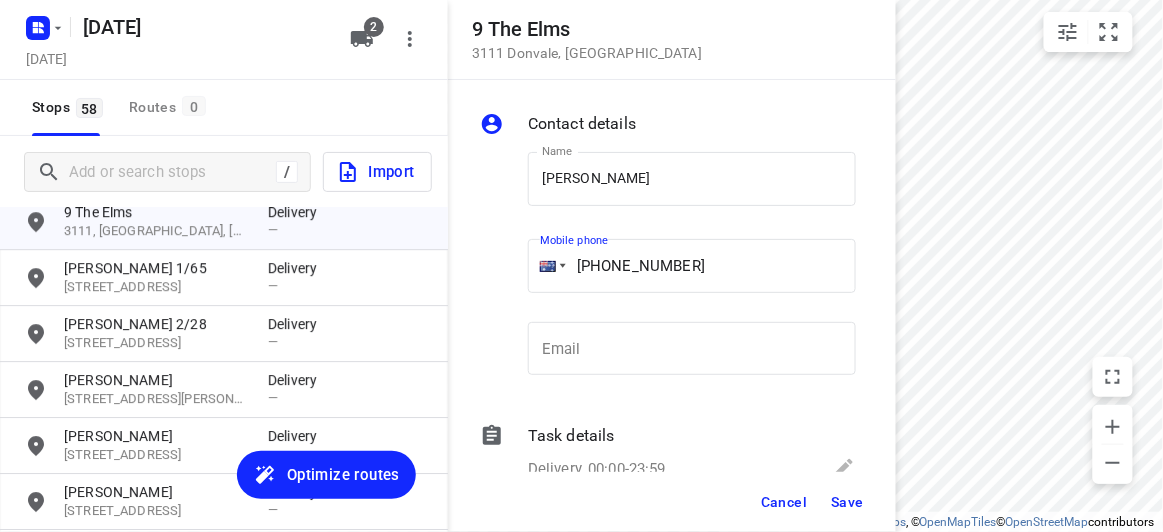 drag, startPoint x: 752, startPoint y: 268, endPoint x: 452, endPoint y: 302, distance: 301.92053 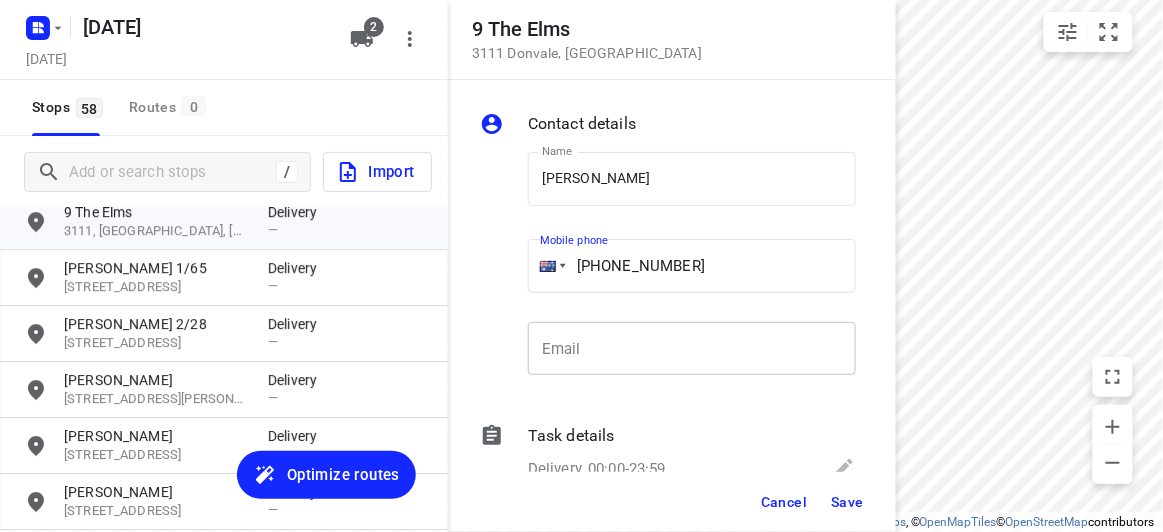 paste 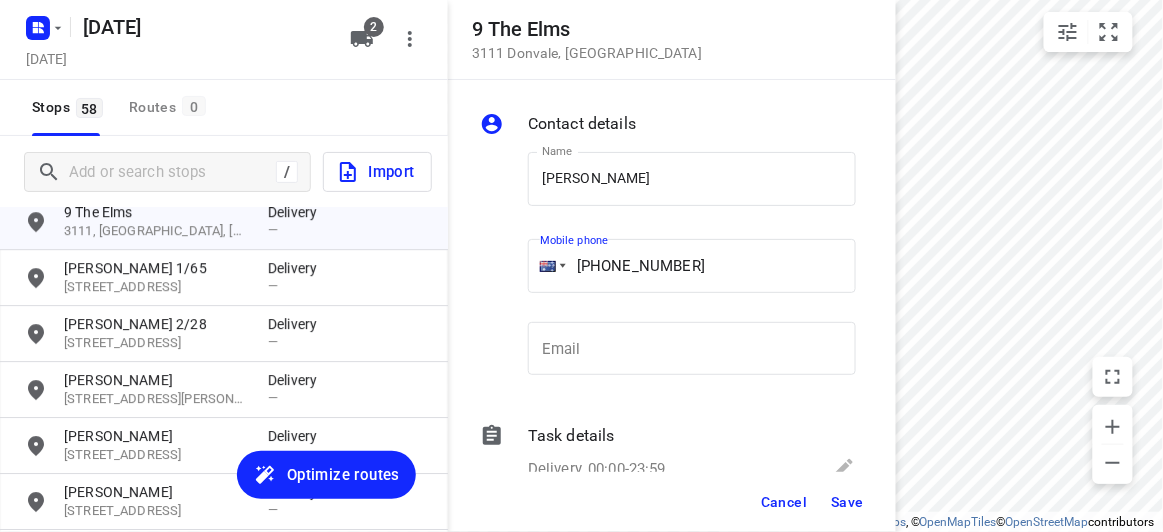 type on "[PHONE_NUMBER]" 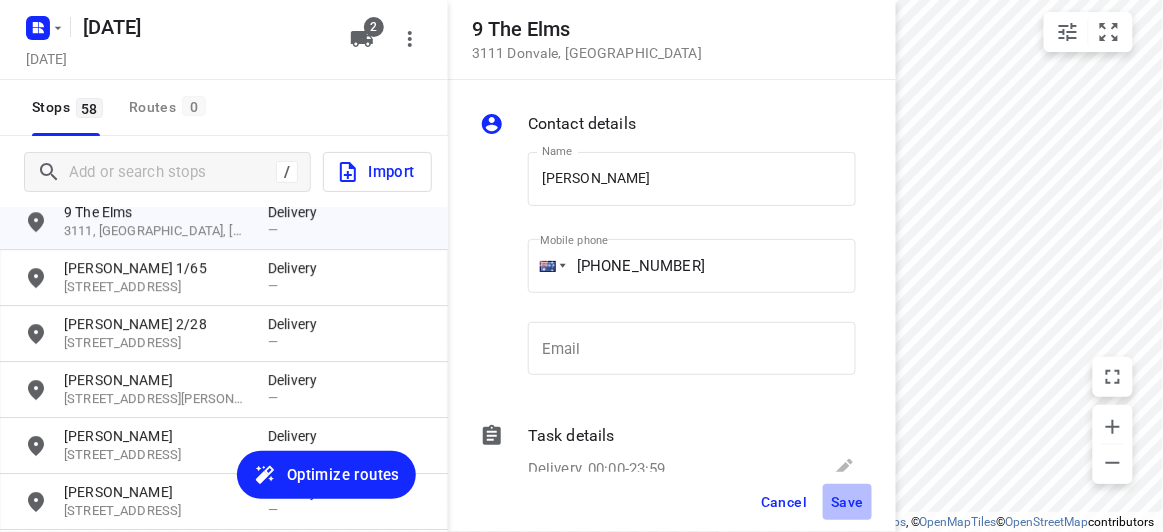 click on "Save" at bounding box center [847, 502] 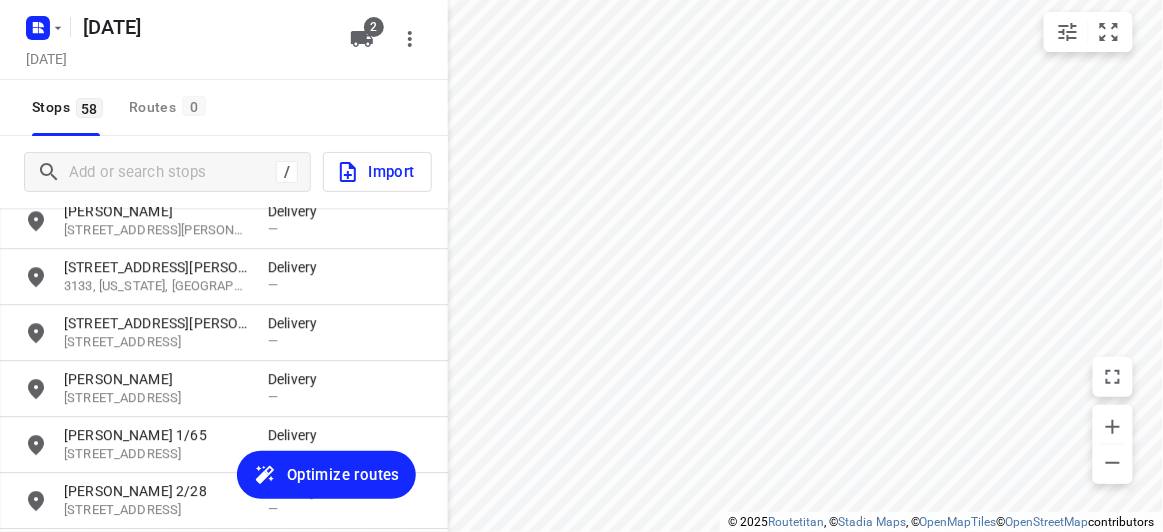 scroll, scrollTop: 1327, scrollLeft: 0, axis: vertical 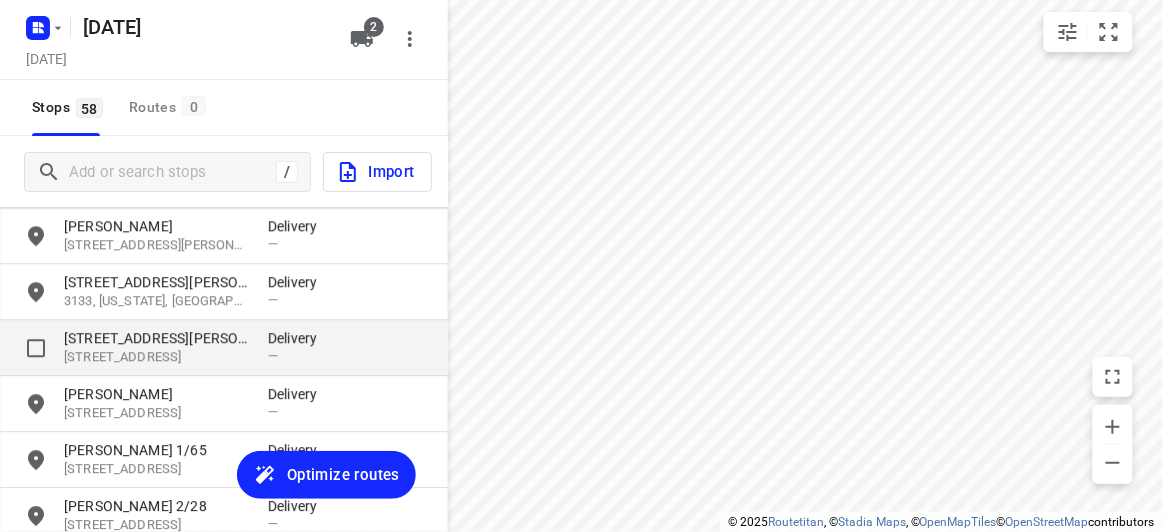 click on "[STREET_ADDRESS][PERSON_NAME]" at bounding box center [156, 338] 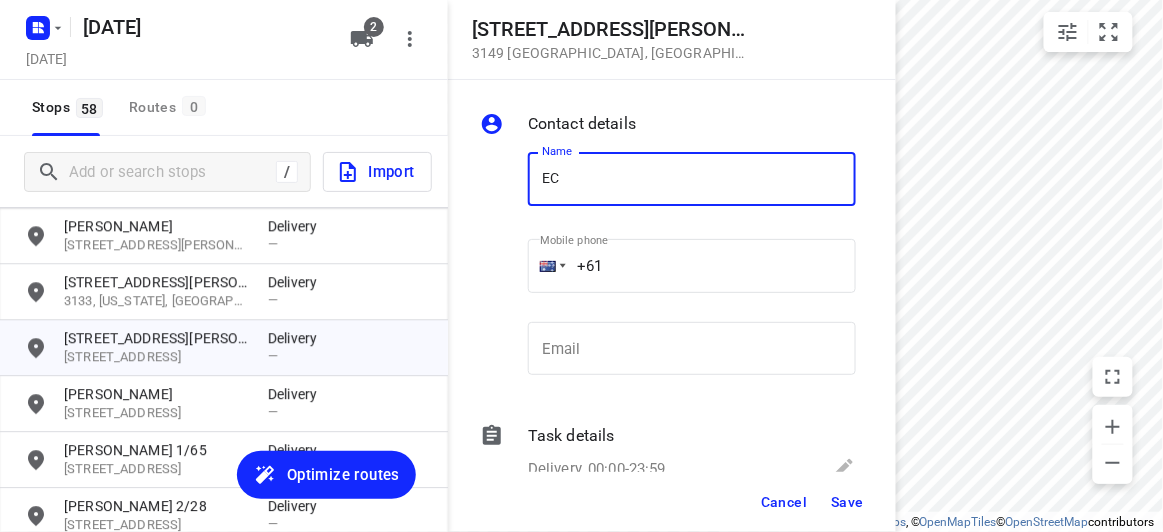 click on "Name EC Name" at bounding box center (692, 183) 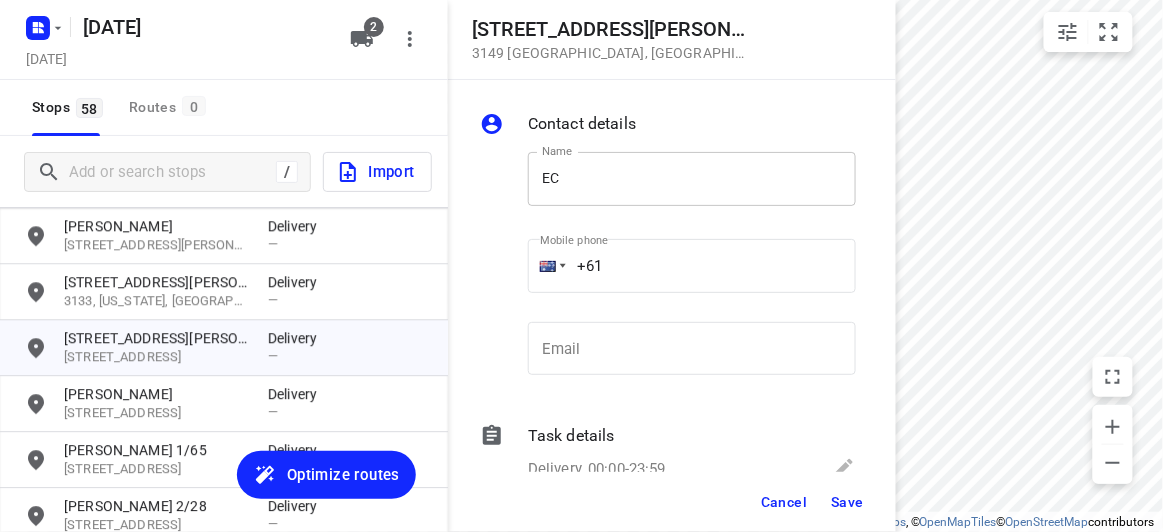 drag, startPoint x: 526, startPoint y: 183, endPoint x: 538, endPoint y: 182, distance: 12.0415945 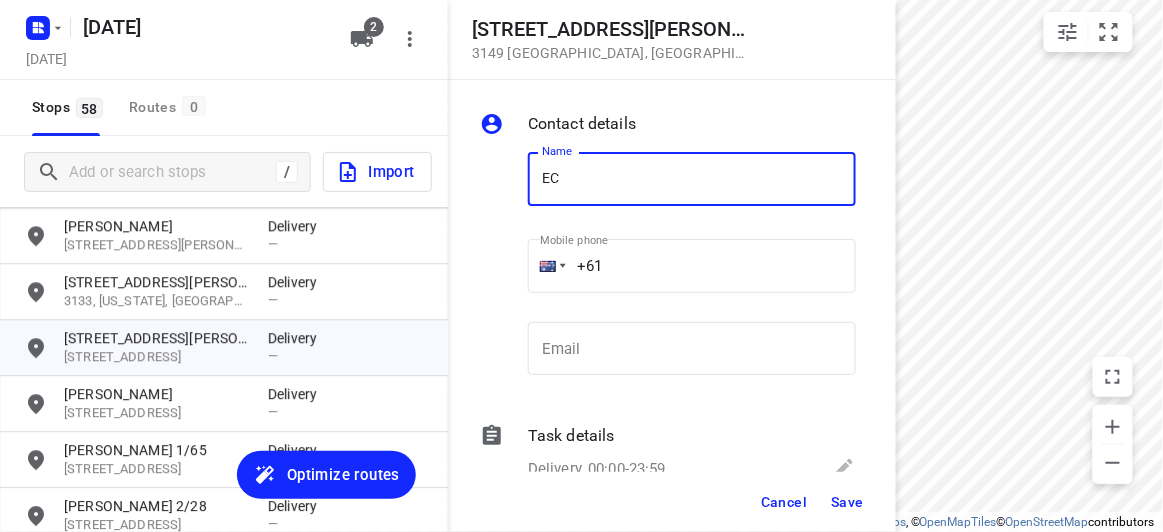 click on "EC" at bounding box center [692, 179] 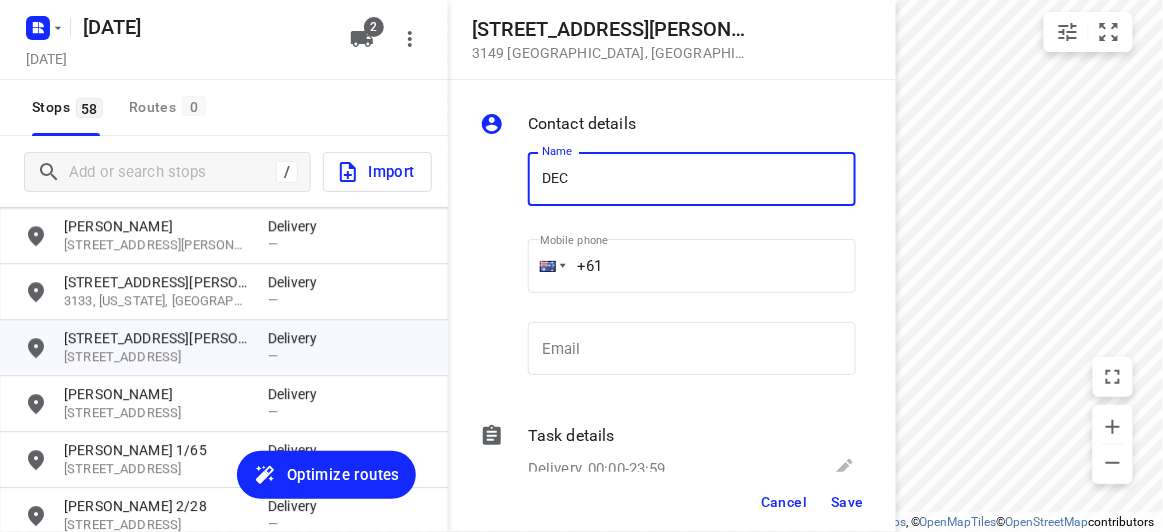 click on "DEC" at bounding box center (692, 179) 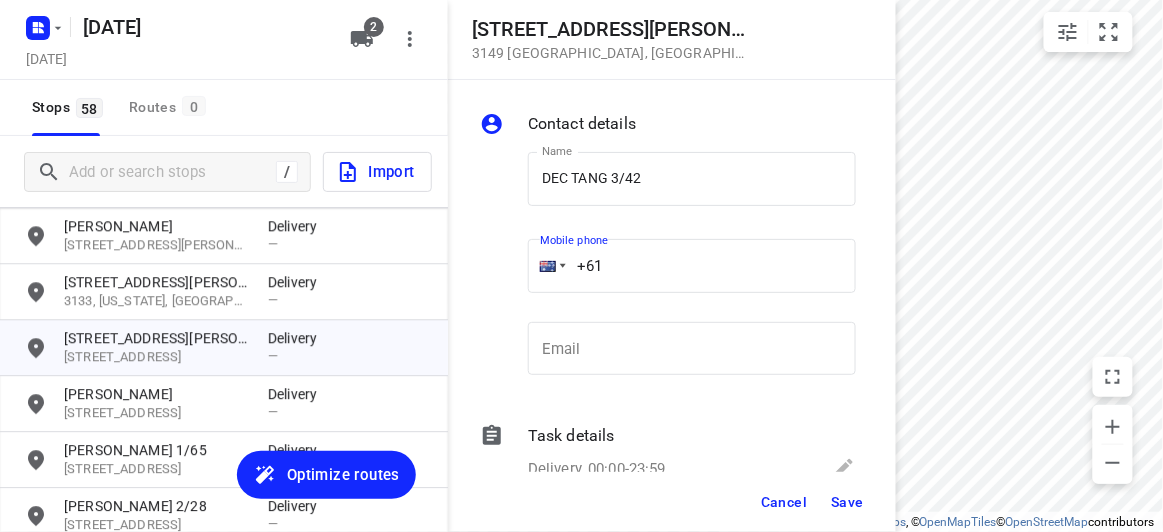 drag, startPoint x: 623, startPoint y: 268, endPoint x: 511, endPoint y: 277, distance: 112.36102 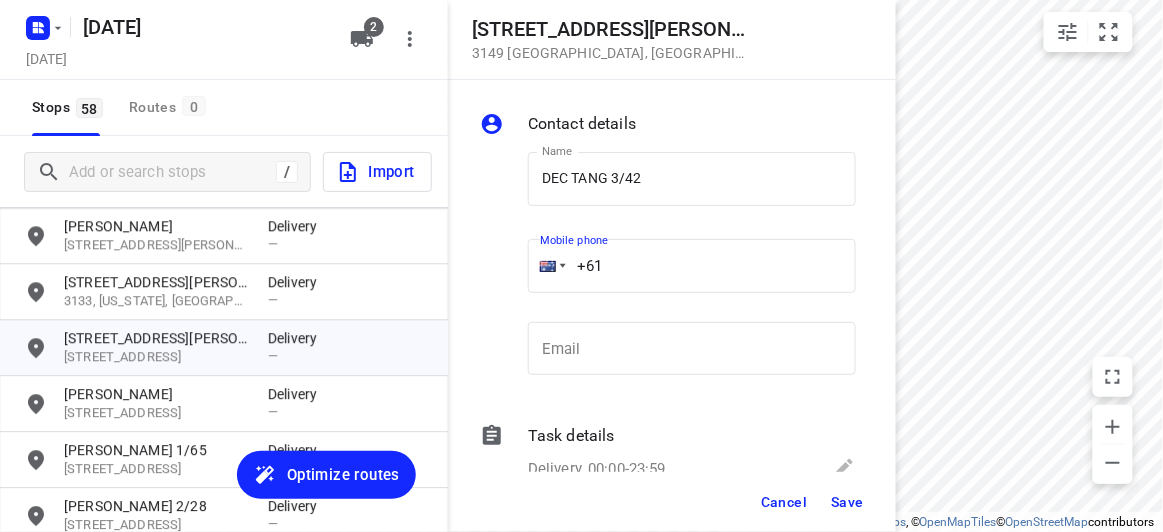 paste on "423146688" 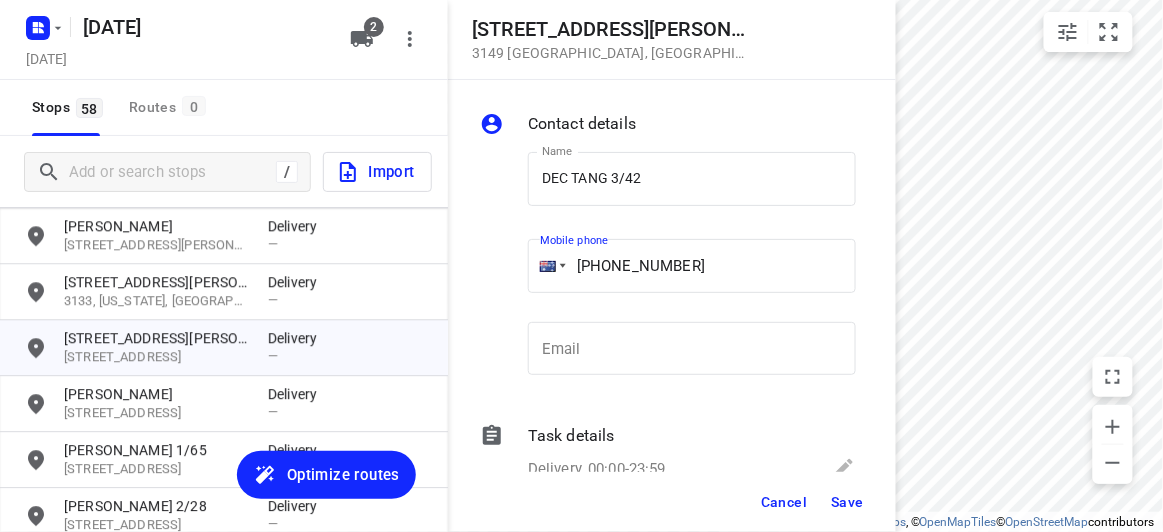 type on "[PHONE_NUMBER]" 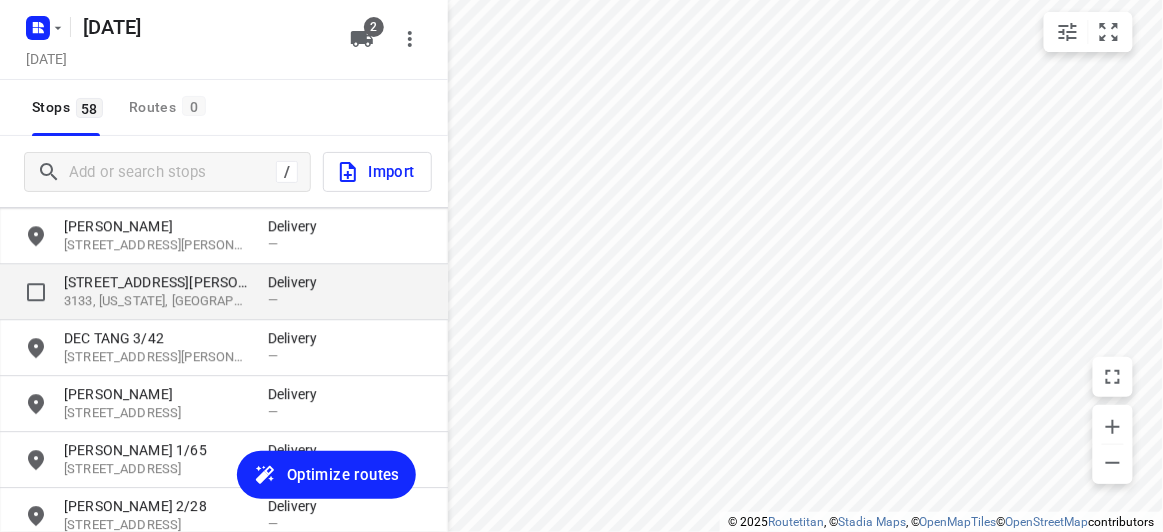 click on "[STREET_ADDRESS][PERSON_NAME]" at bounding box center (156, 282) 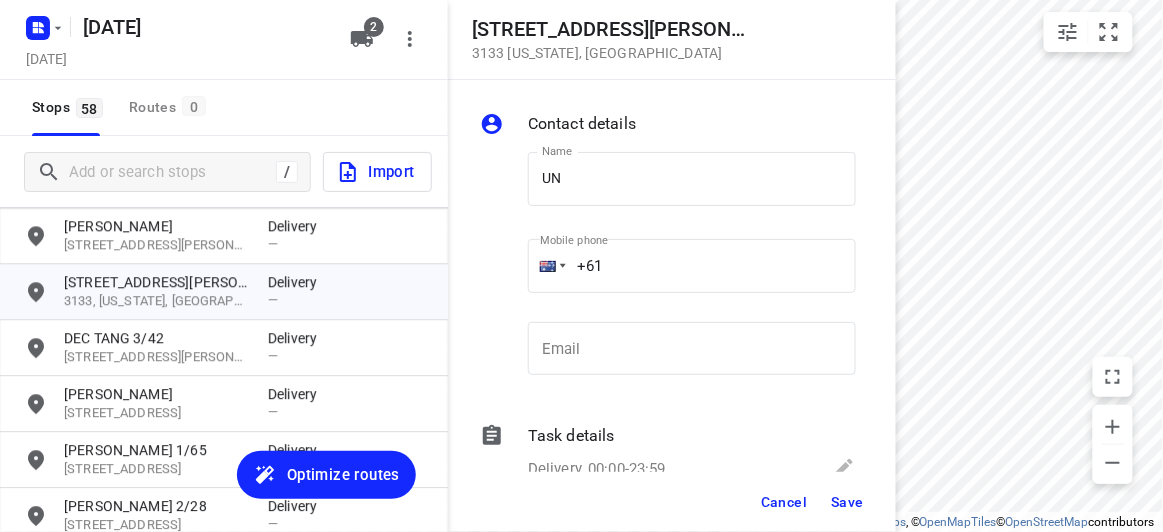 click at bounding box center (500, 268) 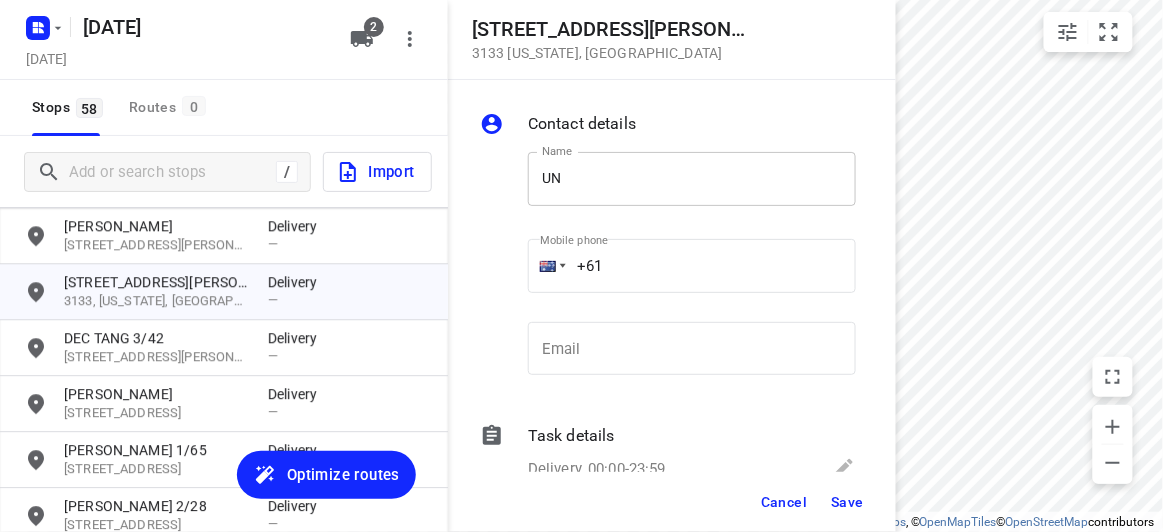 click on "UN" at bounding box center (692, 179) 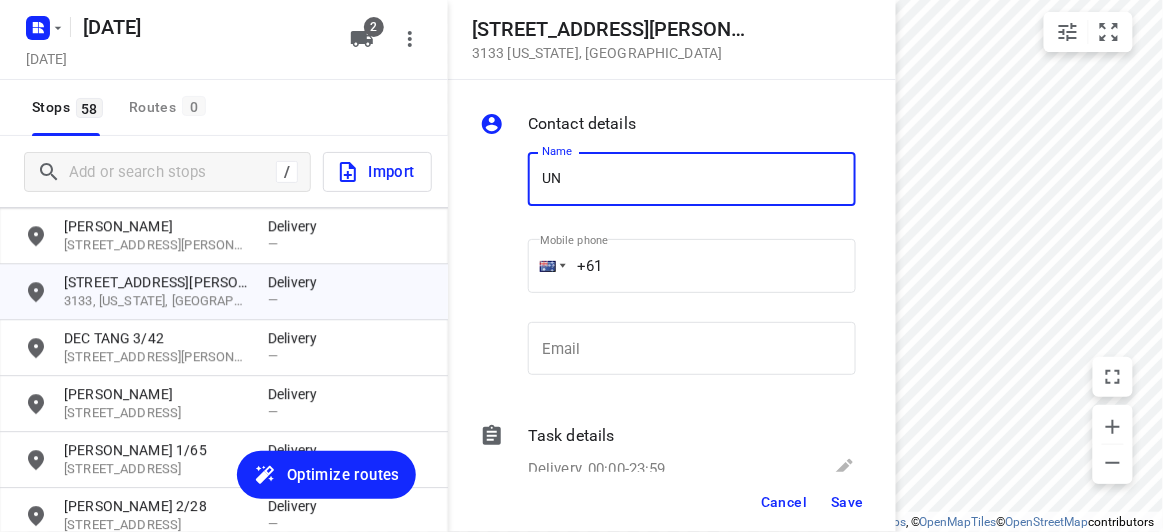click on "UN" at bounding box center [692, 179] 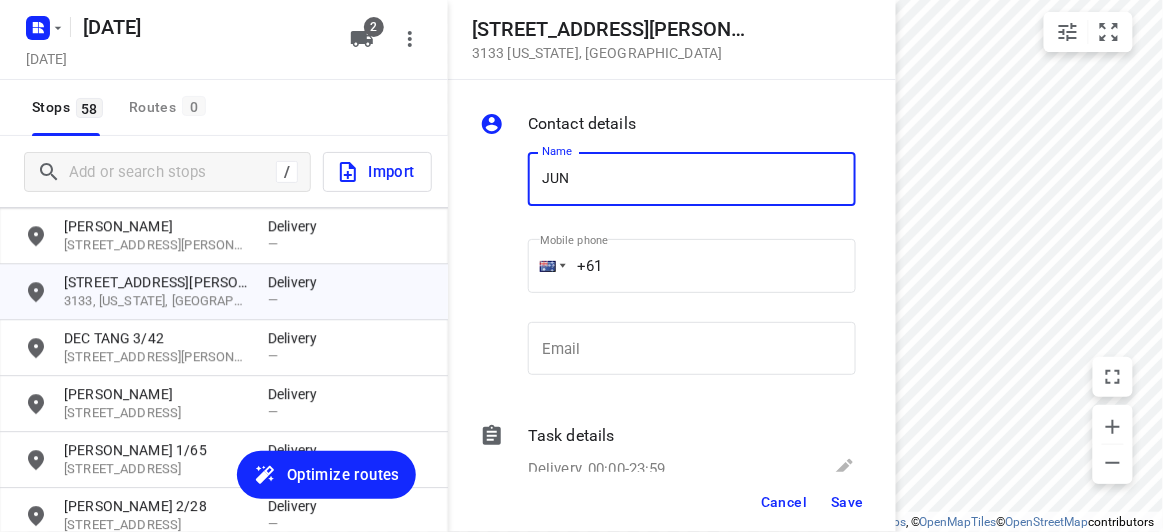 click on "JUN" at bounding box center (692, 179) 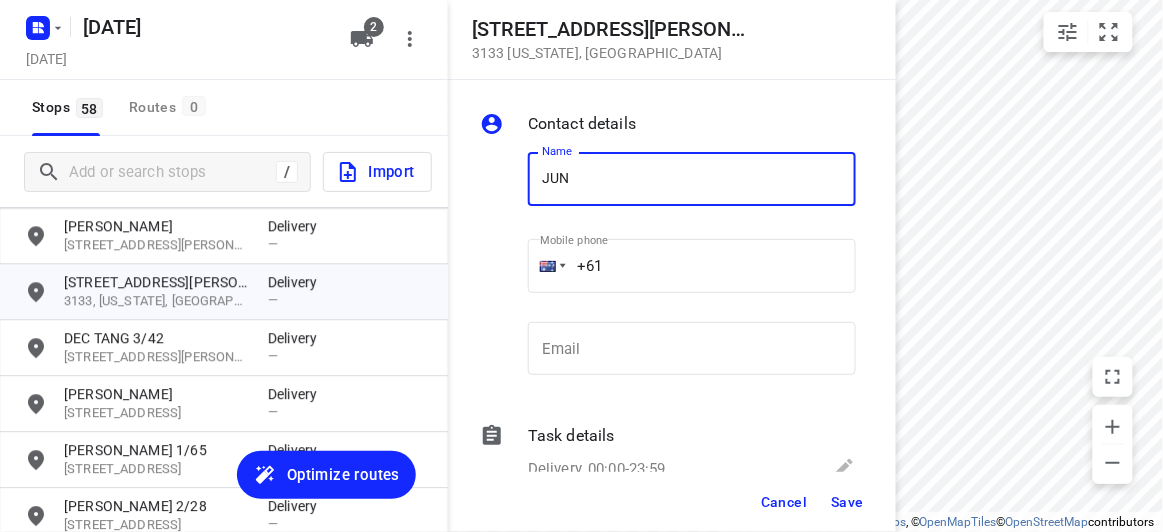 type on "[PERSON_NAME]" 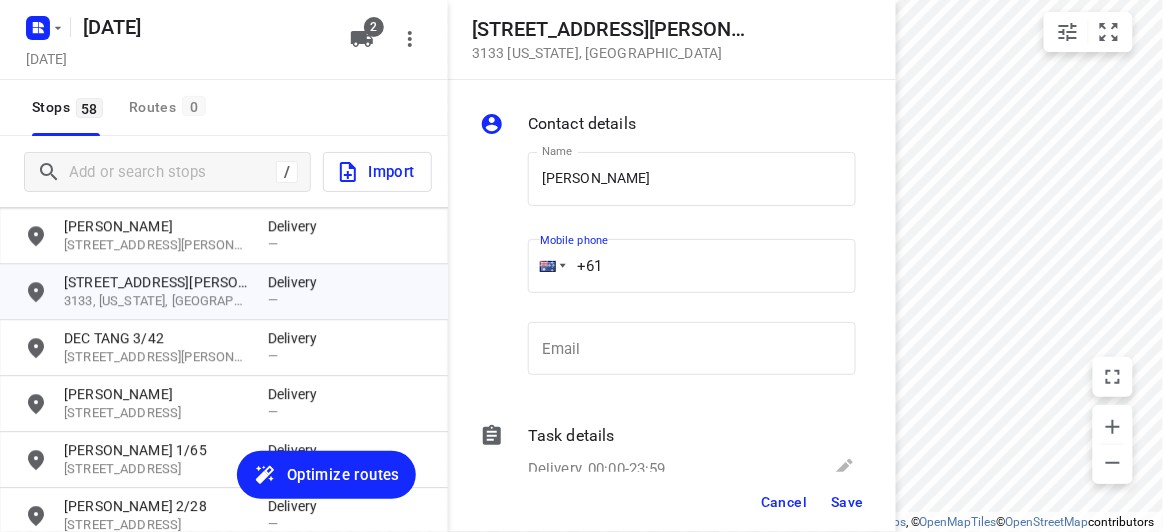 drag, startPoint x: 621, startPoint y: 272, endPoint x: 520, endPoint y: 272, distance: 101 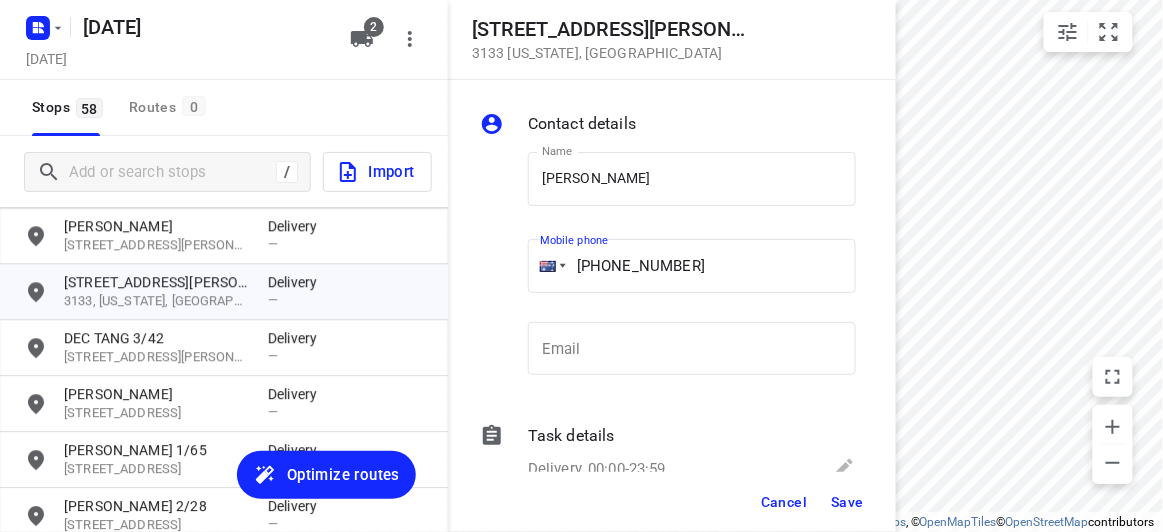 type on "[PHONE_NUMBER]" 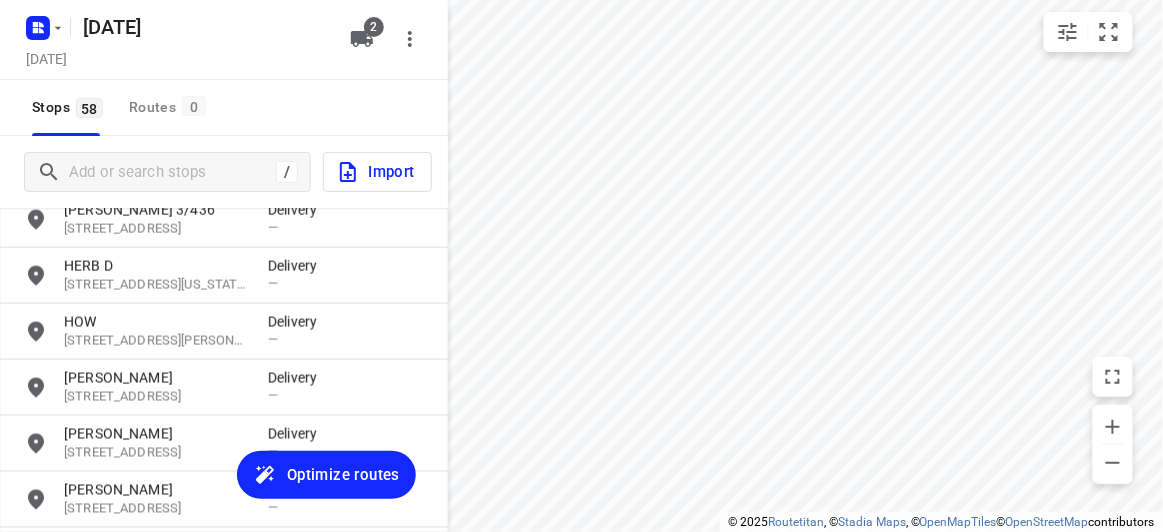 scroll, scrollTop: 691, scrollLeft: 0, axis: vertical 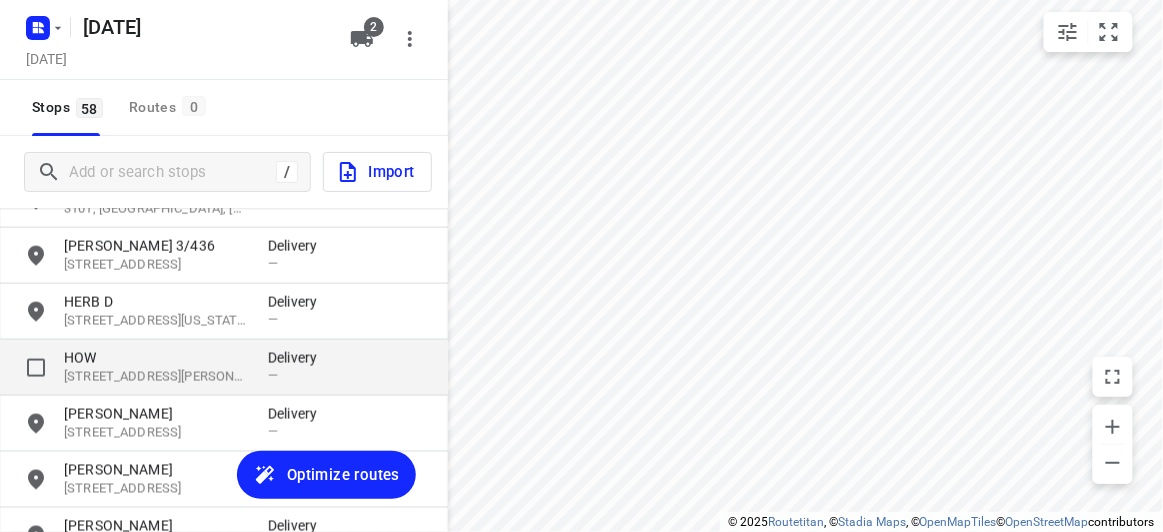 click on "HOW" at bounding box center (156, 358) 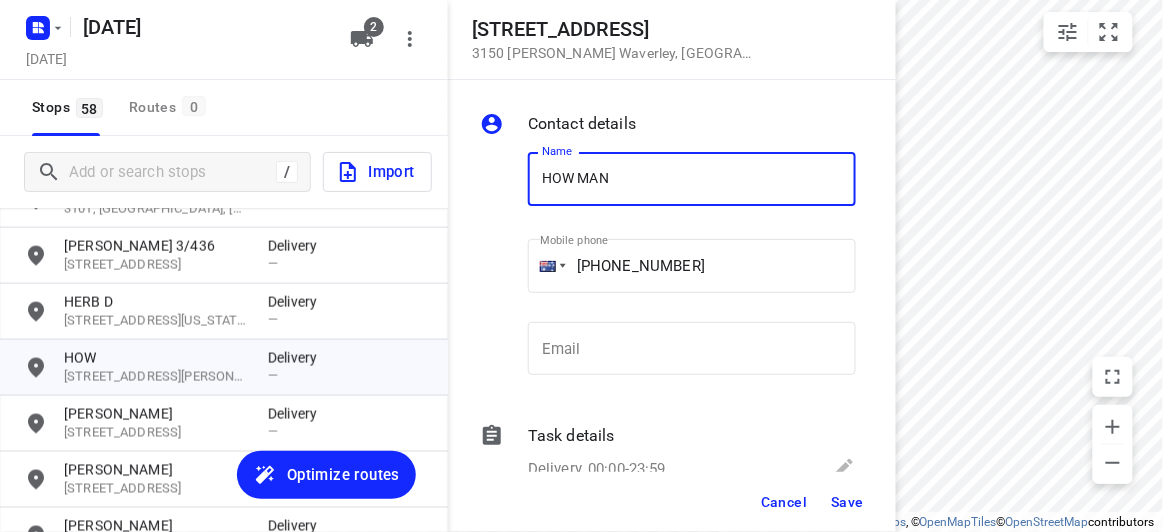 type on "HOW MAN MOK" 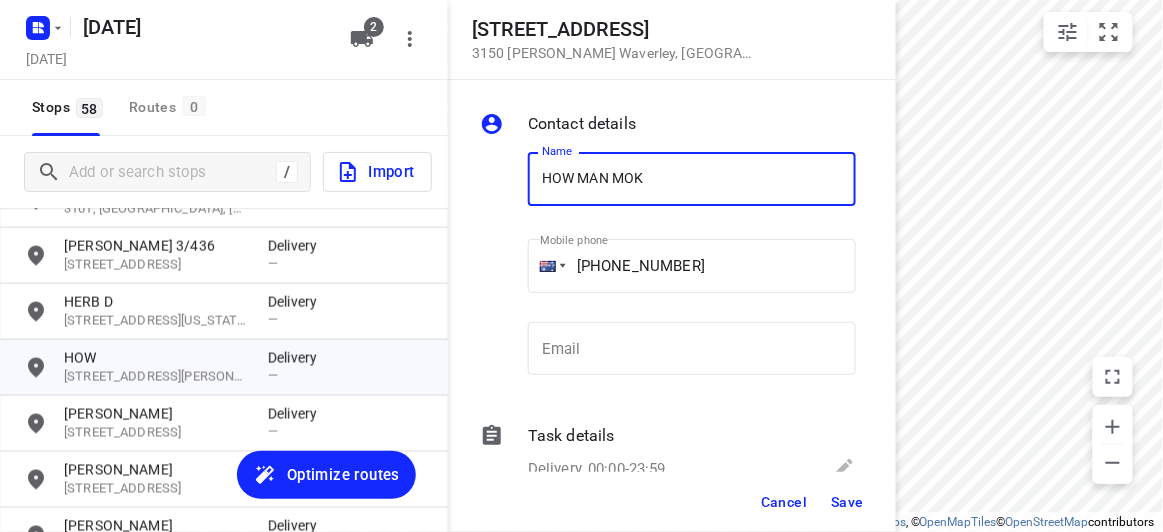 click on "Save" at bounding box center (847, 502) 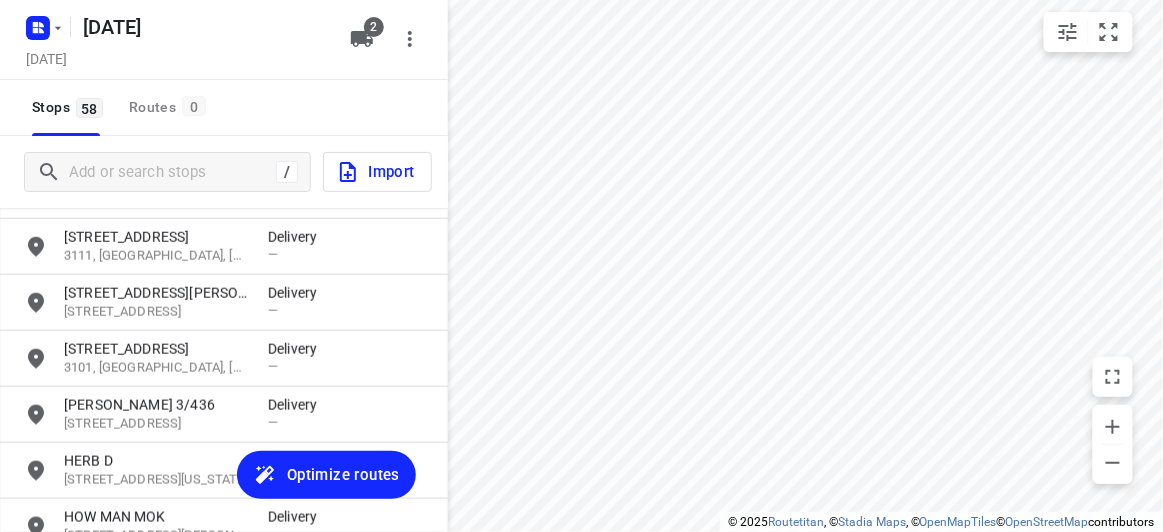scroll, scrollTop: 509, scrollLeft: 0, axis: vertical 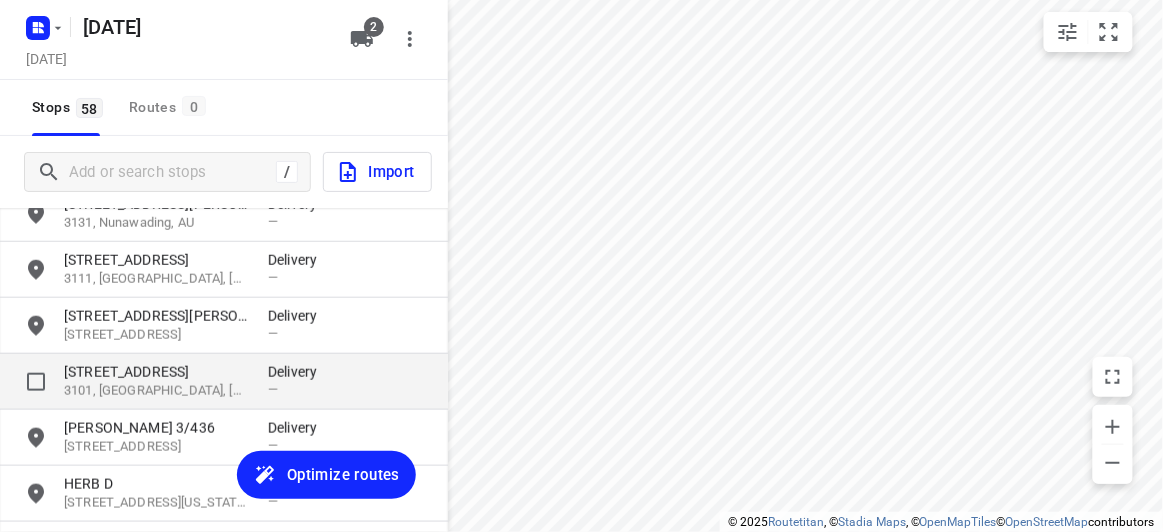 click on "[STREET_ADDRESS]" at bounding box center (156, 372) 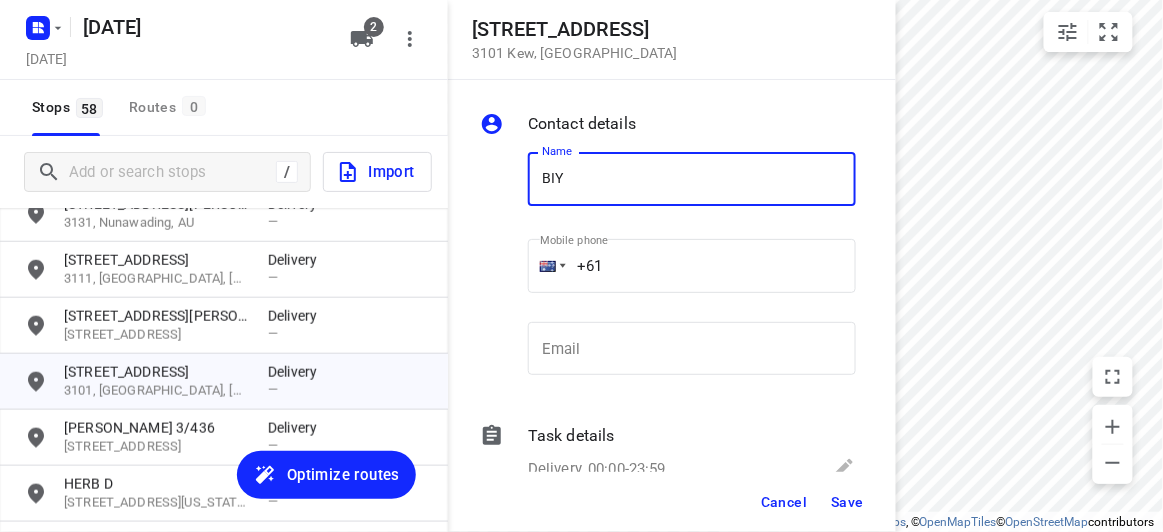 type on "BIYATI" 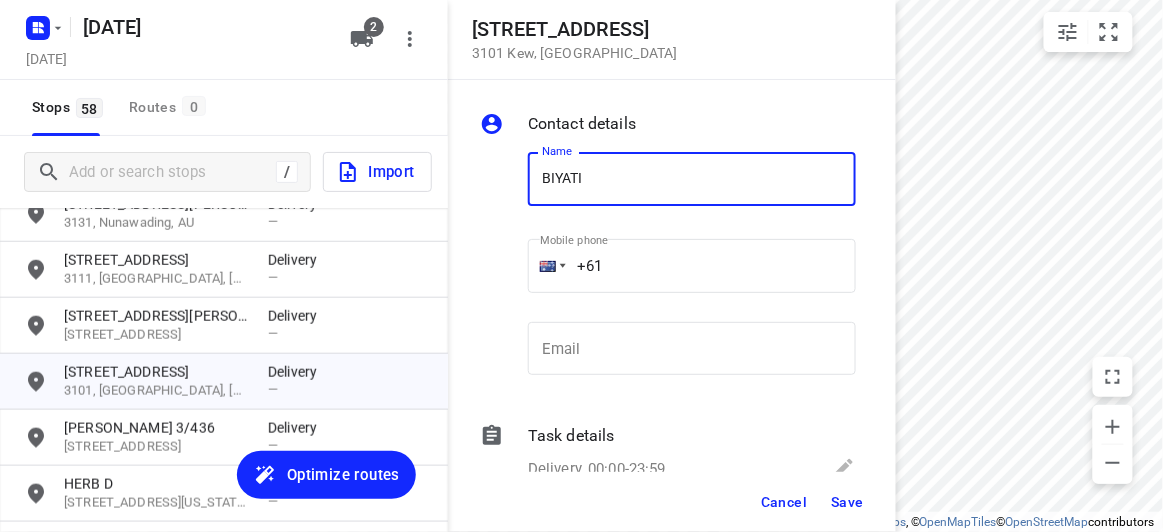 drag, startPoint x: 612, startPoint y: 270, endPoint x: 534, endPoint y: 269, distance: 78.00641 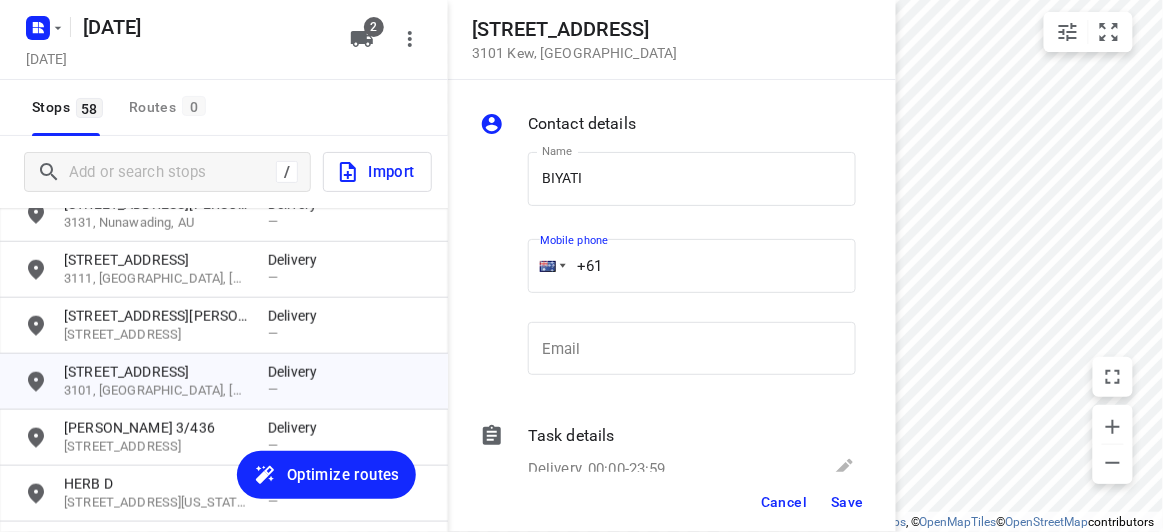 paste on "431022845" 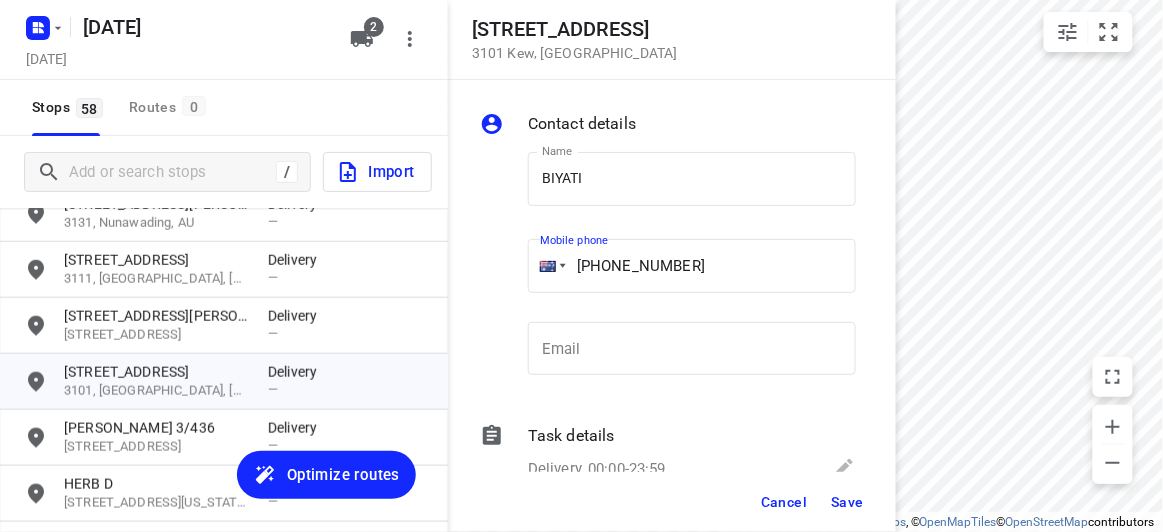 type on "[PHONE_NUMBER]" 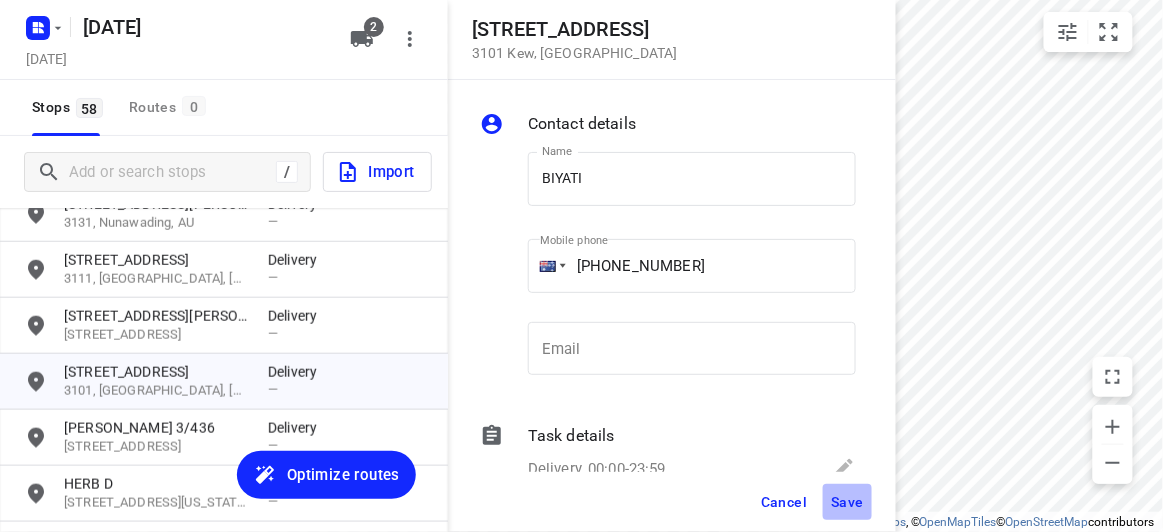 click on "Save" at bounding box center (847, 502) 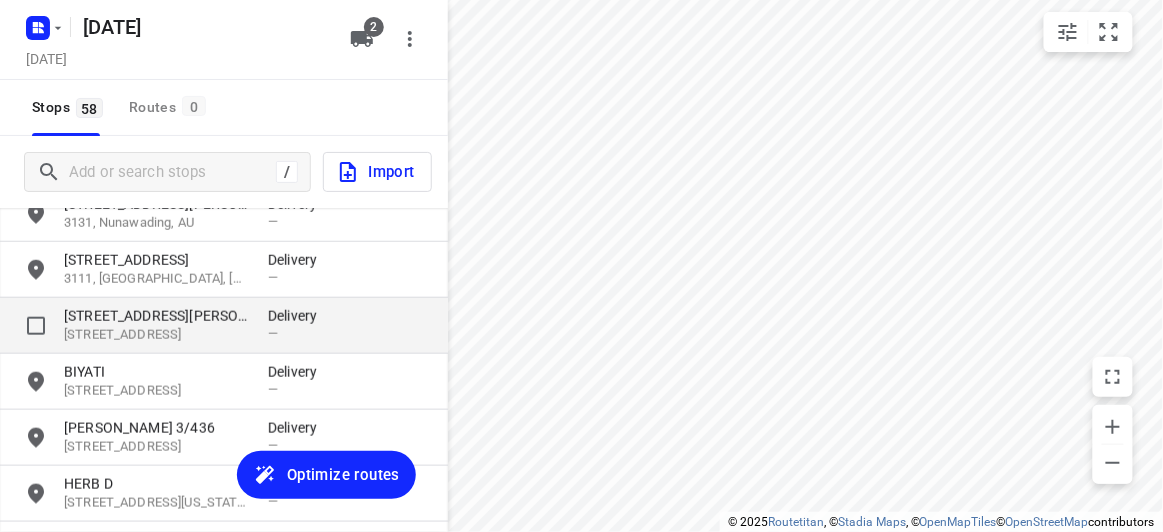 click on "[STREET_ADDRESS][PERSON_NAME] Delivery —" at bounding box center (224, 326) 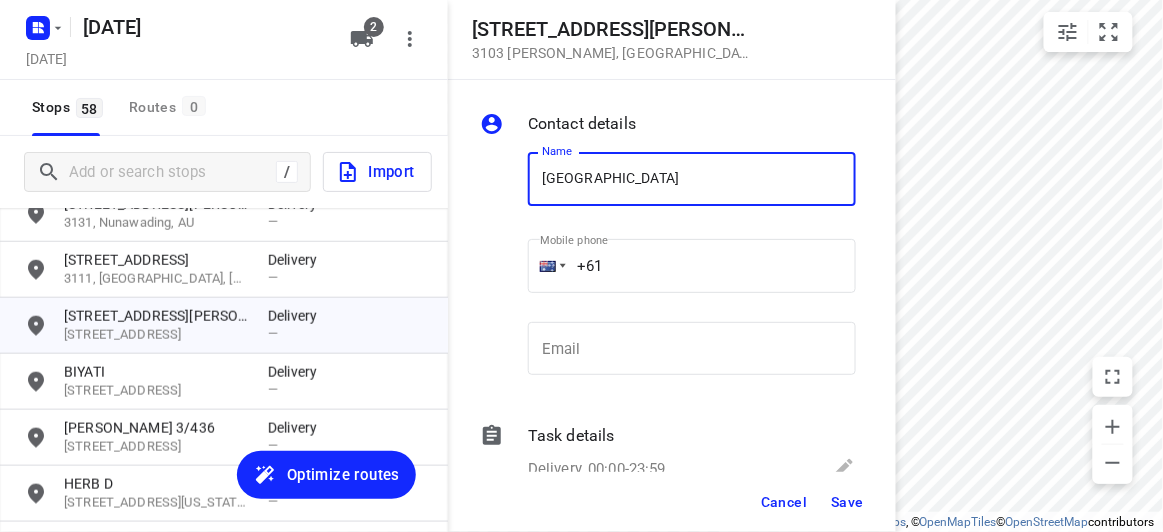 click on "Mobile phone +61 ​" at bounding box center (692, 272) 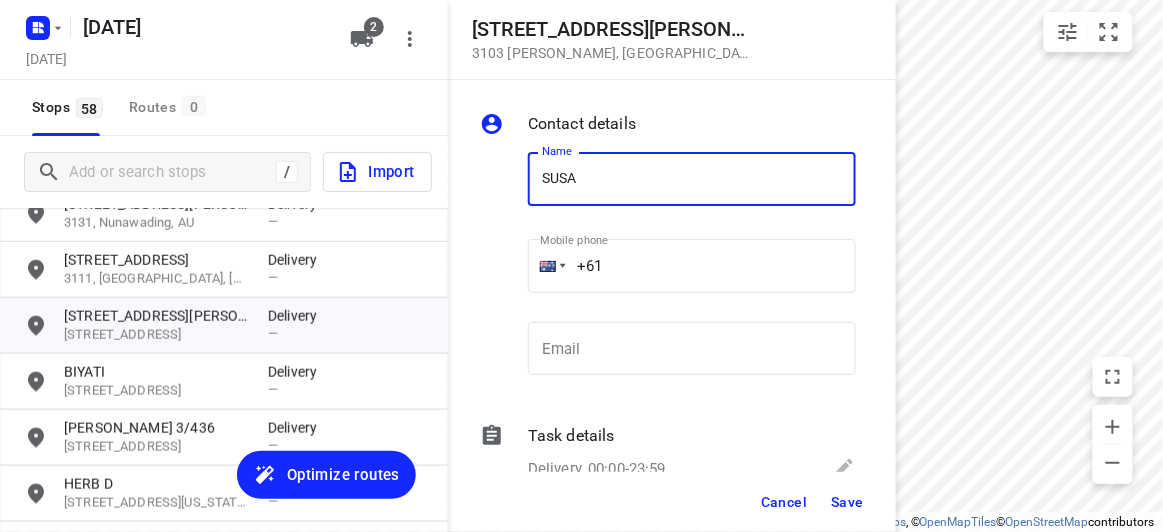 click on "SUSA" at bounding box center (692, 179) 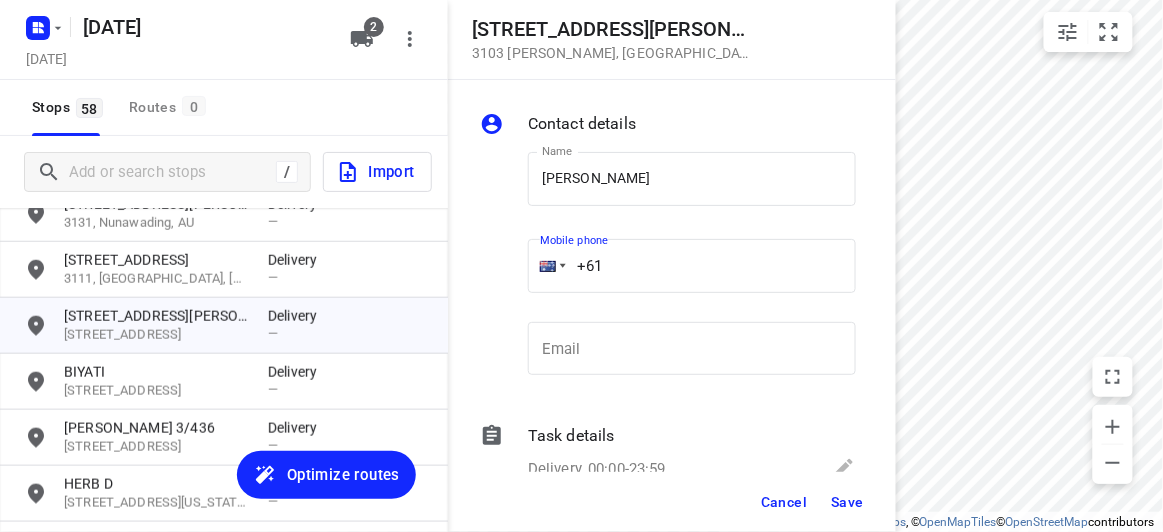 drag, startPoint x: 584, startPoint y: 265, endPoint x: 535, endPoint y: 265, distance: 49 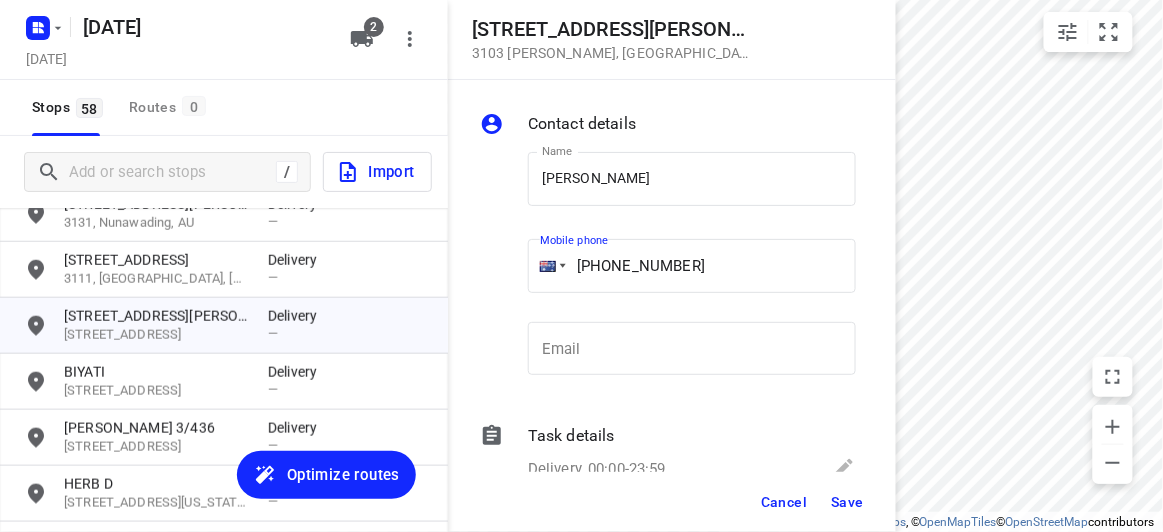 type on "[PHONE_NUMBER]" 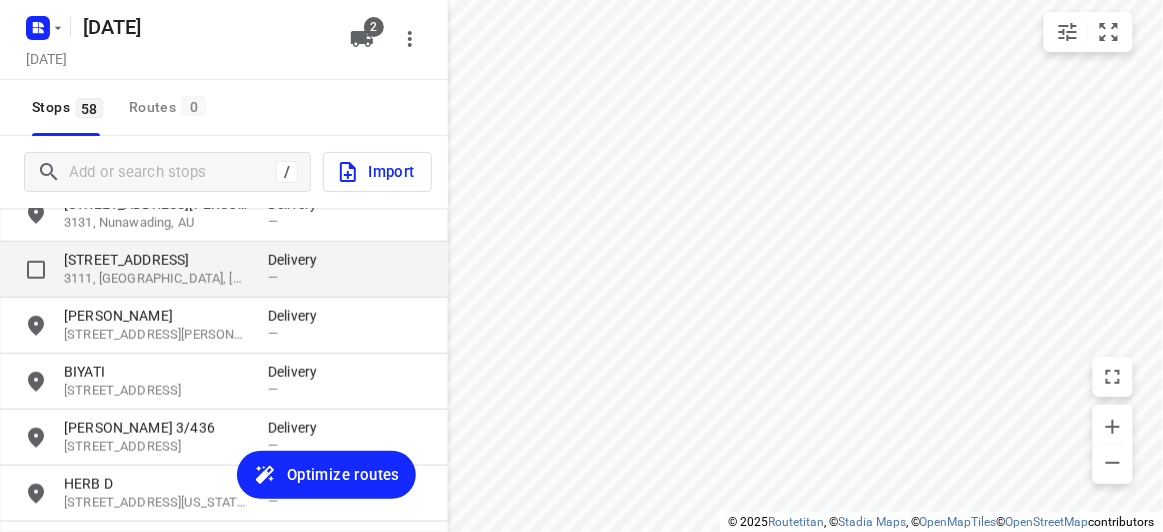 click on "3111, [GEOGRAPHIC_DATA], [GEOGRAPHIC_DATA]" at bounding box center [156, 279] 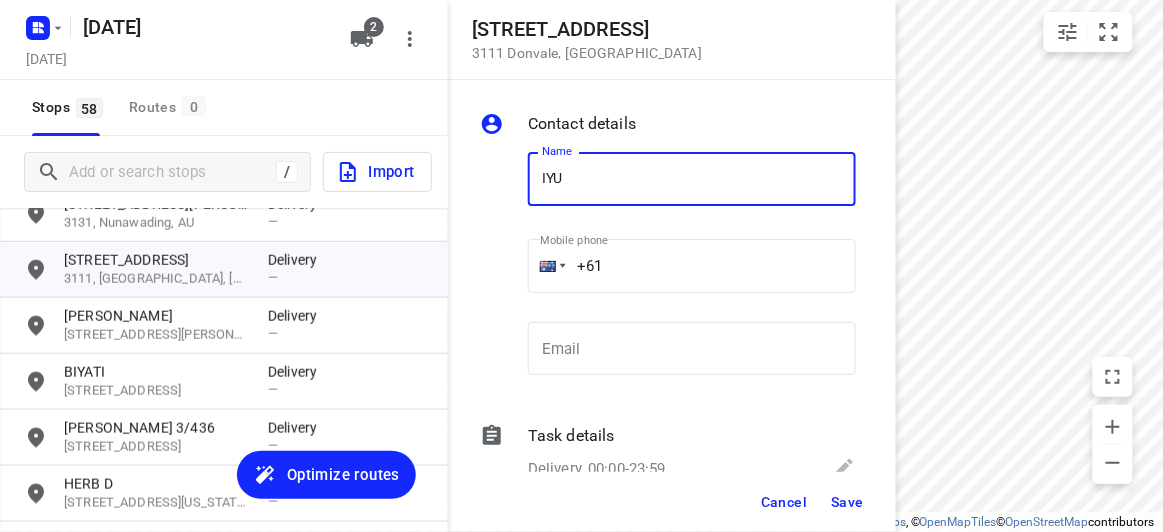 click on "IYU" at bounding box center (692, 179) 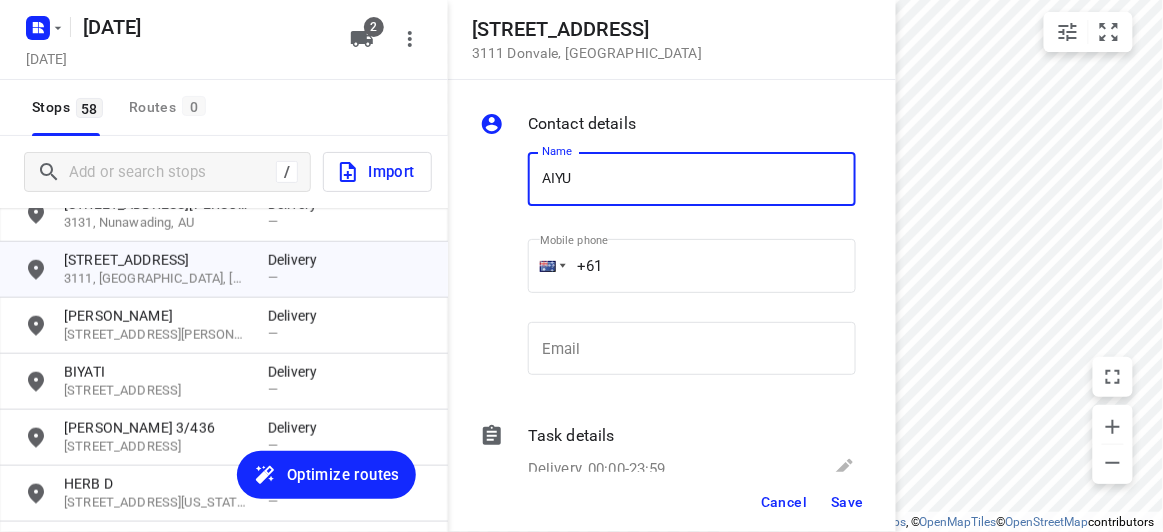 click on "AIYU" at bounding box center (692, 179) 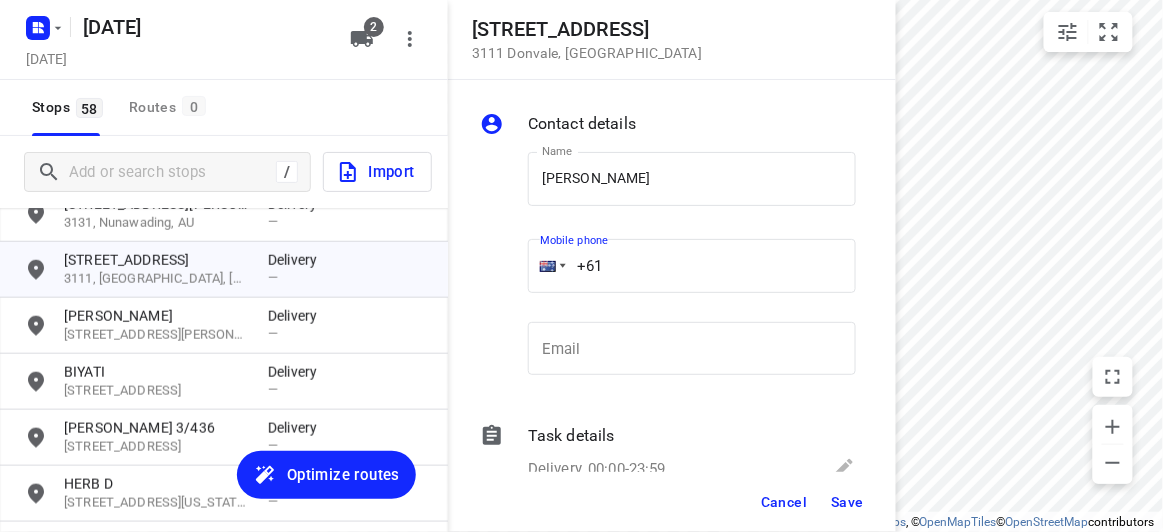 drag, startPoint x: 615, startPoint y: 271, endPoint x: 467, endPoint y: 270, distance: 148.00337 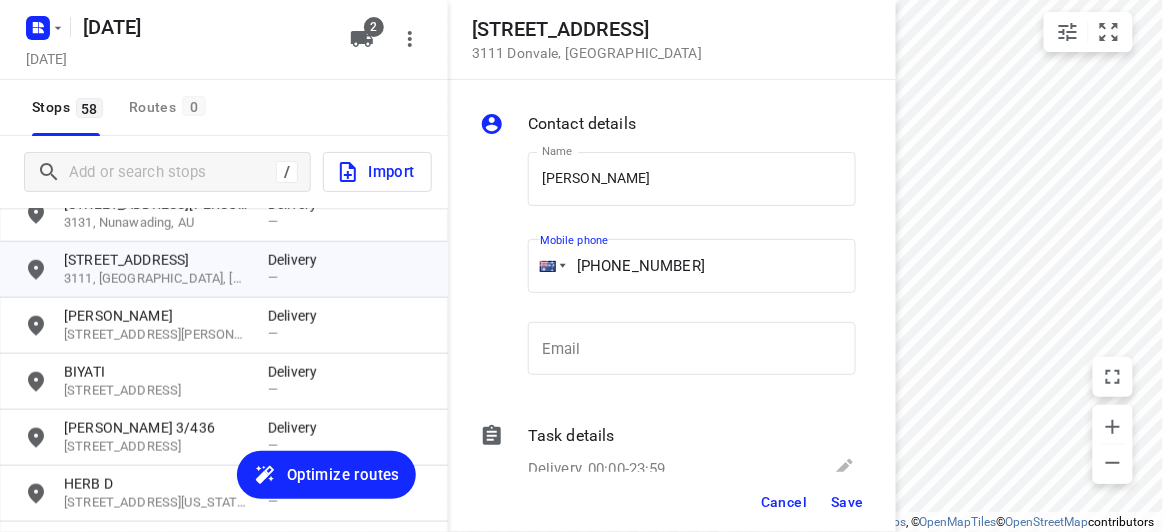 type on "[PHONE_NUMBER]" 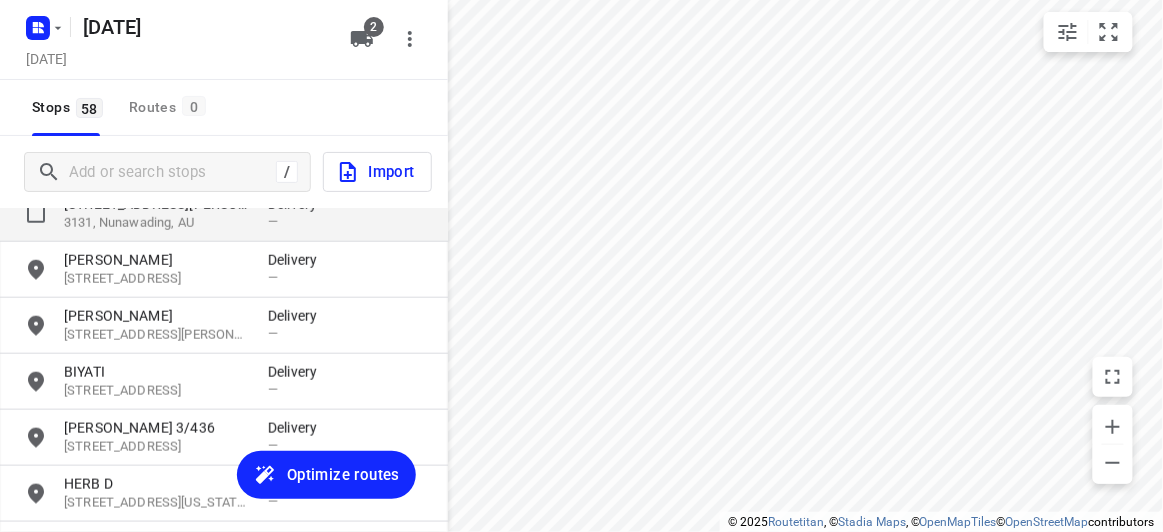 click on "3131, Nunawading, AU" at bounding box center (156, 223) 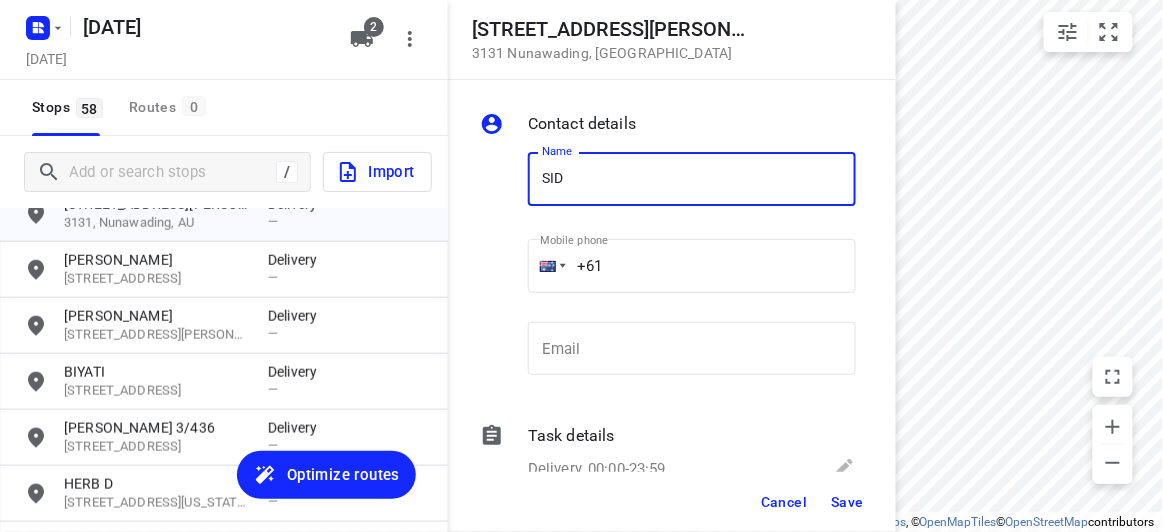 type on "[PERSON_NAME]" 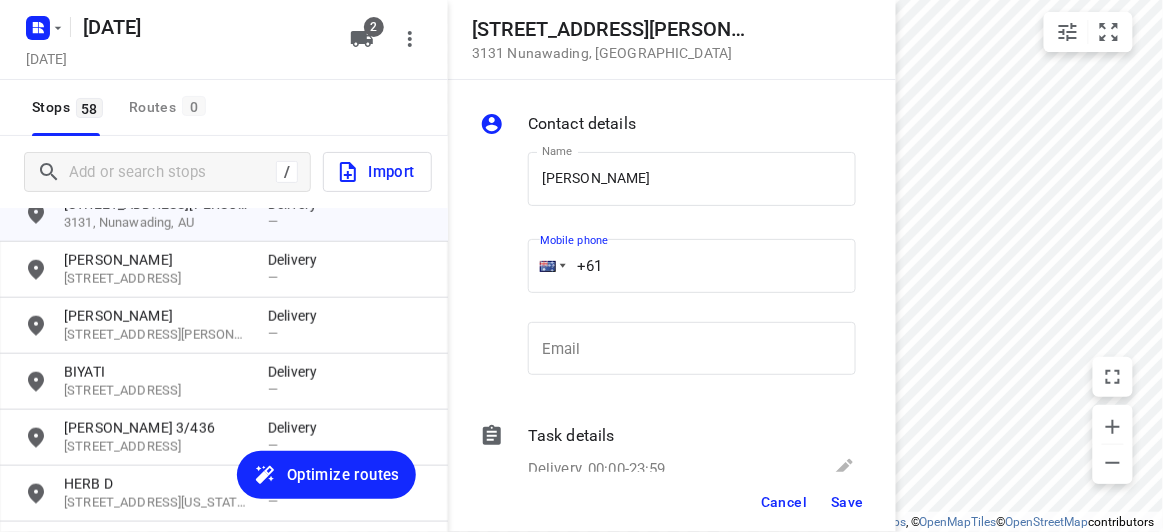 drag, startPoint x: 635, startPoint y: 286, endPoint x: 529, endPoint y: 286, distance: 106 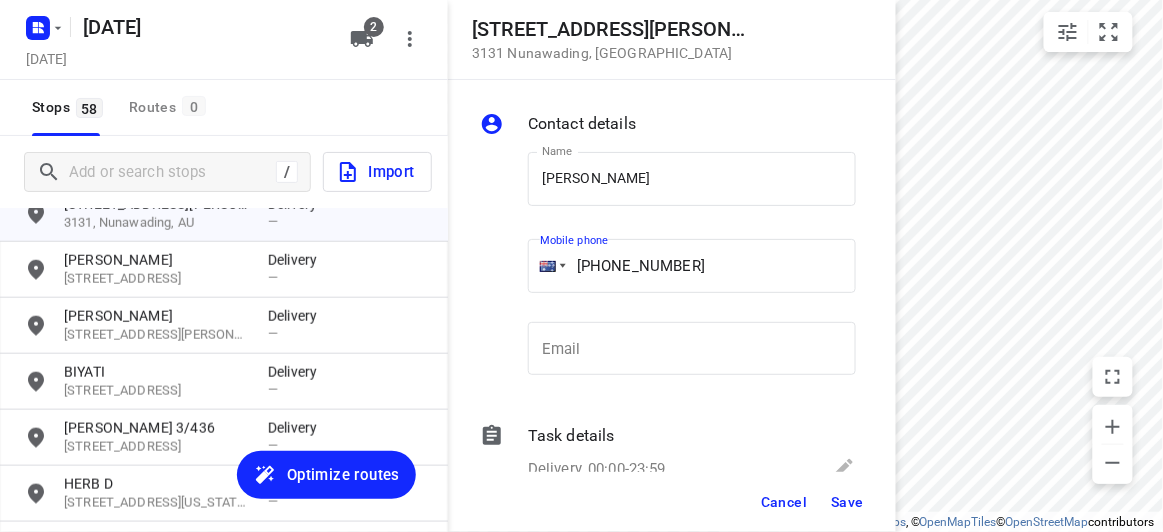 type on "[PHONE_NUMBER]" 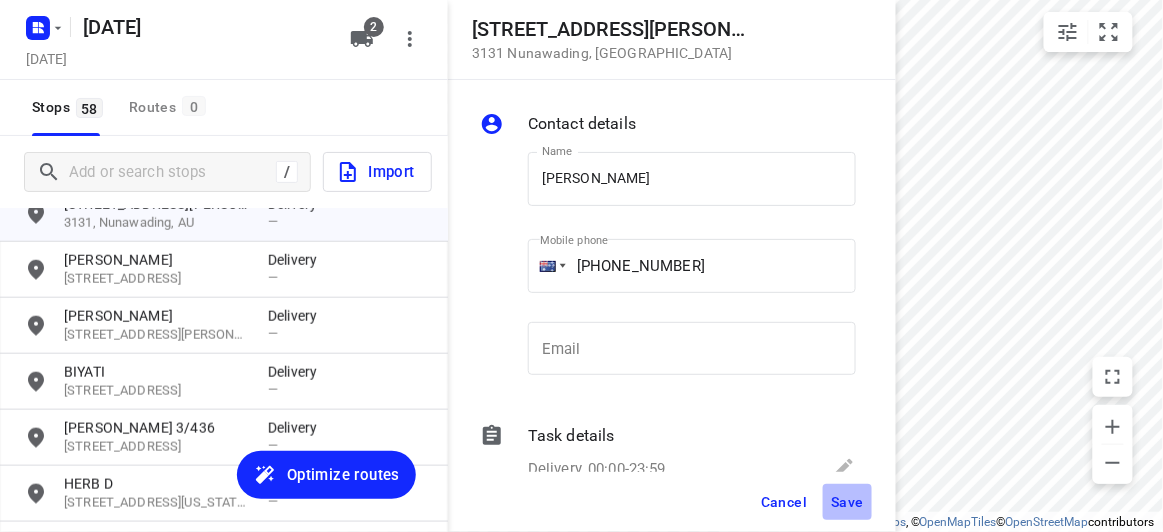 click on "Save" at bounding box center (847, 502) 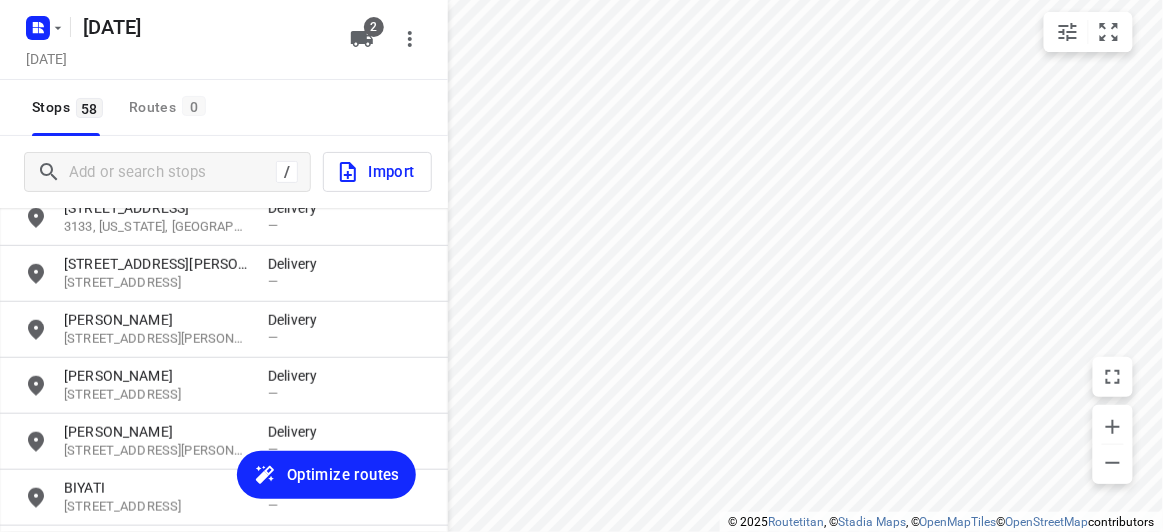 scroll, scrollTop: 327, scrollLeft: 0, axis: vertical 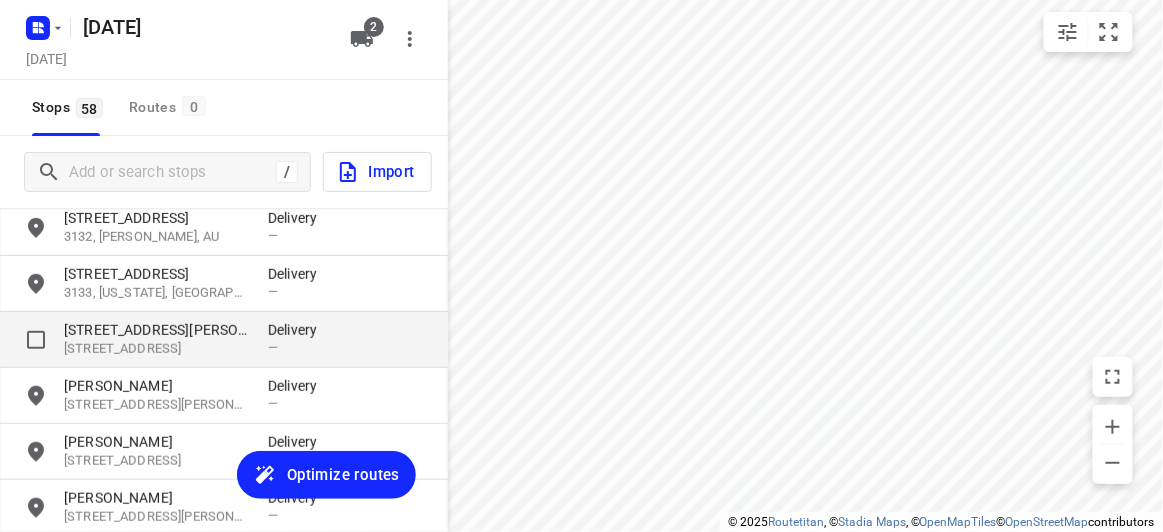 click on "[STREET_ADDRESS][PERSON_NAME] Delivery —" at bounding box center (224, 340) 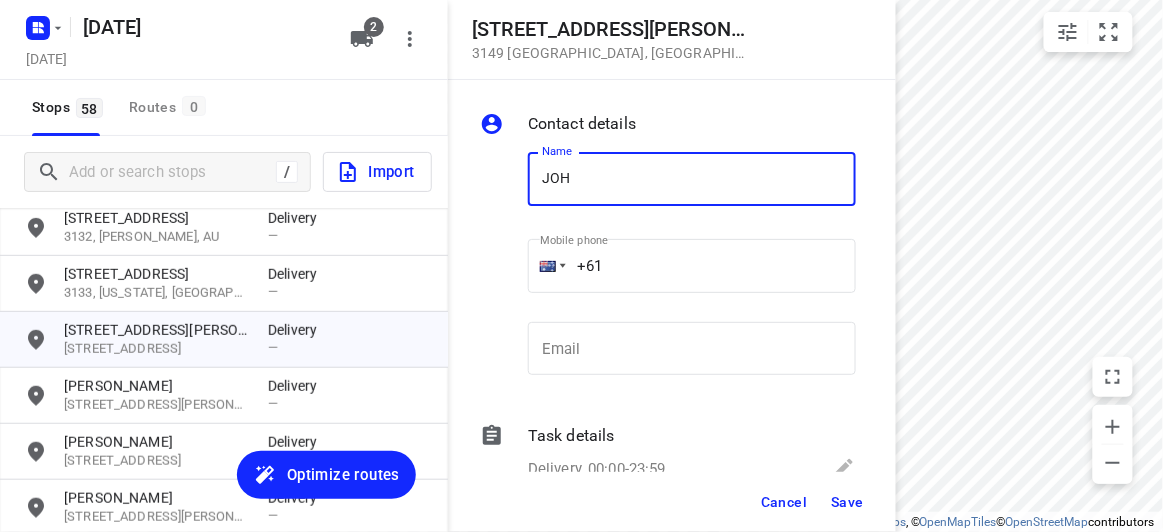 type on "[PERSON_NAME] 1/56" 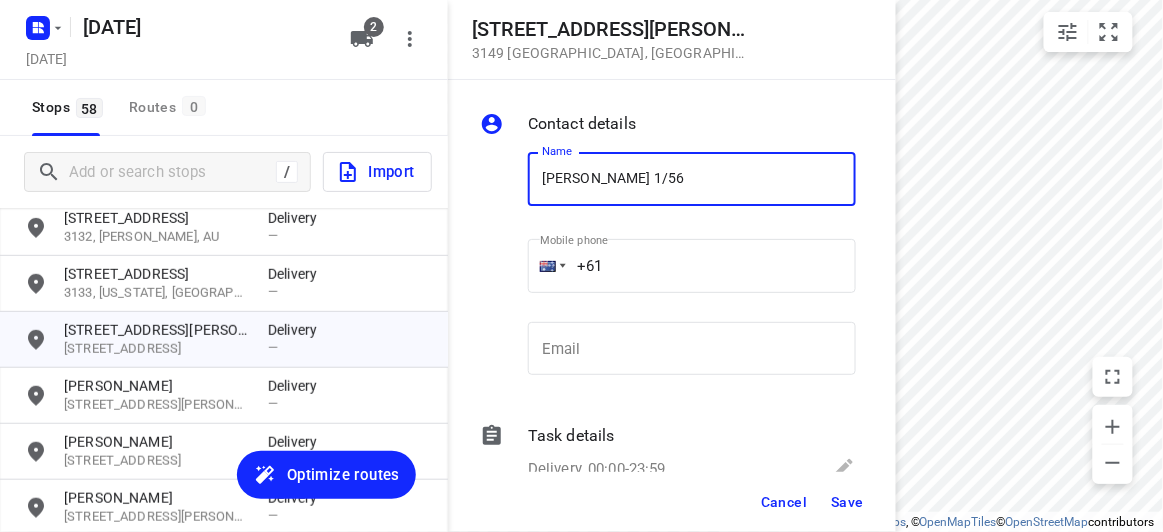 click on "+61" at bounding box center (692, 266) 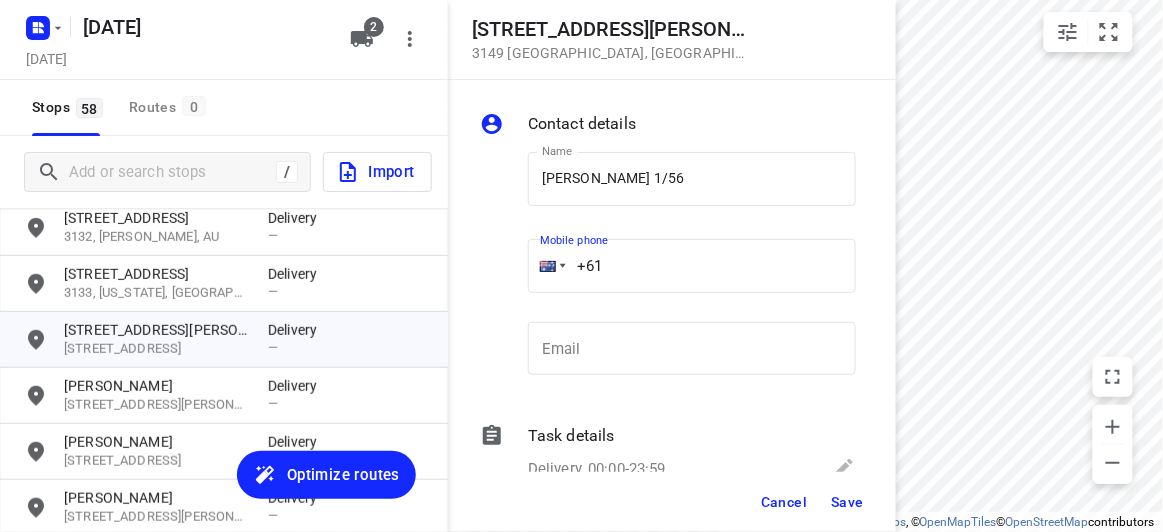 drag, startPoint x: 564, startPoint y: 268, endPoint x: 538, endPoint y: 268, distance: 26 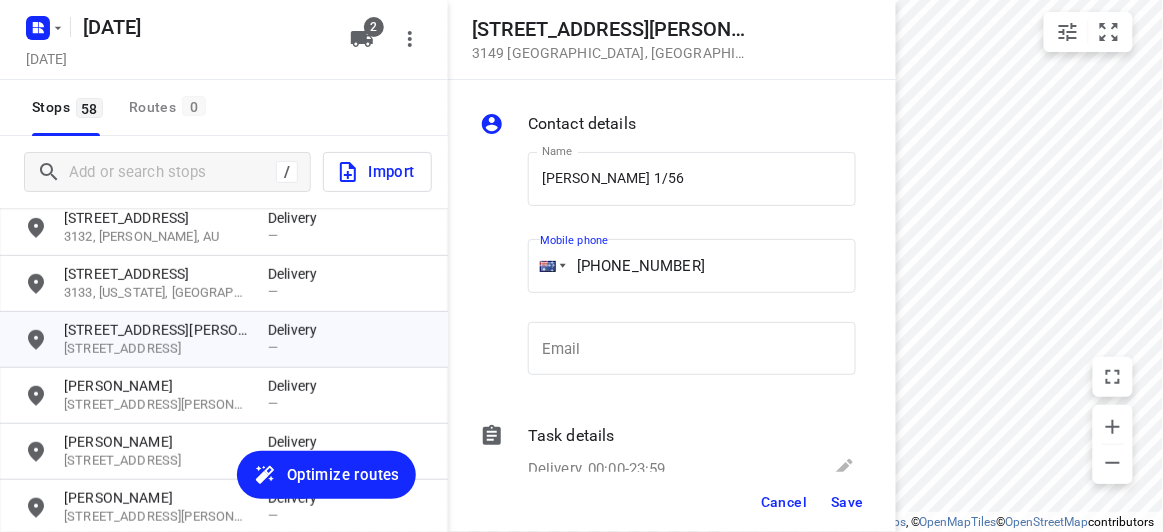 type on "[PHONE_NUMBER]" 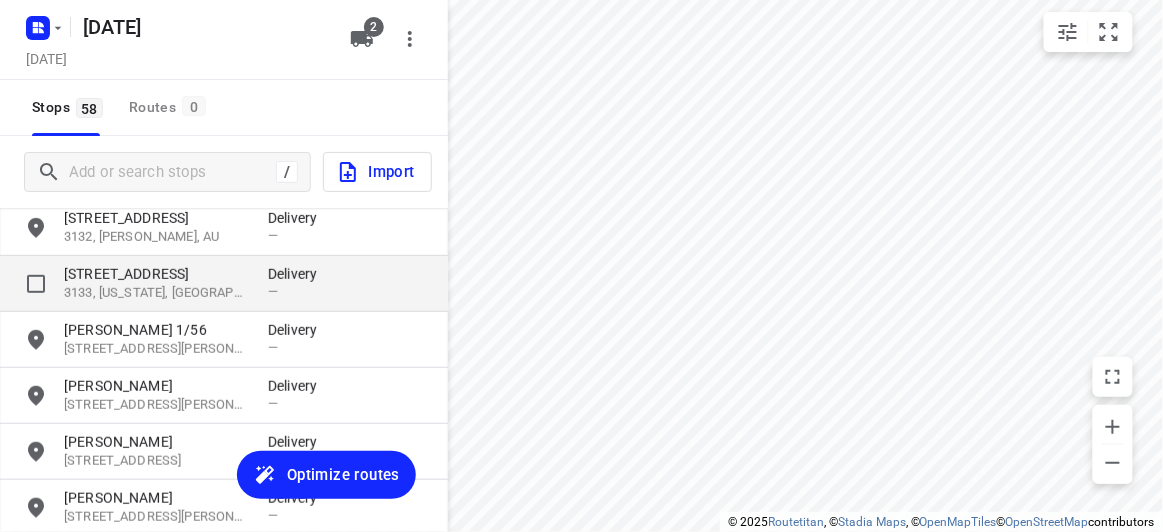 click on "[STREET_ADDRESS]" at bounding box center (156, 274) 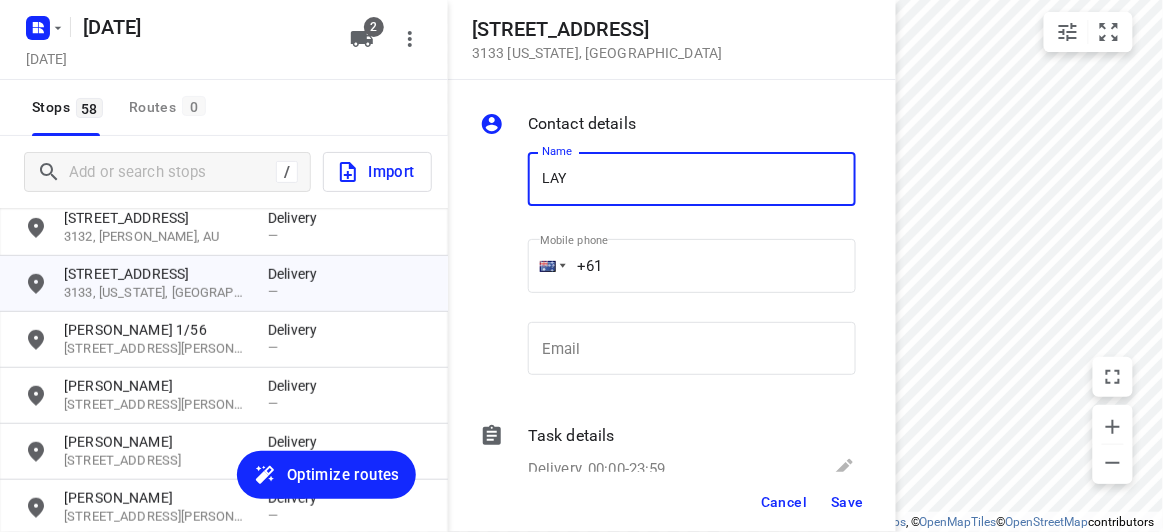click on "LAY" at bounding box center [692, 179] 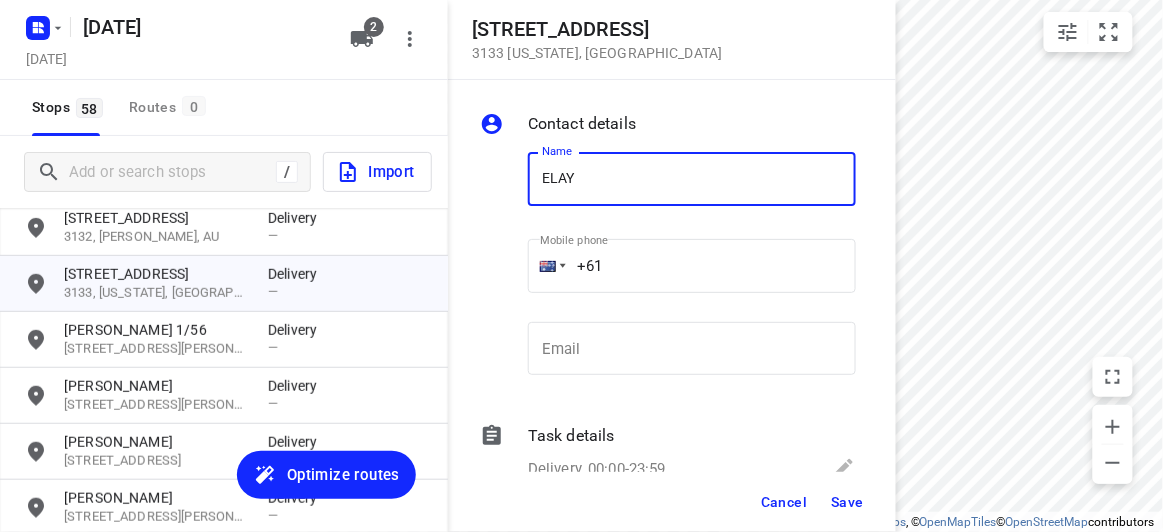click on "ELAY" at bounding box center (692, 179) 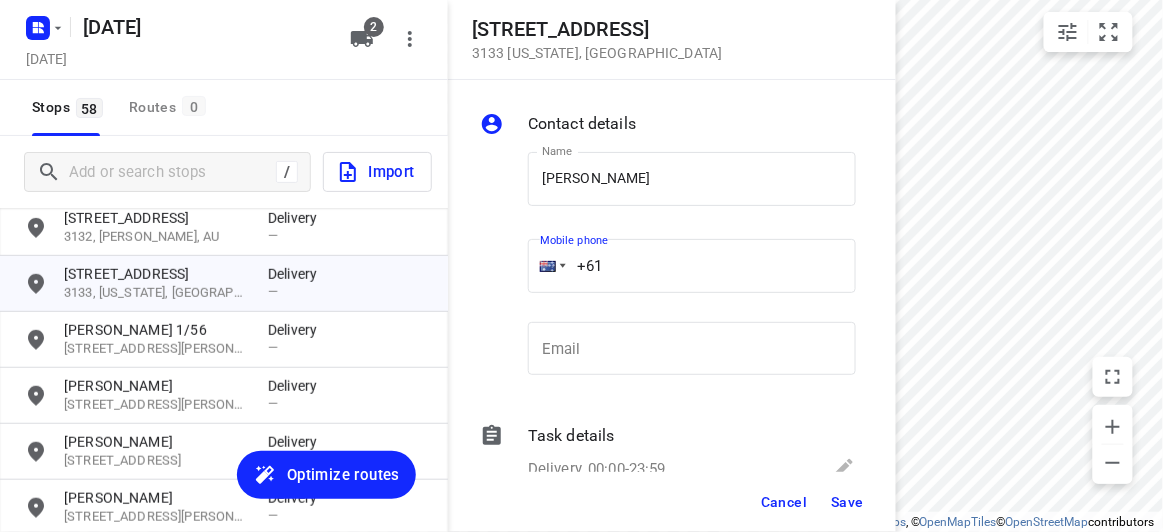 drag, startPoint x: 591, startPoint y: 264, endPoint x: 535, endPoint y: 262, distance: 56.0357 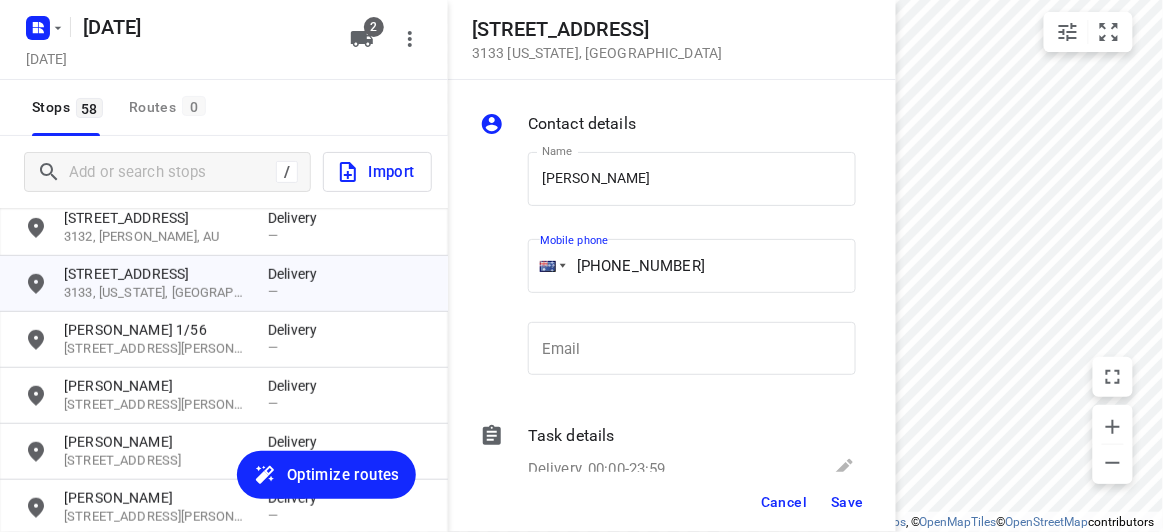 type on "[PHONE_NUMBER]" 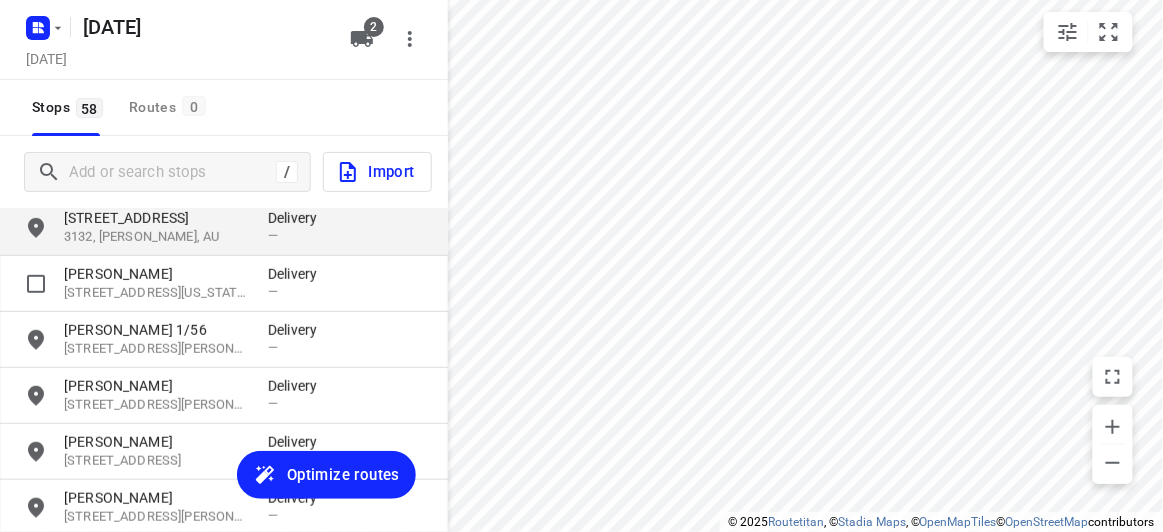 click on "3132, [PERSON_NAME], AU" at bounding box center (156, 237) 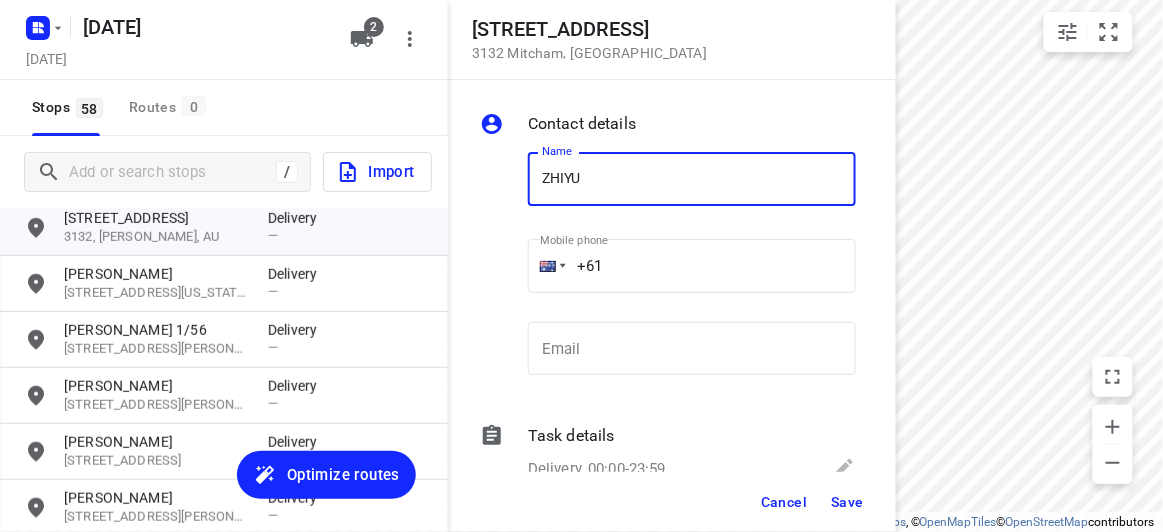 type on "[PERSON_NAME]" 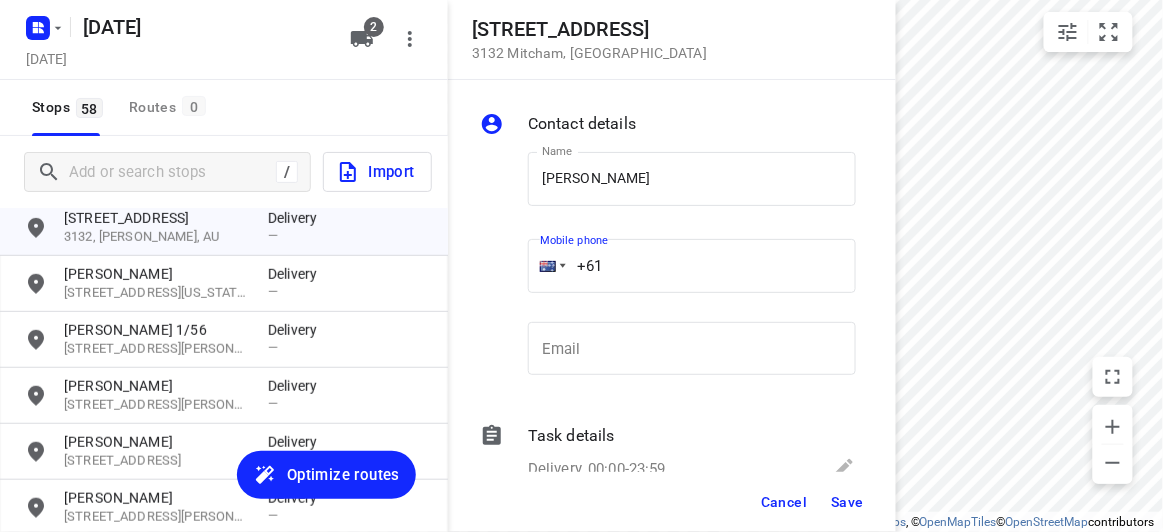 drag, startPoint x: 627, startPoint y: 282, endPoint x: 529, endPoint y: 283, distance: 98.005104 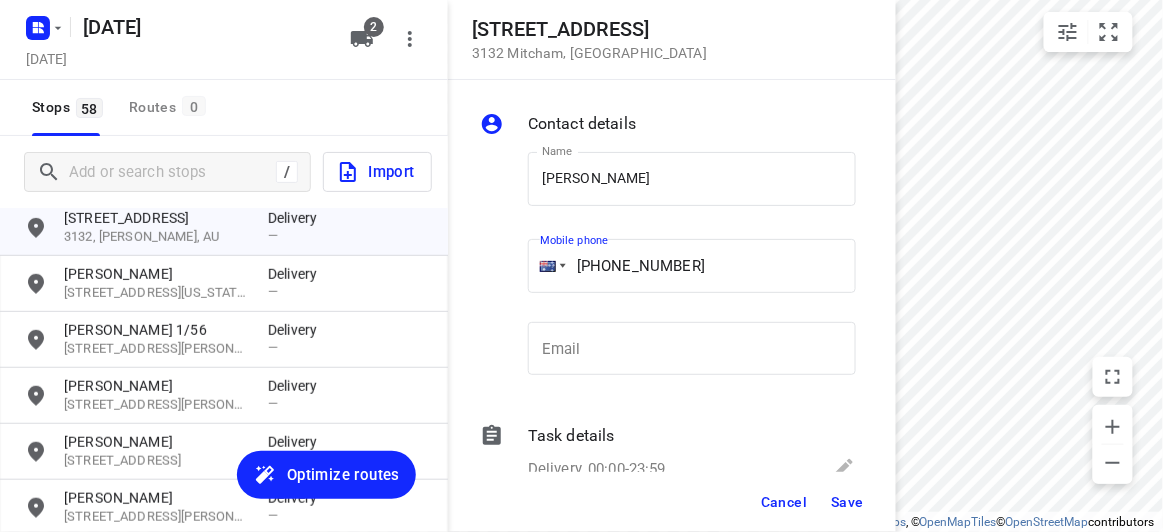 type on "[PHONE_NUMBER]" 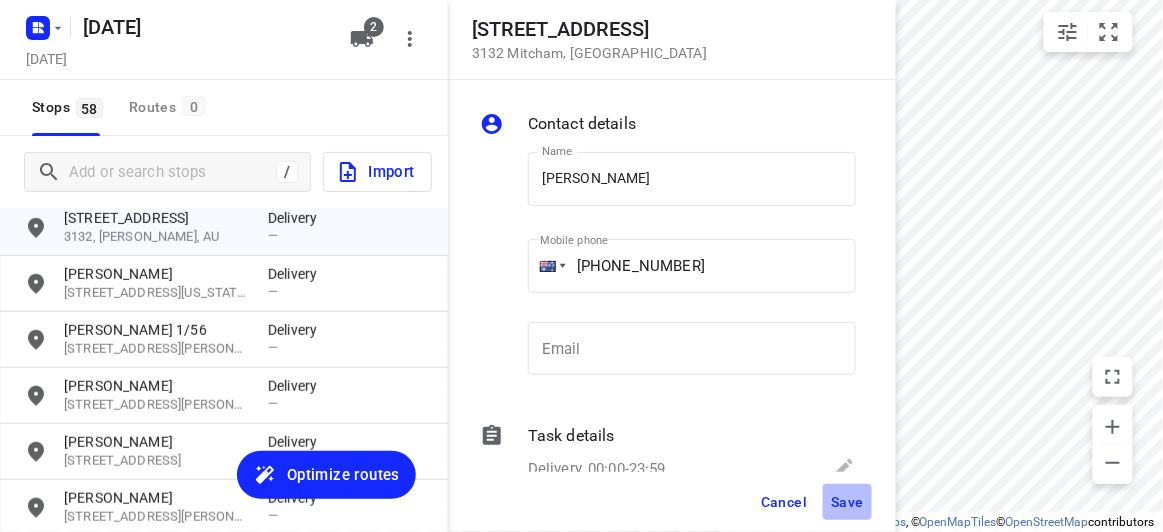 click on "Save" at bounding box center [847, 502] 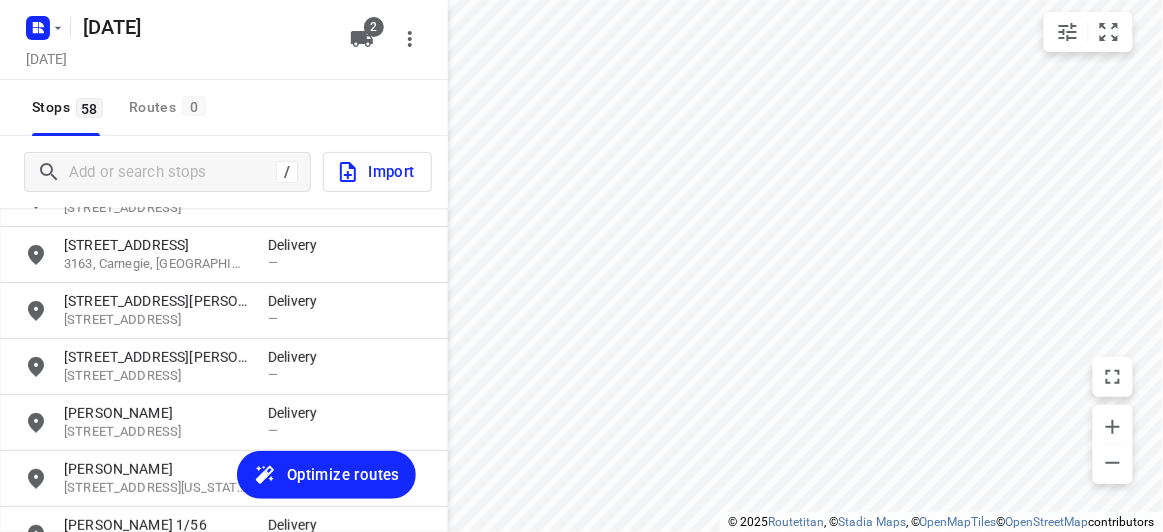 scroll, scrollTop: 55, scrollLeft: 0, axis: vertical 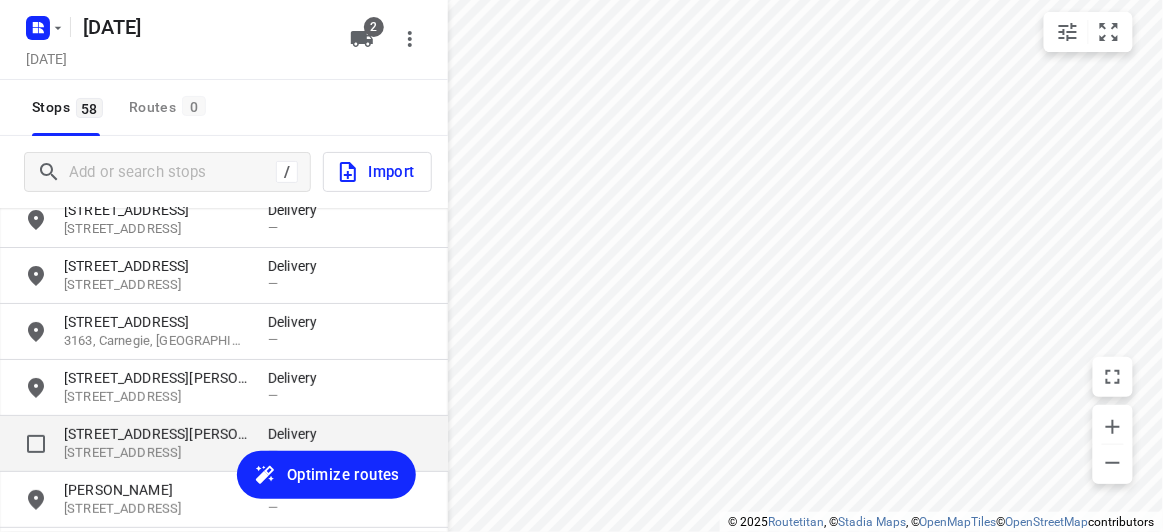 click on "[STREET_ADDRESS]" at bounding box center (156, 453) 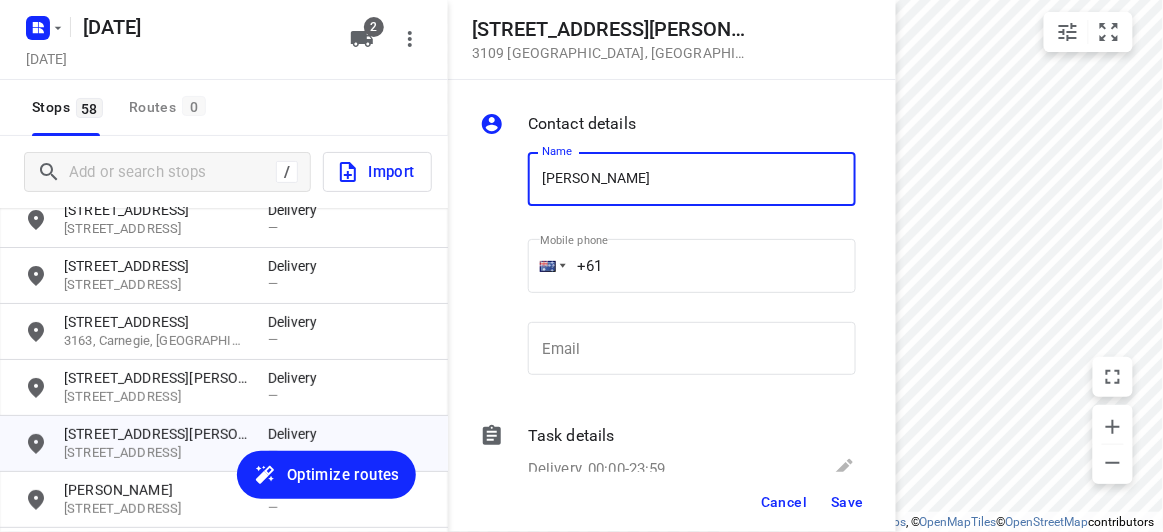 type on "[PERSON_NAME]" 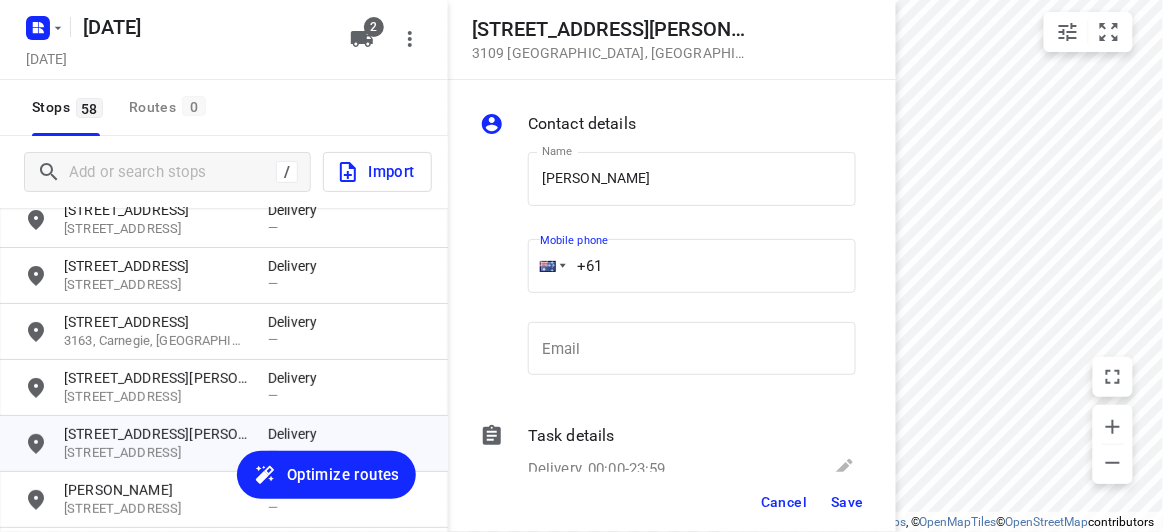 click on "+61" at bounding box center (692, 266) 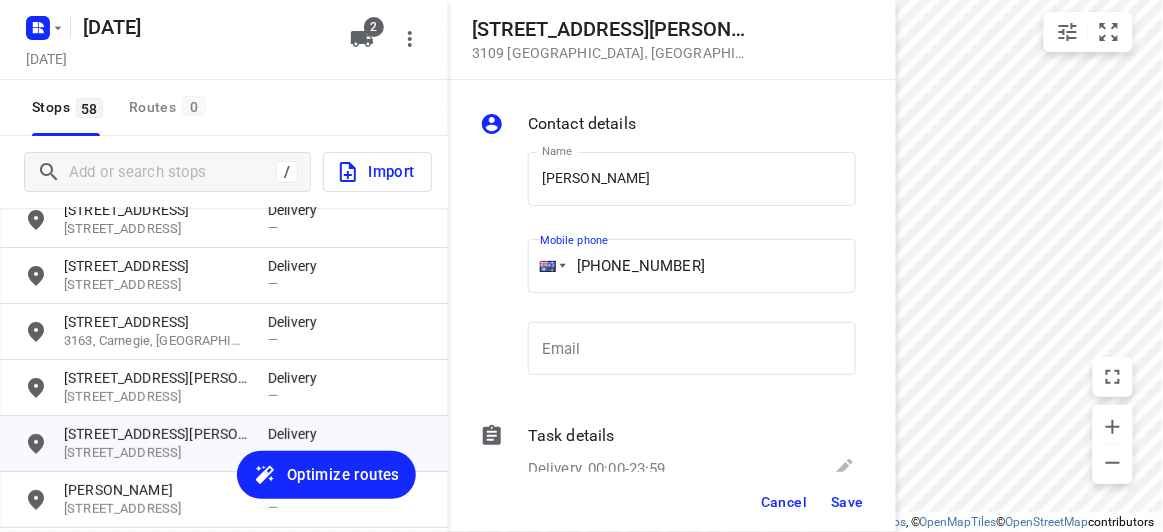 type on "[PHONE_NUMBER]" 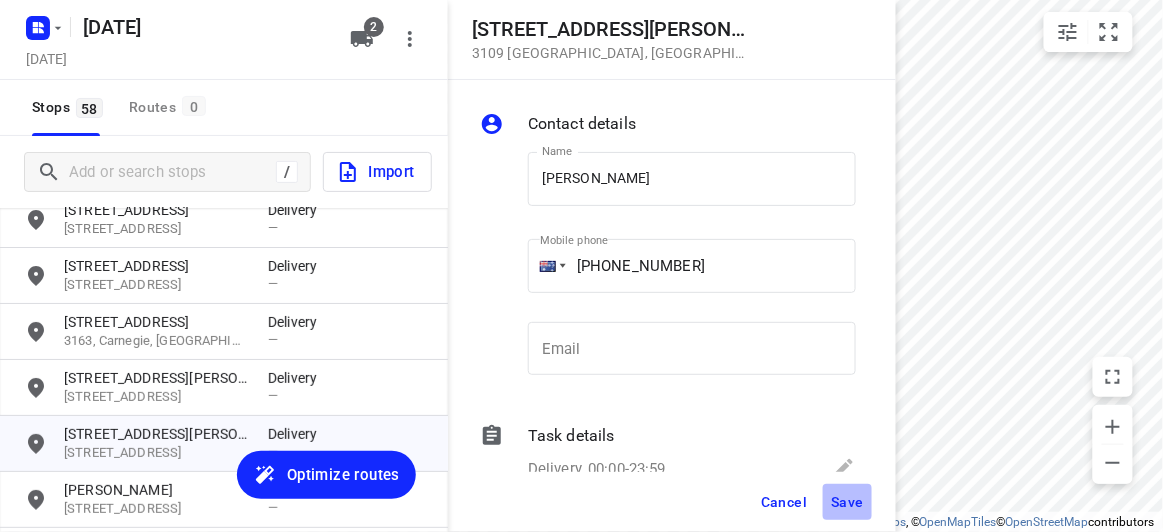 click on "Save" at bounding box center [847, 502] 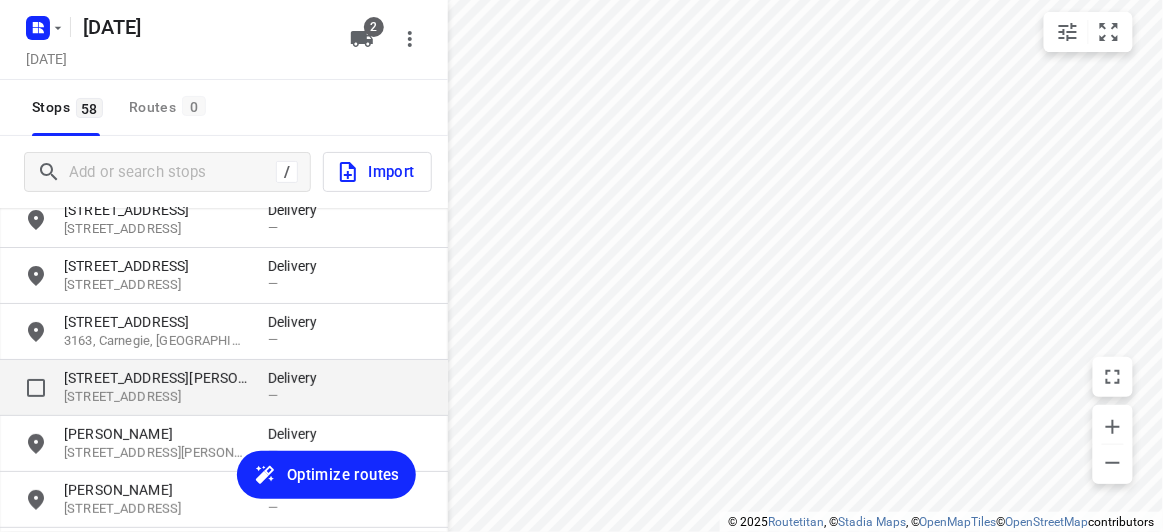 click on "[STREET_ADDRESS][PERSON_NAME] Delivery —" at bounding box center [224, 388] 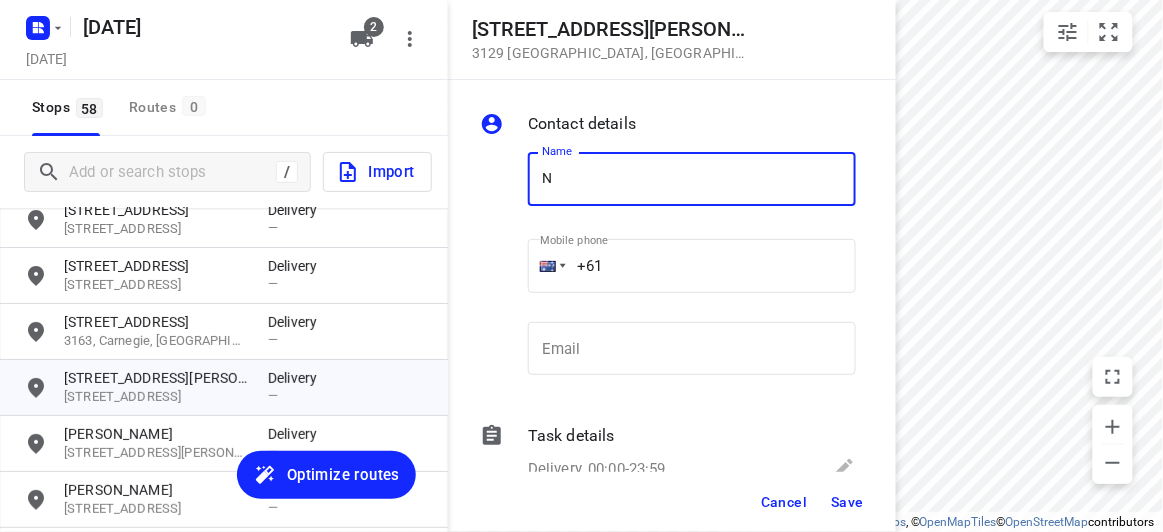 drag, startPoint x: 579, startPoint y: 162, endPoint x: 570, endPoint y: 168, distance: 10.816654 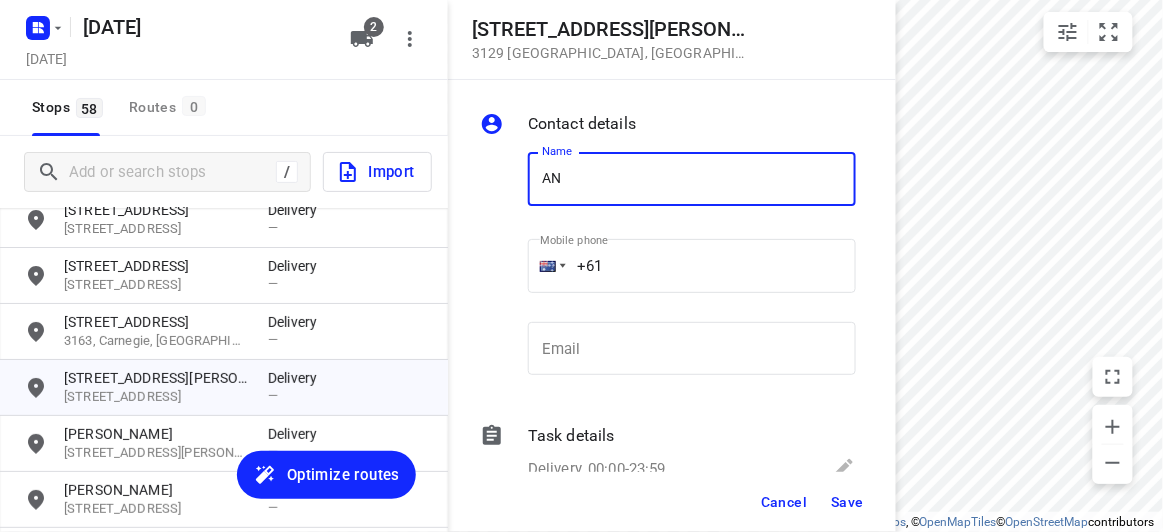 click on "AN" at bounding box center [692, 179] 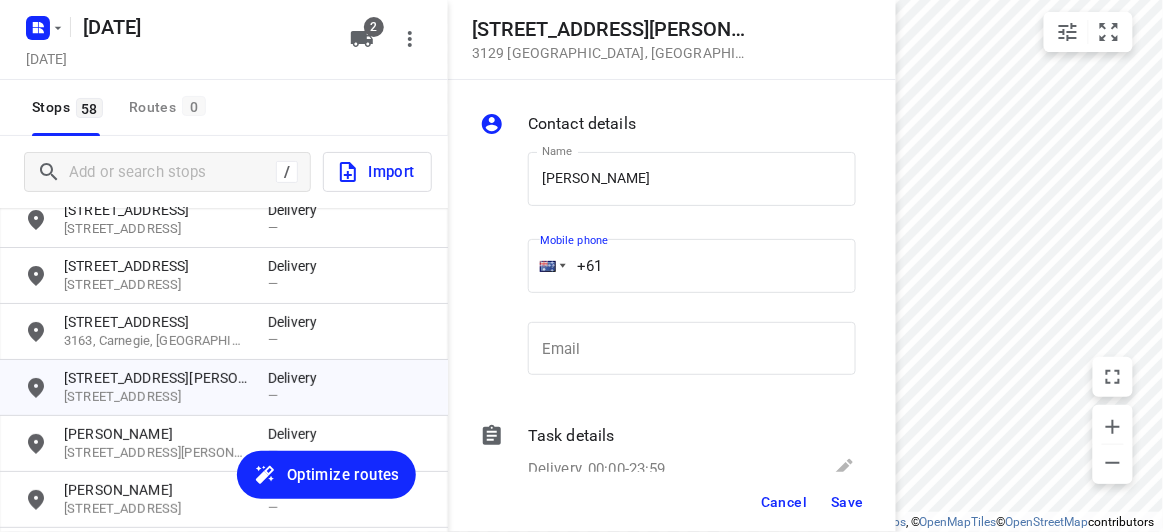 click on "+61" at bounding box center (692, 266) 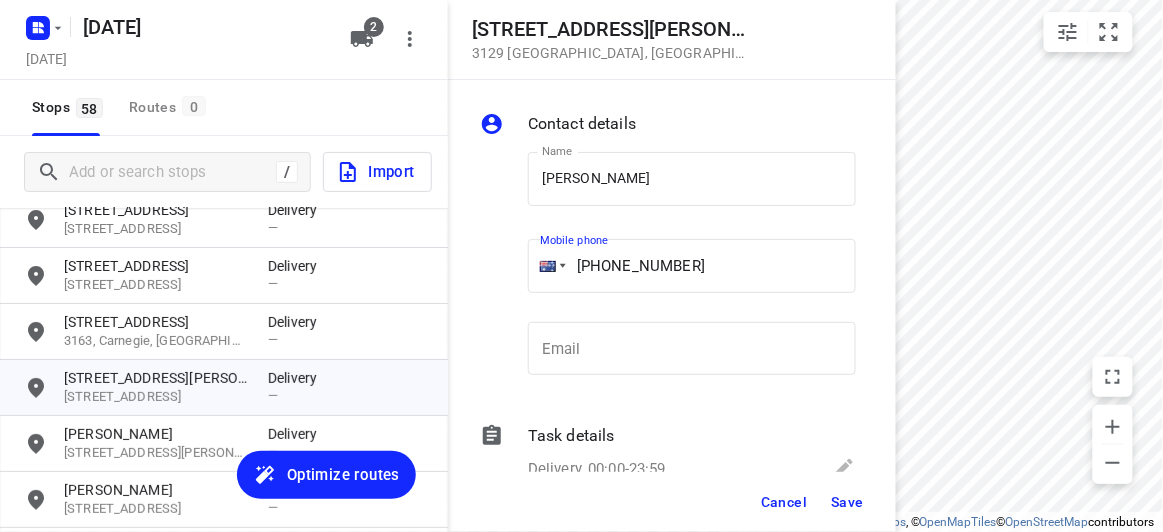 type on "[PHONE_NUMBER]" 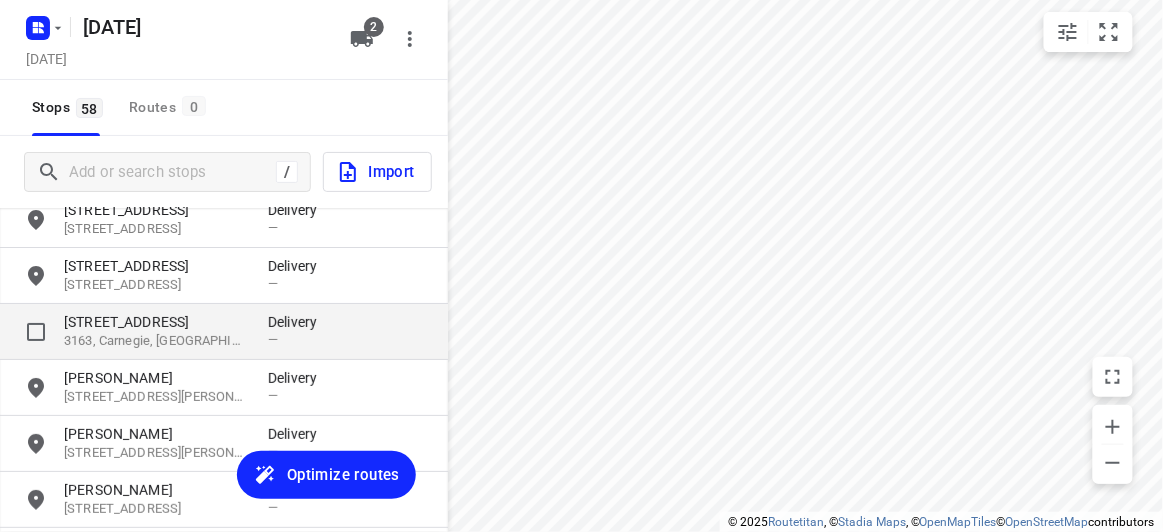 click on "[STREET_ADDRESS]" at bounding box center [156, 322] 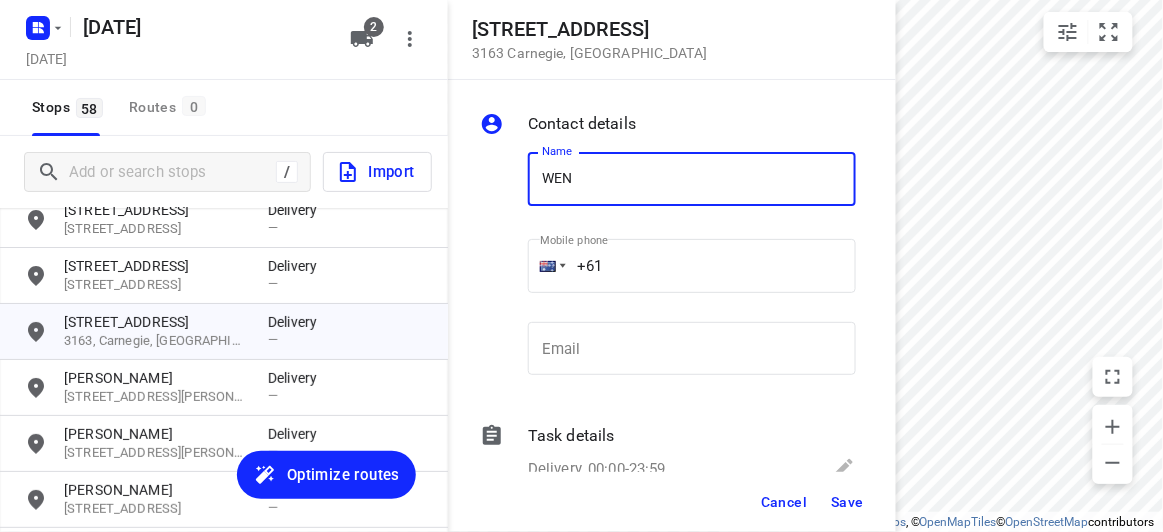 type on "[PERSON_NAME] 2/16" 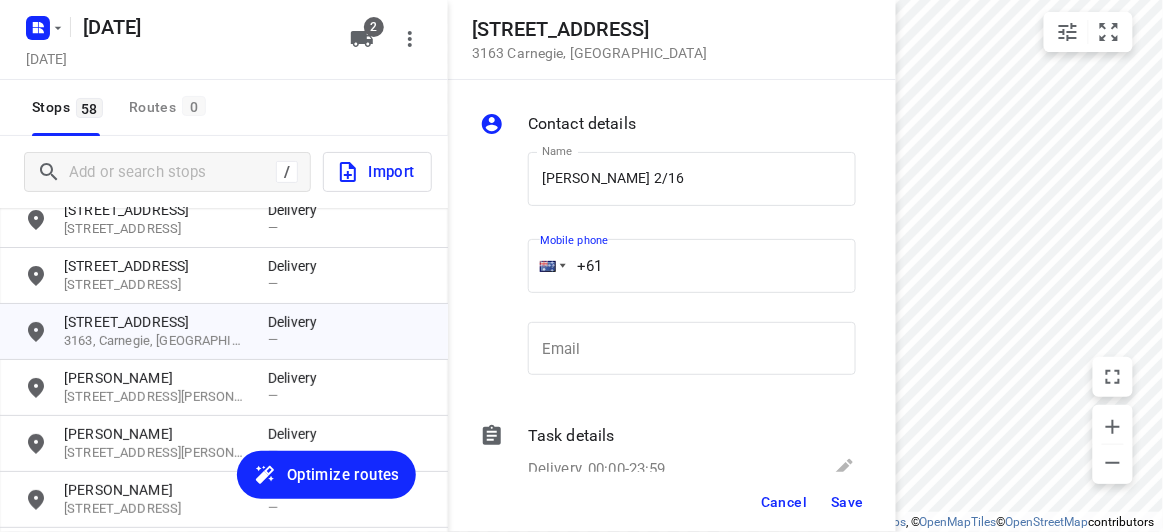 click on "+61" at bounding box center [692, 266] 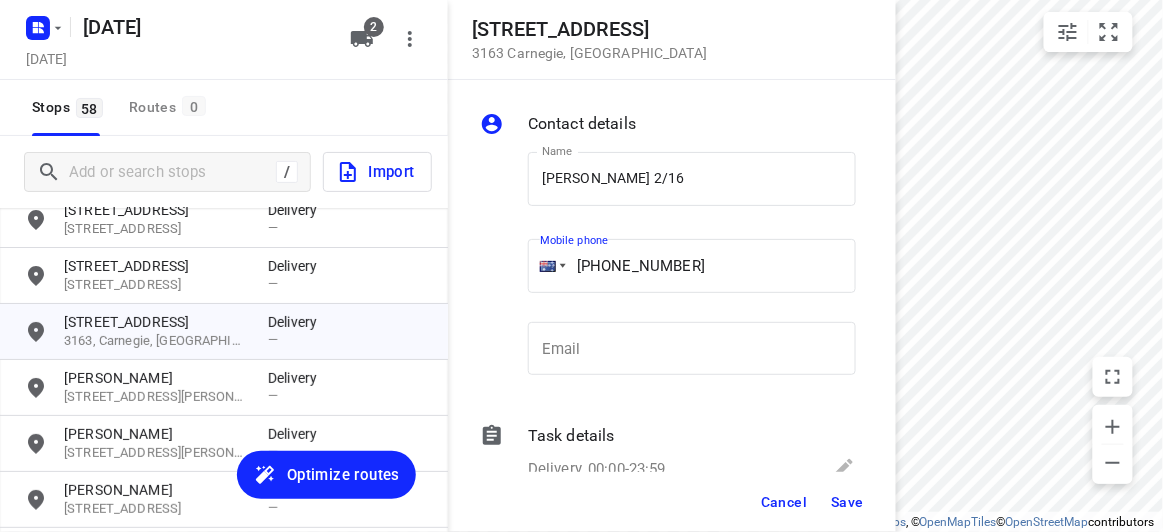 type on "[PHONE_NUMBER]" 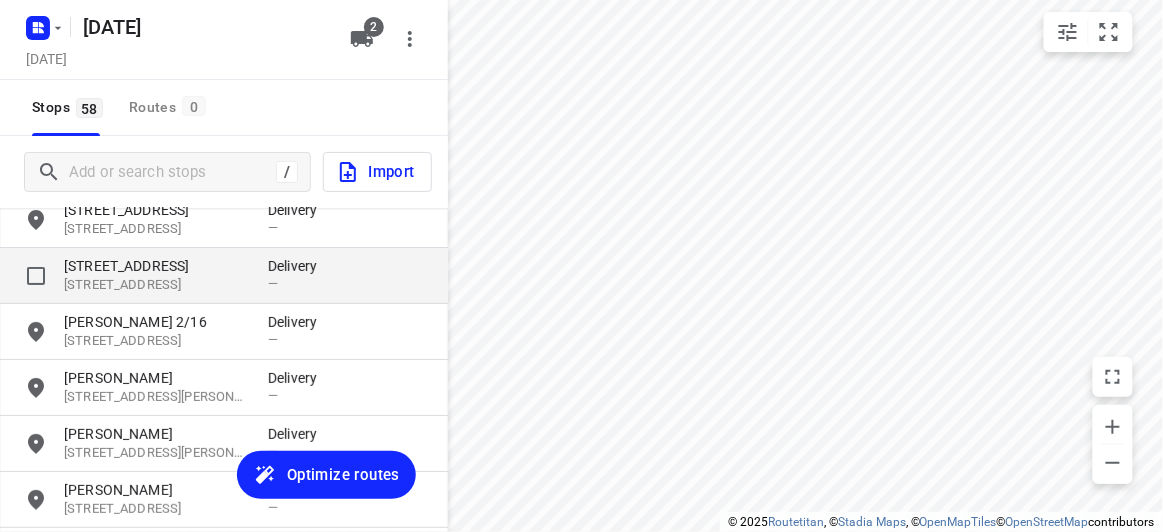 click on "[STREET_ADDRESS]" at bounding box center [156, 266] 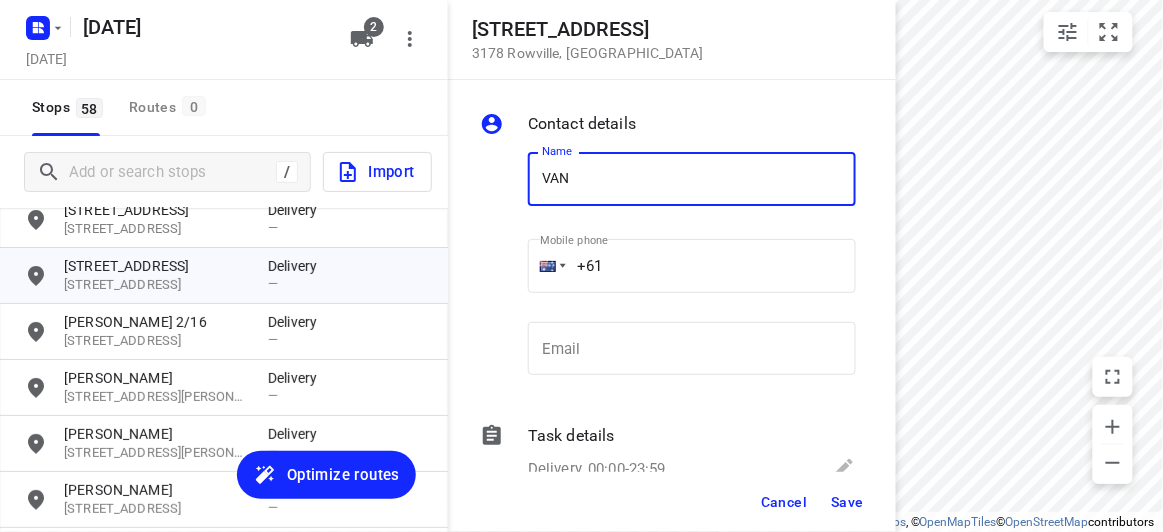 type on "VANENSSA" 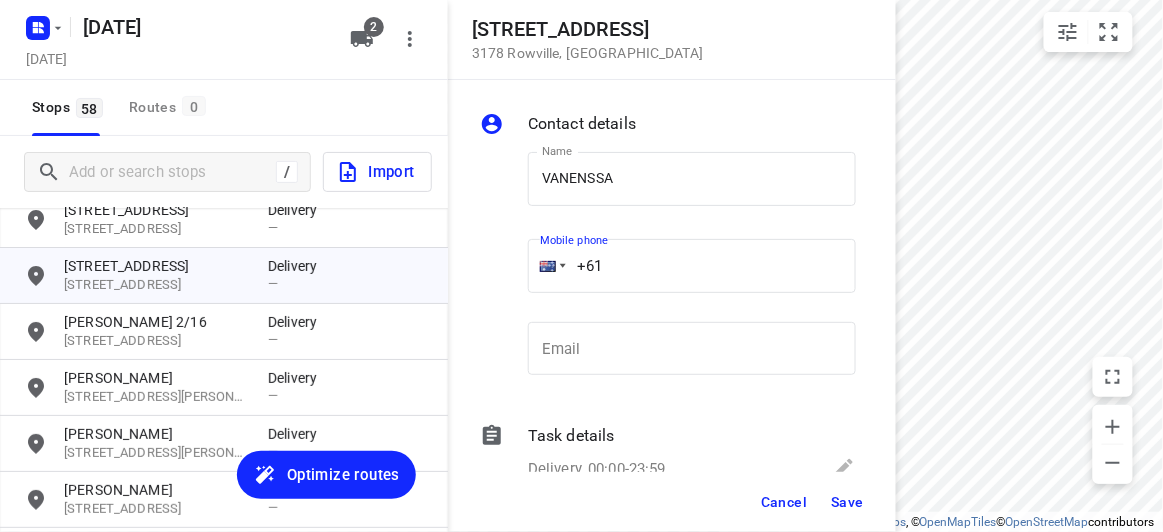 drag, startPoint x: 583, startPoint y: 264, endPoint x: 544, endPoint y: 264, distance: 39 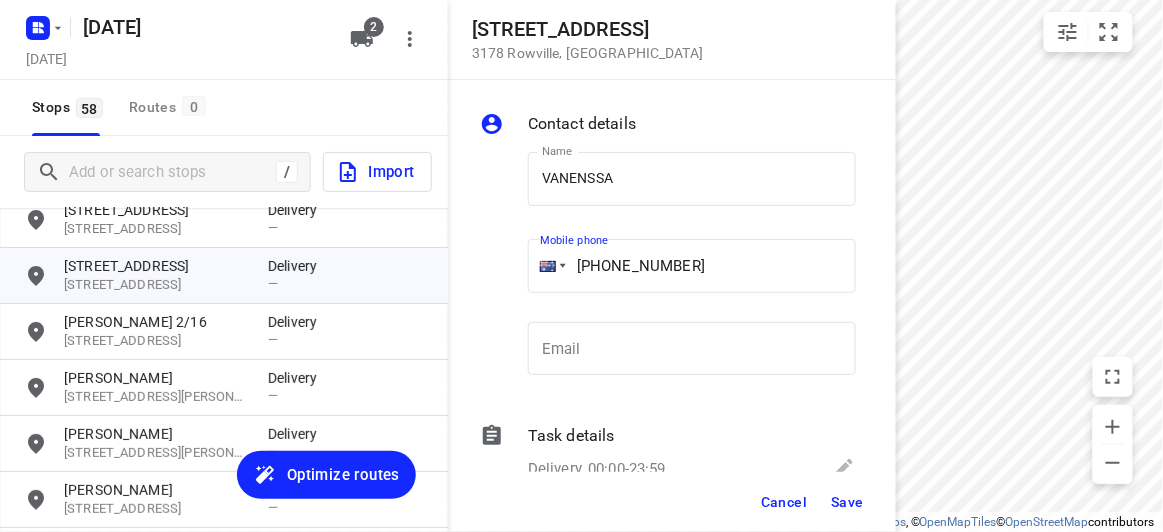 type on "[PHONE_NUMBER]" 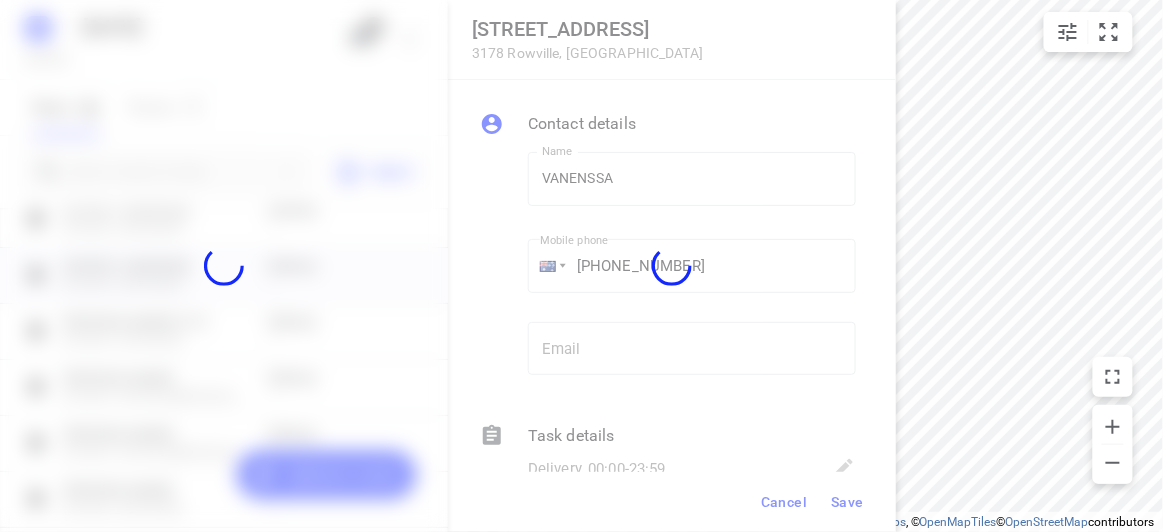 click at bounding box center [672, 266] 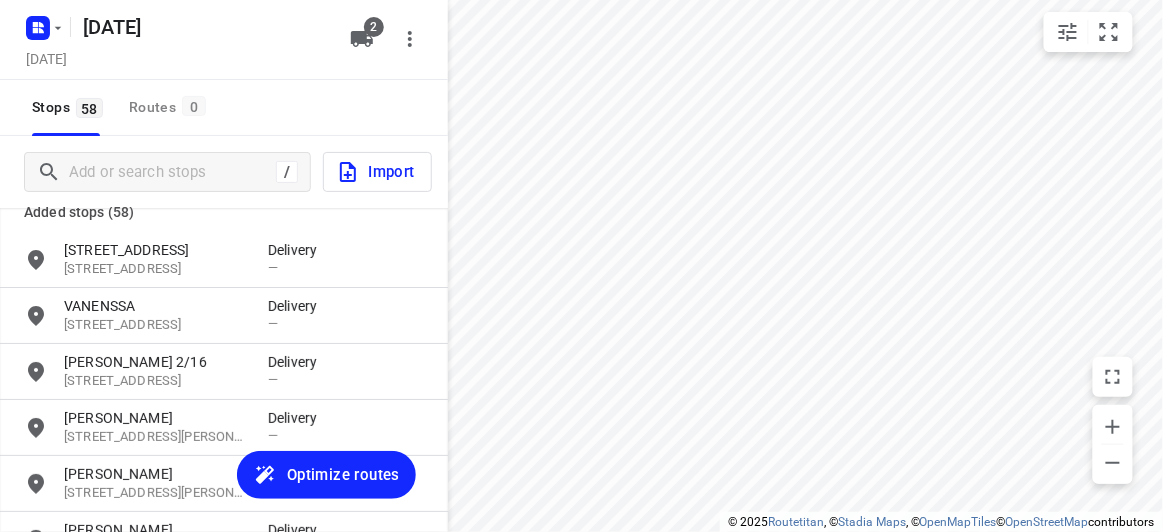 scroll, scrollTop: 0, scrollLeft: 0, axis: both 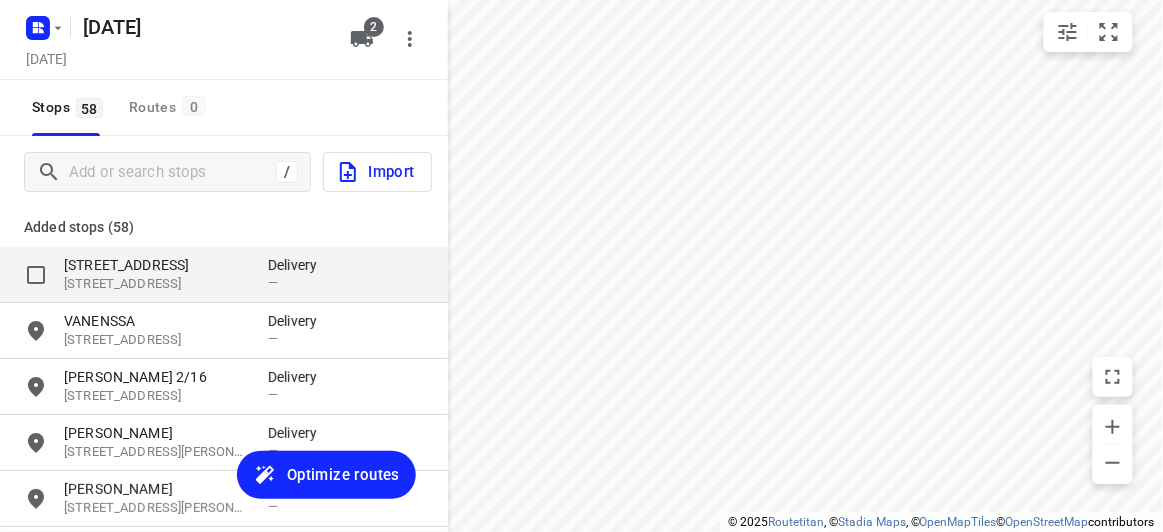 click on "[STREET_ADDRESS]" at bounding box center [156, 265] 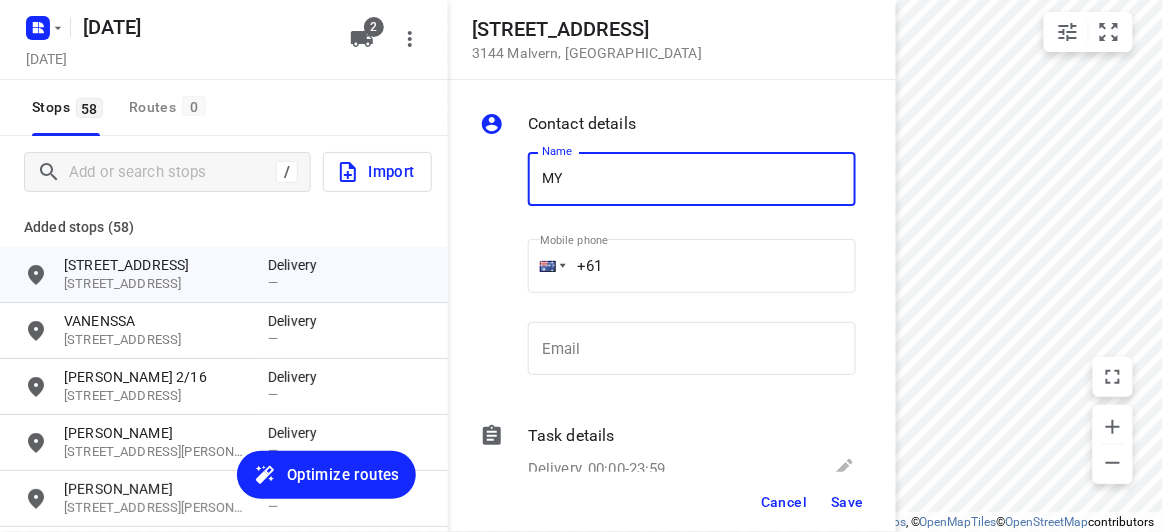 click on "MY" at bounding box center [692, 179] 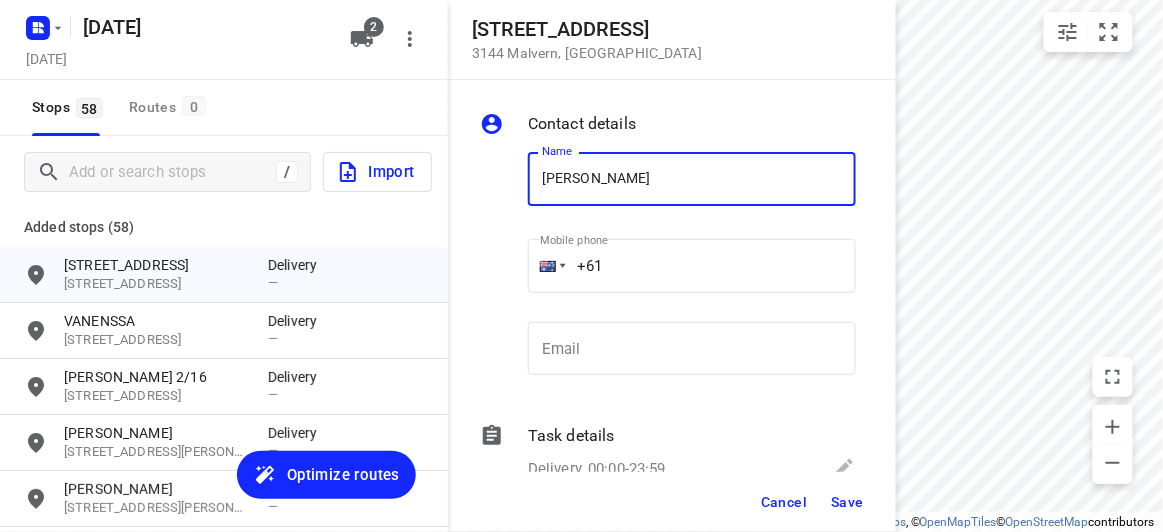 click on "Name [PERSON_NAME] Name" at bounding box center [692, 187] 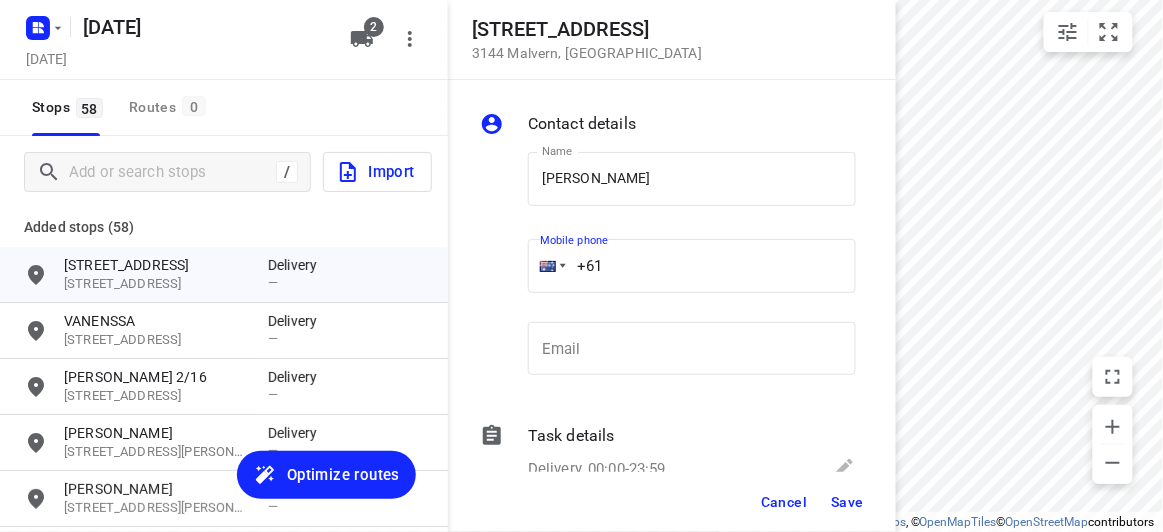 paste on "451175117" 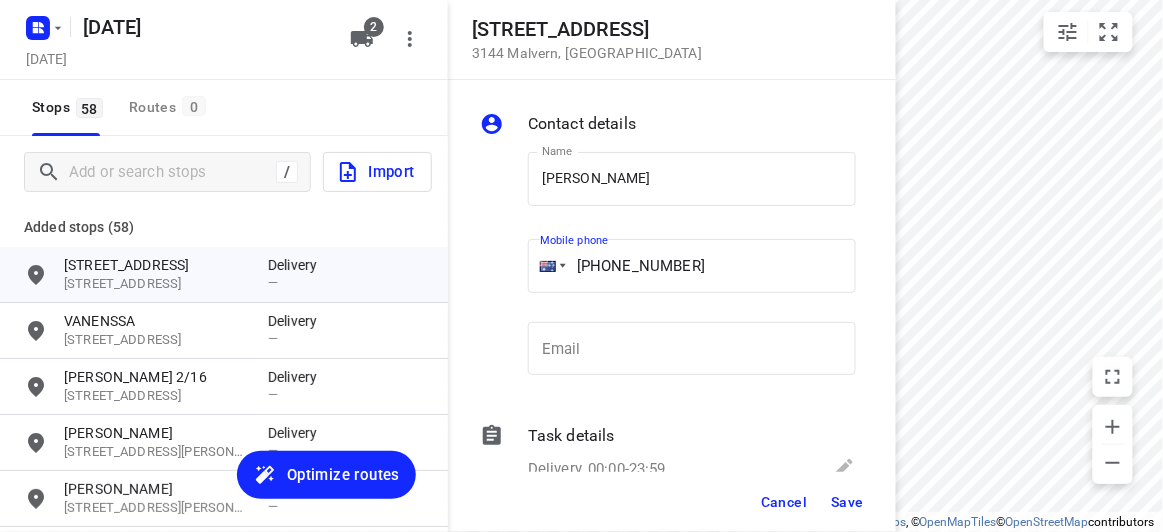 type on "[PHONE_NUMBER]" 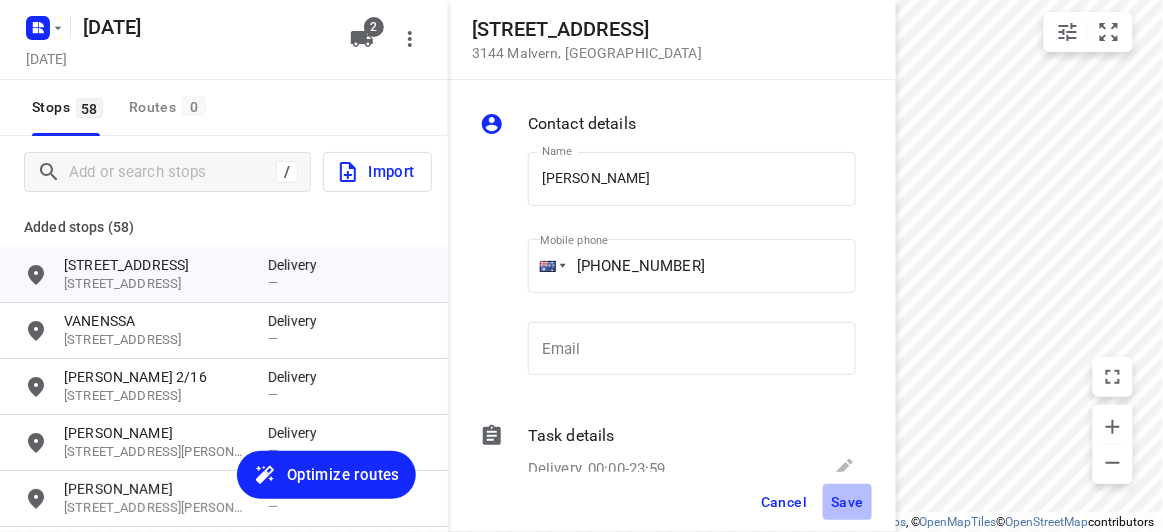 click on "Save" at bounding box center [847, 502] 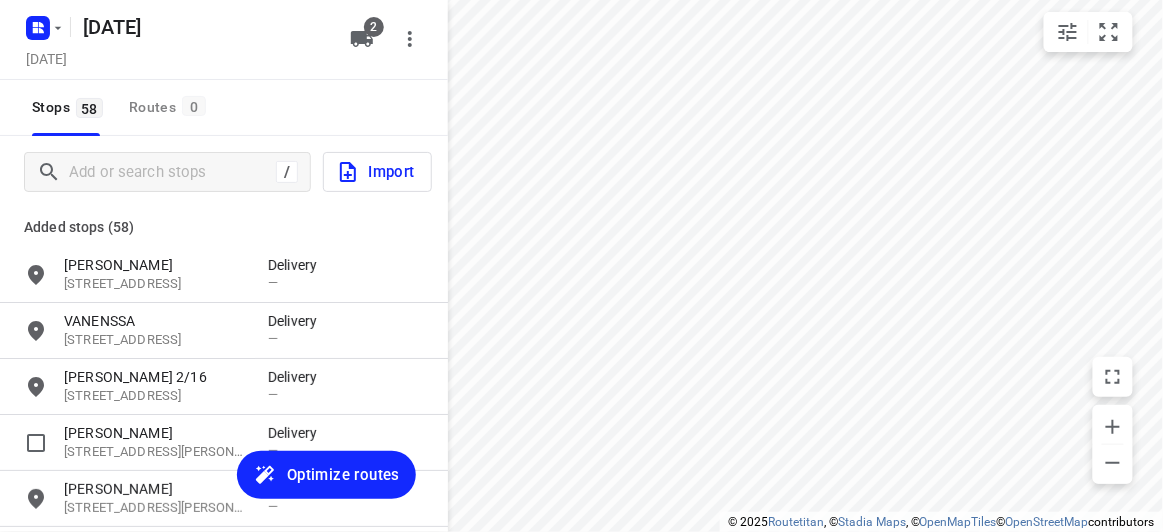 click on "Optimize routes" at bounding box center (343, 475) 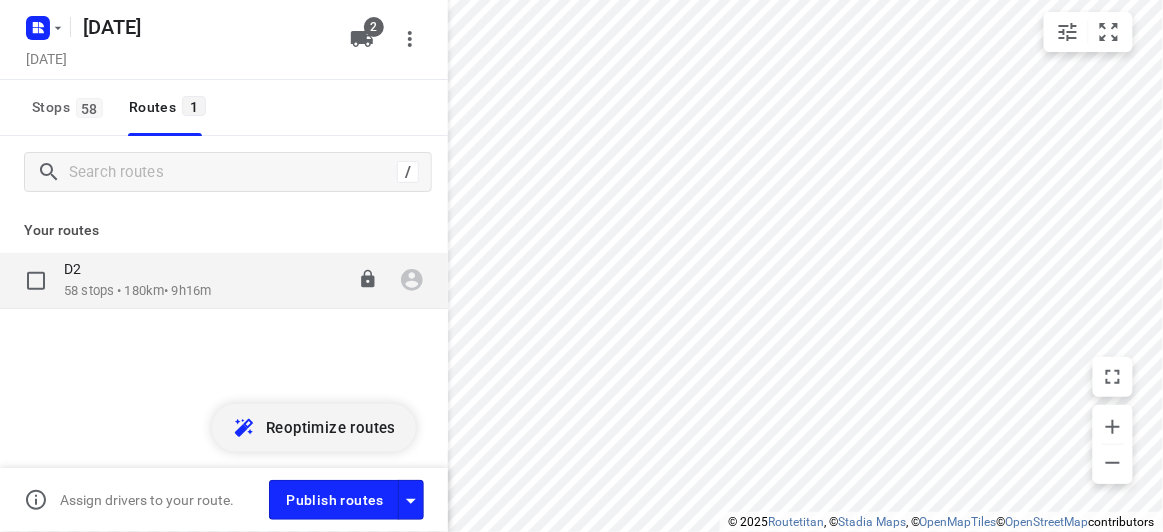 click on "58   stops •   180km  •   9h16m" at bounding box center [137, 291] 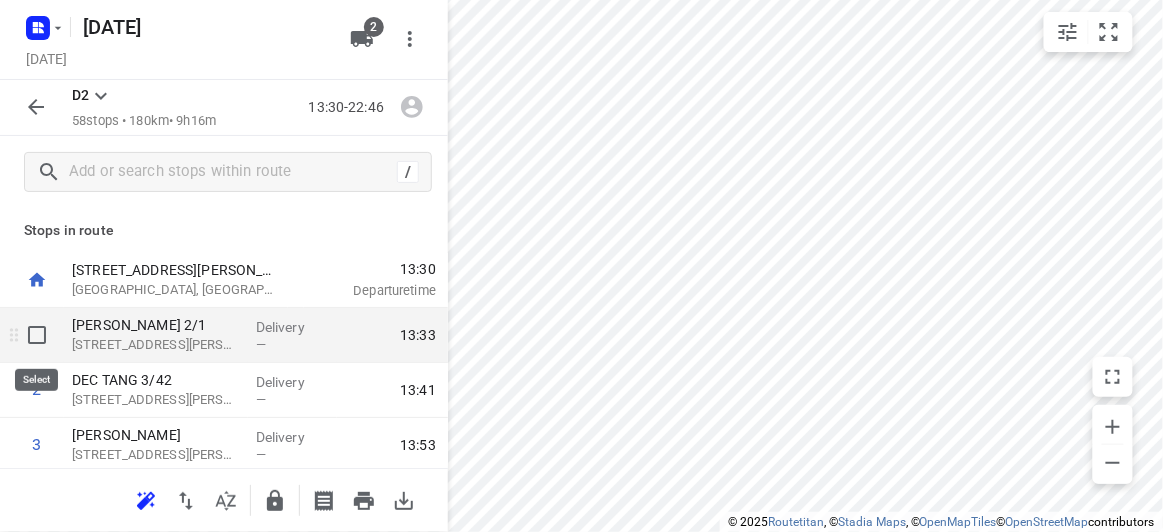 click at bounding box center (37, 335) 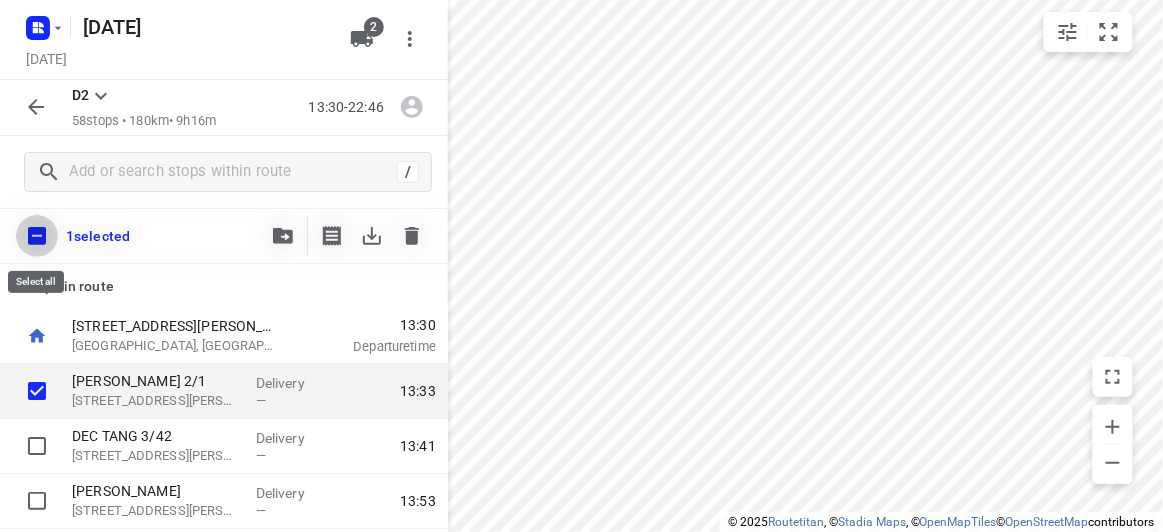 click at bounding box center [37, 236] 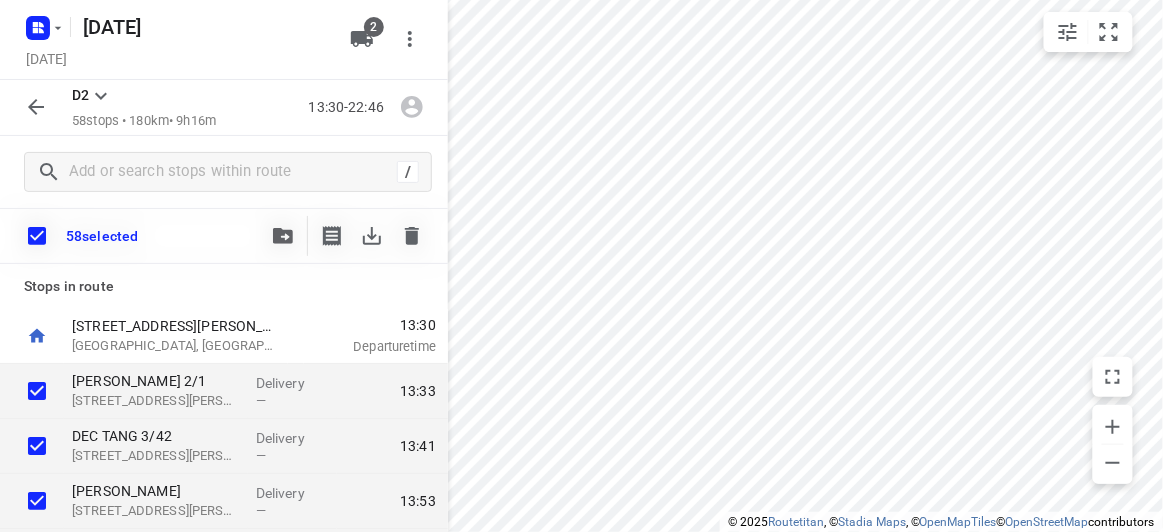 click 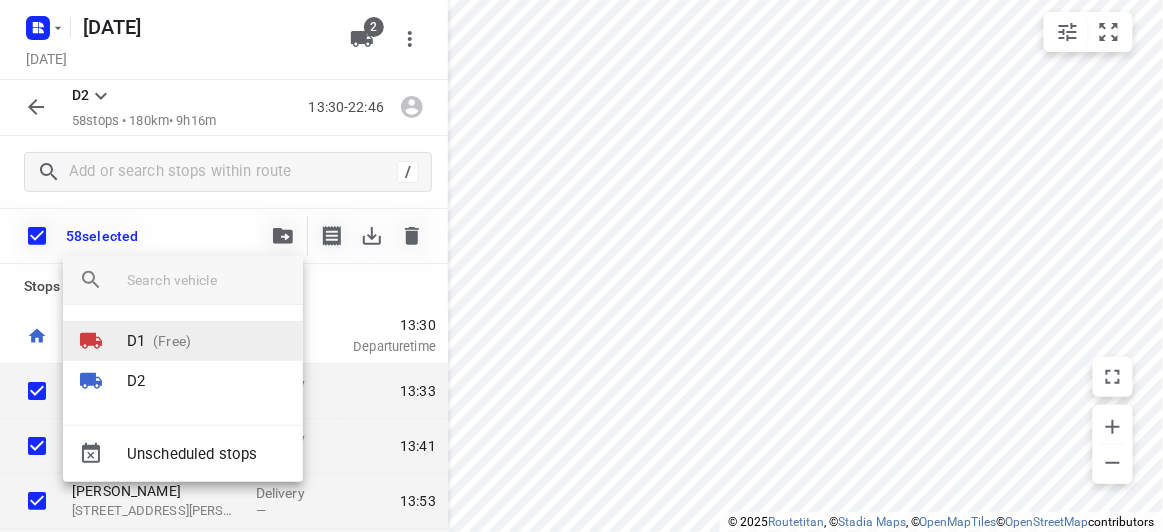 click on "(Free)" at bounding box center [168, 341] 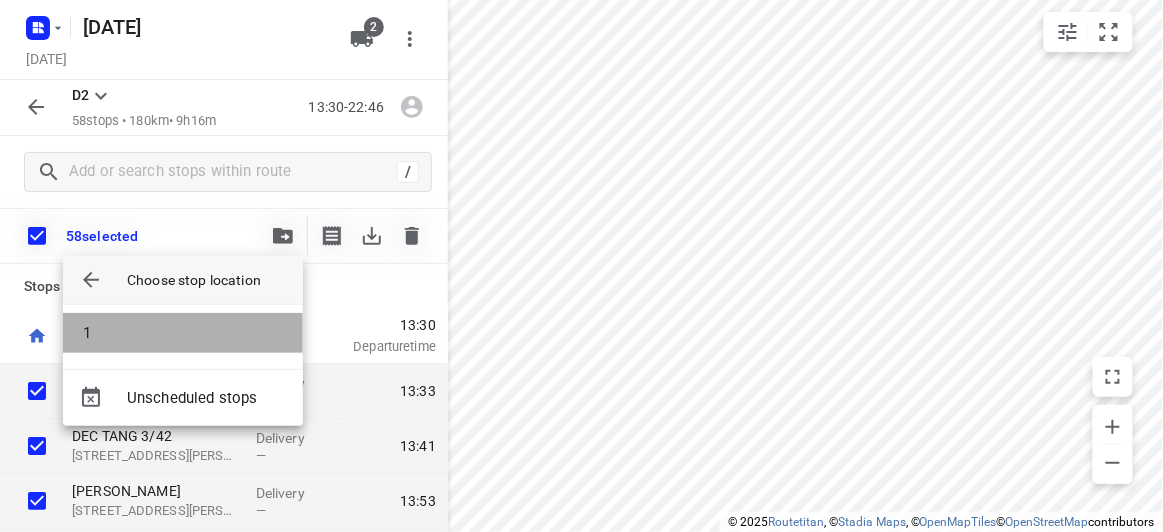 click on "1" at bounding box center (183, 333) 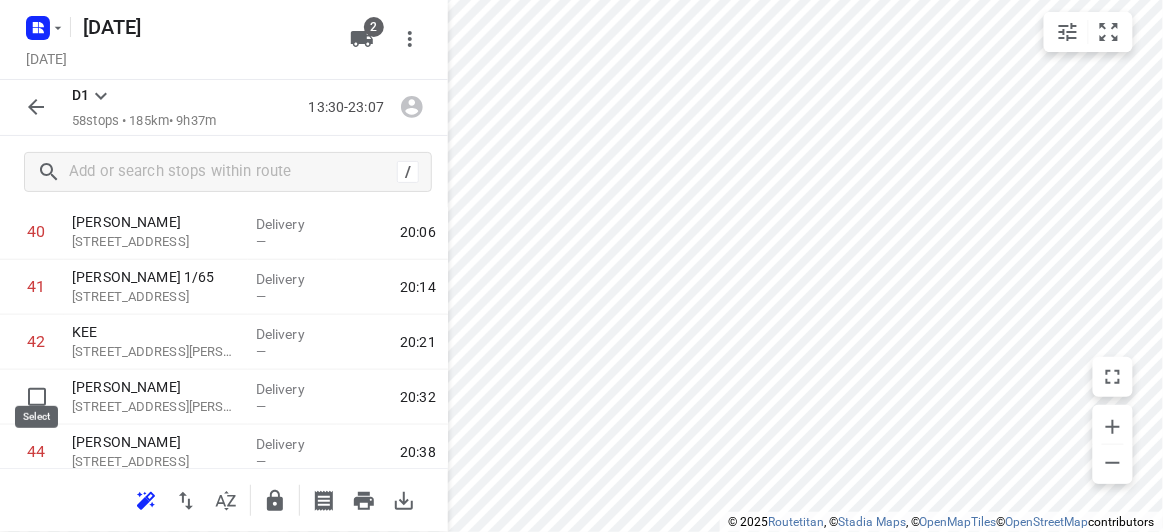 scroll, scrollTop: 2272, scrollLeft: 0, axis: vertical 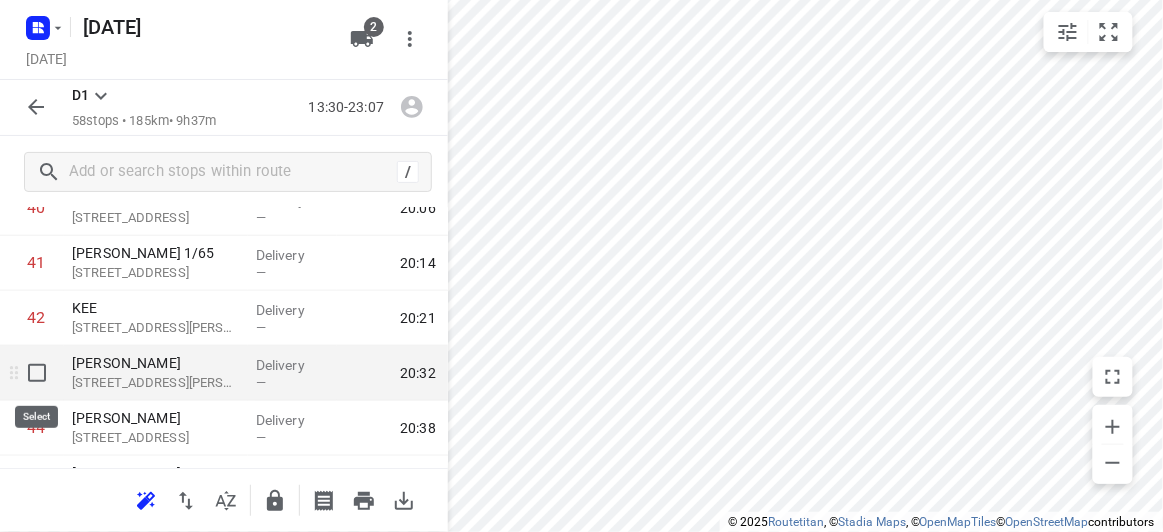 click at bounding box center (37, 373) 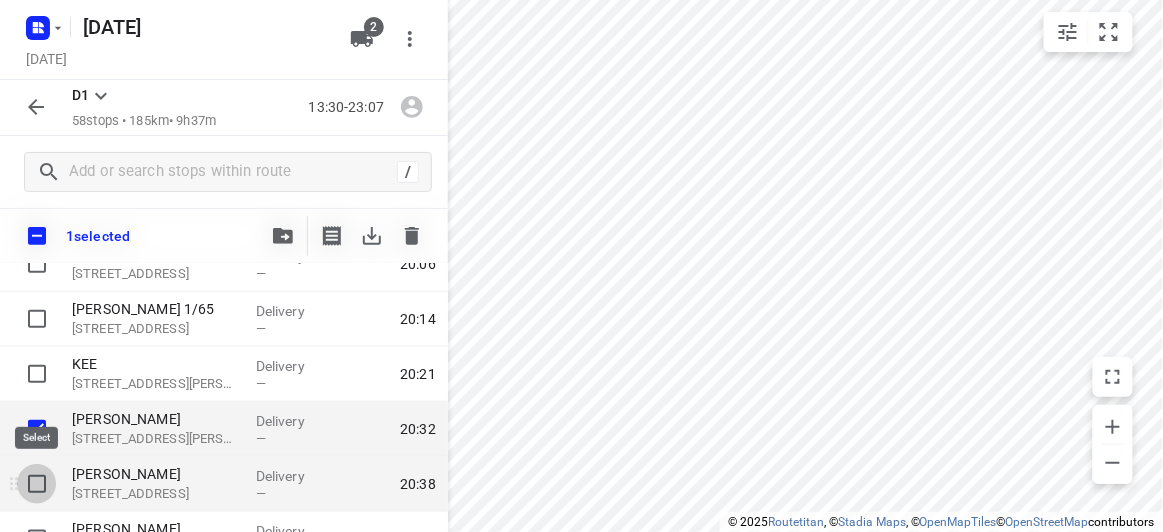 click at bounding box center (37, 484) 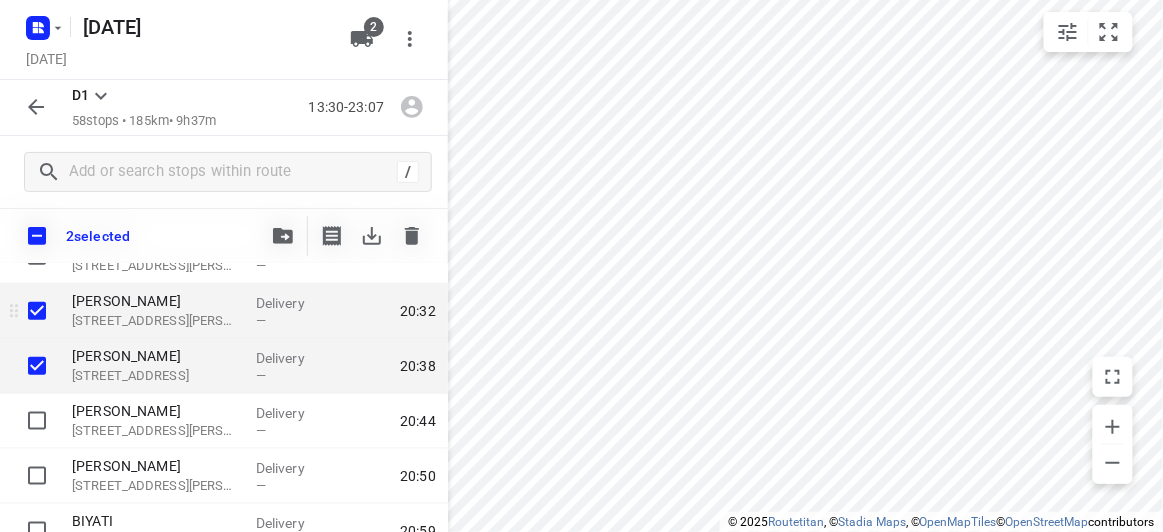 scroll, scrollTop: 2454, scrollLeft: 0, axis: vertical 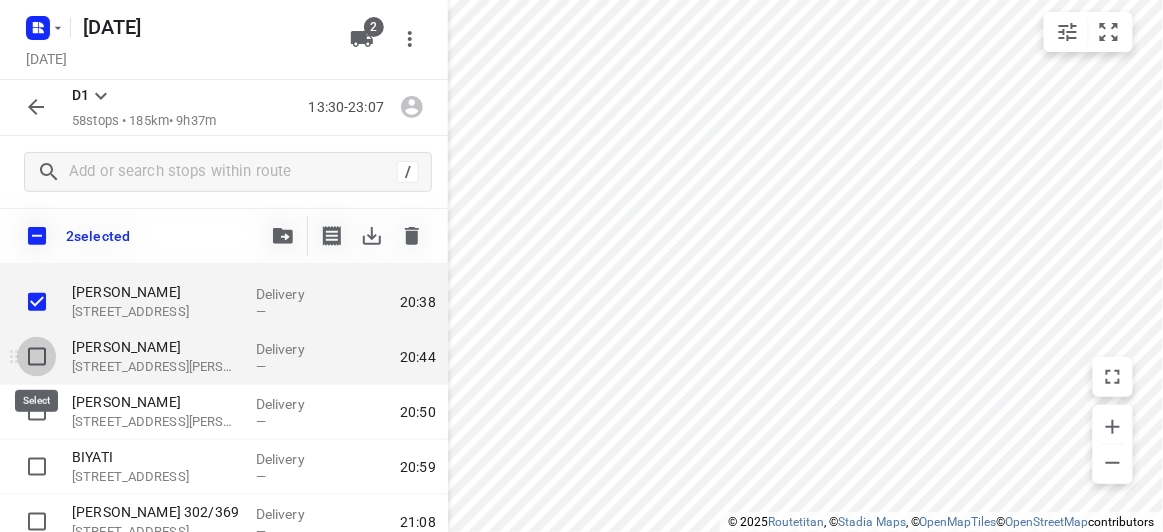 click at bounding box center [37, 357] 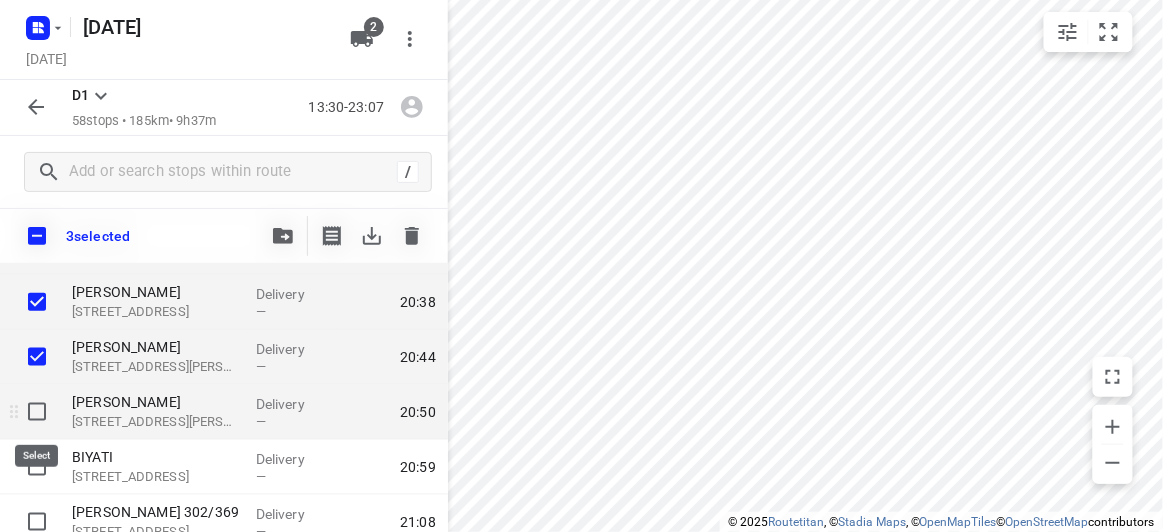 click at bounding box center (37, 412) 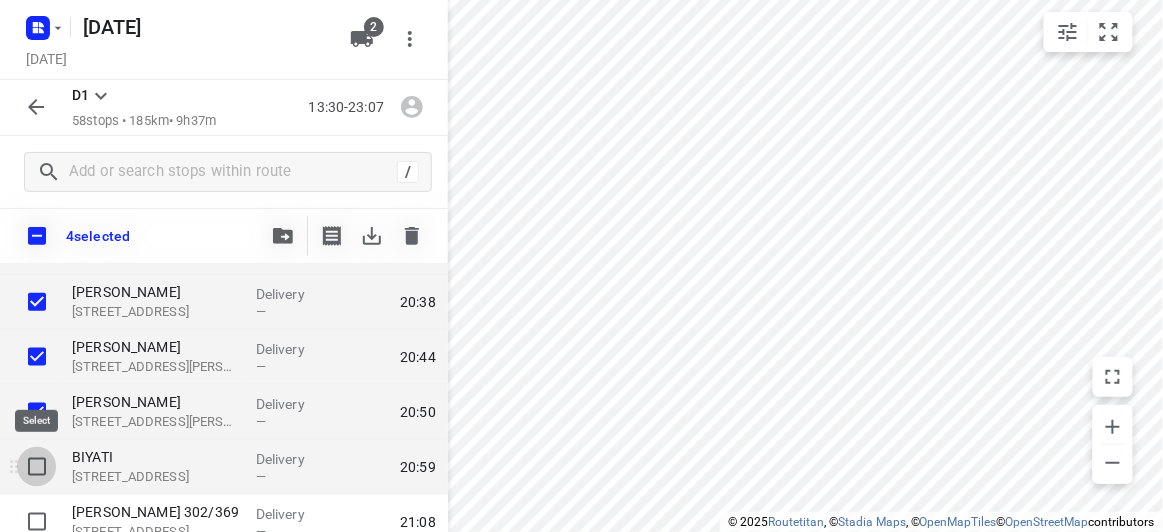 click at bounding box center (37, 467) 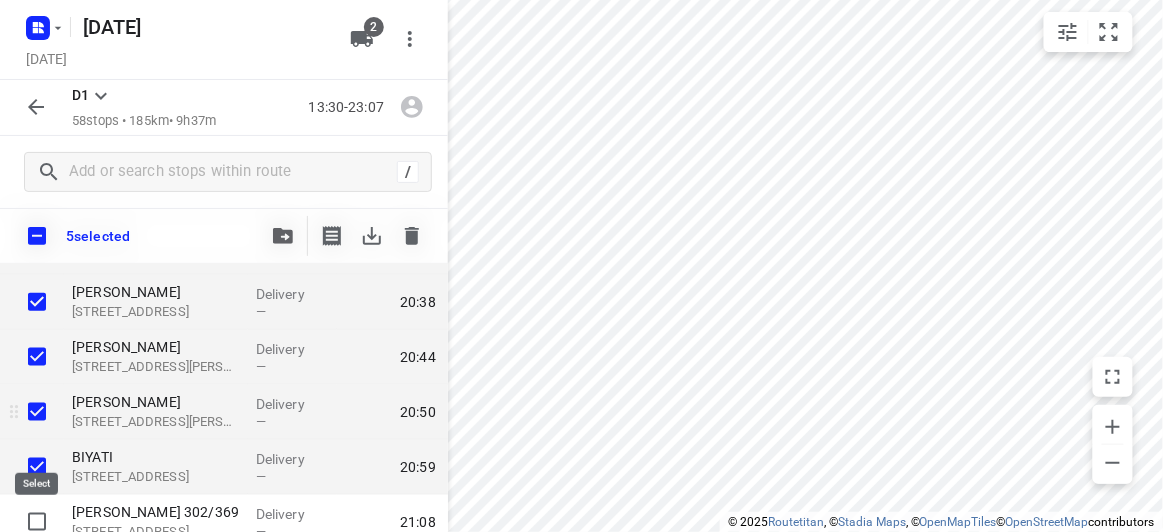 scroll, scrollTop: 2545, scrollLeft: 0, axis: vertical 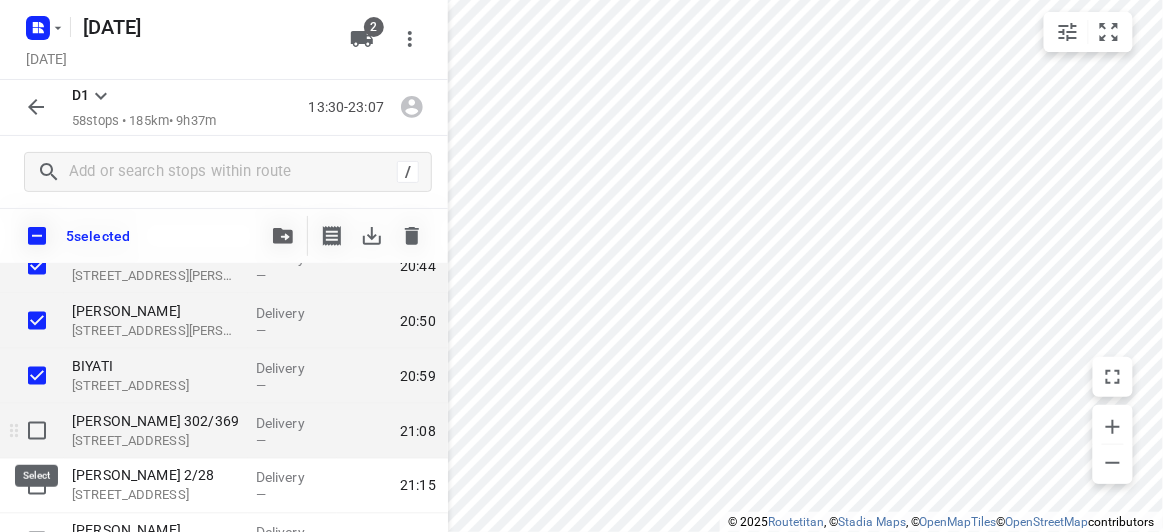 drag, startPoint x: 46, startPoint y: 426, endPoint x: 43, endPoint y: 436, distance: 10.440307 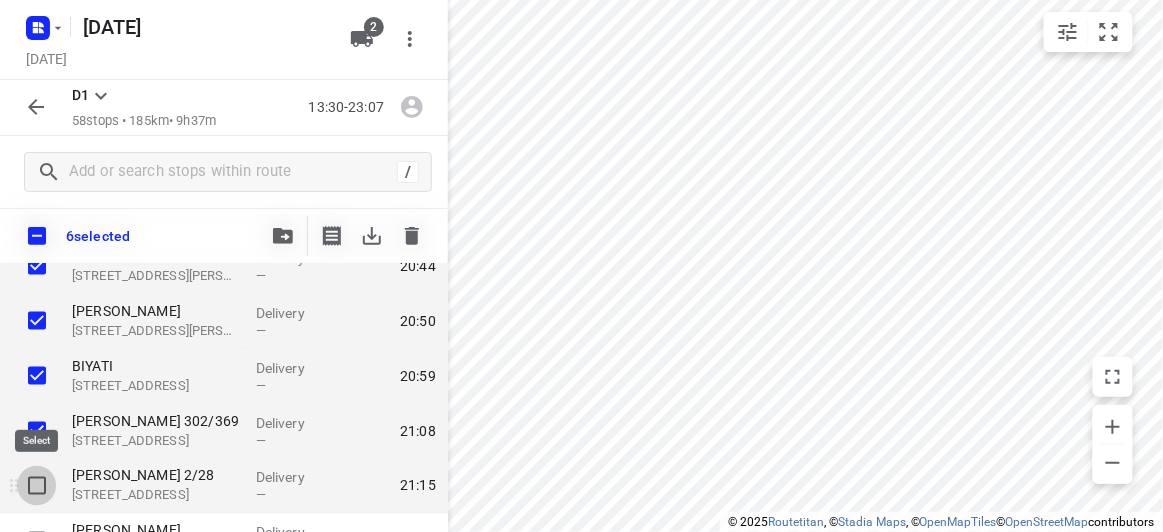 click at bounding box center (37, 486) 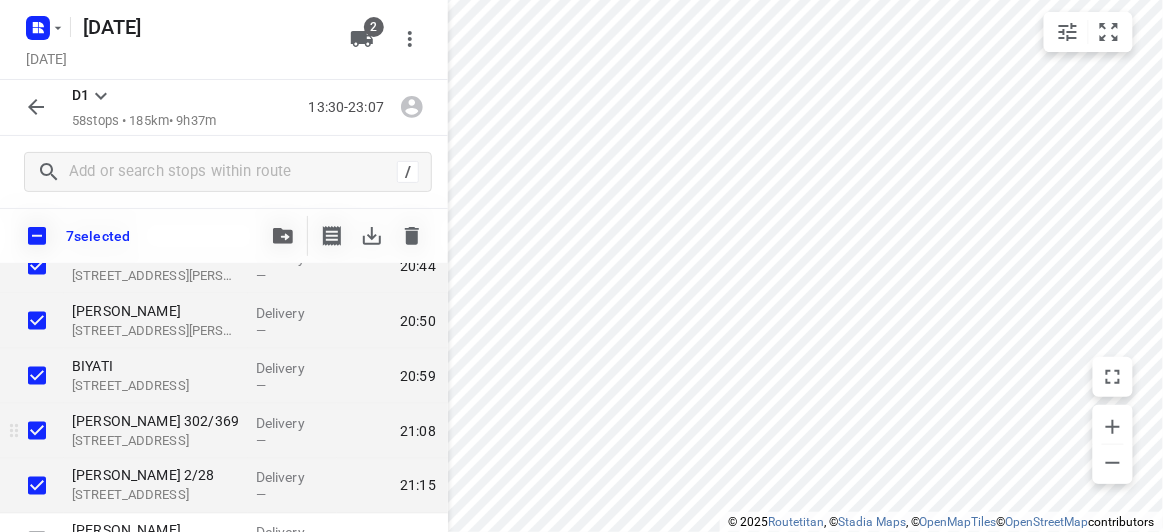 scroll, scrollTop: 2727, scrollLeft: 0, axis: vertical 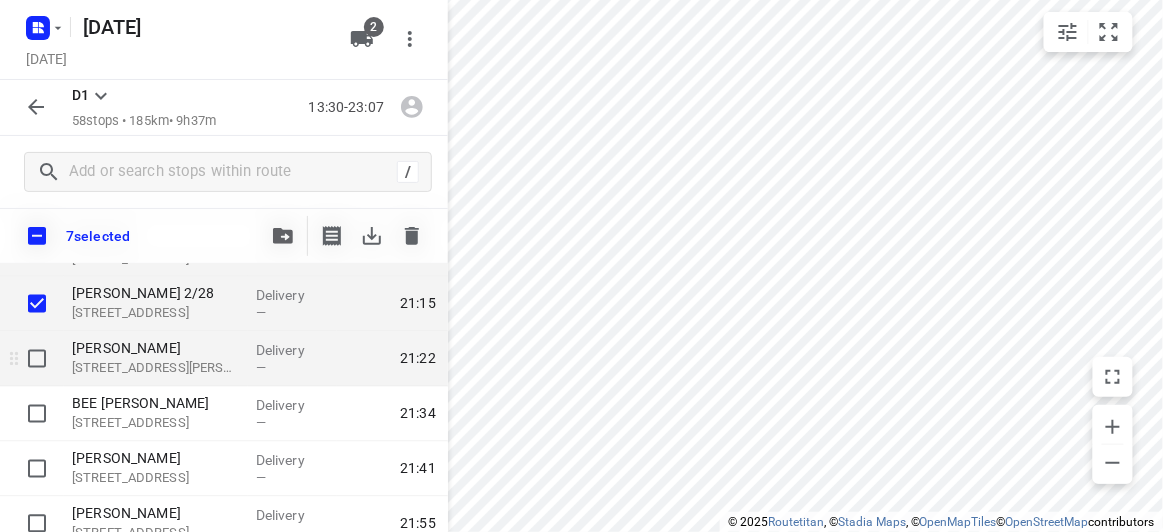 click at bounding box center (37, 359) 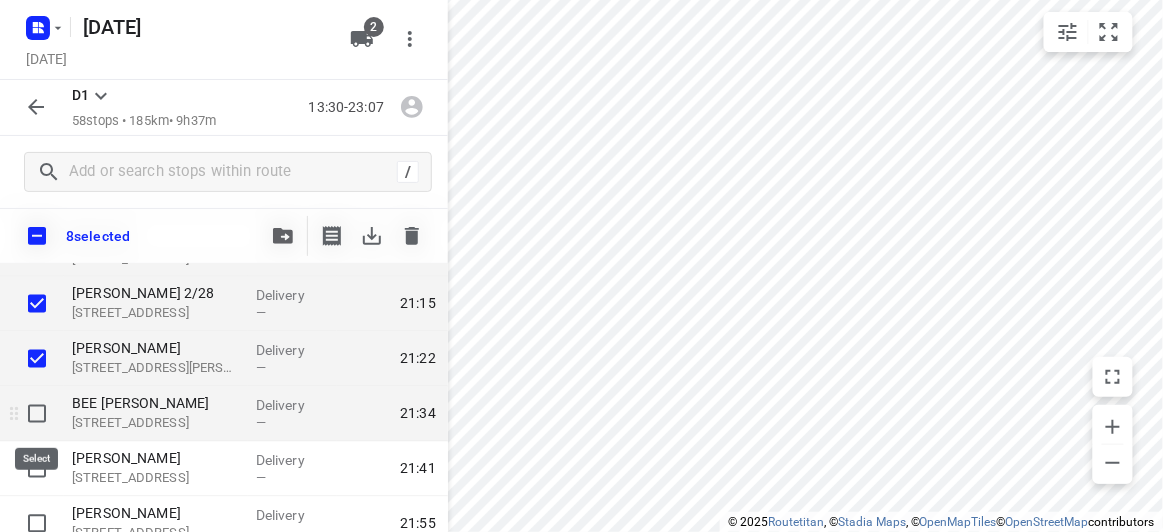 click at bounding box center (37, 414) 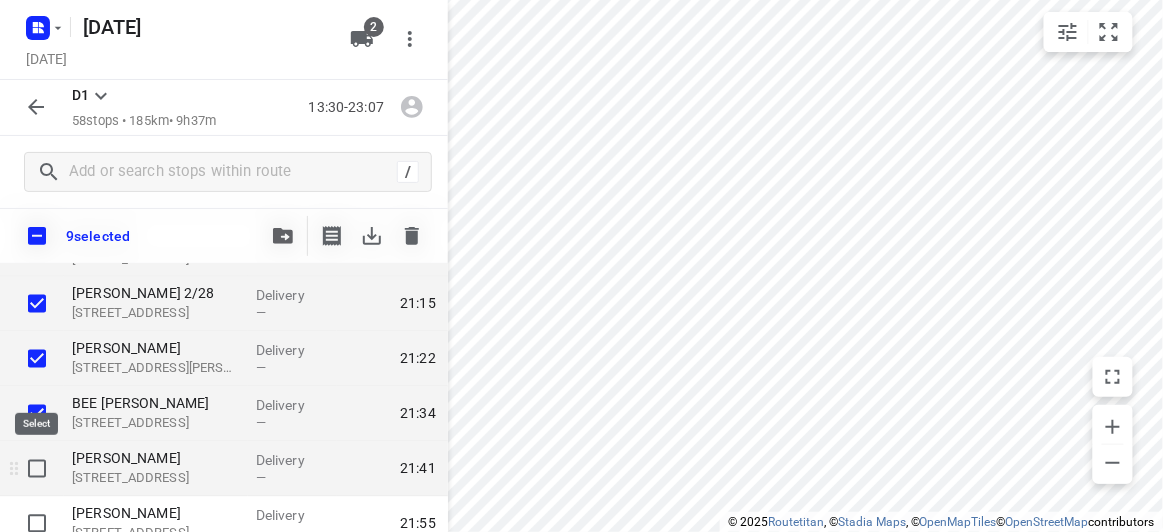 click at bounding box center [37, 469] 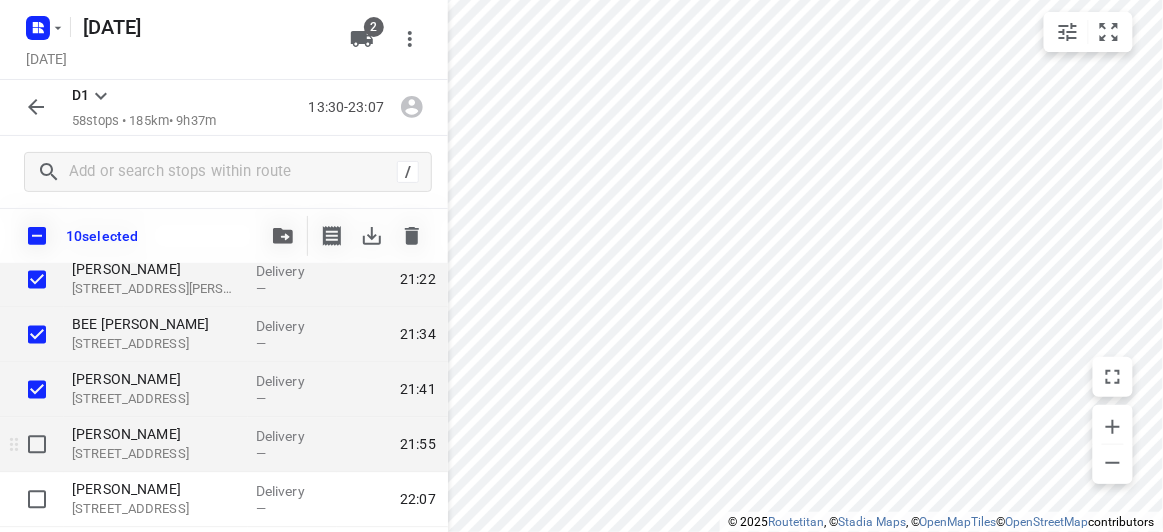 scroll, scrollTop: 2818, scrollLeft: 0, axis: vertical 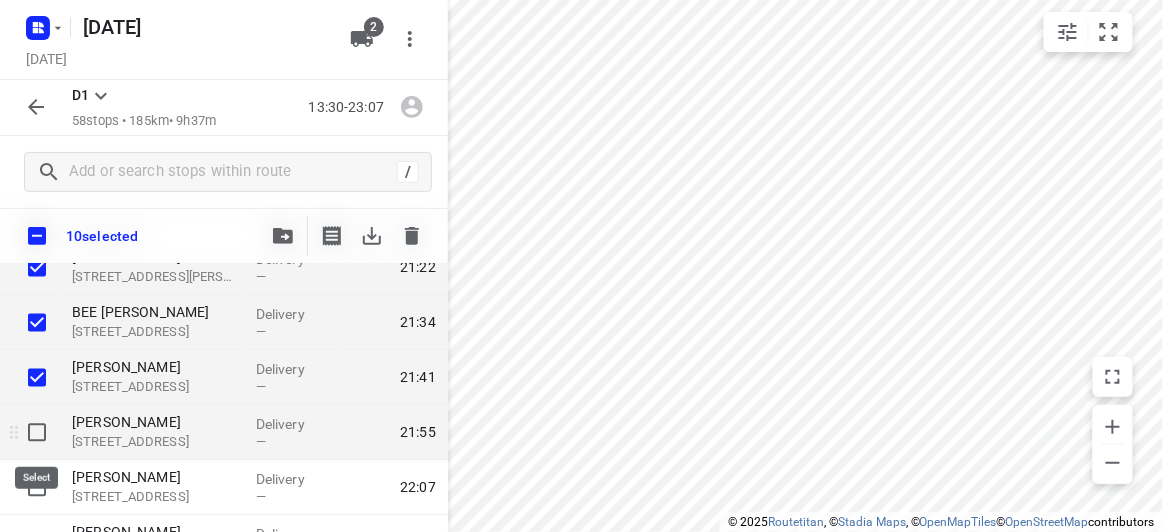 click at bounding box center (37, 433) 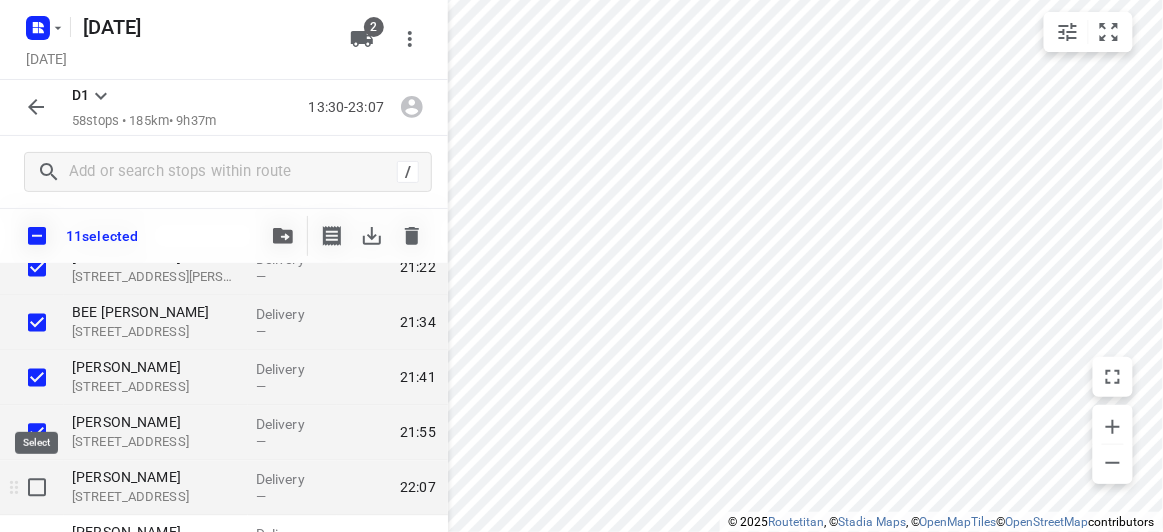 click at bounding box center [37, 488] 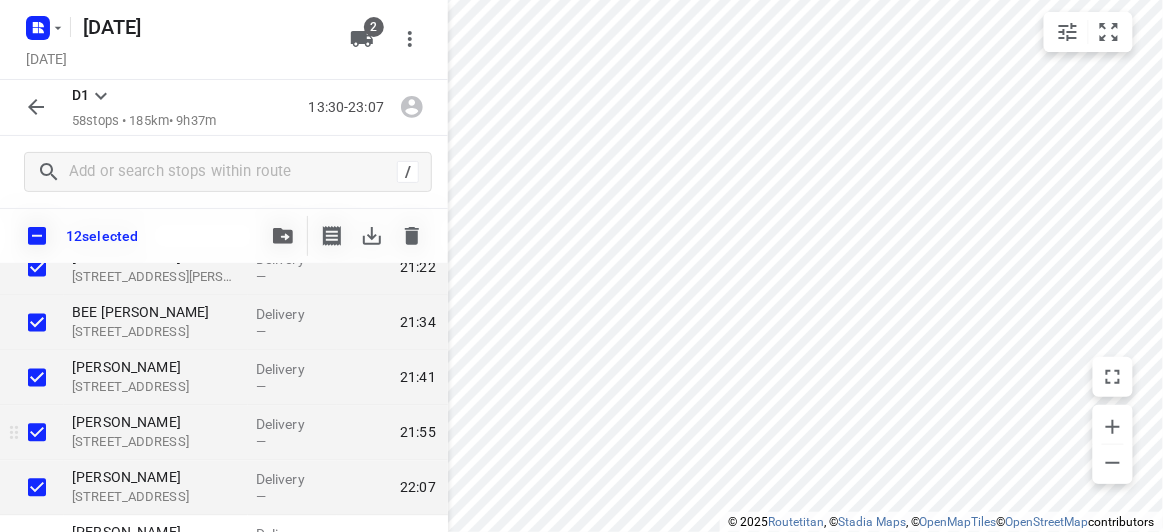 scroll, scrollTop: 2909, scrollLeft: 0, axis: vertical 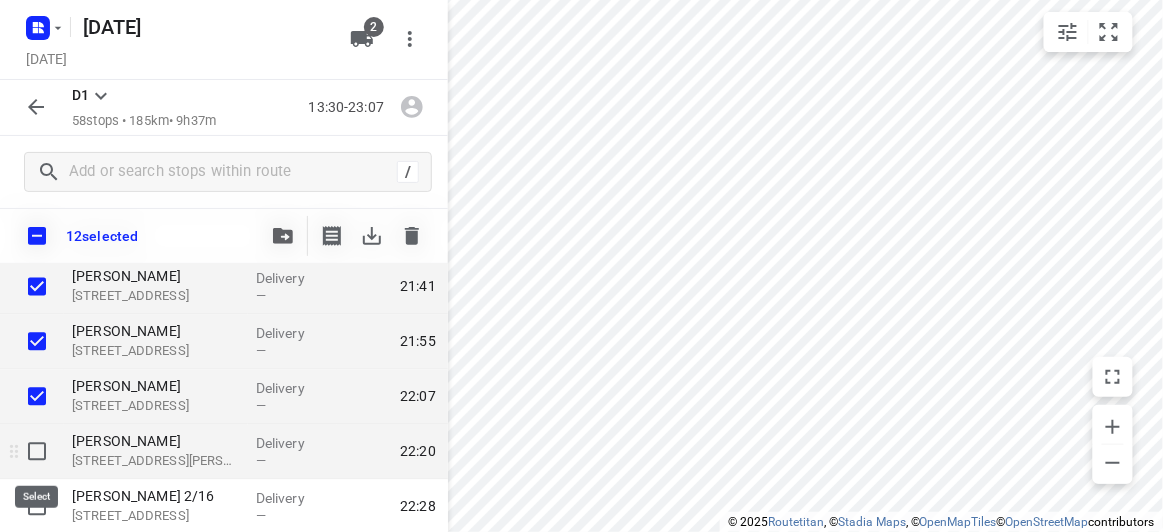 click at bounding box center [37, 452] 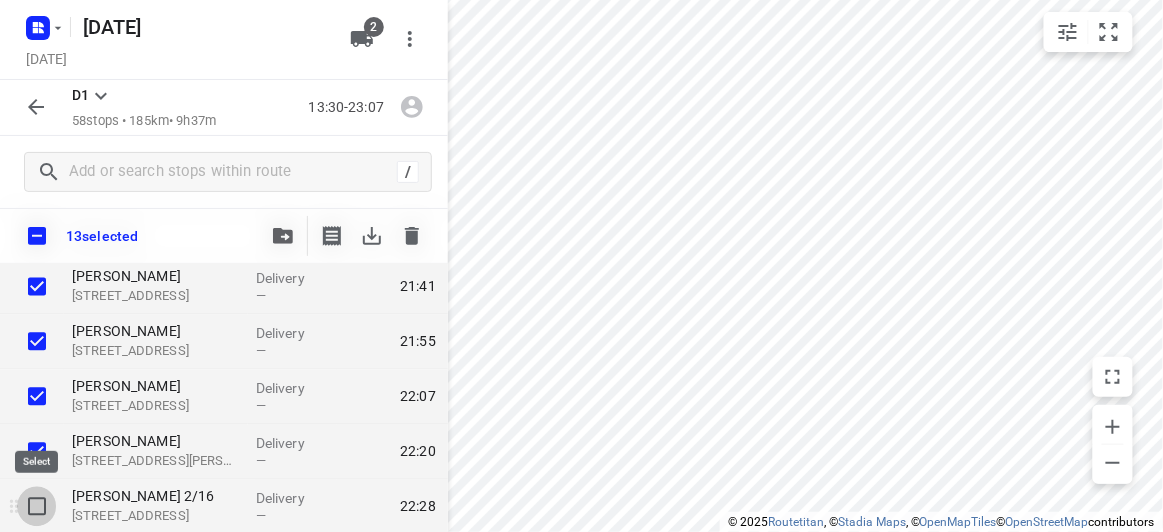 click at bounding box center (37, 507) 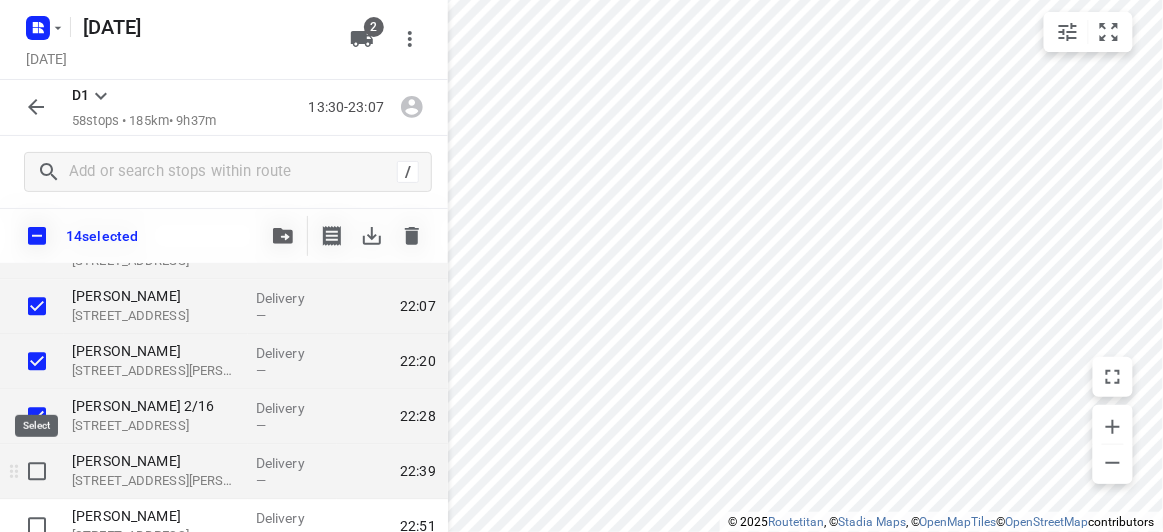 click at bounding box center (37, 472) 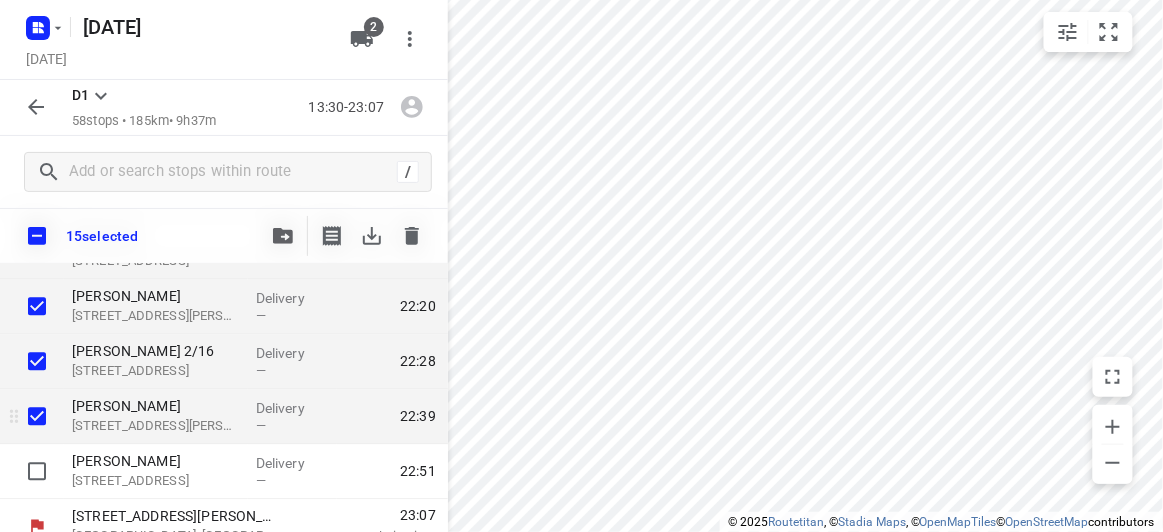scroll, scrollTop: 3076, scrollLeft: 0, axis: vertical 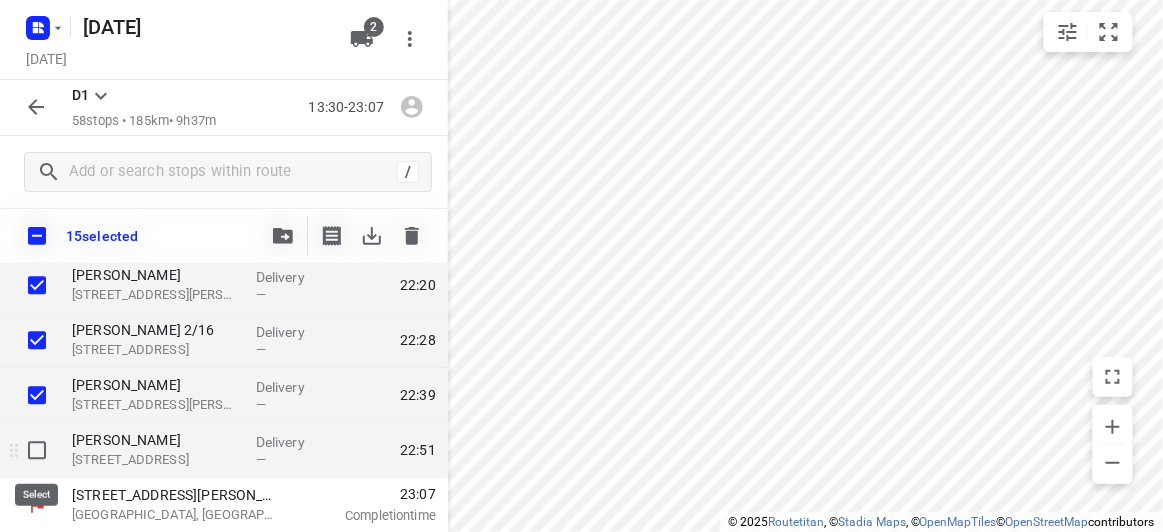 click at bounding box center (37, 450) 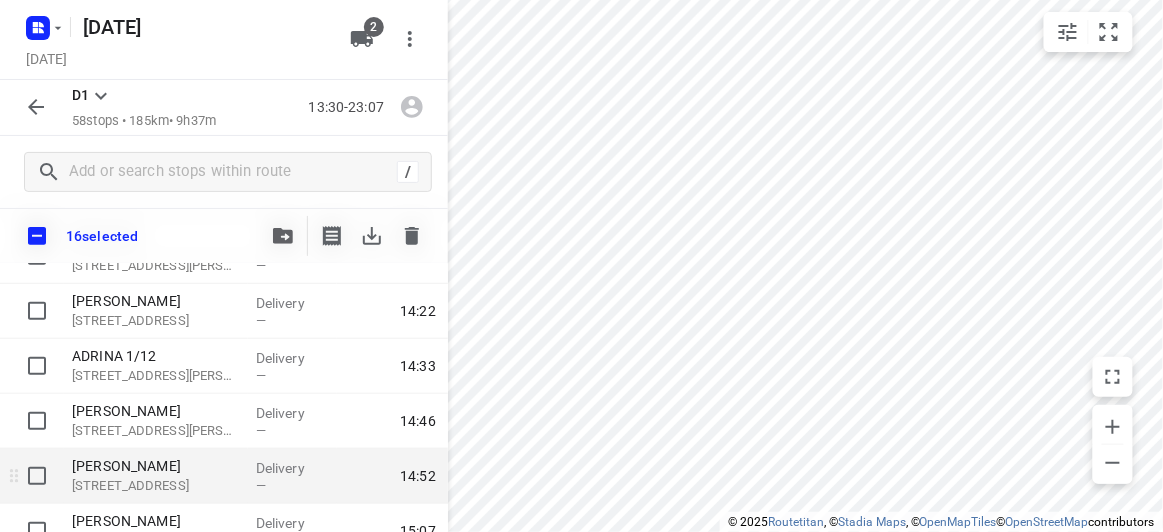 scroll, scrollTop: 363, scrollLeft: 0, axis: vertical 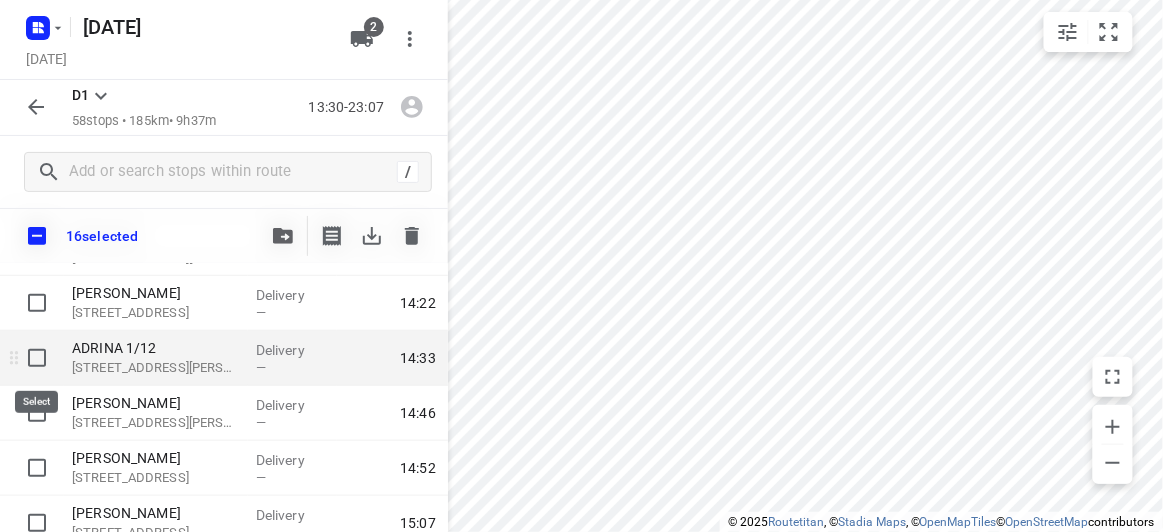 click at bounding box center (37, 358) 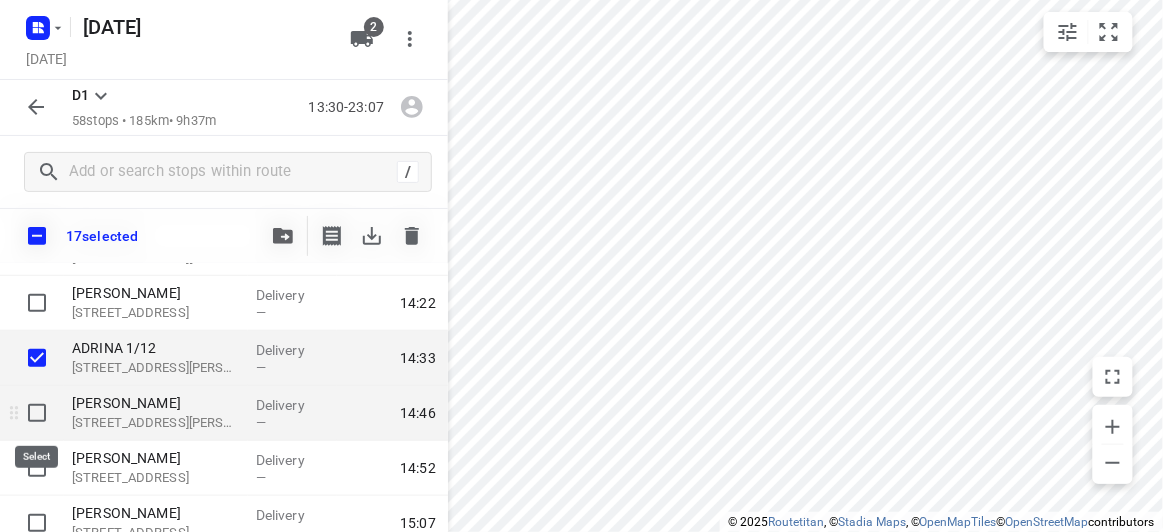 click at bounding box center (37, 413) 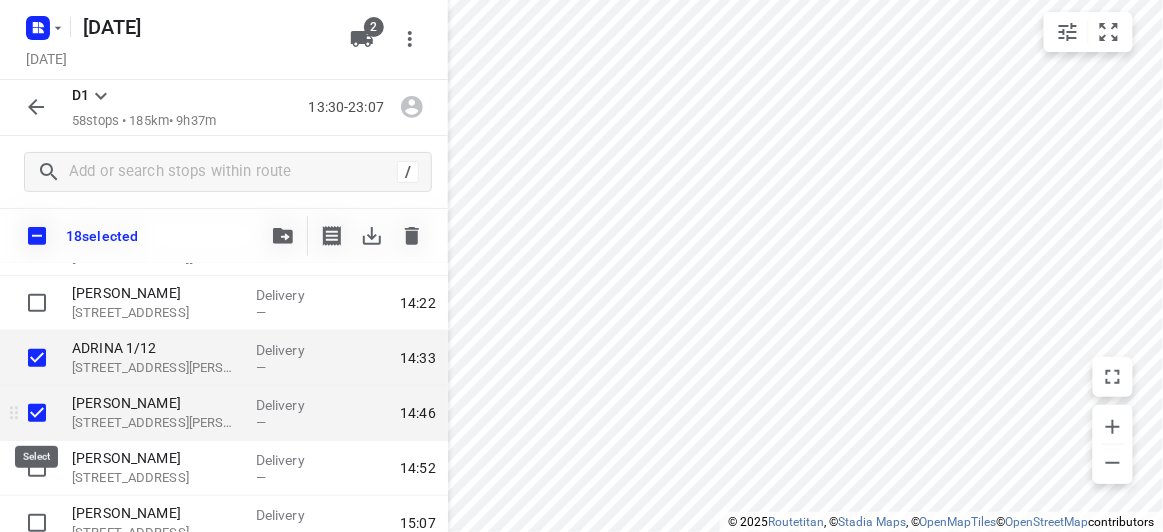 click at bounding box center [37, 413] 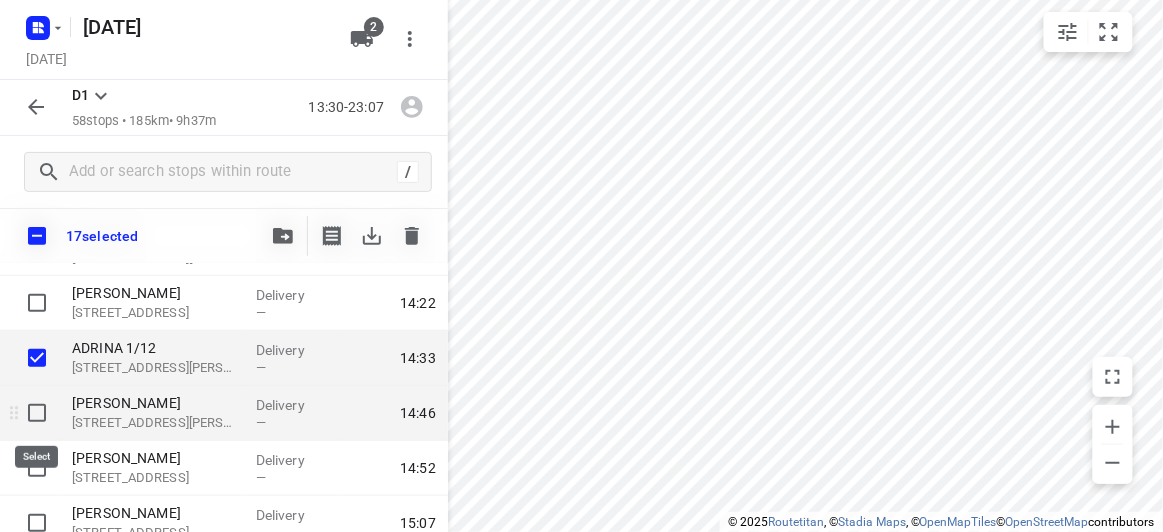 scroll, scrollTop: 545, scrollLeft: 0, axis: vertical 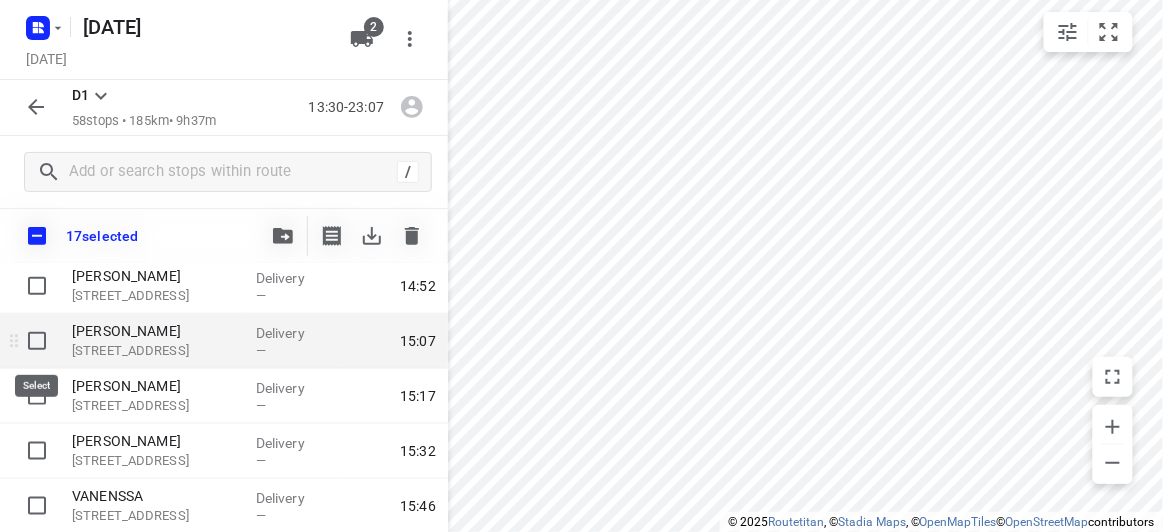 click at bounding box center [37, 341] 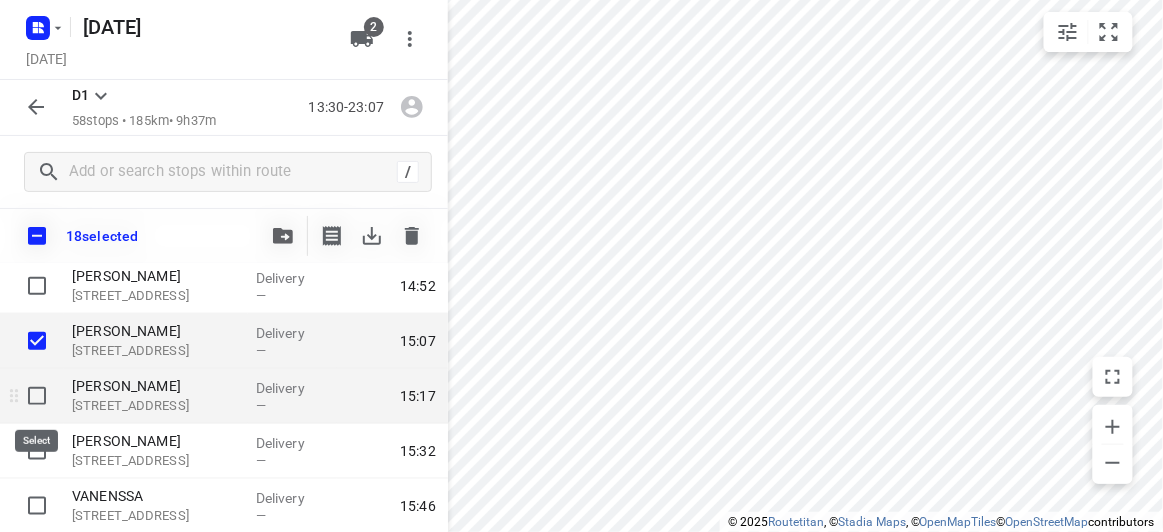 click at bounding box center (37, 396) 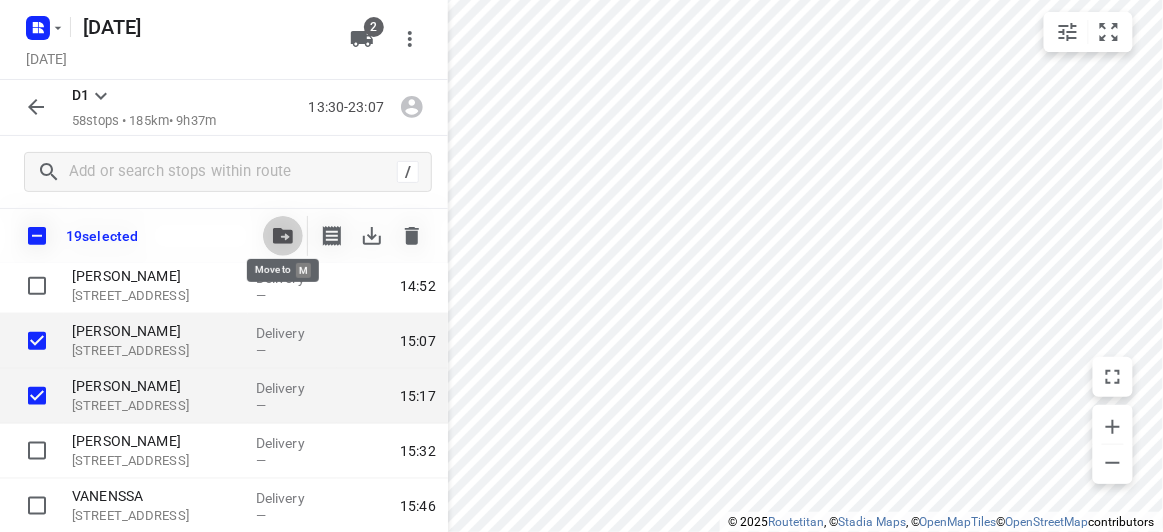 click 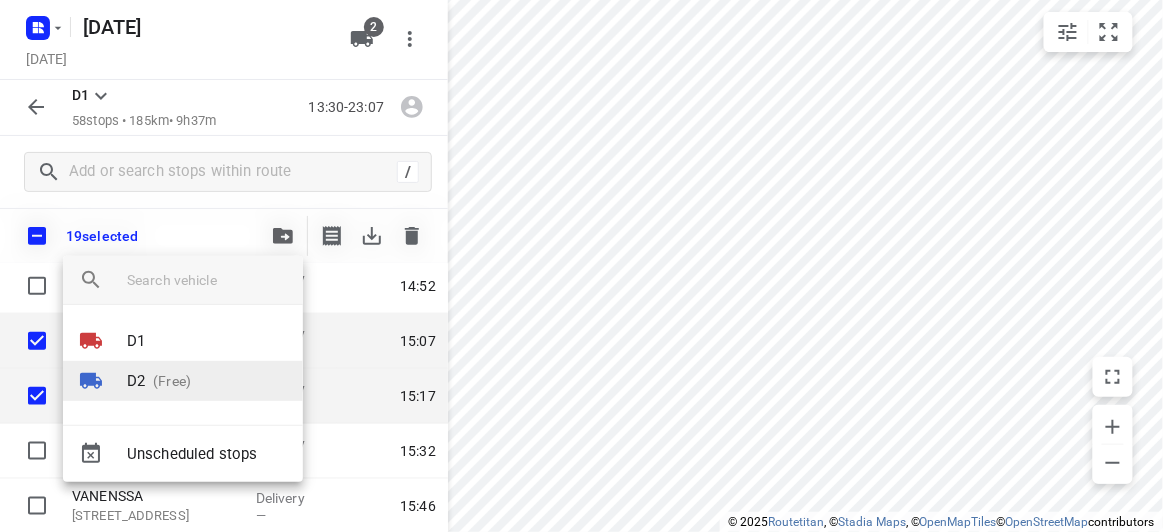 click on "(Free)" at bounding box center (168, 381) 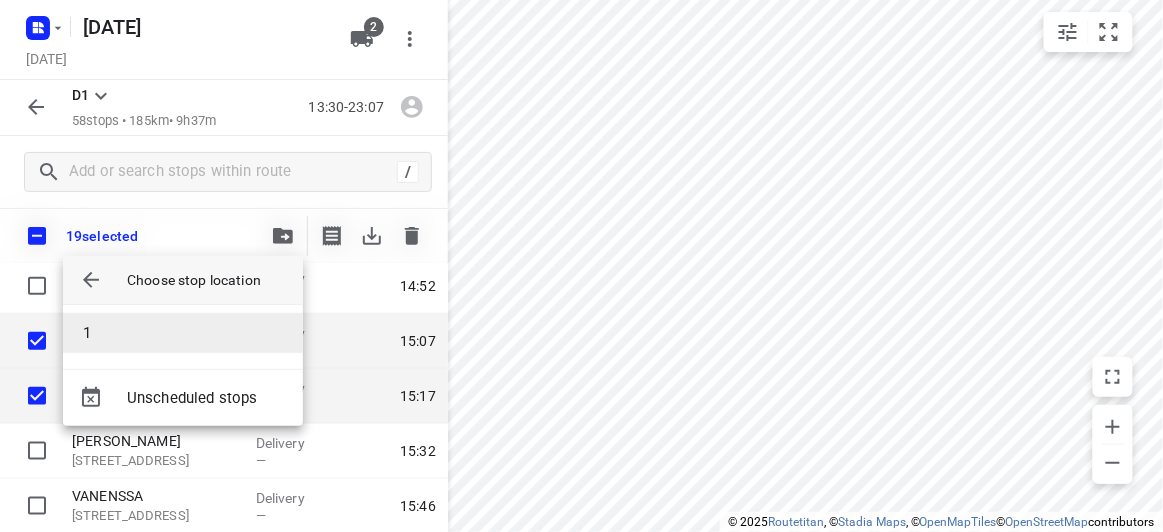 click on "1" at bounding box center [183, 333] 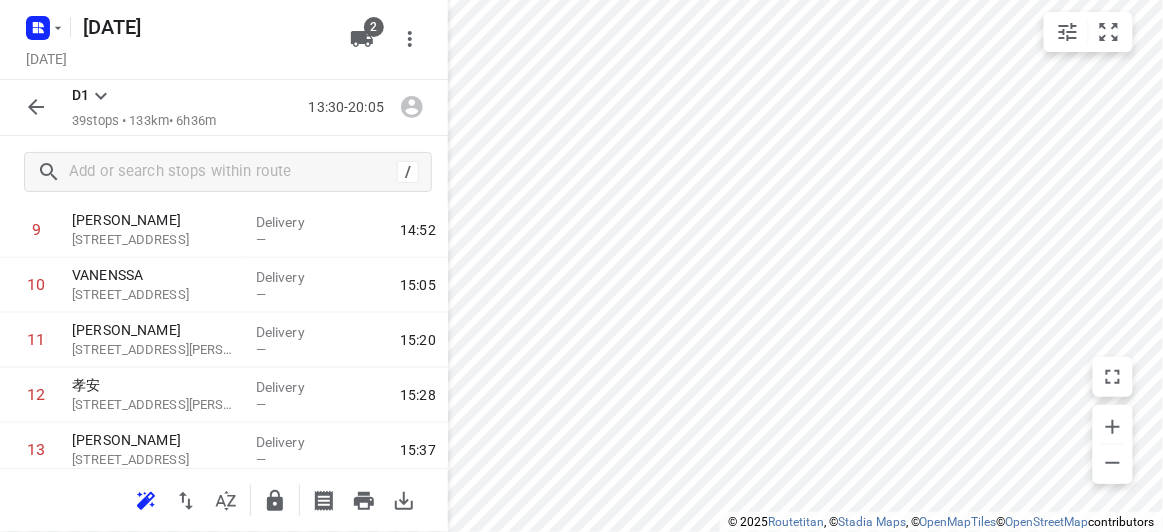 click 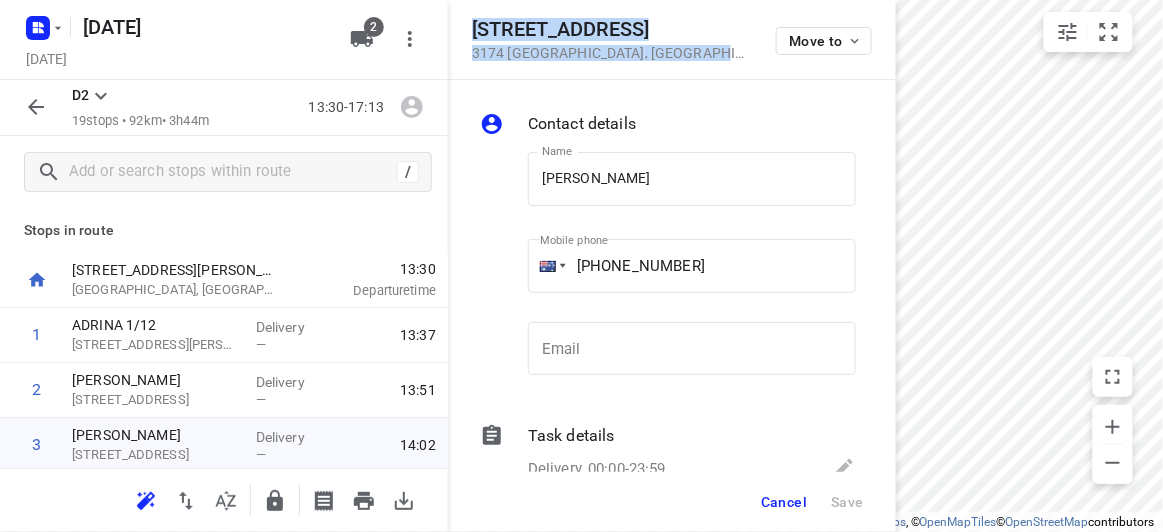 drag, startPoint x: 634, startPoint y: 54, endPoint x: 472, endPoint y: 36, distance: 162.99693 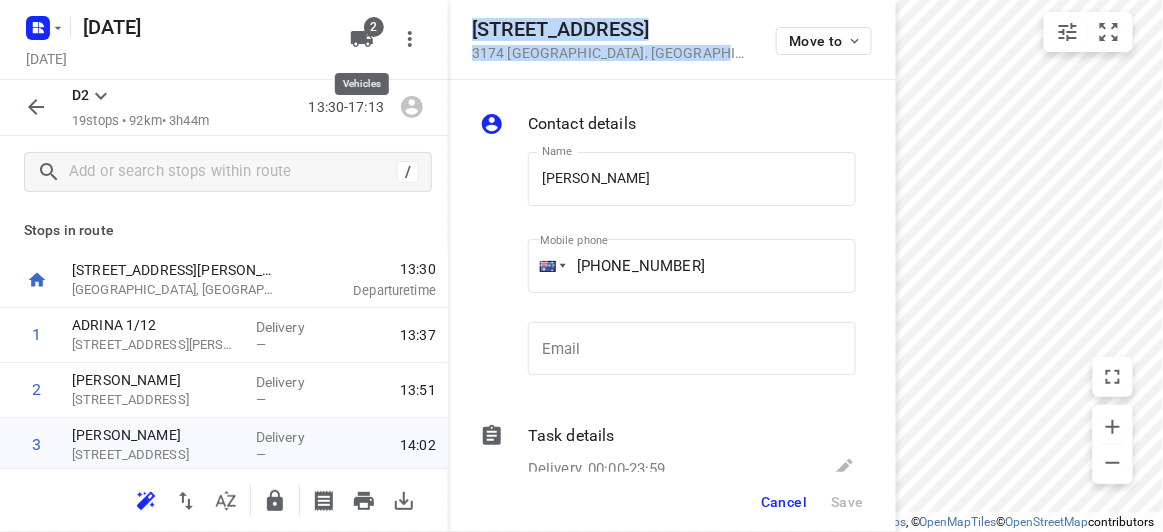 click on "2" at bounding box center (362, 39) 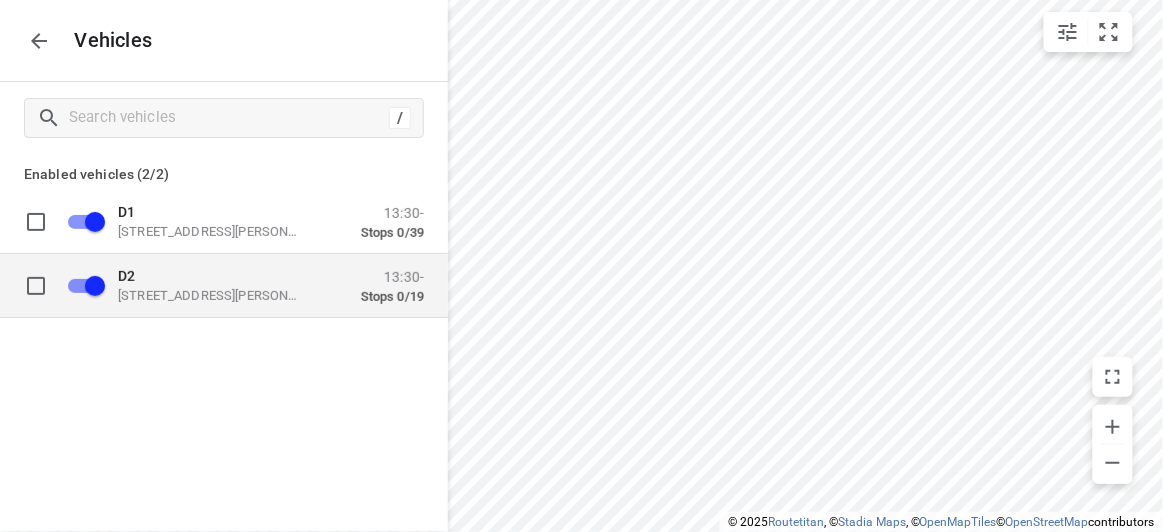 click on "D2" at bounding box center (218, 275) 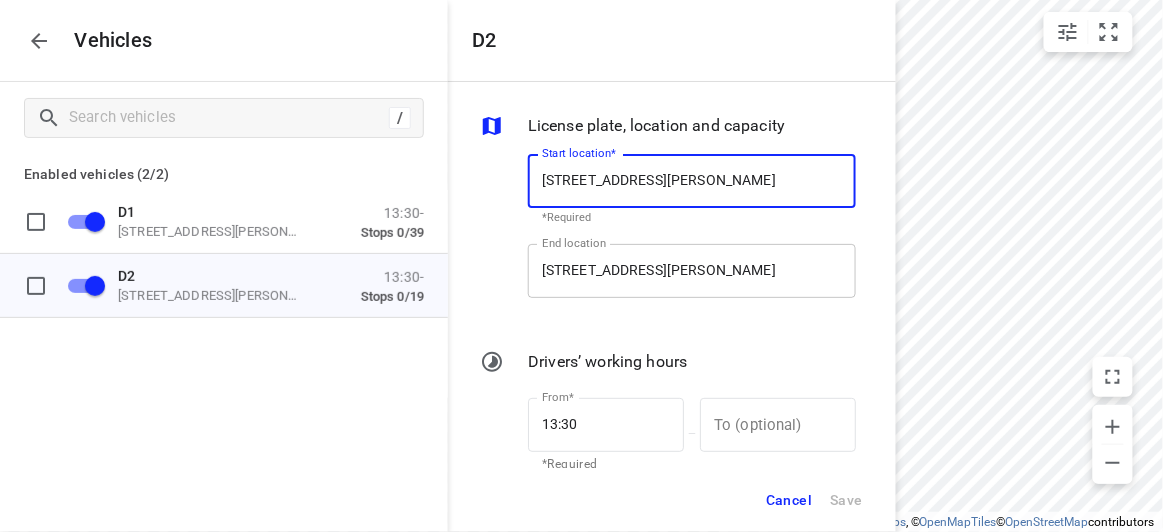 click on "[STREET_ADDRESS][PERSON_NAME]" at bounding box center [692, 271] 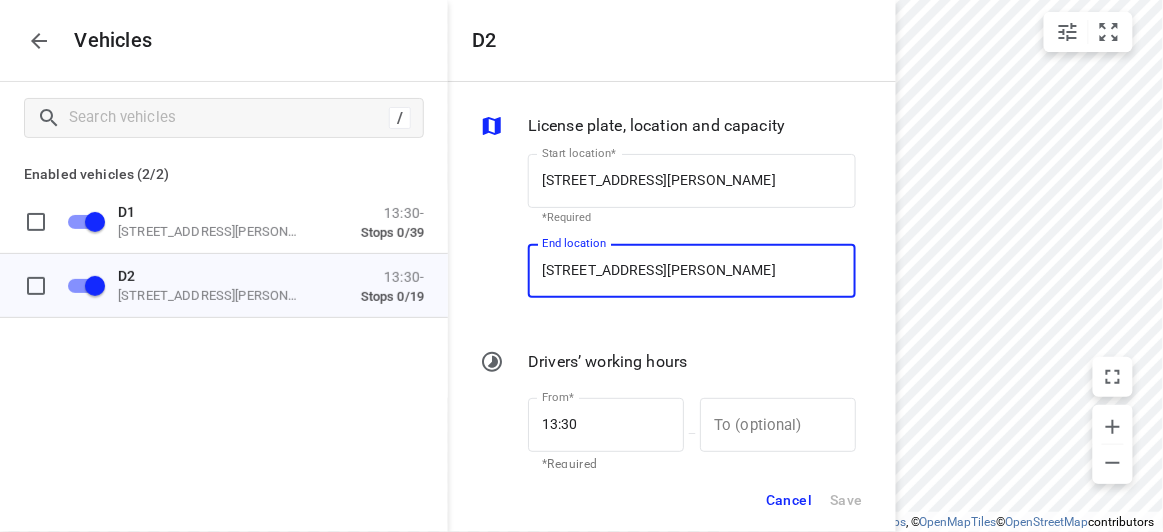 paste on "[STREET_ADDRESS]" 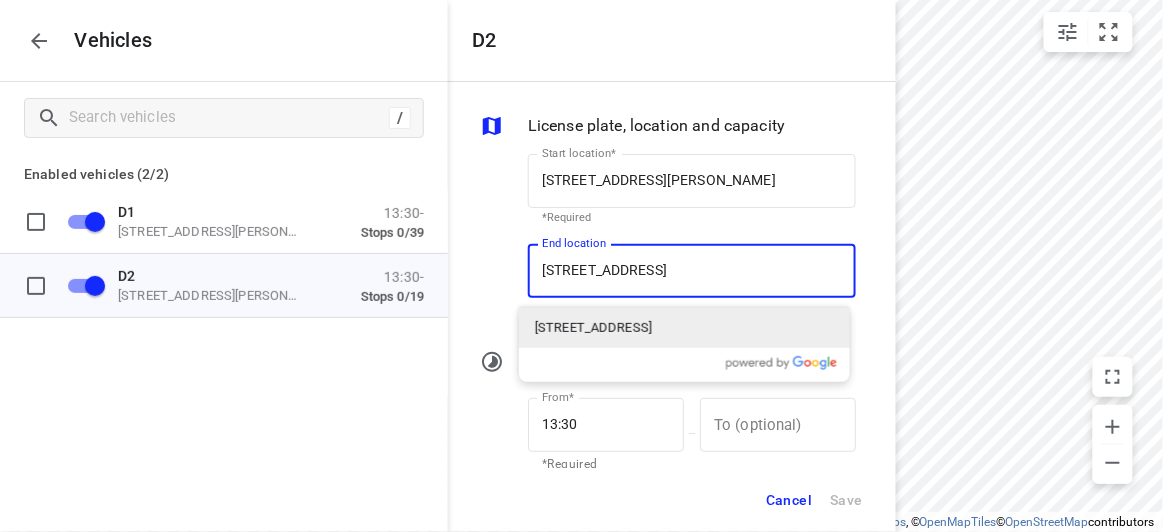 click on "[STREET_ADDRESS]" at bounding box center [593, 328] 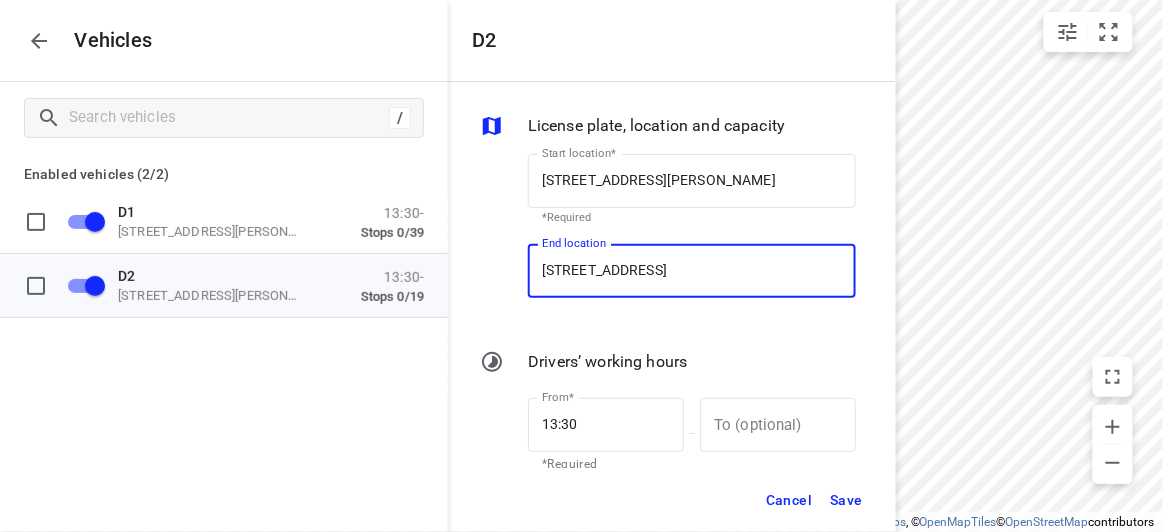 type on "[STREET_ADDRESS]" 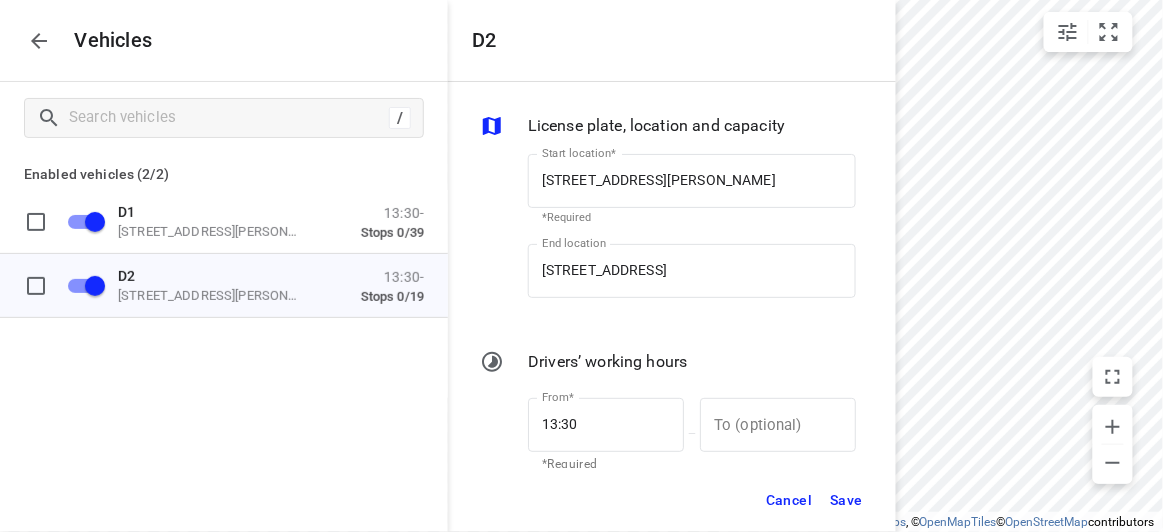 click on "Save" at bounding box center (846, 500) 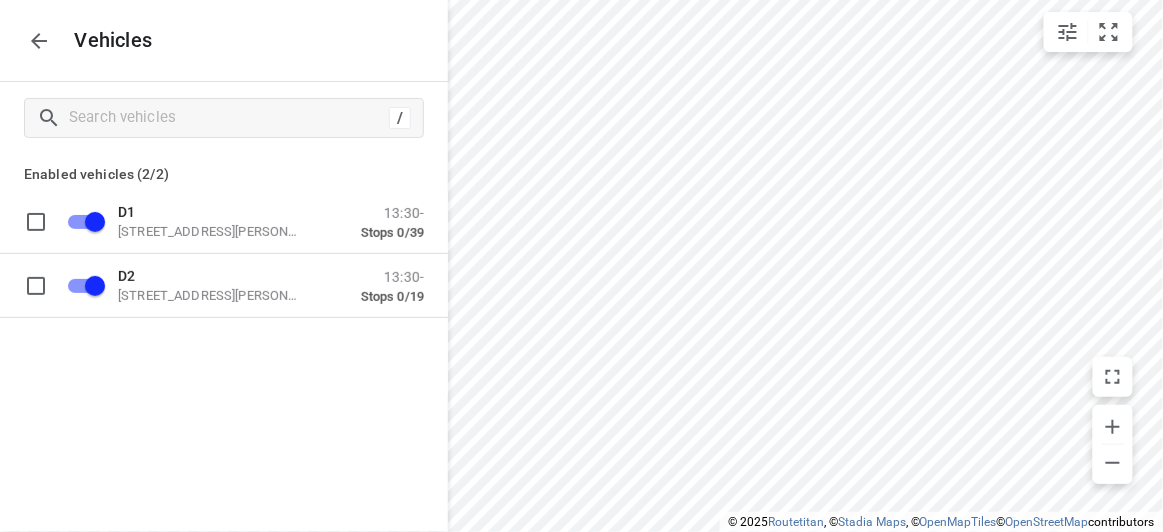 click 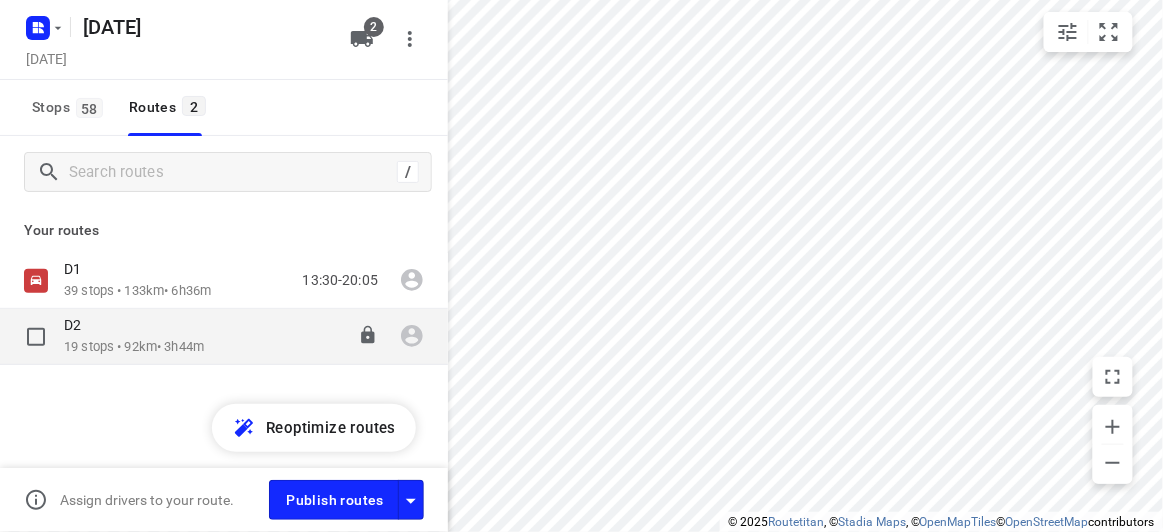 click on "D2" at bounding box center (134, 327) 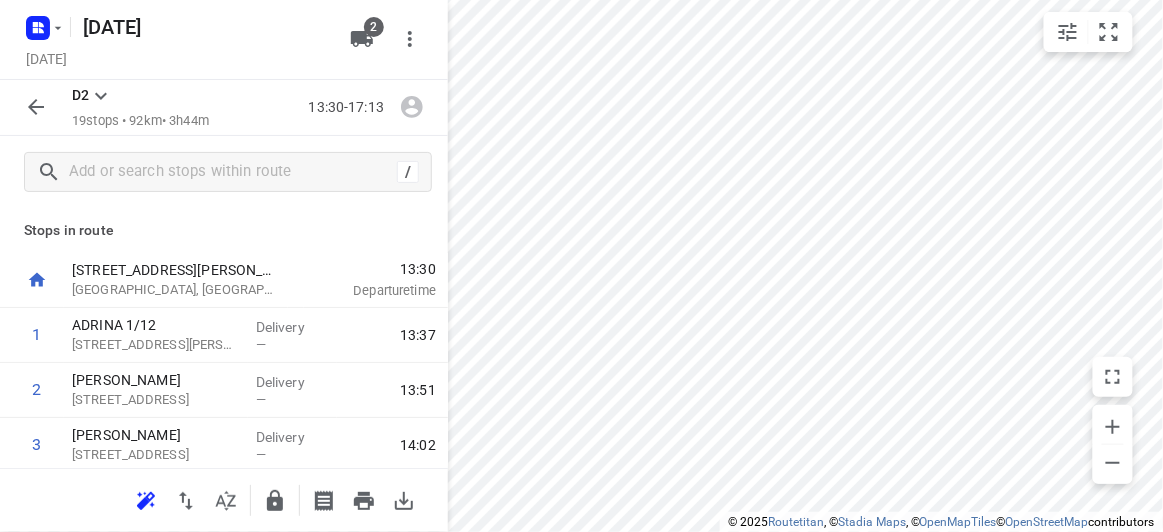 click 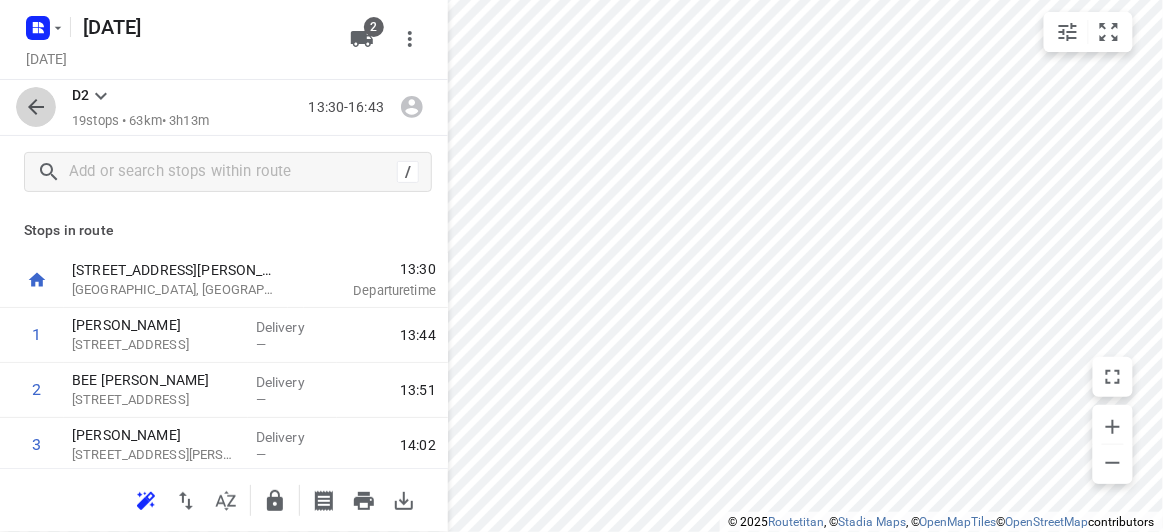 click 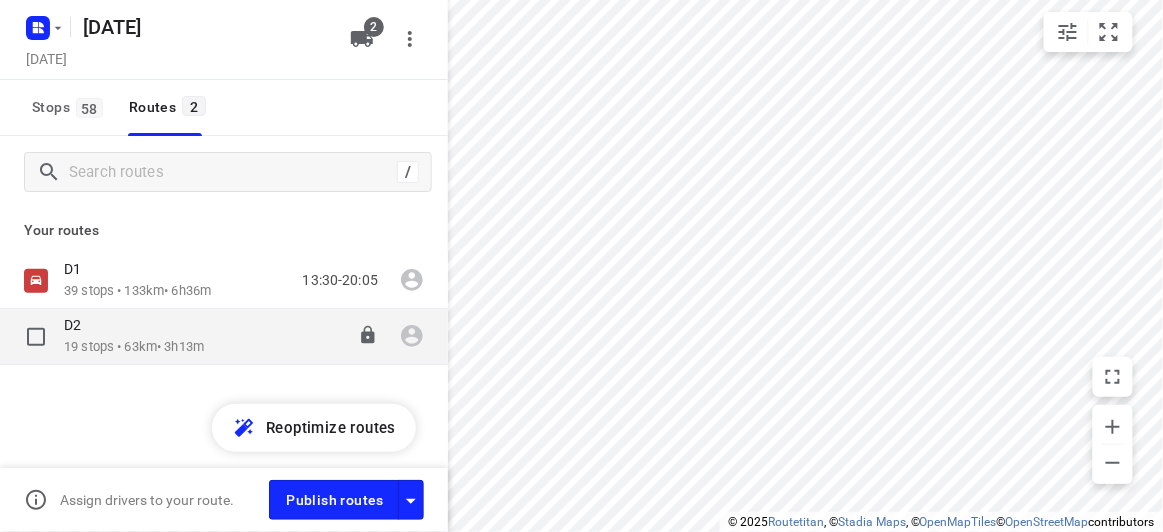 click at bounding box center (36, 337) 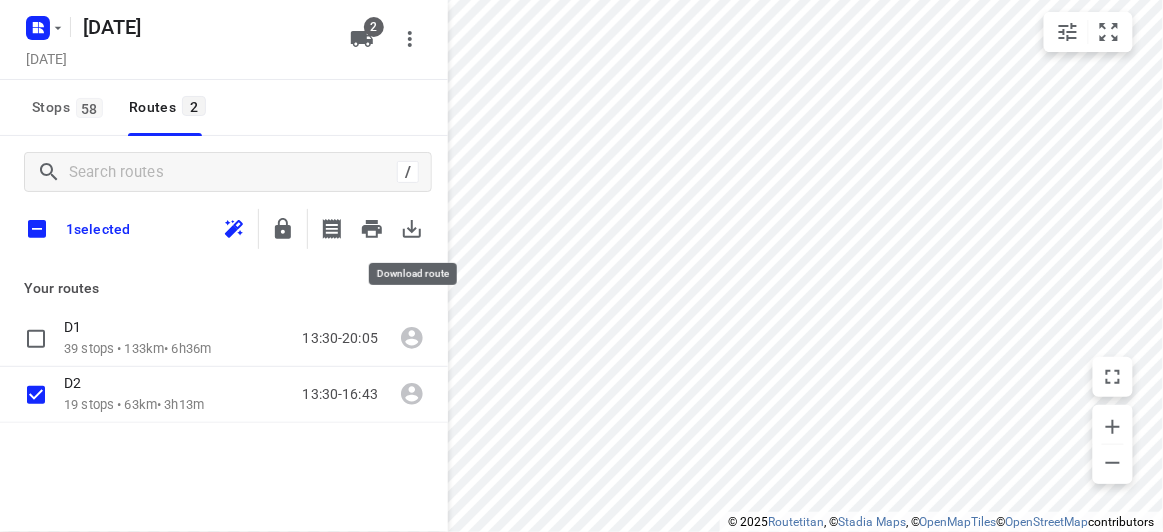 click 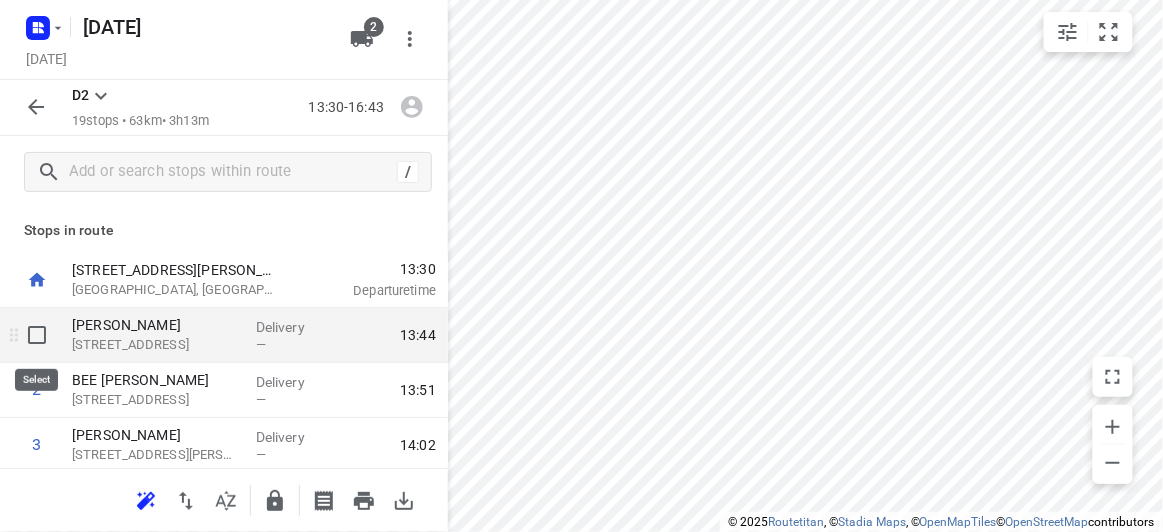 click at bounding box center (37, 335) 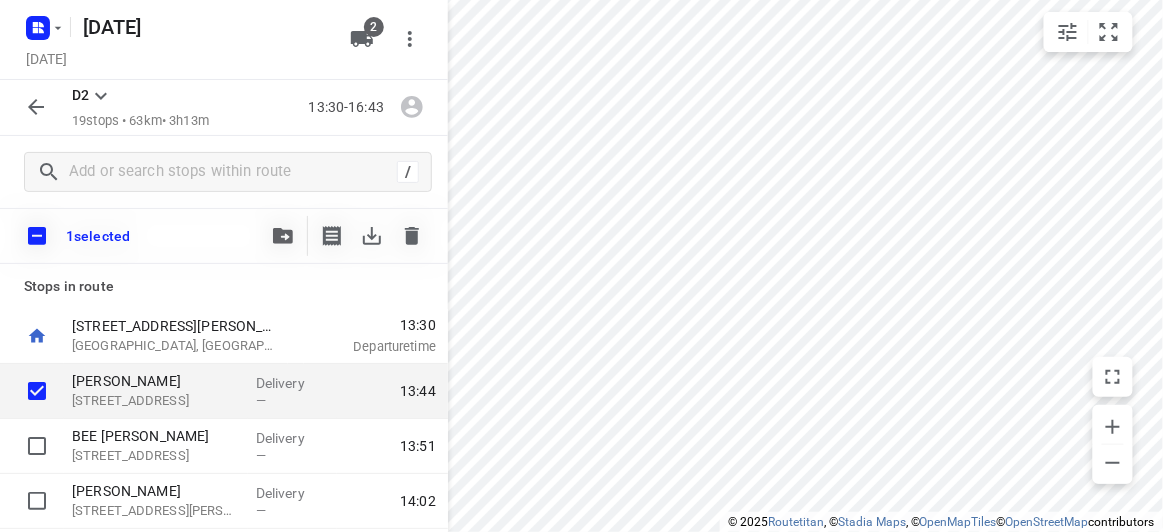 click at bounding box center [37, 236] 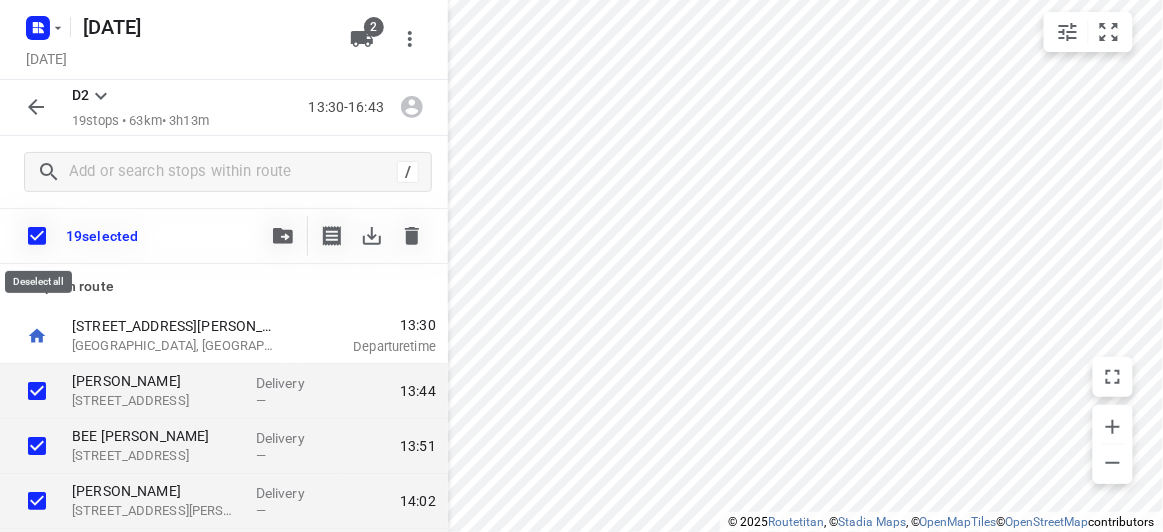 checkbox on "true" 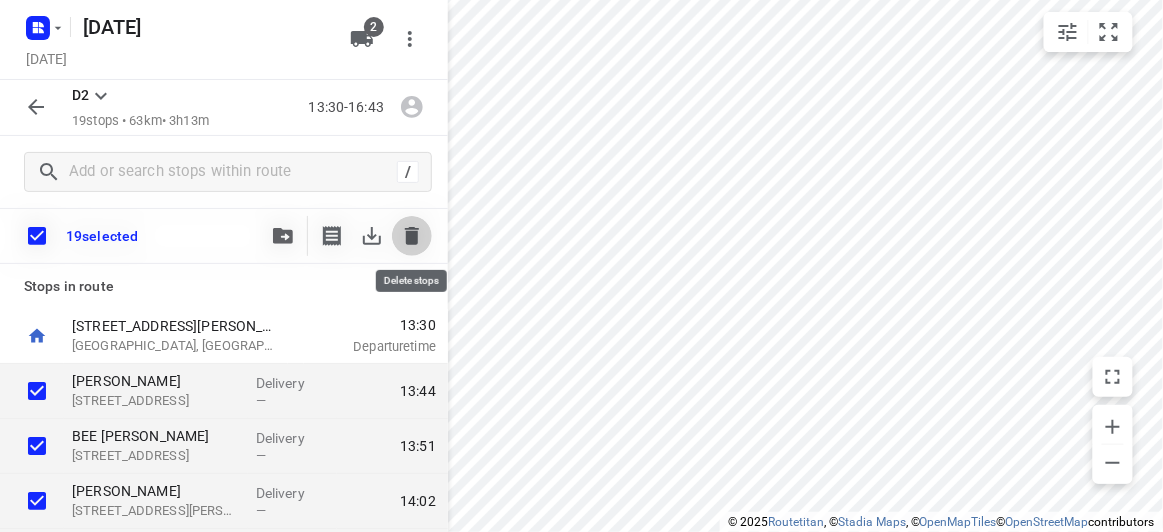 click 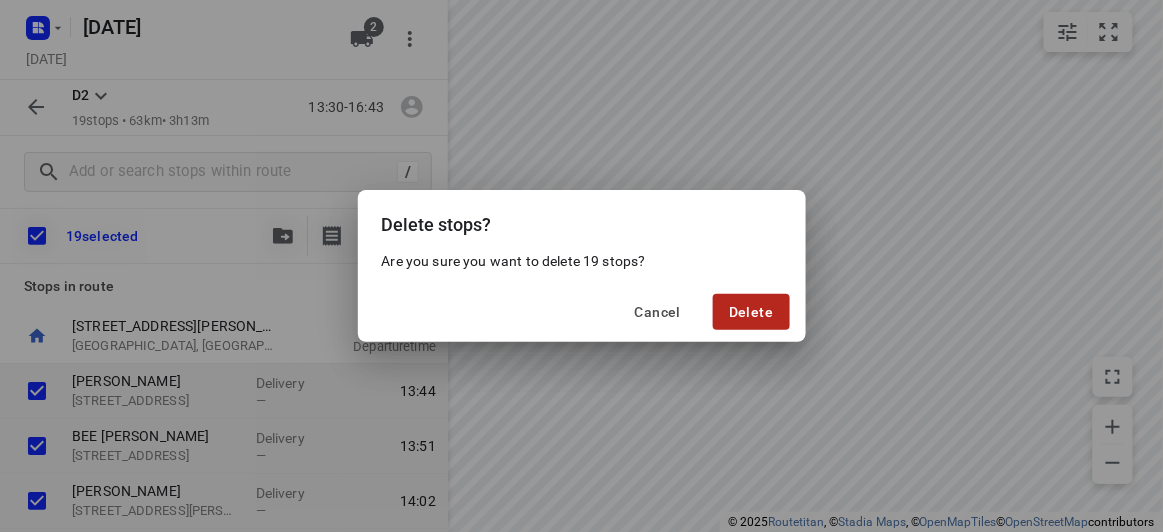 click on "Delete" at bounding box center (751, 312) 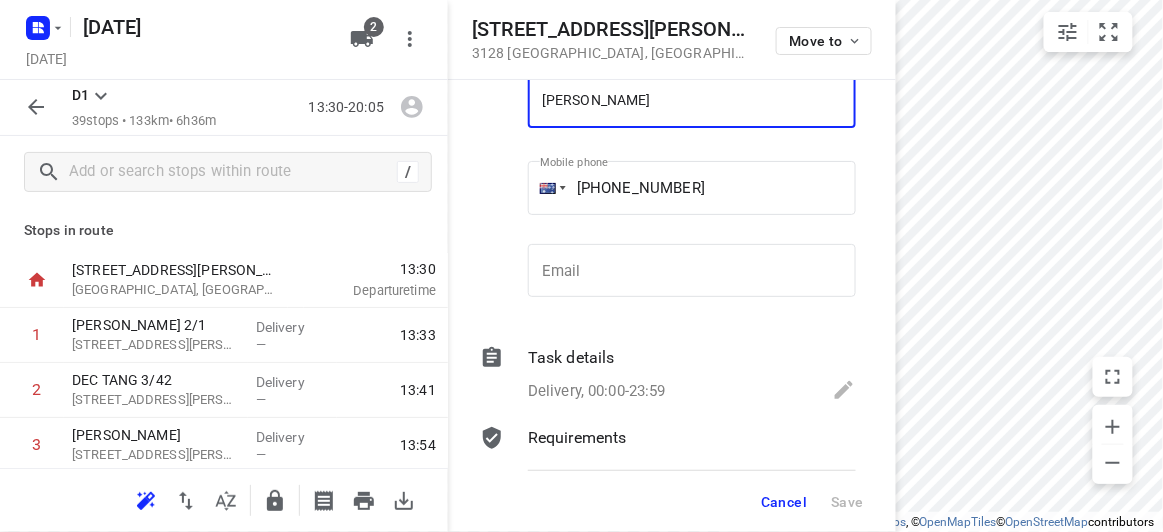 scroll, scrollTop: 90, scrollLeft: 0, axis: vertical 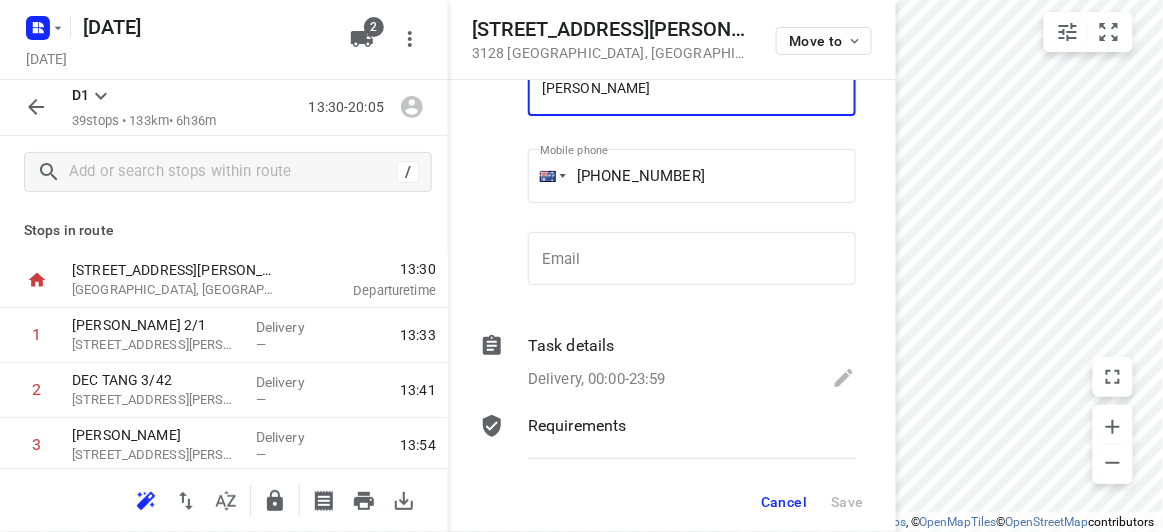 click on "Cancel" at bounding box center (784, 502) 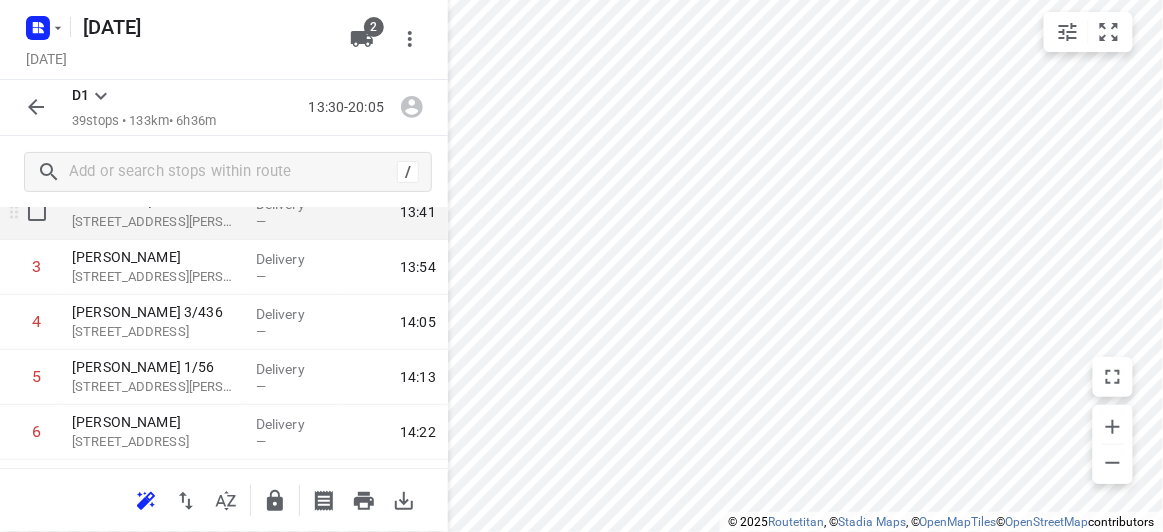 scroll, scrollTop: 181, scrollLeft: 0, axis: vertical 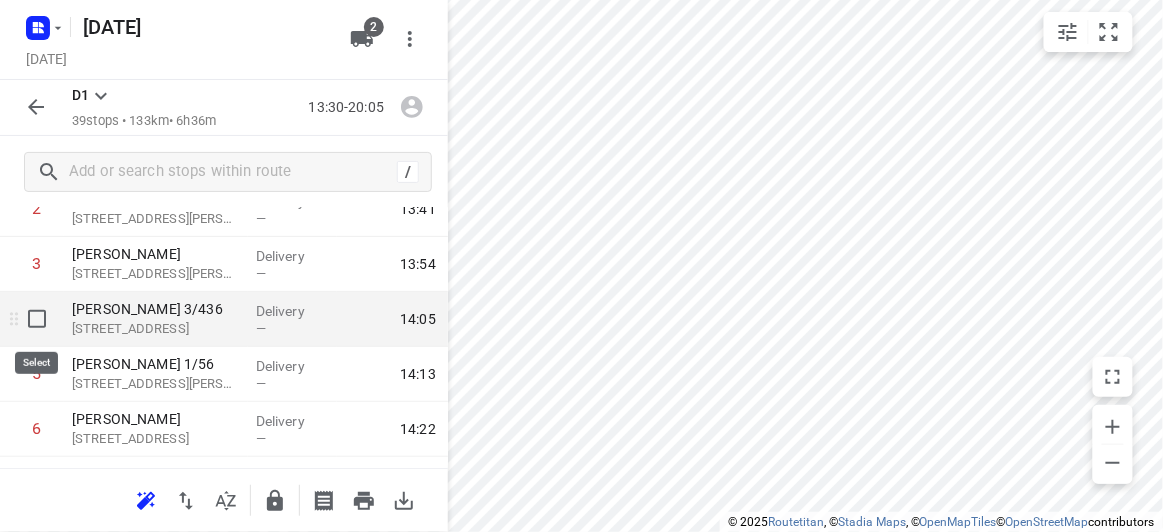 click at bounding box center (37, 319) 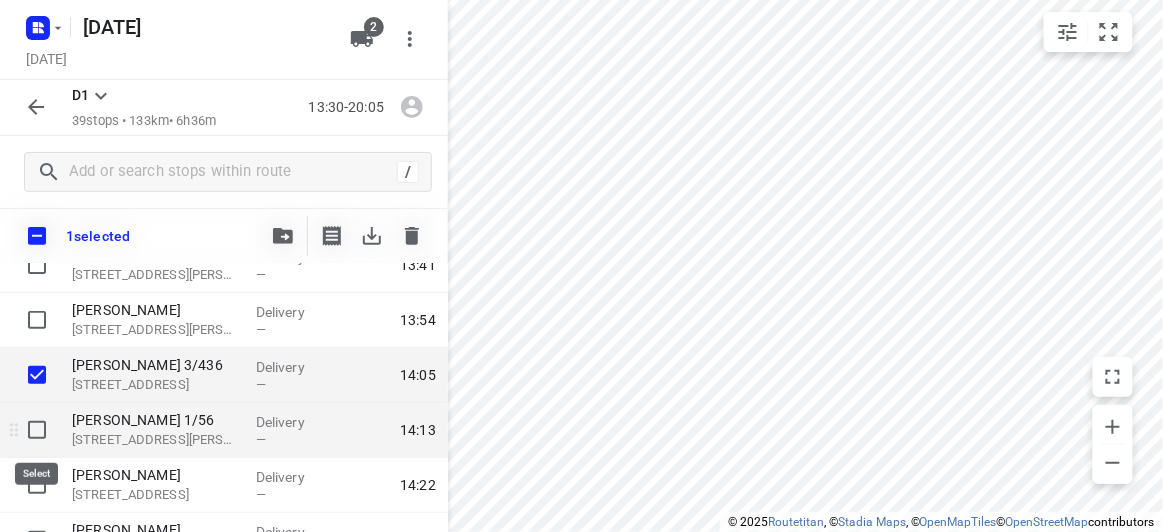 click at bounding box center (37, 430) 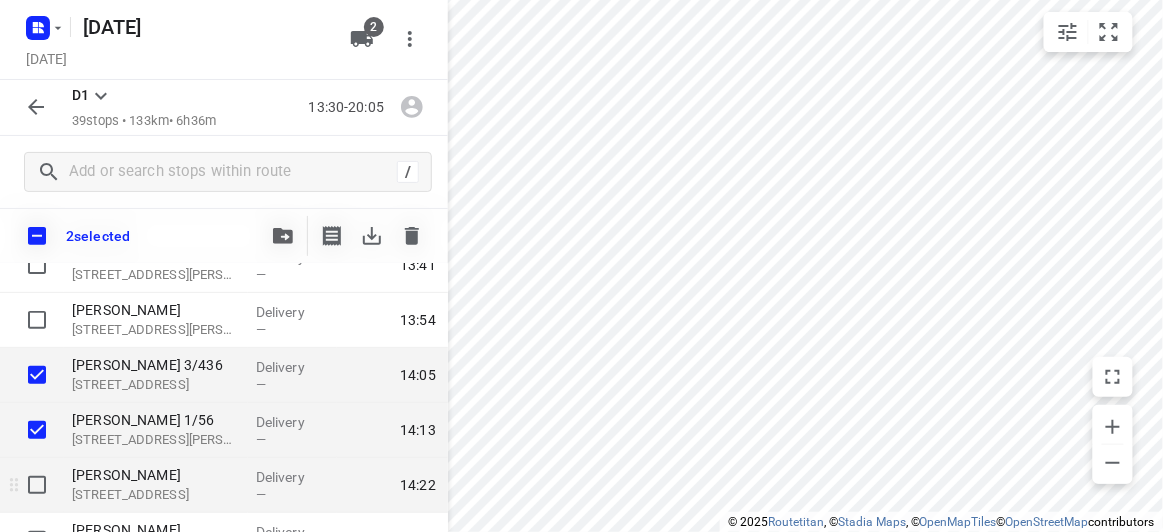 click at bounding box center [37, 485] 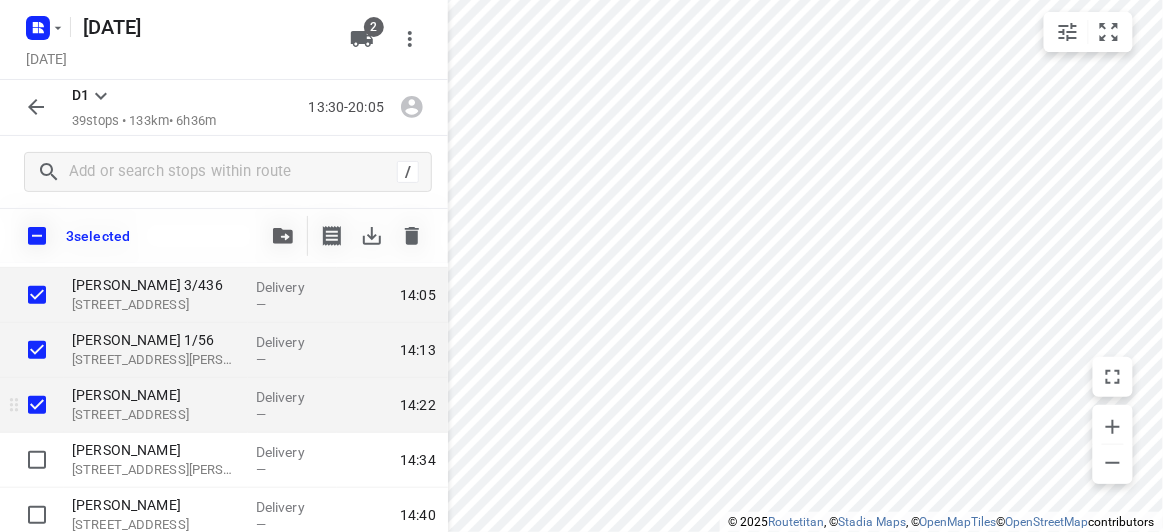 scroll, scrollTop: 272, scrollLeft: 0, axis: vertical 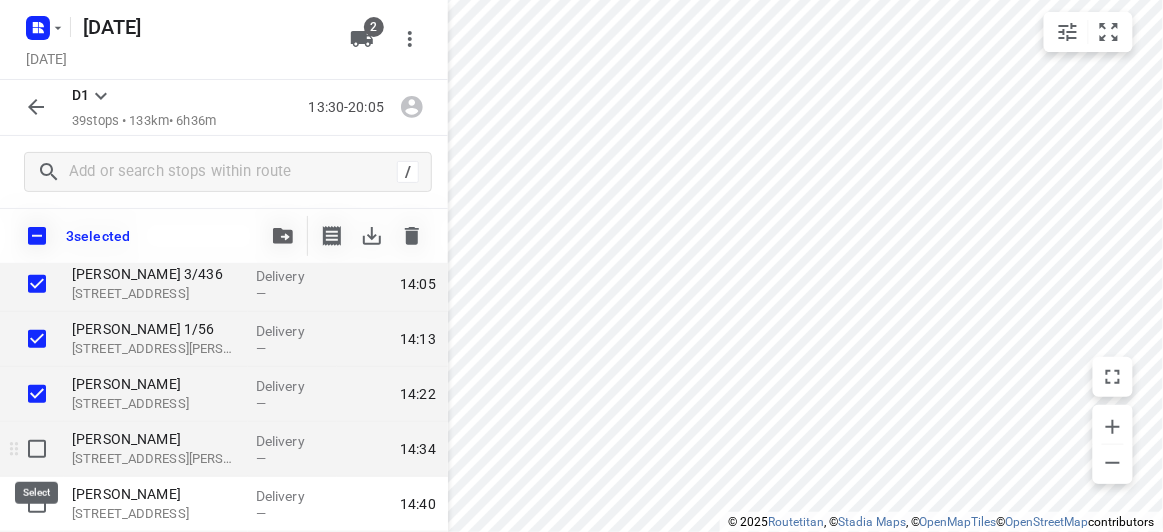 click at bounding box center (37, 449) 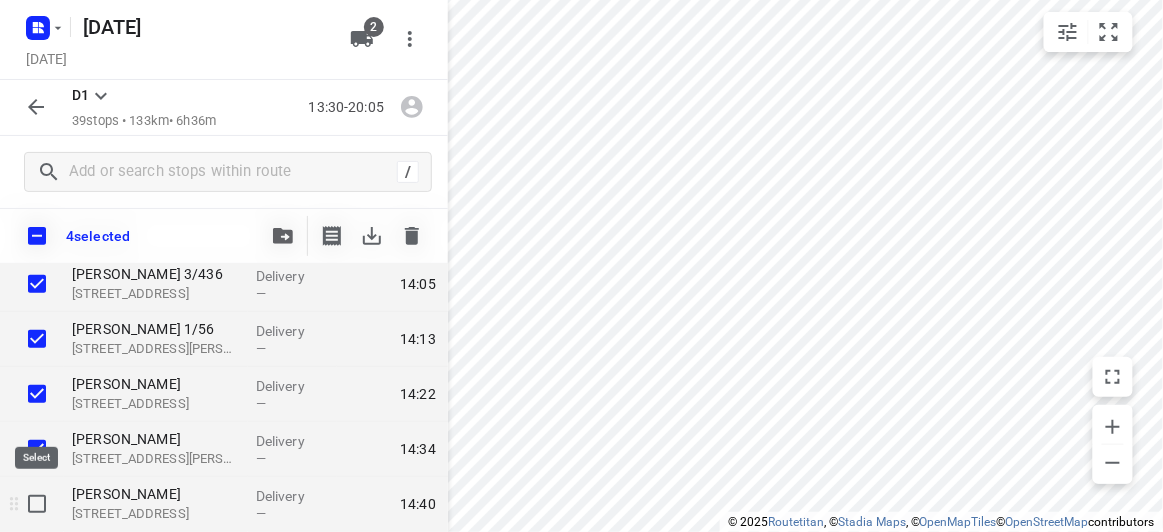 drag, startPoint x: 46, startPoint y: 502, endPoint x: 69, endPoint y: 451, distance: 55.946404 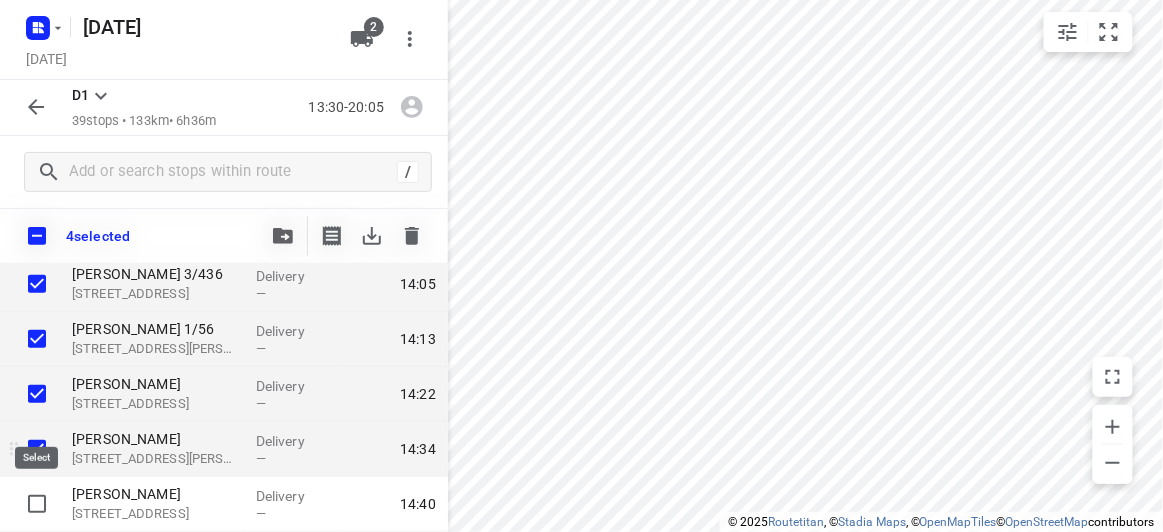 click at bounding box center (37, 504) 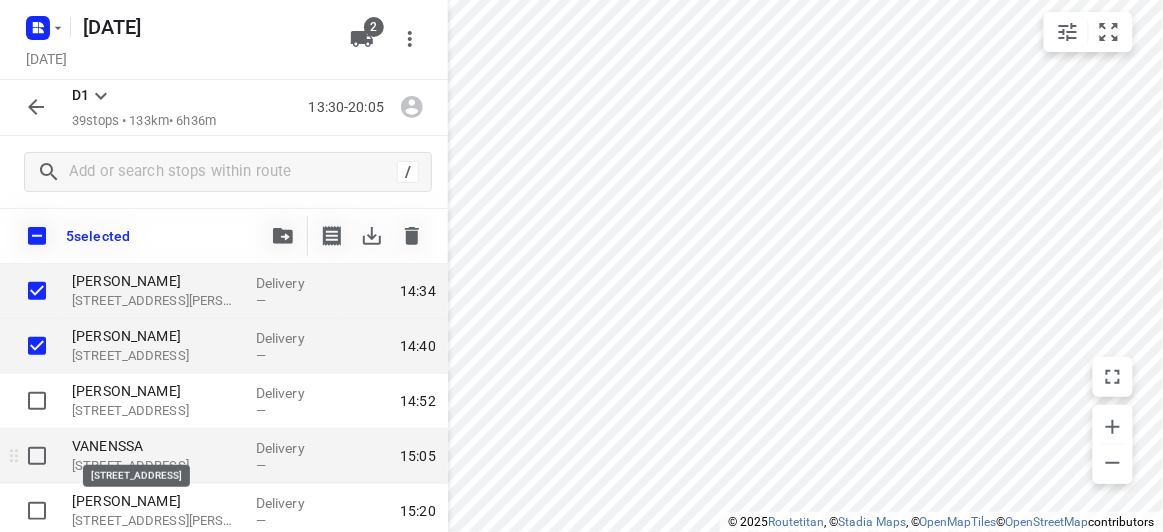 scroll, scrollTop: 454, scrollLeft: 0, axis: vertical 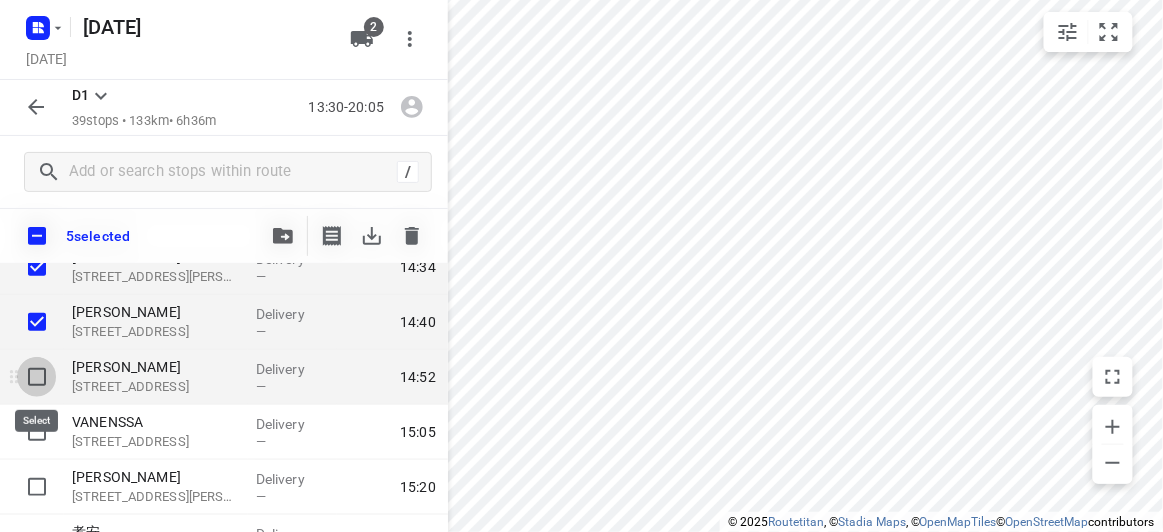 click at bounding box center (37, 377) 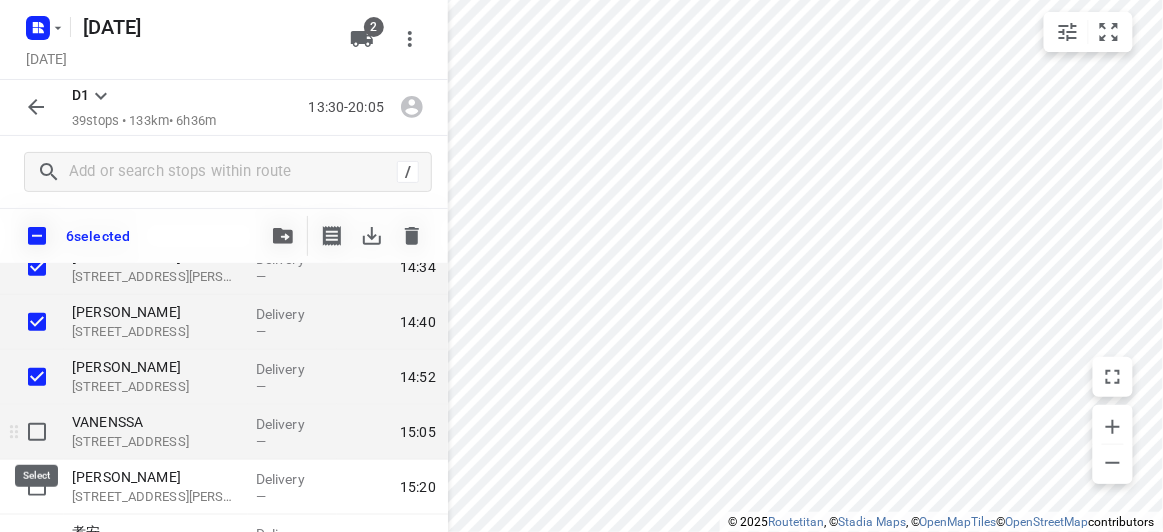 click at bounding box center [37, 432] 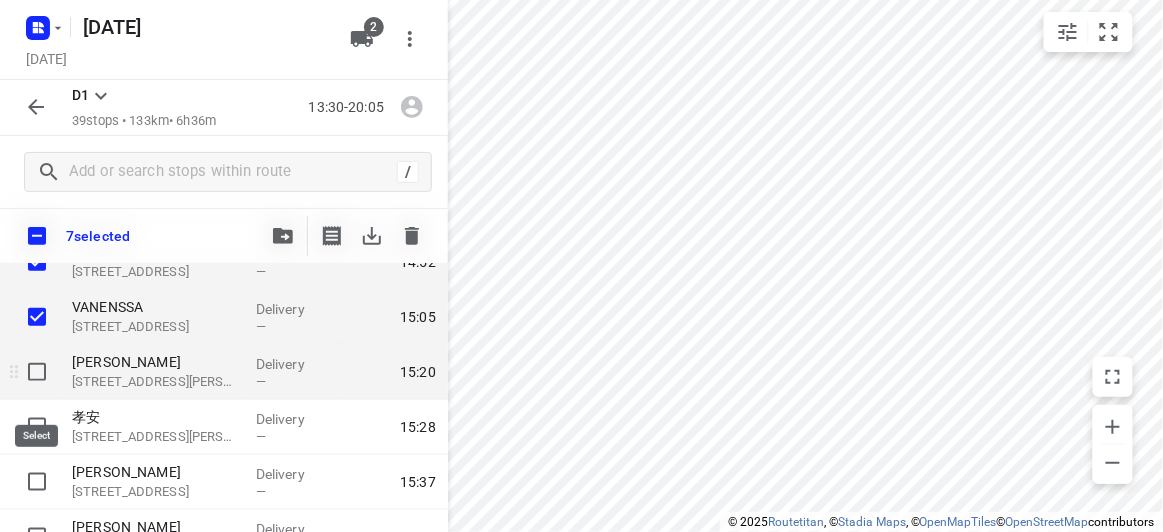 scroll, scrollTop: 545, scrollLeft: 0, axis: vertical 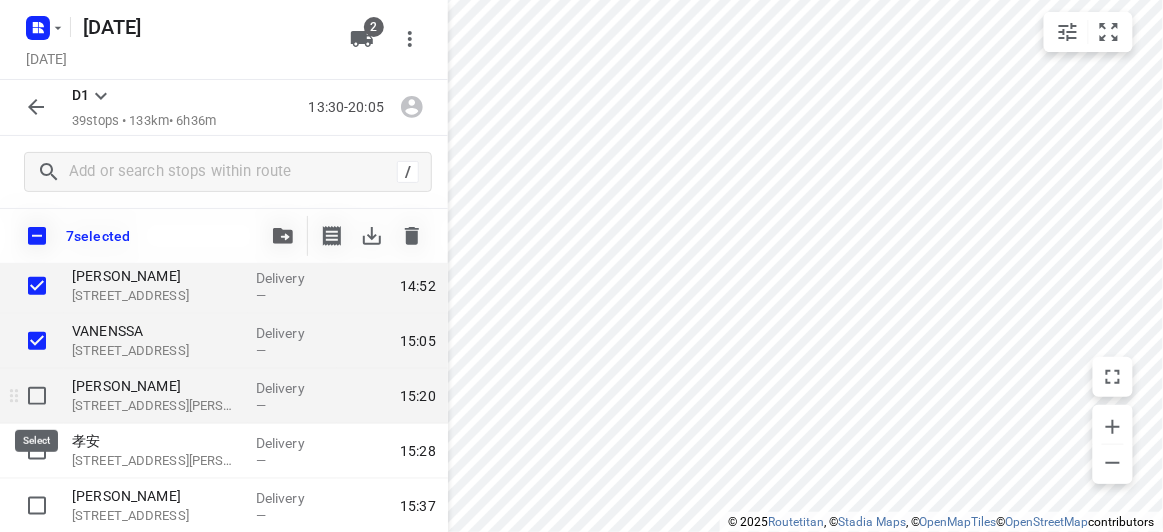 click at bounding box center (37, 396) 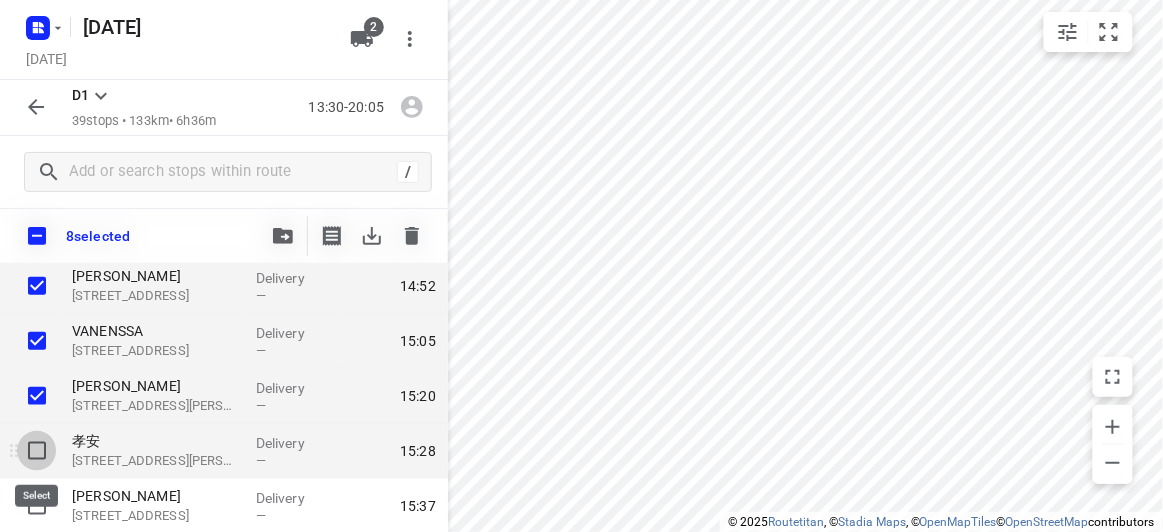 click at bounding box center (37, 451) 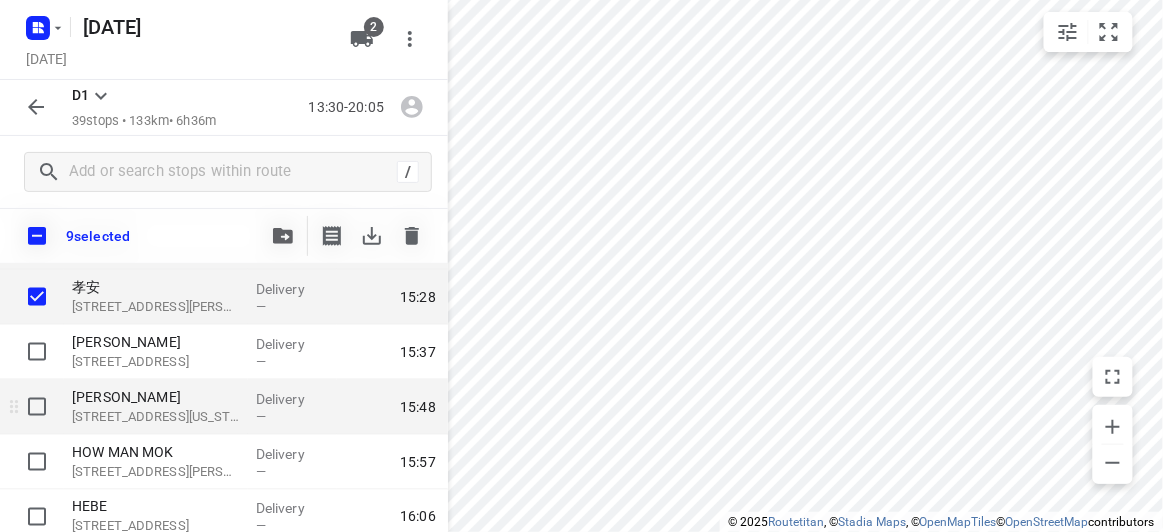 scroll, scrollTop: 727, scrollLeft: 0, axis: vertical 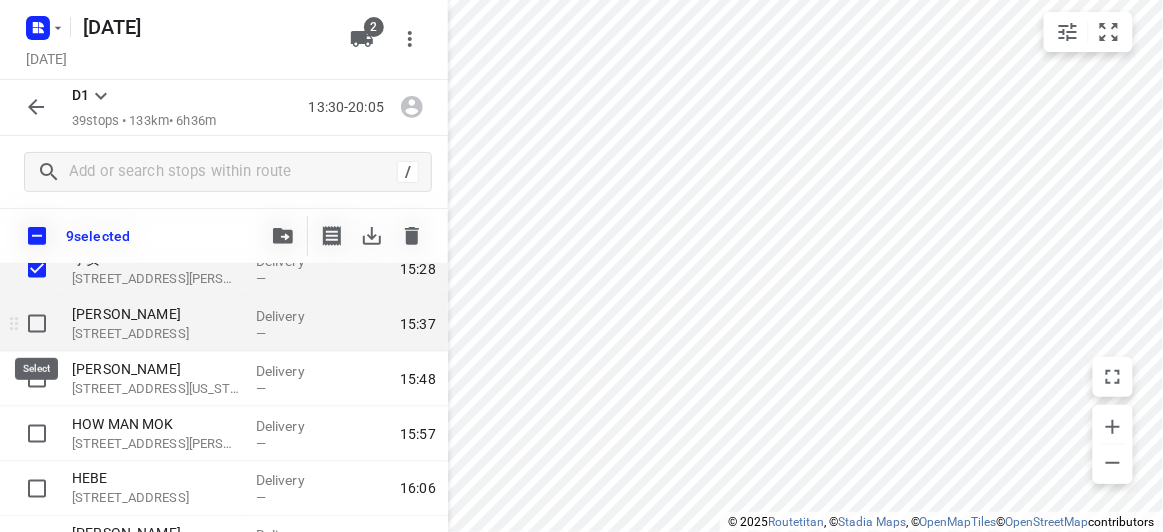 click at bounding box center (37, 324) 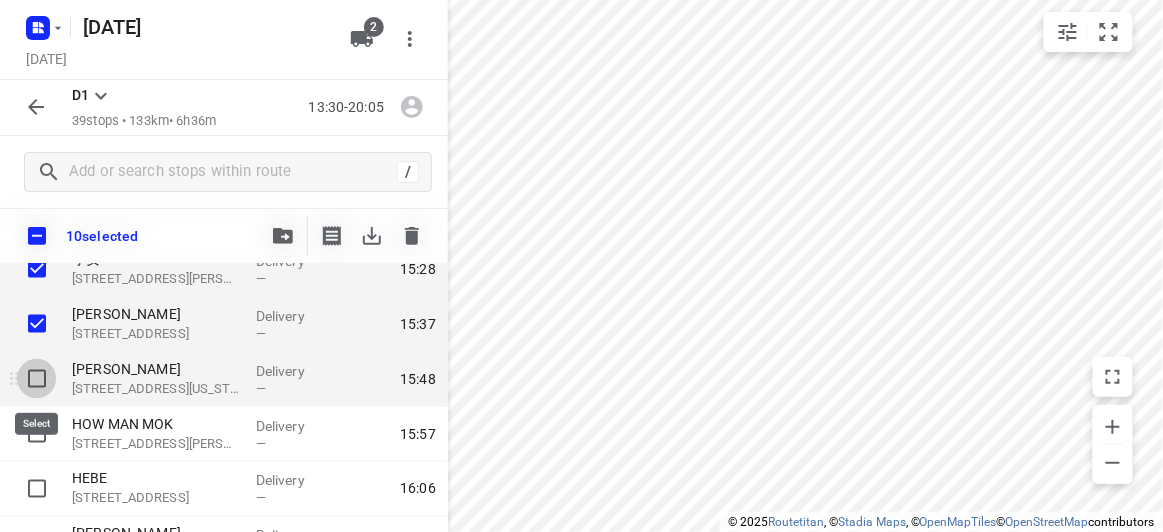 click at bounding box center (37, 379) 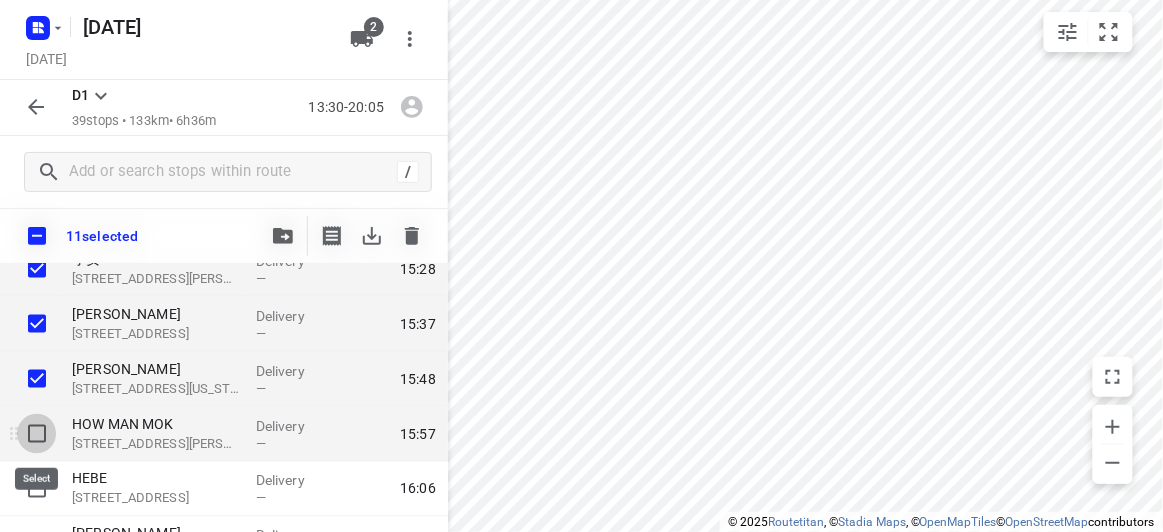 click at bounding box center (37, 434) 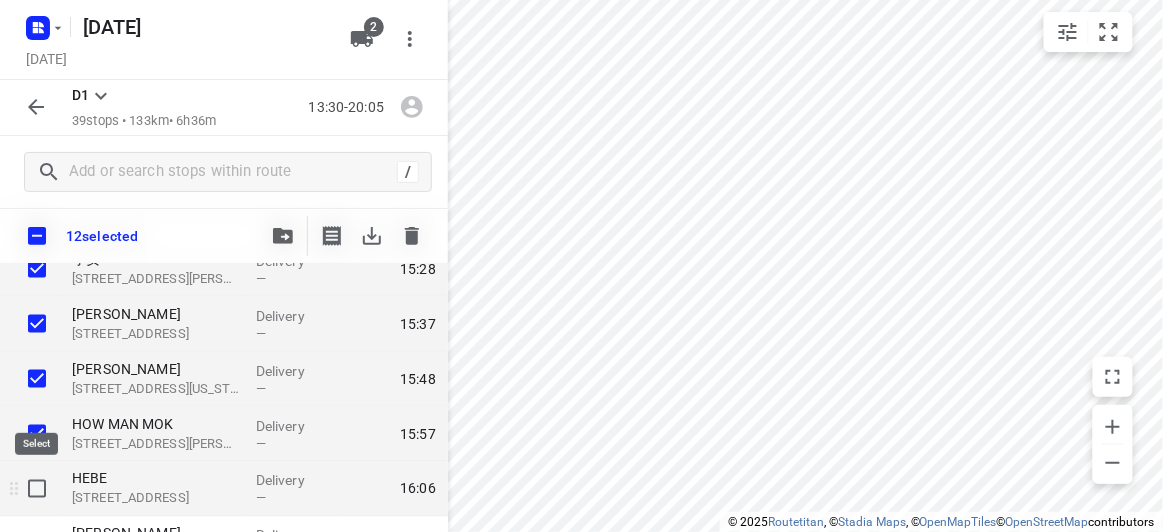 click at bounding box center (37, 489) 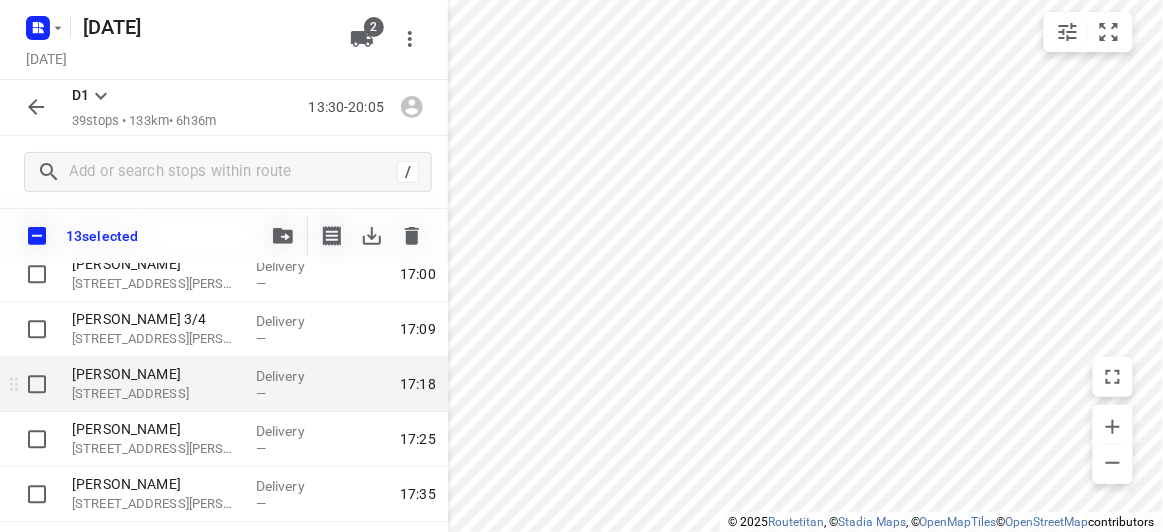 scroll, scrollTop: 1454, scrollLeft: 0, axis: vertical 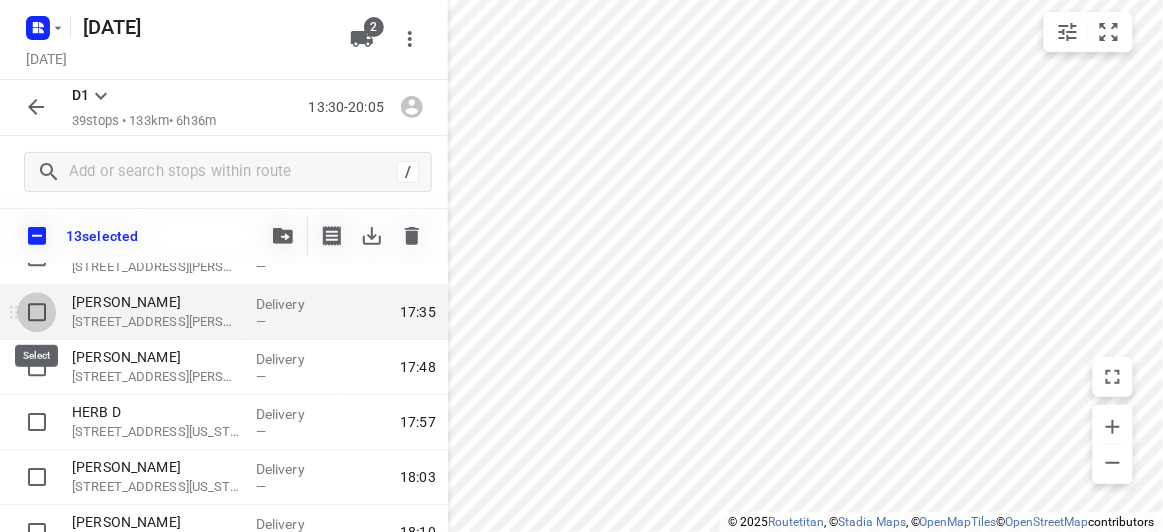 click at bounding box center [37, 312] 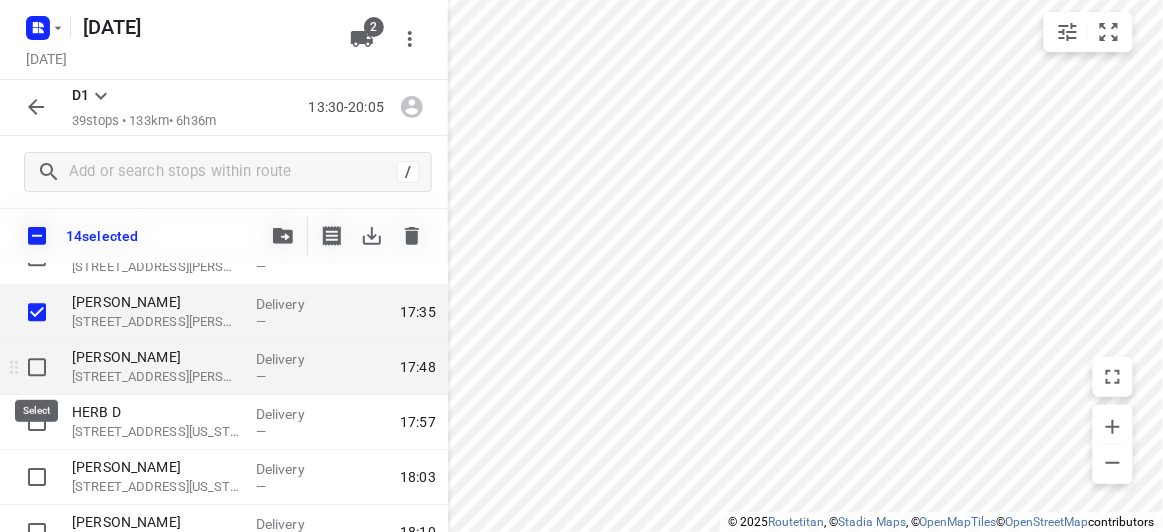 click at bounding box center (37, 367) 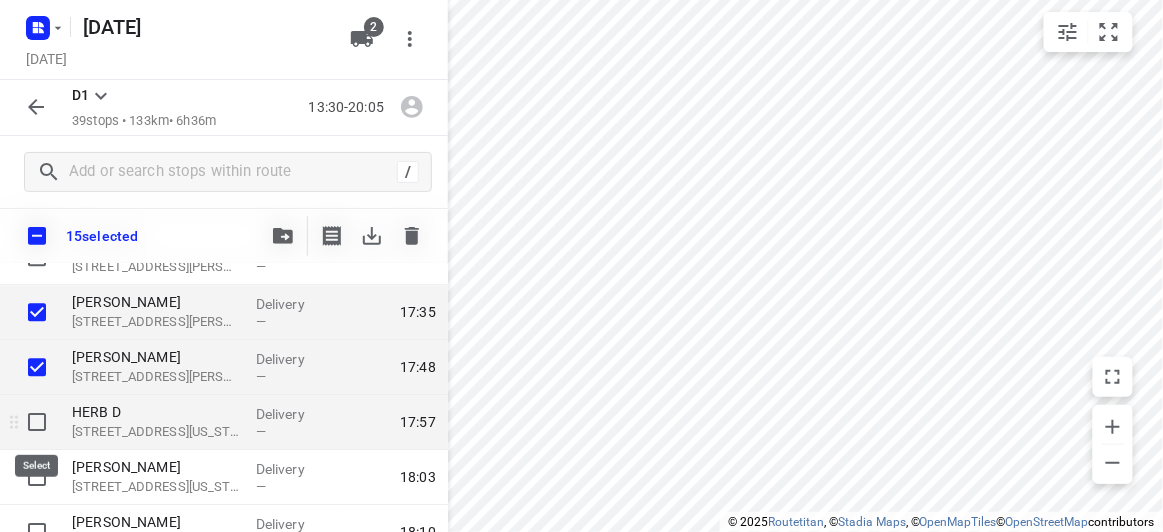 click at bounding box center (37, 422) 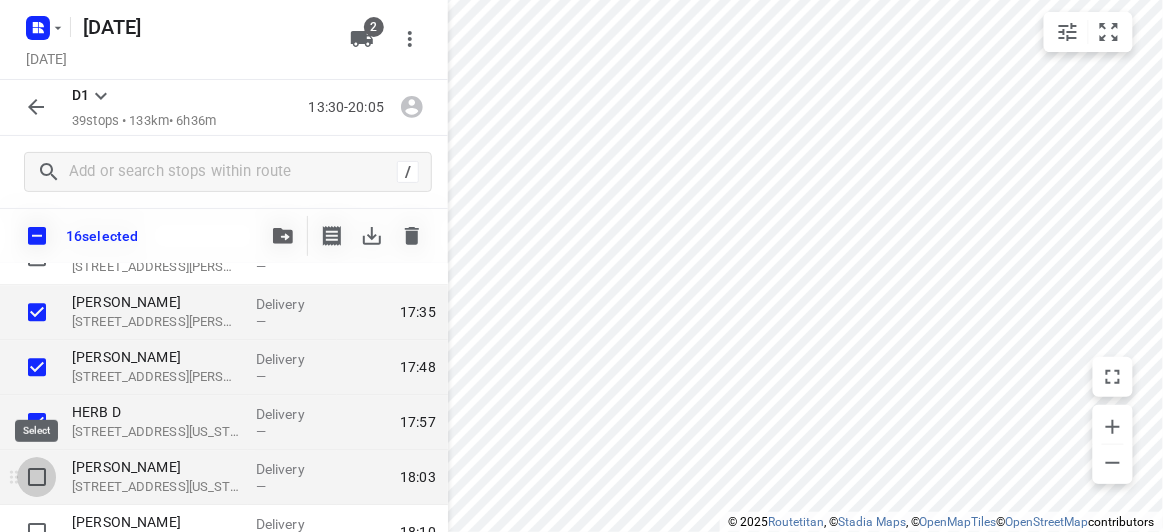 click at bounding box center (37, 477) 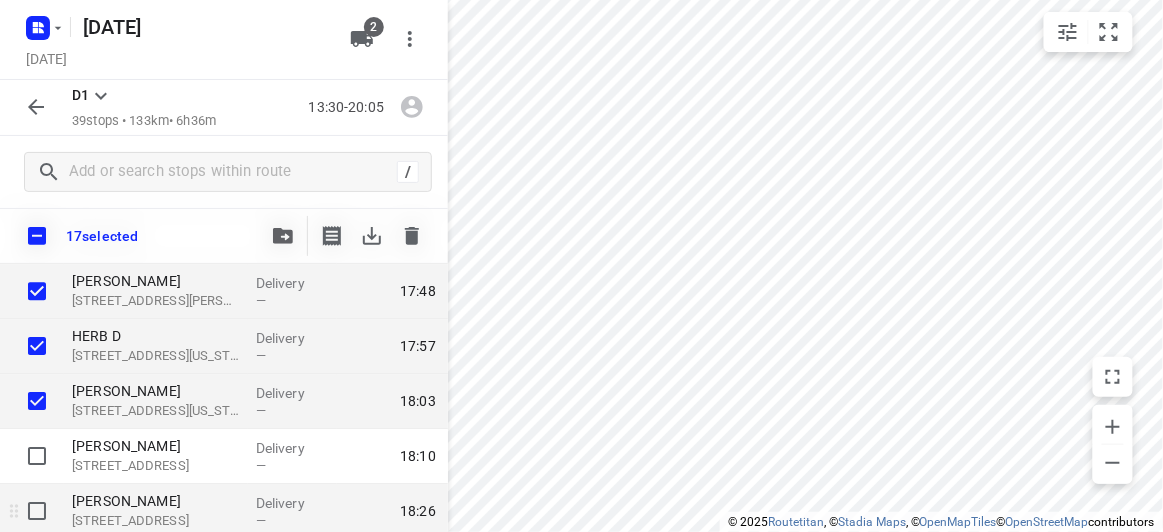 scroll, scrollTop: 1545, scrollLeft: 0, axis: vertical 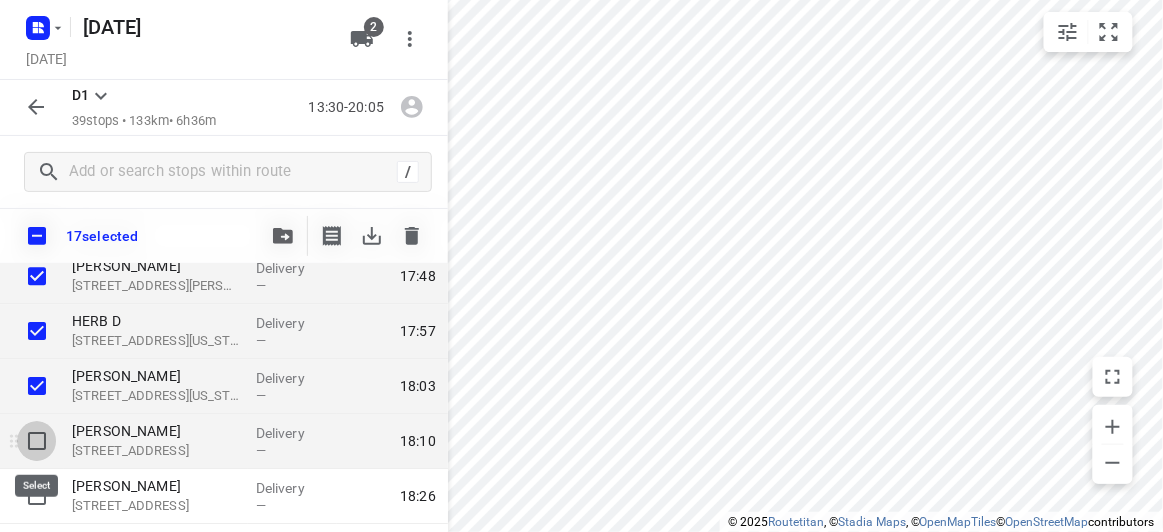 click at bounding box center [37, 441] 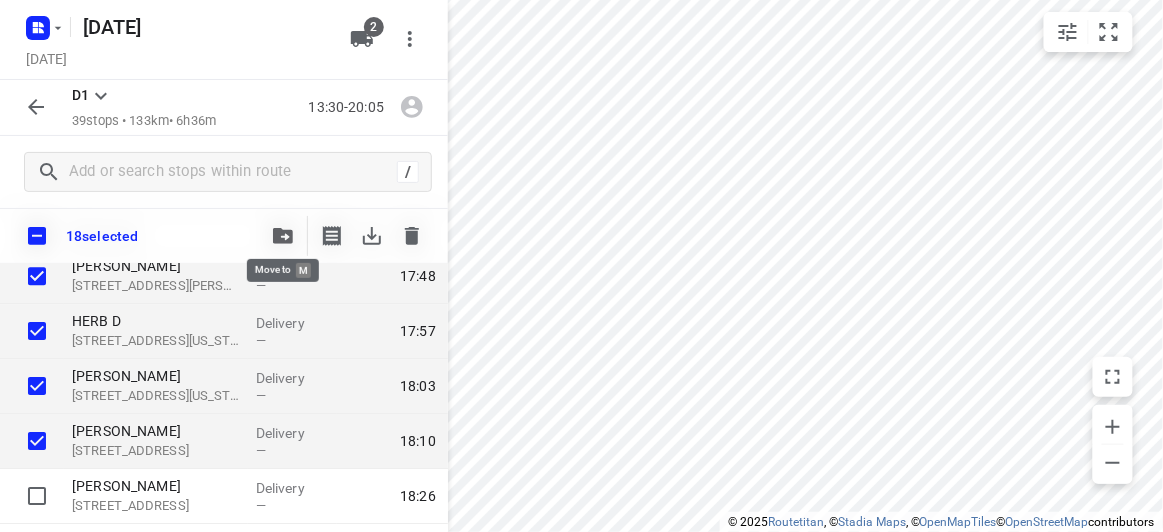 click 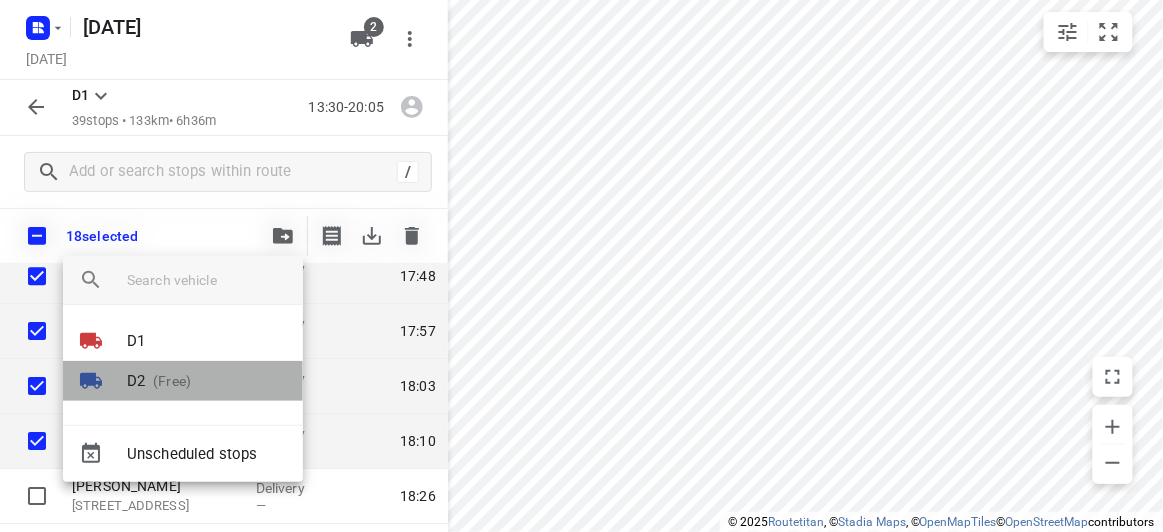 click on "D2 (Free)" at bounding box center [183, 381] 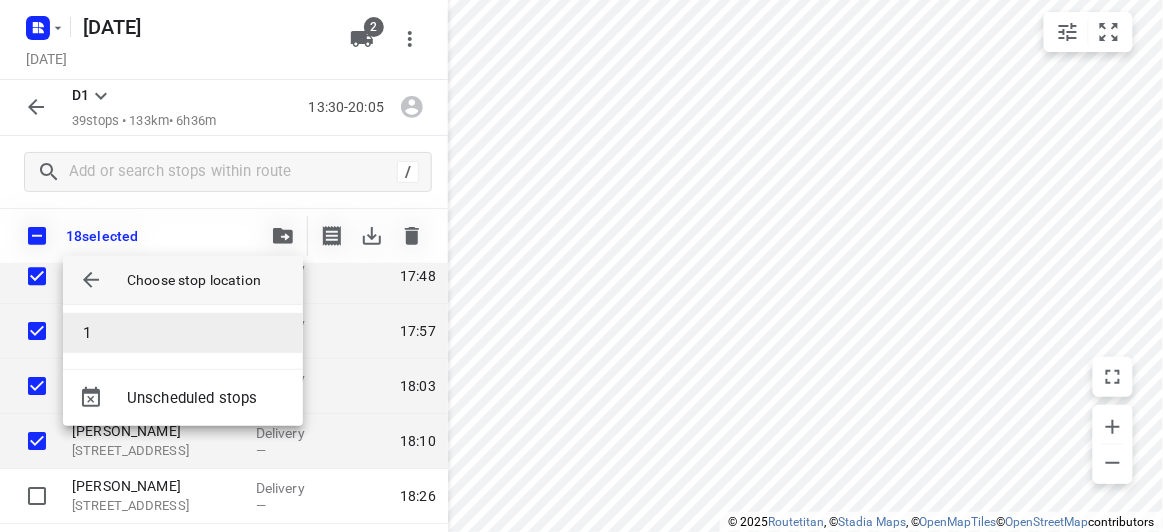 click on "1" at bounding box center [183, 333] 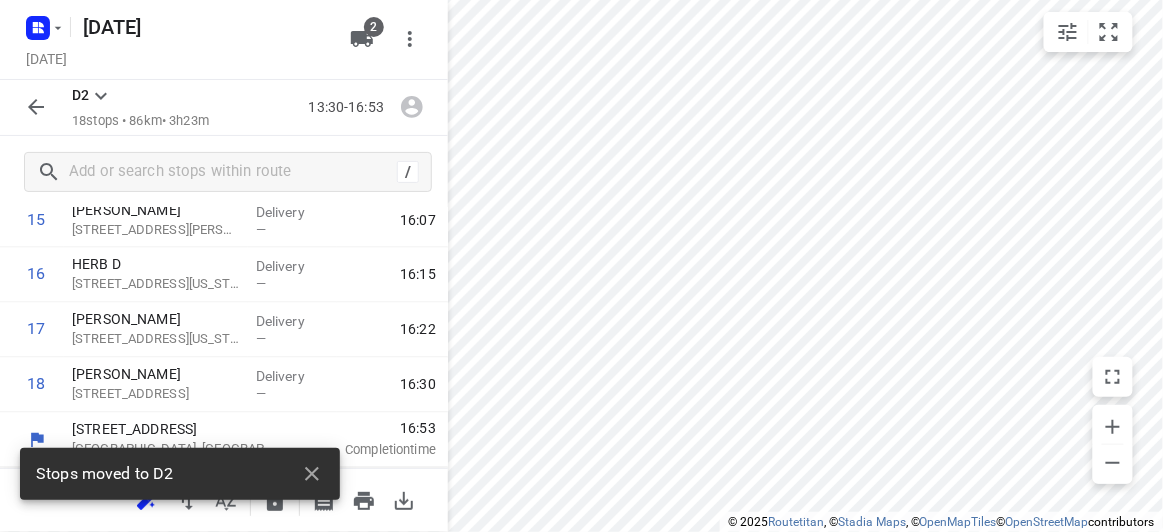 scroll, scrollTop: 884, scrollLeft: 0, axis: vertical 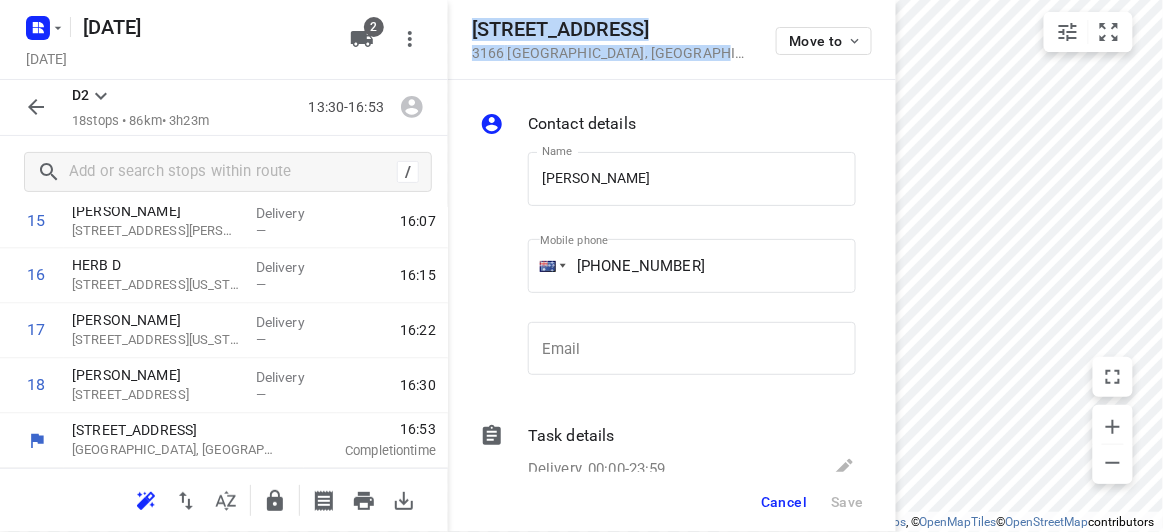 drag, startPoint x: 680, startPoint y: 57, endPoint x: 470, endPoint y: 25, distance: 212.4241 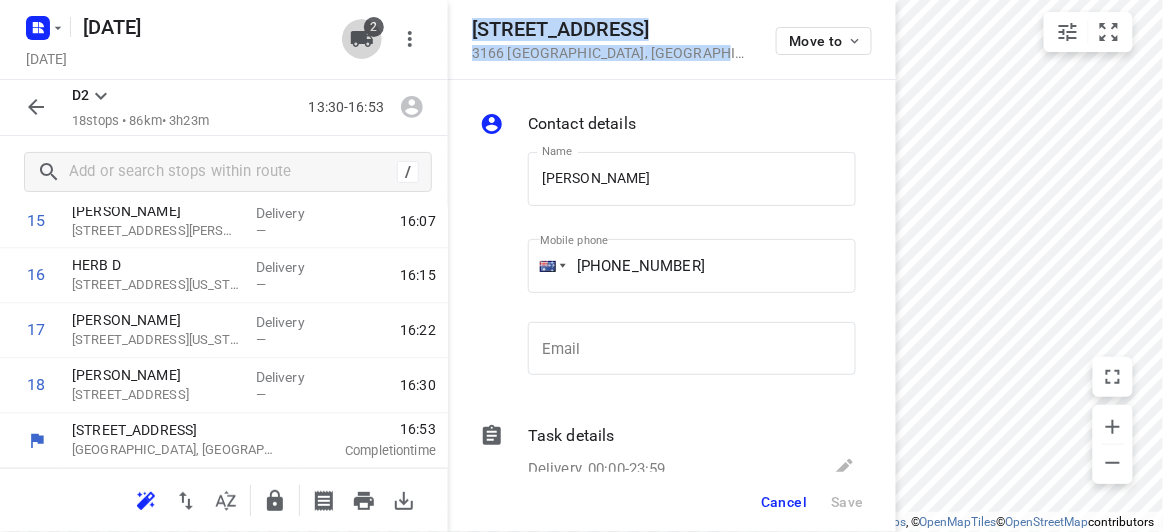 click 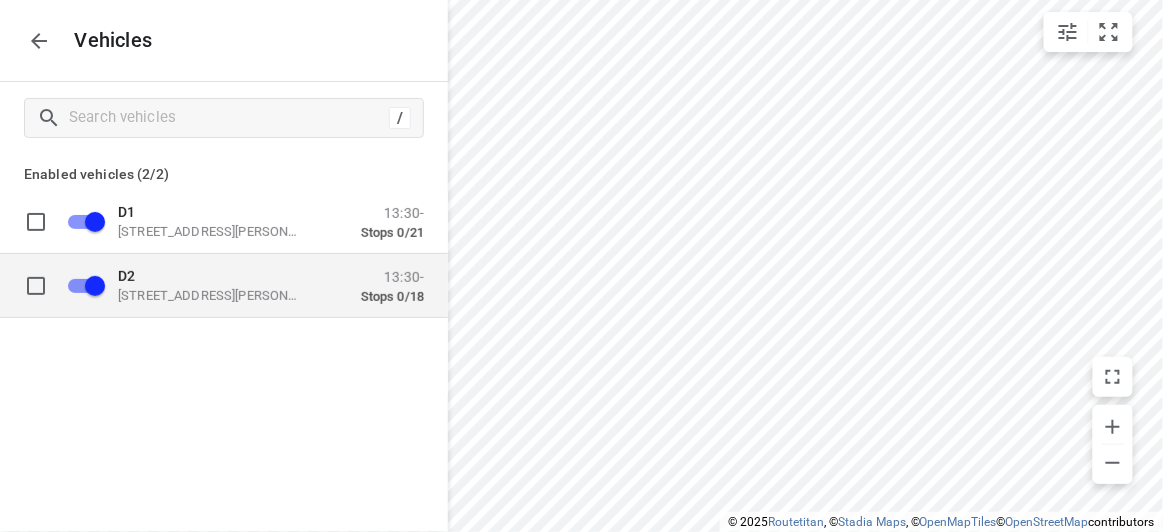 click on "D2 [STREET_ADDRESS][PERSON_NAME] 13:30- Stops 0/18" at bounding box center (240, 285) 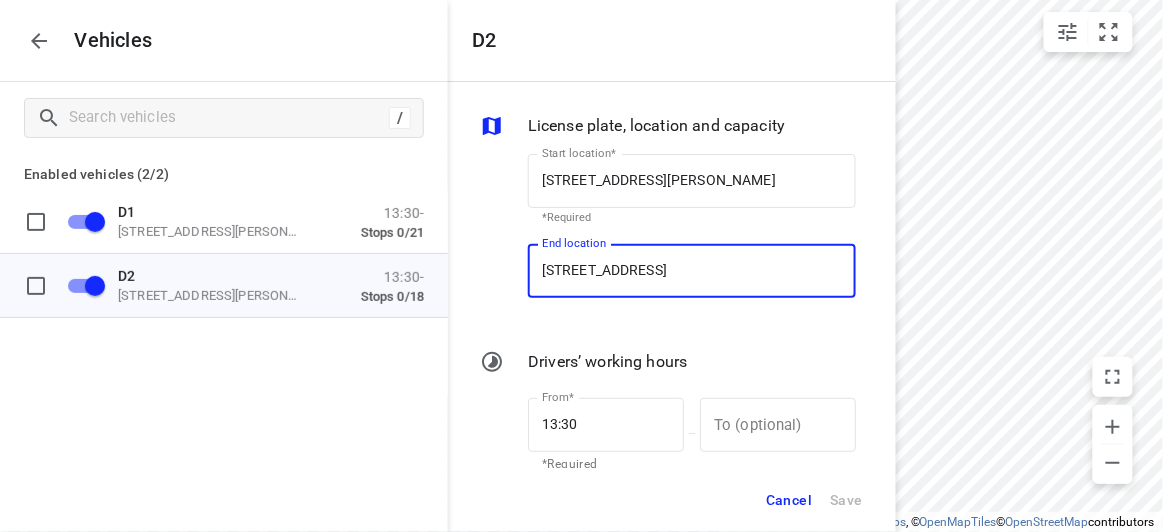 click on "[STREET_ADDRESS]" at bounding box center (692, 271) 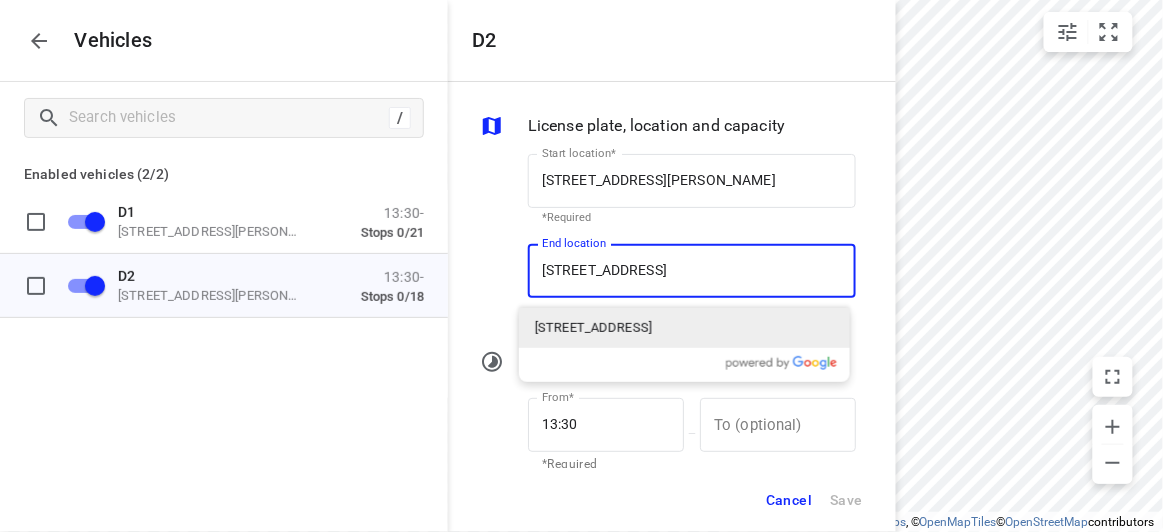 click on "[STREET_ADDRESS]" at bounding box center (593, 328) 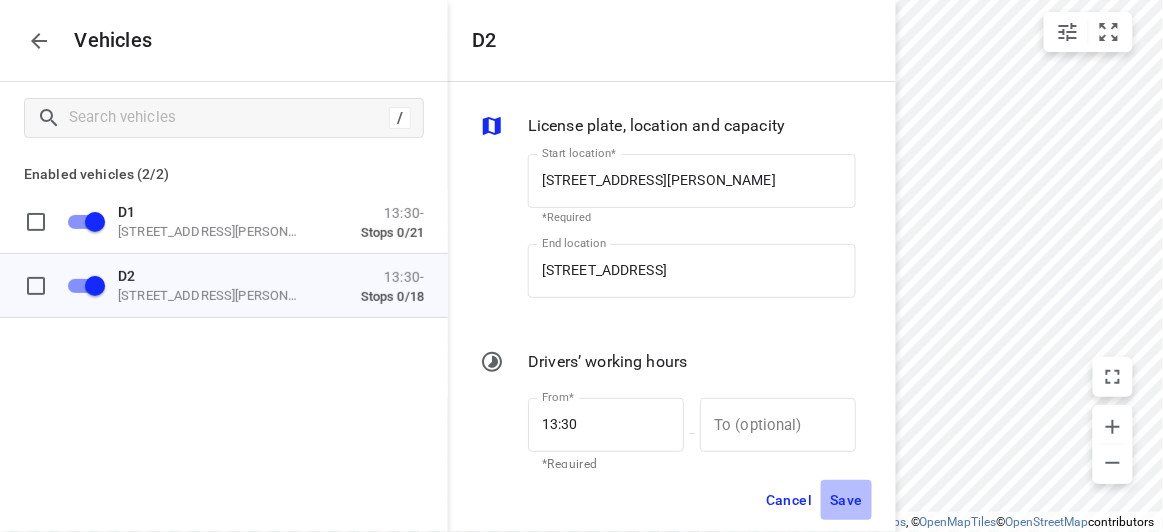 click on "Save" at bounding box center (846, 500) 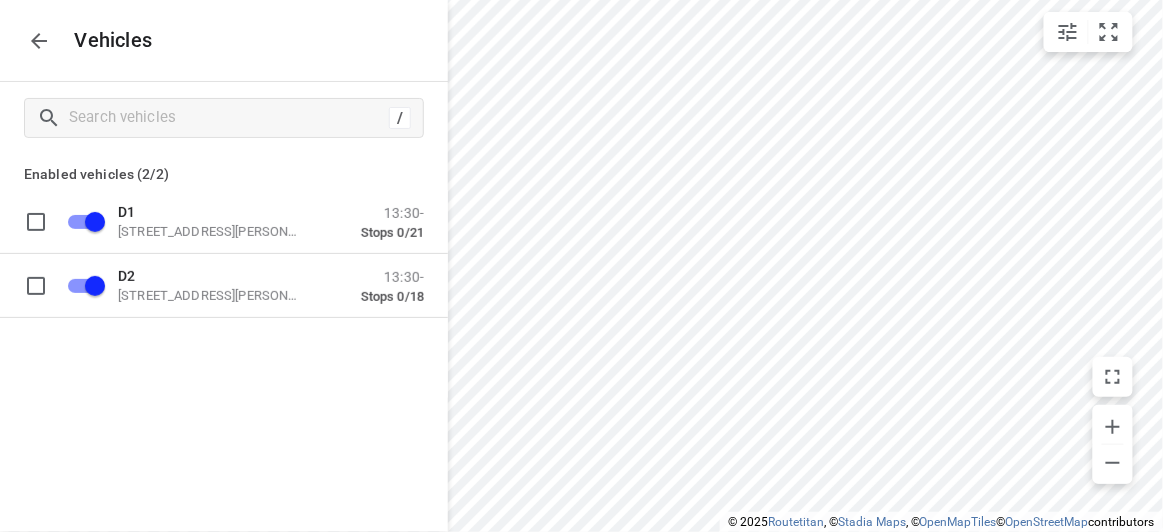 click on "Vehicles" at bounding box center [106, 40] 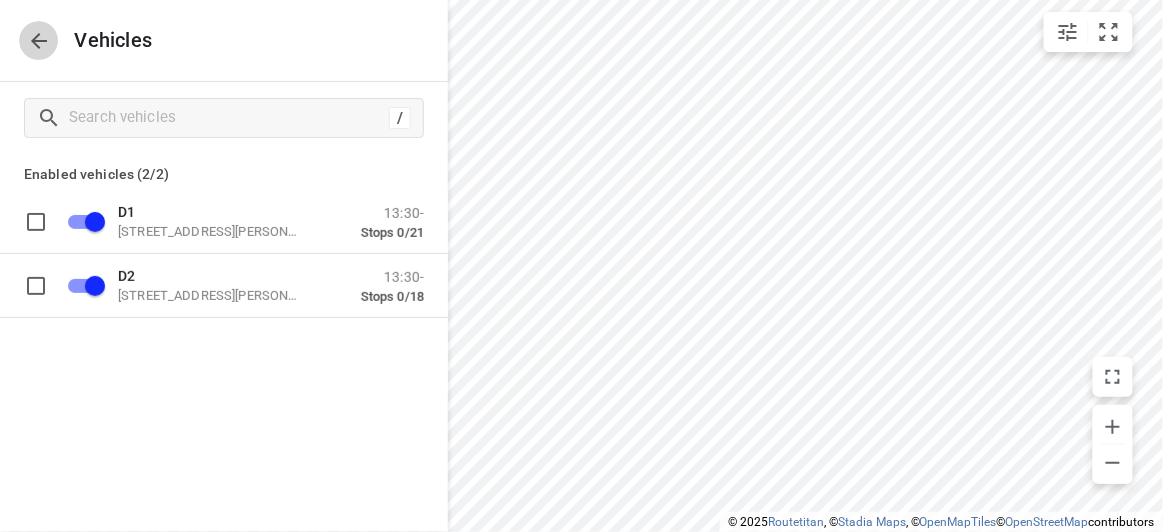 click 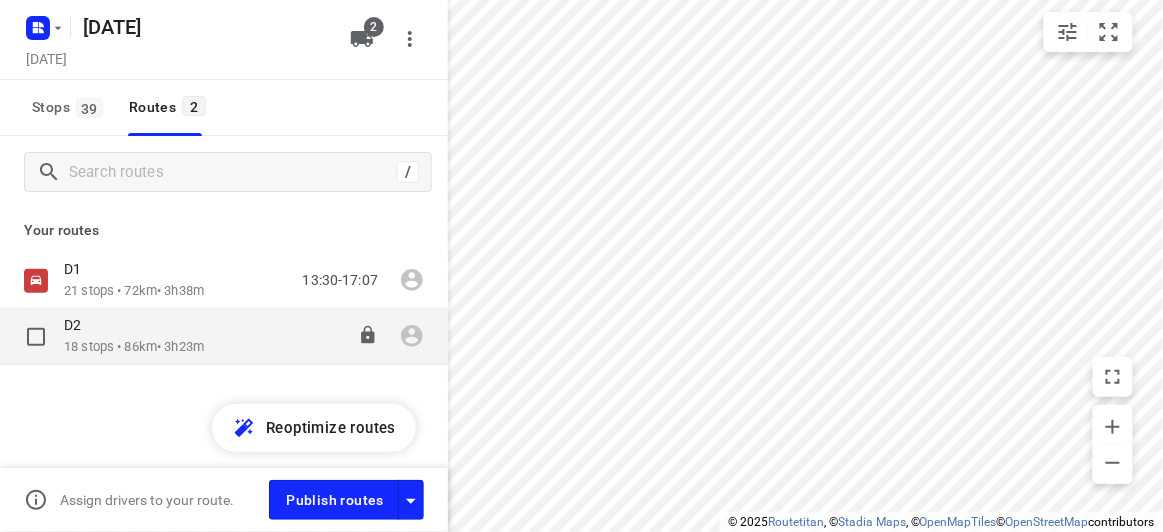 click on "D2" at bounding box center (134, 327) 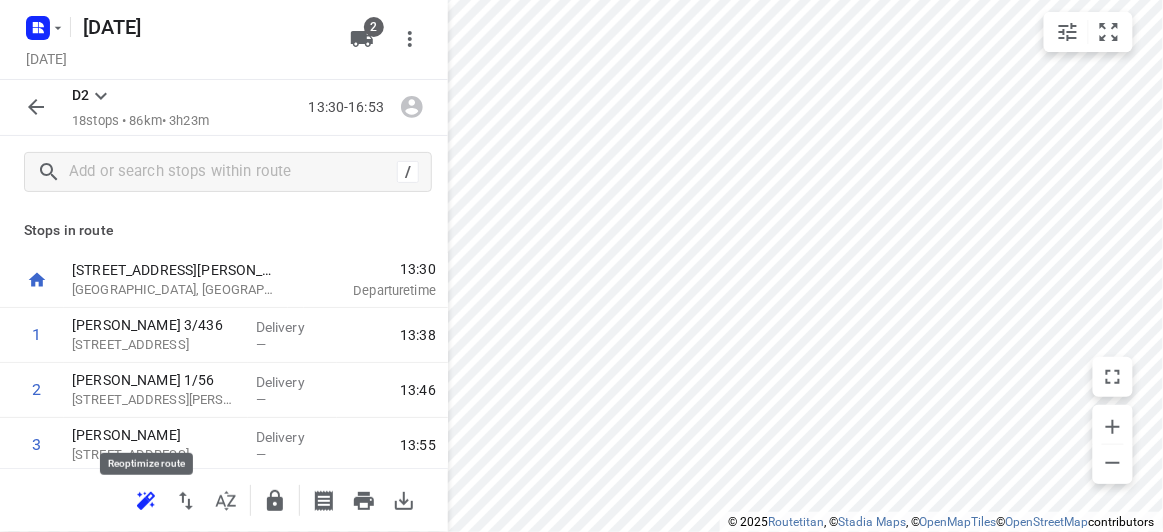 click 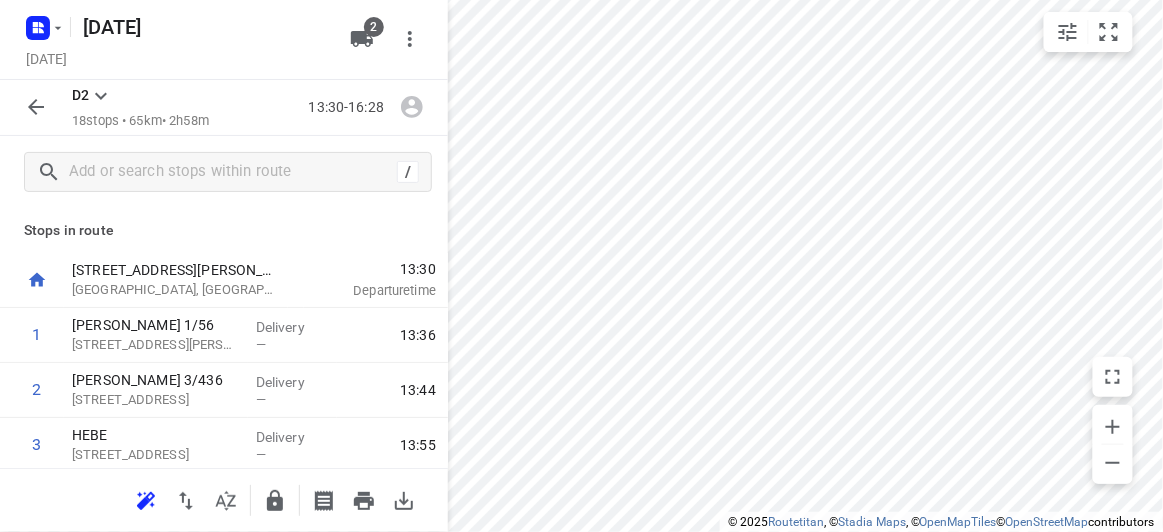click 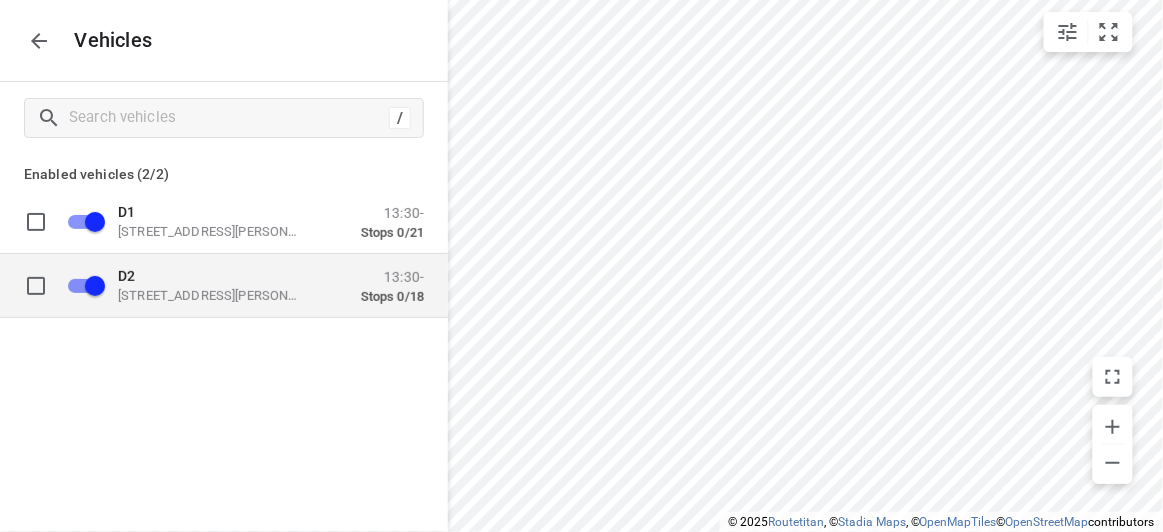click on "D2" at bounding box center [218, 275] 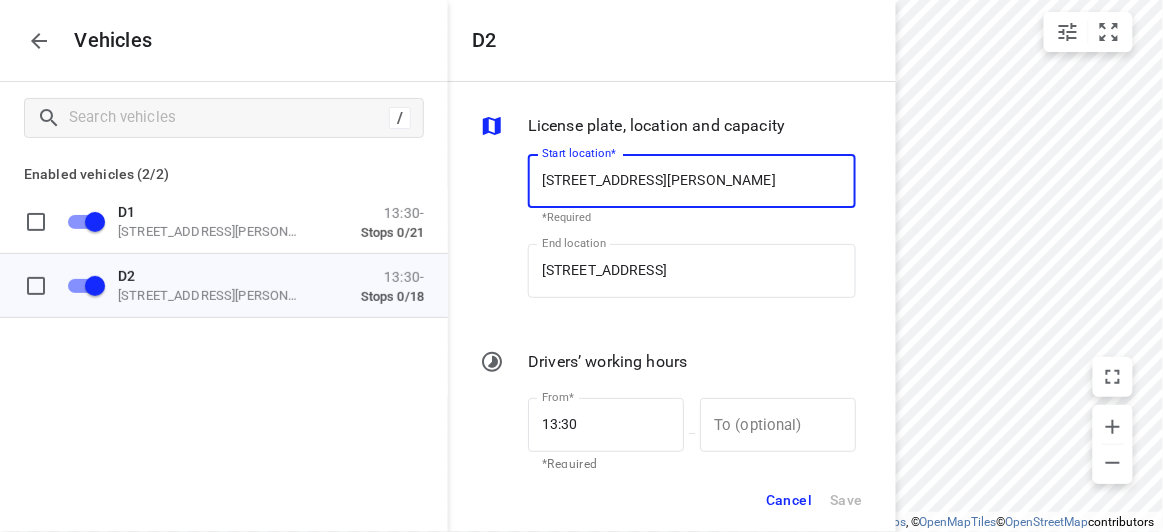 click on "Cancel" at bounding box center [789, 500] 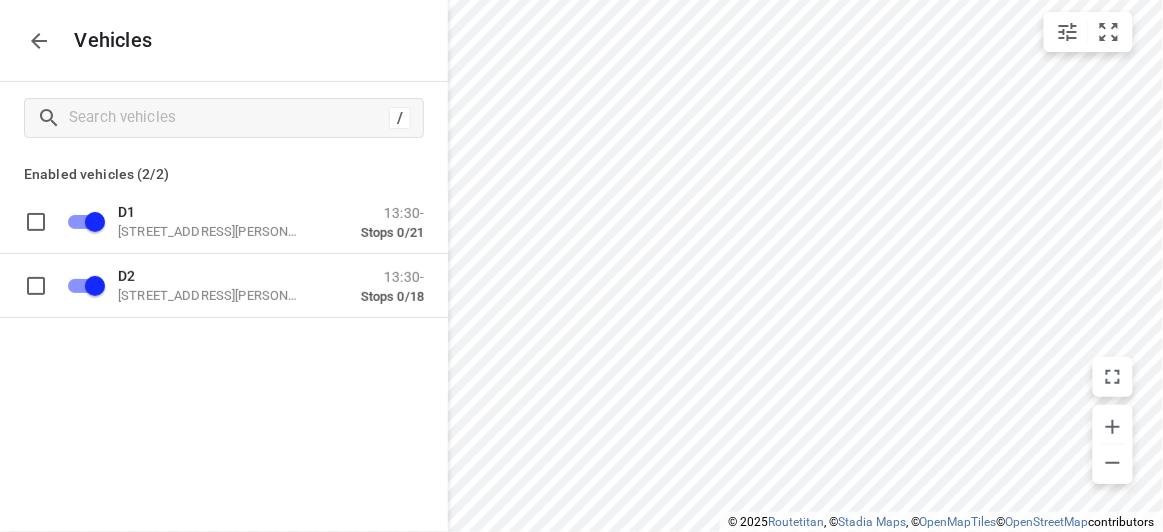 click 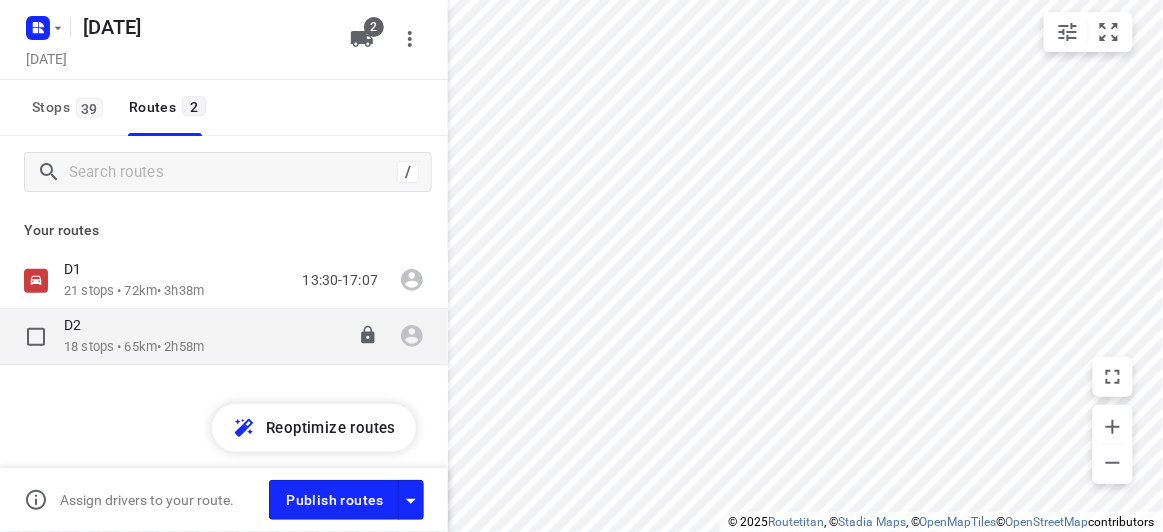 click on "18   stops •   65km  •   2h58m" at bounding box center (134, 347) 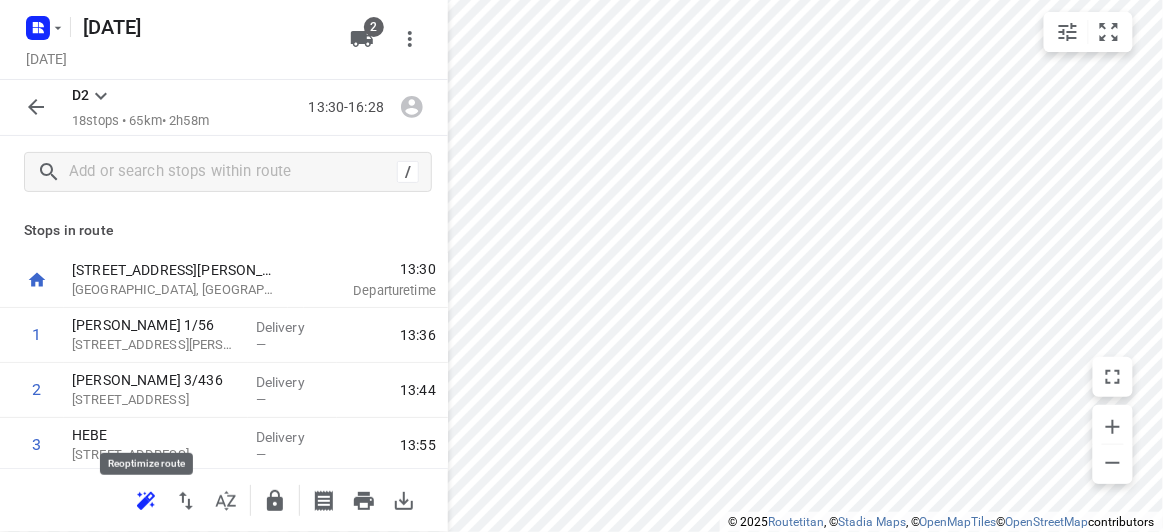 click 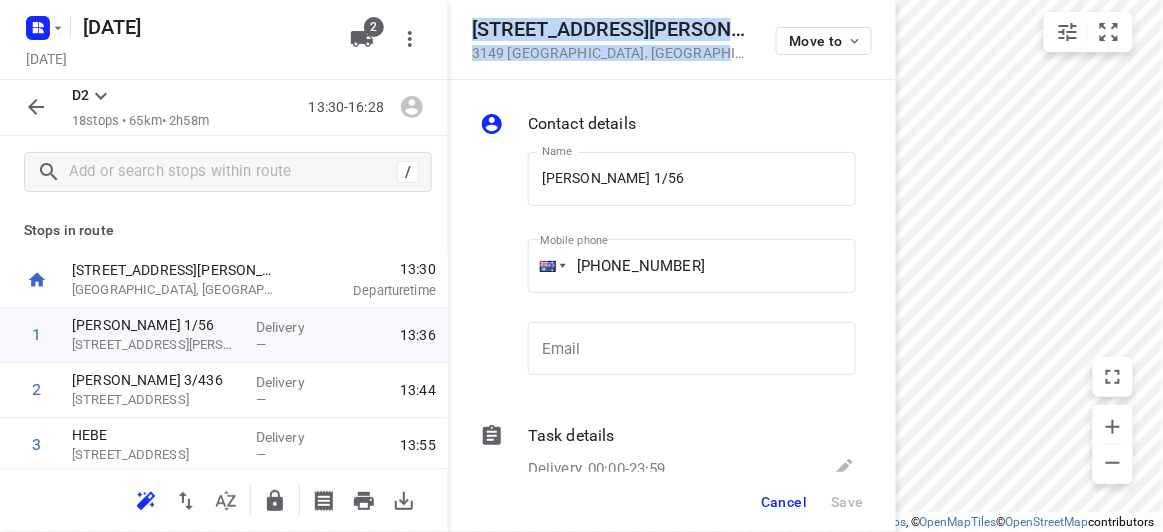 drag, startPoint x: 686, startPoint y: 58, endPoint x: 473, endPoint y: 24, distance: 215.69655 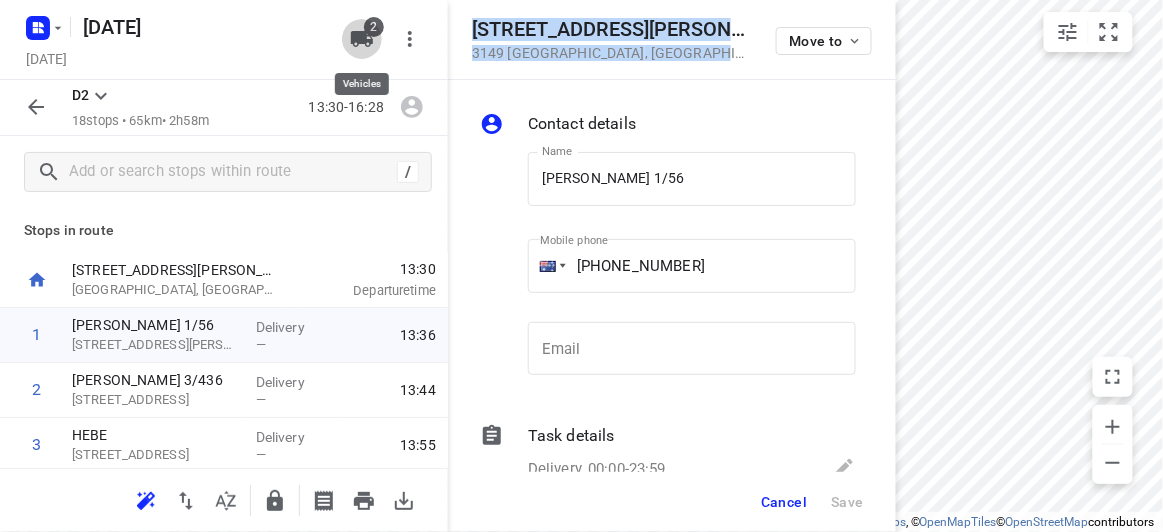 click 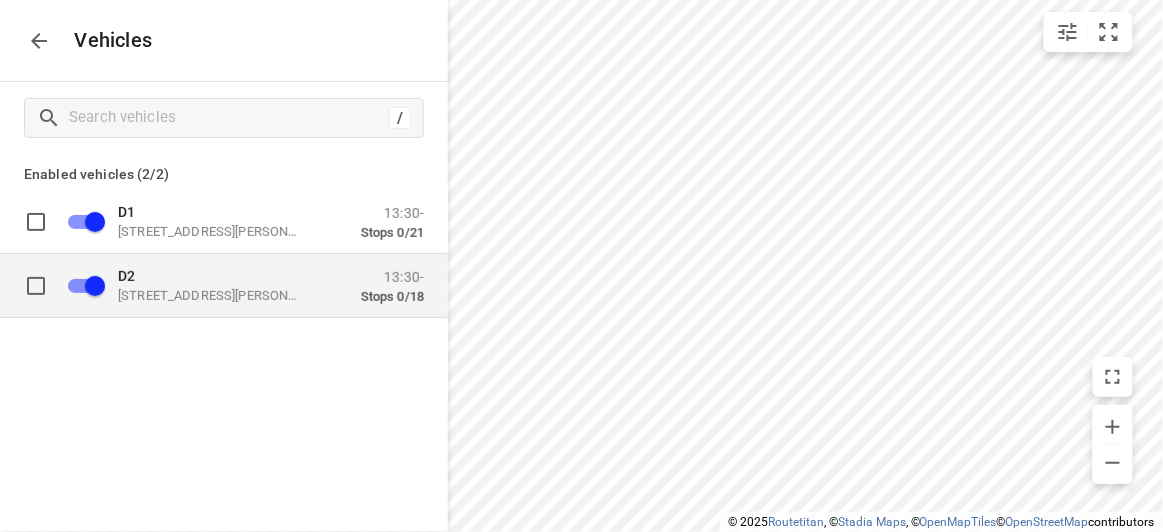 click on "D2" at bounding box center [218, 275] 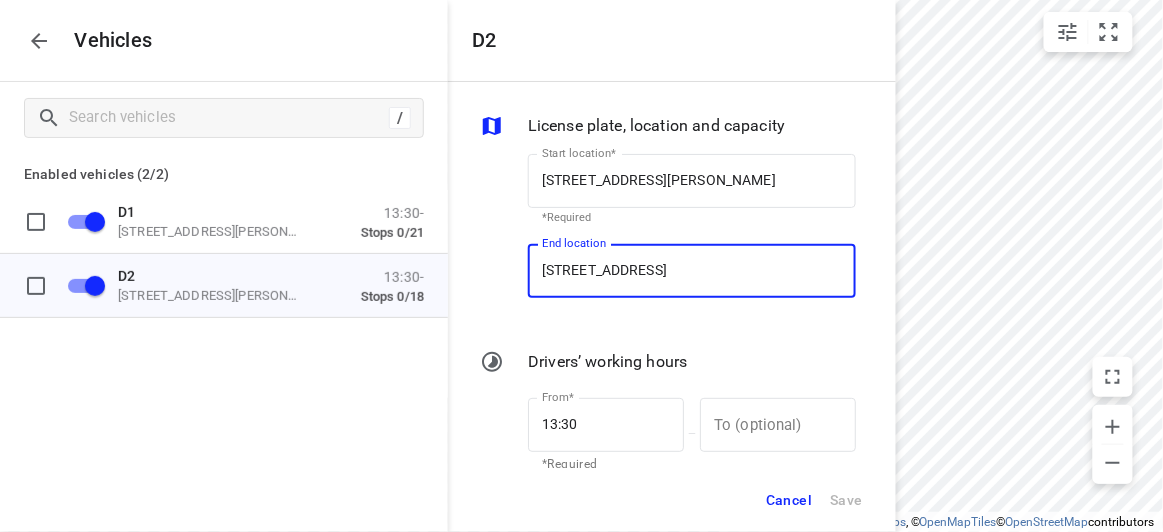 drag, startPoint x: 693, startPoint y: 280, endPoint x: 690, endPoint y: 295, distance: 15.297058 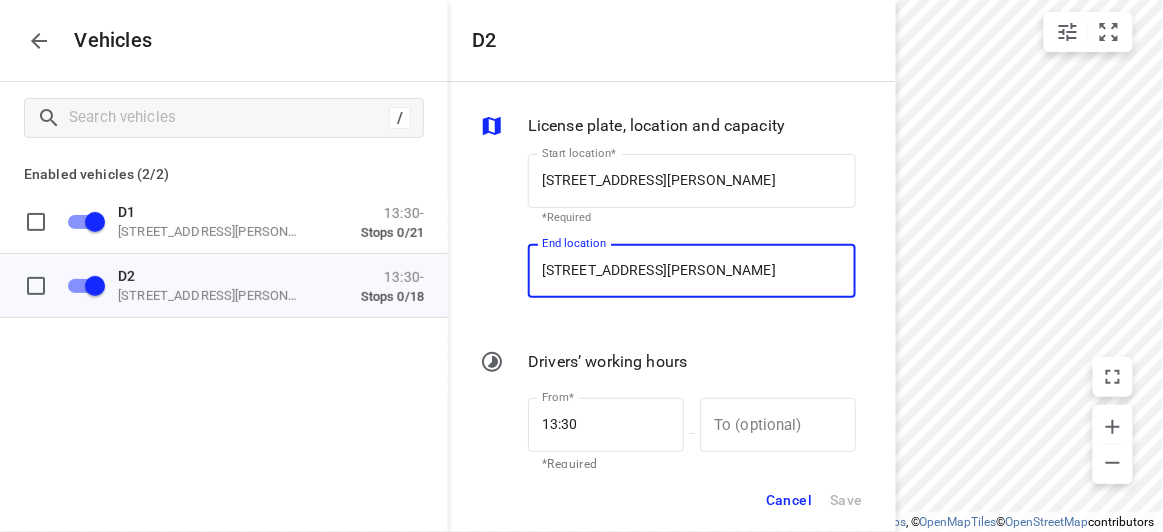 scroll, scrollTop: 0, scrollLeft: 16, axis: horizontal 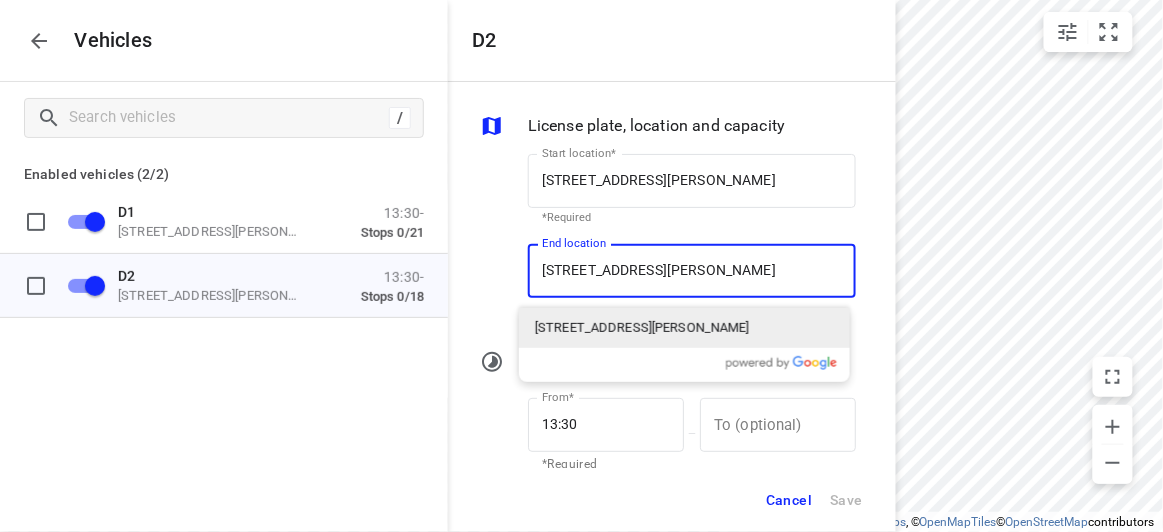 click on "[STREET_ADDRESS][PERSON_NAME]" at bounding box center (642, 328) 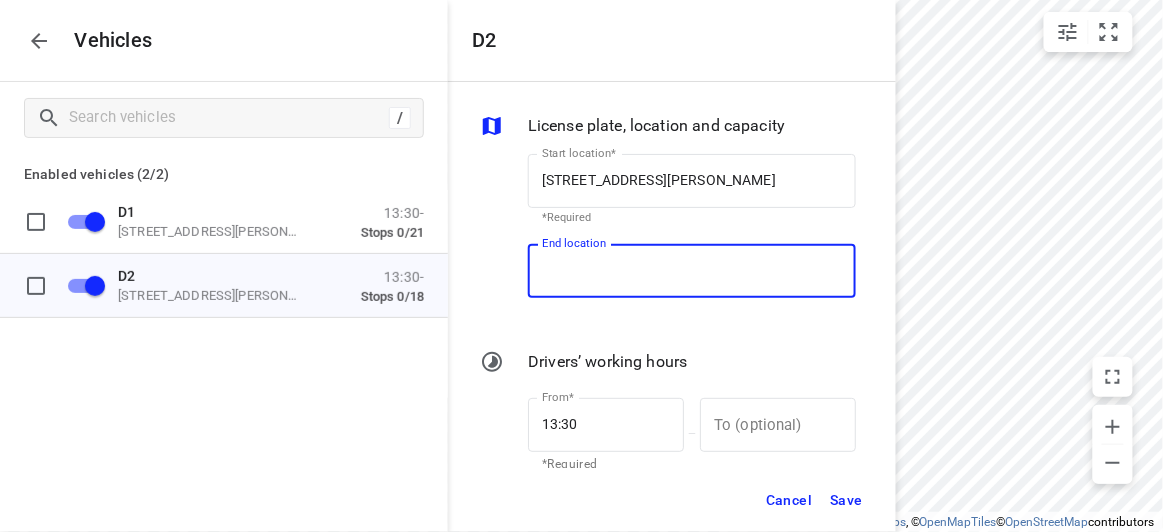 scroll, scrollTop: 0, scrollLeft: 0, axis: both 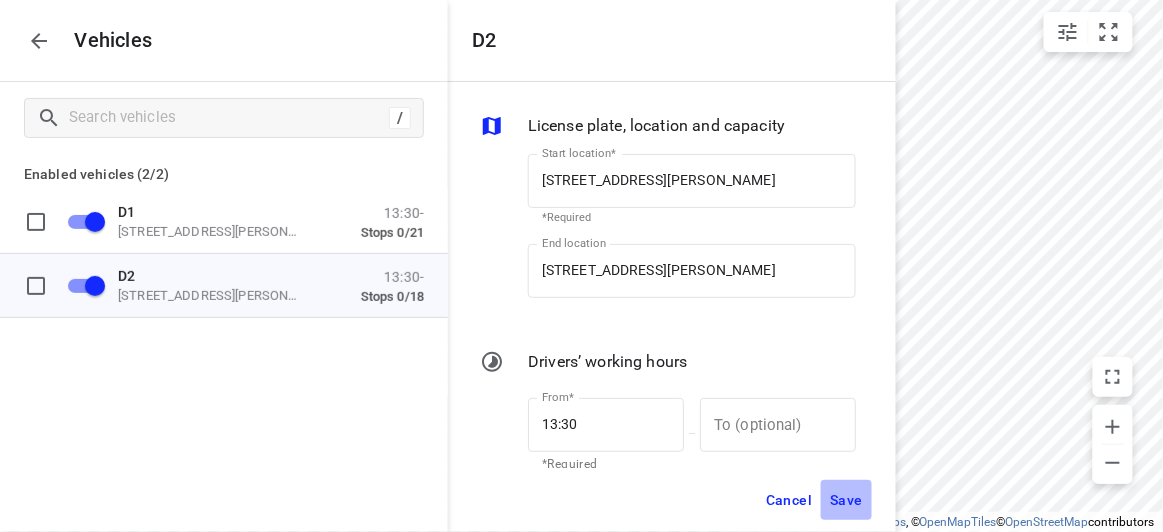 click on "Save" at bounding box center (846, 500) 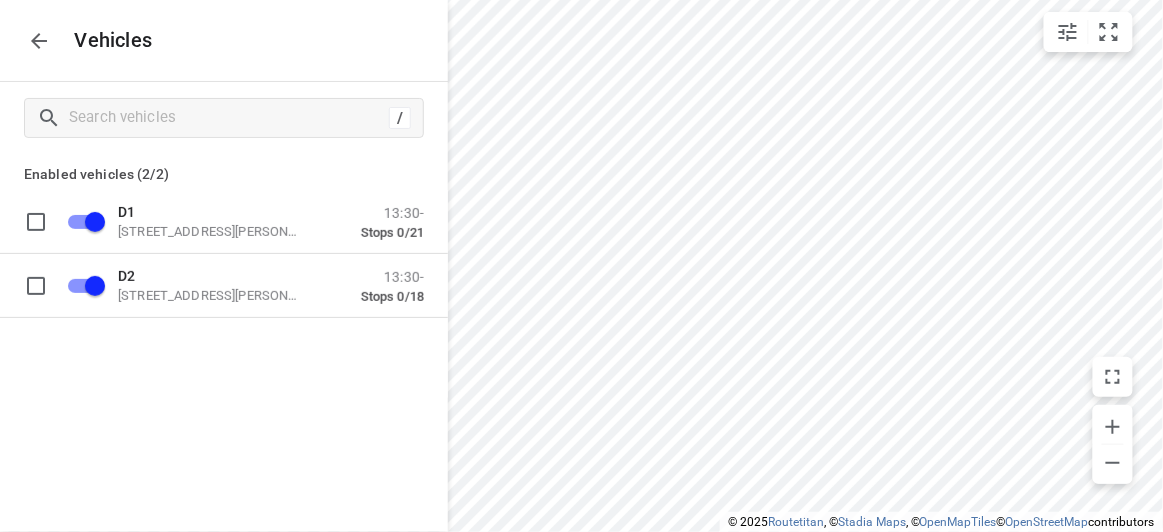 click 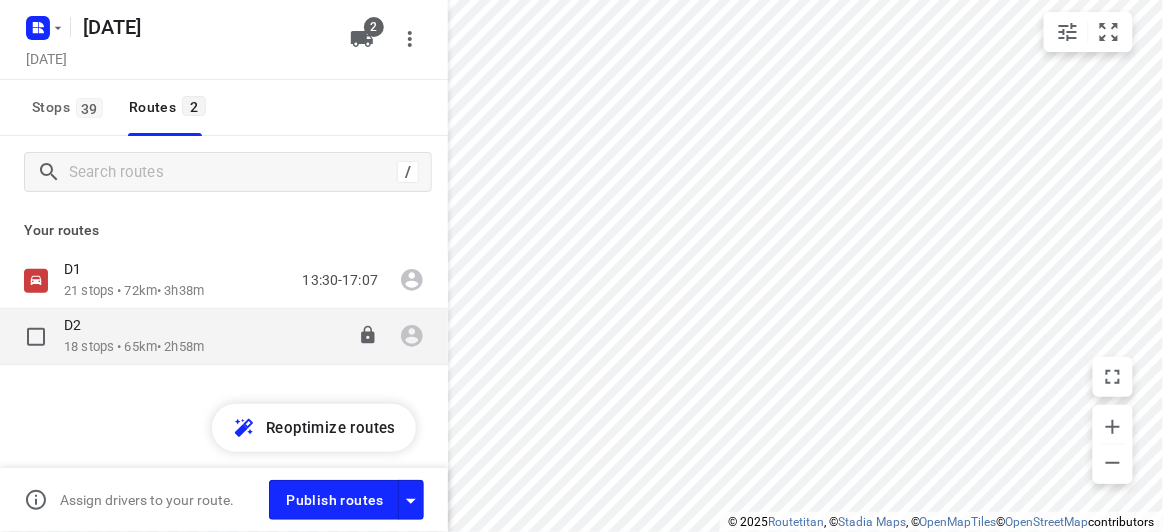 click on "18   stops •   65km  •   2h58m" at bounding box center (134, 347) 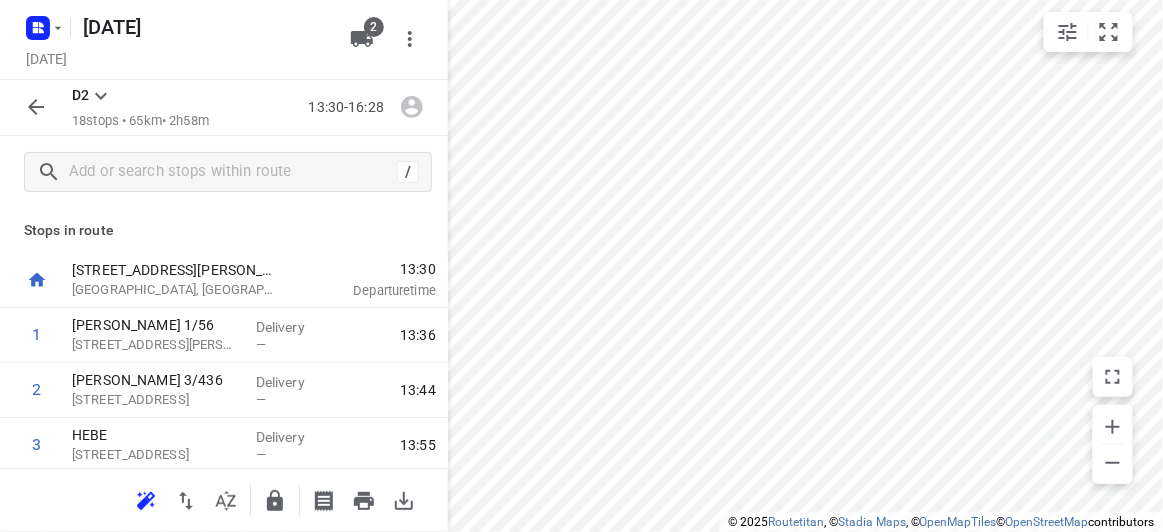 click 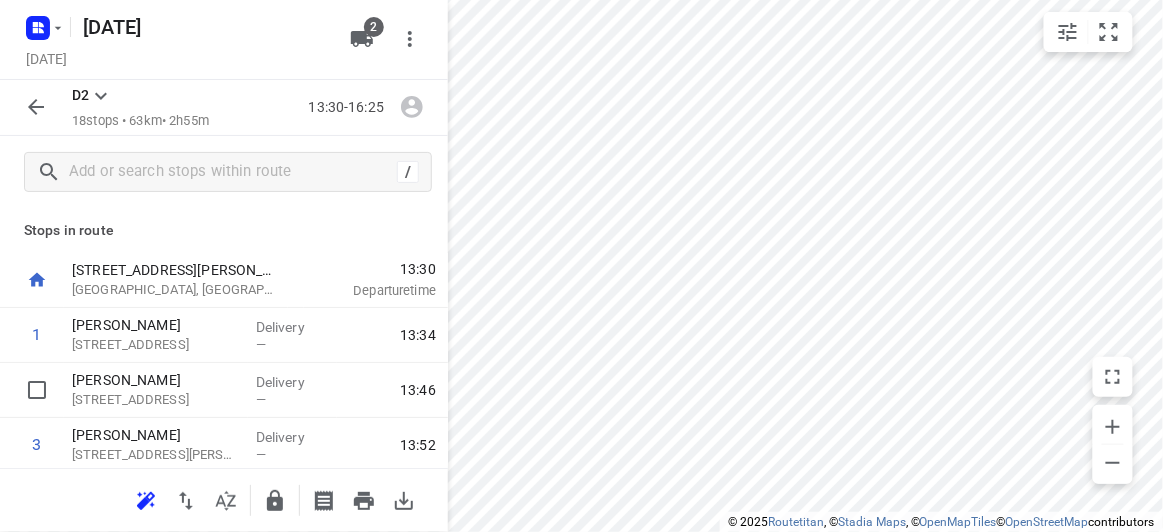 click 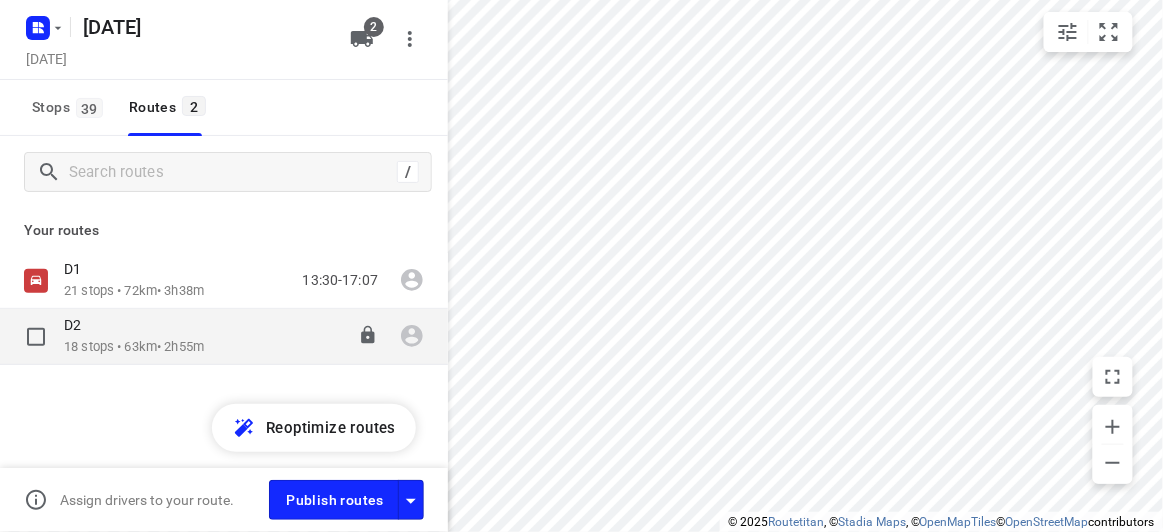 click at bounding box center [36, 337] 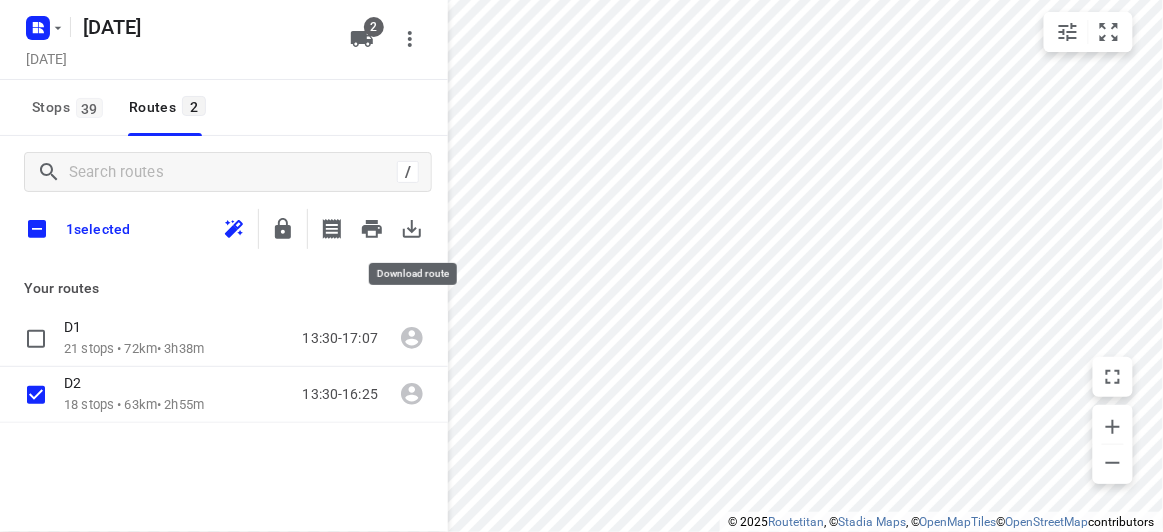 click at bounding box center [412, 229] 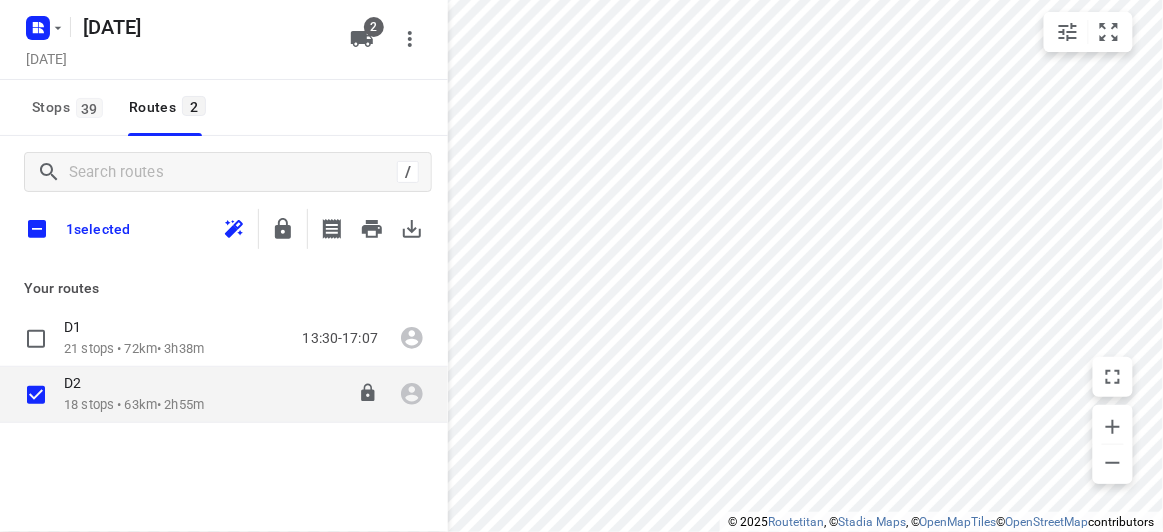 click on "D2" at bounding box center (134, 385) 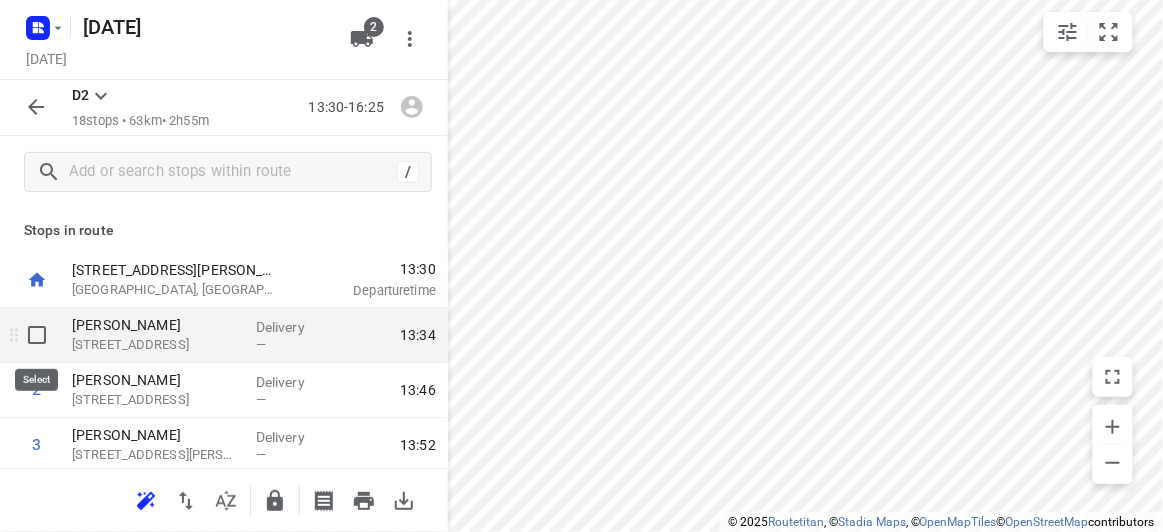 click at bounding box center [37, 335] 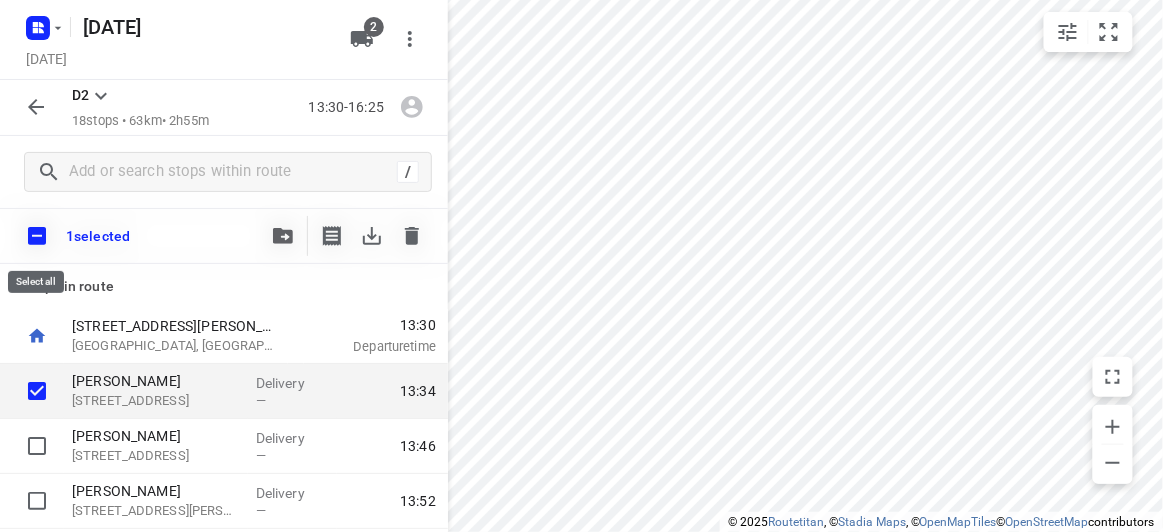 click at bounding box center [37, 236] 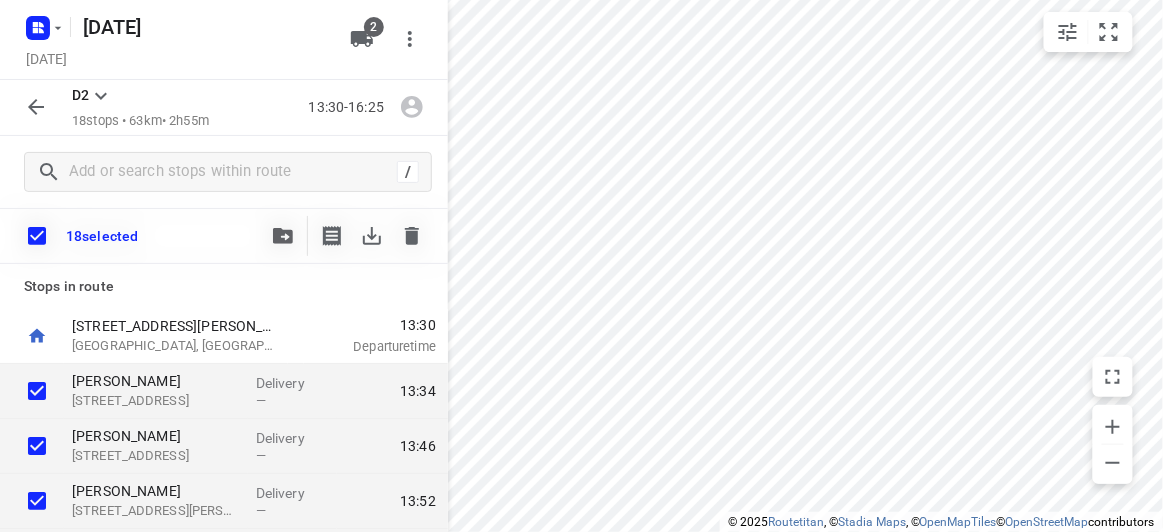 click 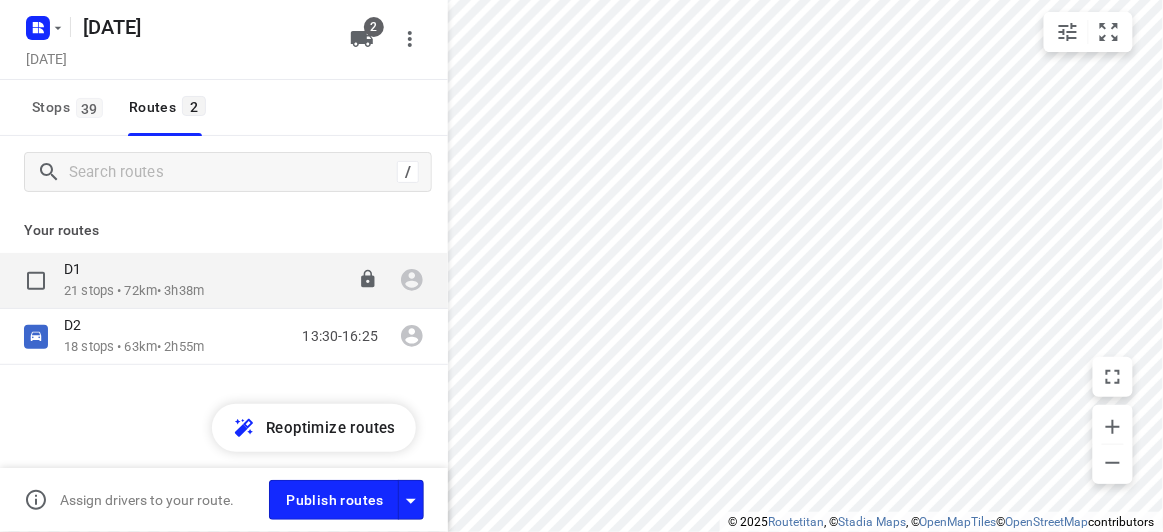 click on "21   stops •   72km  •   3h38m" at bounding box center (134, 291) 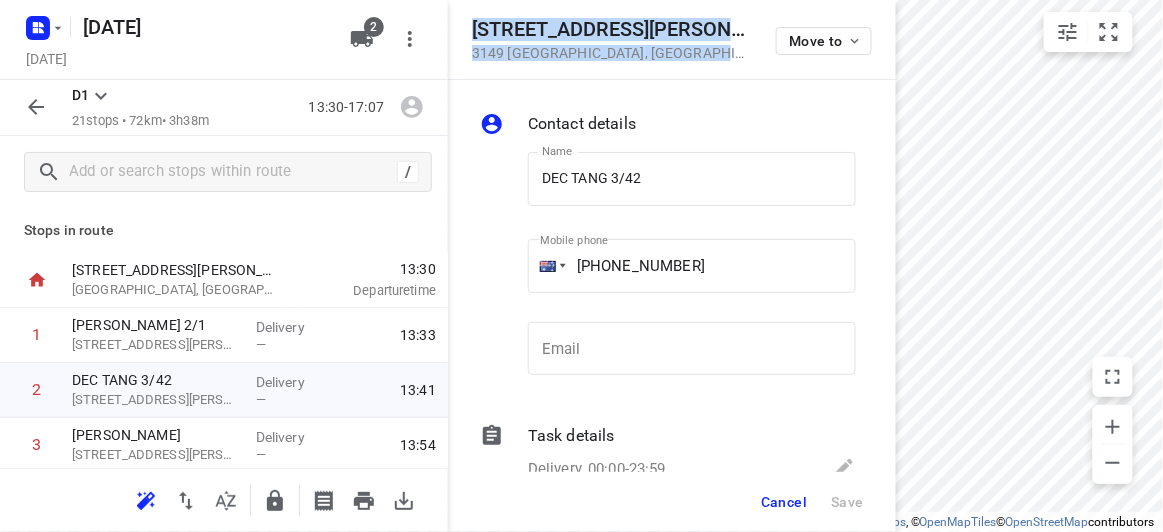drag, startPoint x: 696, startPoint y: 55, endPoint x: 465, endPoint y: 38, distance: 231.6247 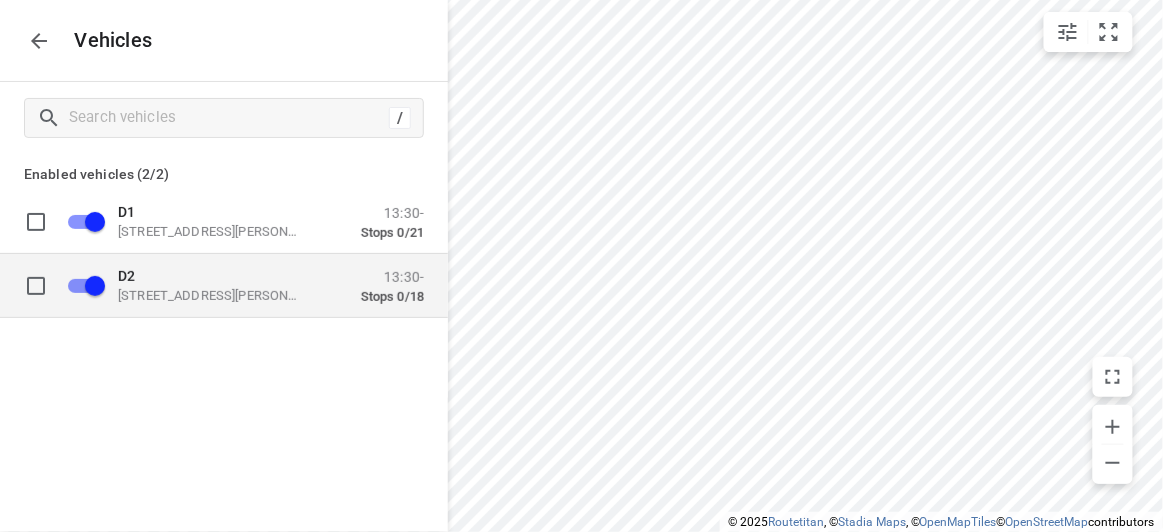 click on "[STREET_ADDRESS][PERSON_NAME]" at bounding box center (218, 295) 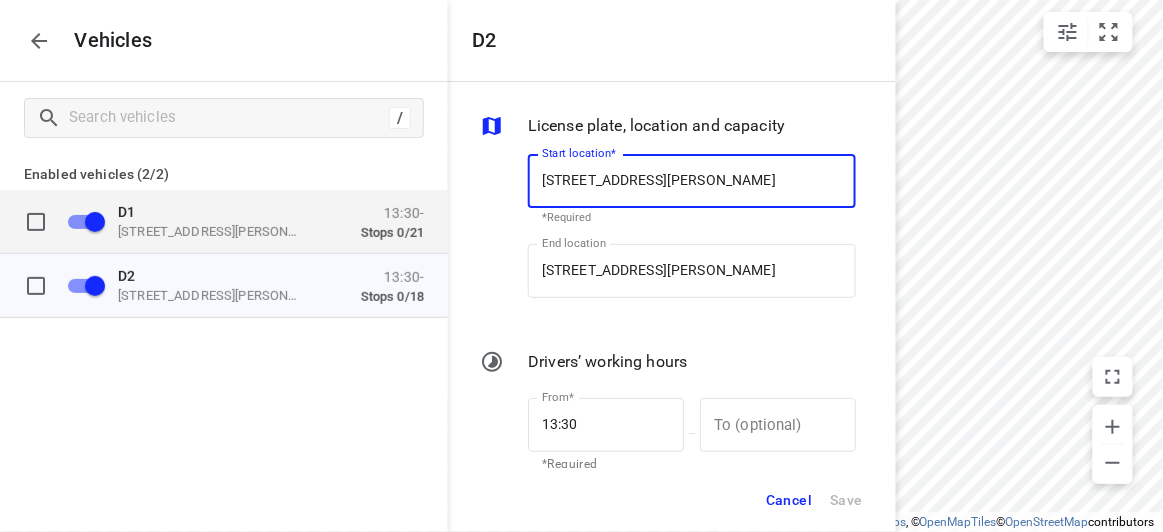 click on "D1" at bounding box center (218, 211) 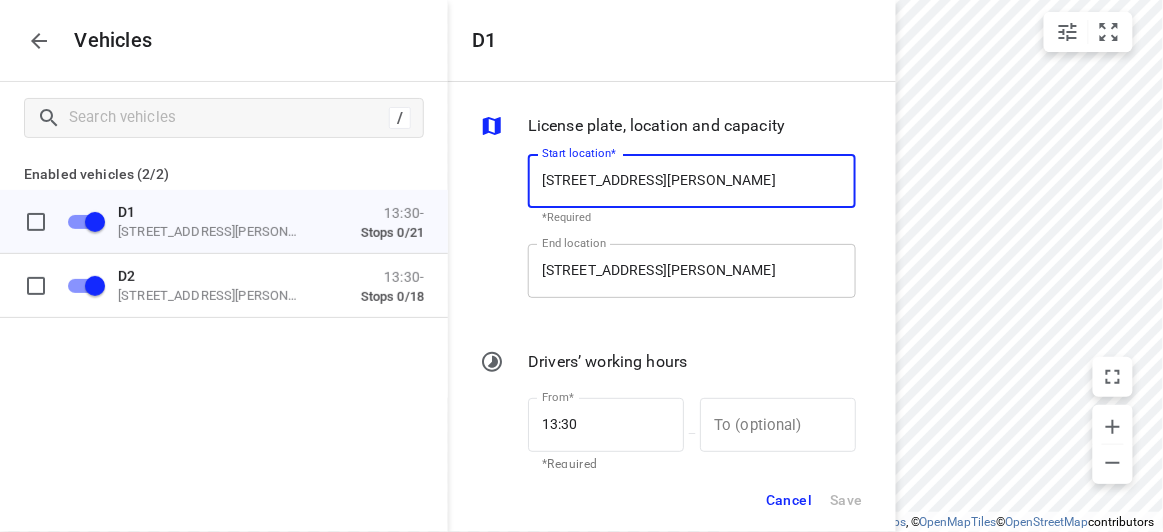 click on "[STREET_ADDRESS][PERSON_NAME]" at bounding box center [692, 271] 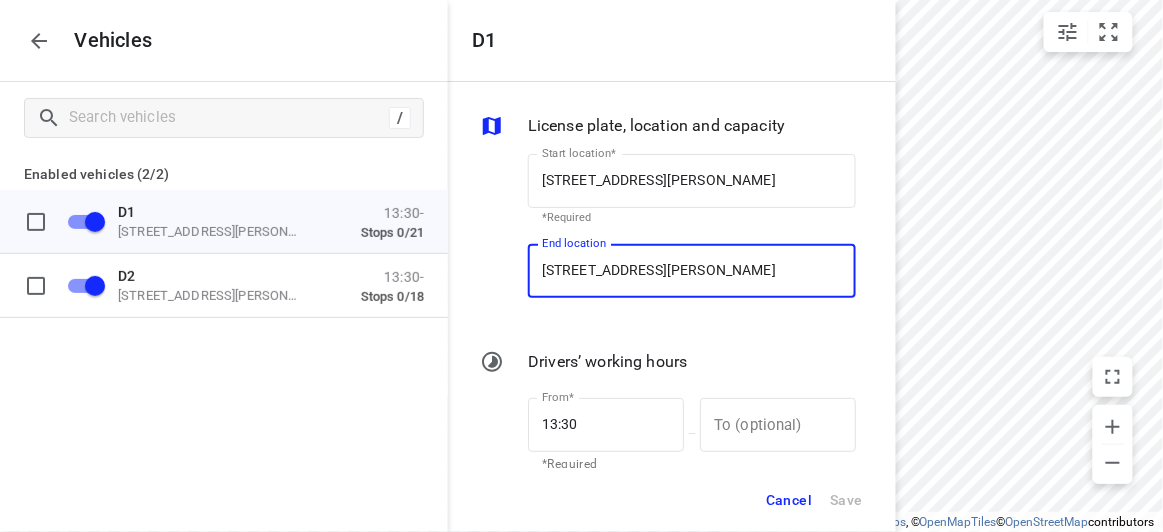 paste on "[STREET_ADDRESS][PERSON_NAME]" 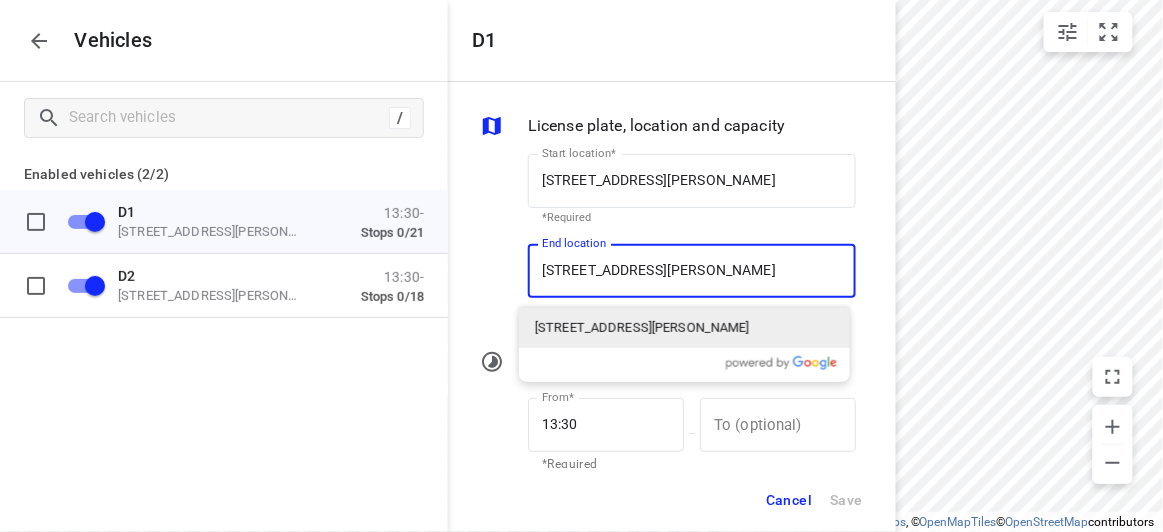 click on "[STREET_ADDRESS][PERSON_NAME]" at bounding box center (684, 328) 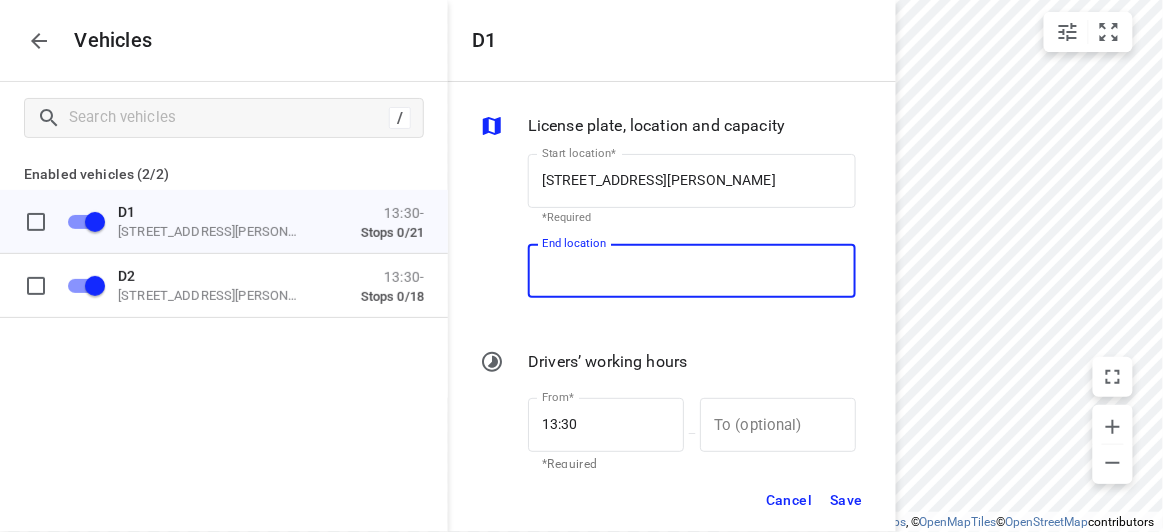 scroll, scrollTop: 0, scrollLeft: 0, axis: both 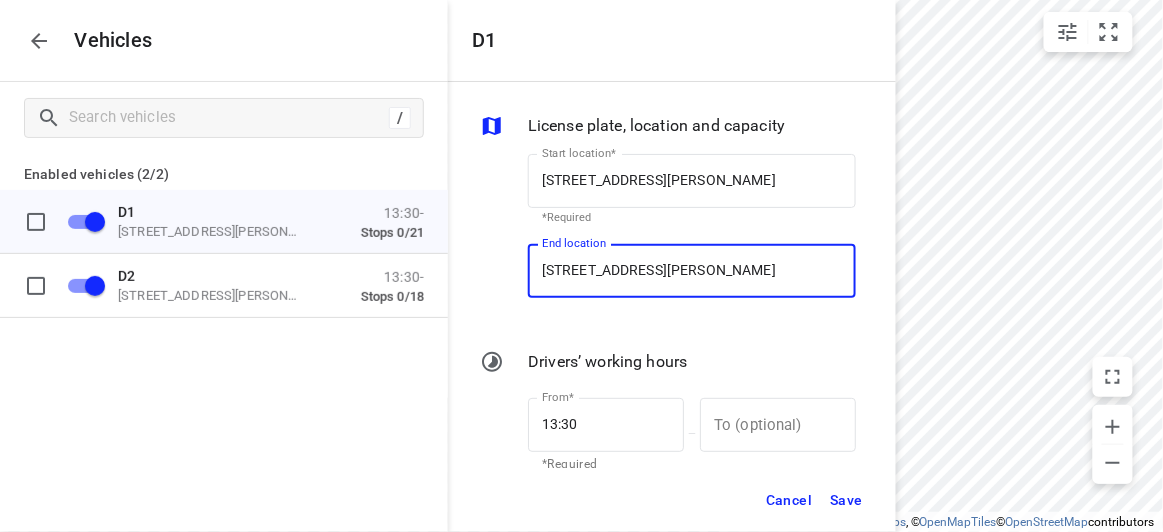 click on "Save" at bounding box center [846, 500] 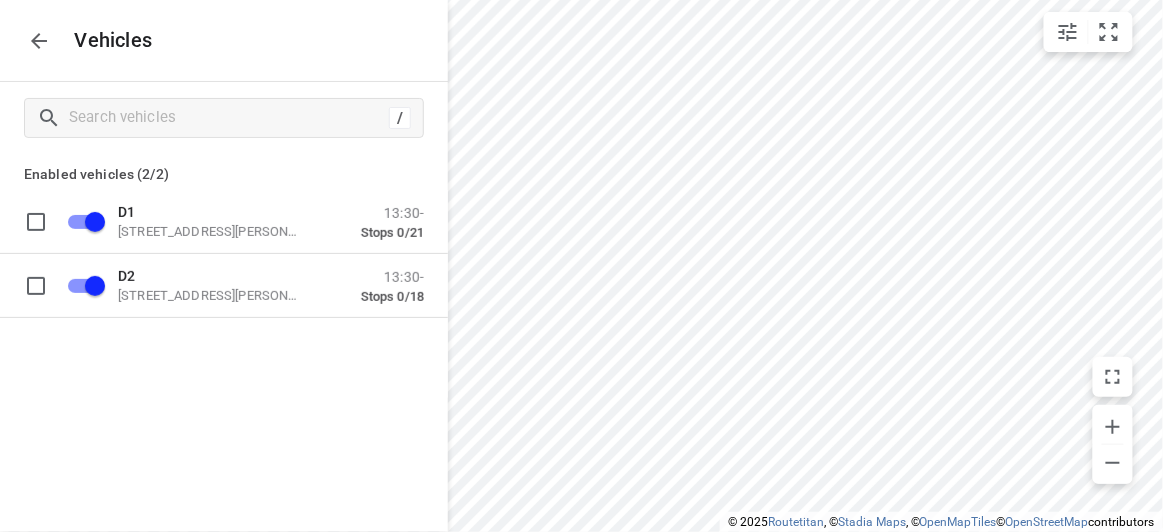 click 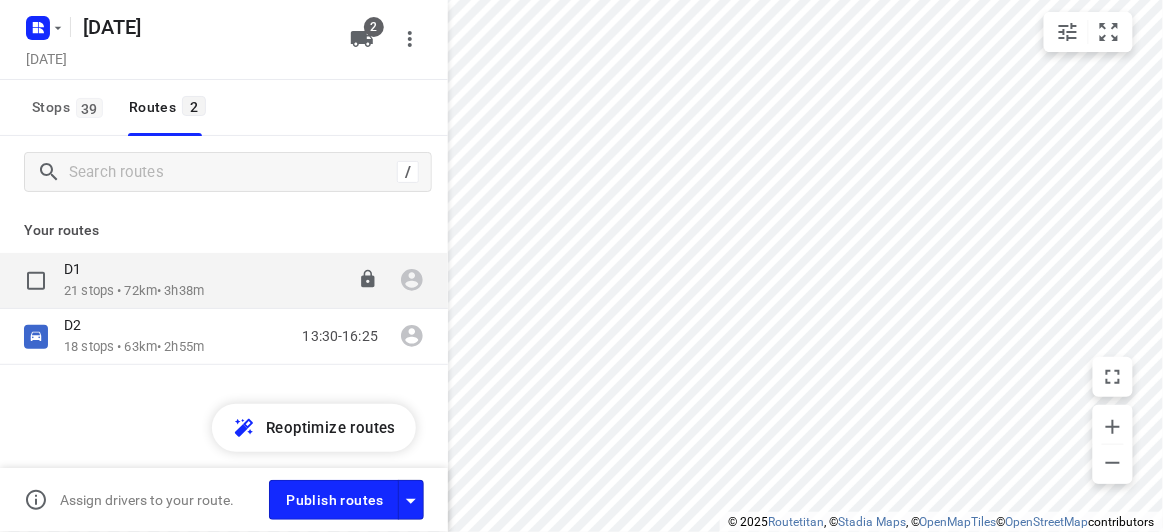 click on "21   stops •   72km  •   3h38m" at bounding box center (134, 291) 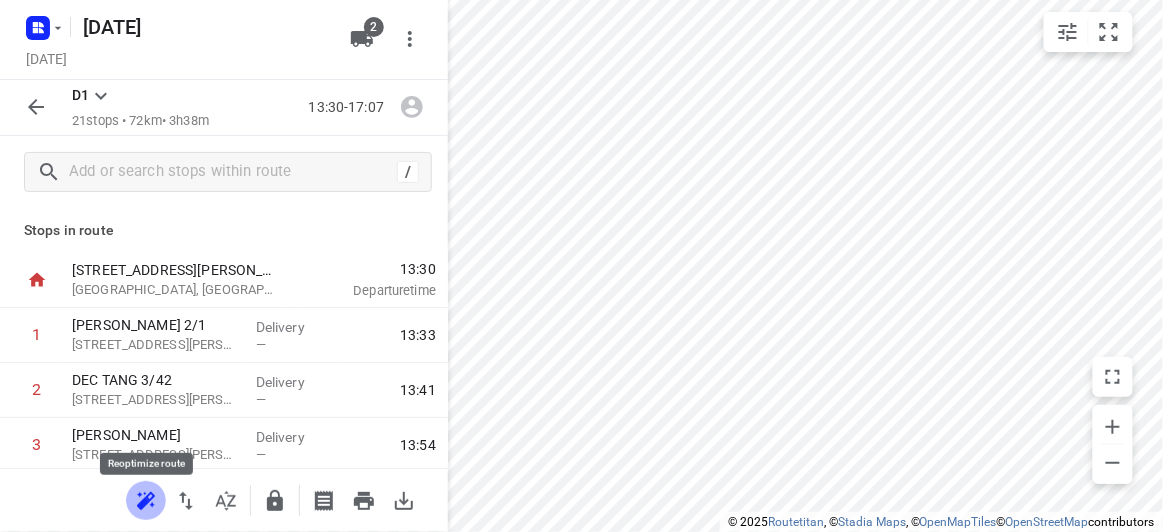click 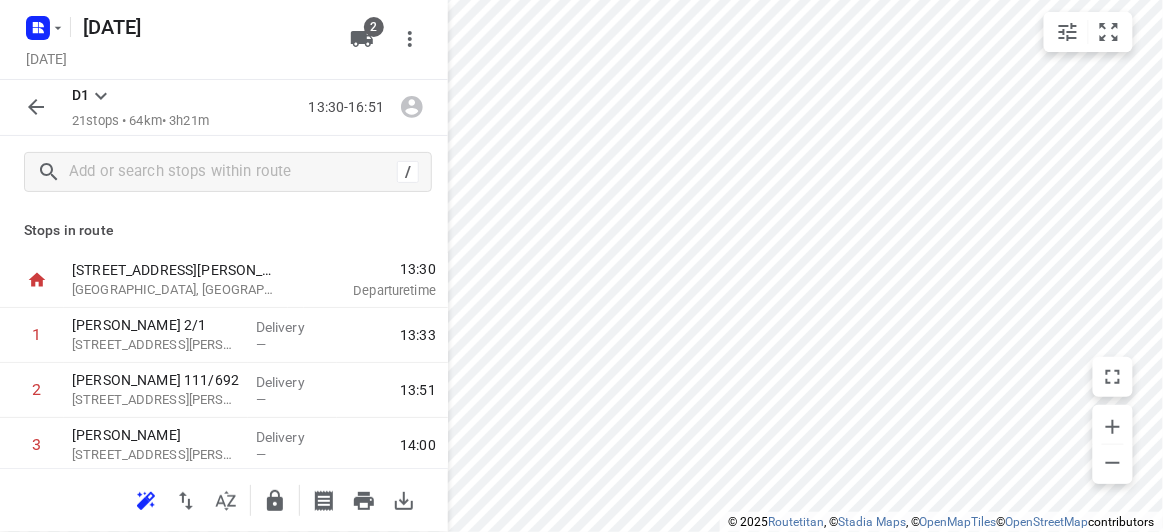 click 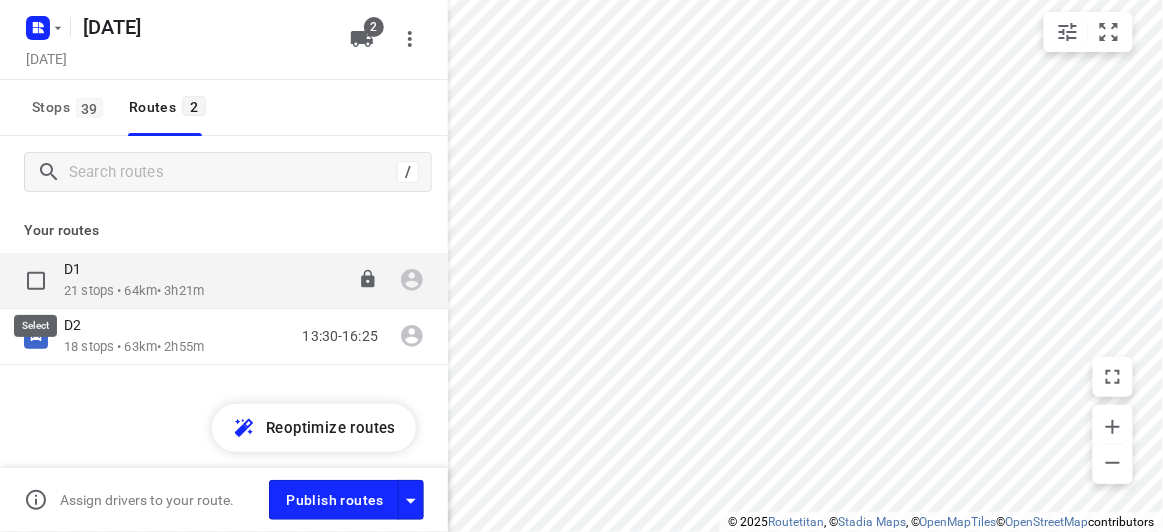 click at bounding box center (36, 281) 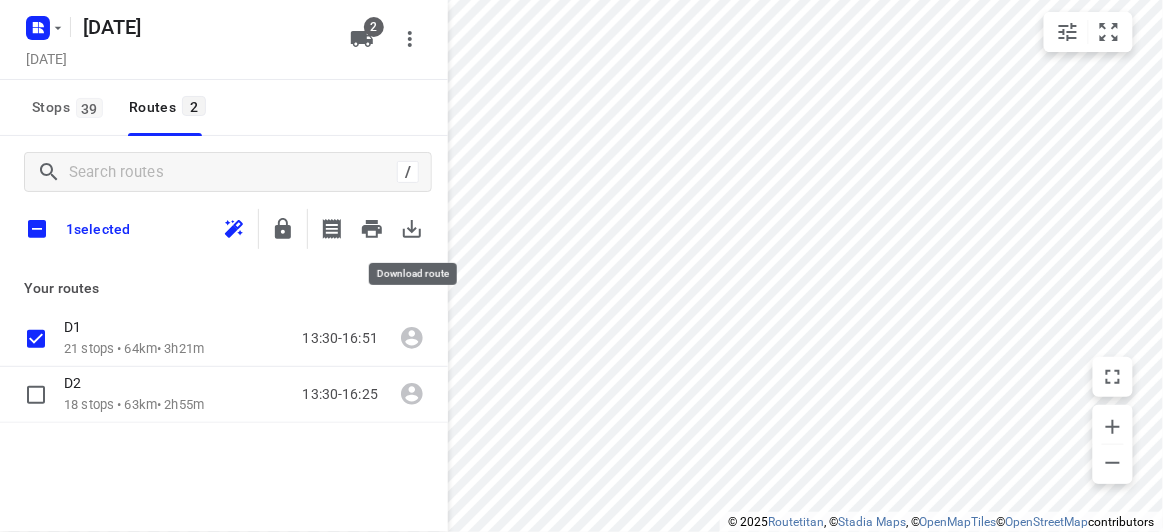 click at bounding box center [412, 229] 